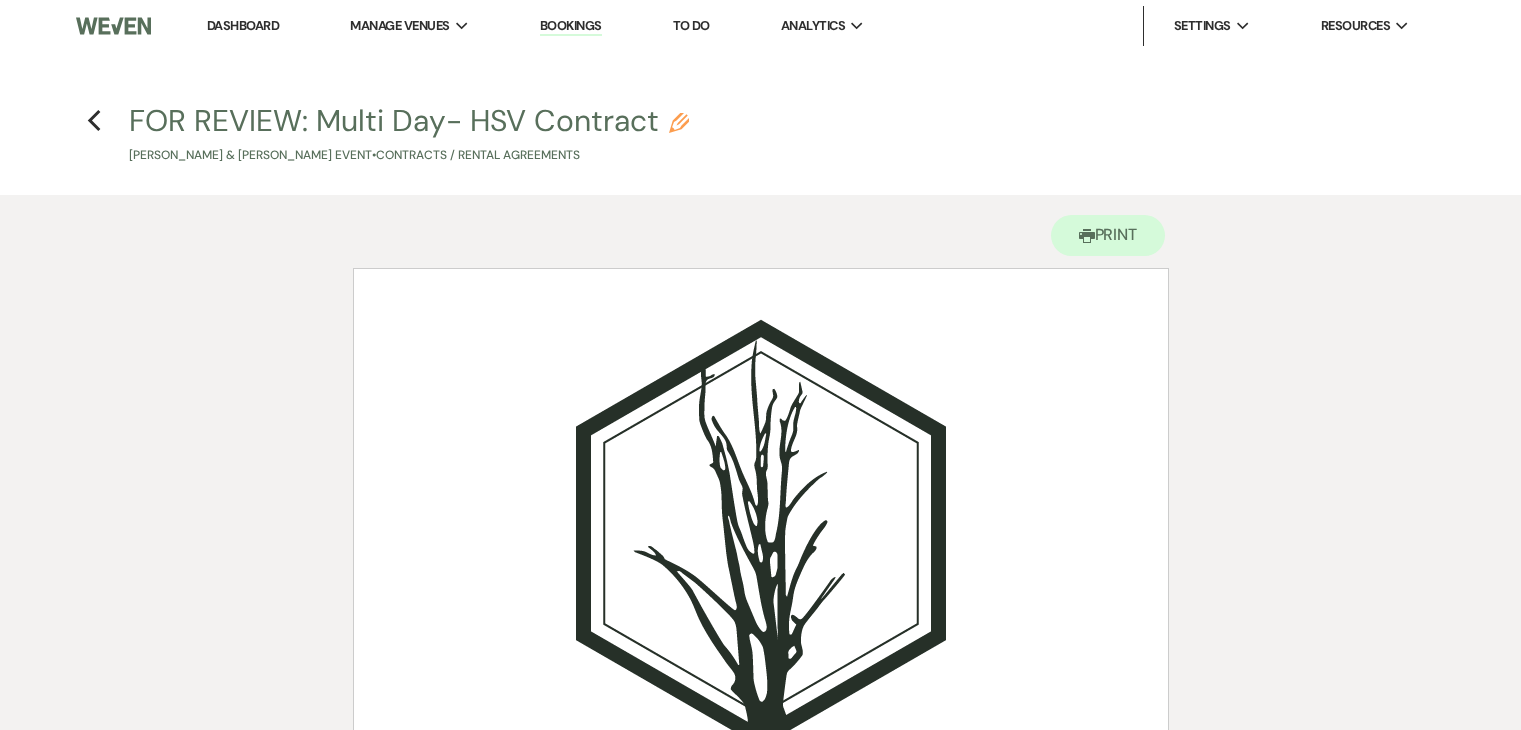 scroll, scrollTop: 243, scrollLeft: 0, axis: vertical 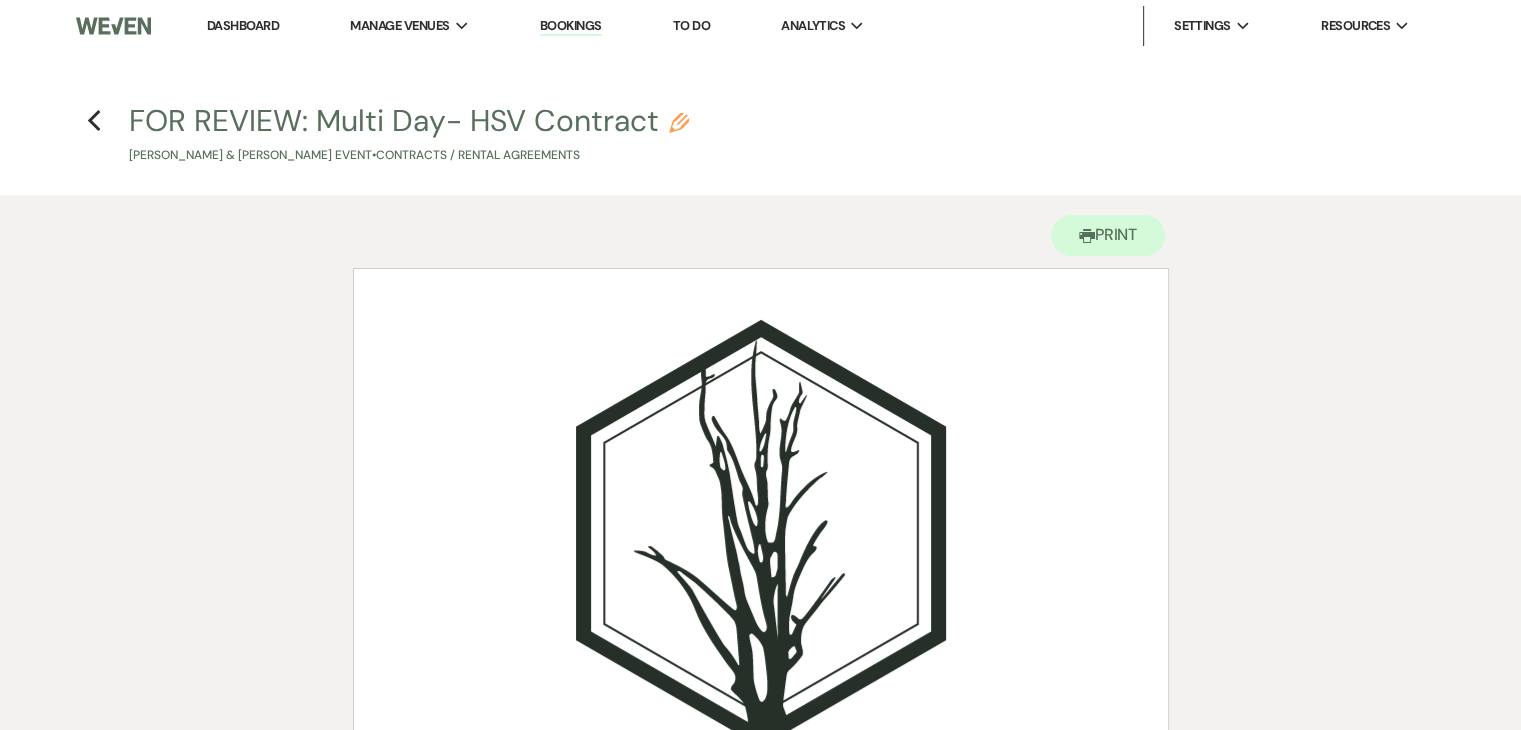 click on "Previous FOR REVIEW: Multi Day- HSV Contract Pencil [PERSON_NAME] & [PERSON_NAME] Event  •  Contracts / Rental Agreements" at bounding box center [761, 132] 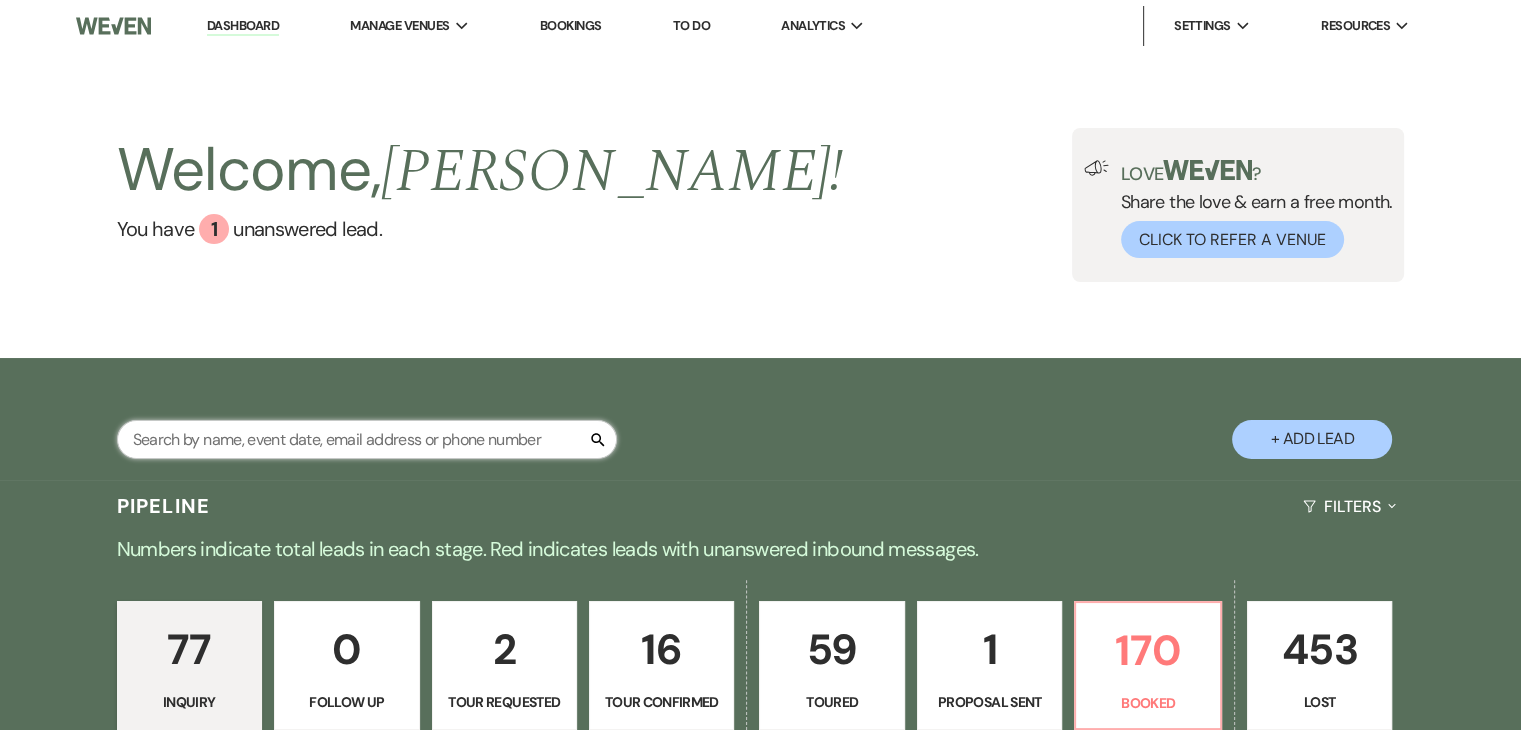 click at bounding box center [367, 439] 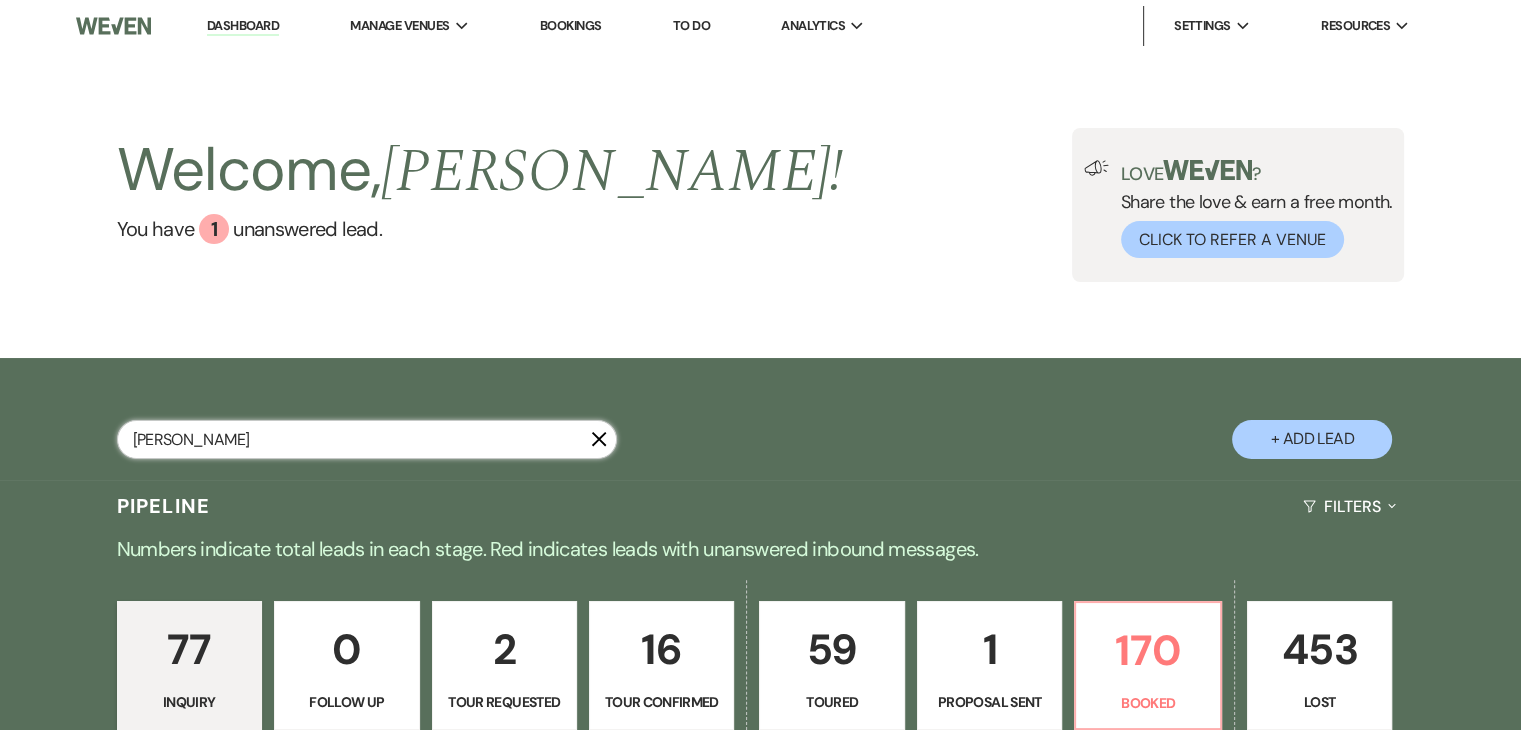 type on "[PERSON_NAME]" 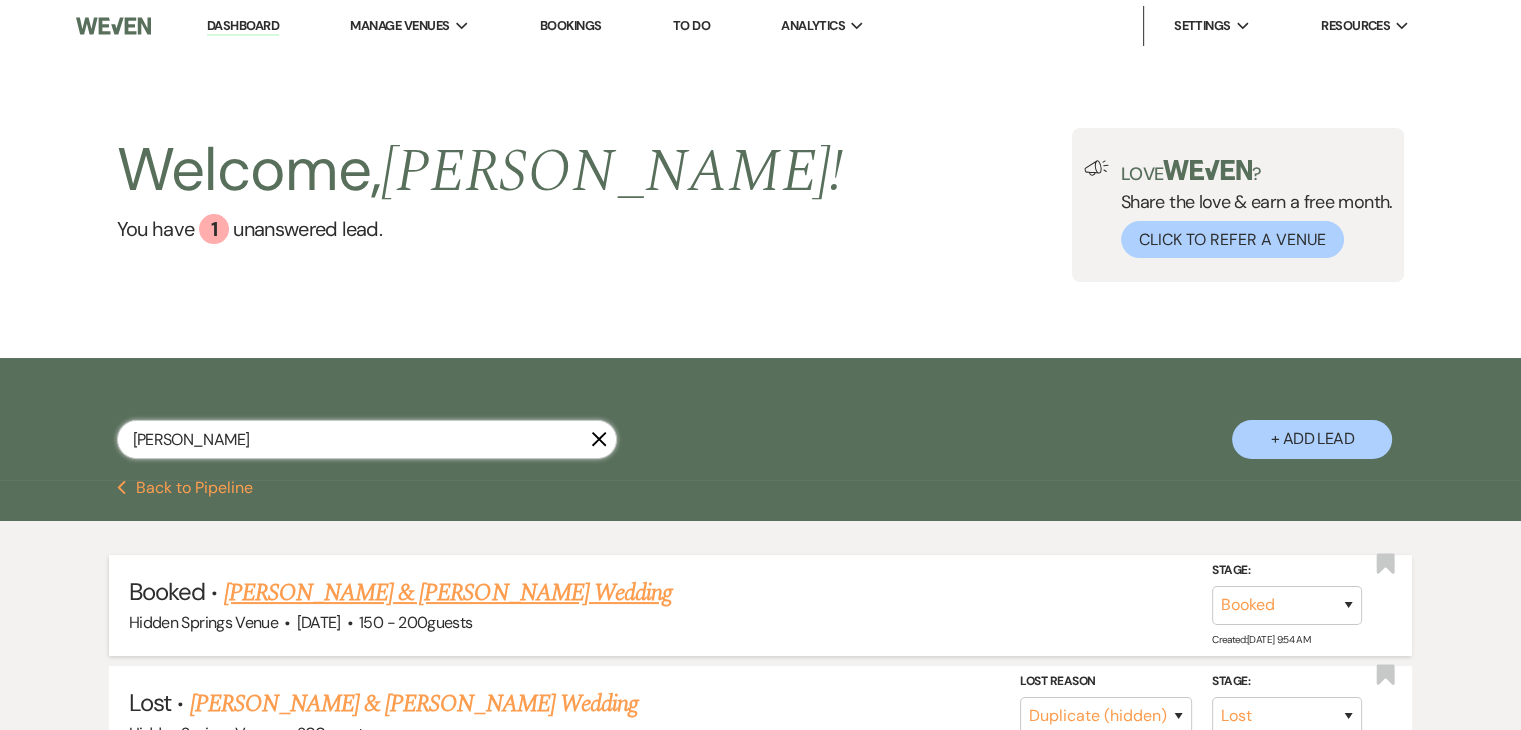 type on "[PERSON_NAME]" 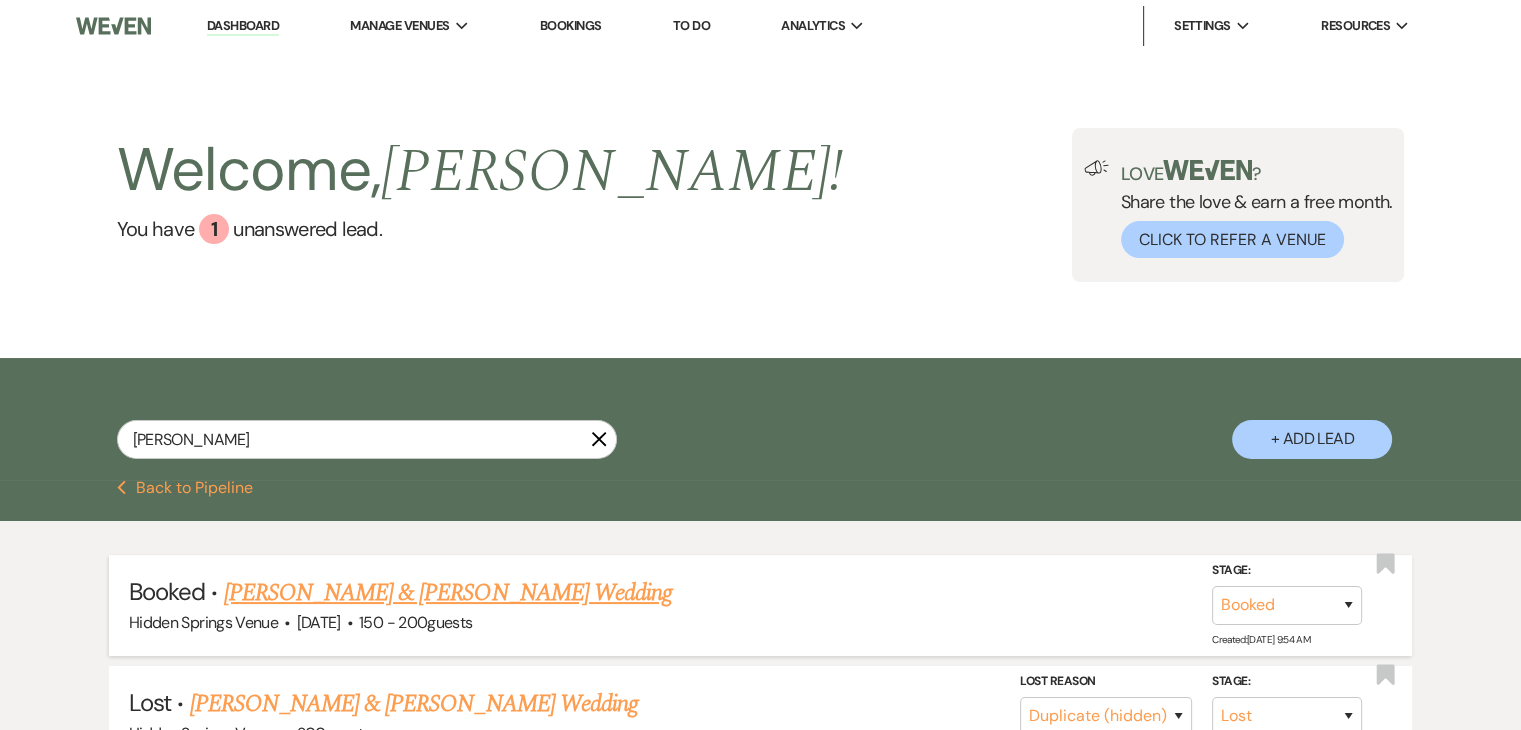 click on "[PERSON_NAME] & [PERSON_NAME] Wedding" at bounding box center (448, 593) 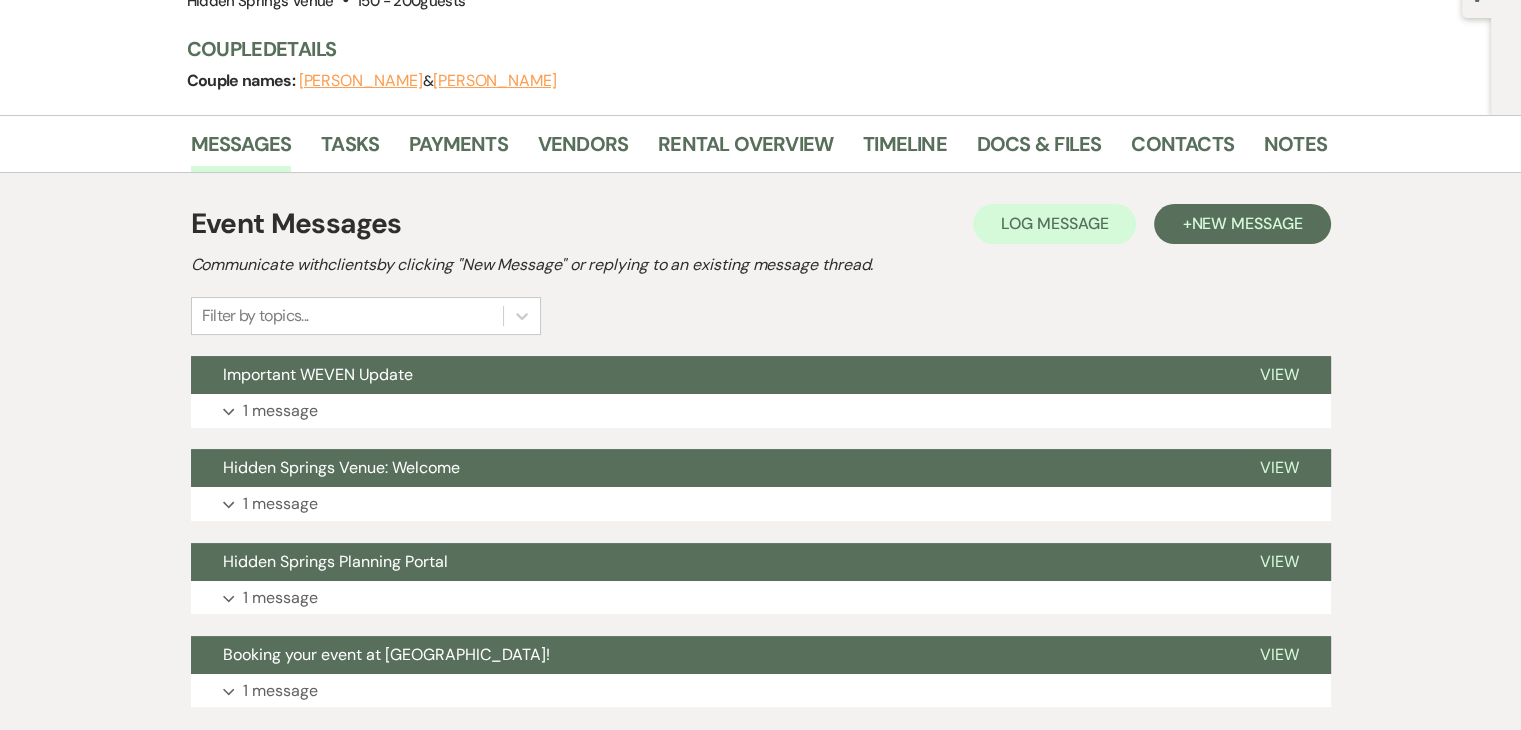 scroll, scrollTop: 0, scrollLeft: 0, axis: both 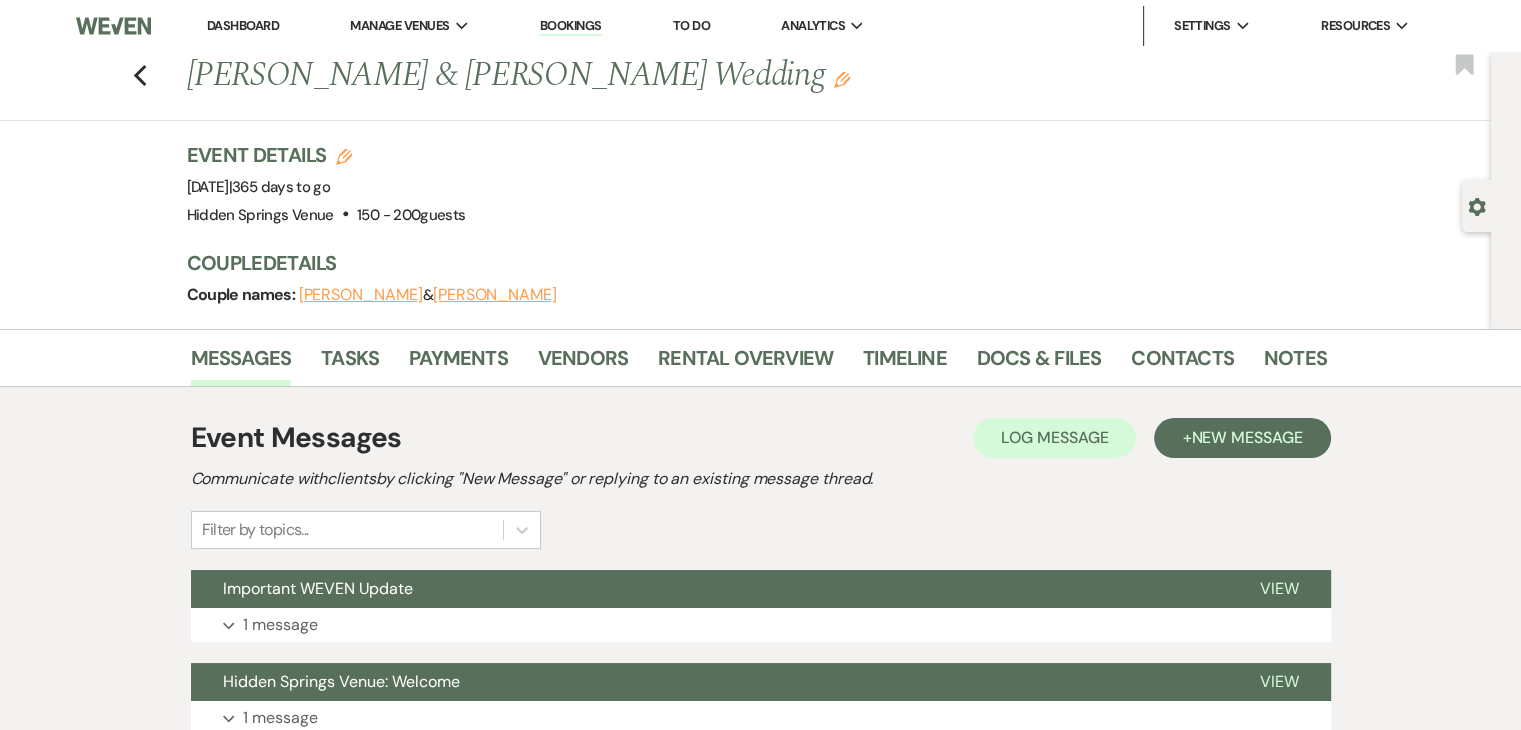 click on "Dashboard" at bounding box center [243, 25] 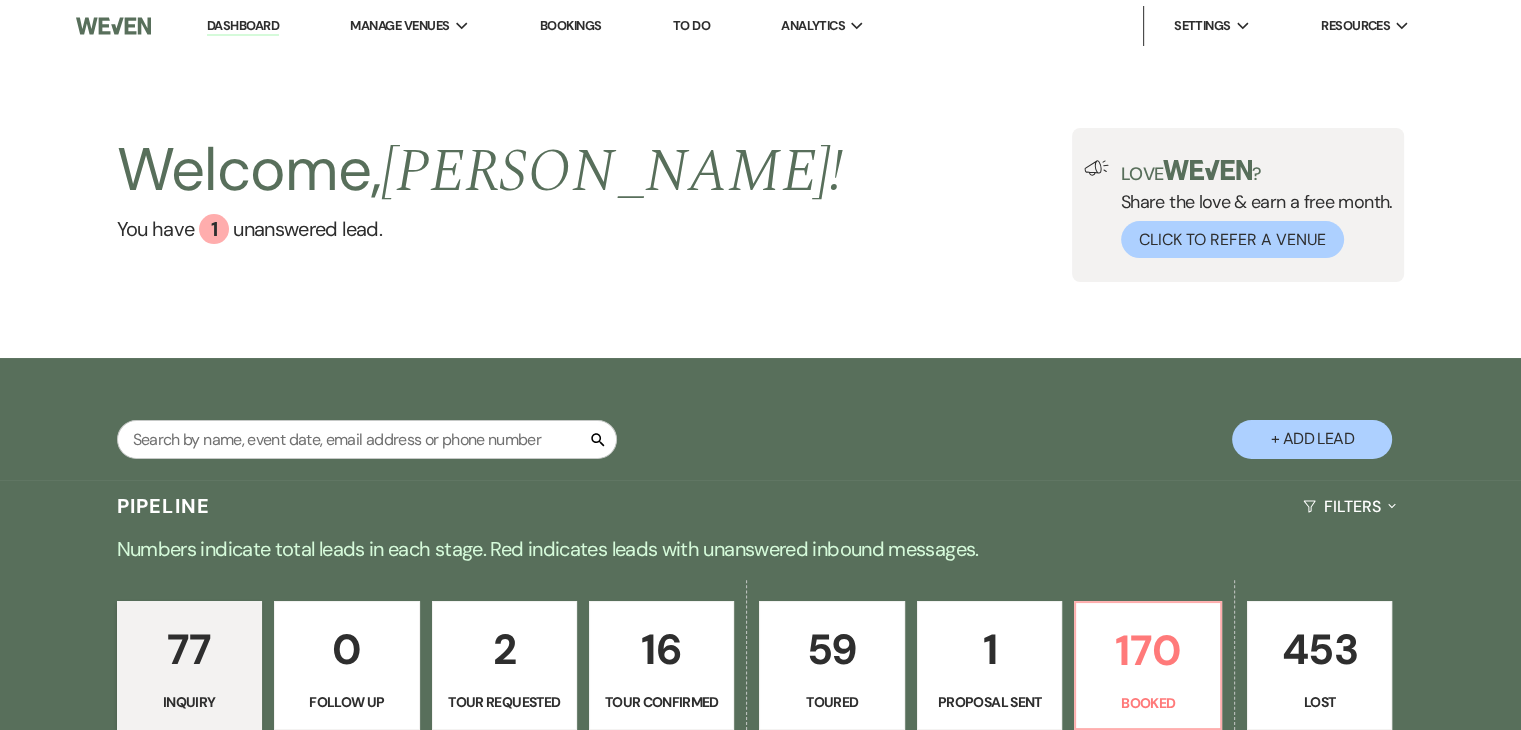drag, startPoint x: 366, startPoint y: 464, endPoint x: 365, endPoint y: 436, distance: 28.01785 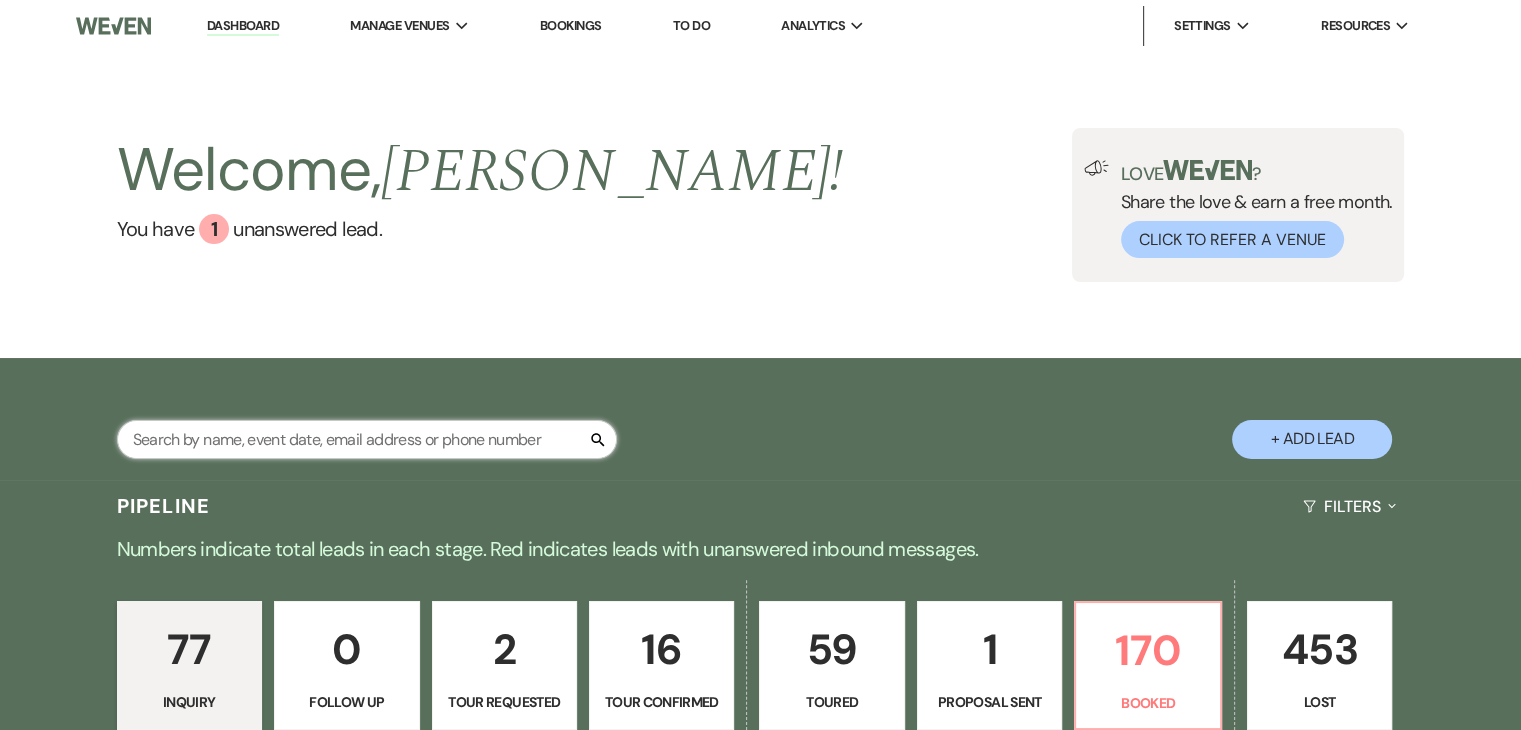 click at bounding box center (367, 439) 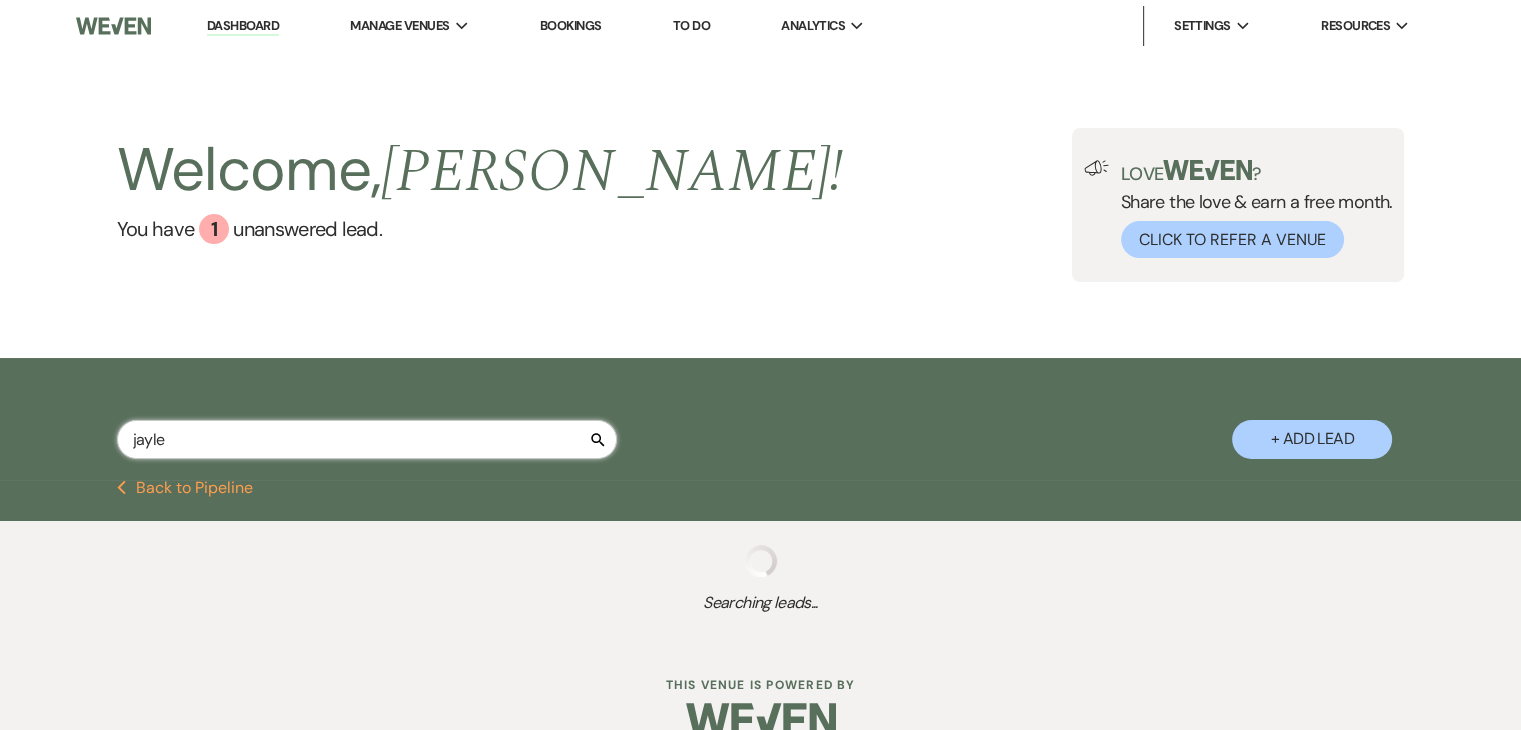 type on "[PERSON_NAME]" 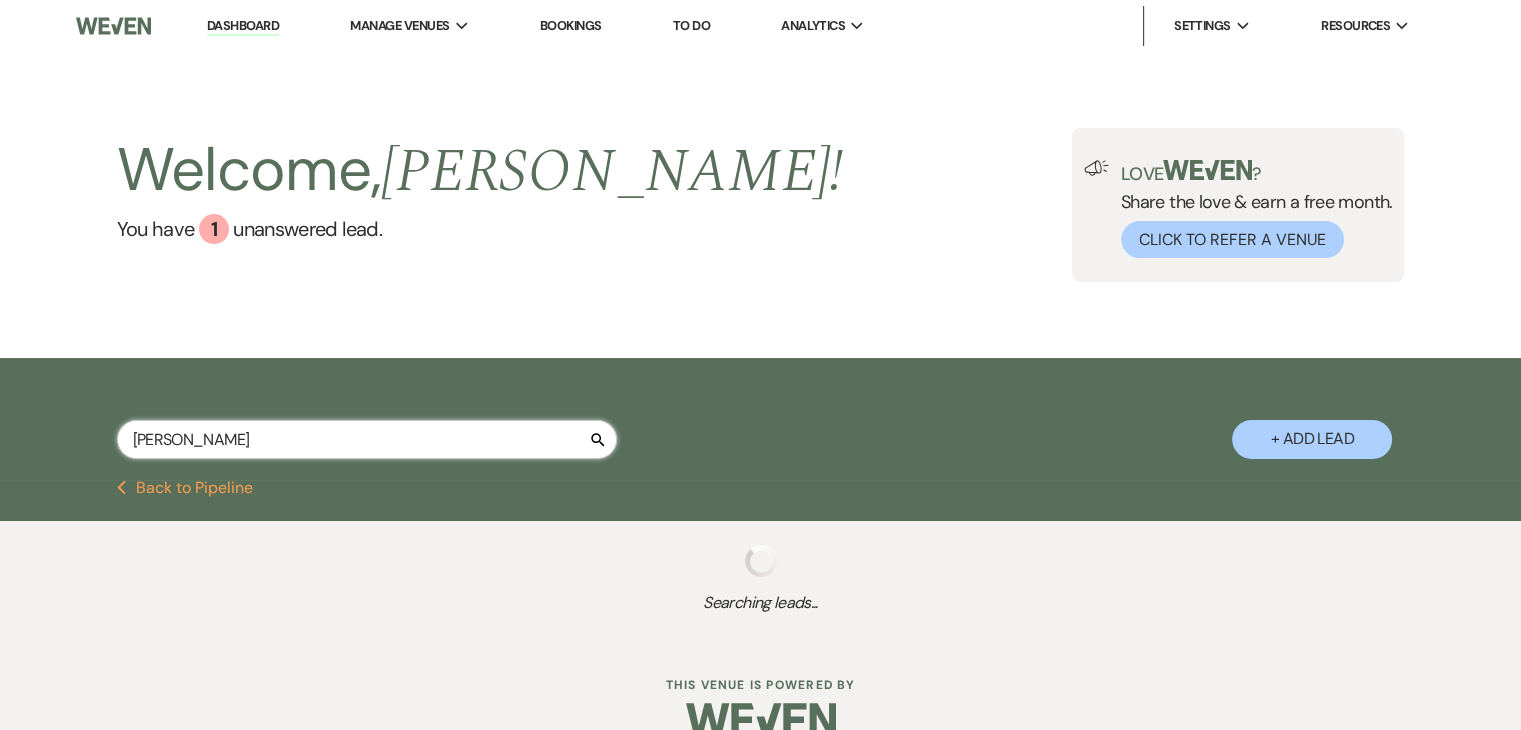 select on "4" 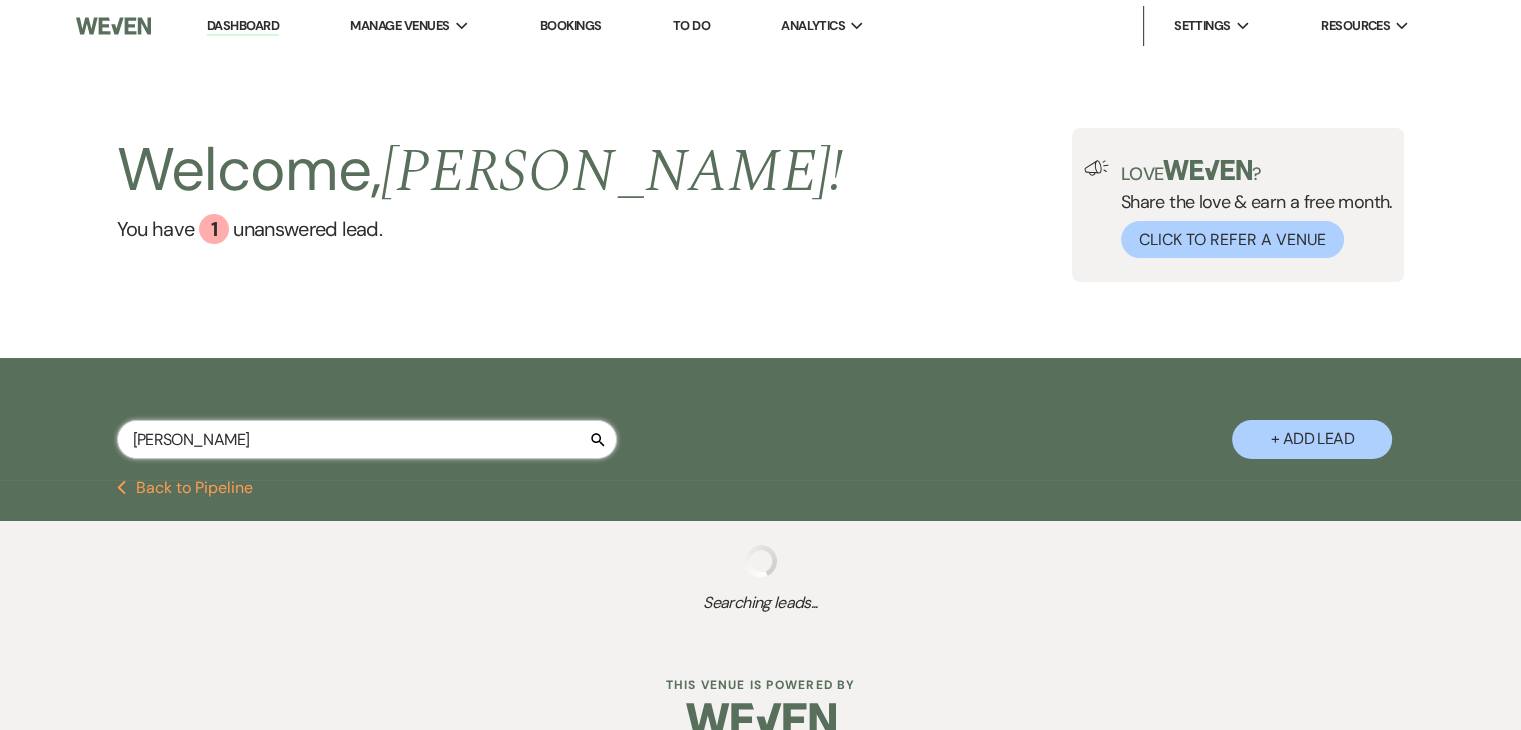 select on "4" 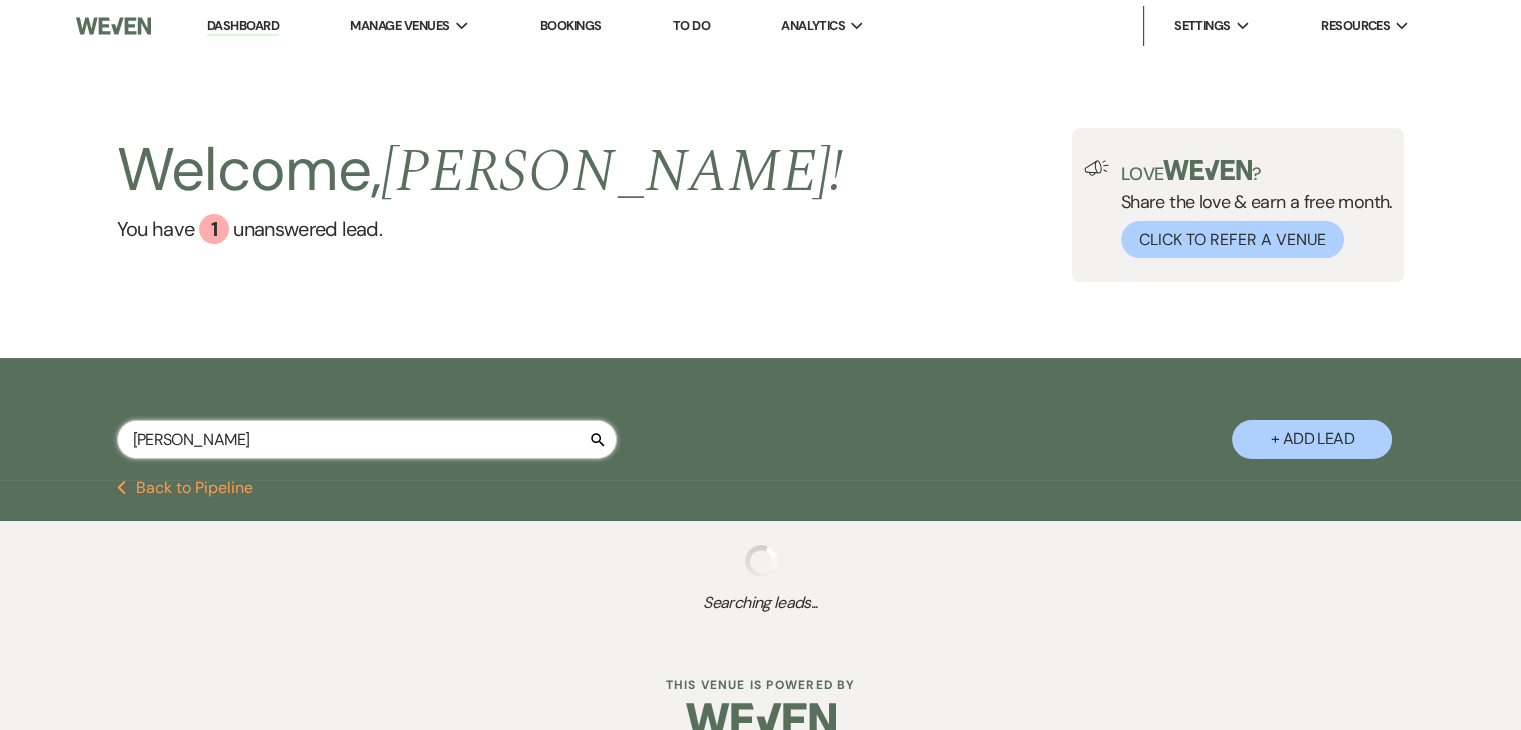 select on "4" 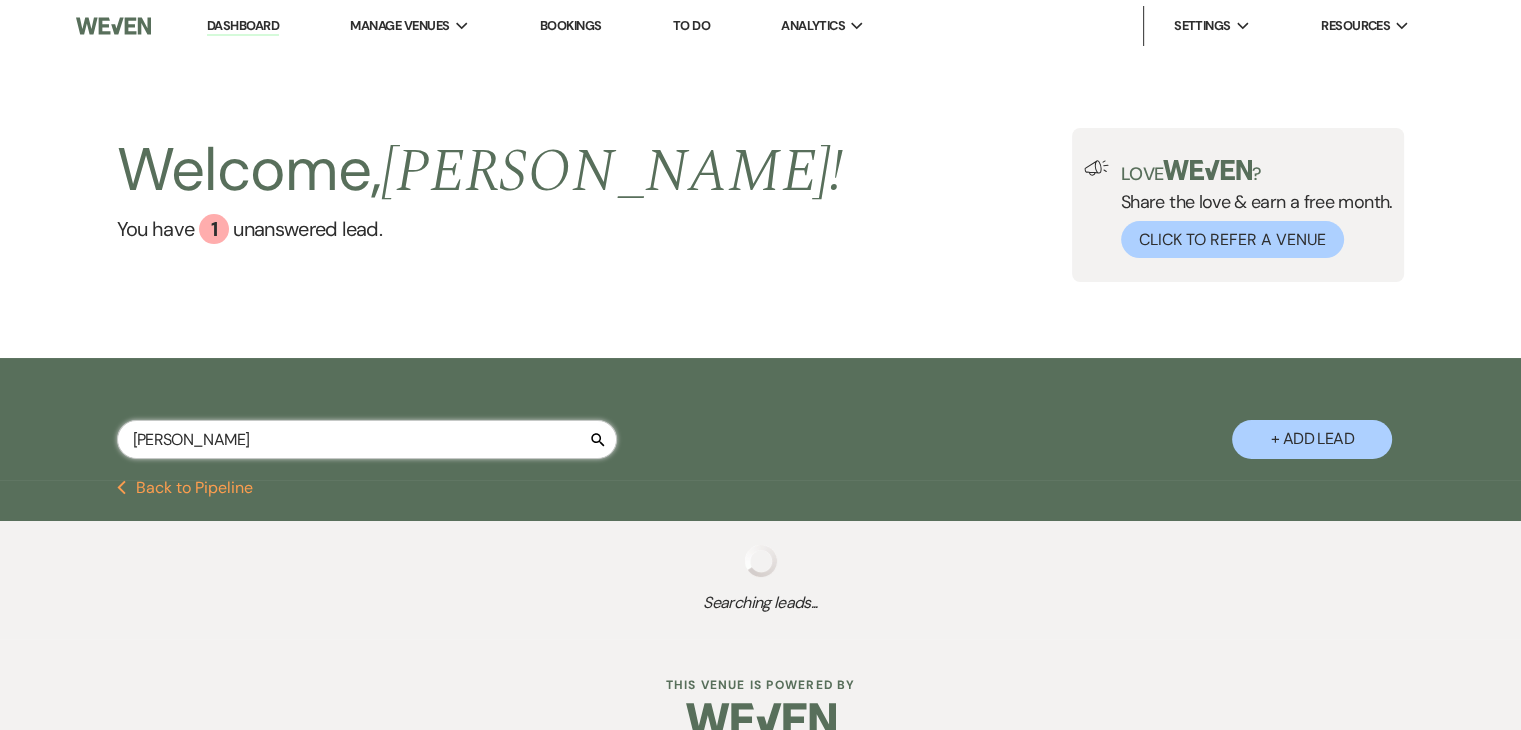 select on "4" 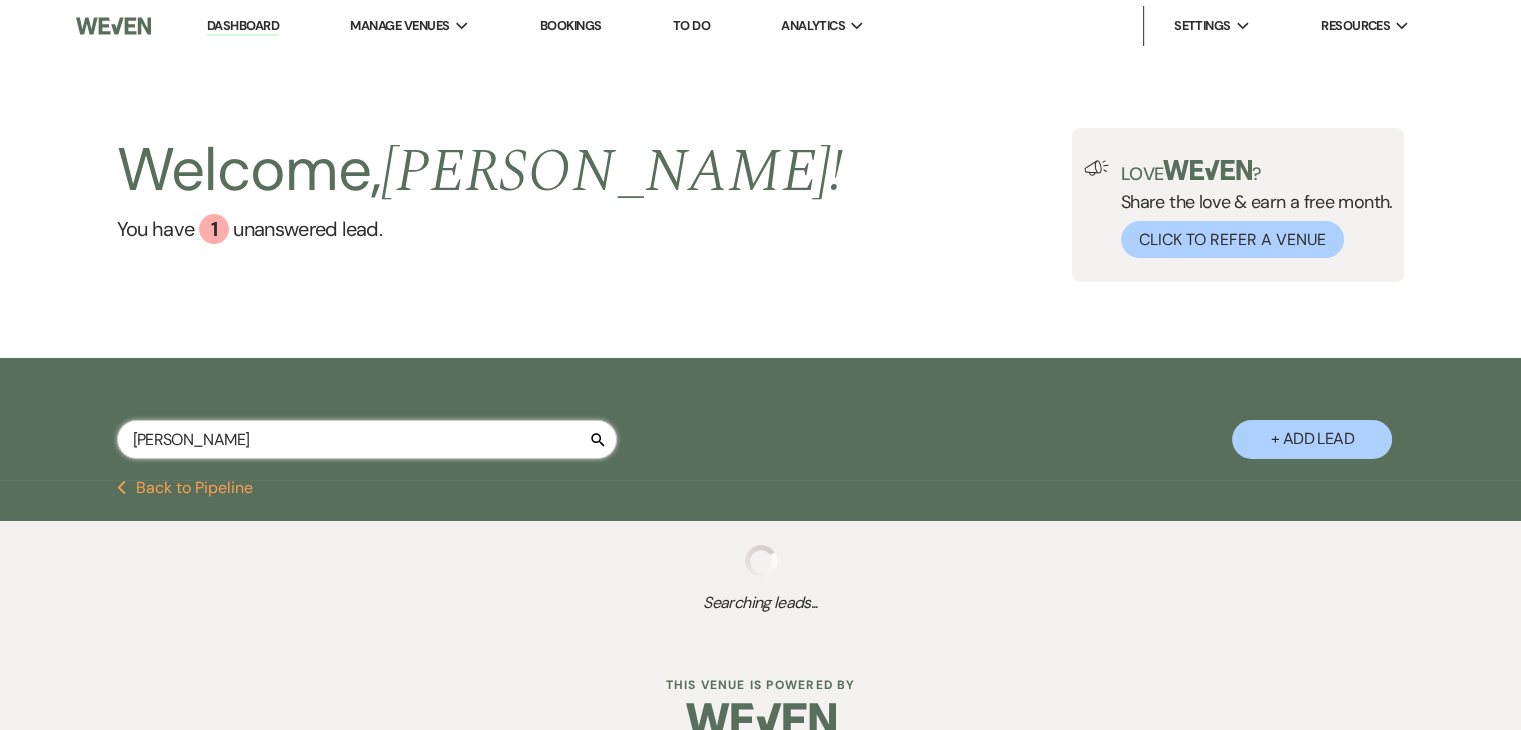 select on "4" 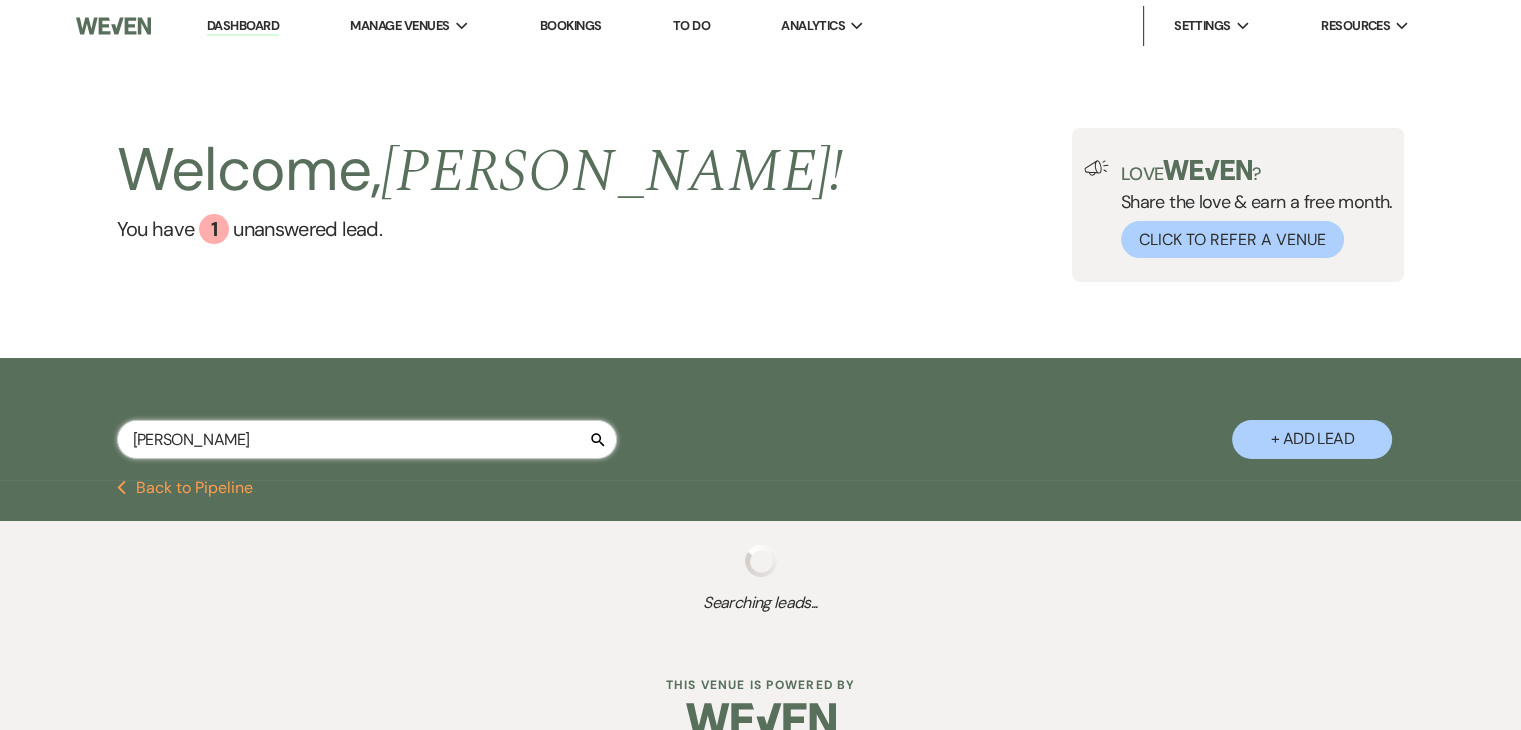 select on "4" 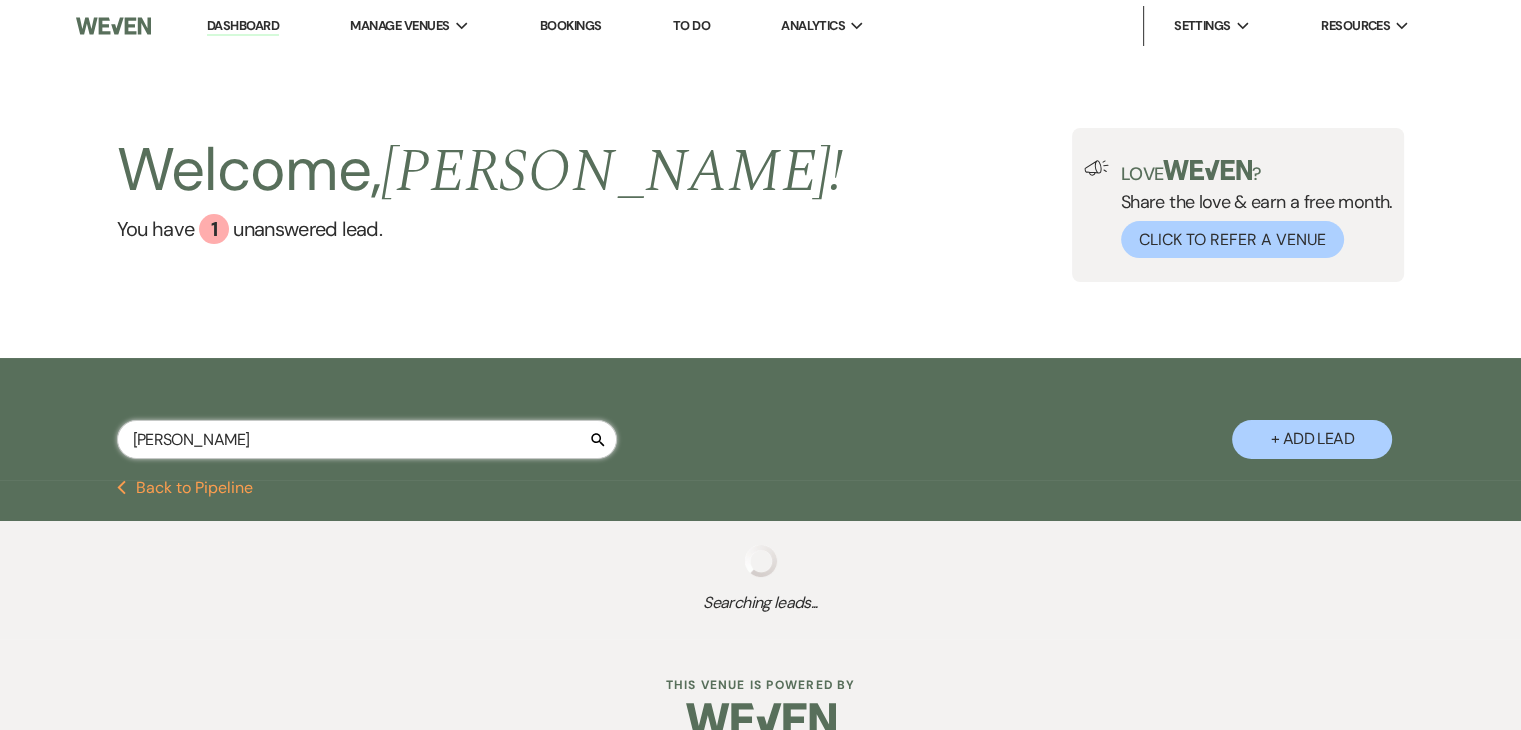 select on "2" 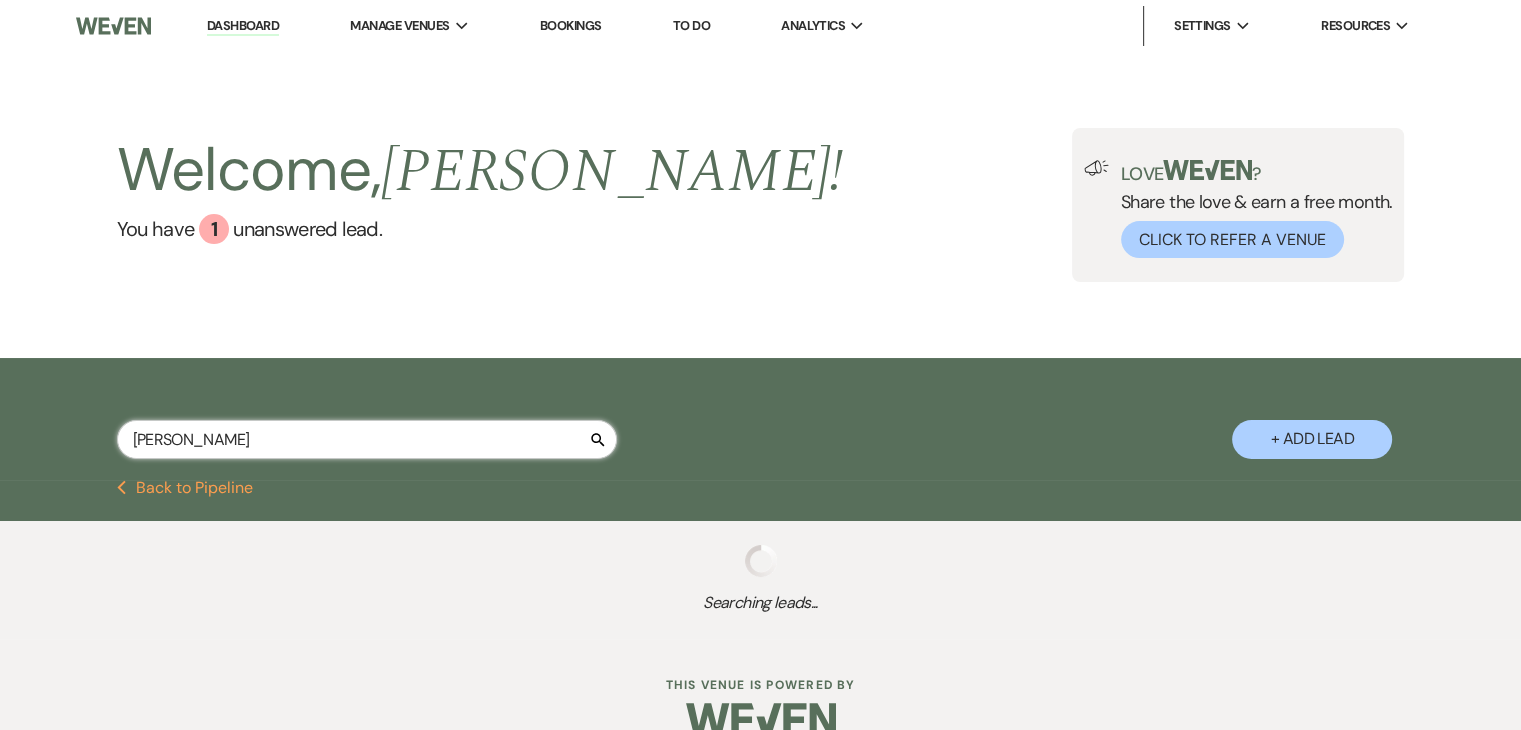 select on "5" 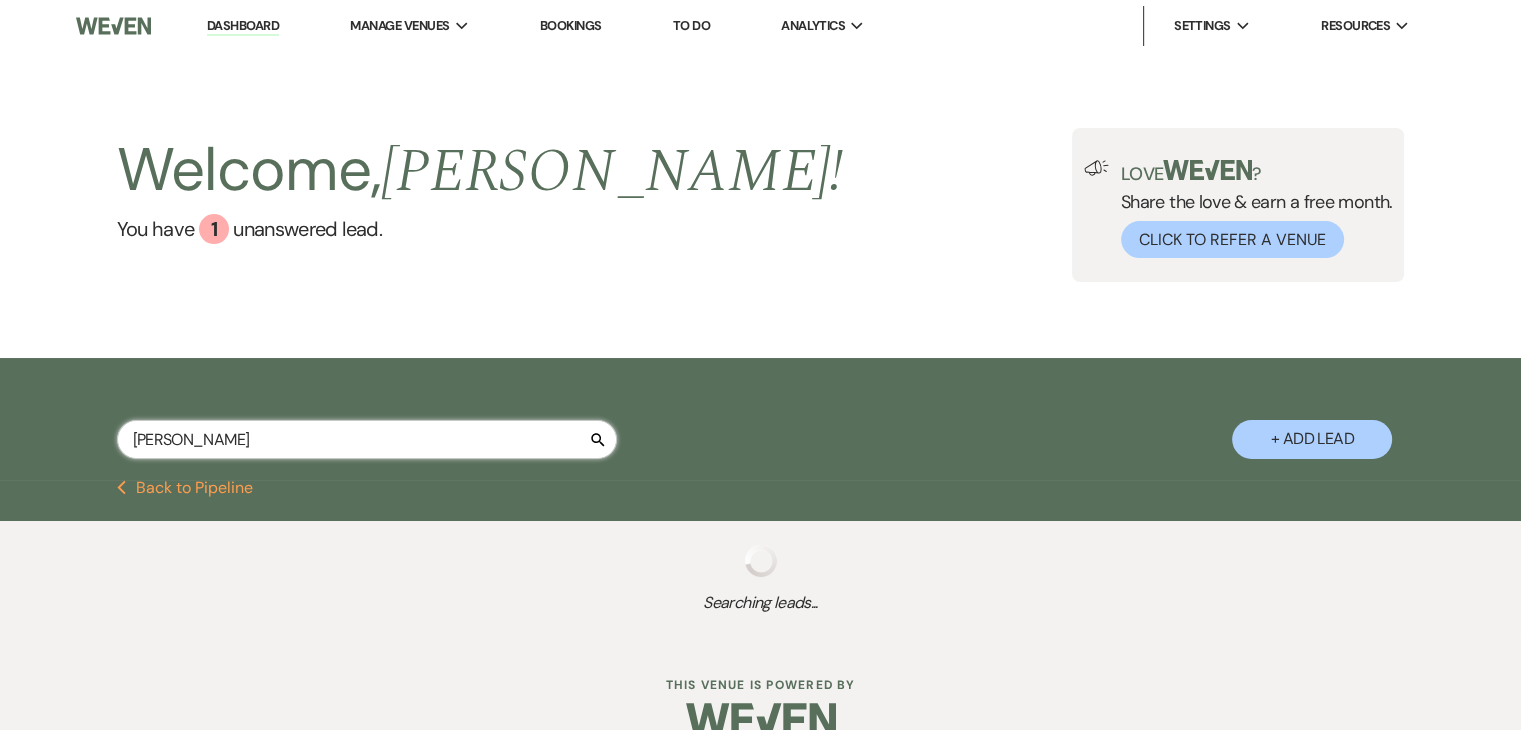 select on "8" 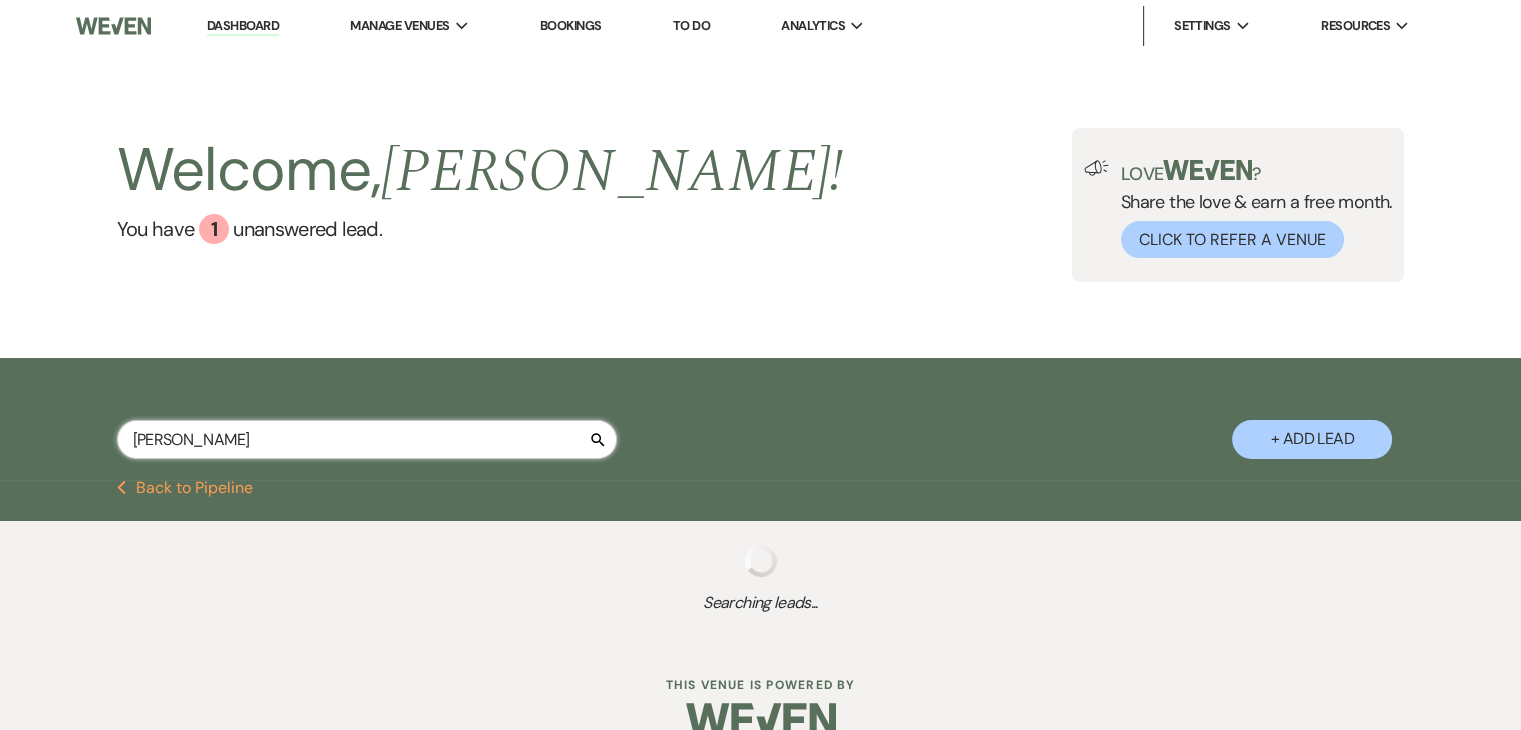 select on "5" 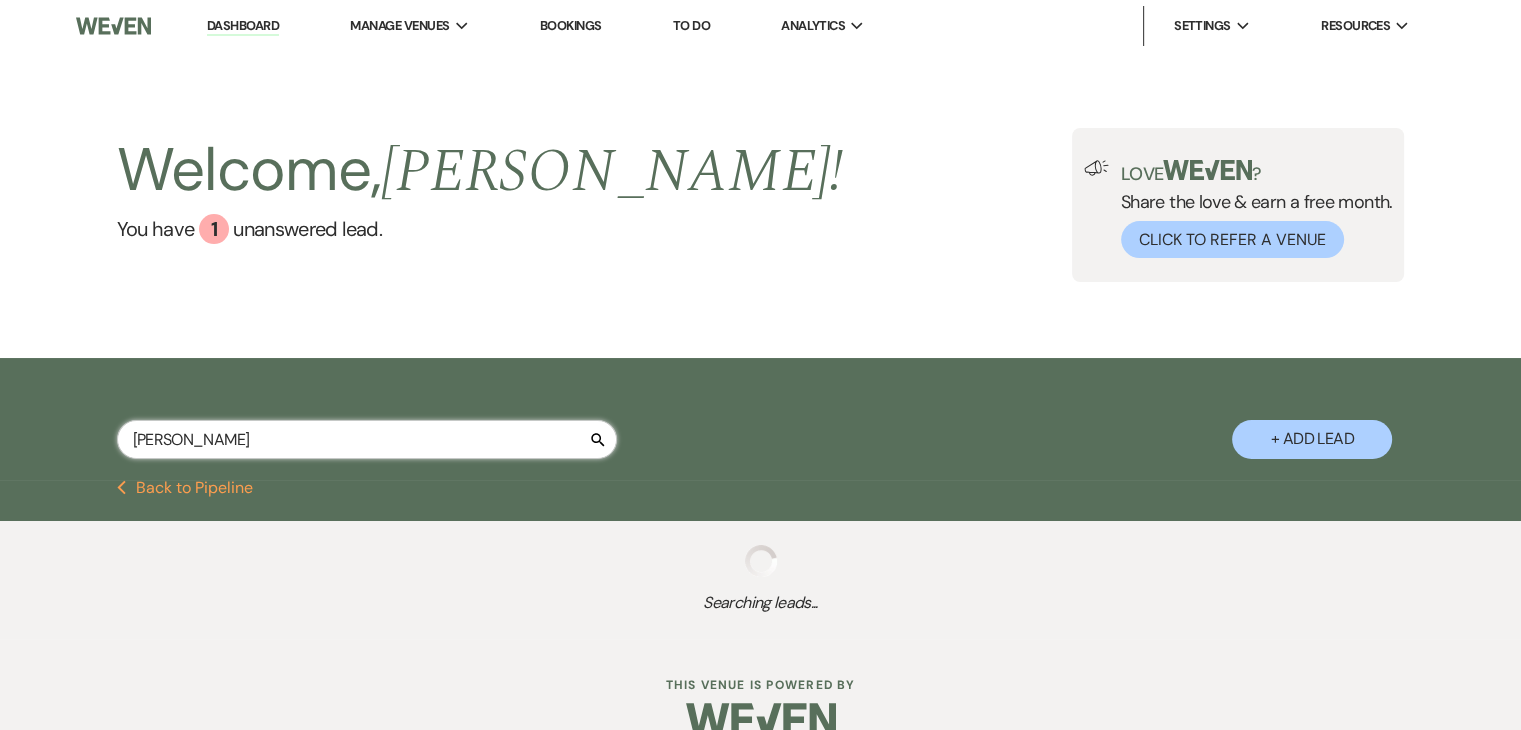 select on "8" 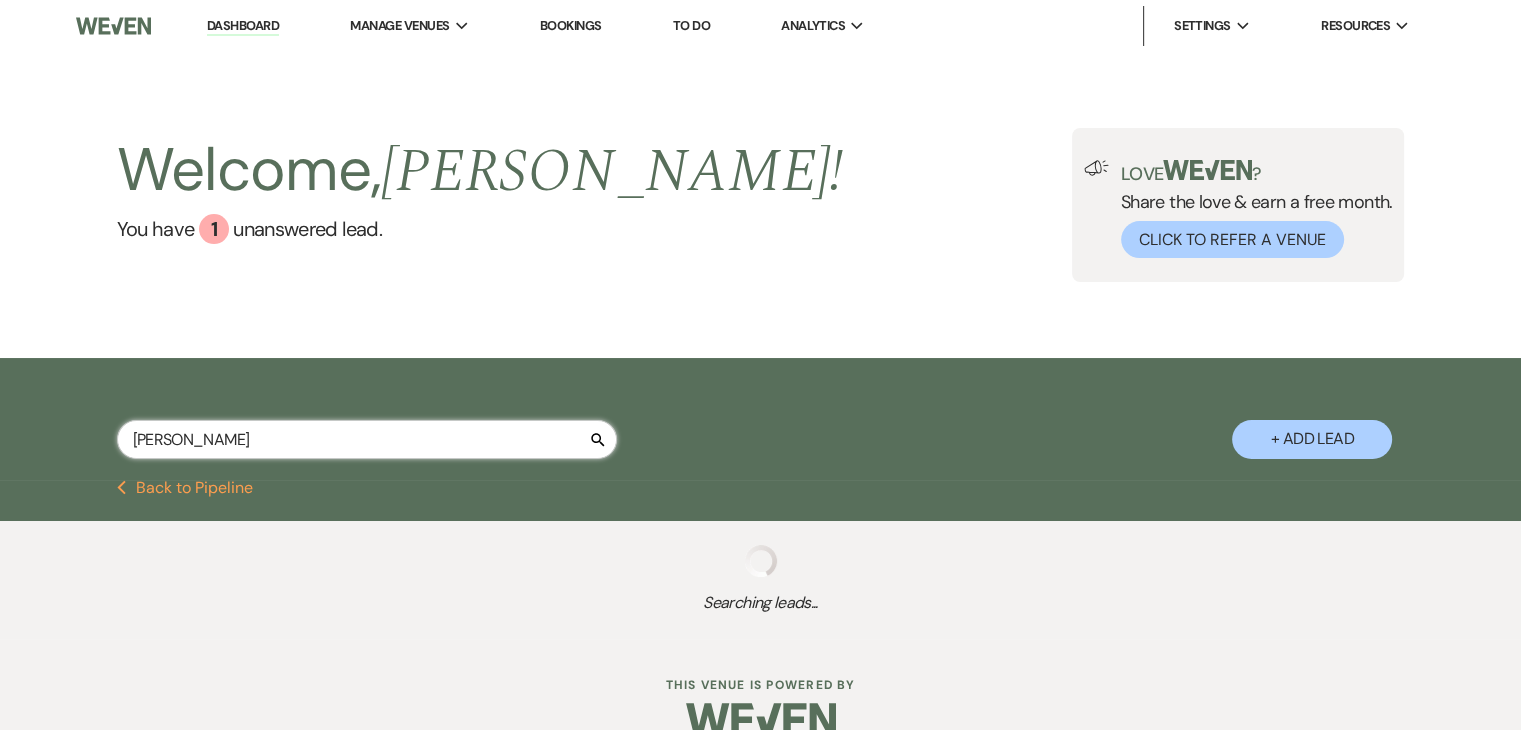 select on "5" 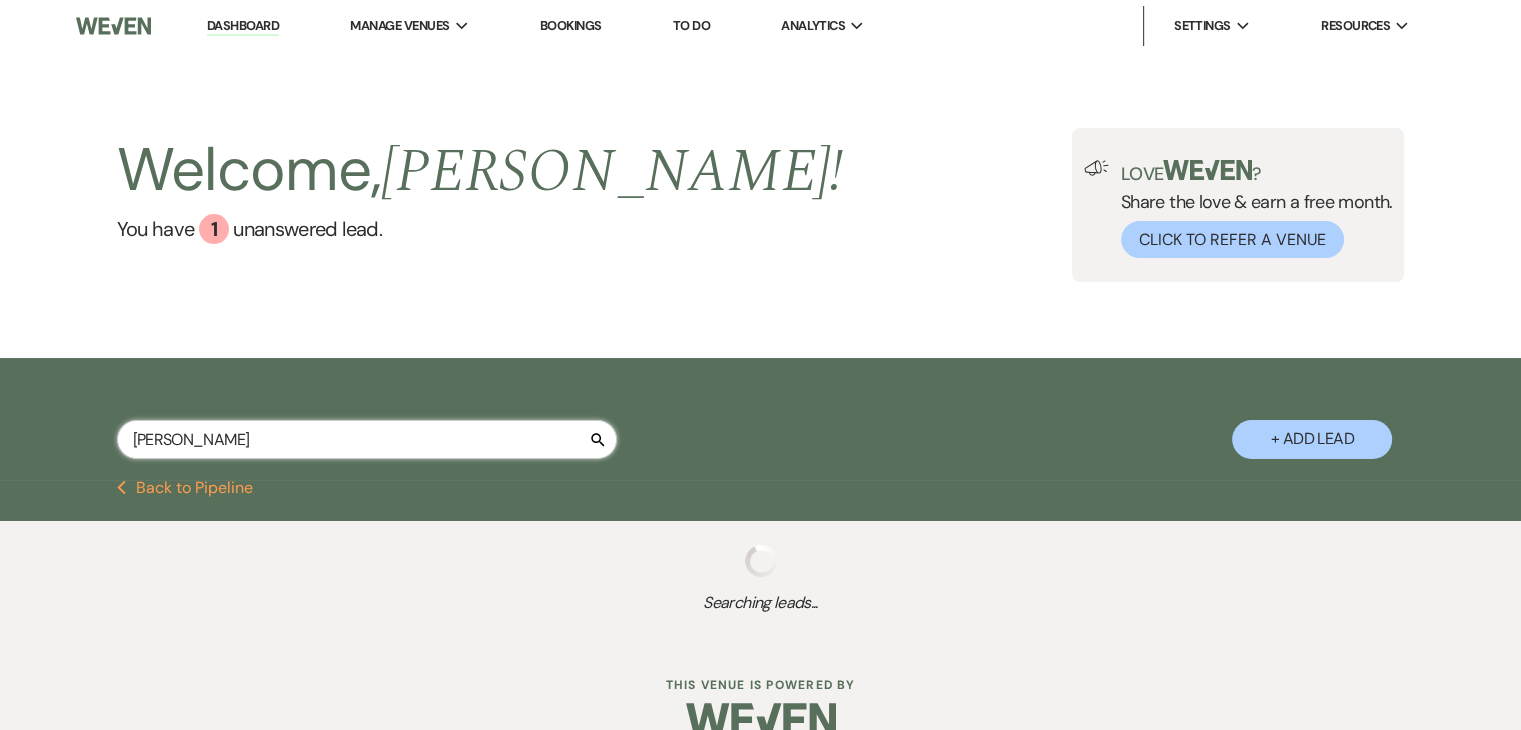 select on "5" 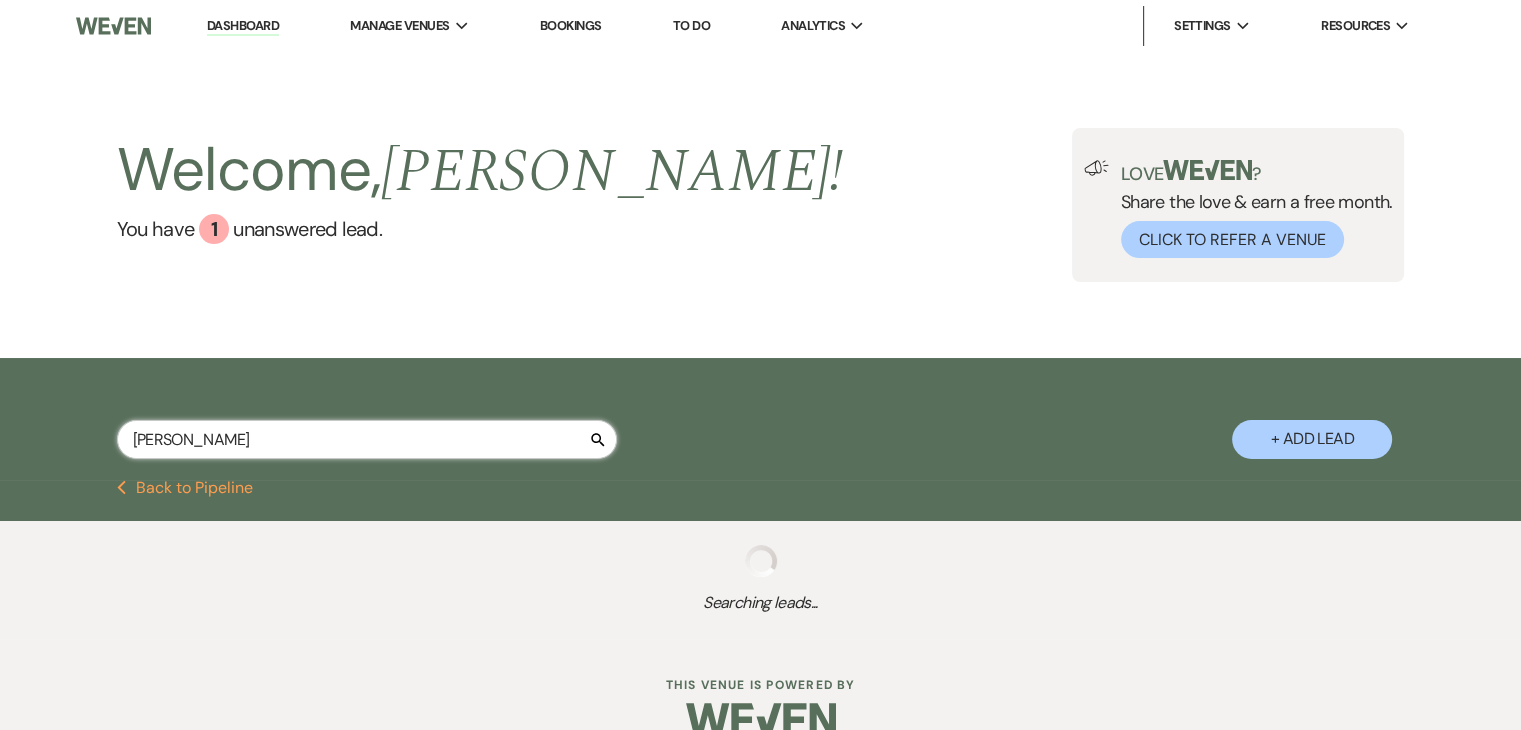 select on "6" 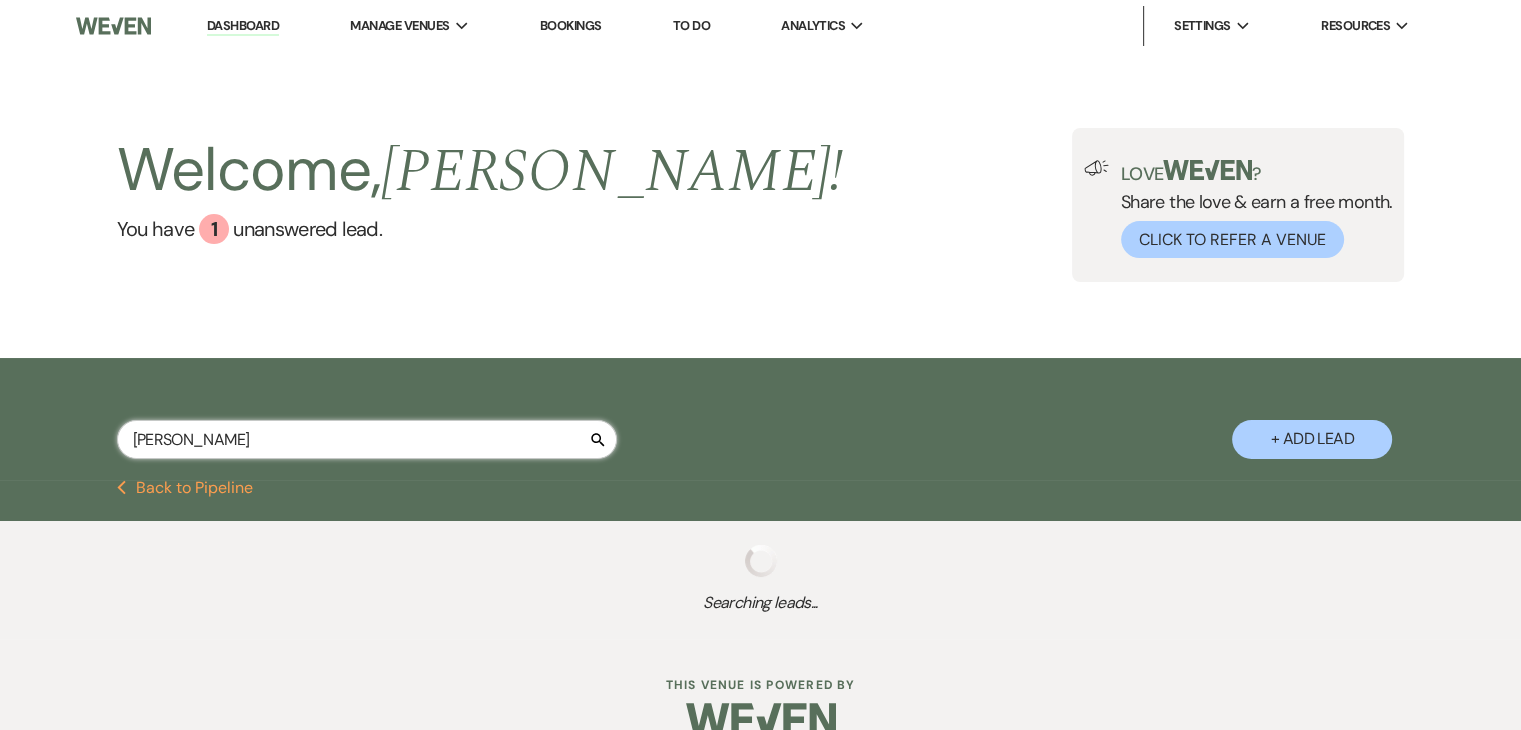 select on "2" 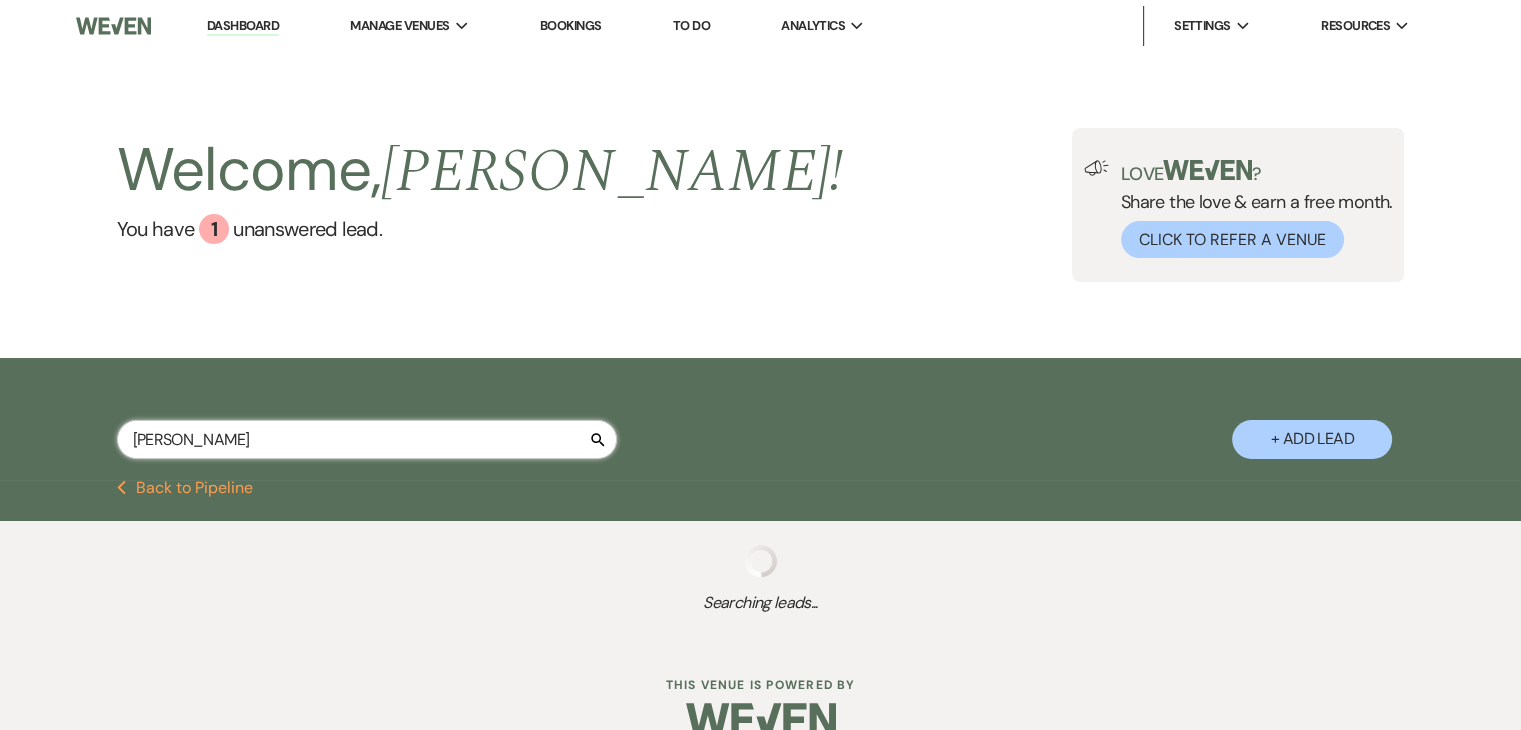 select on "5" 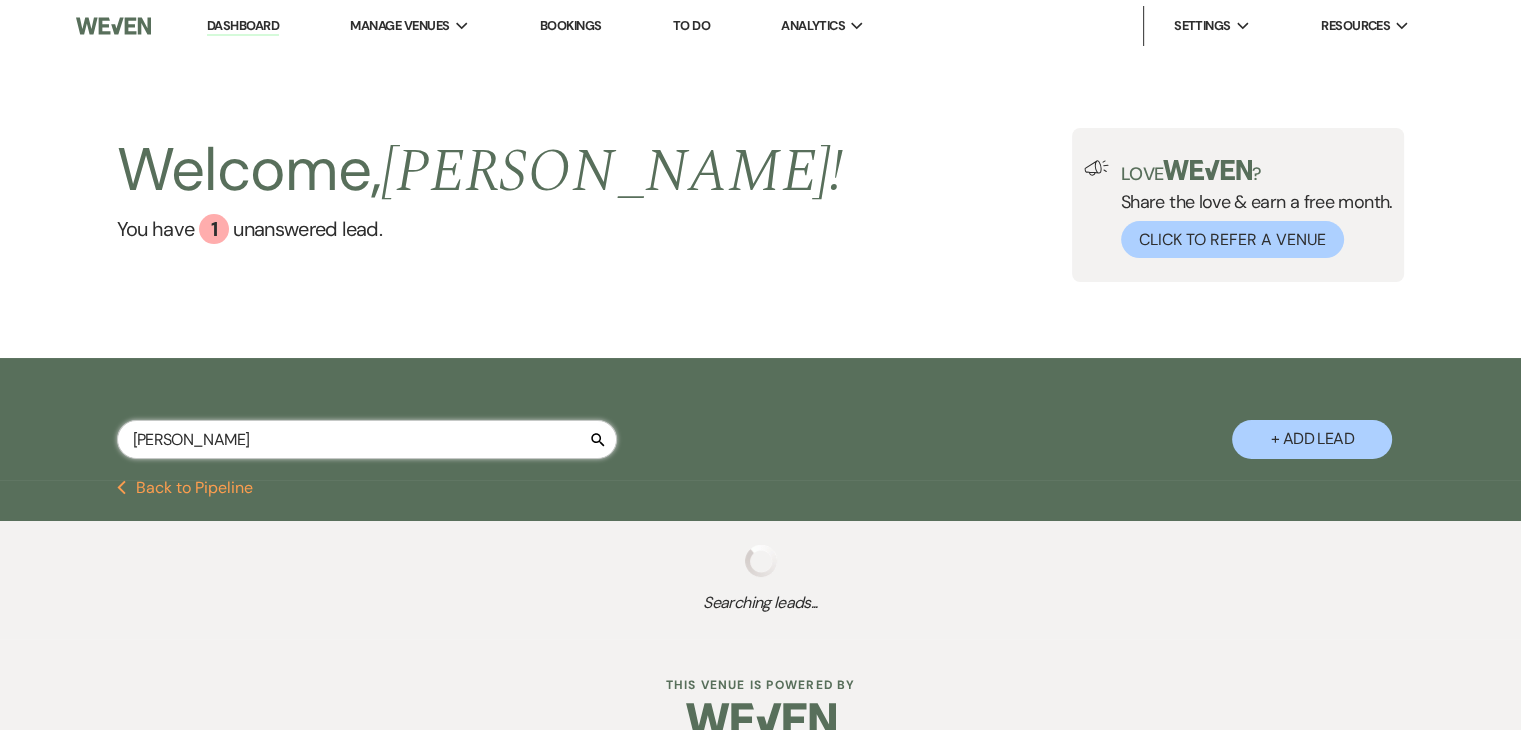select on "5" 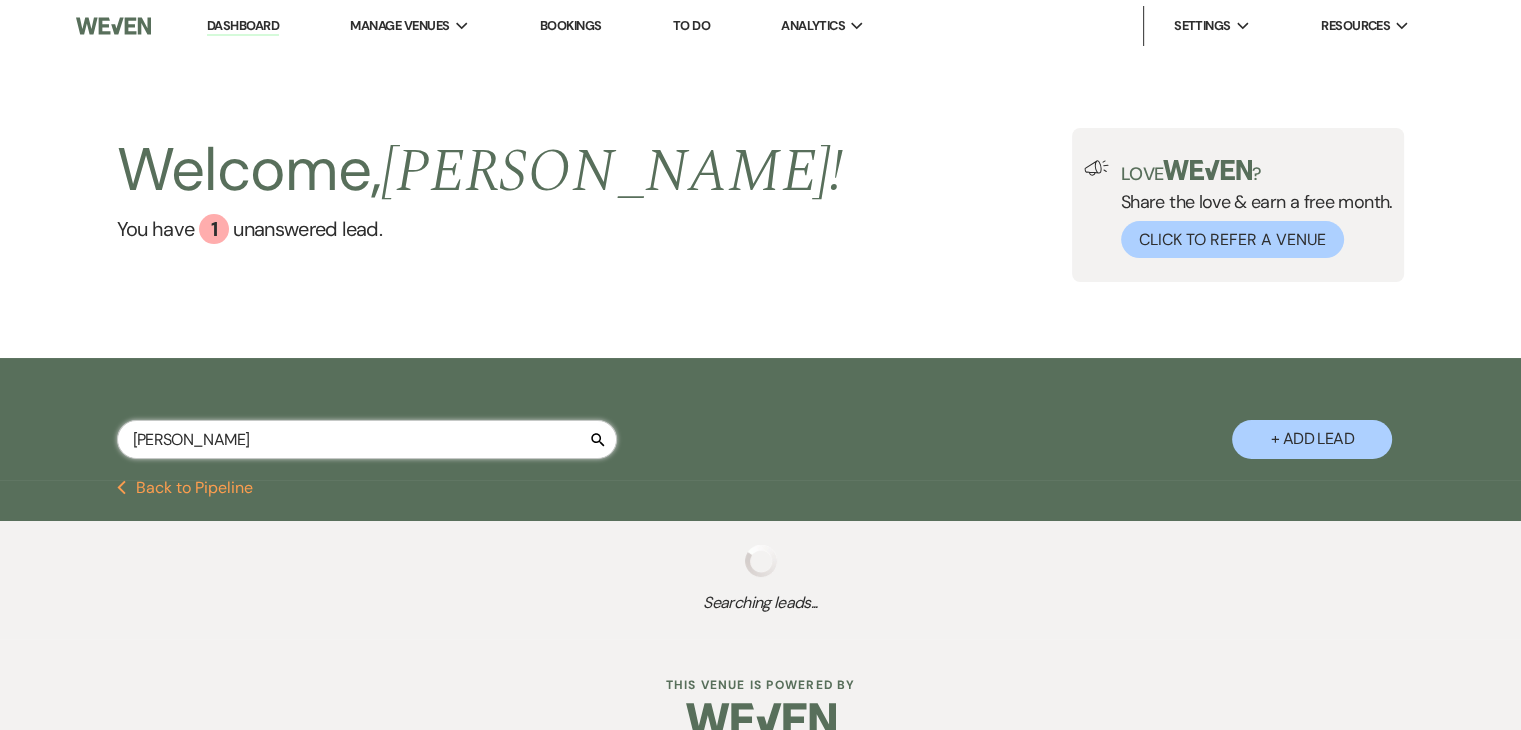 select on "4" 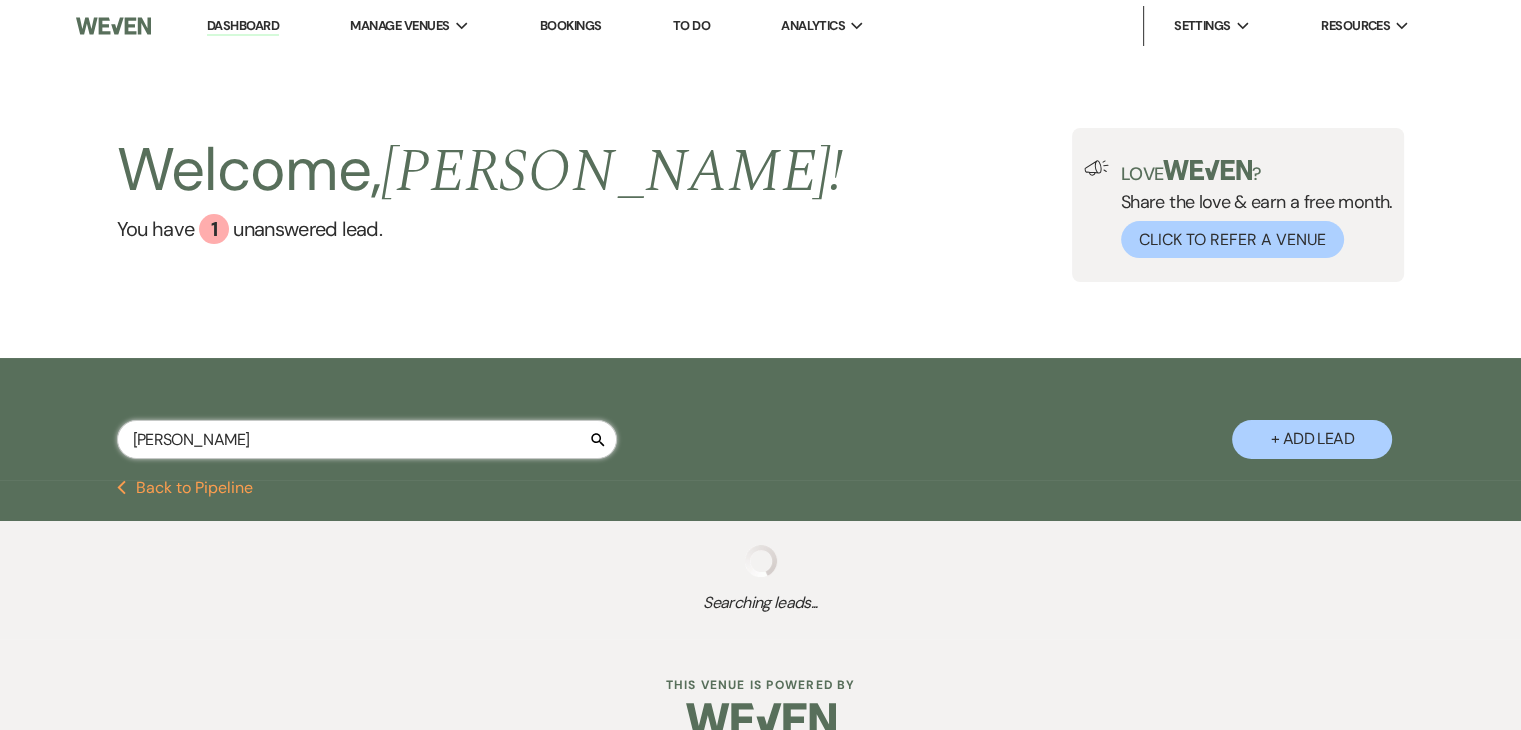 select on "5" 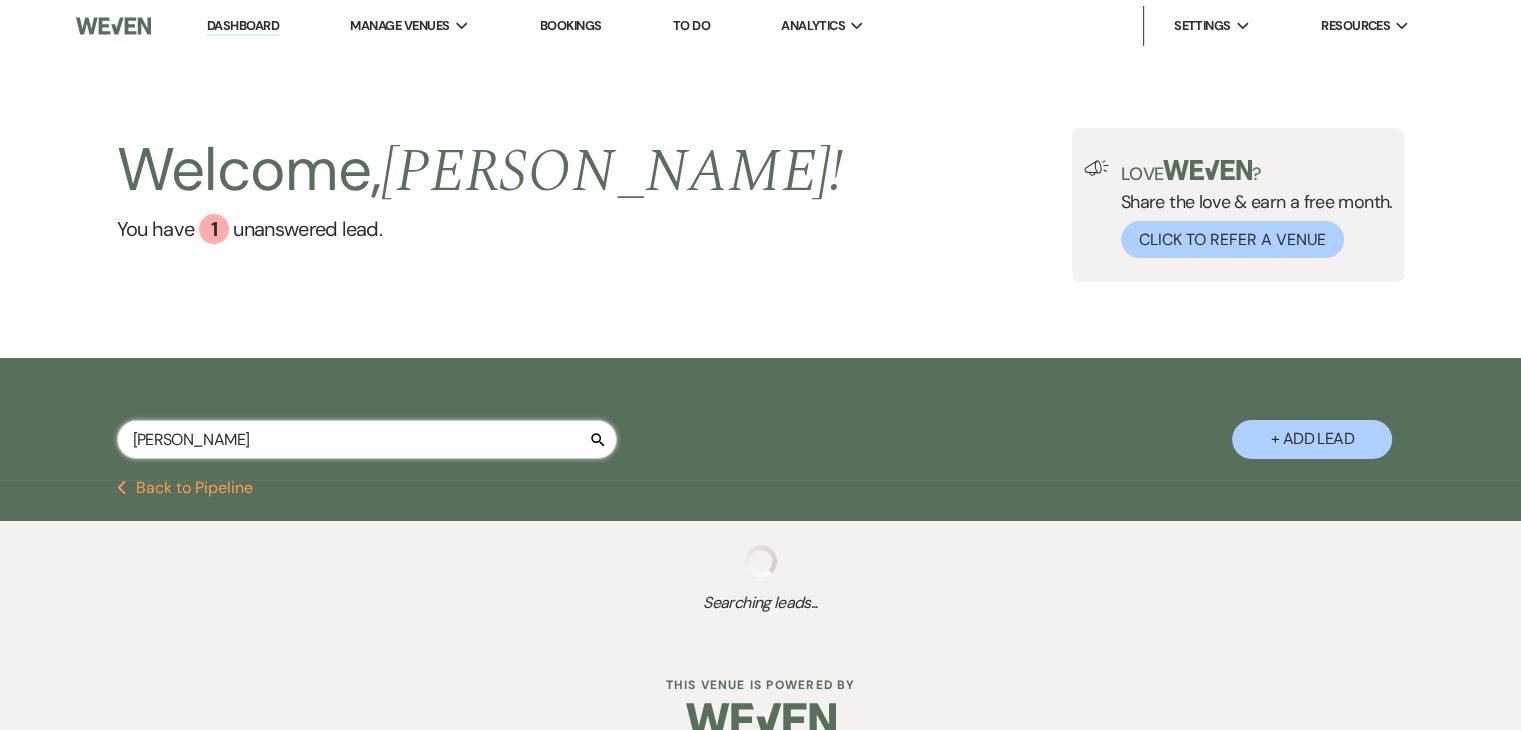 select on "8" 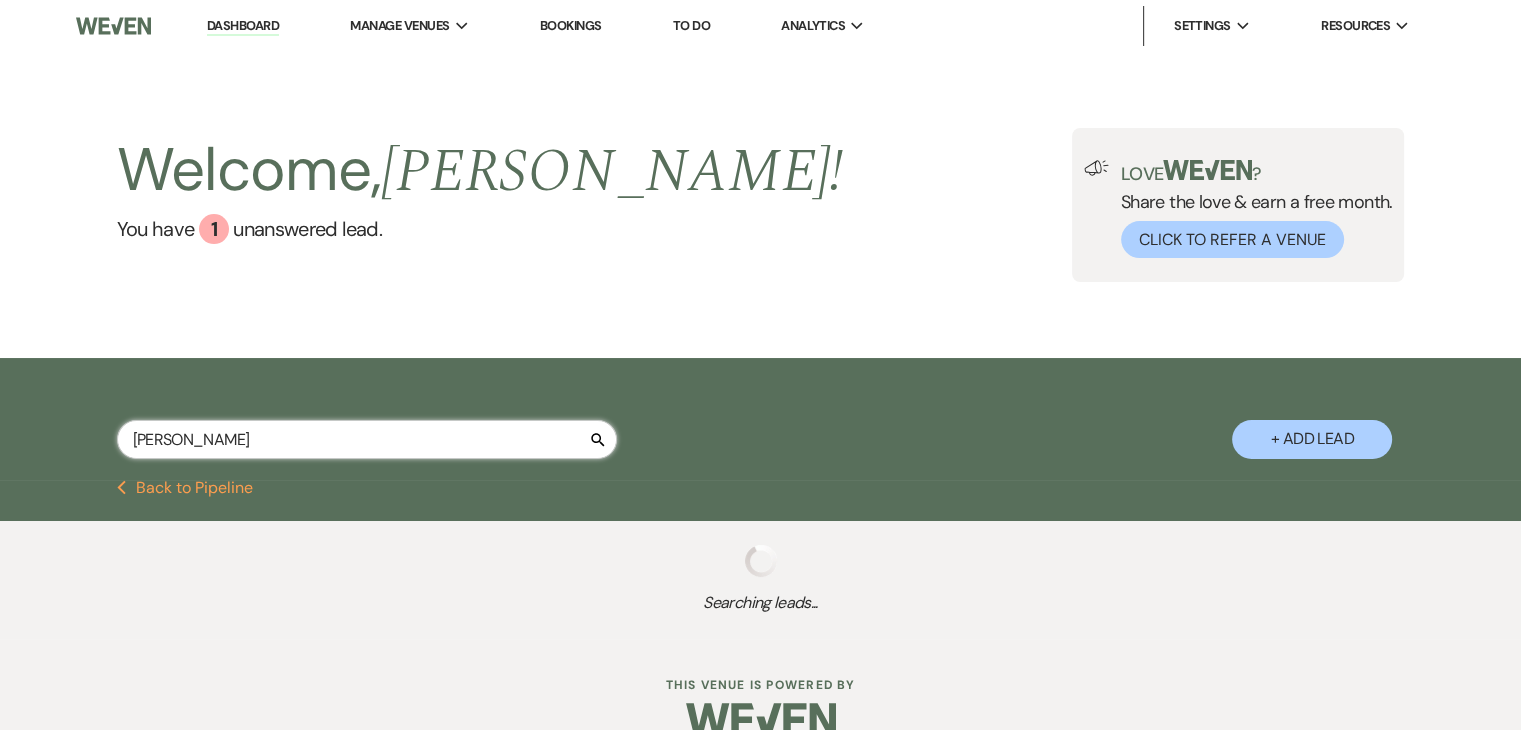 select on "6" 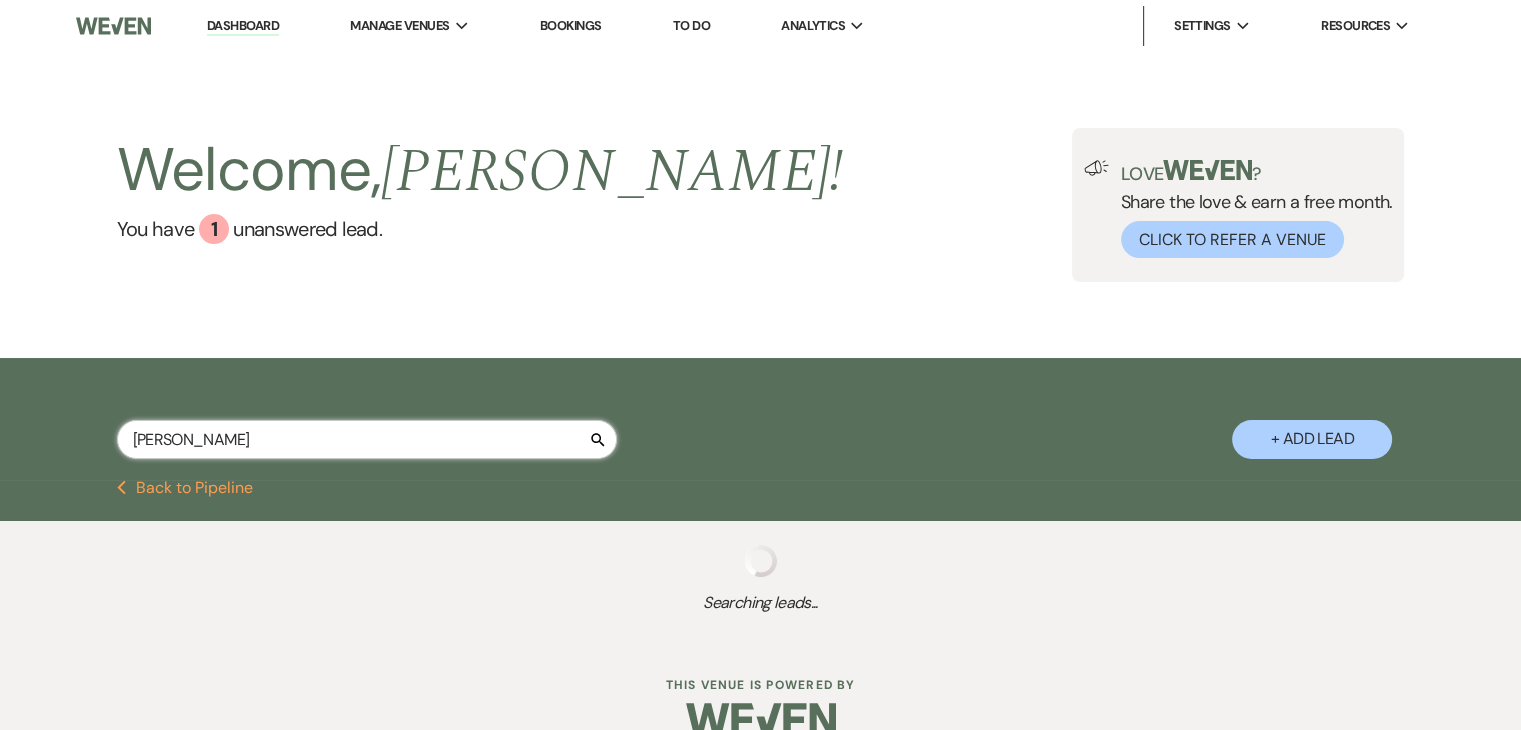 select on "8" 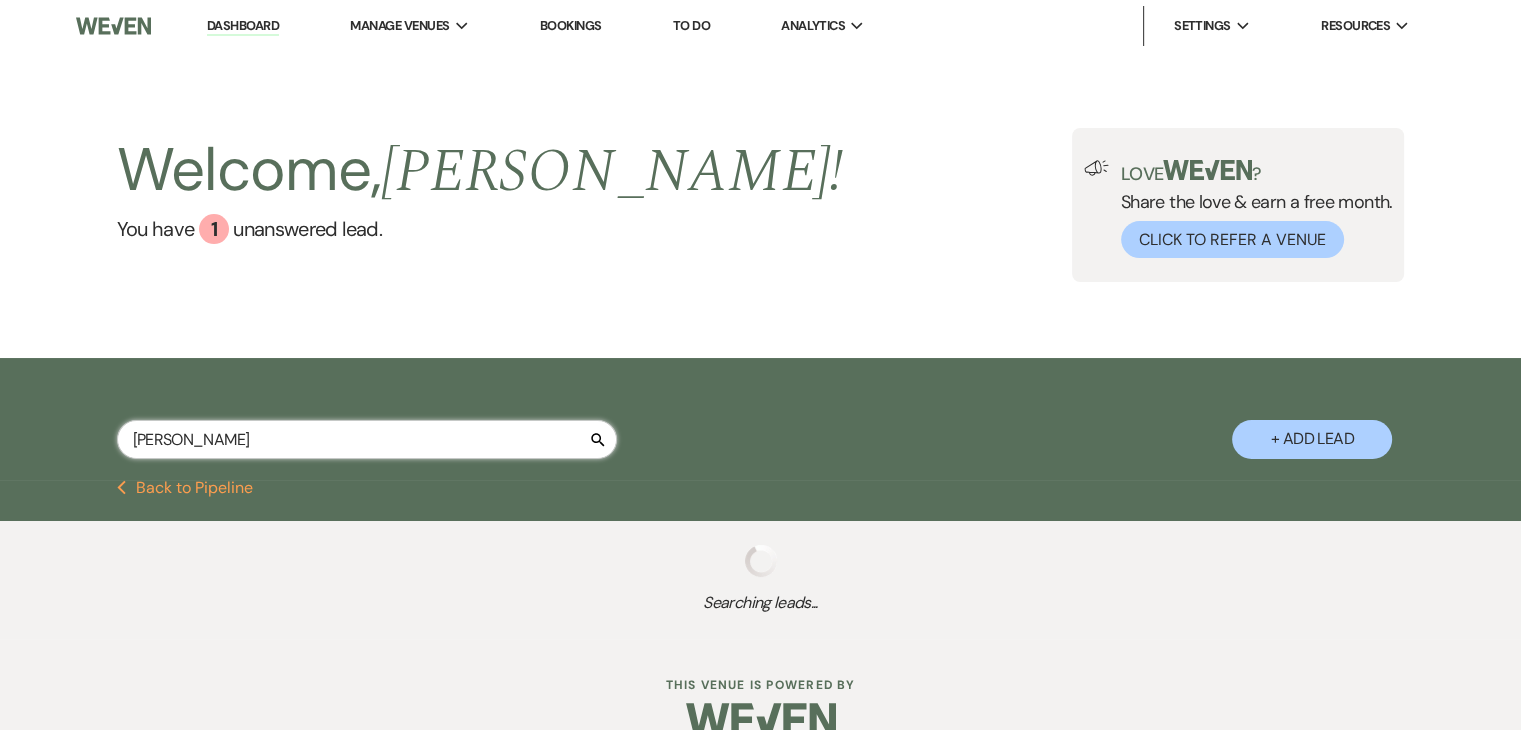 select on "11" 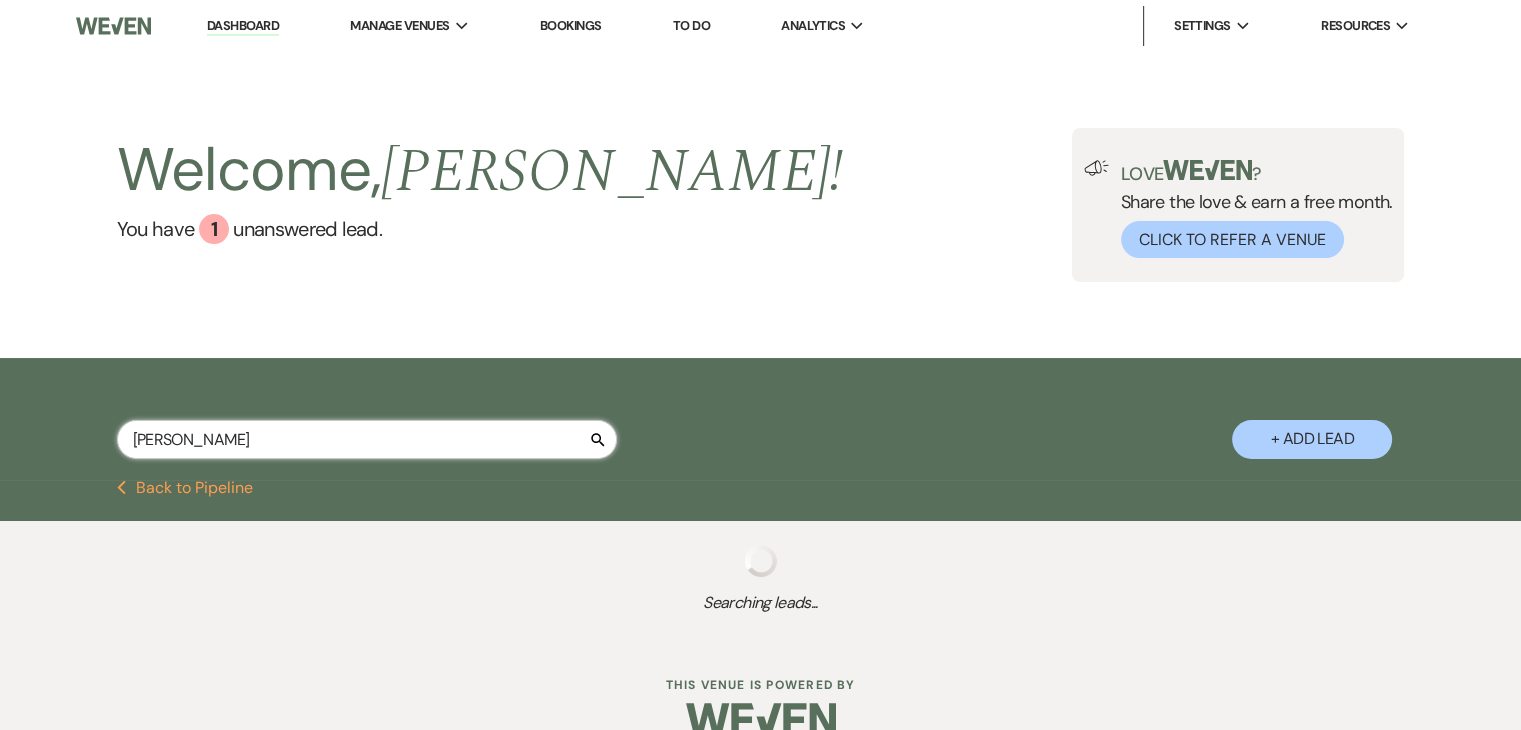 select on "8" 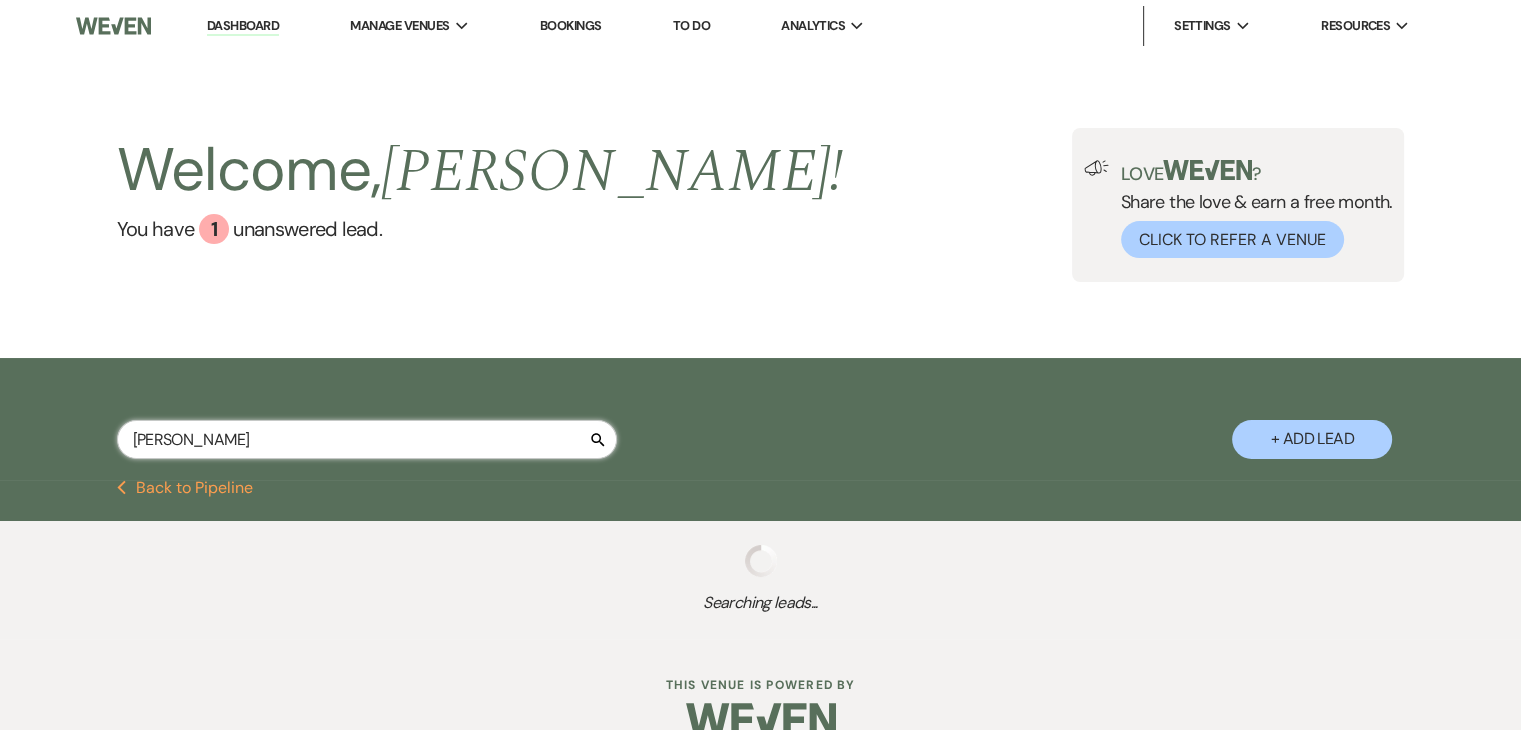 select on "5" 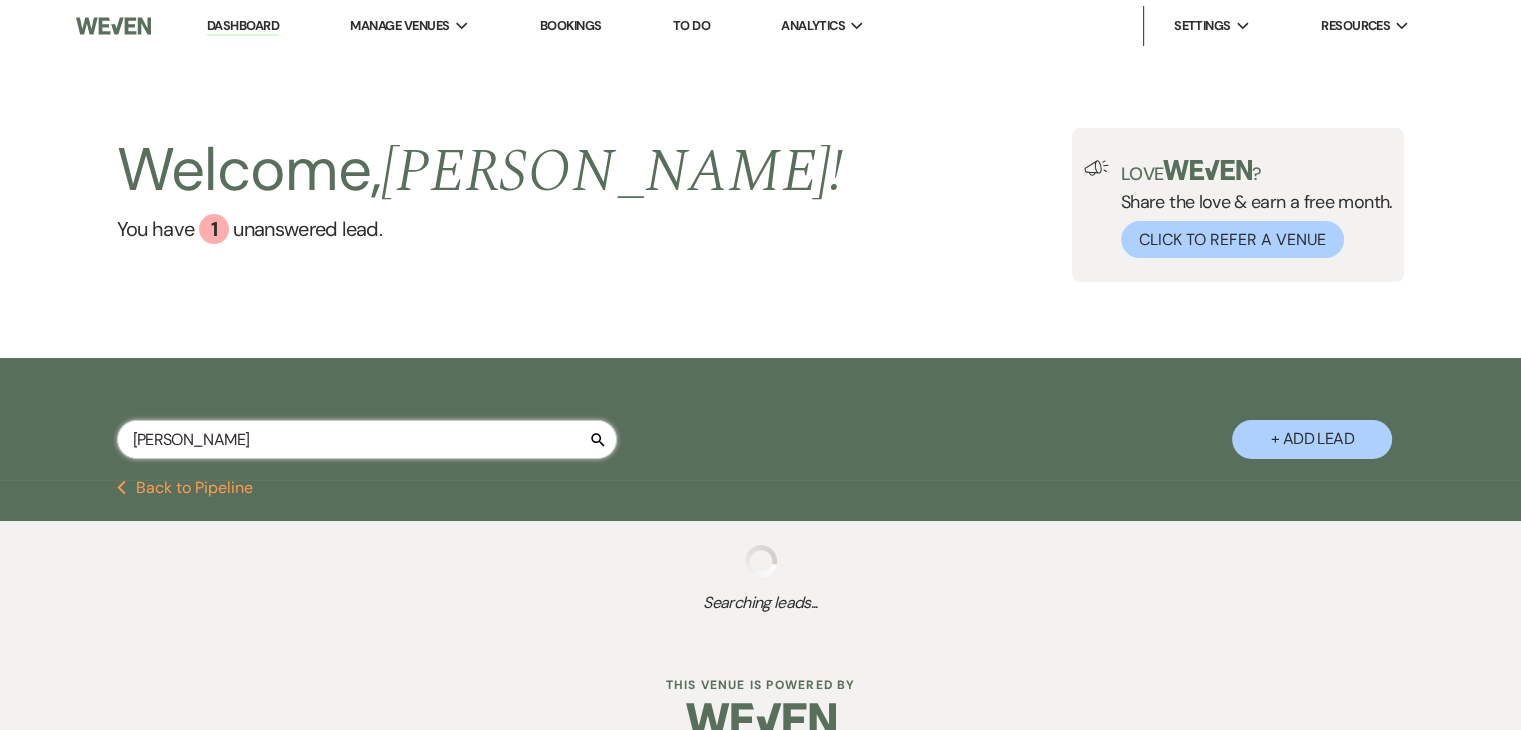 select on "8" 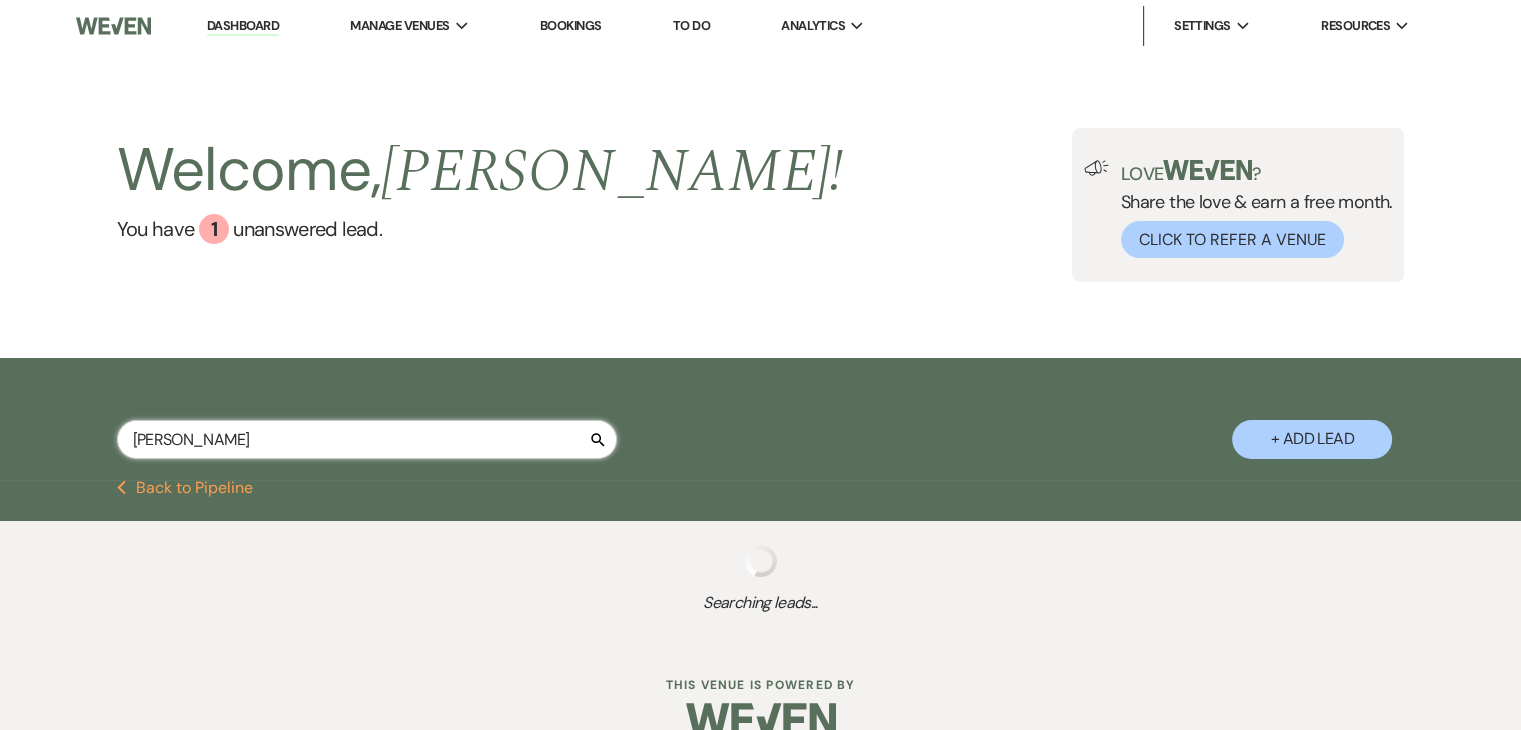 select on "4" 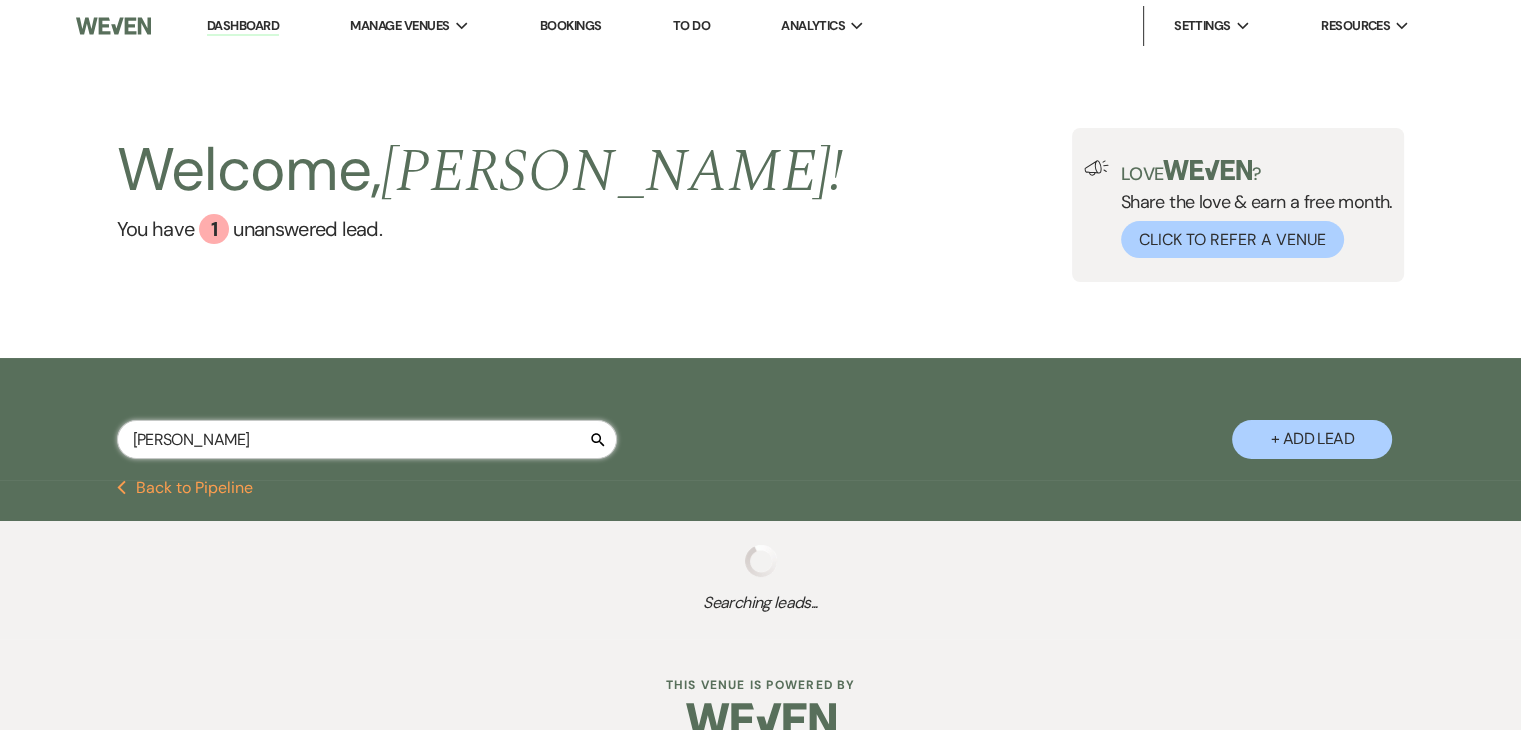 select on "8" 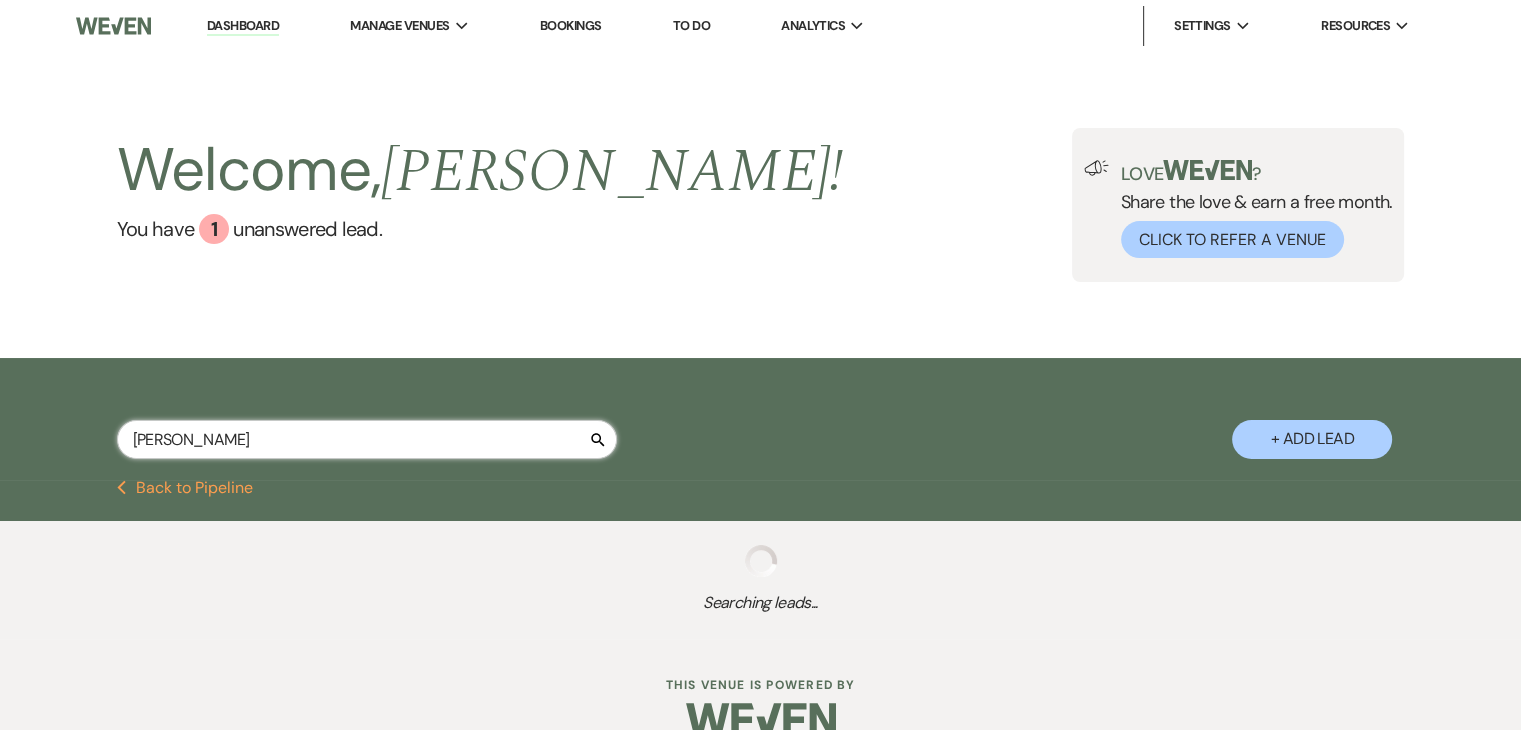 select on "6" 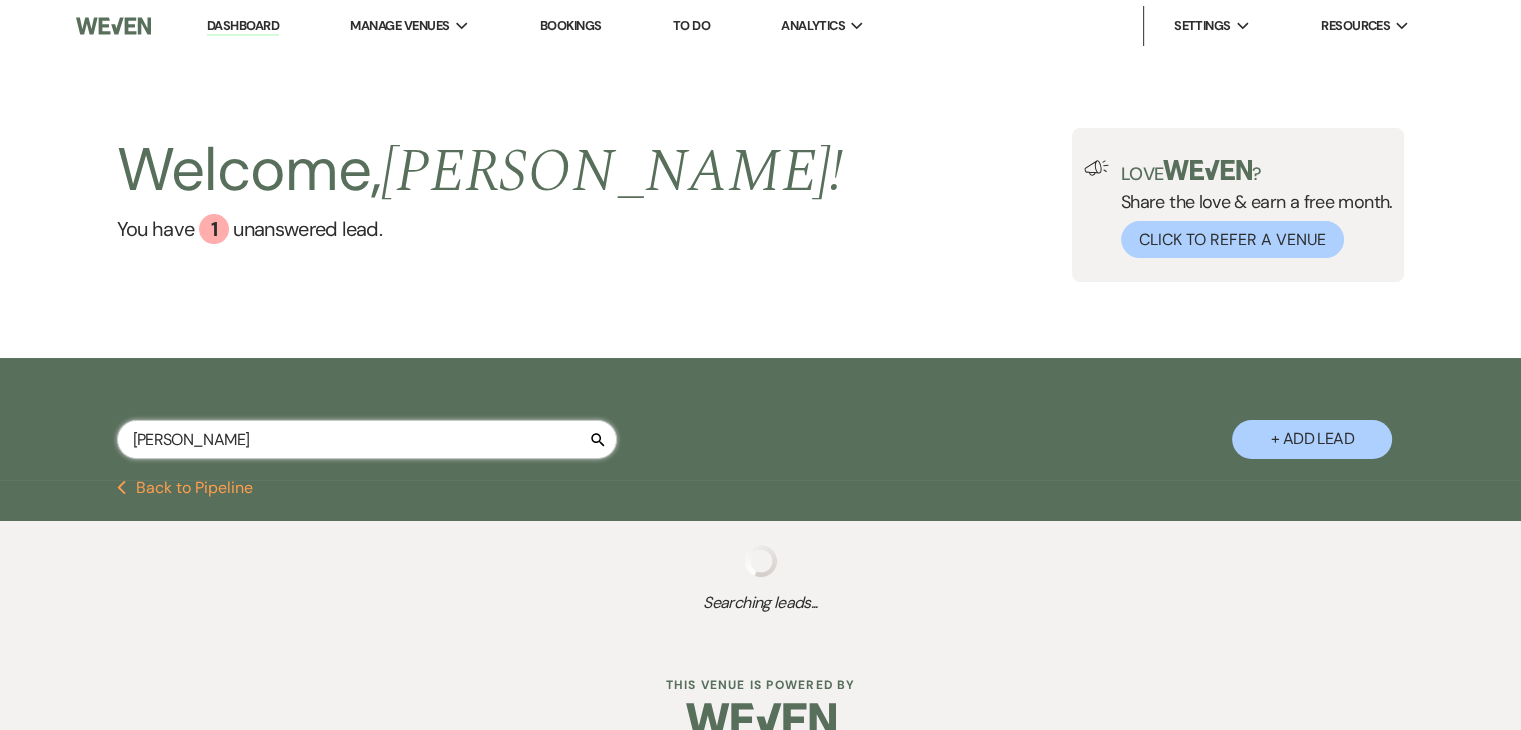 select on "8" 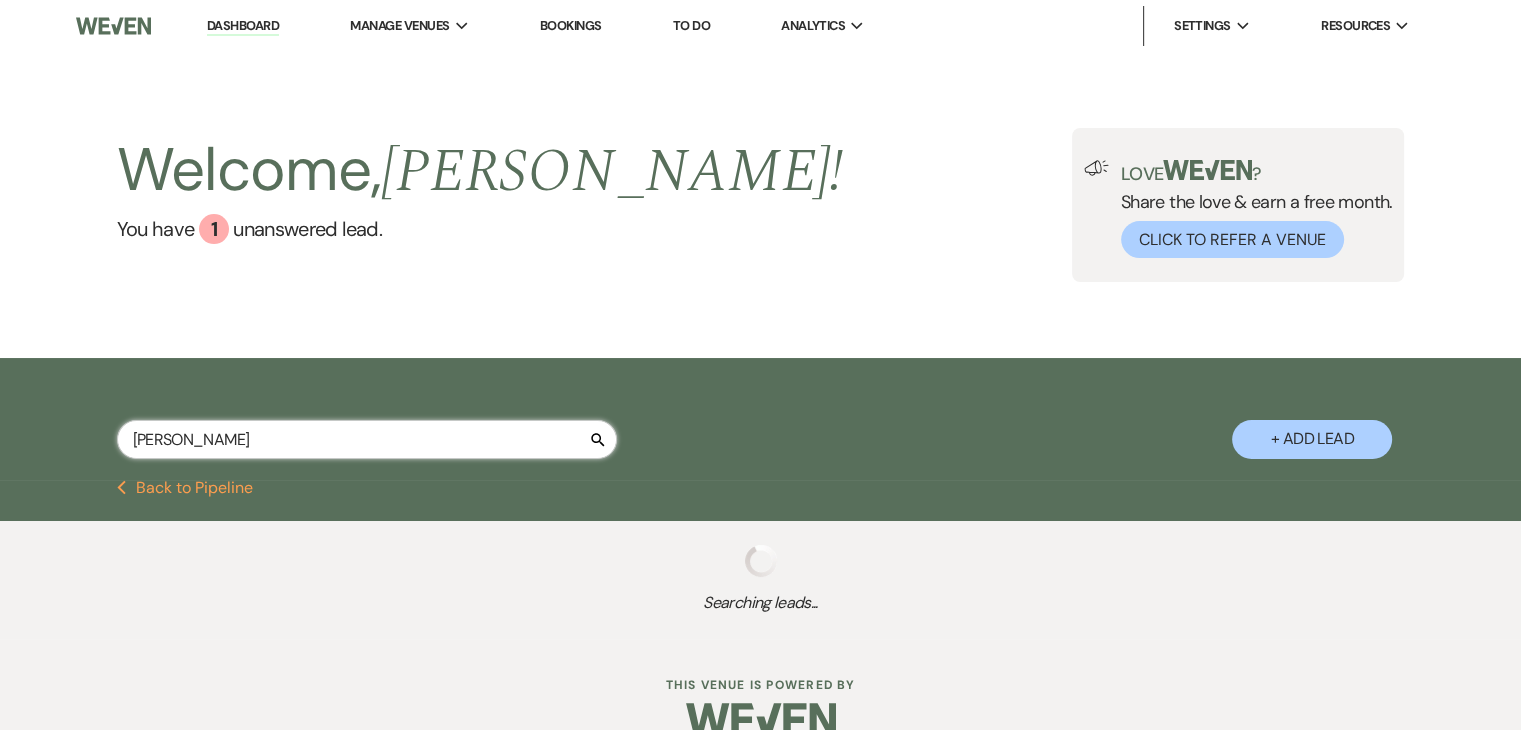 select on "6" 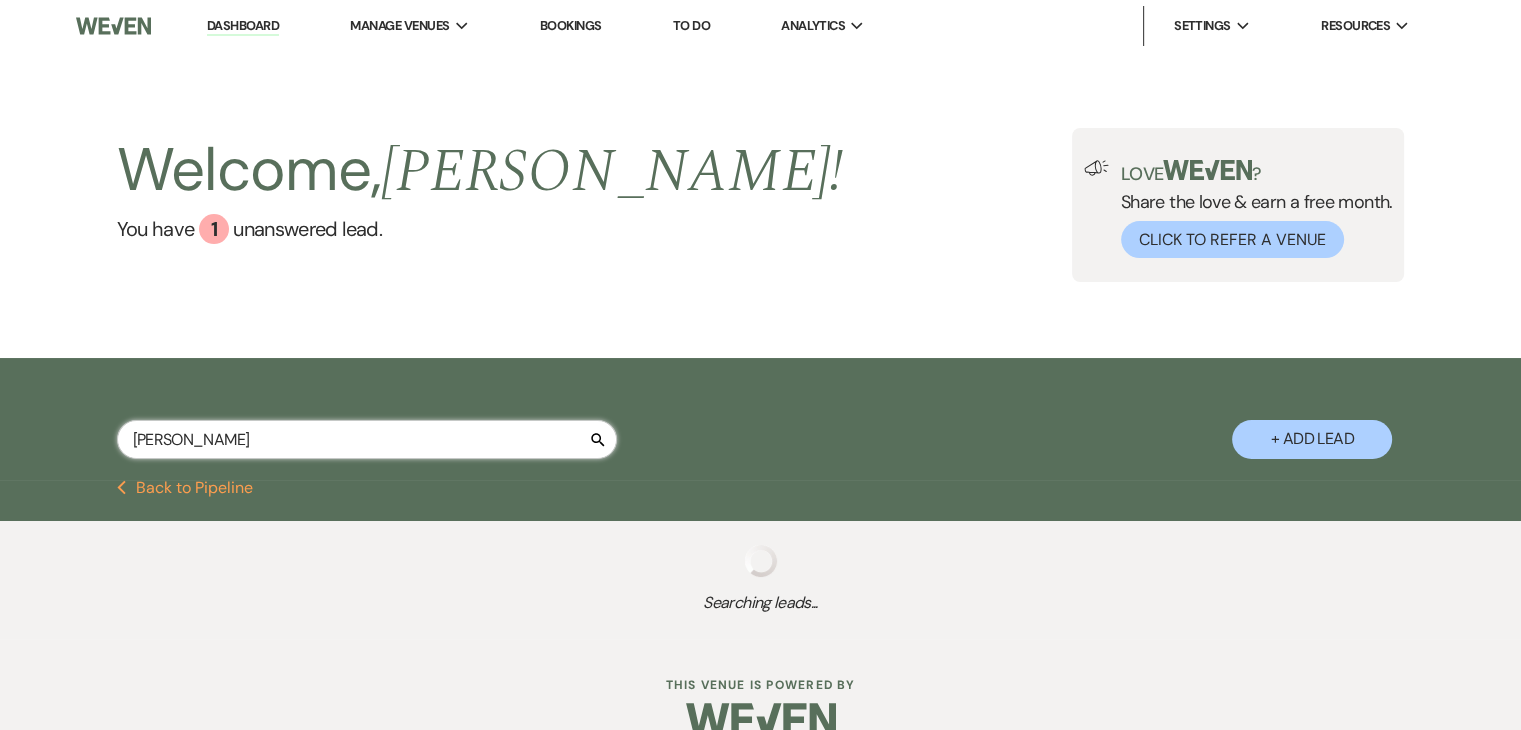 select on "5" 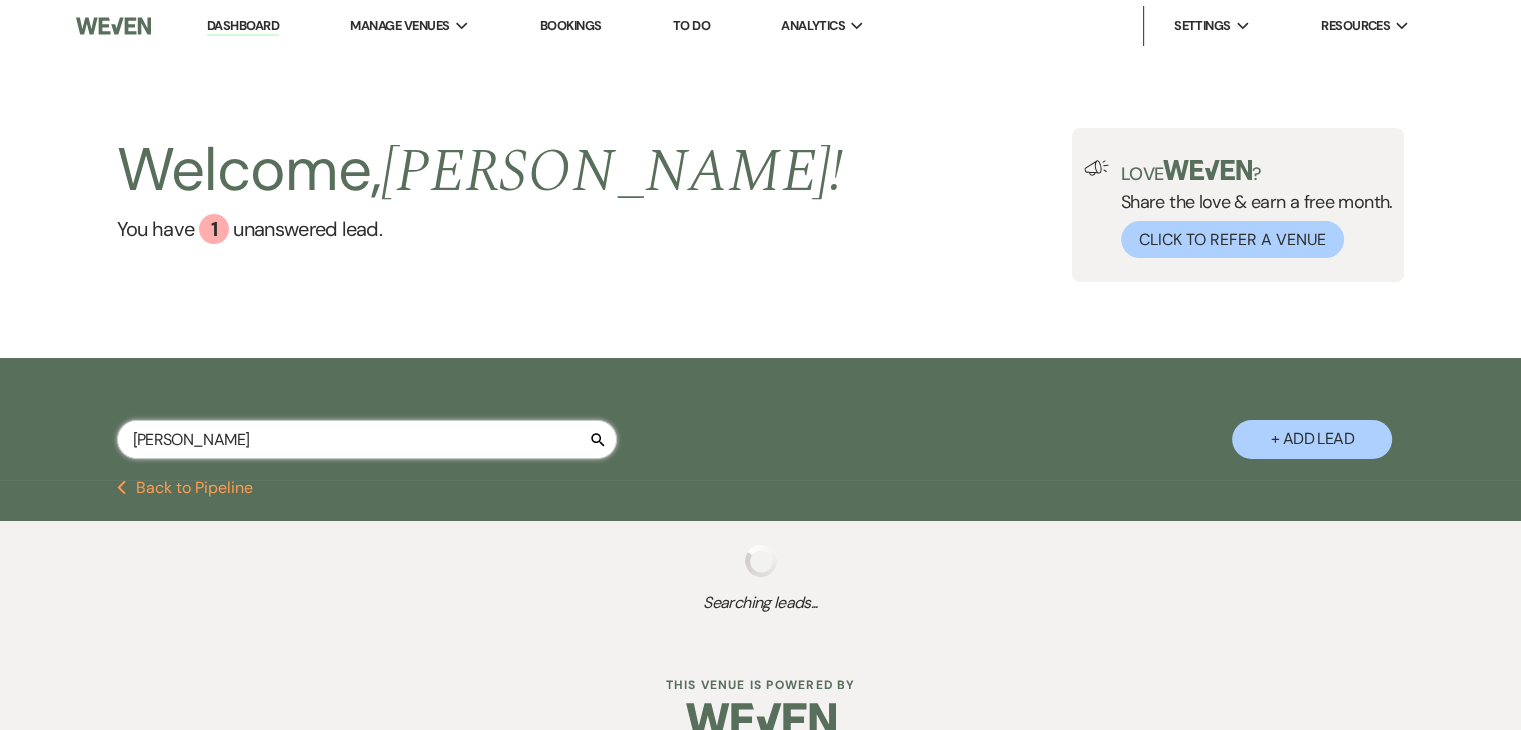 select on "5" 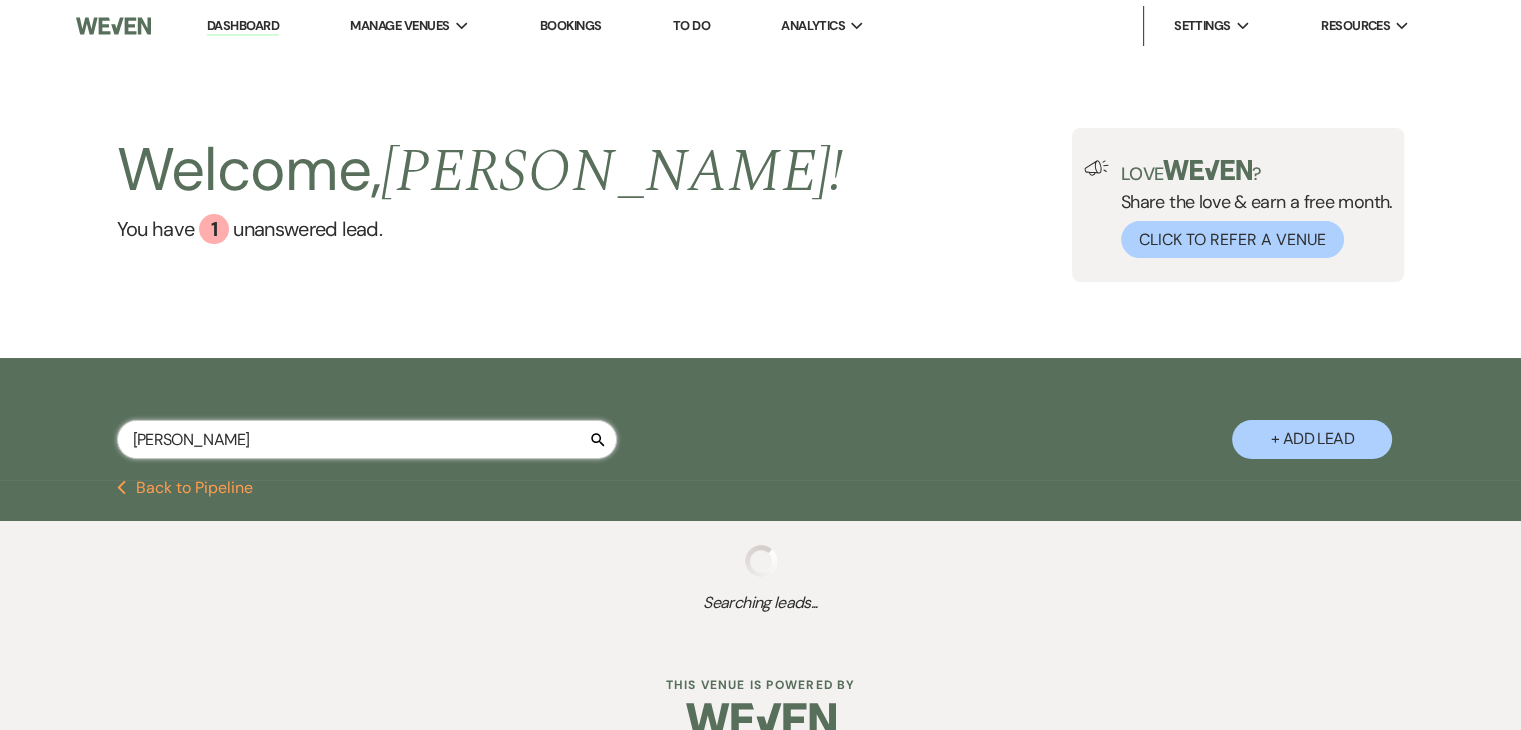 select on "5" 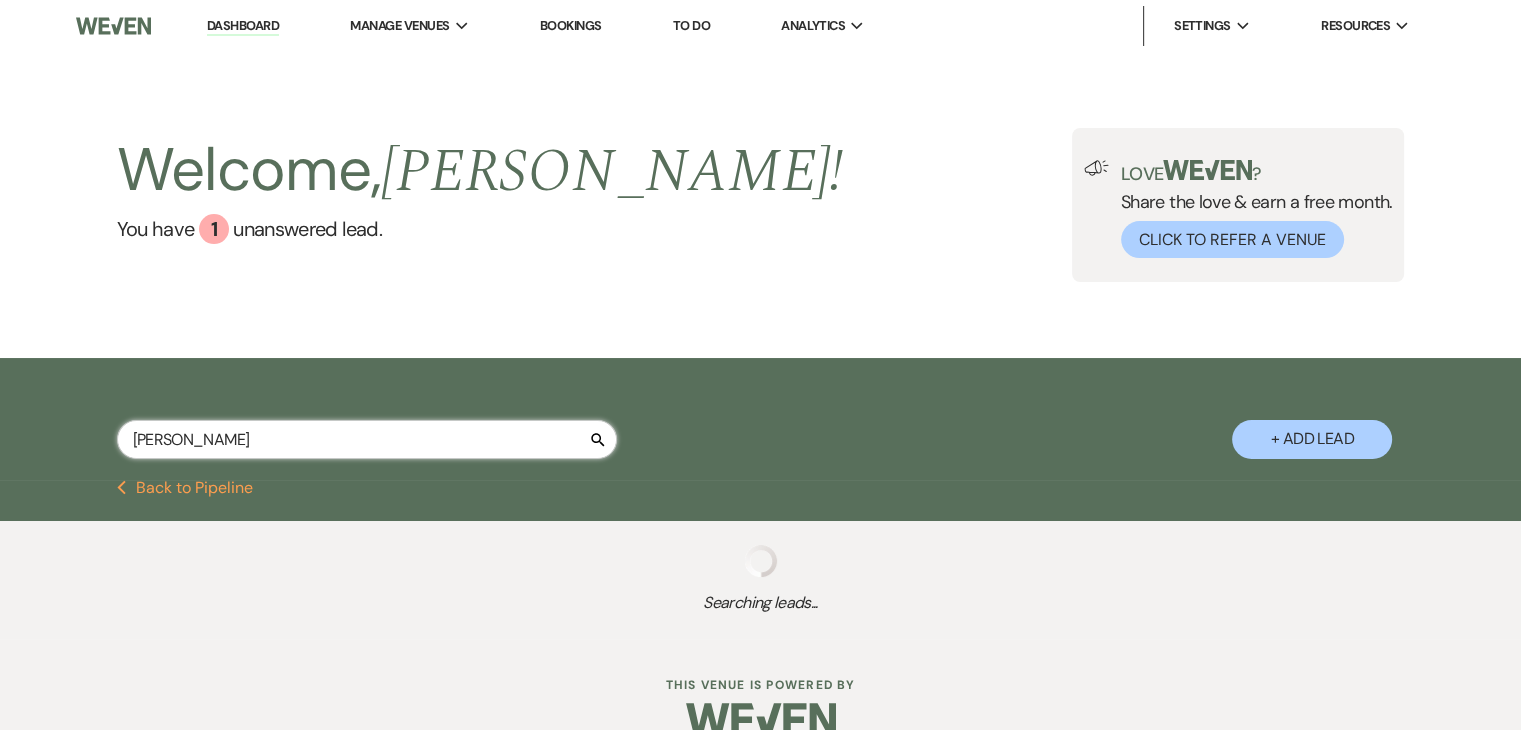 select on "8" 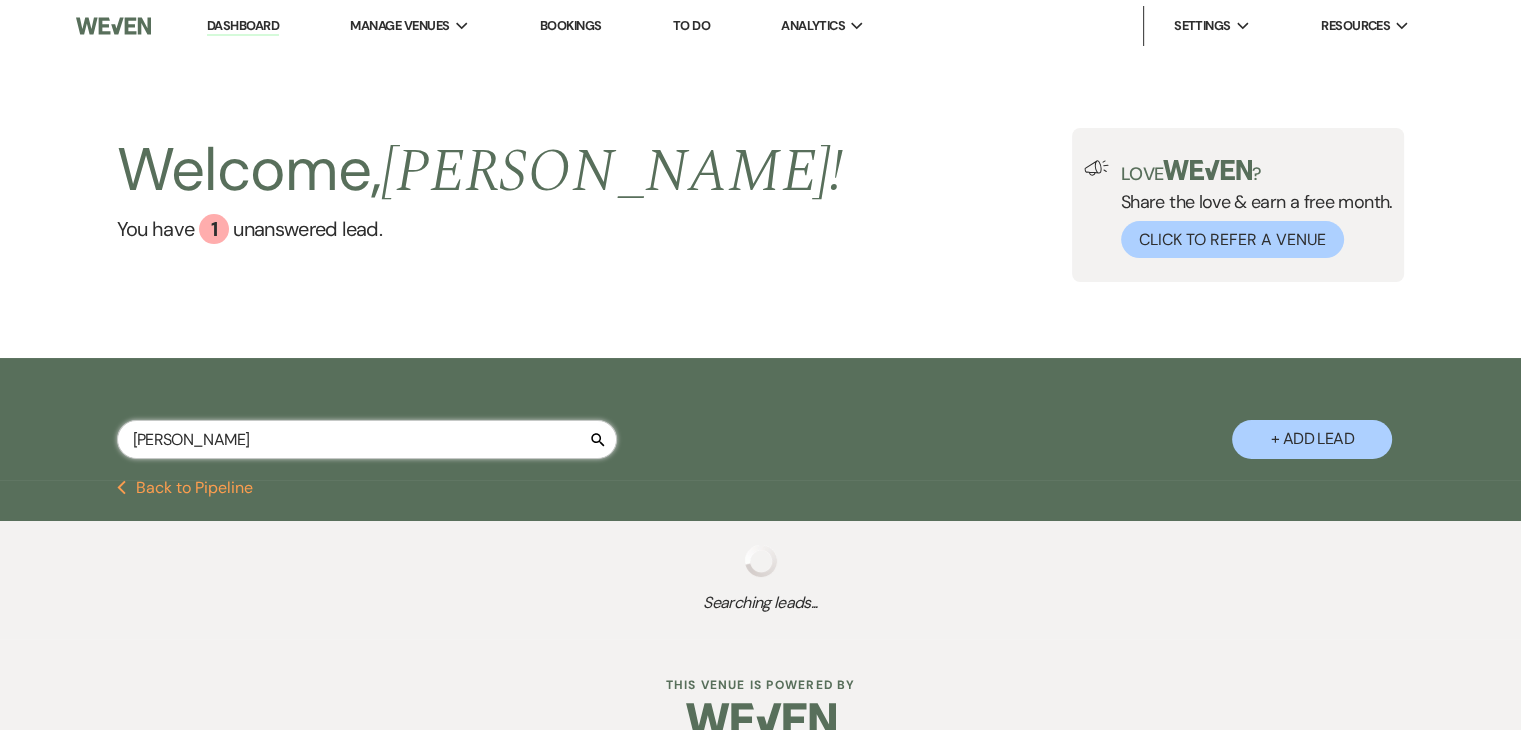 select on "8" 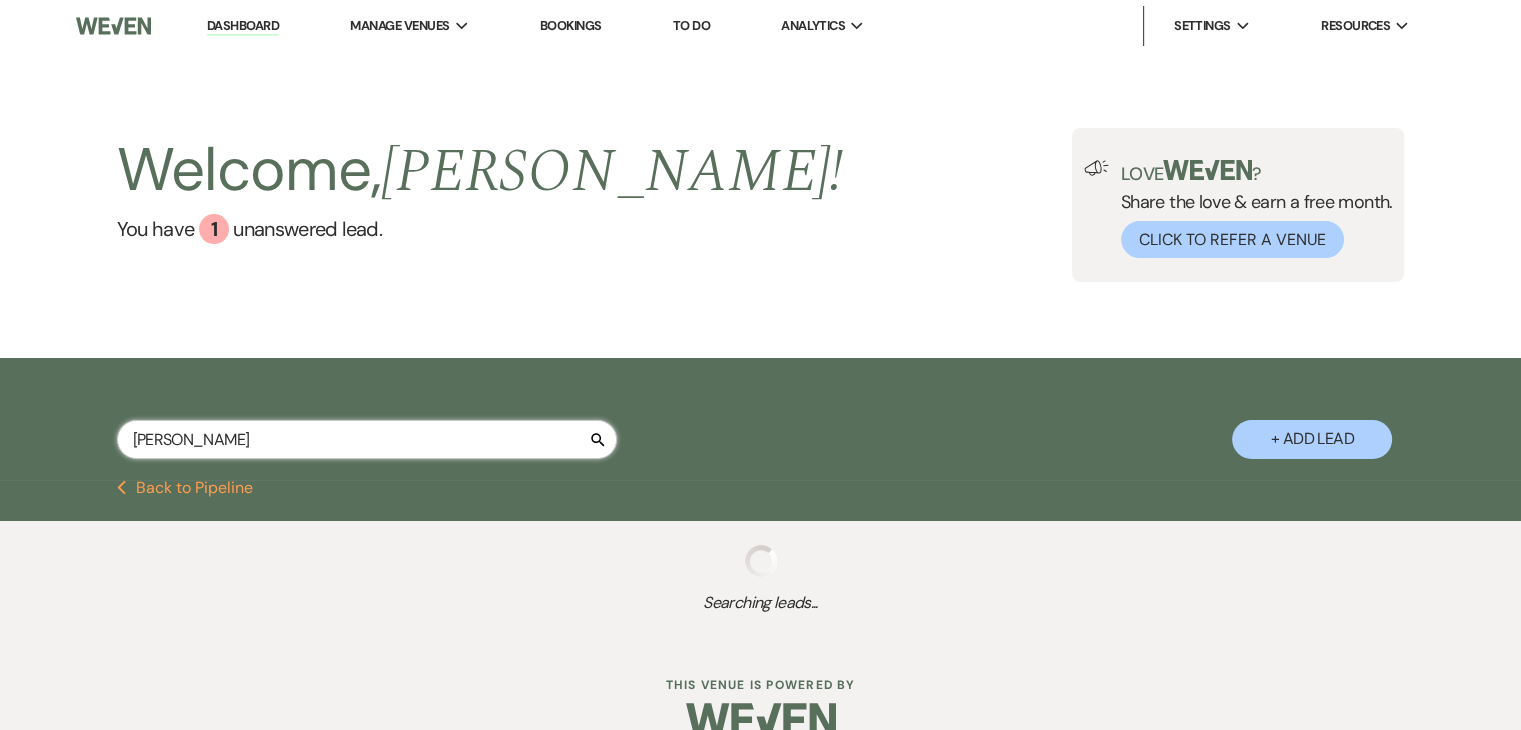 select on "5" 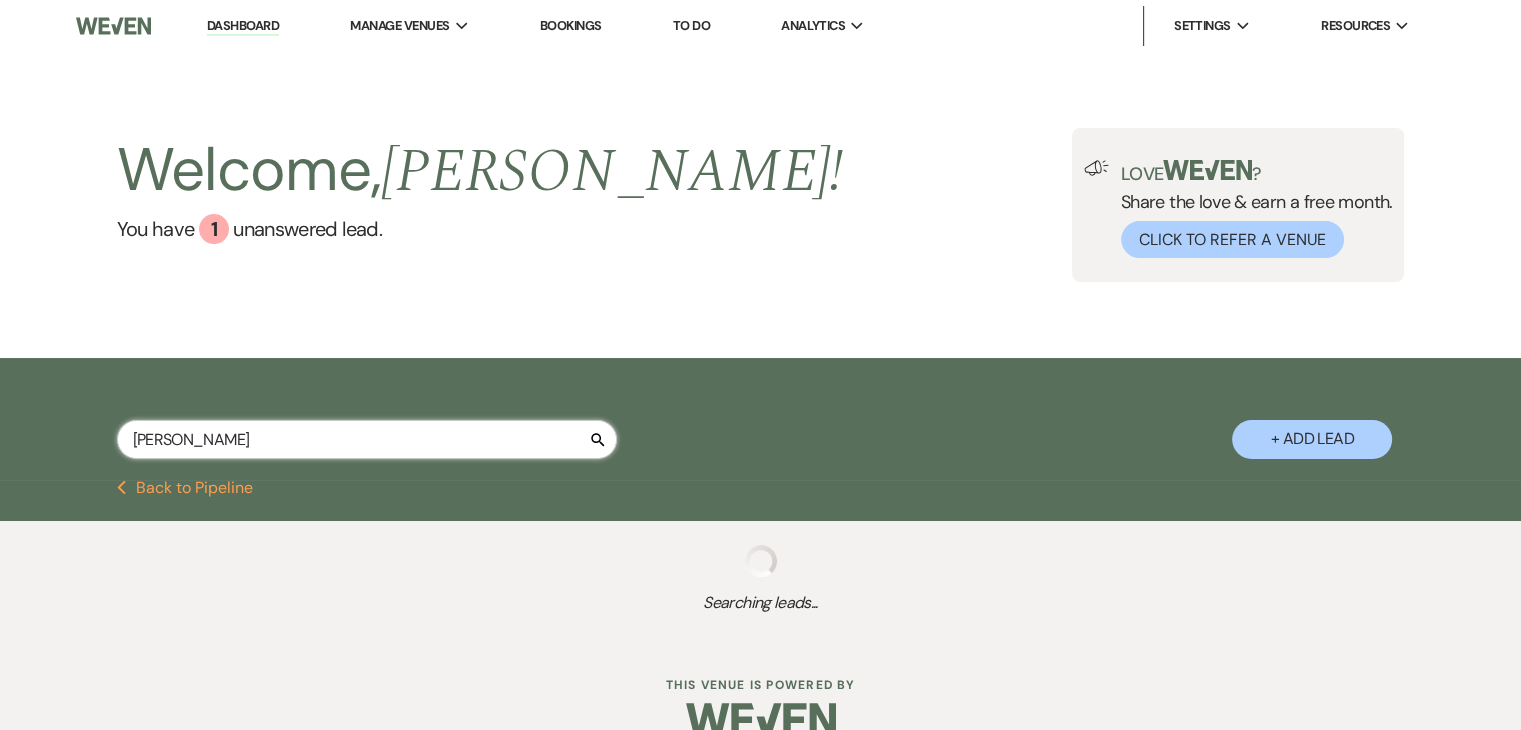 select on "8" 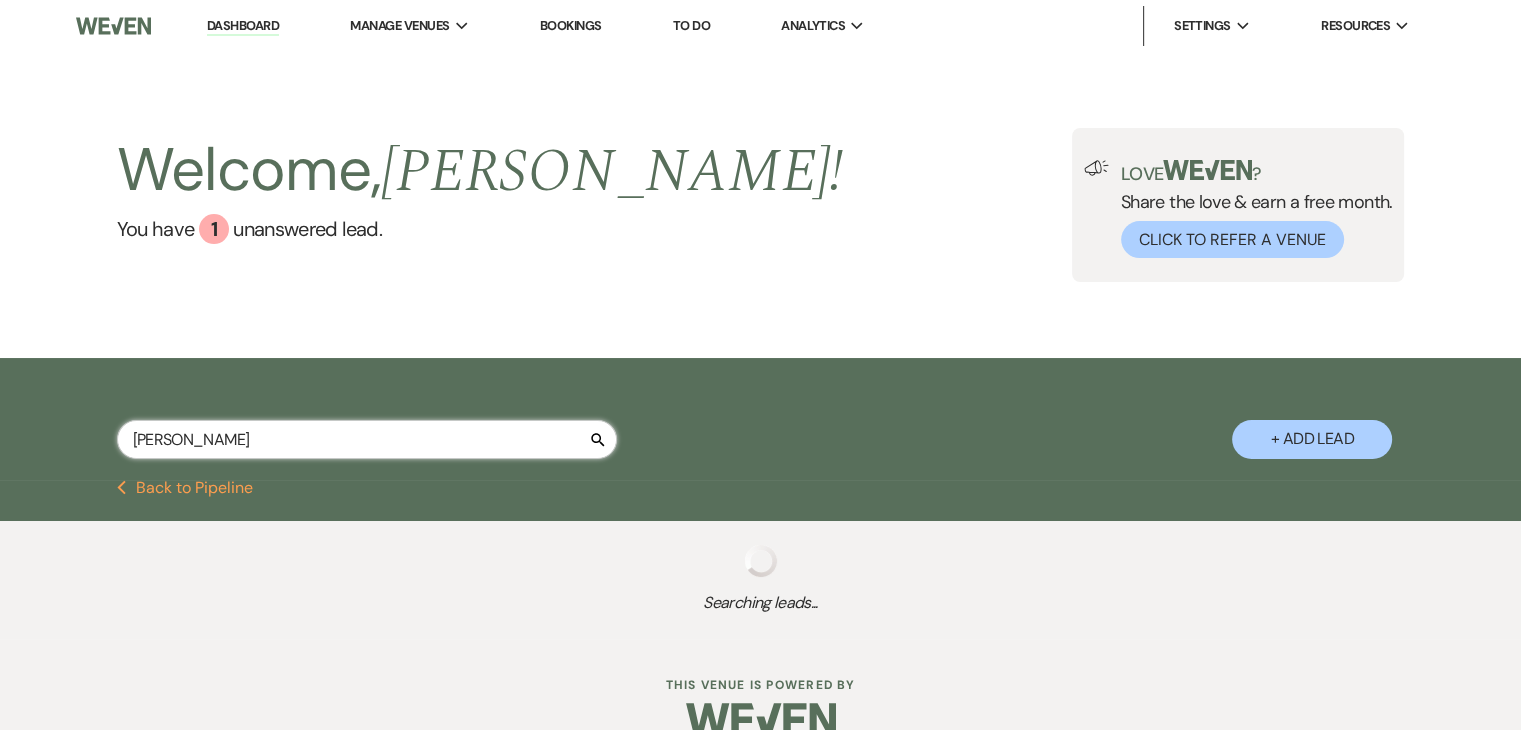 select on "6" 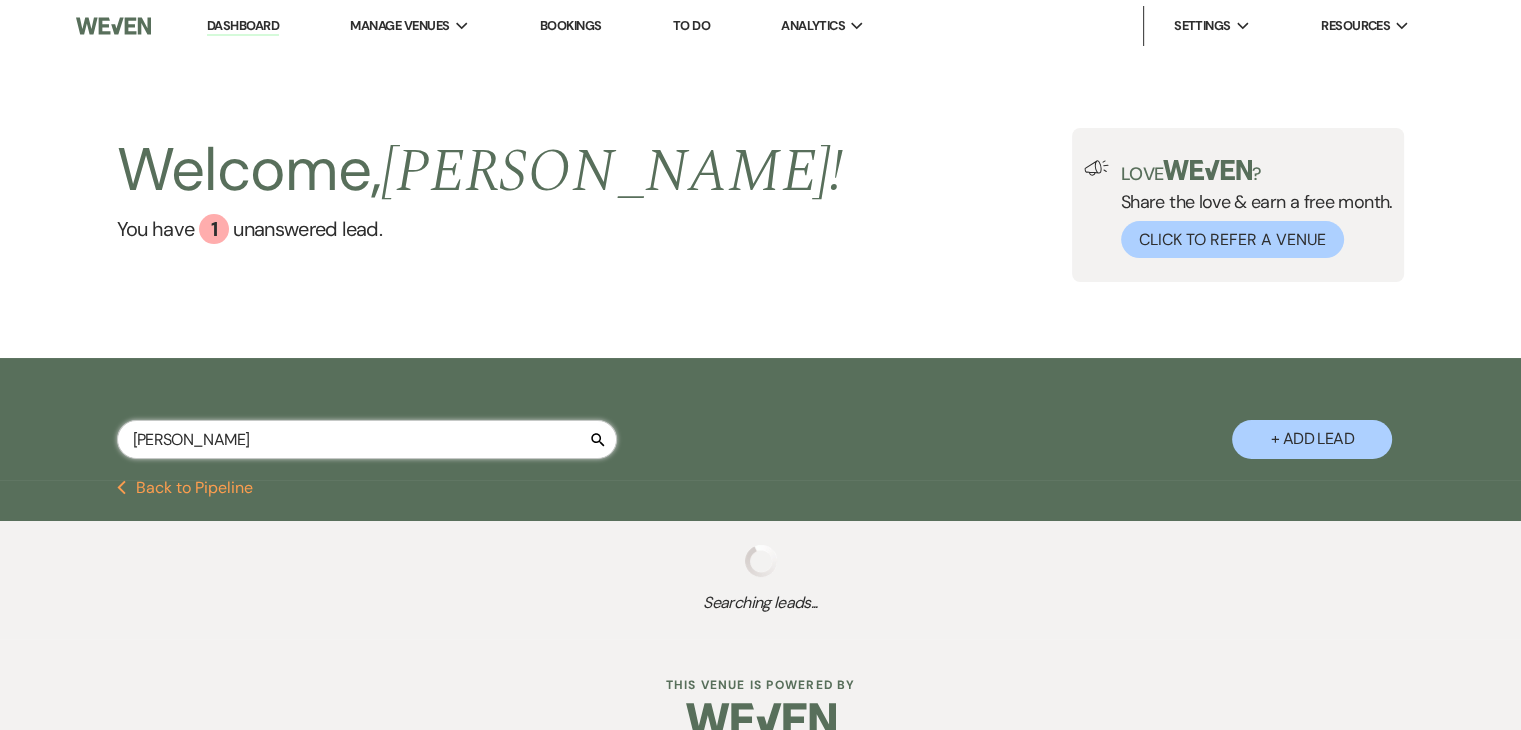 select on "8" 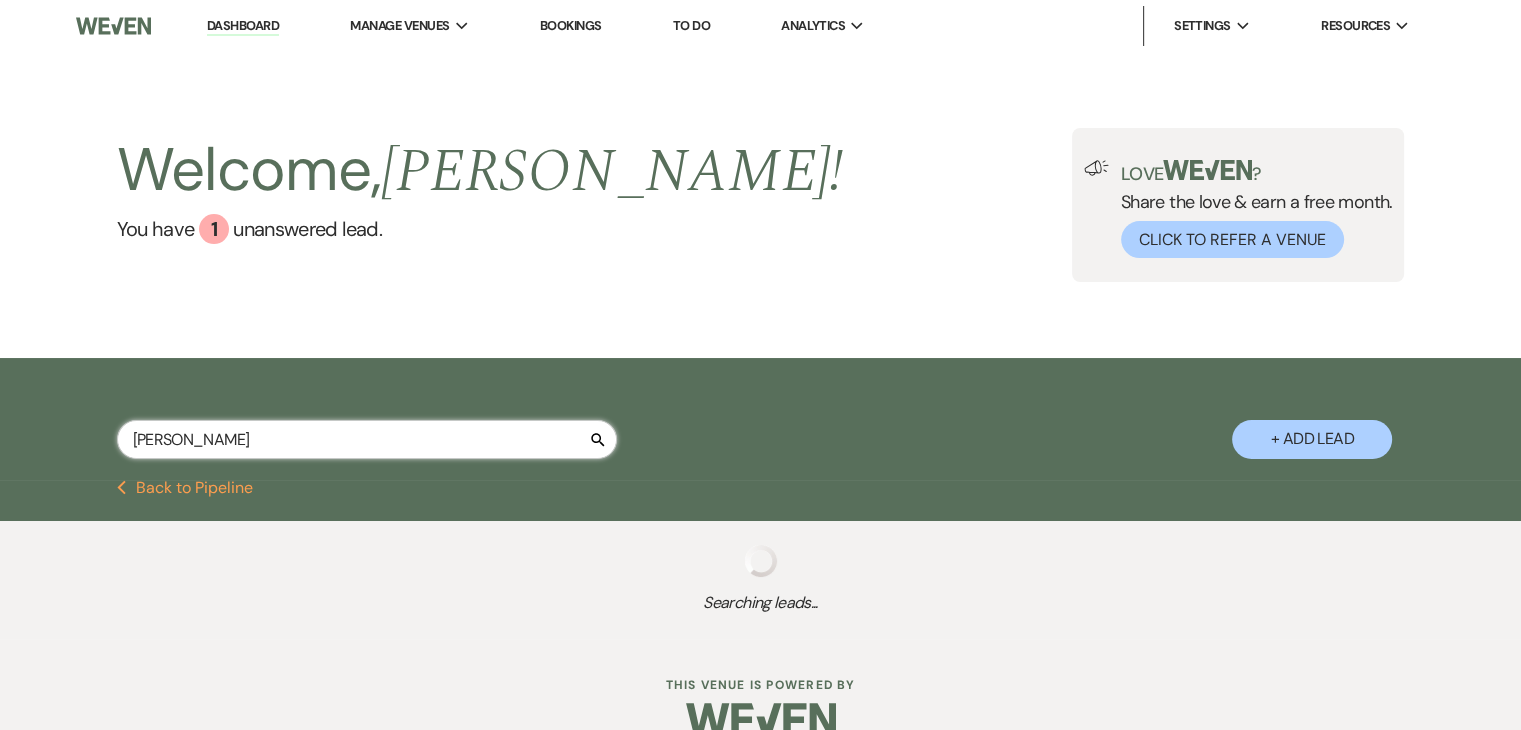 select on "11" 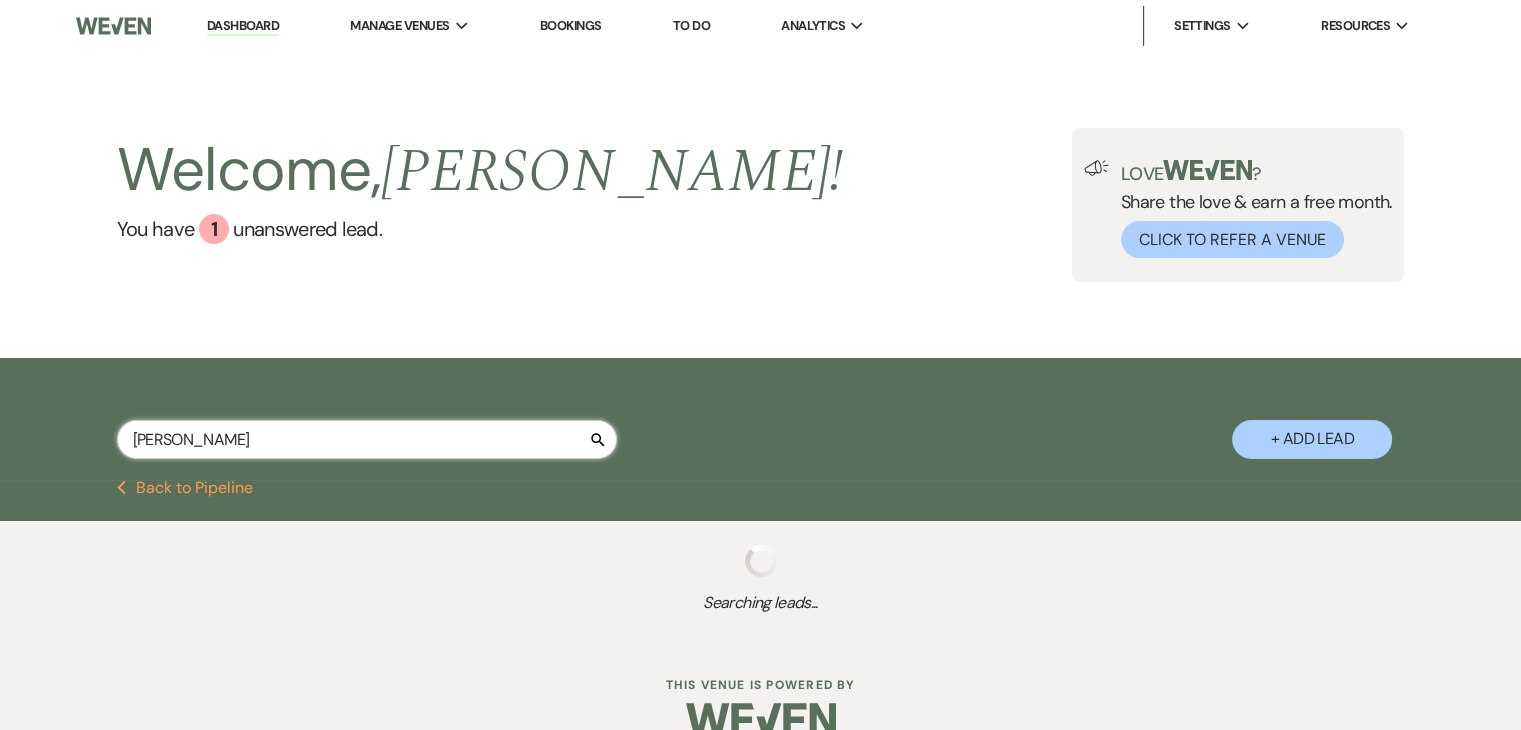 select on "8" 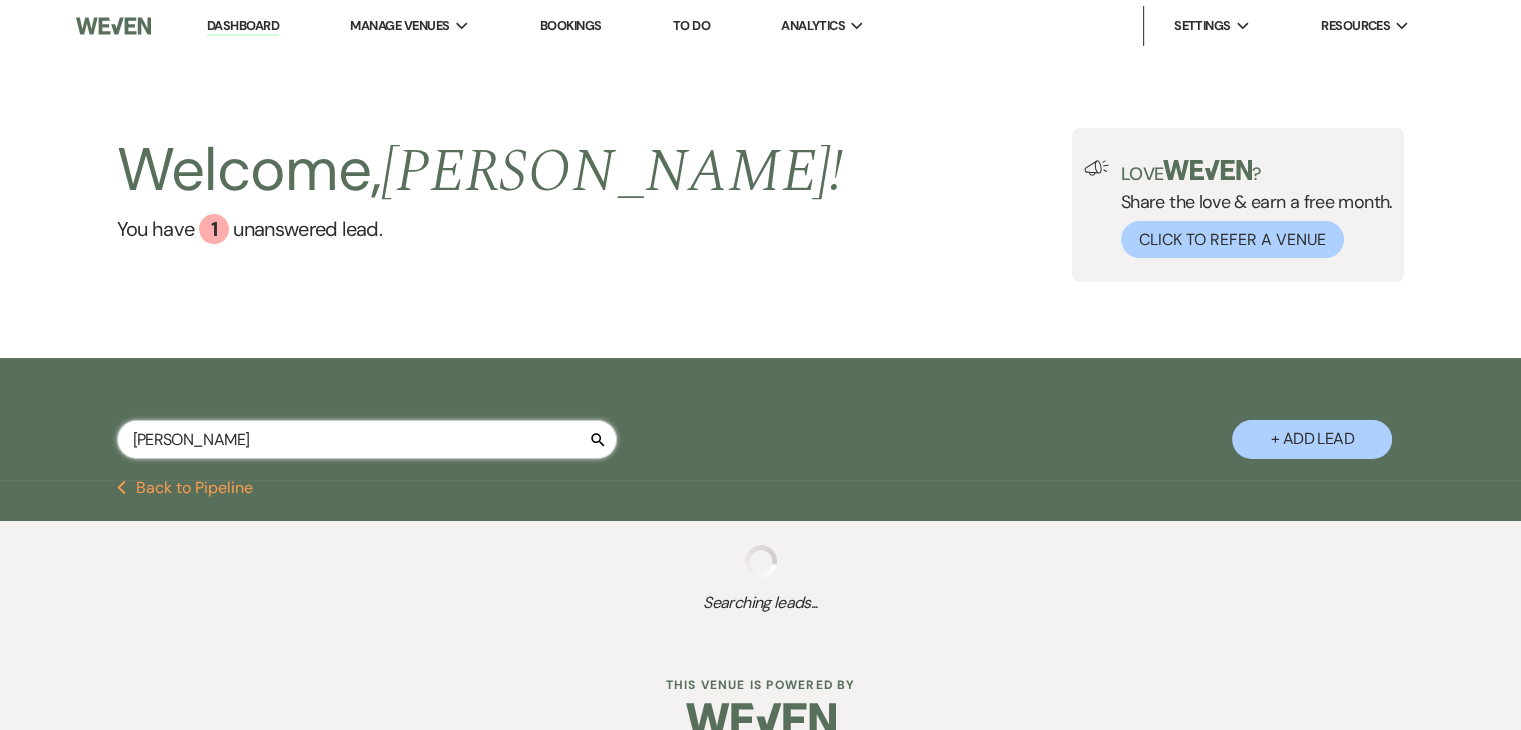select on "6" 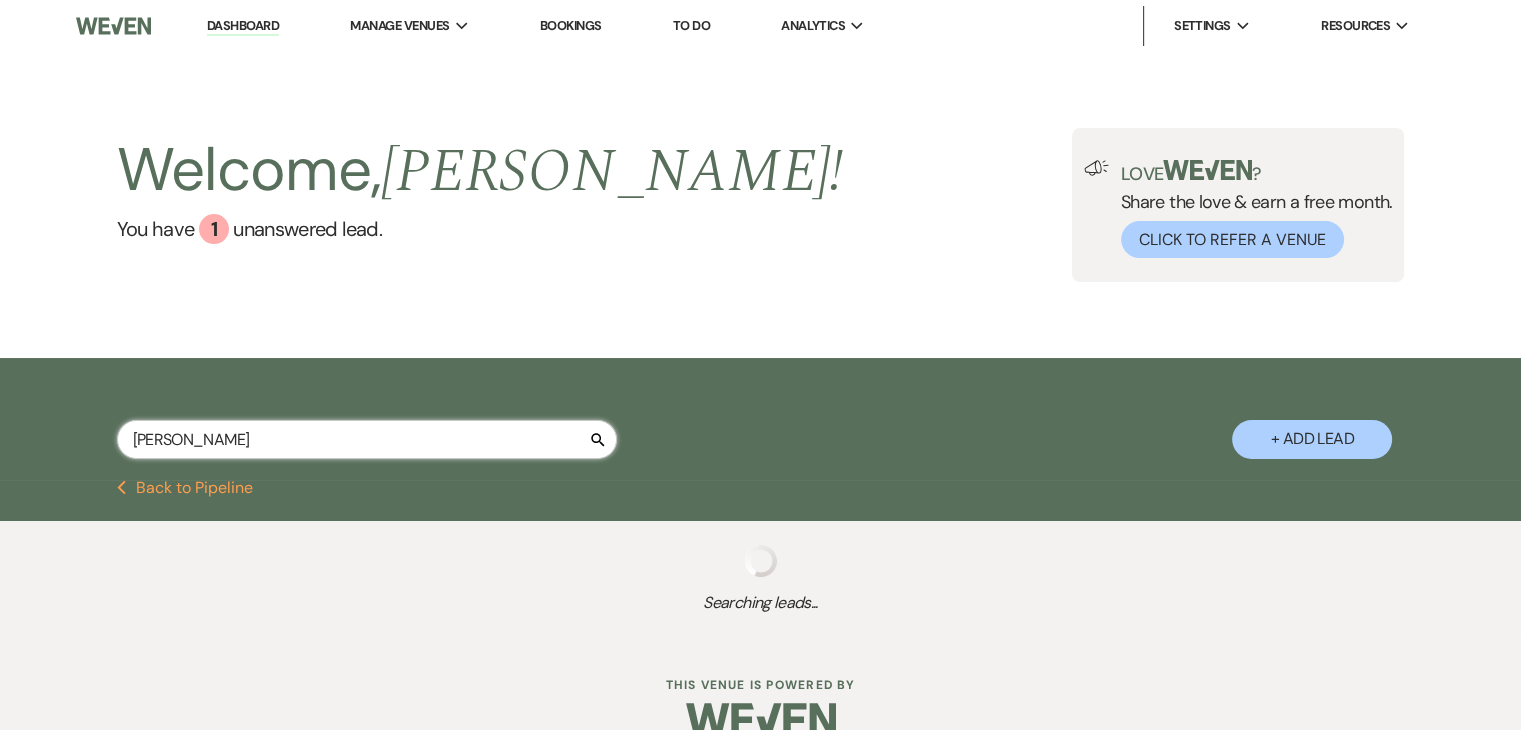 select on "8" 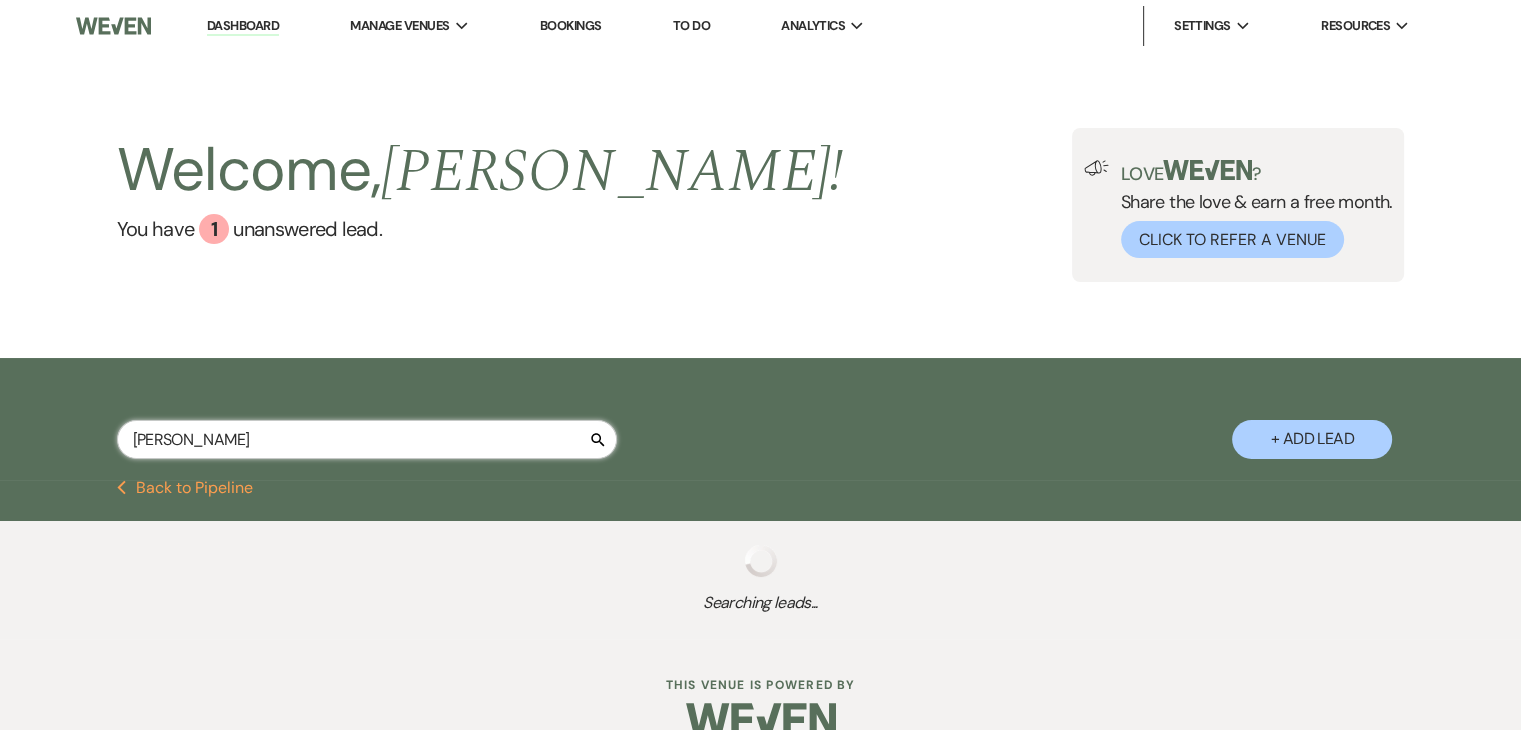 select on "10" 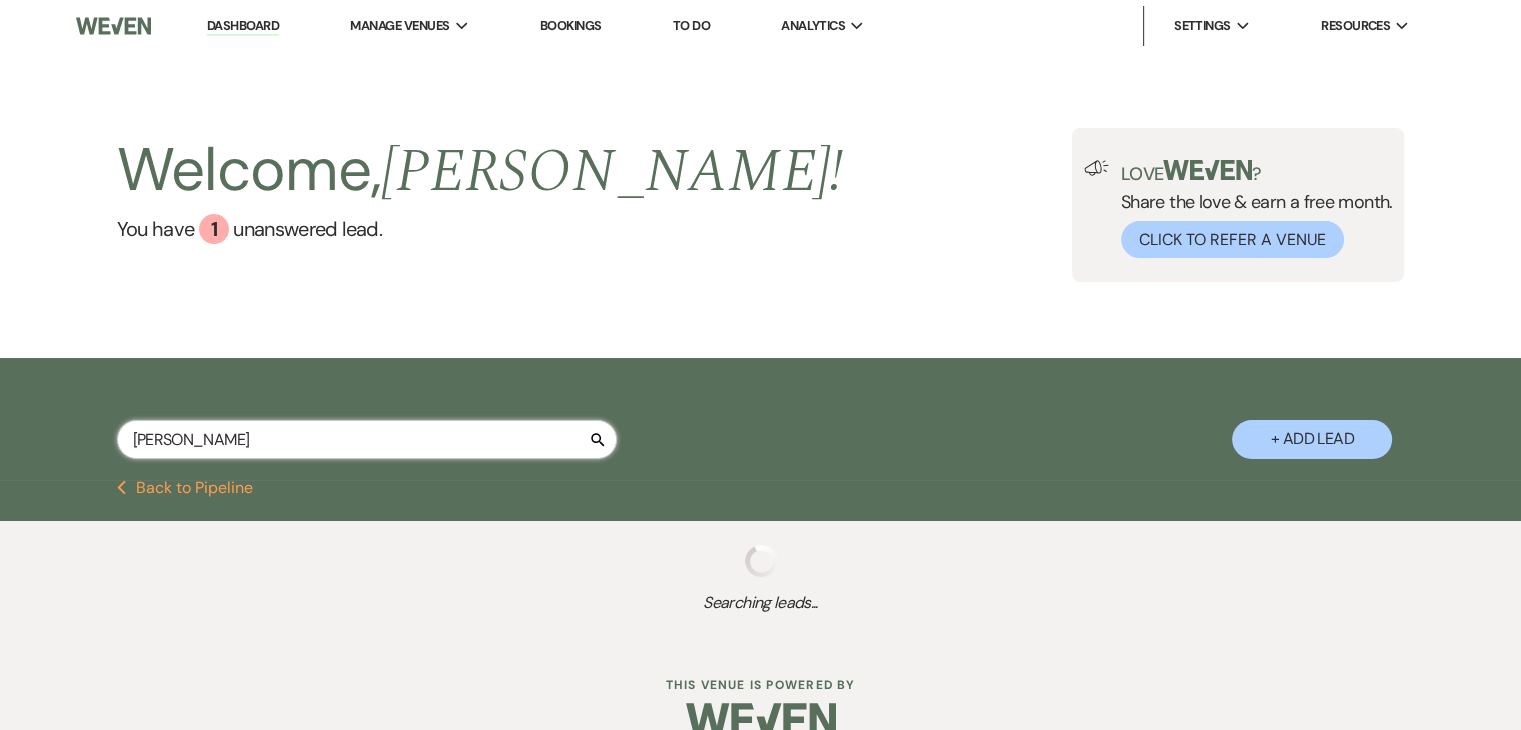 select on "8" 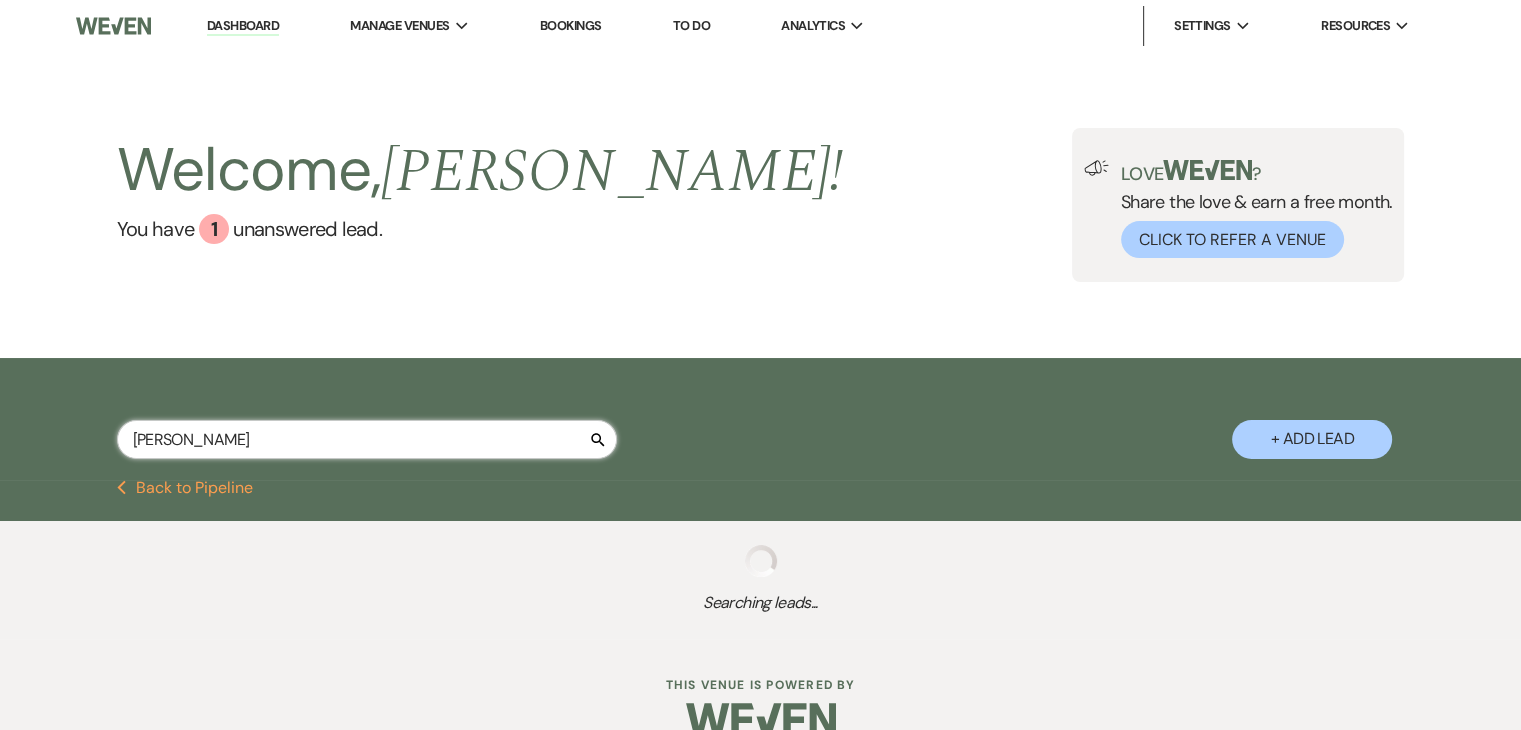 select on "6" 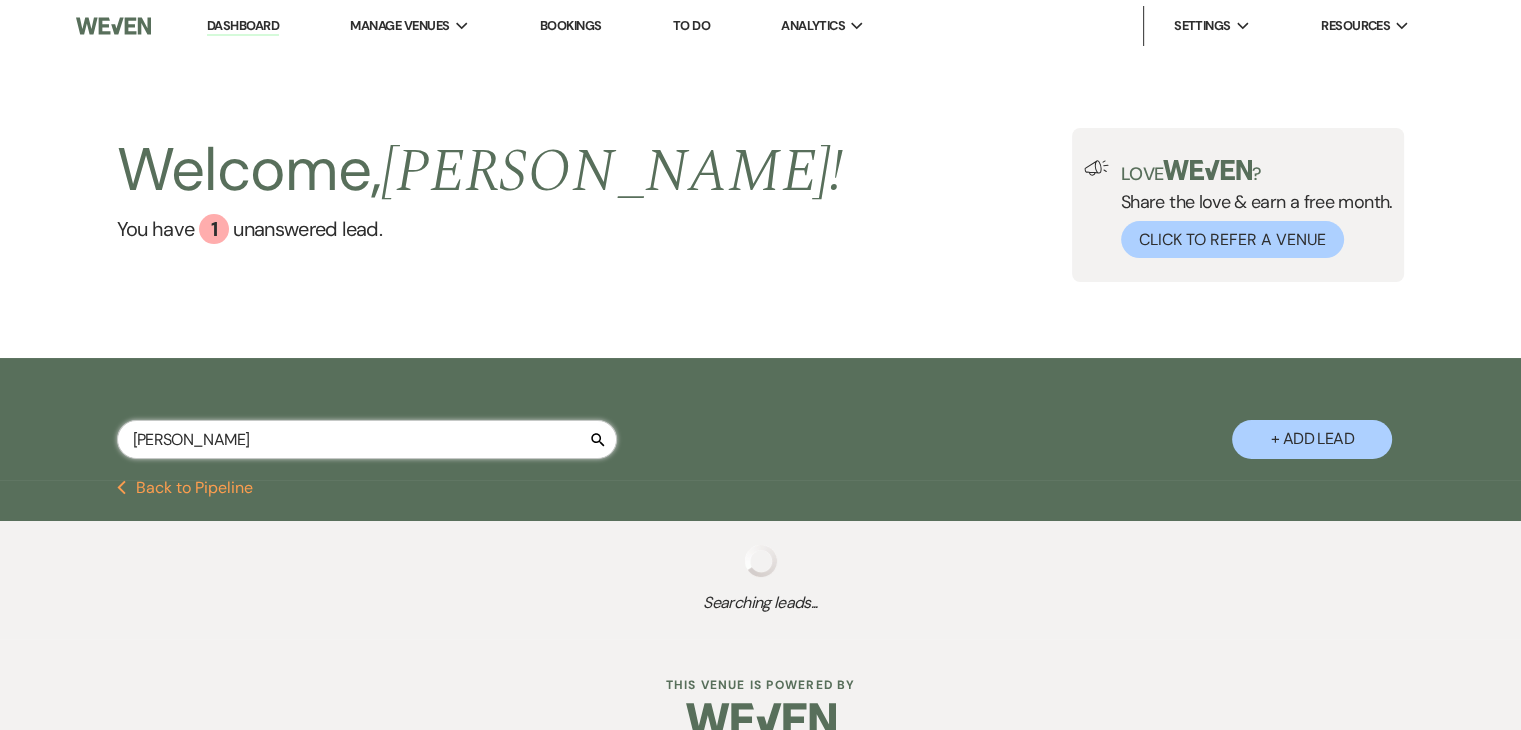 select on "5" 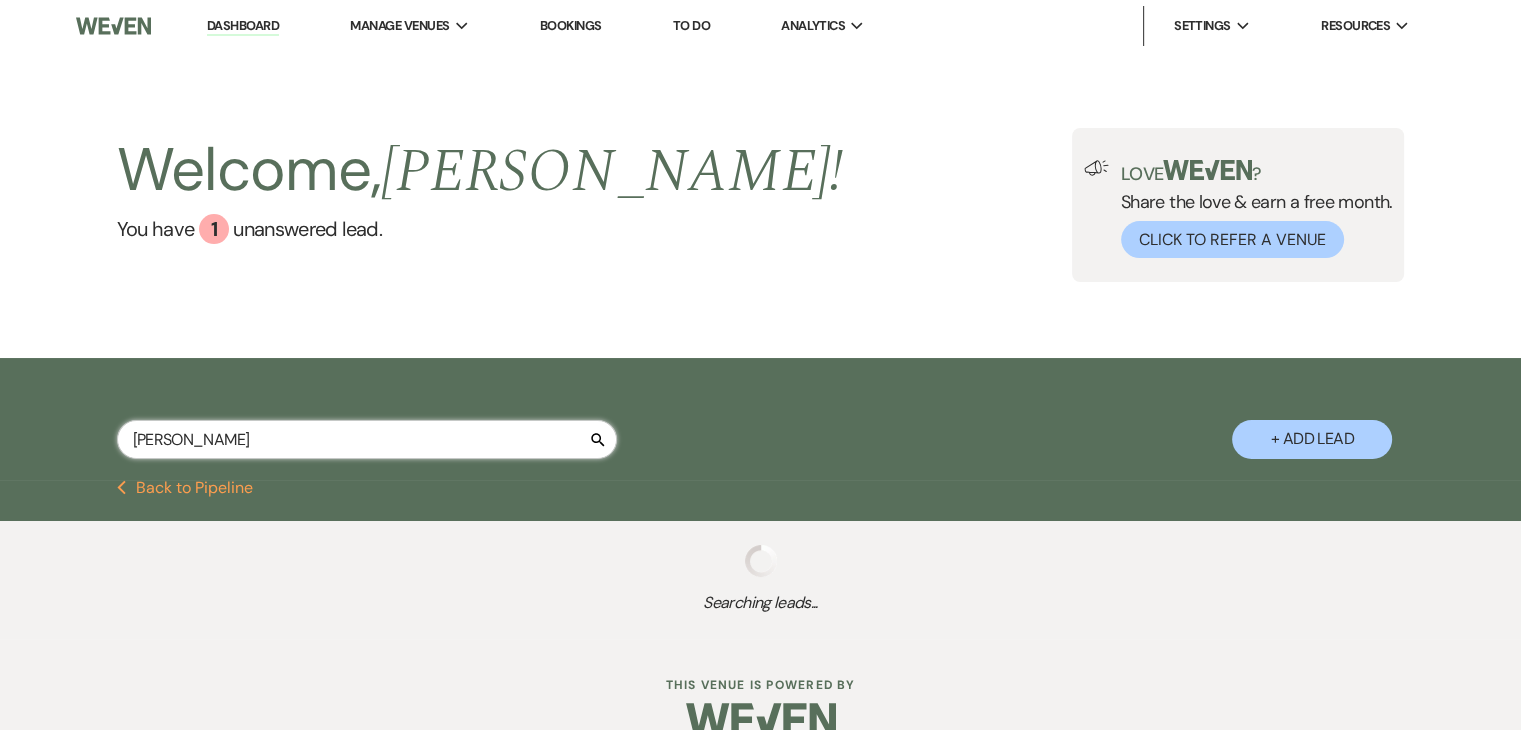 select on "5" 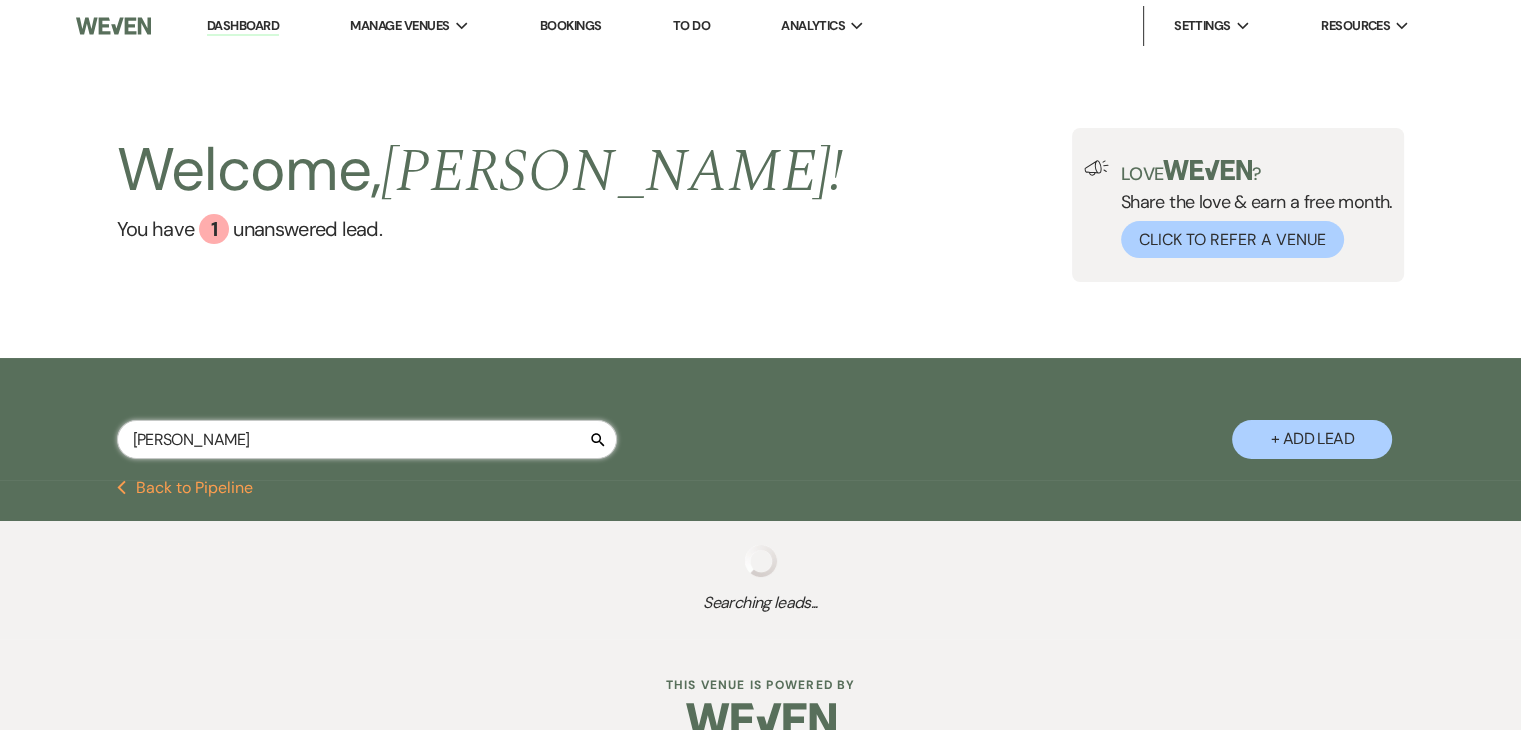 select on "5" 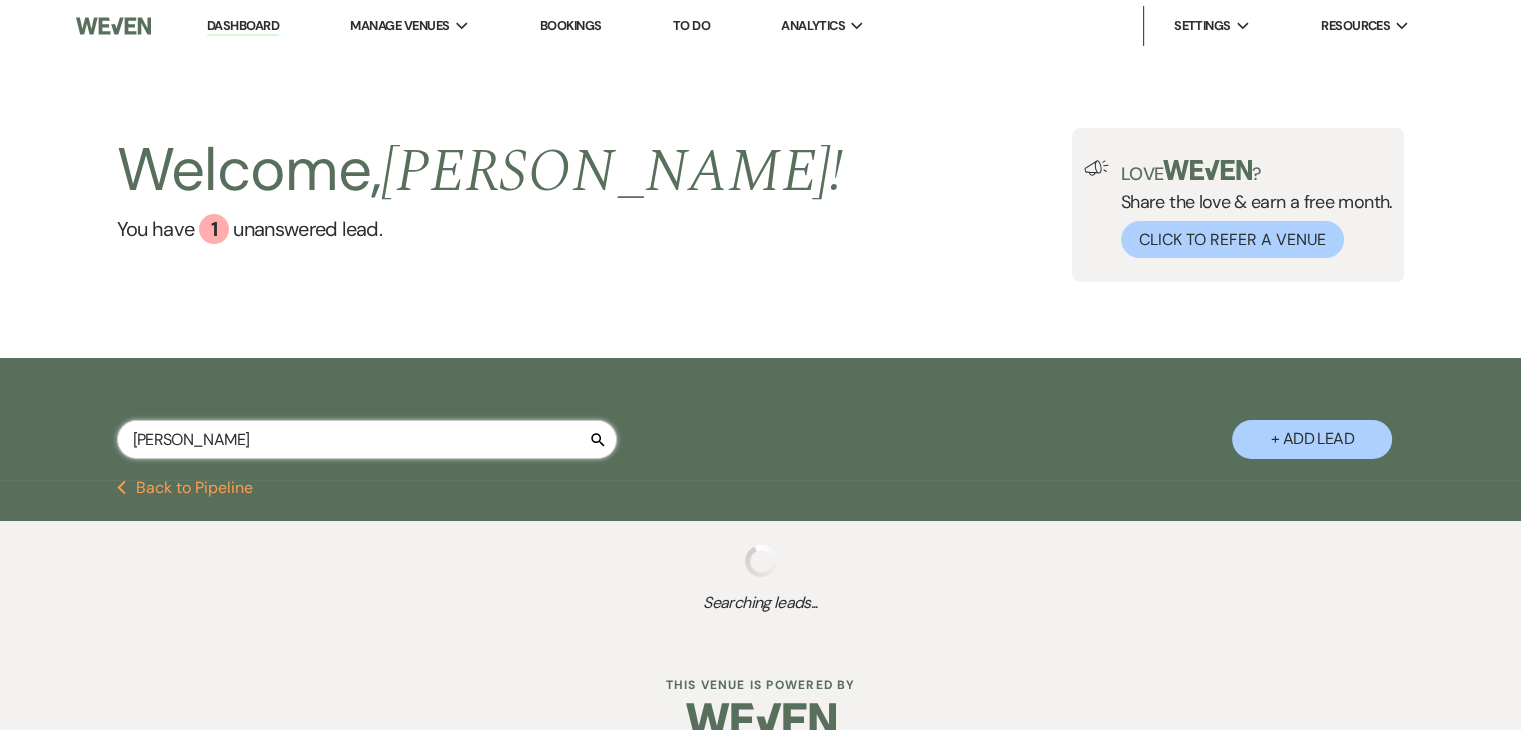 select on "5" 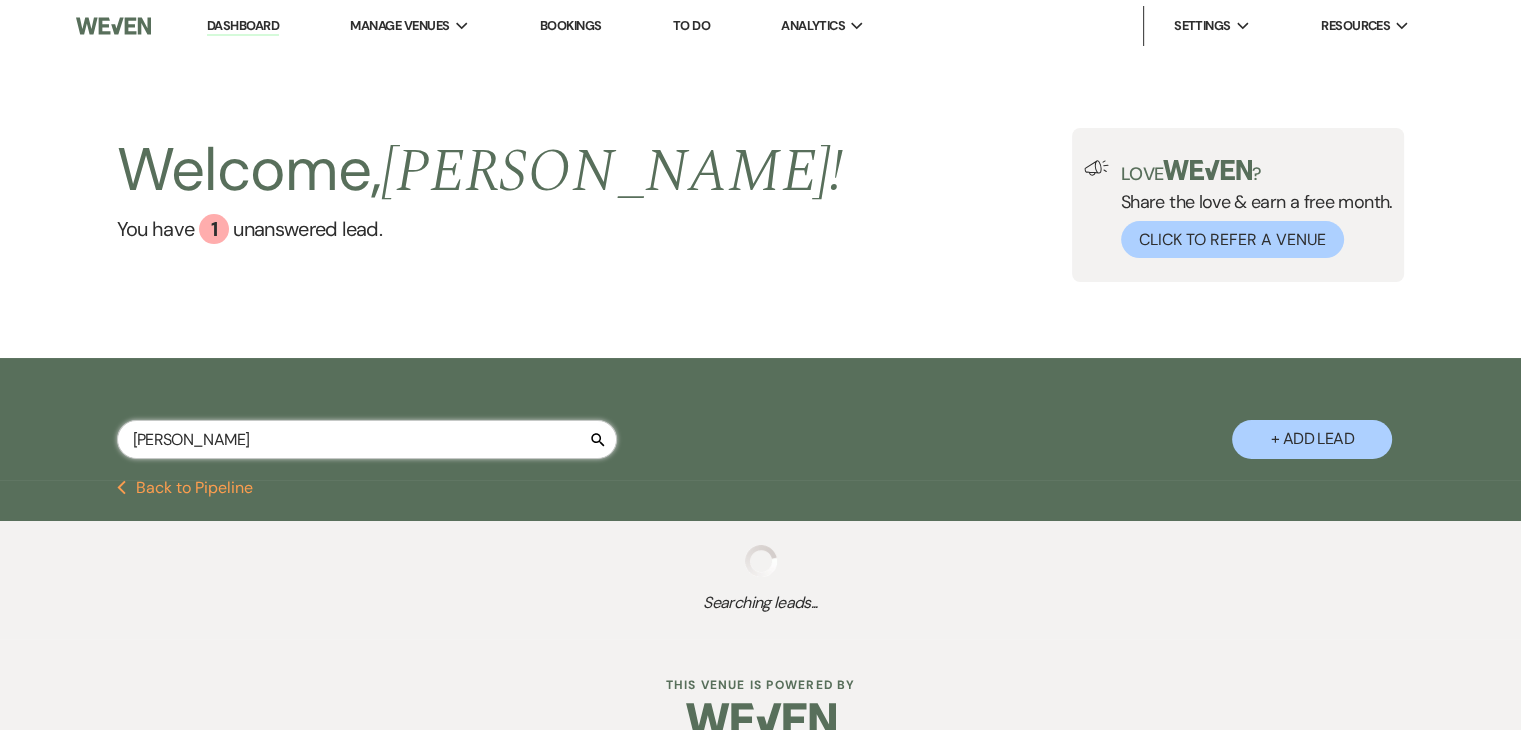 select on "5" 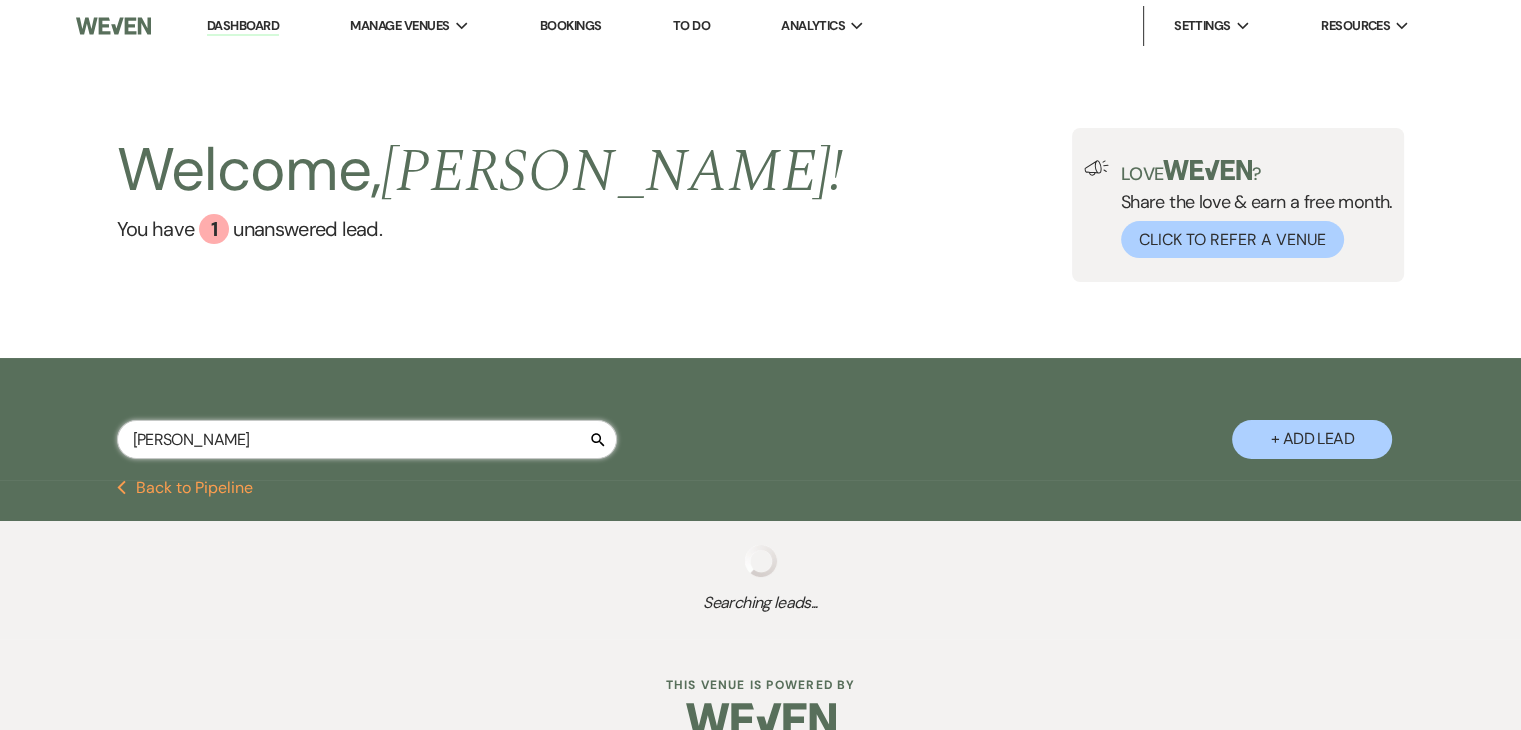 select on "8" 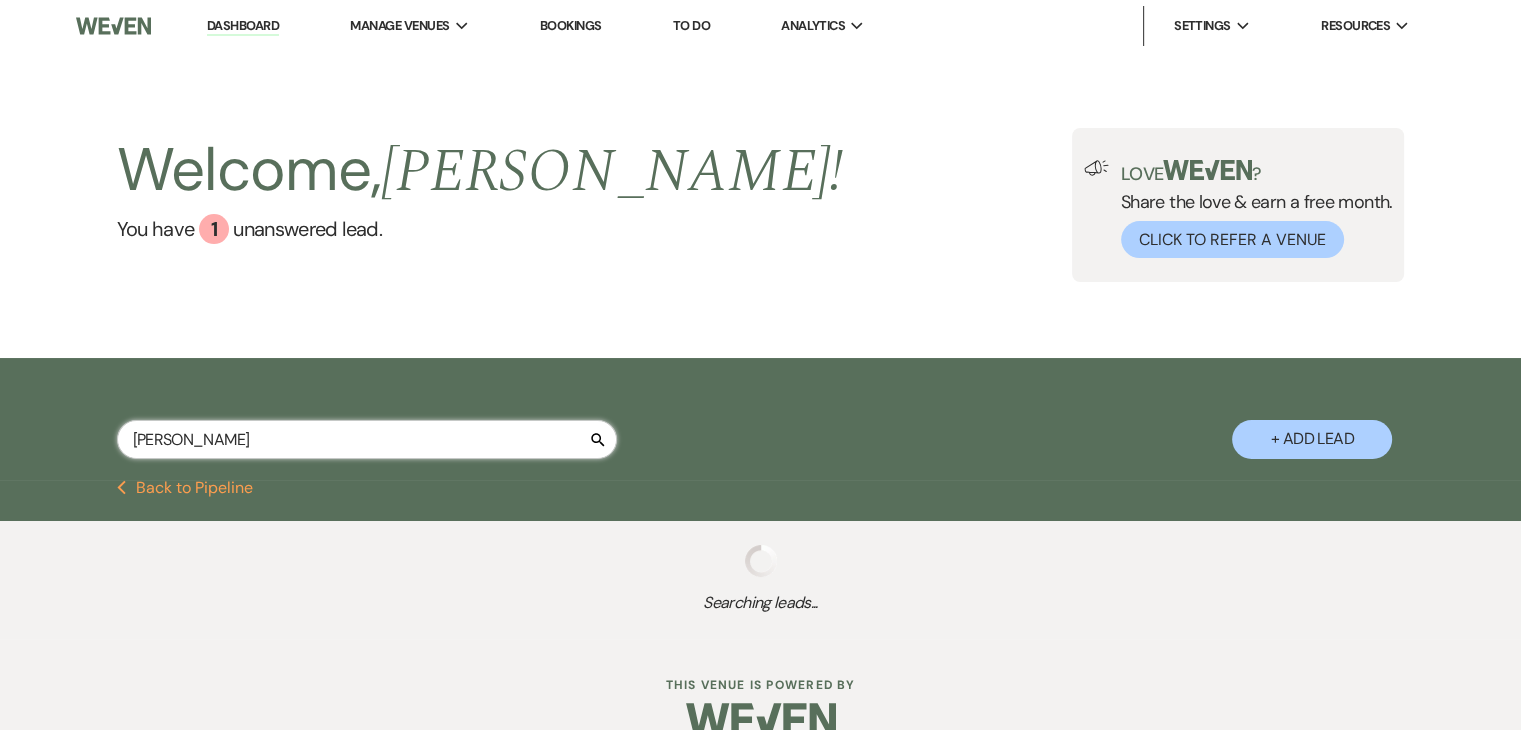 select on "4" 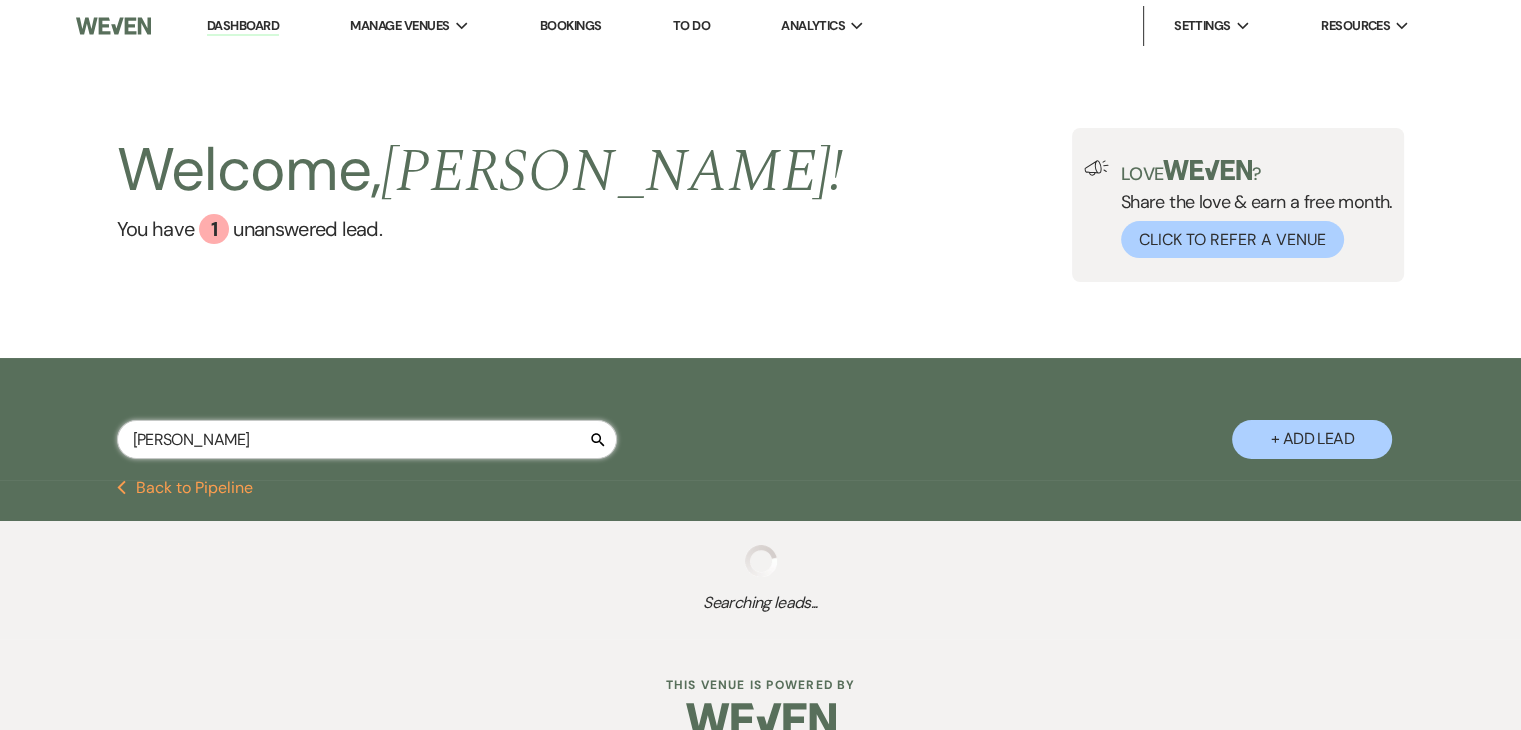 select on "8" 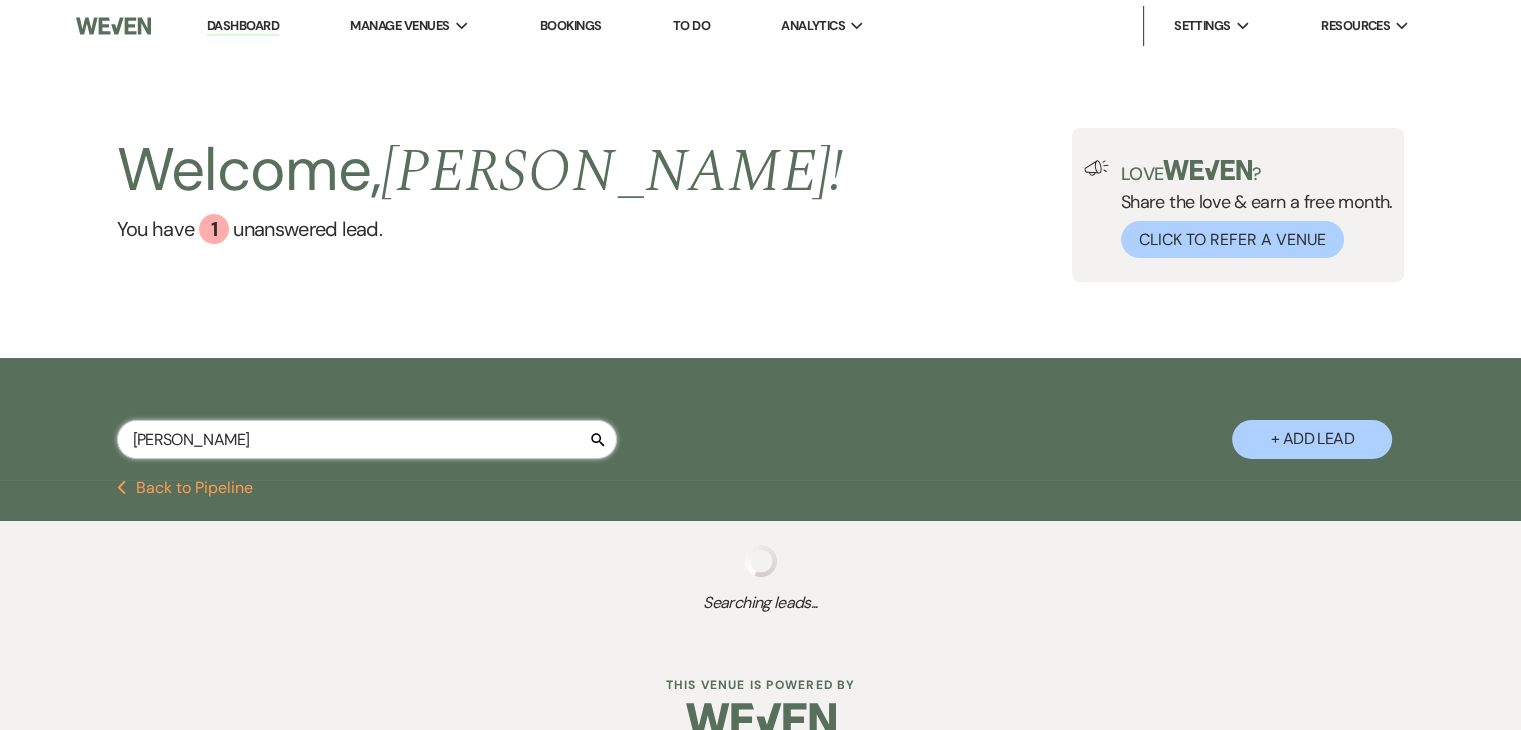 select on "11" 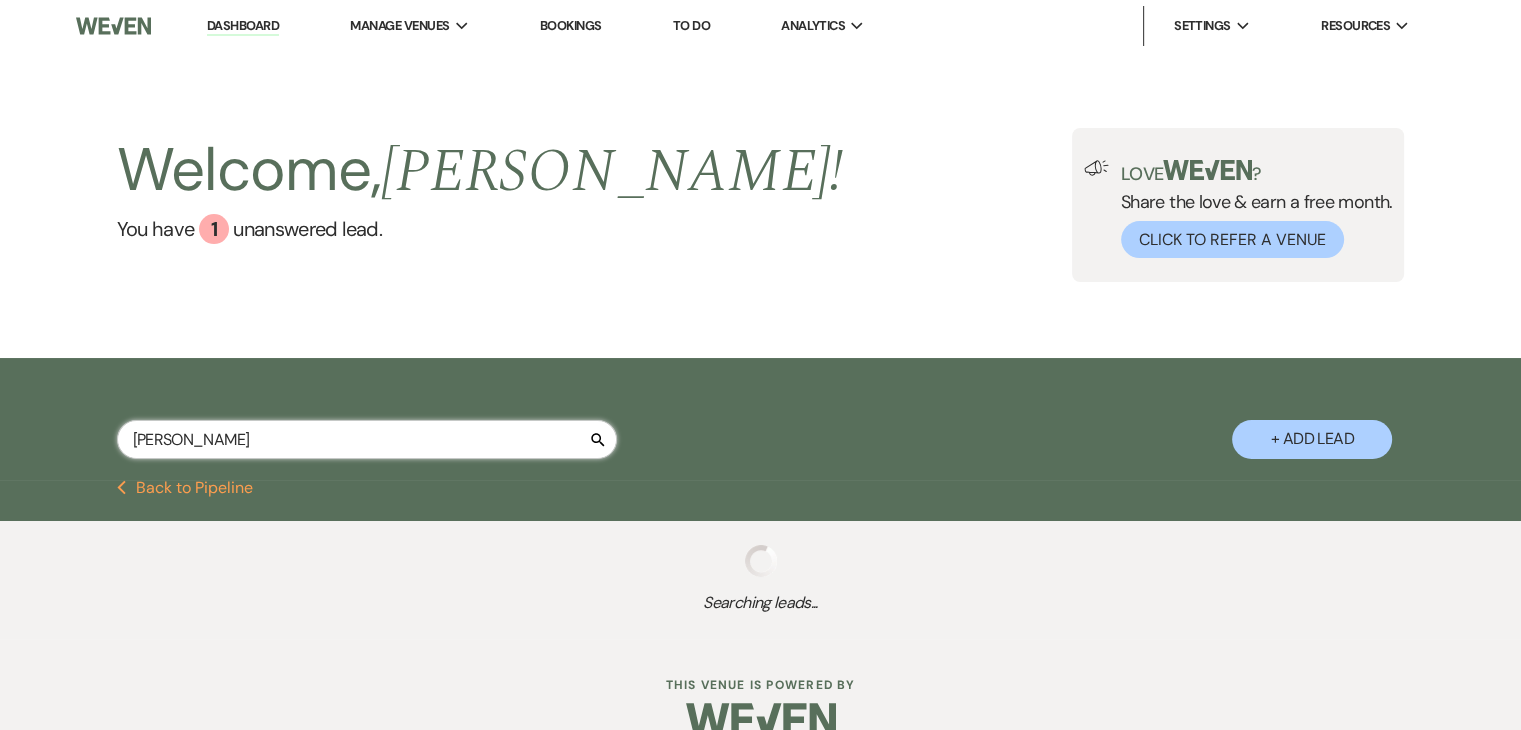 select on "8" 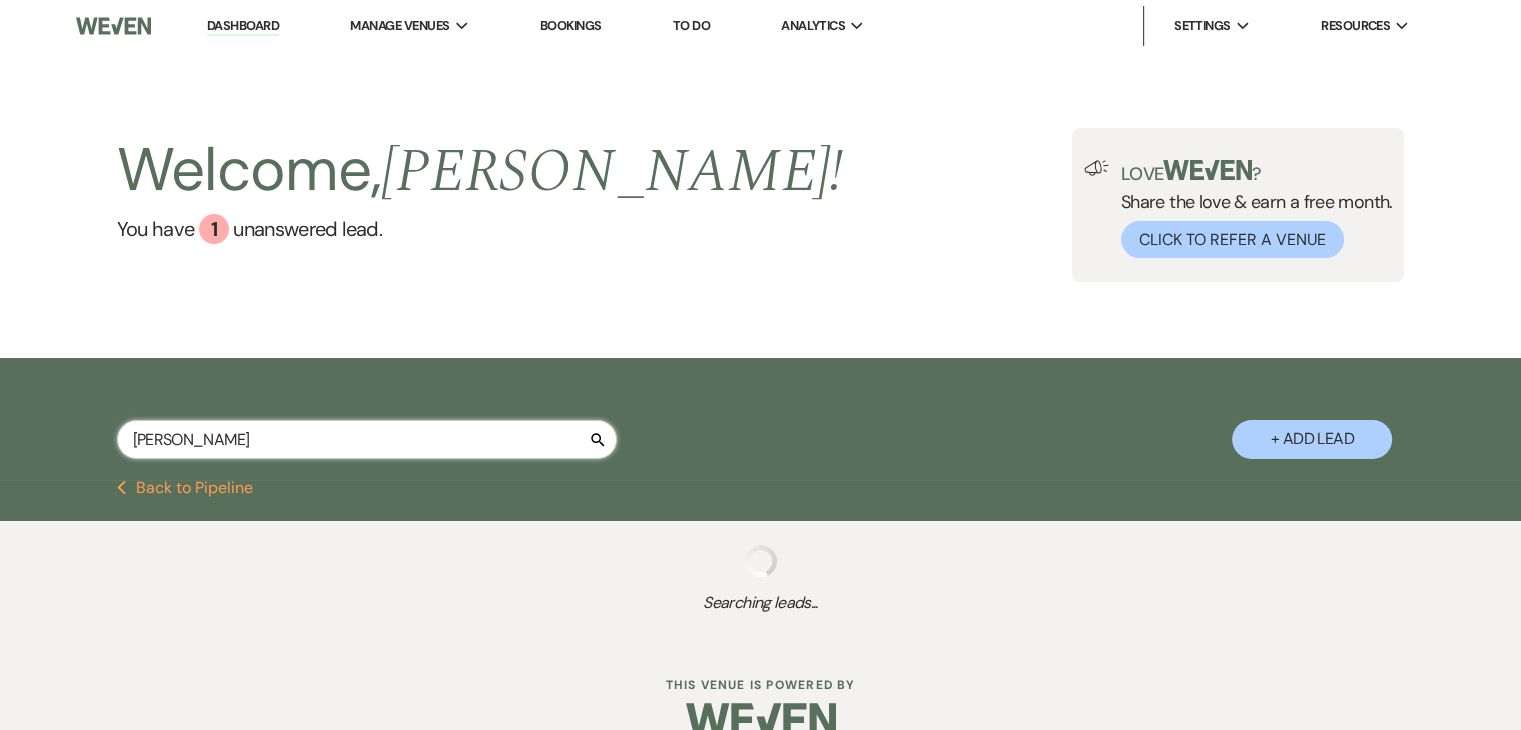 select on "11" 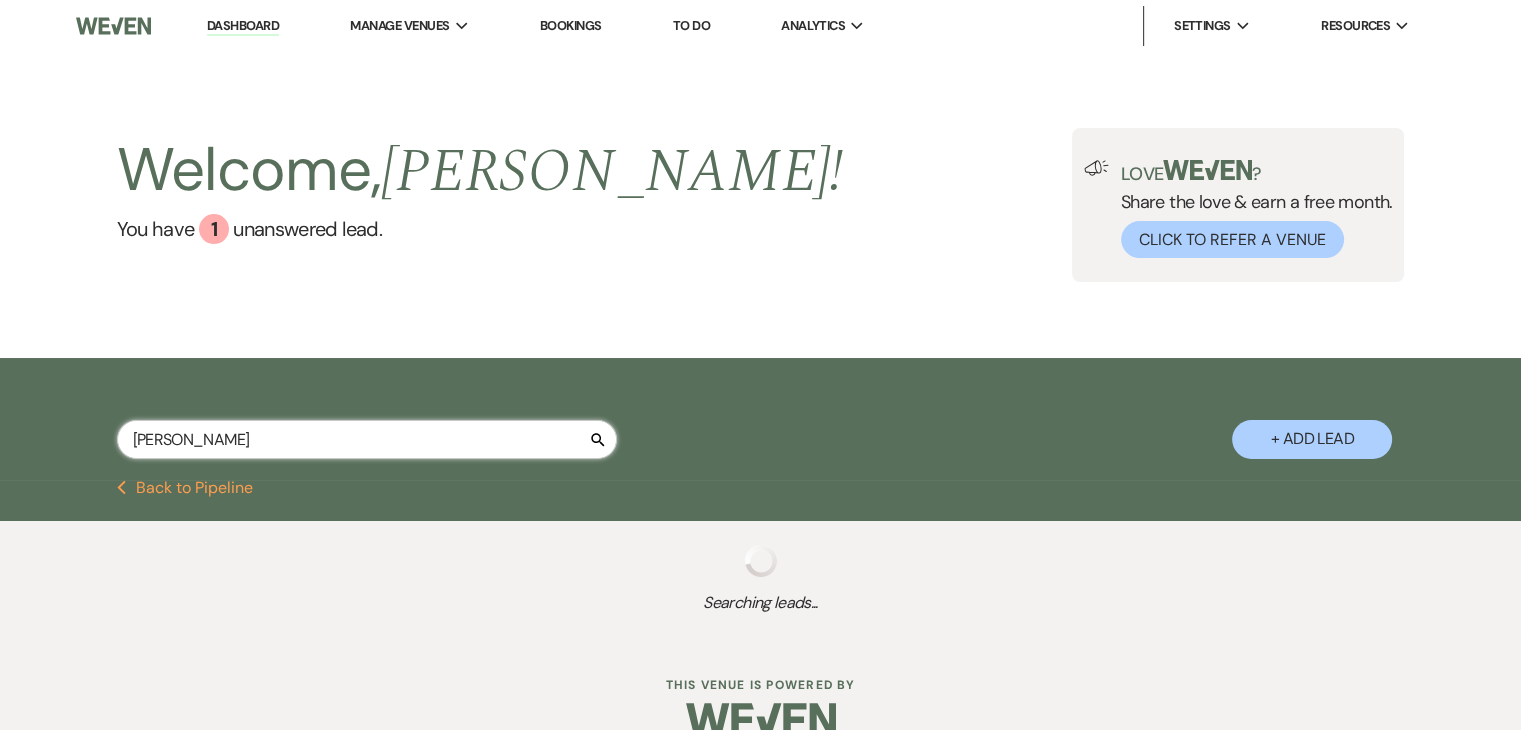 select on "8" 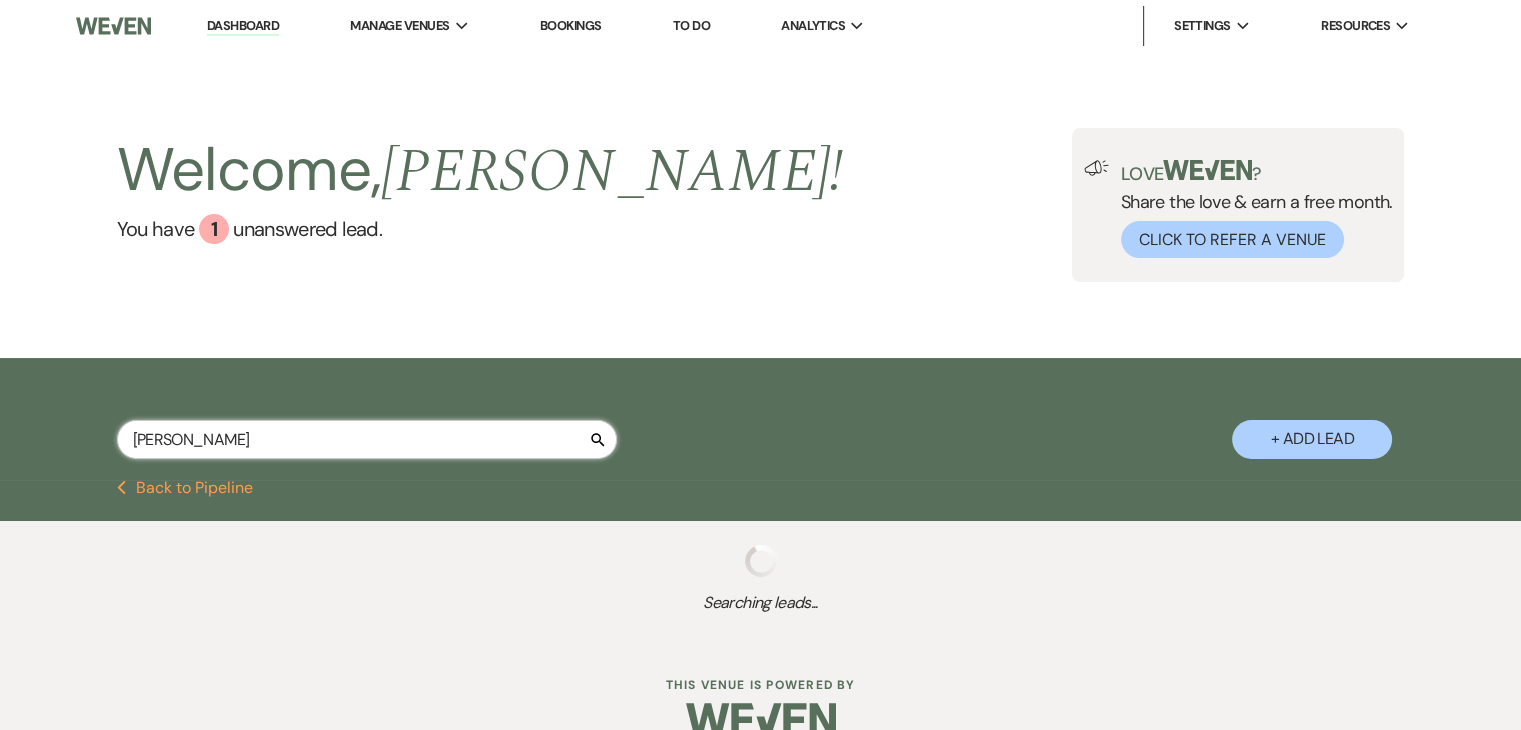 select on "6" 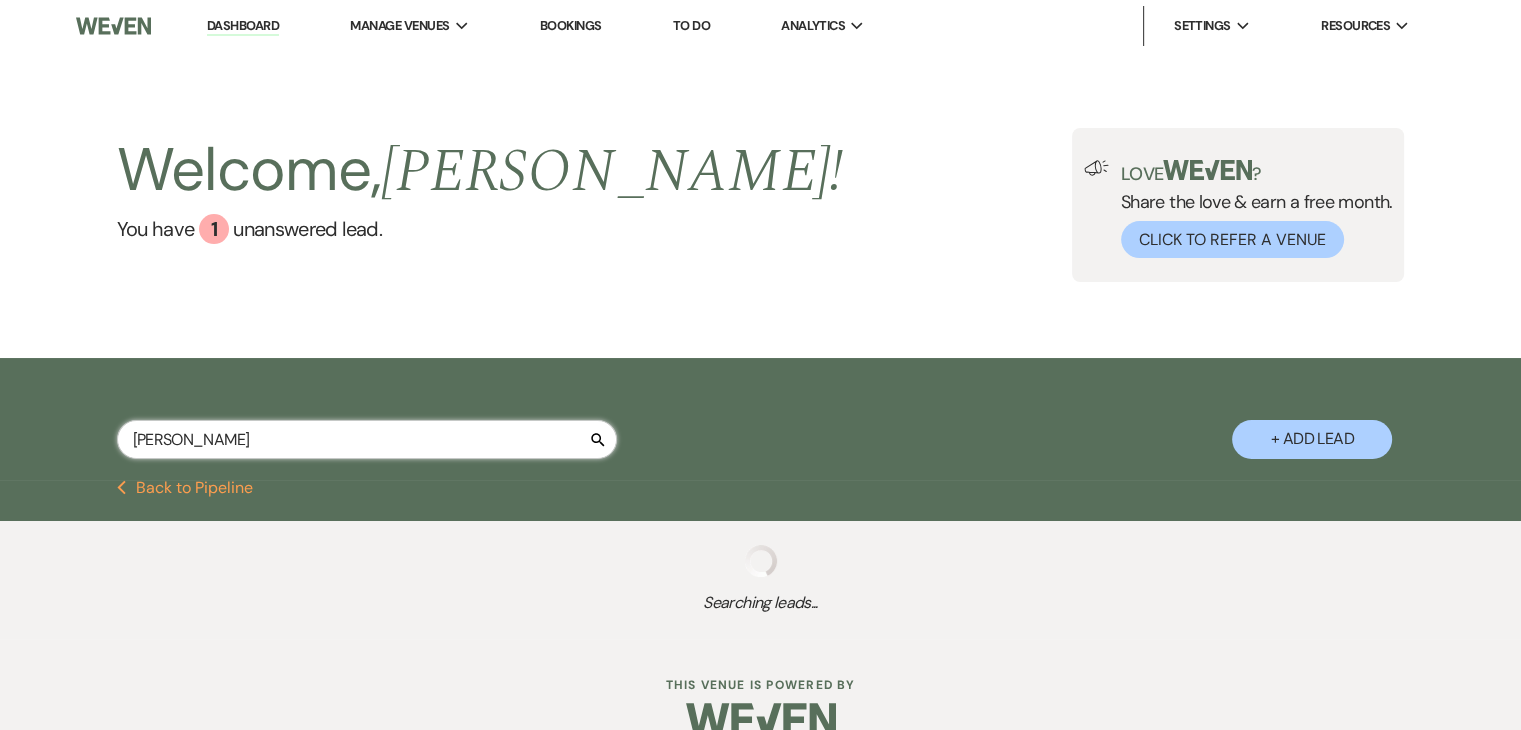 select on "8" 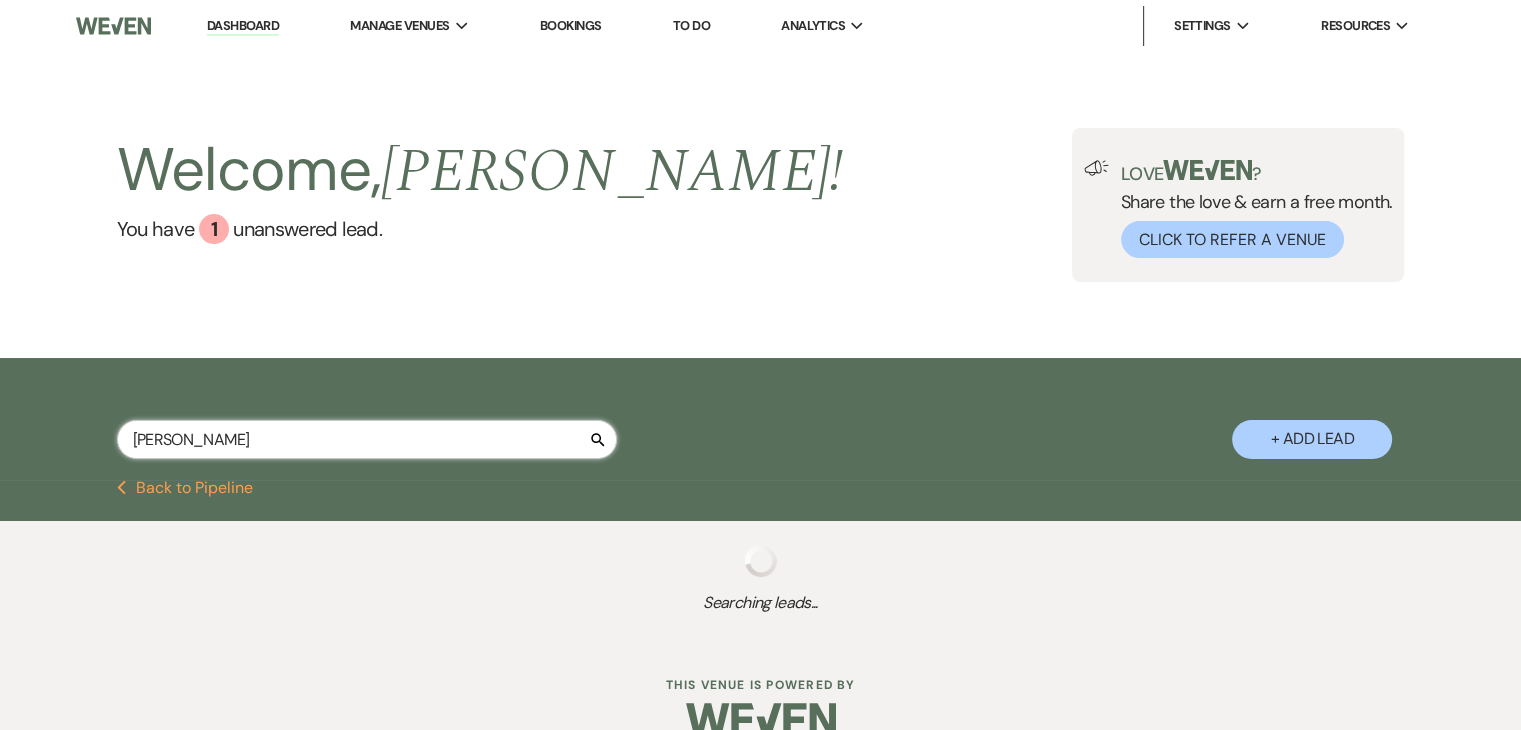 select on "4" 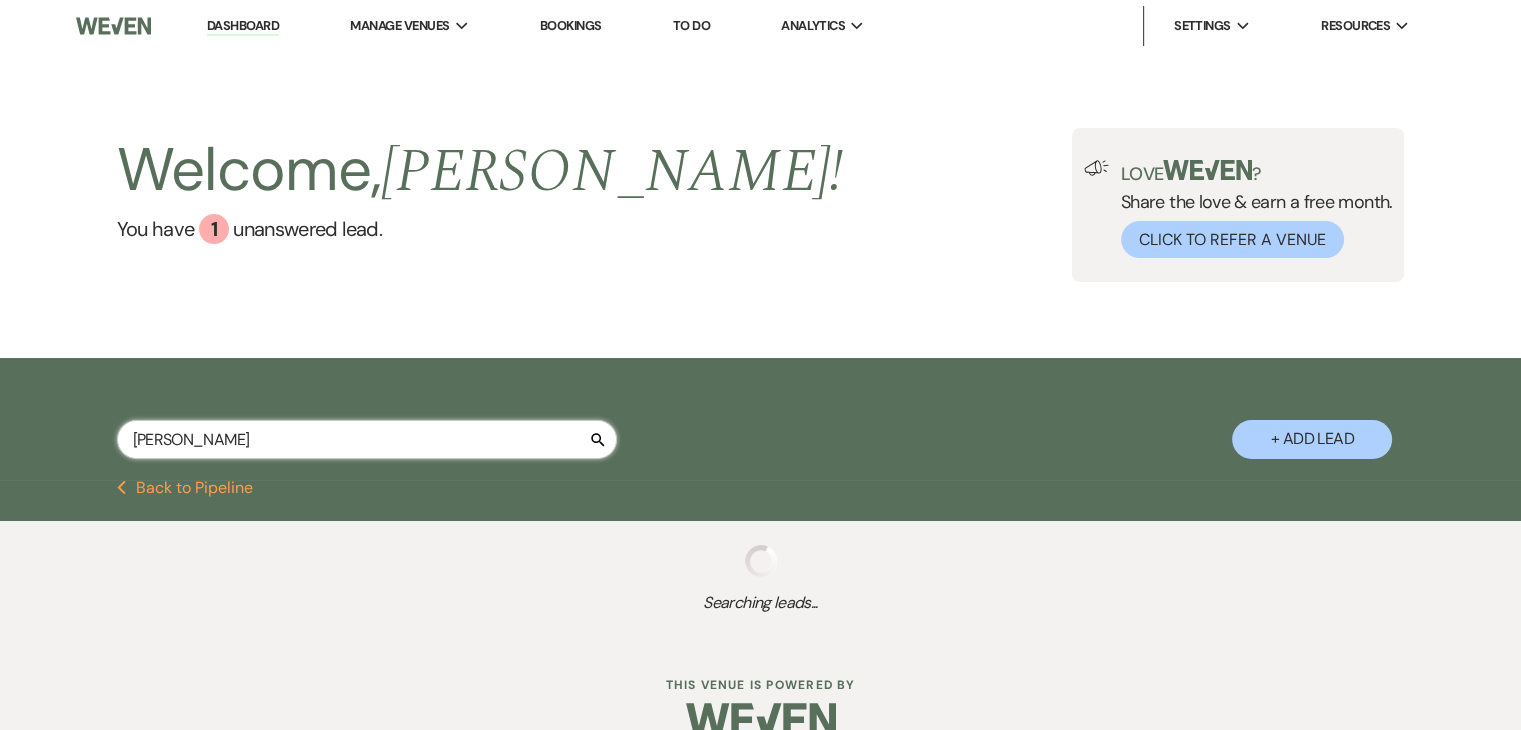 select on "8" 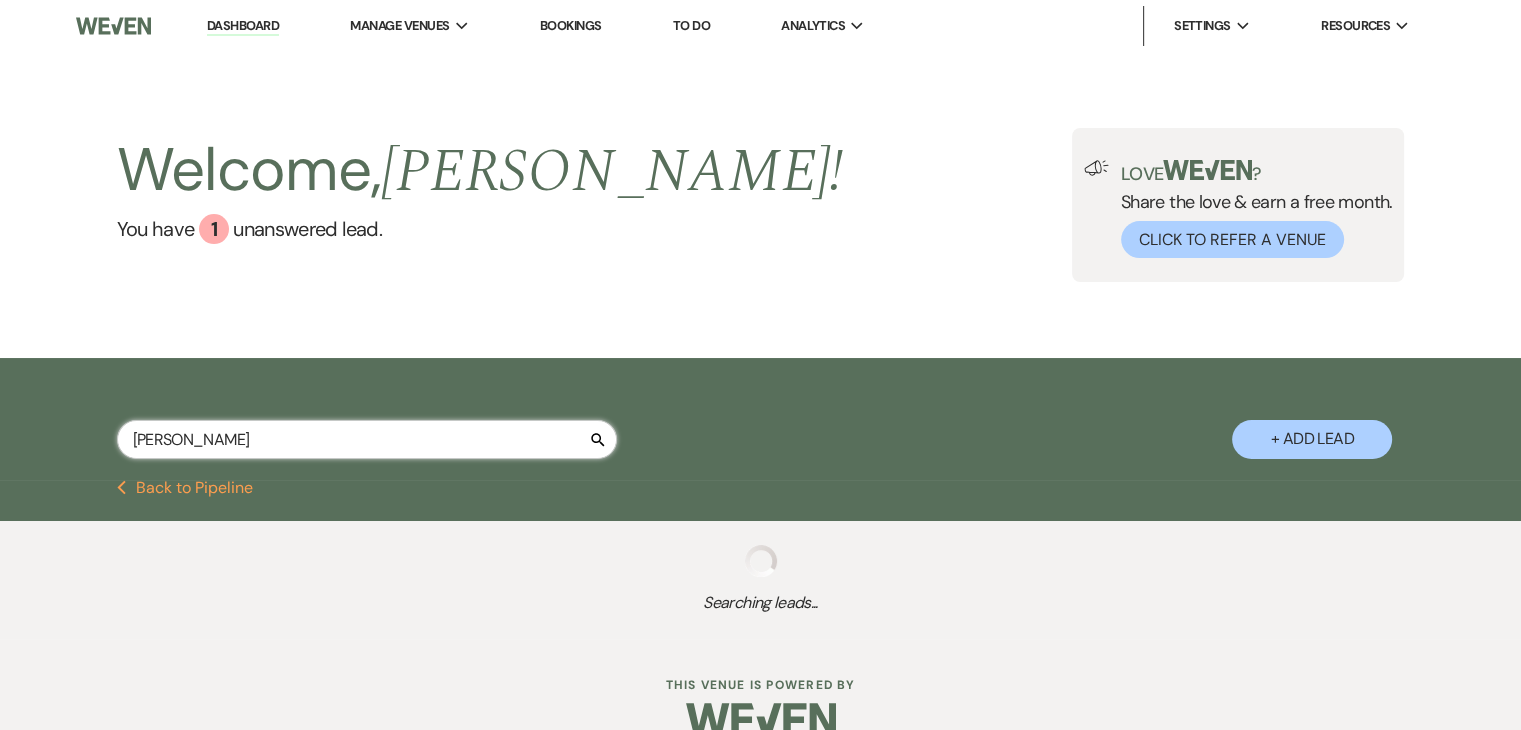 select on "6" 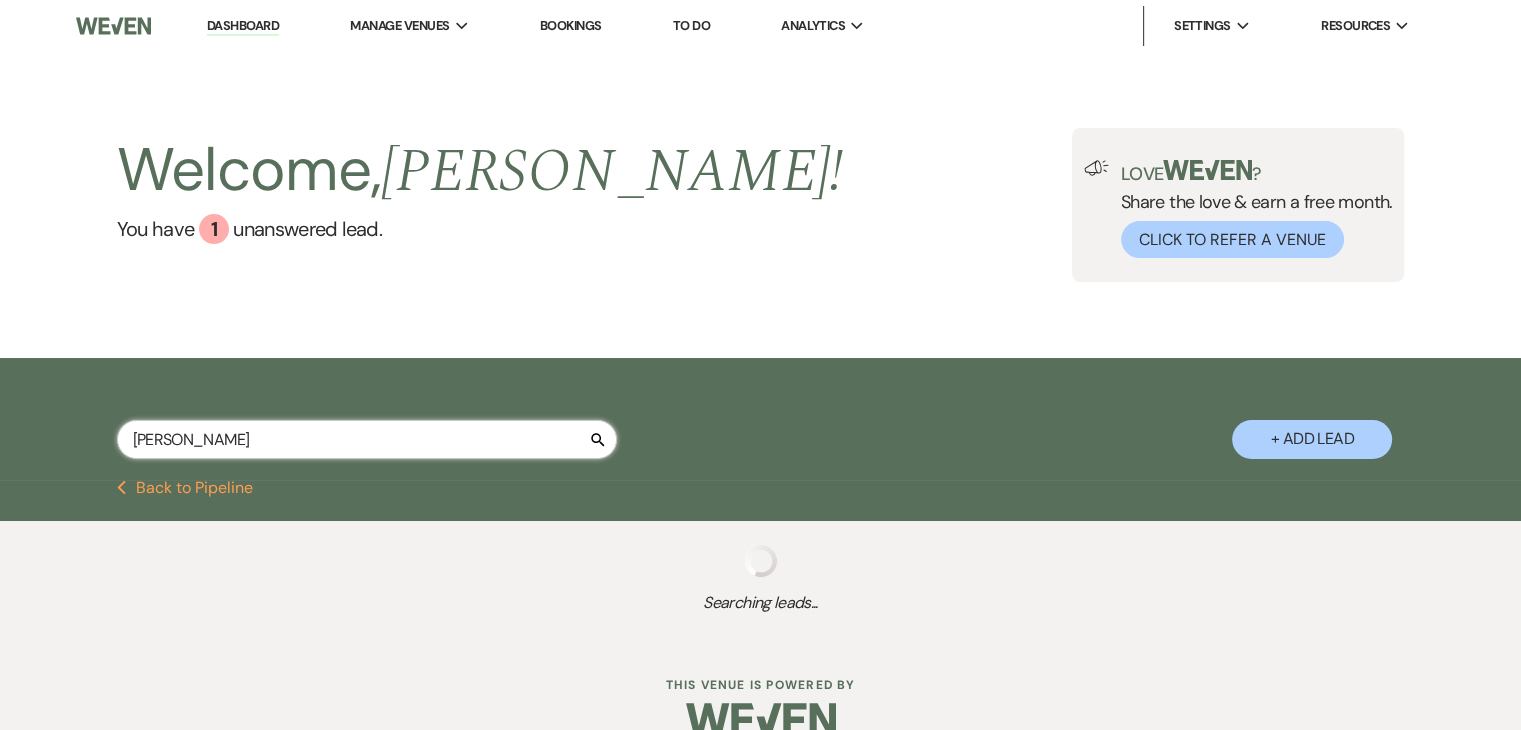 select on "8" 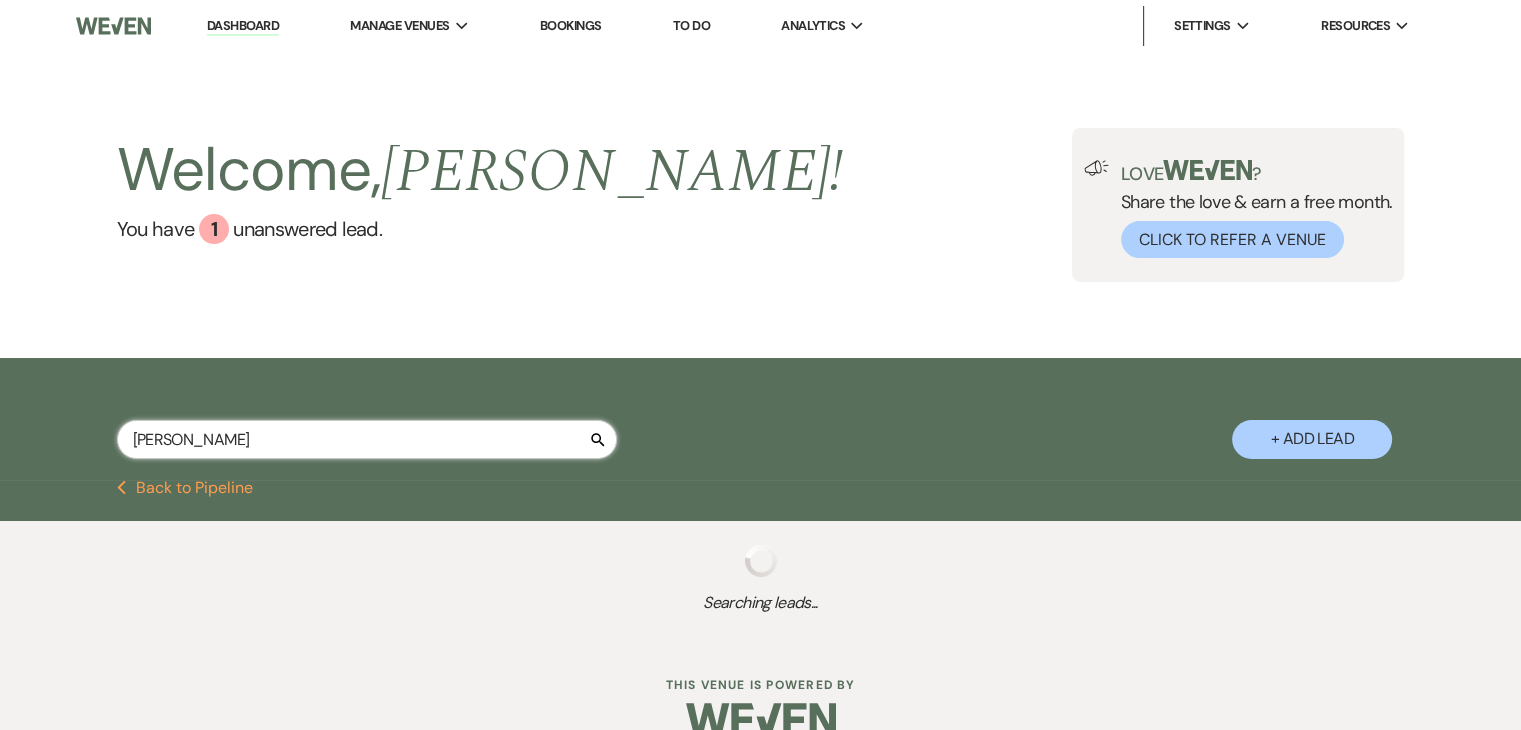 select on "6" 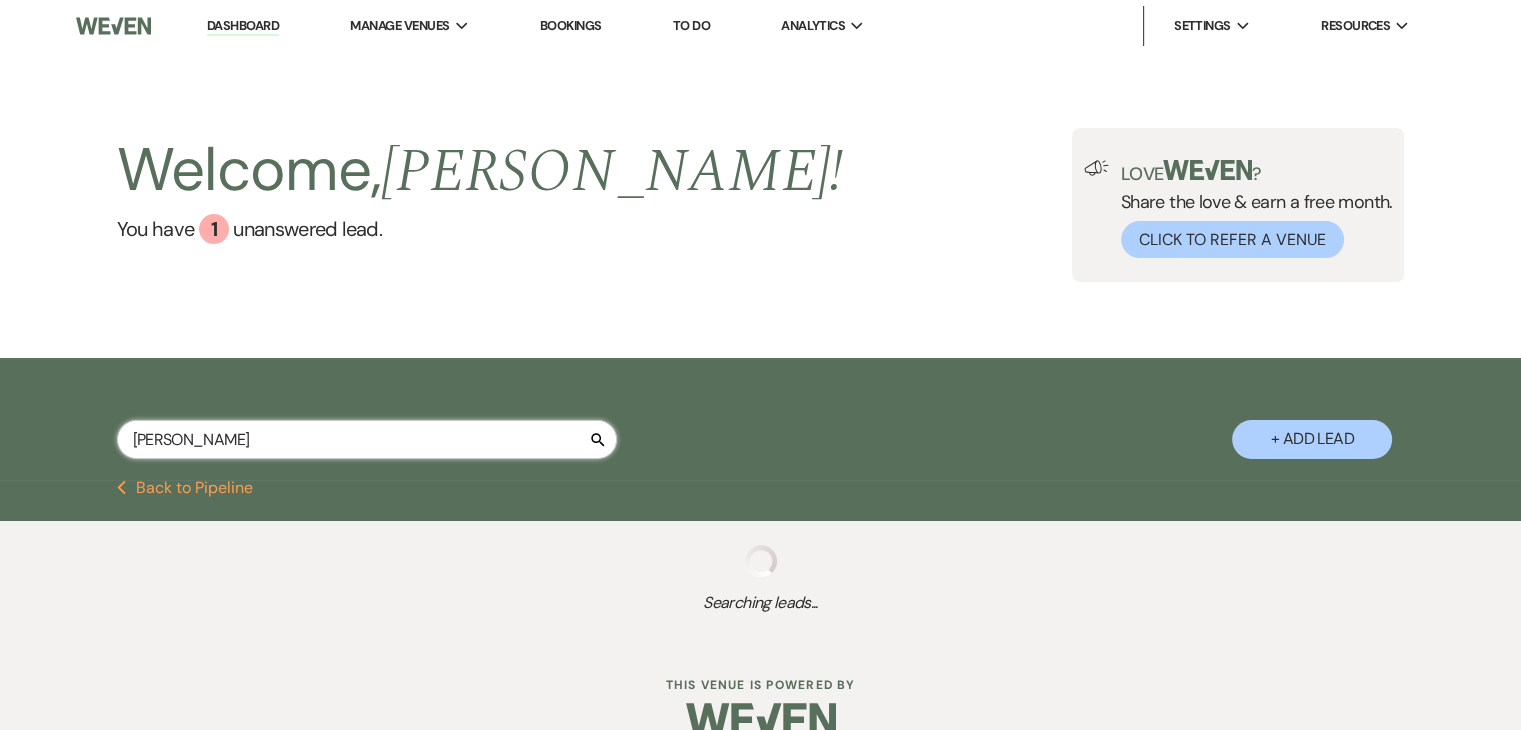 select on "8" 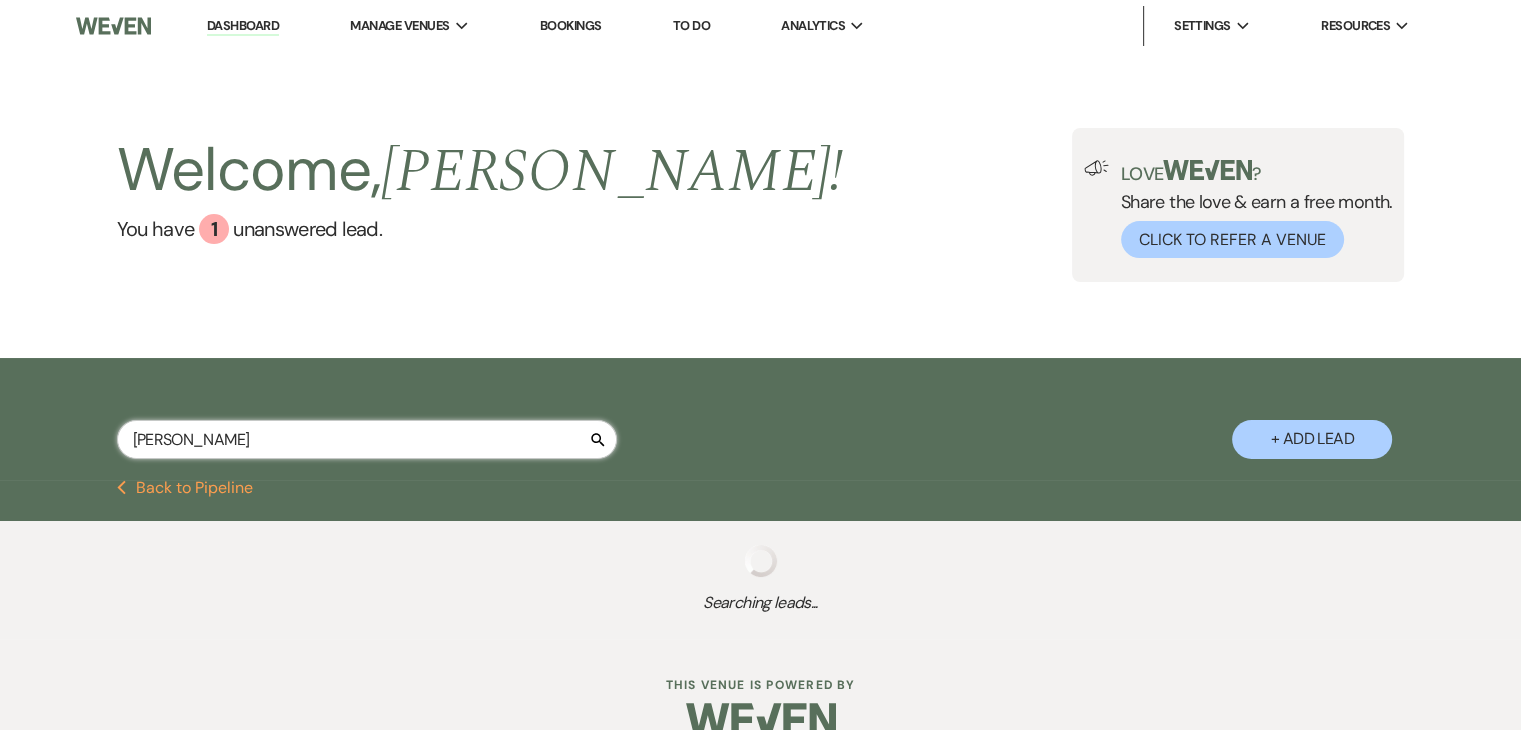 select on "6" 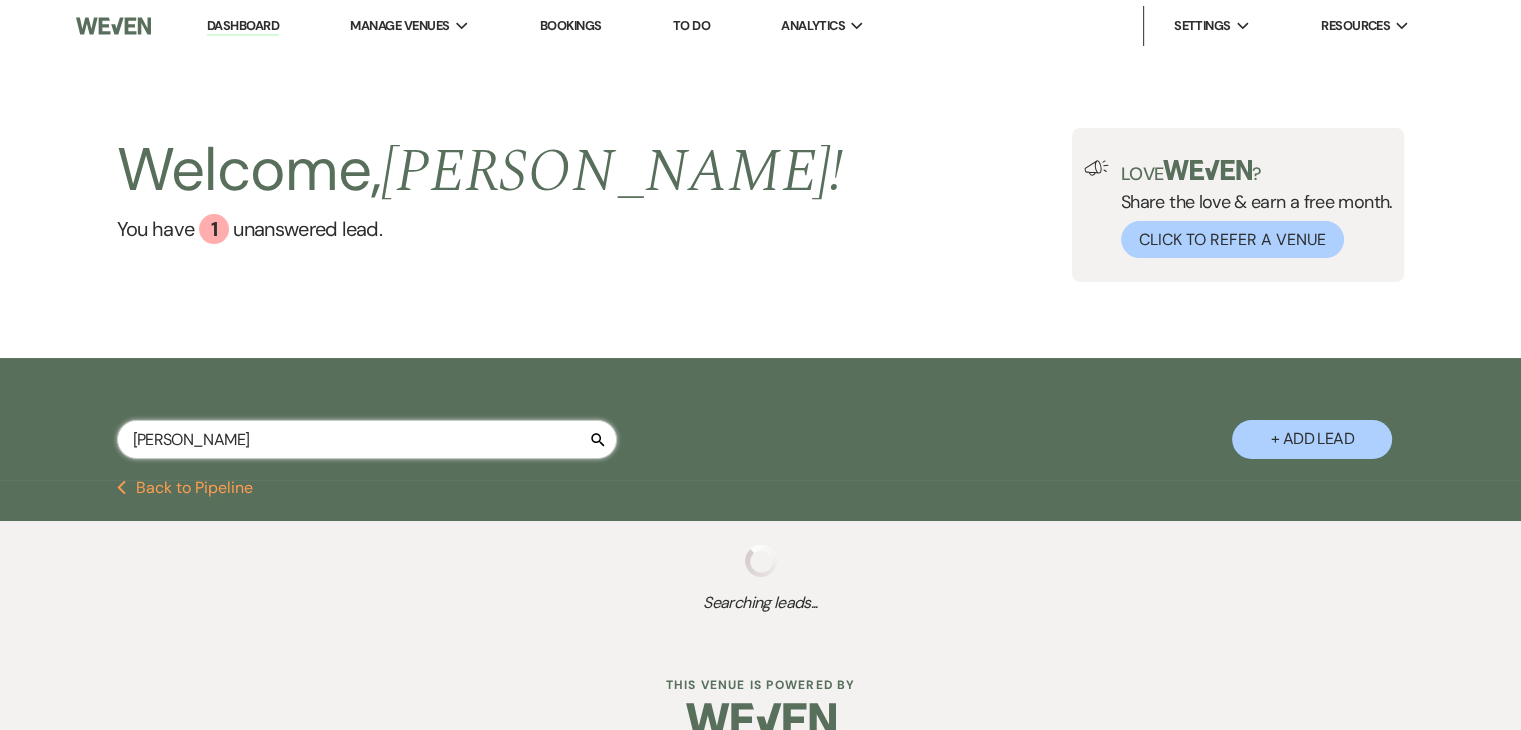 select on "8" 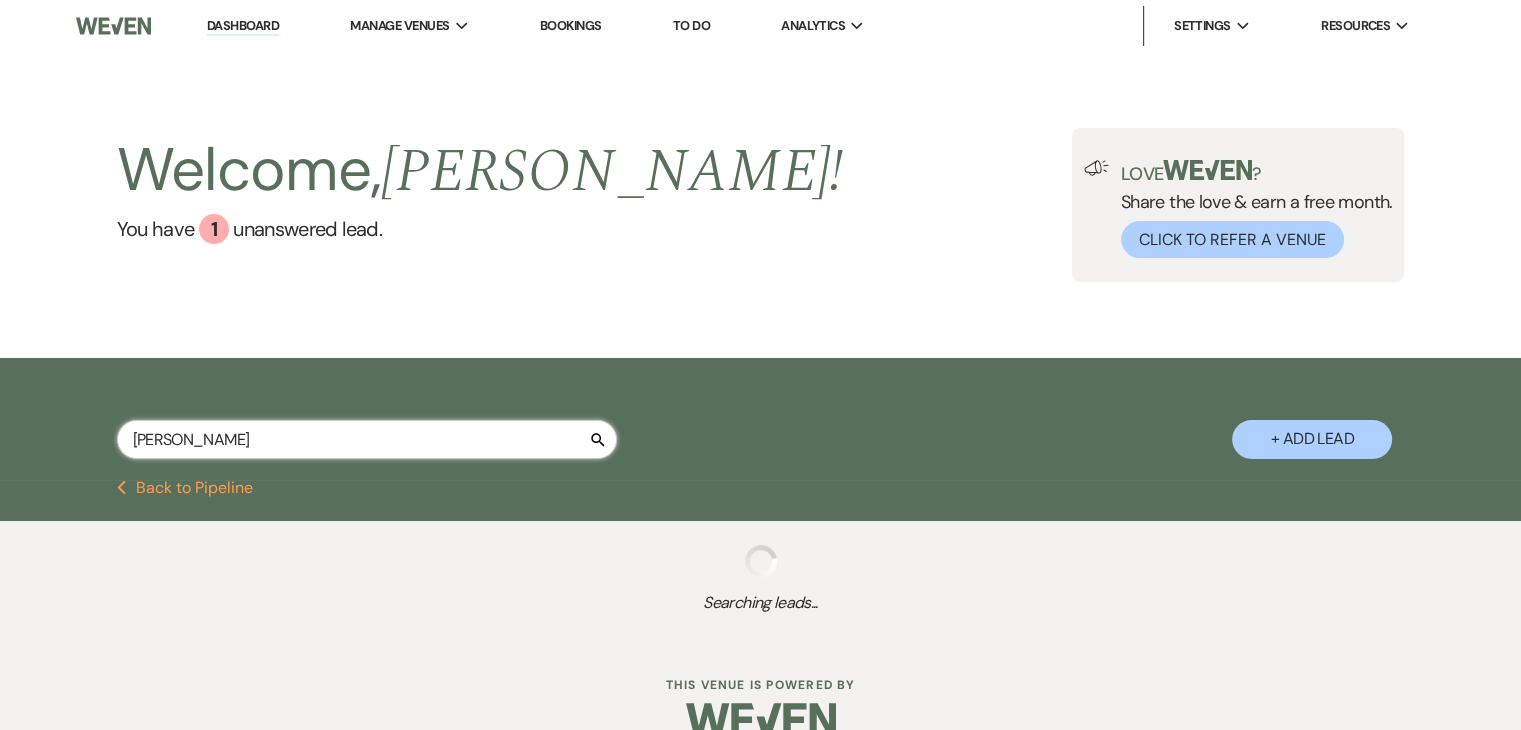 select on "5" 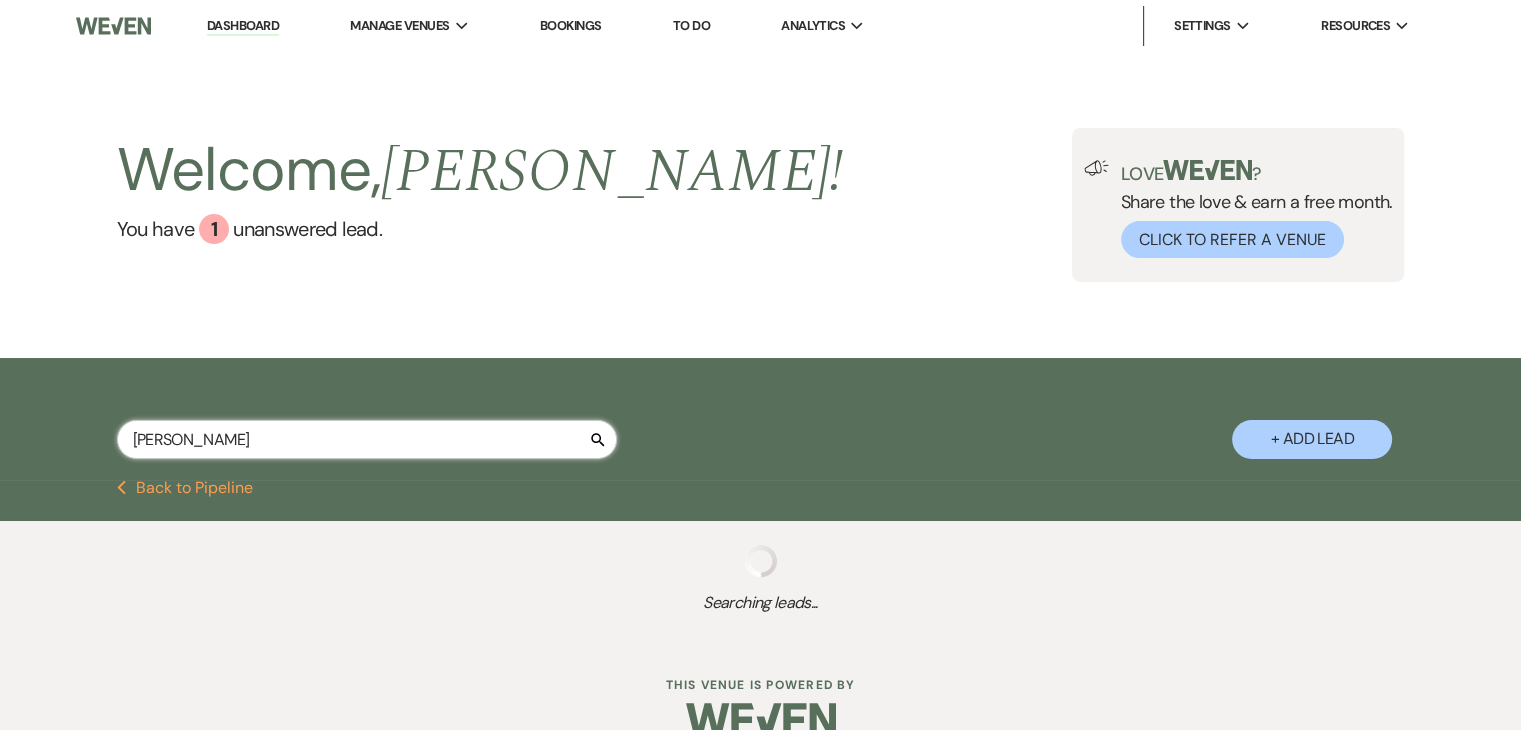 select on "5" 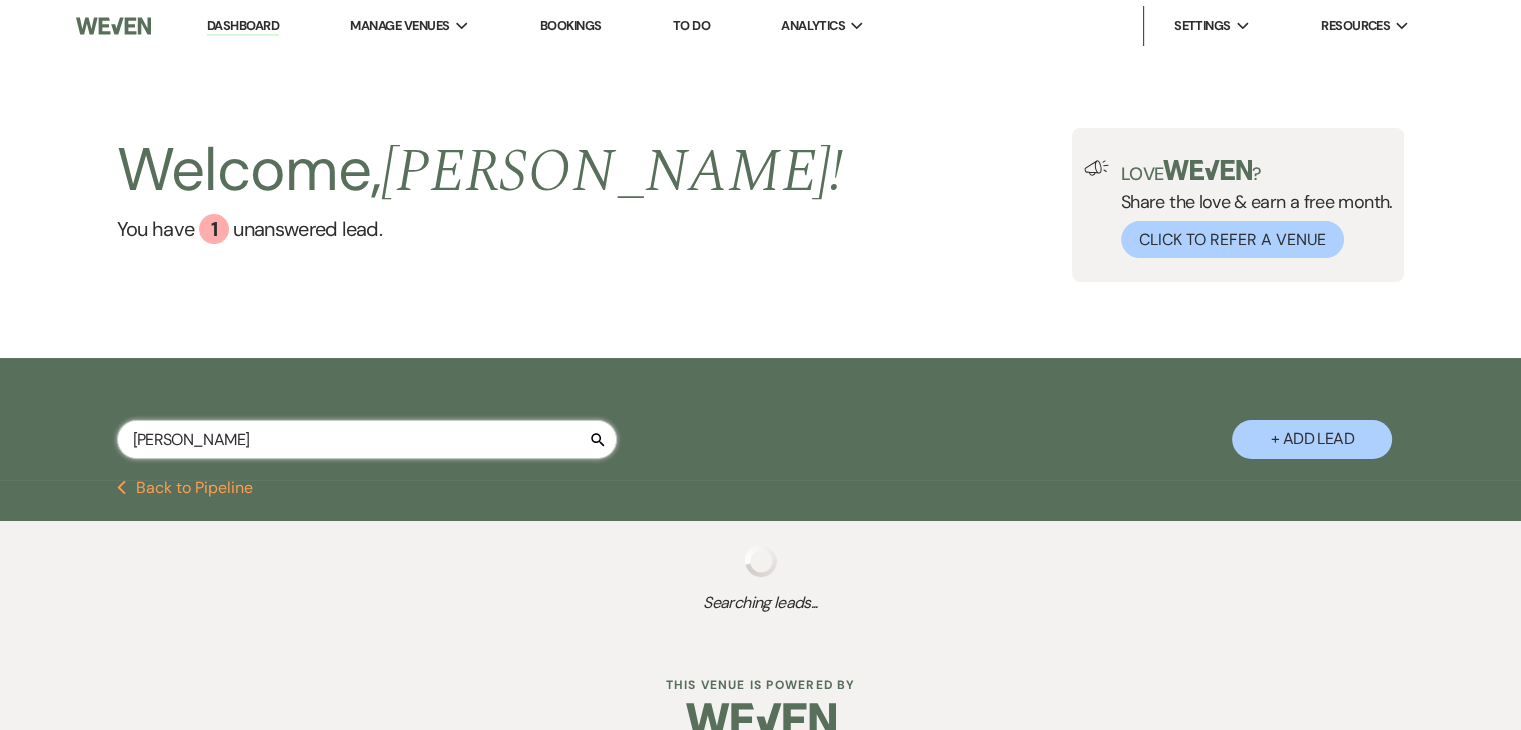 select on "8" 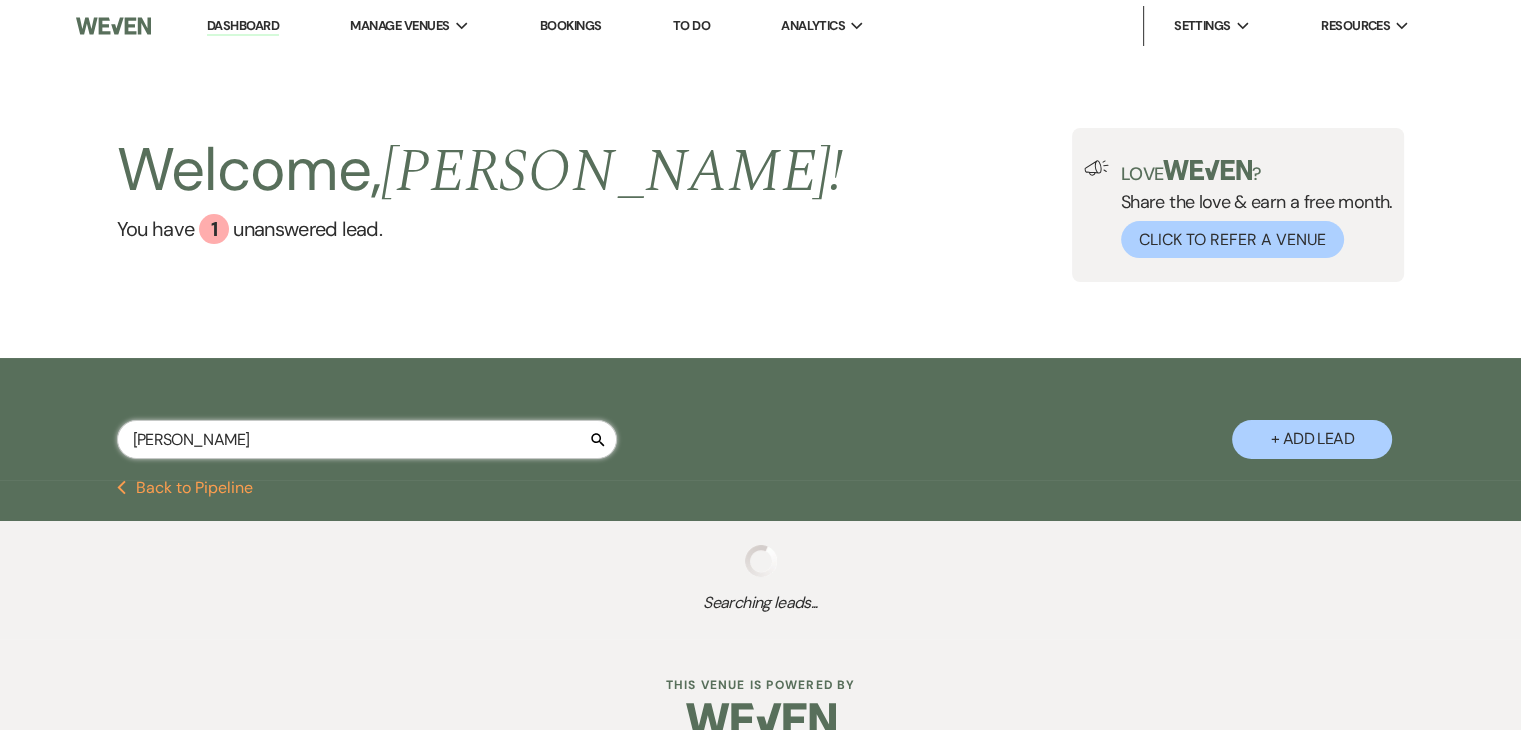select on "4" 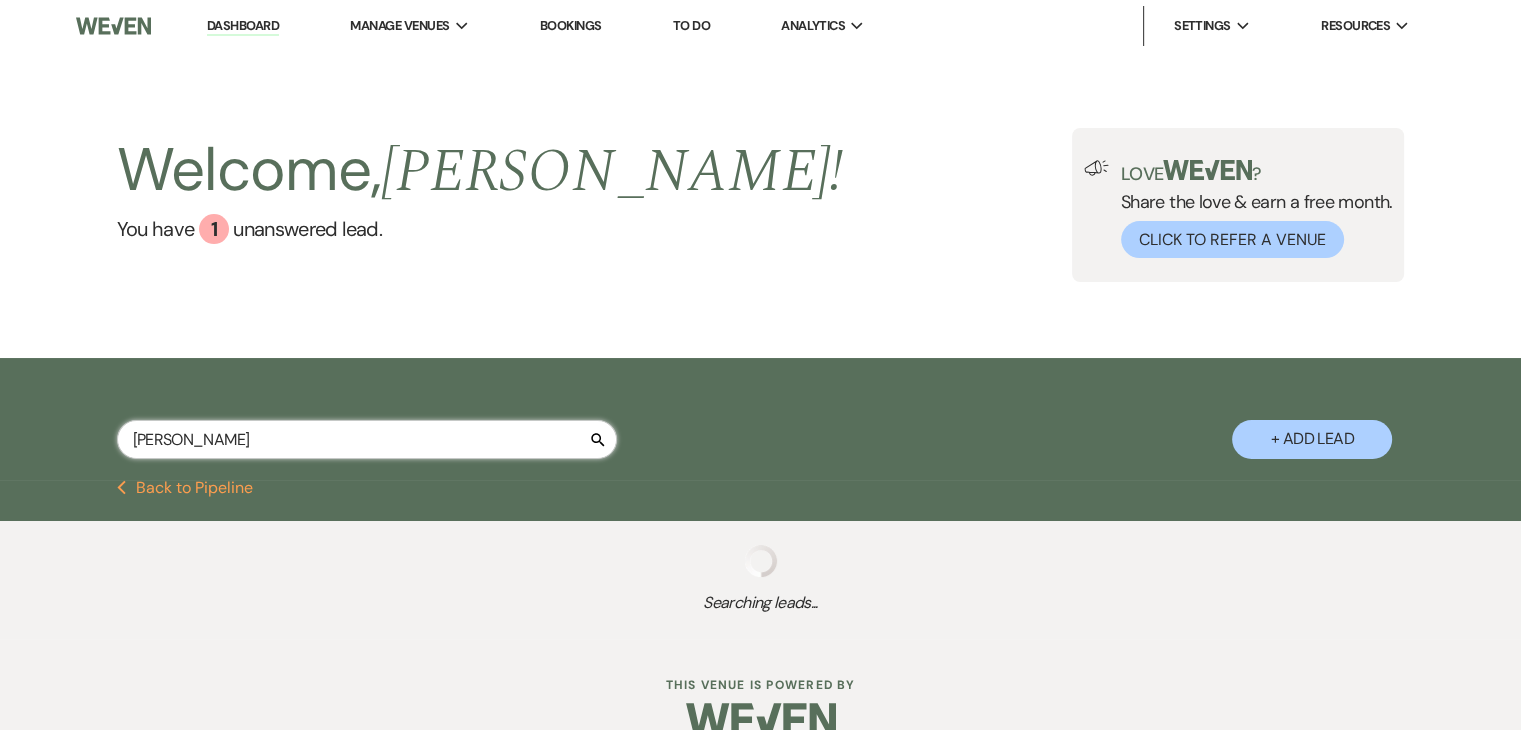 select on "5" 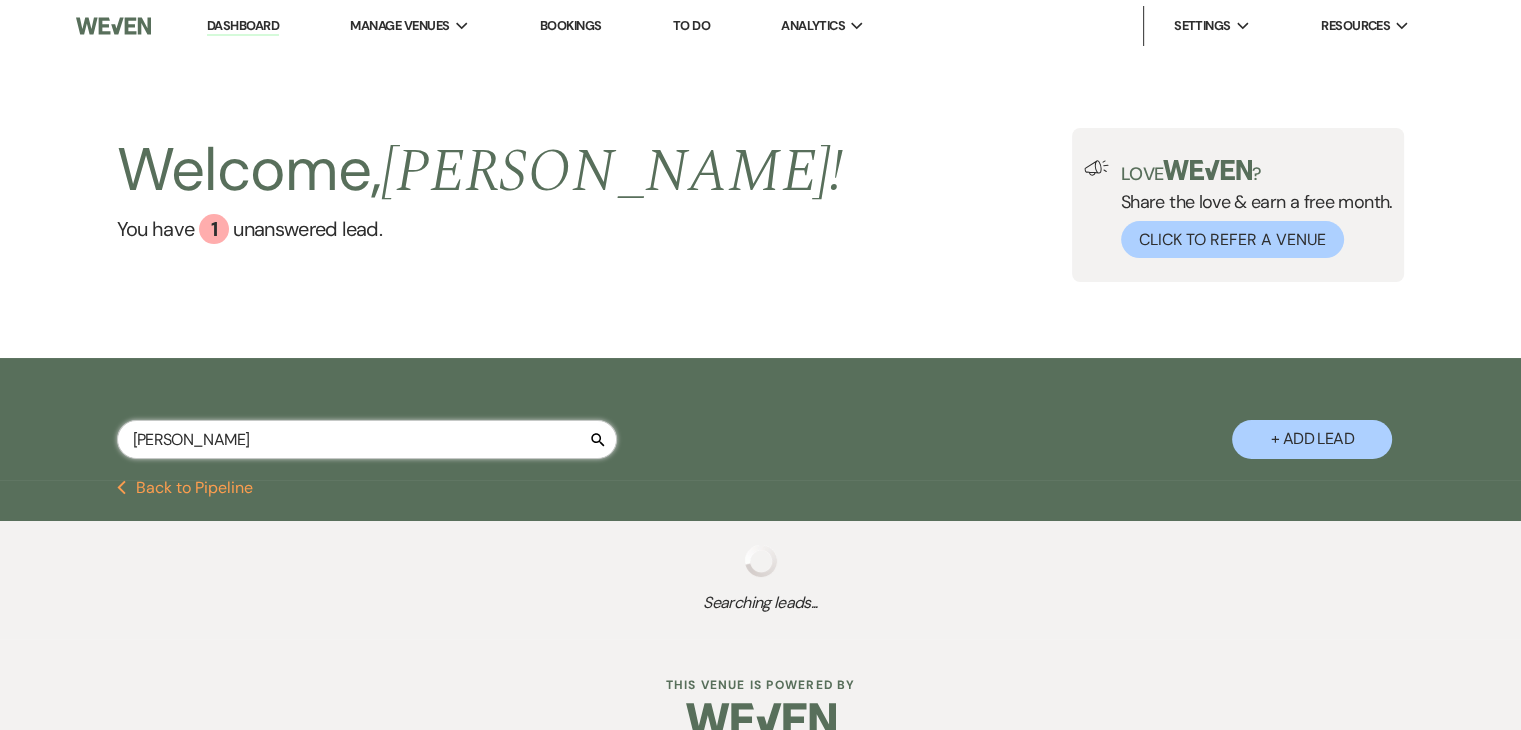 select on "5" 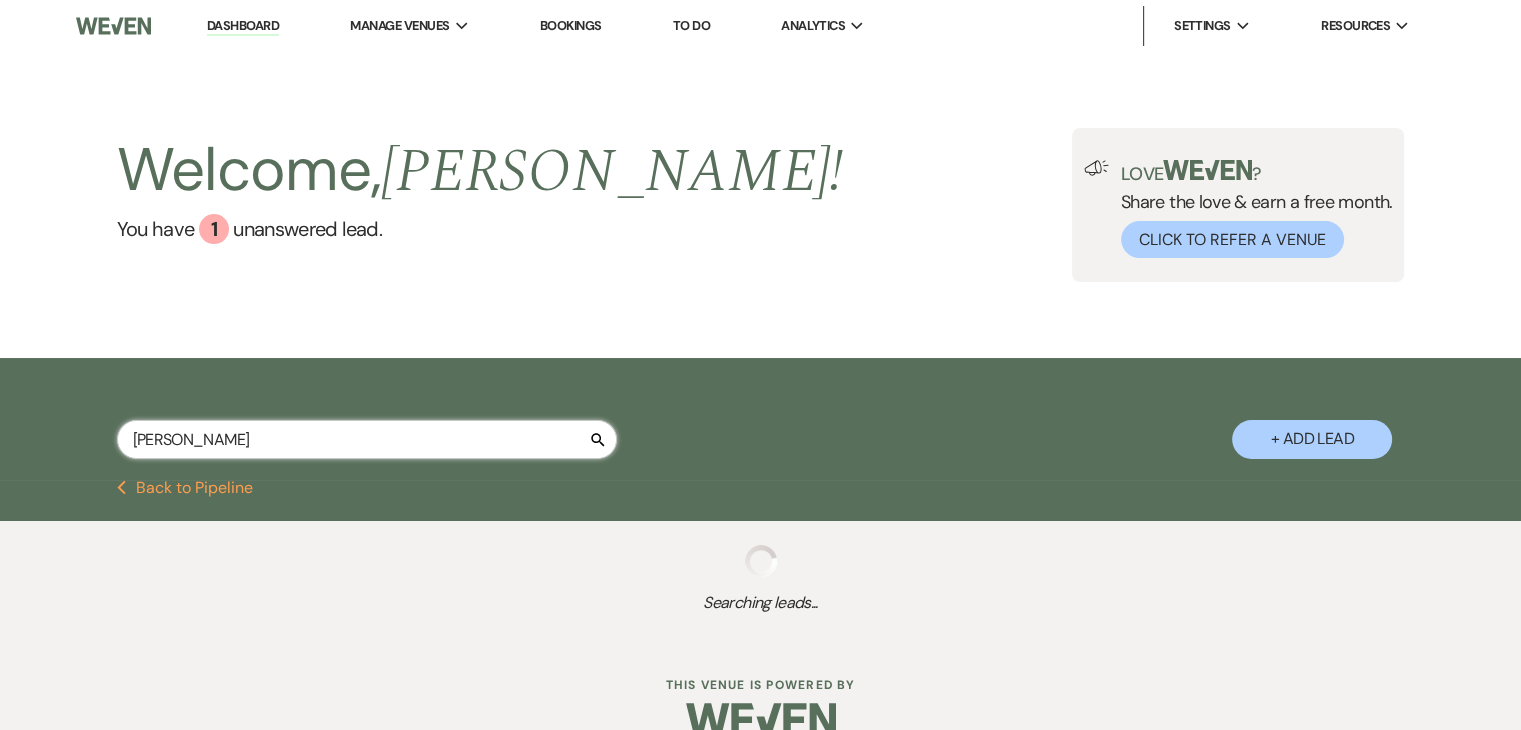 select on "8" 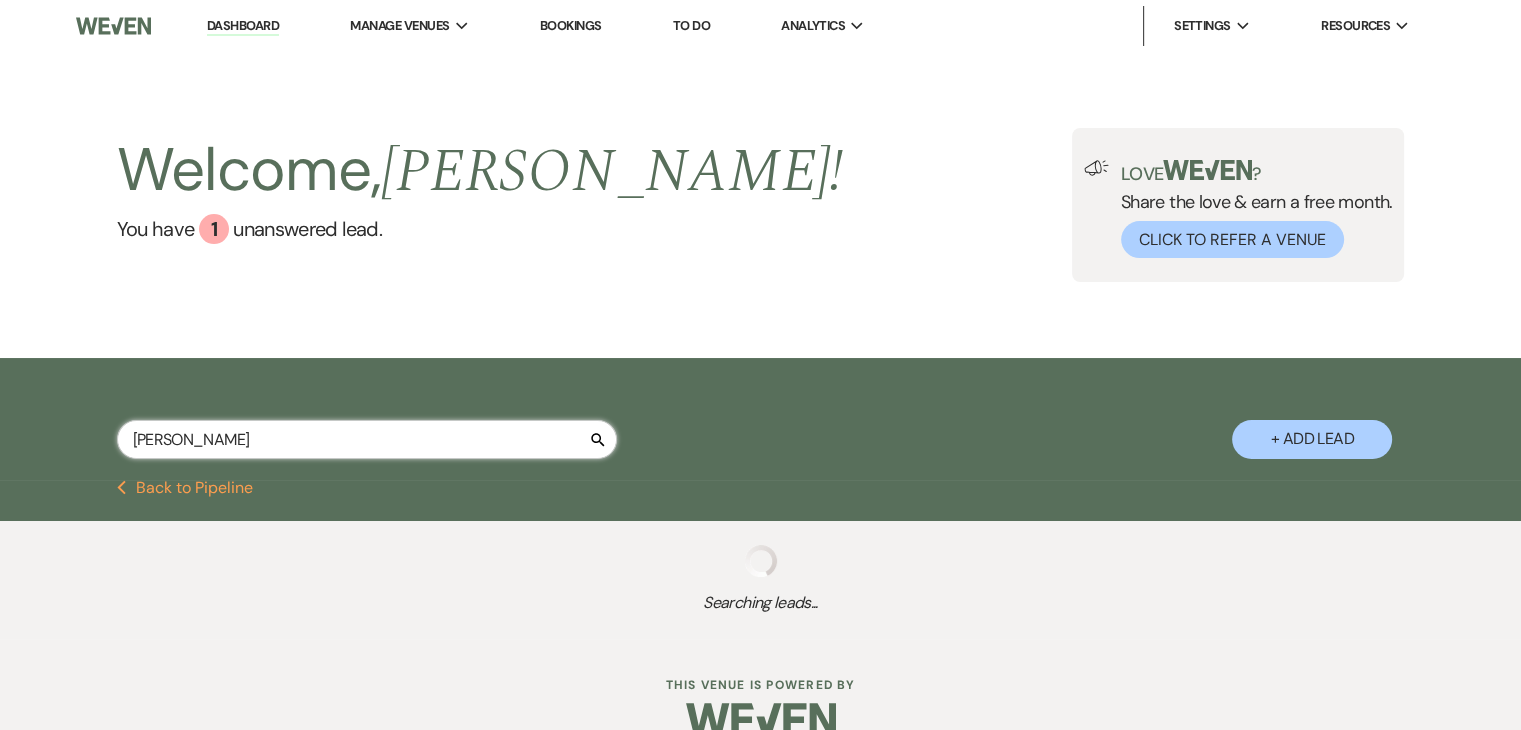 select on "6" 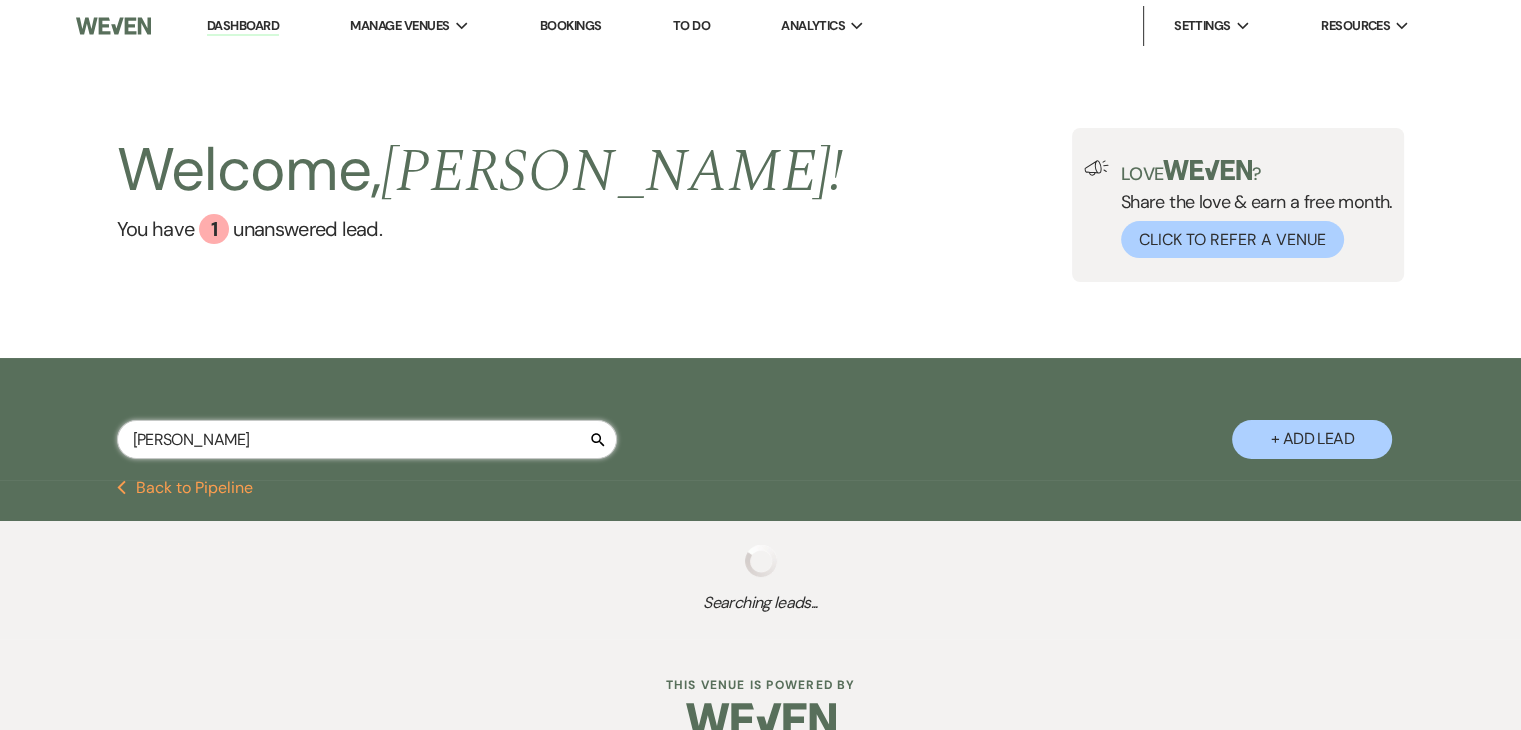 select on "8" 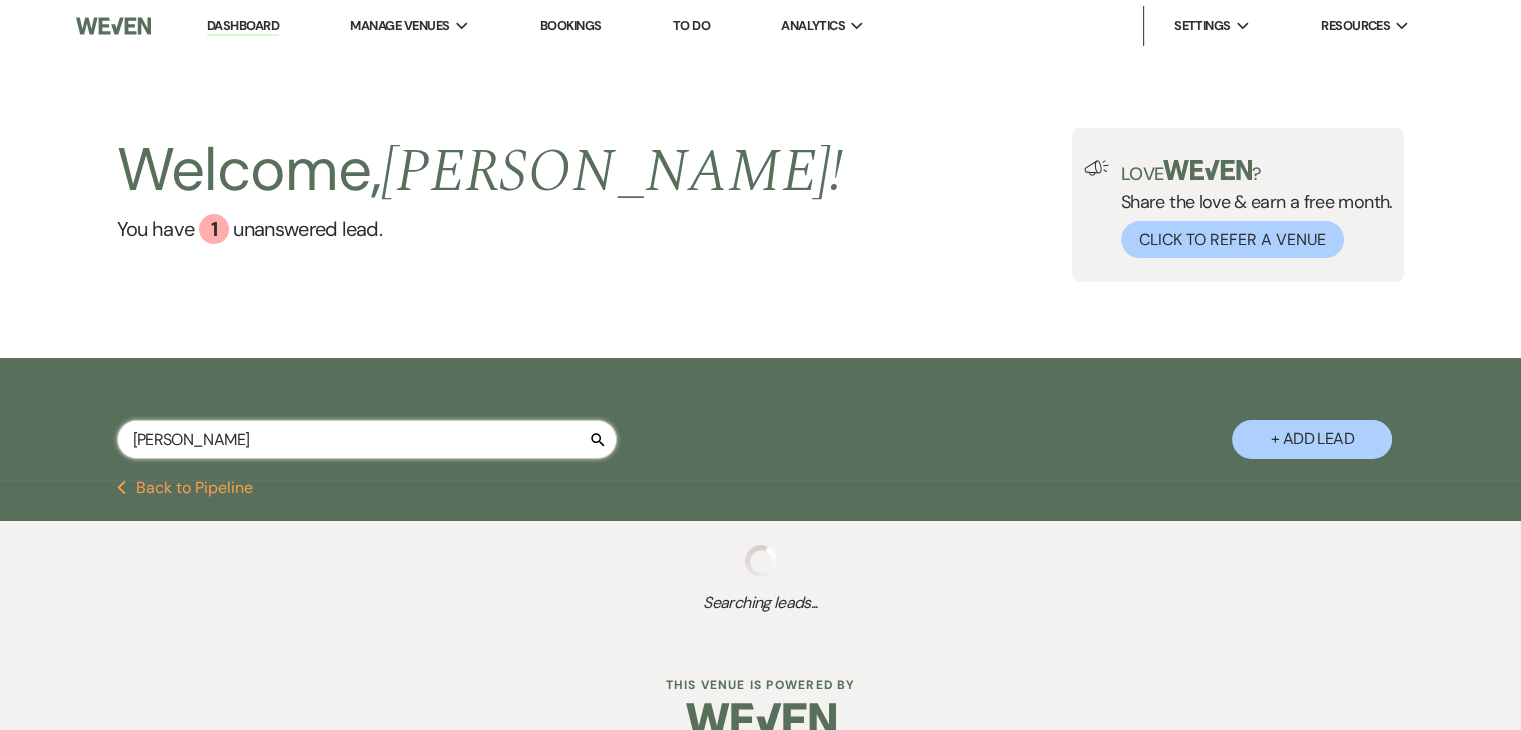 select on "4" 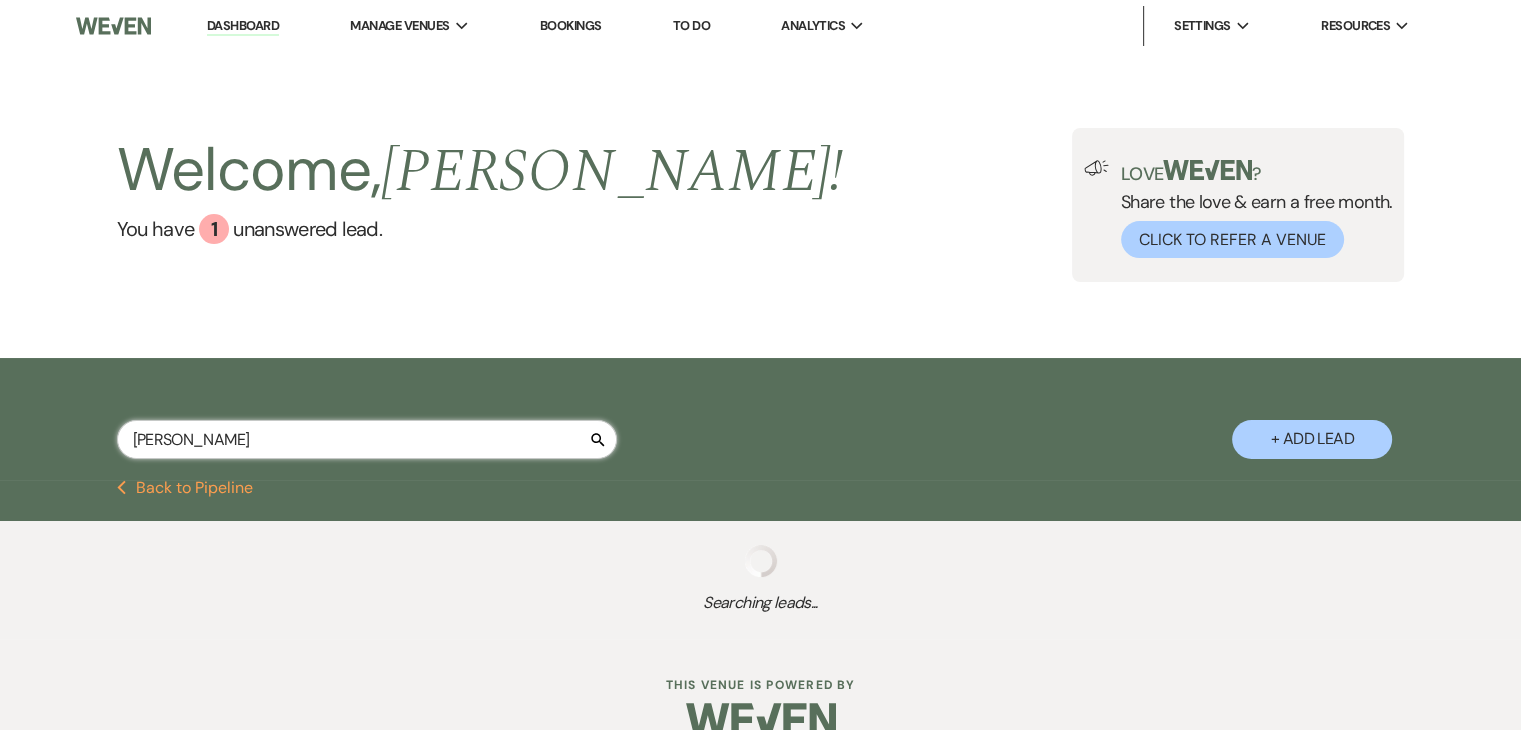 select on "5" 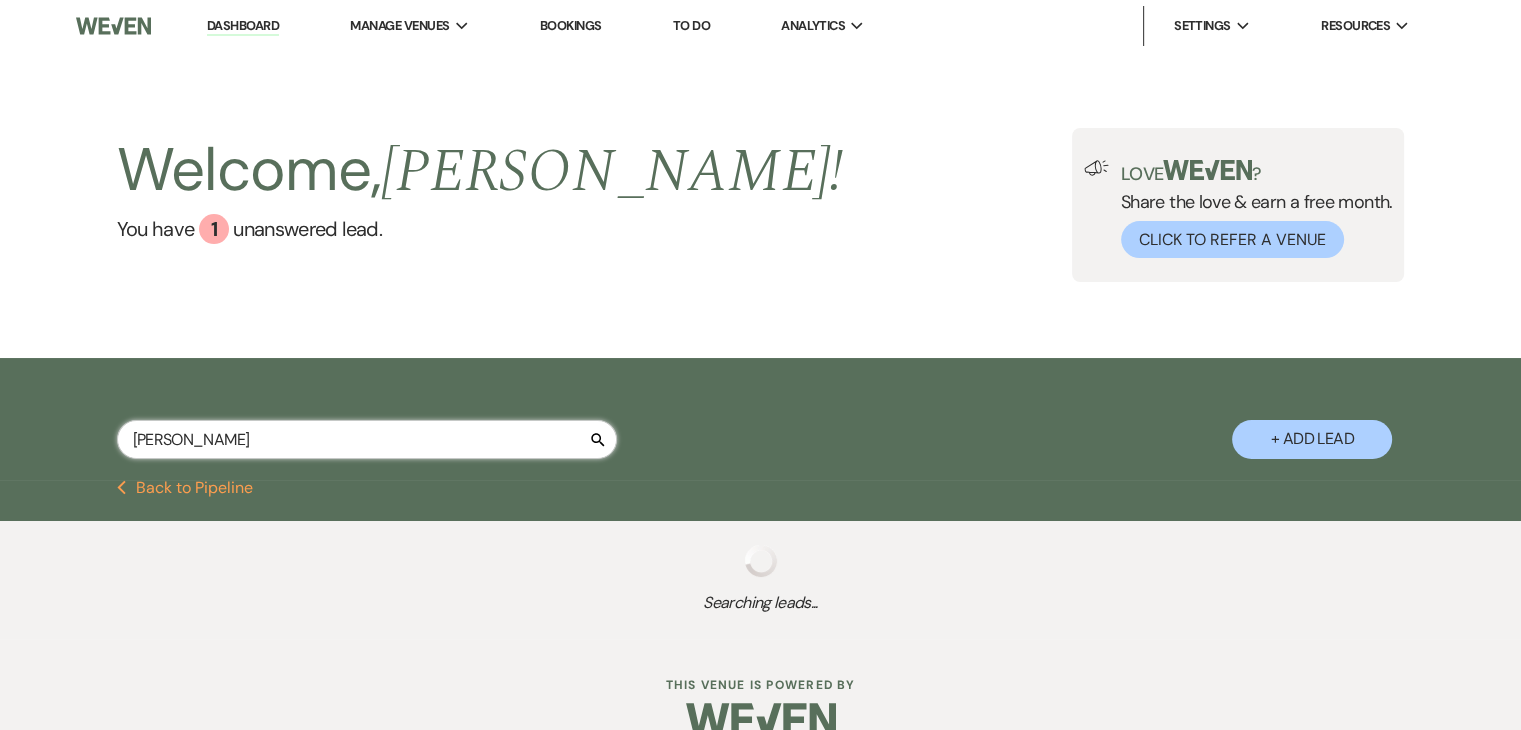 select on "5" 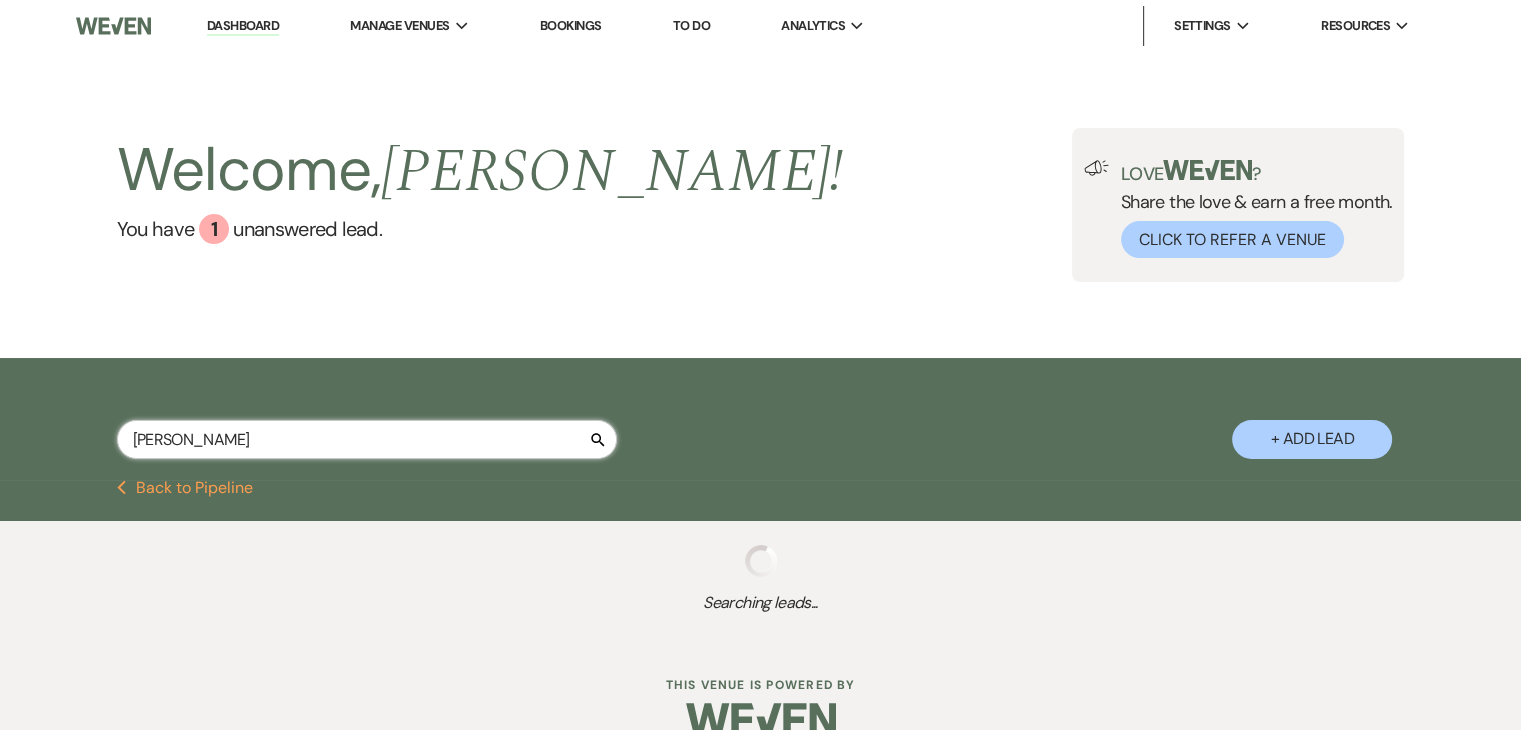 select on "5" 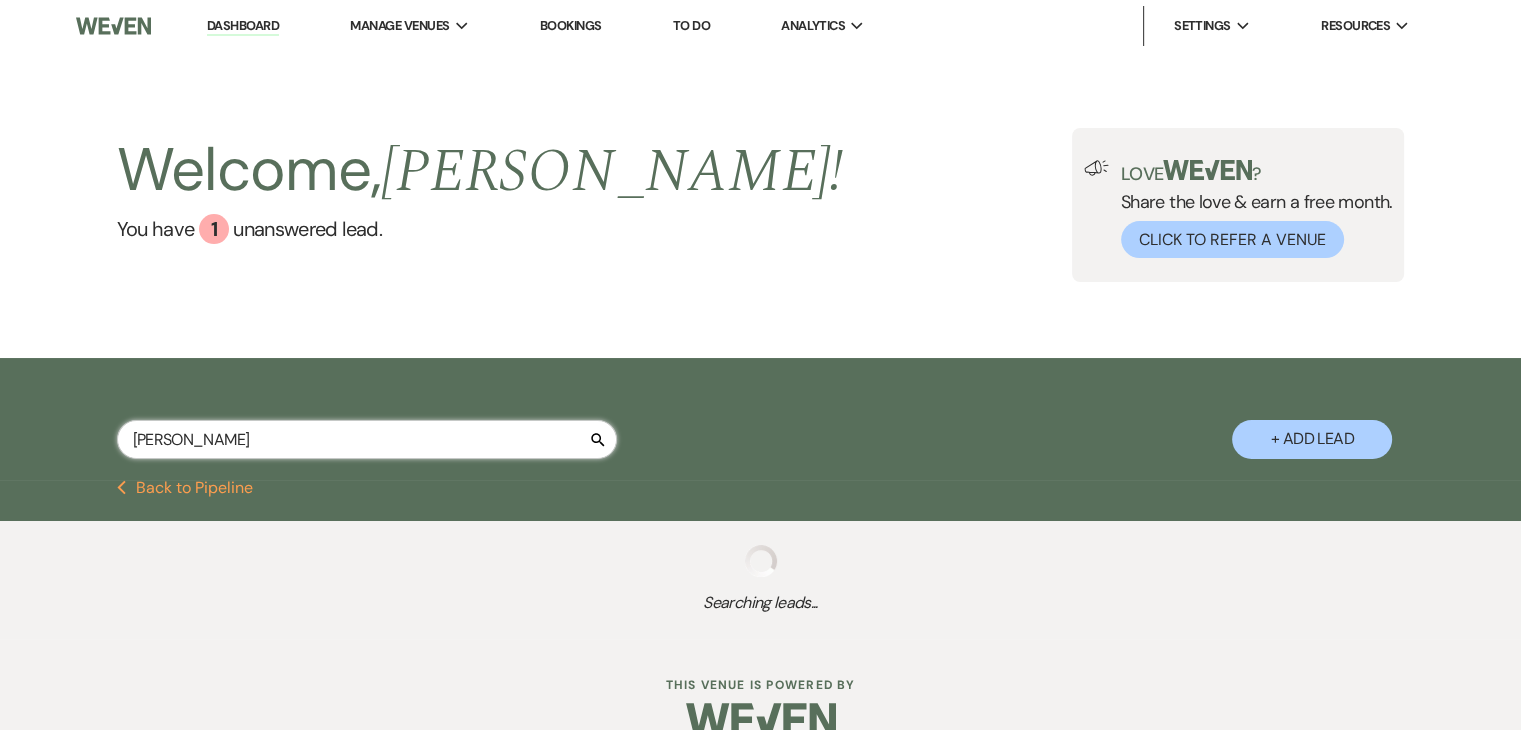 select on "8" 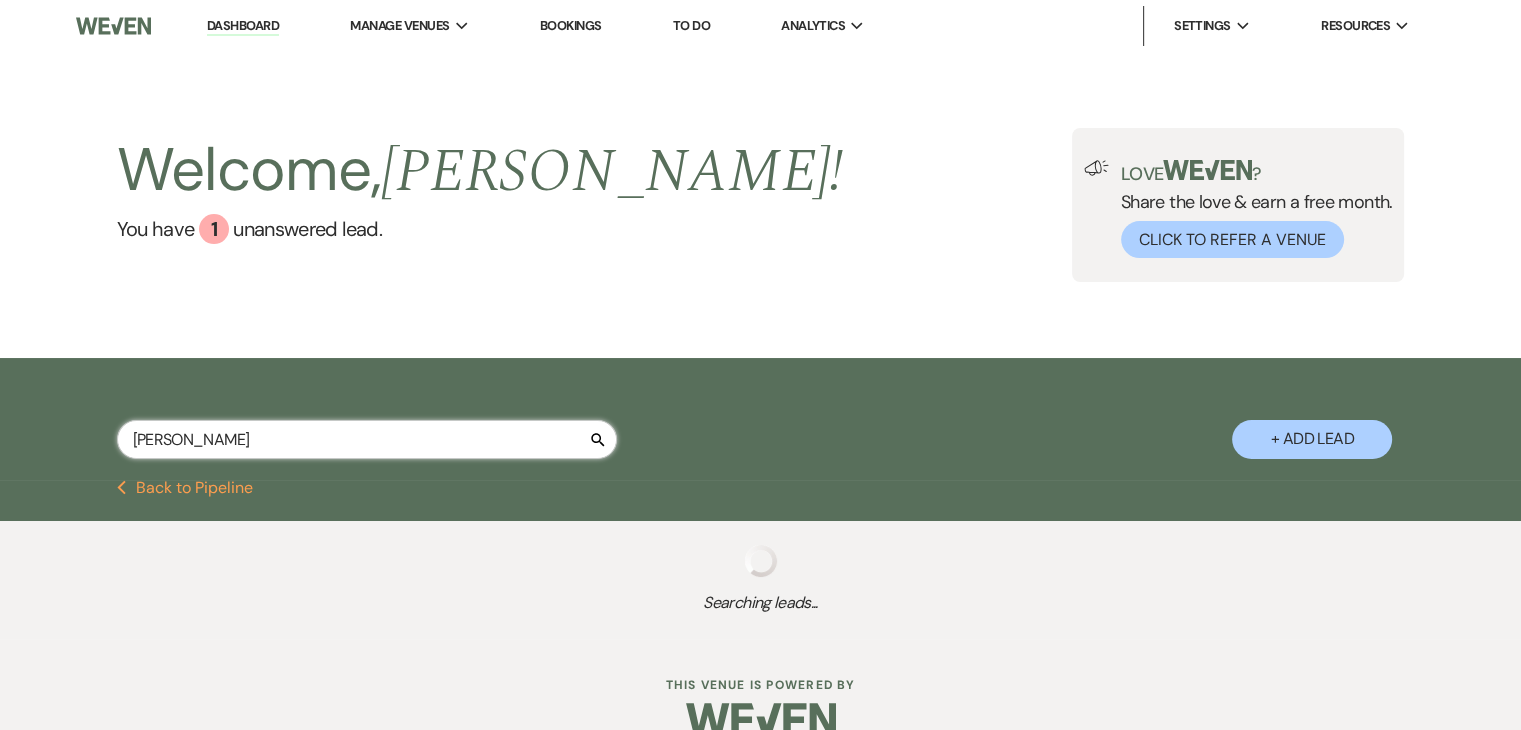 select on "5" 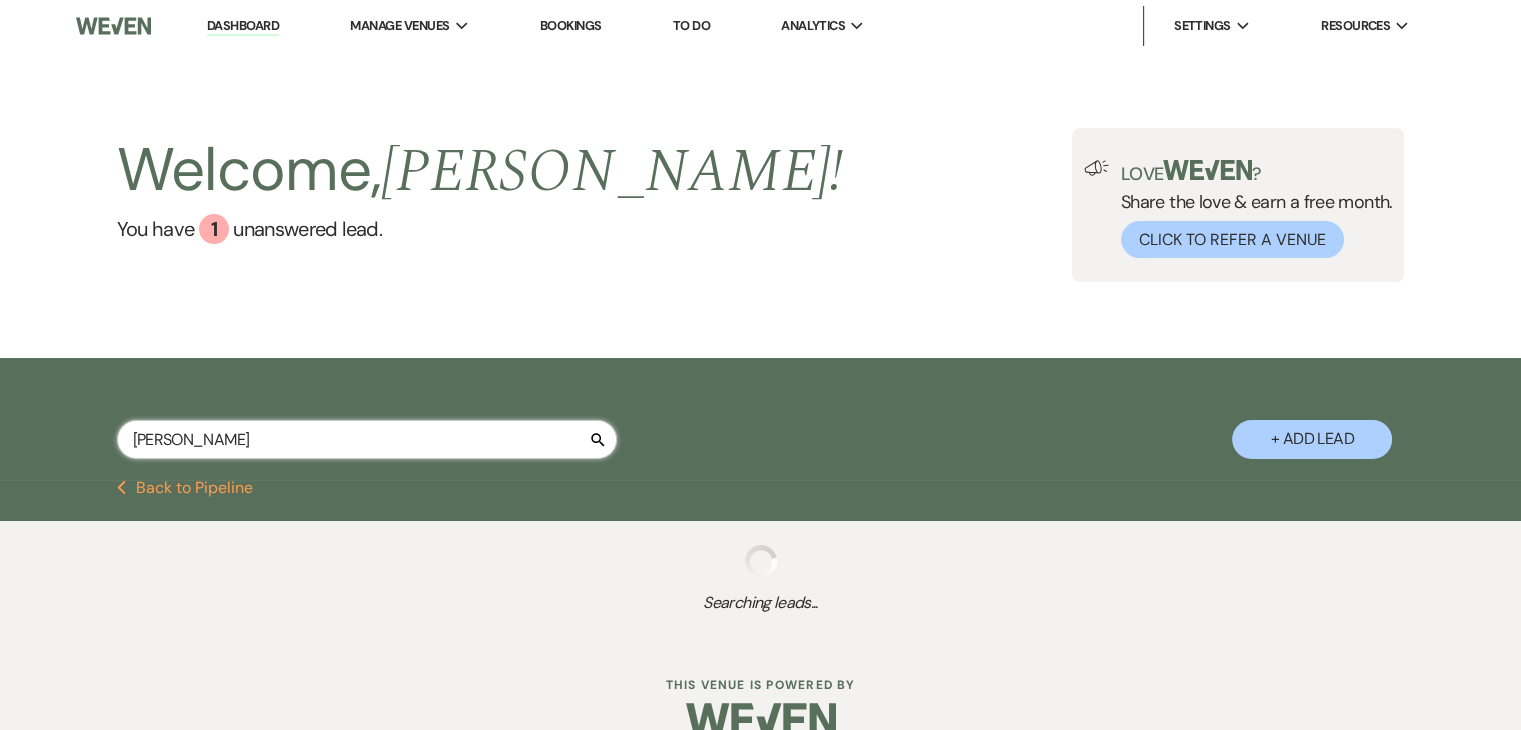 select on "8" 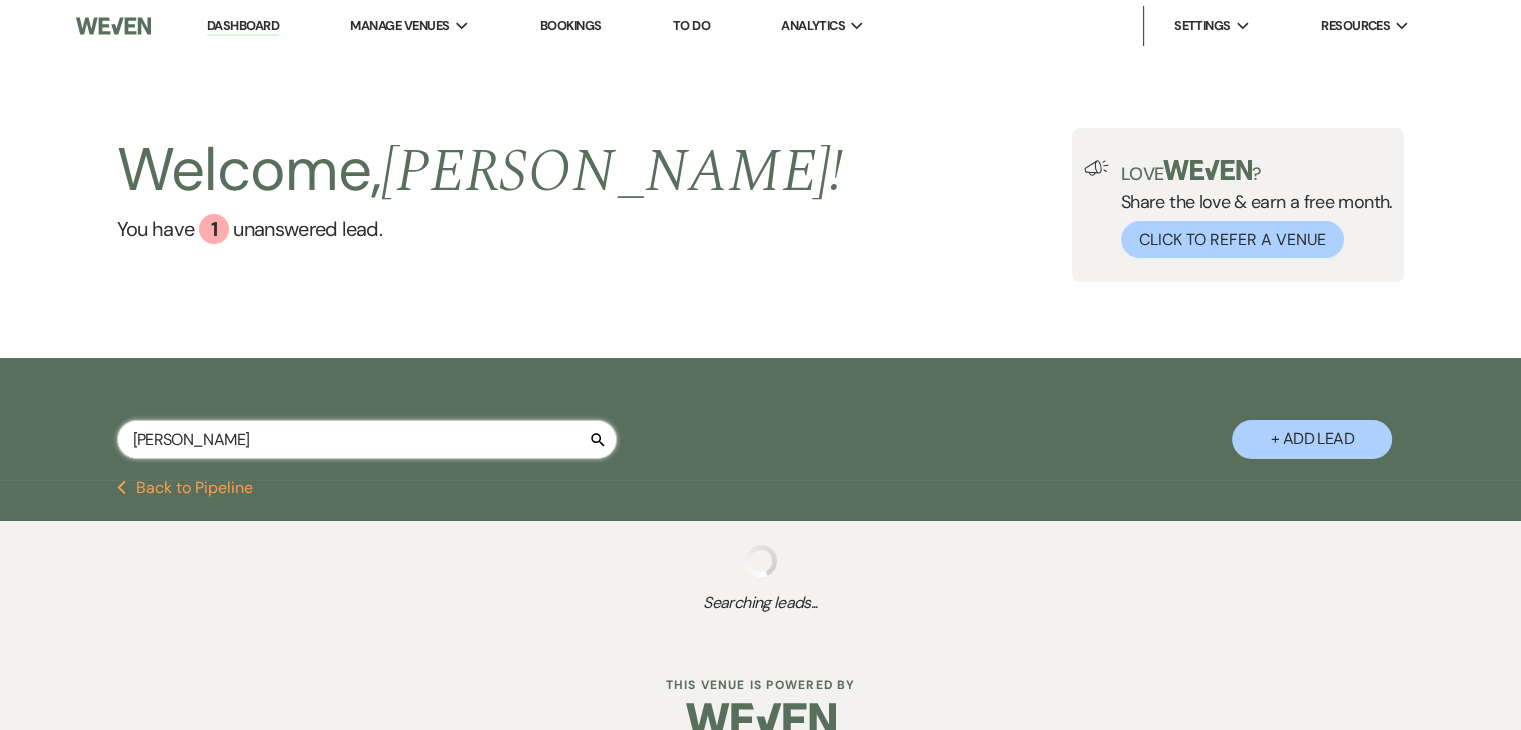 select on "11" 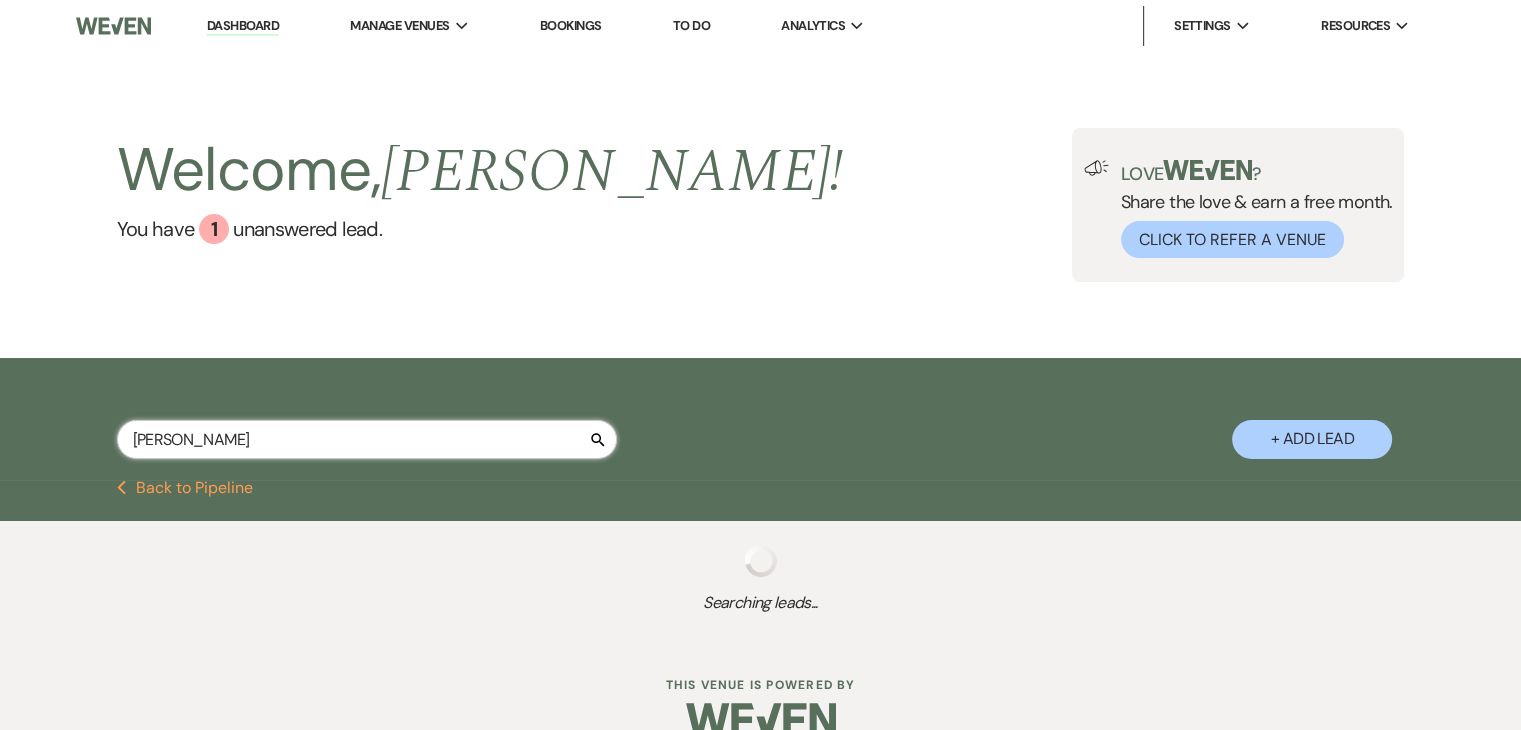 select on "8" 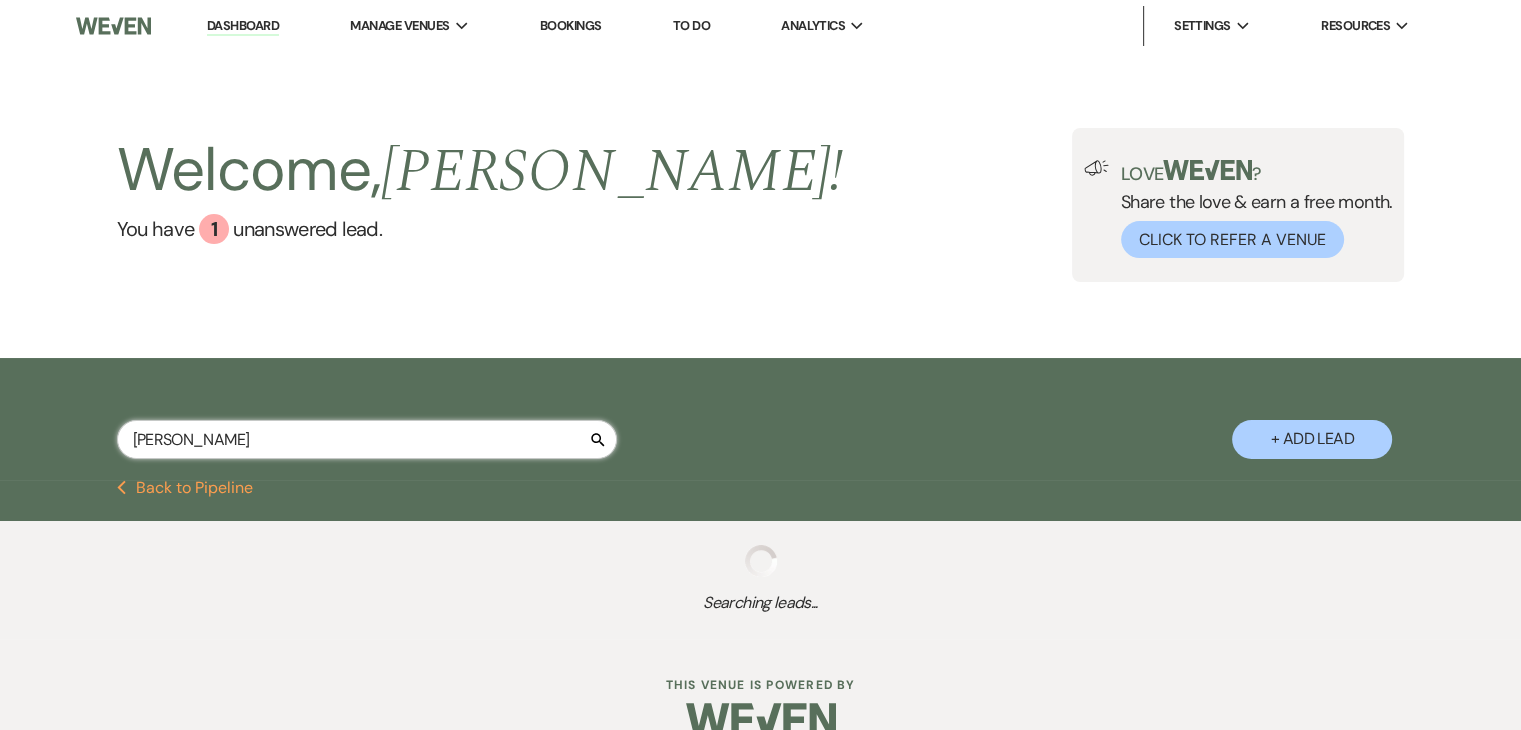 select on "11" 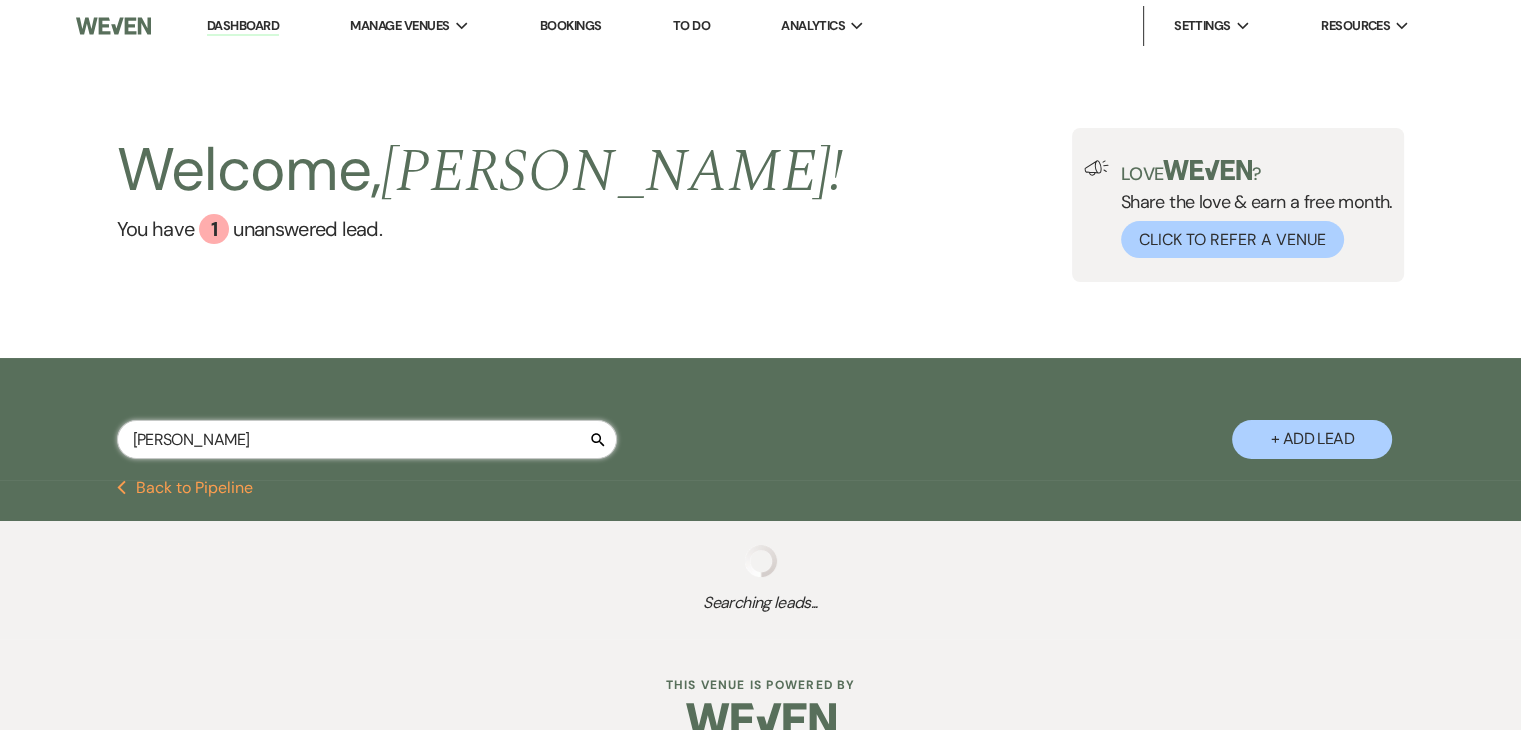 select on "8" 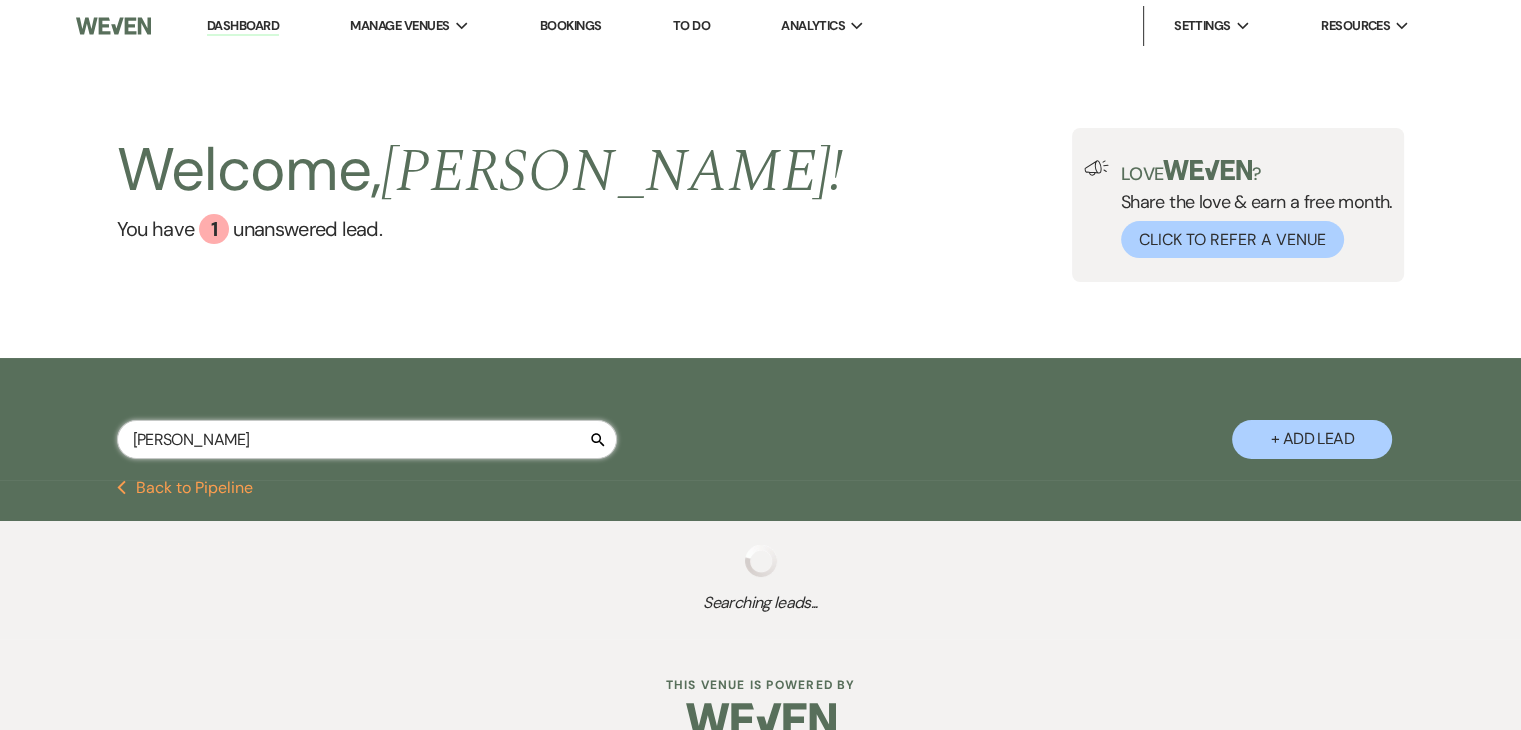 select on "4" 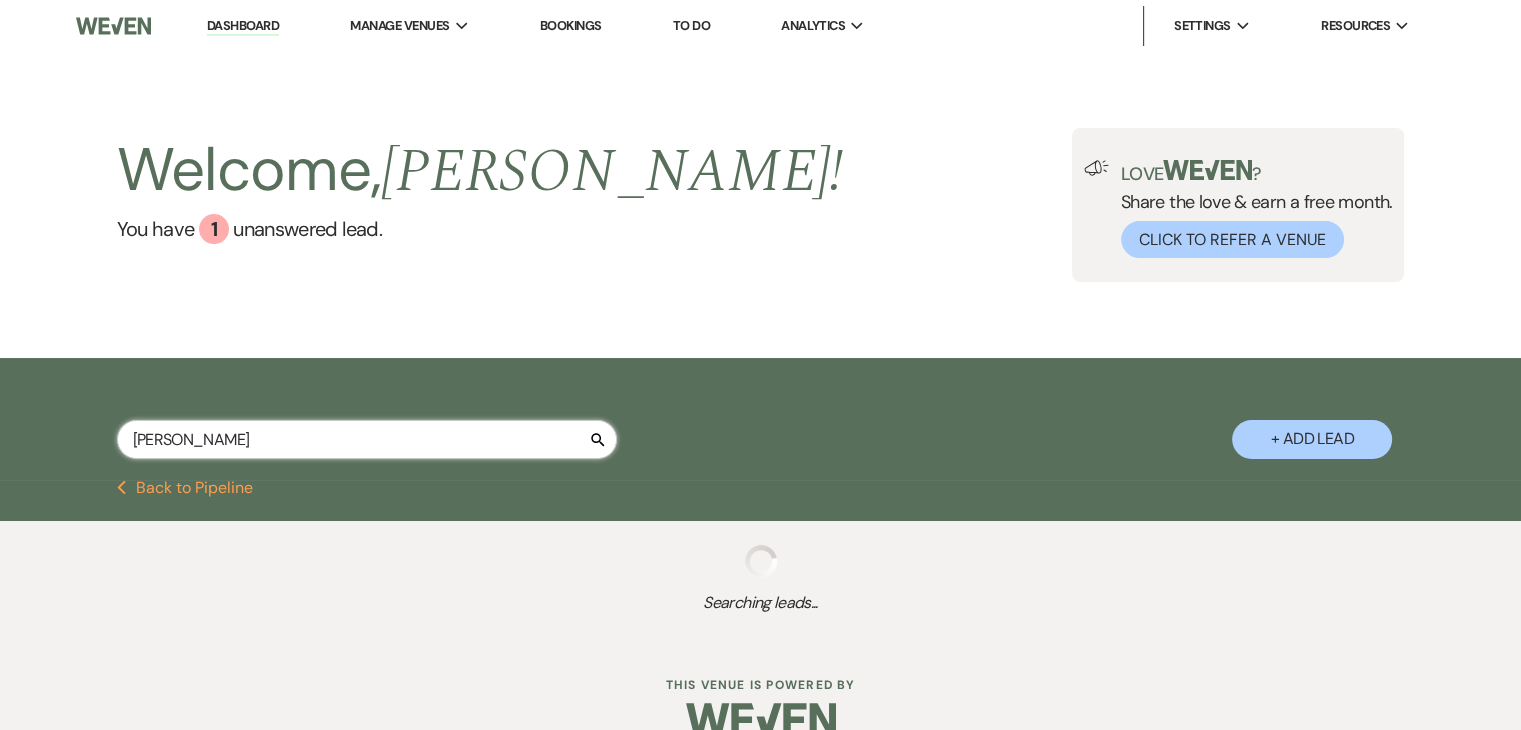 select on "8" 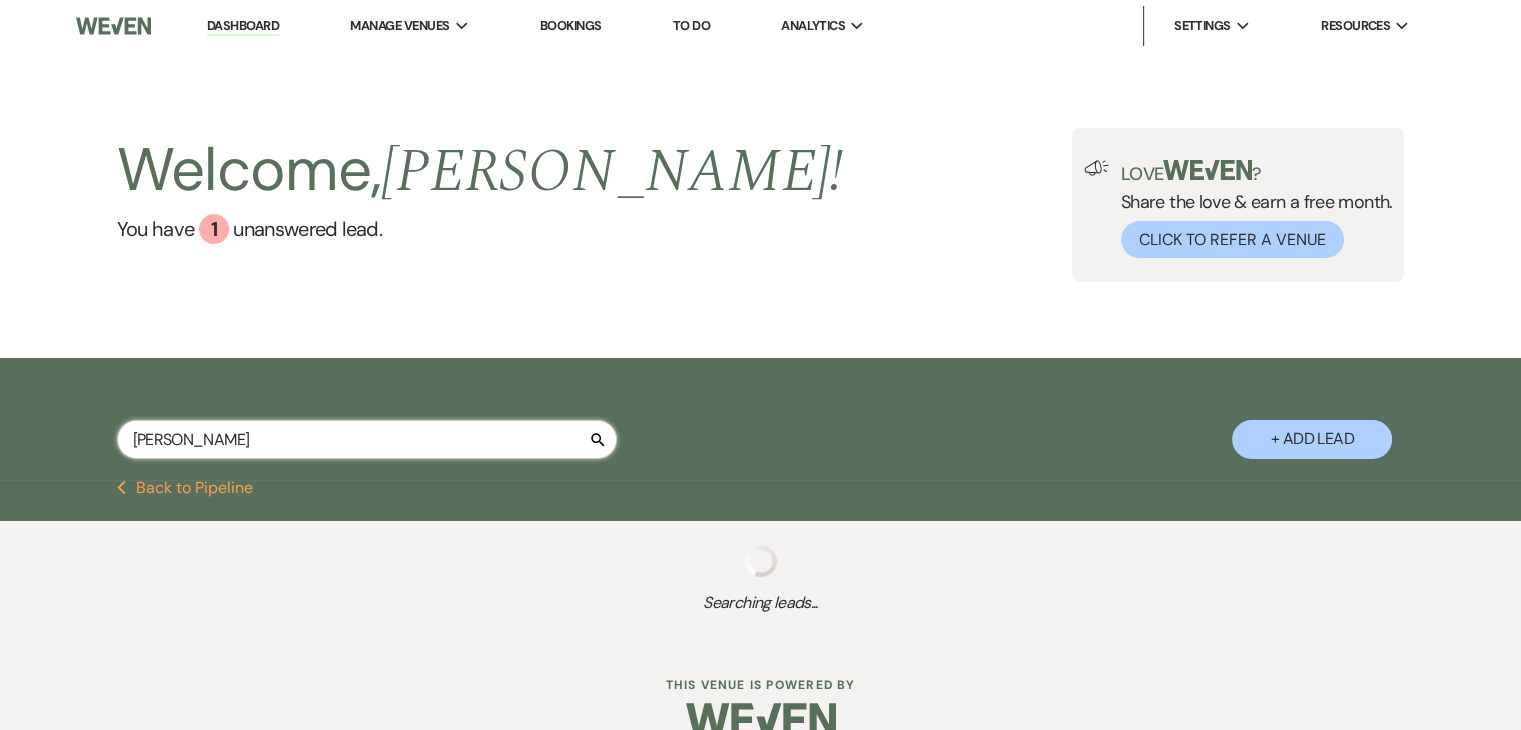 select on "5" 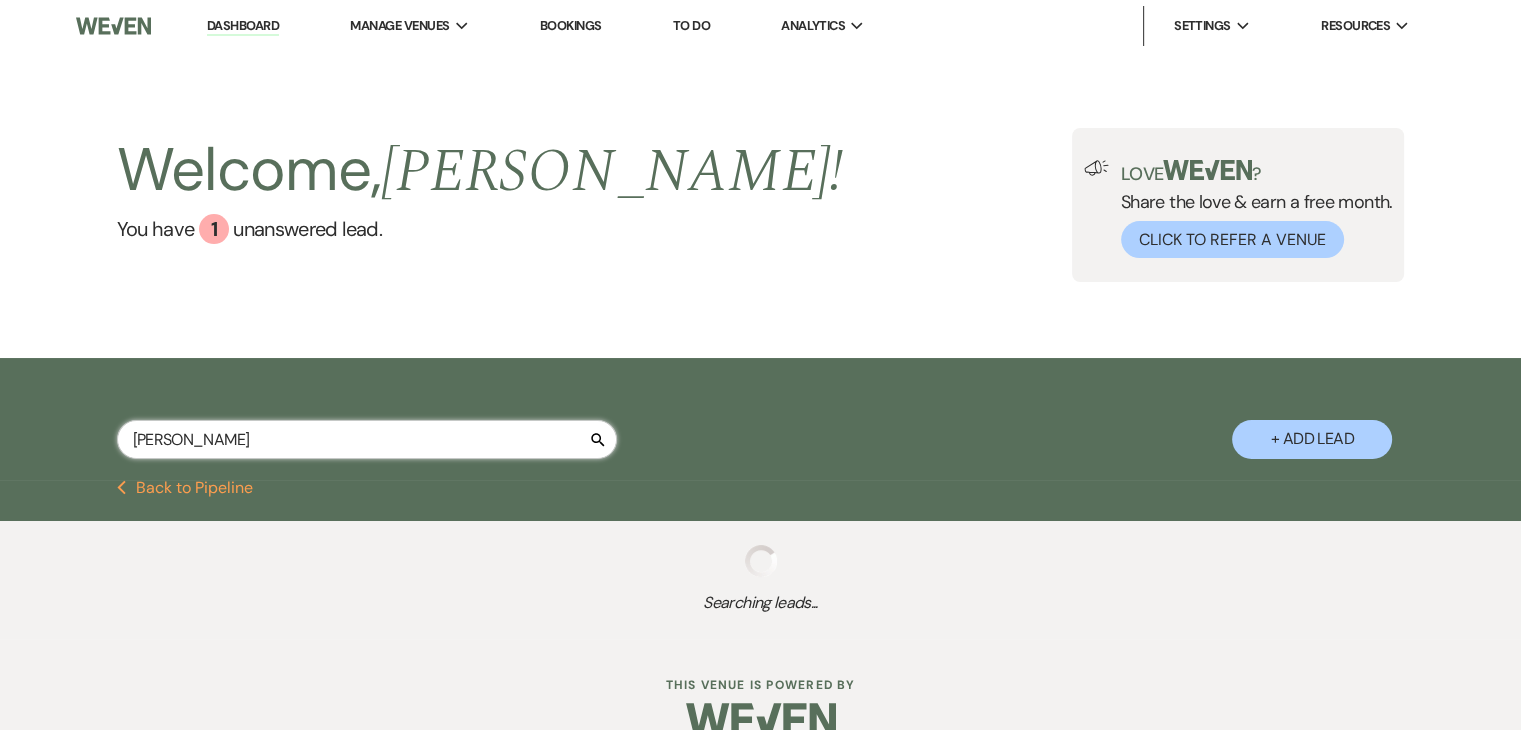 select on "8" 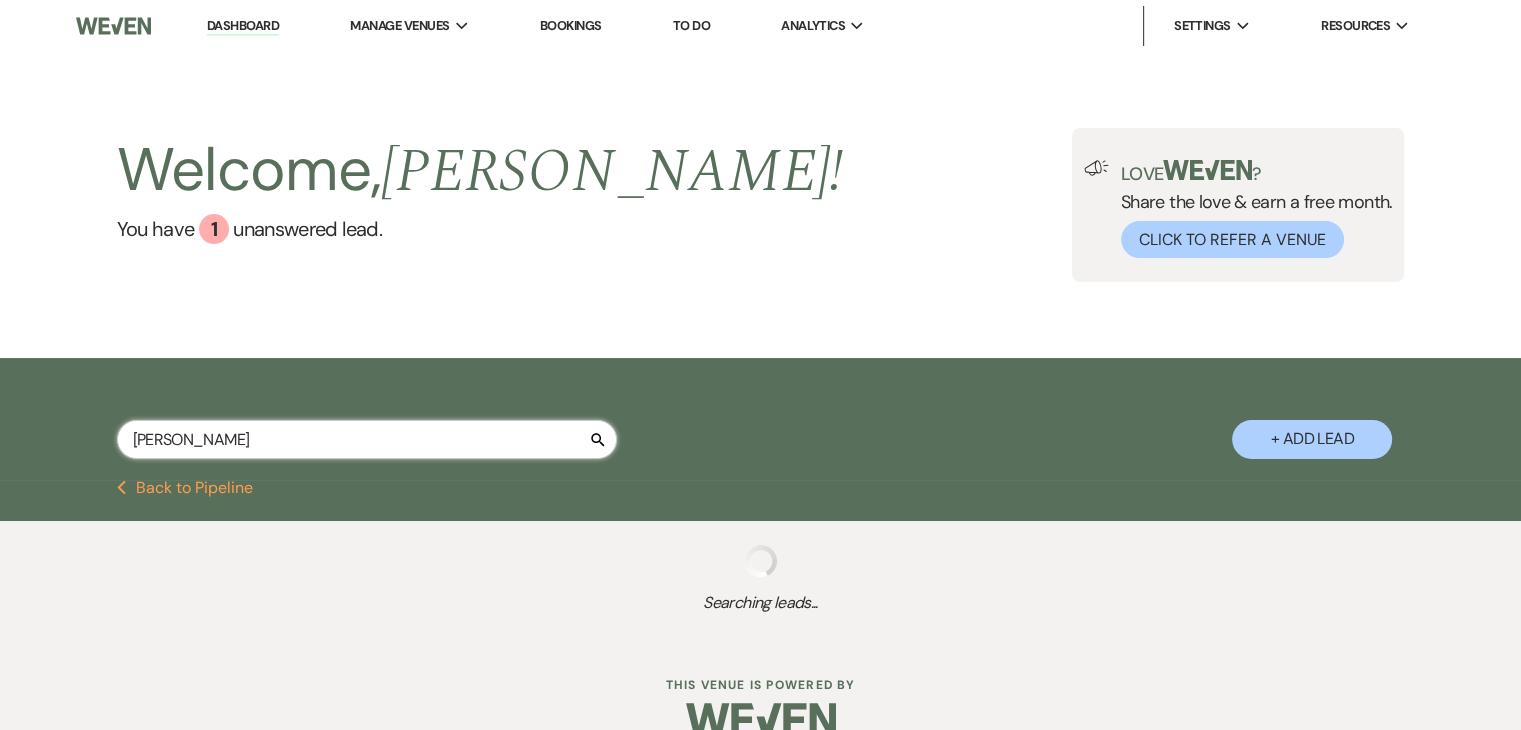 select on "5" 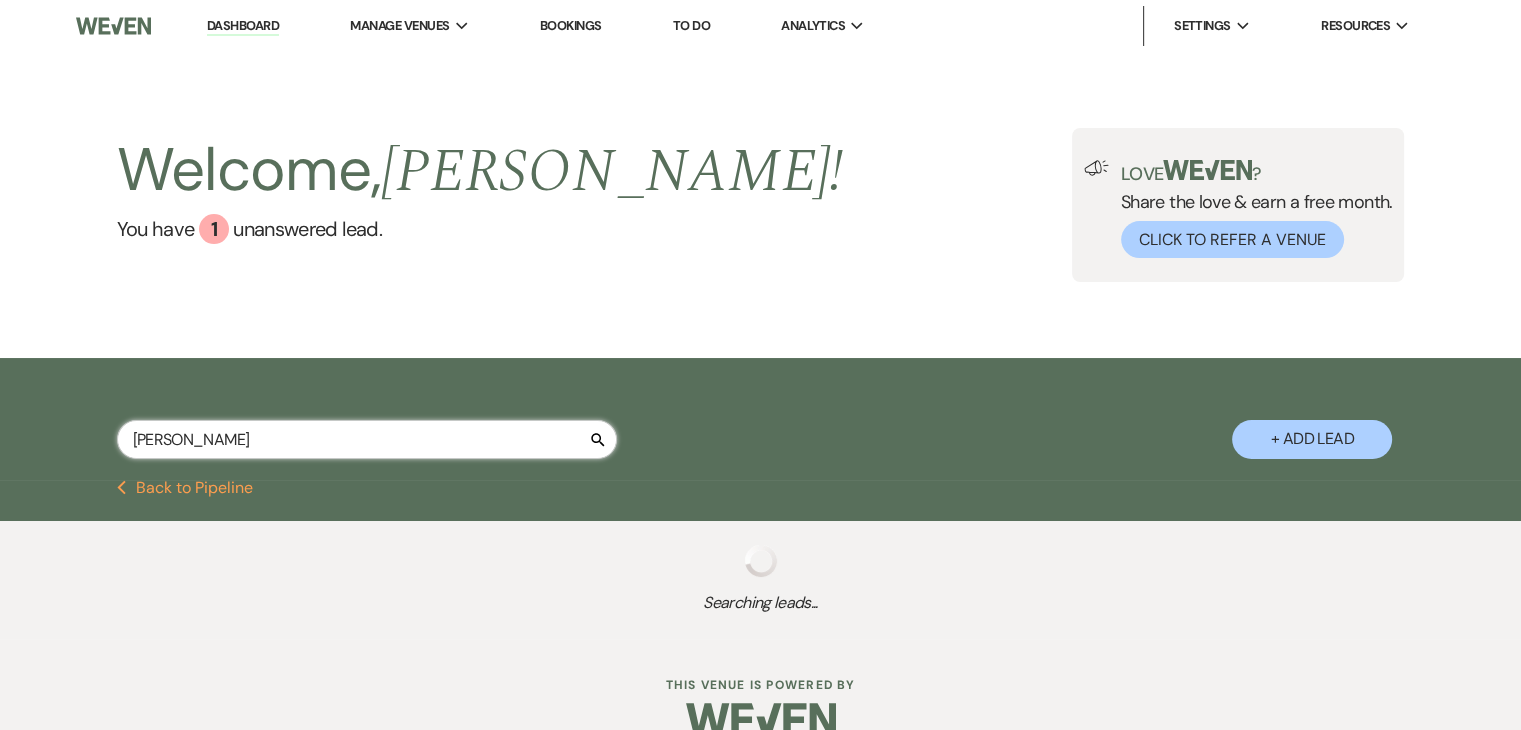 select on "8" 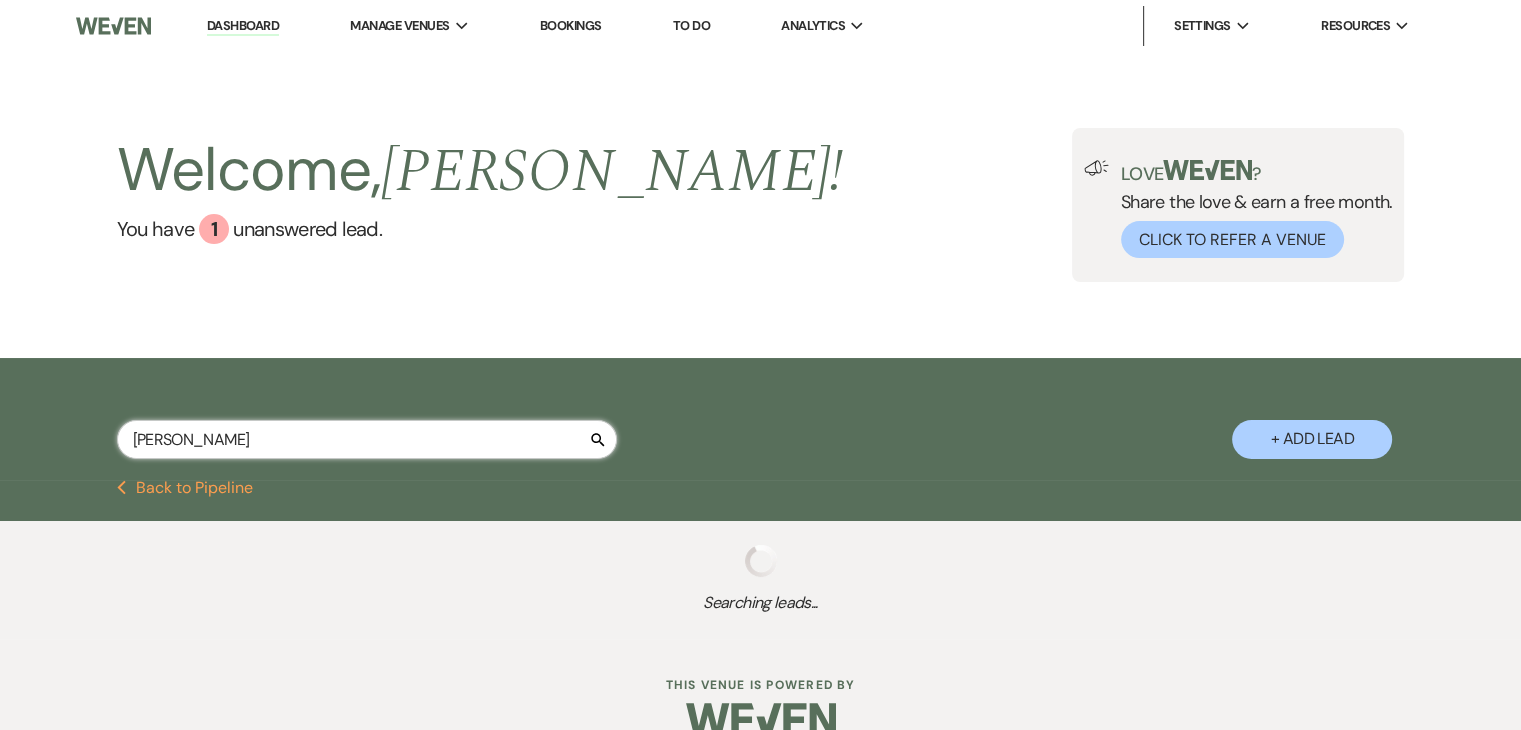 select on "5" 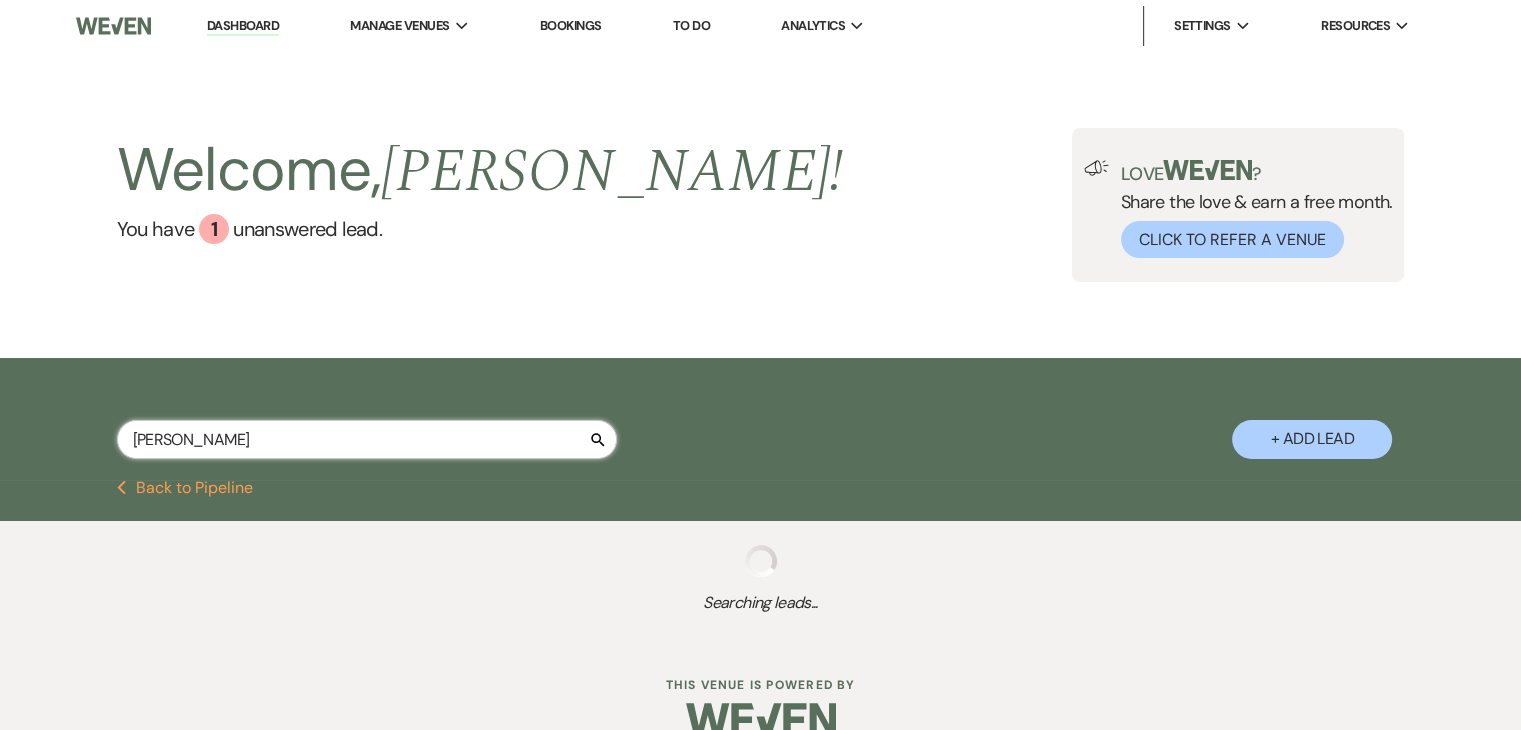 select on "8" 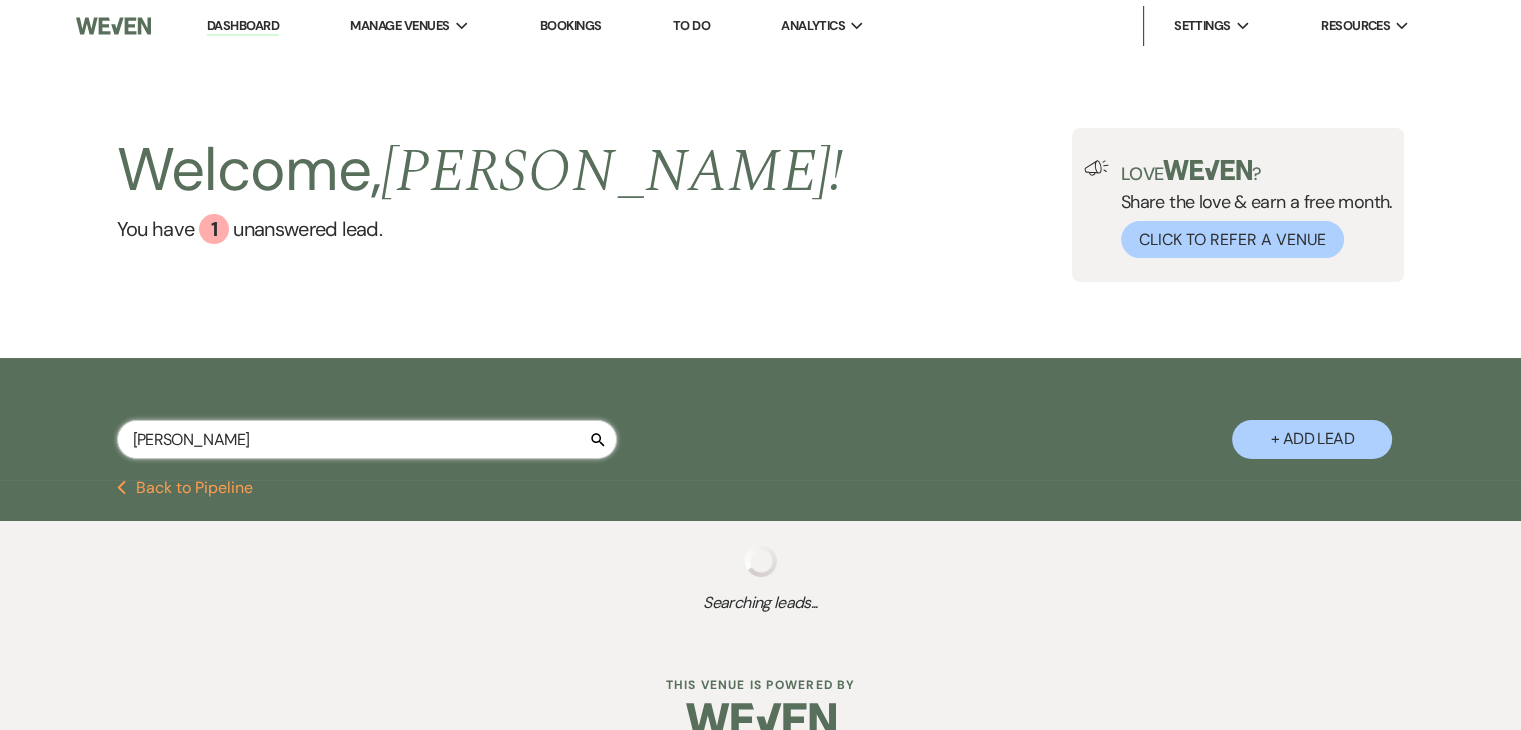 select on "6" 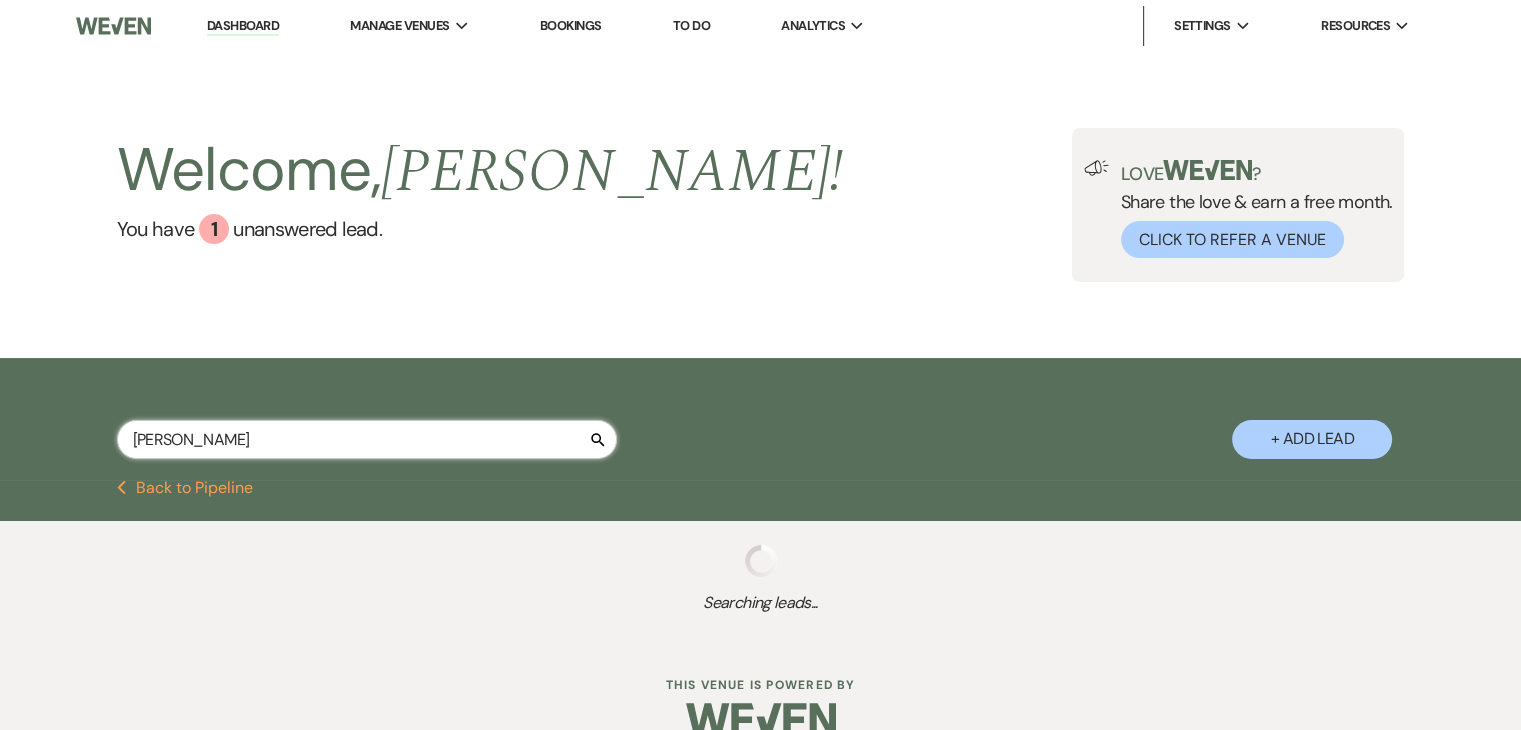 select on "5" 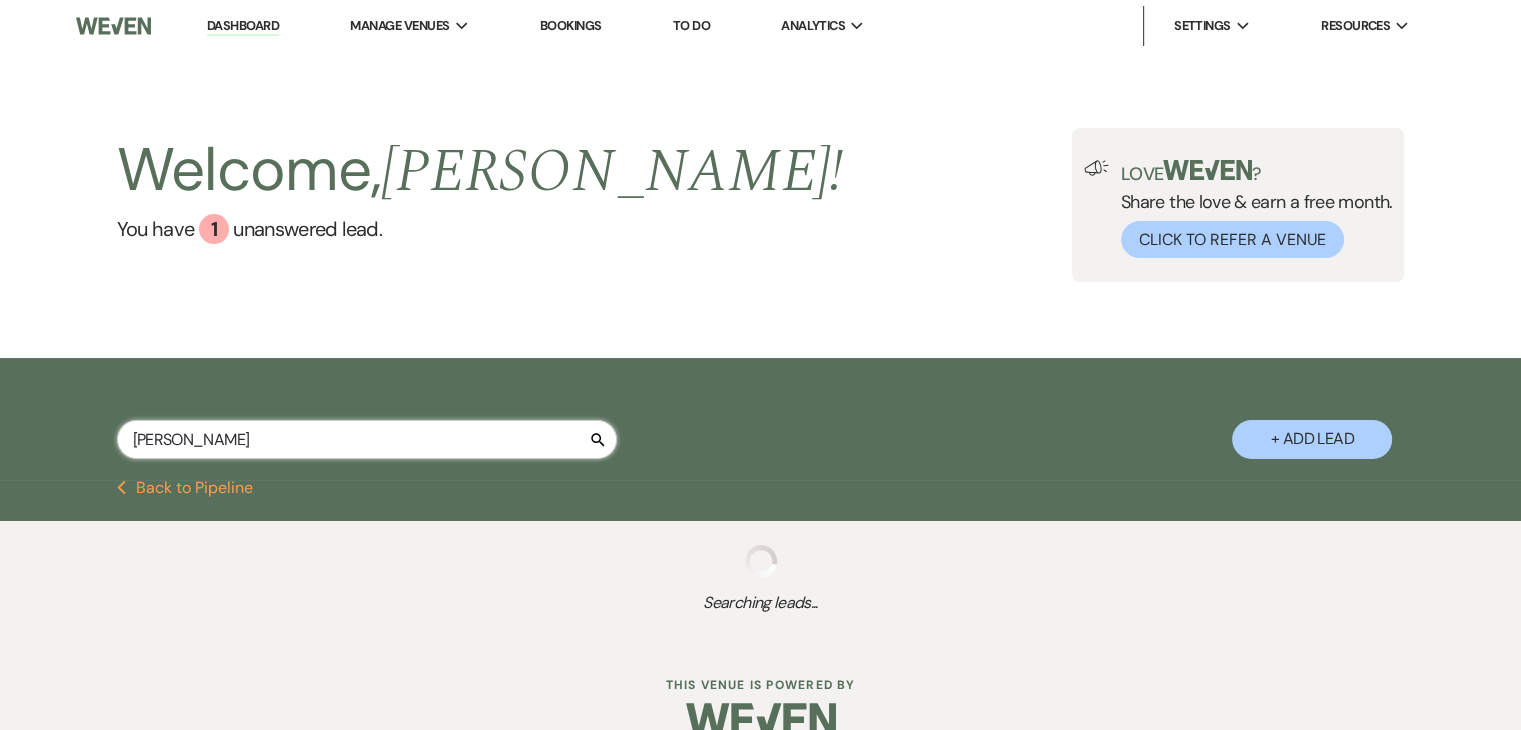 select on "8" 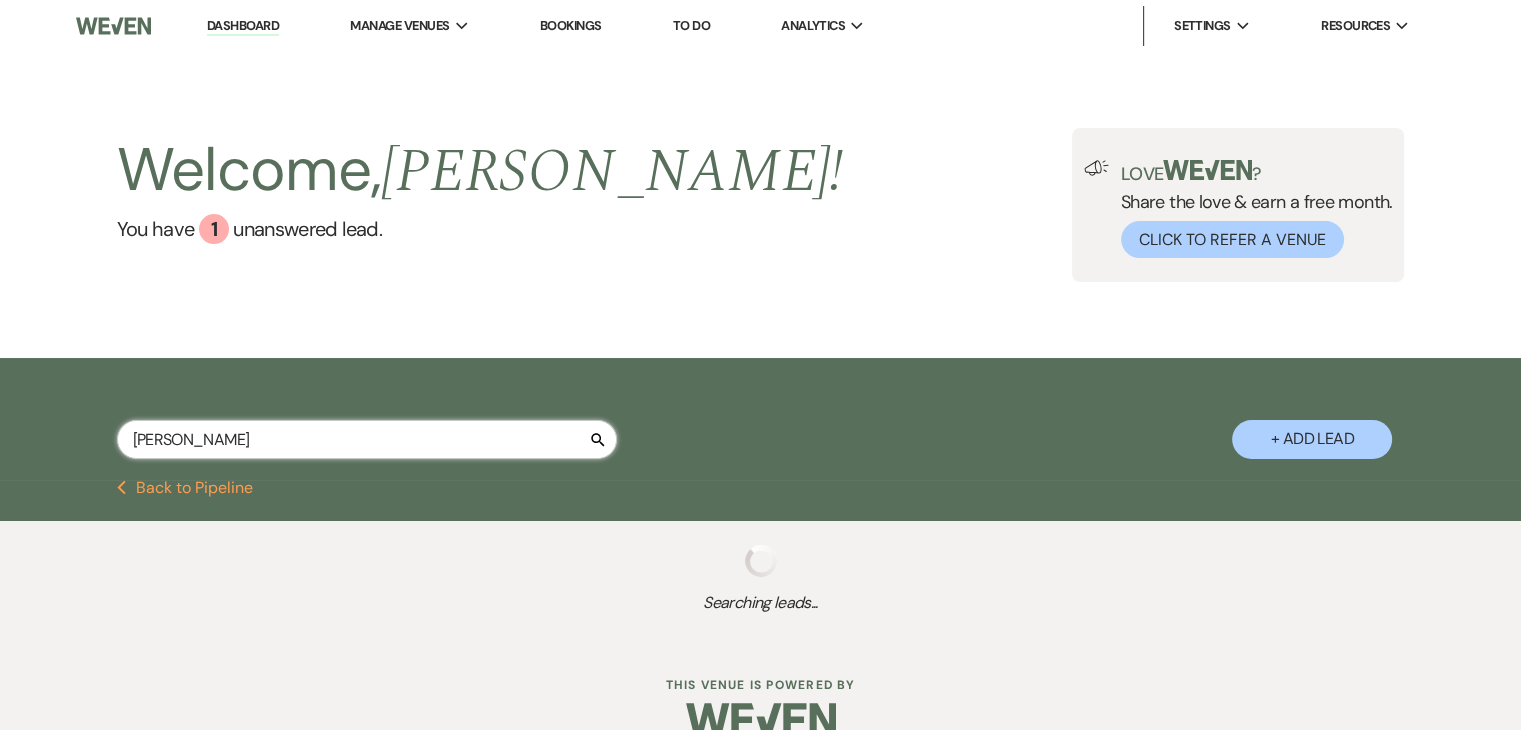 select on "5" 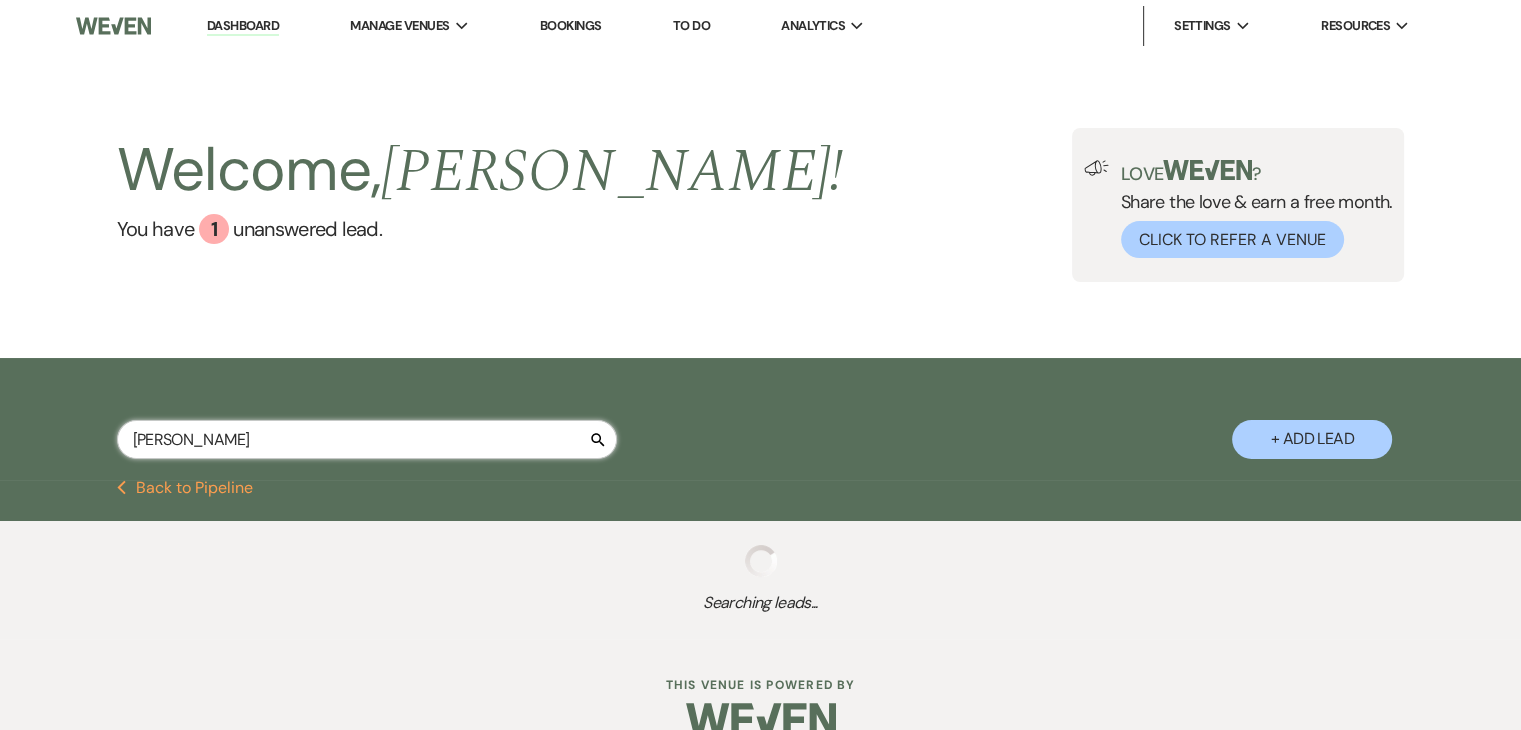 select on "8" 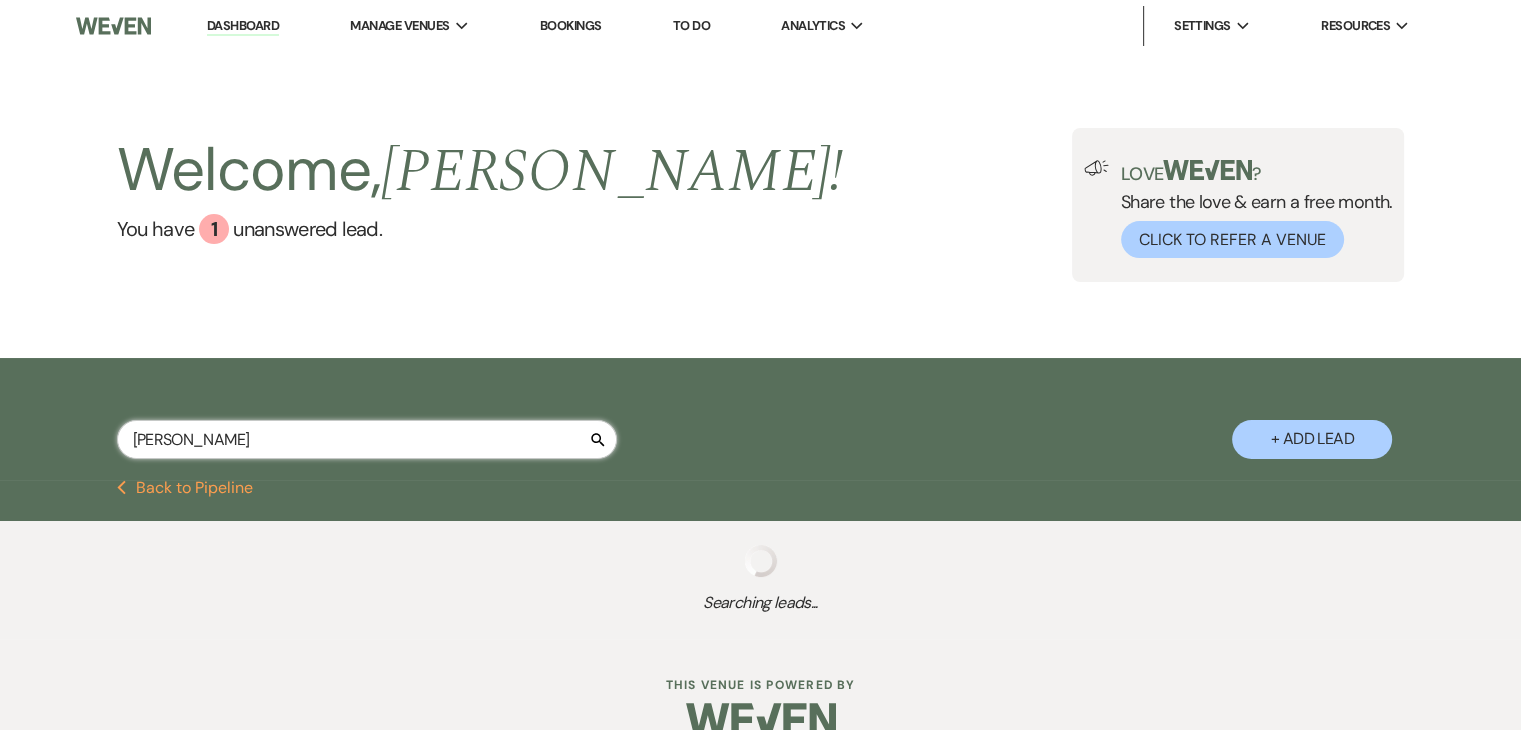 select on "3" 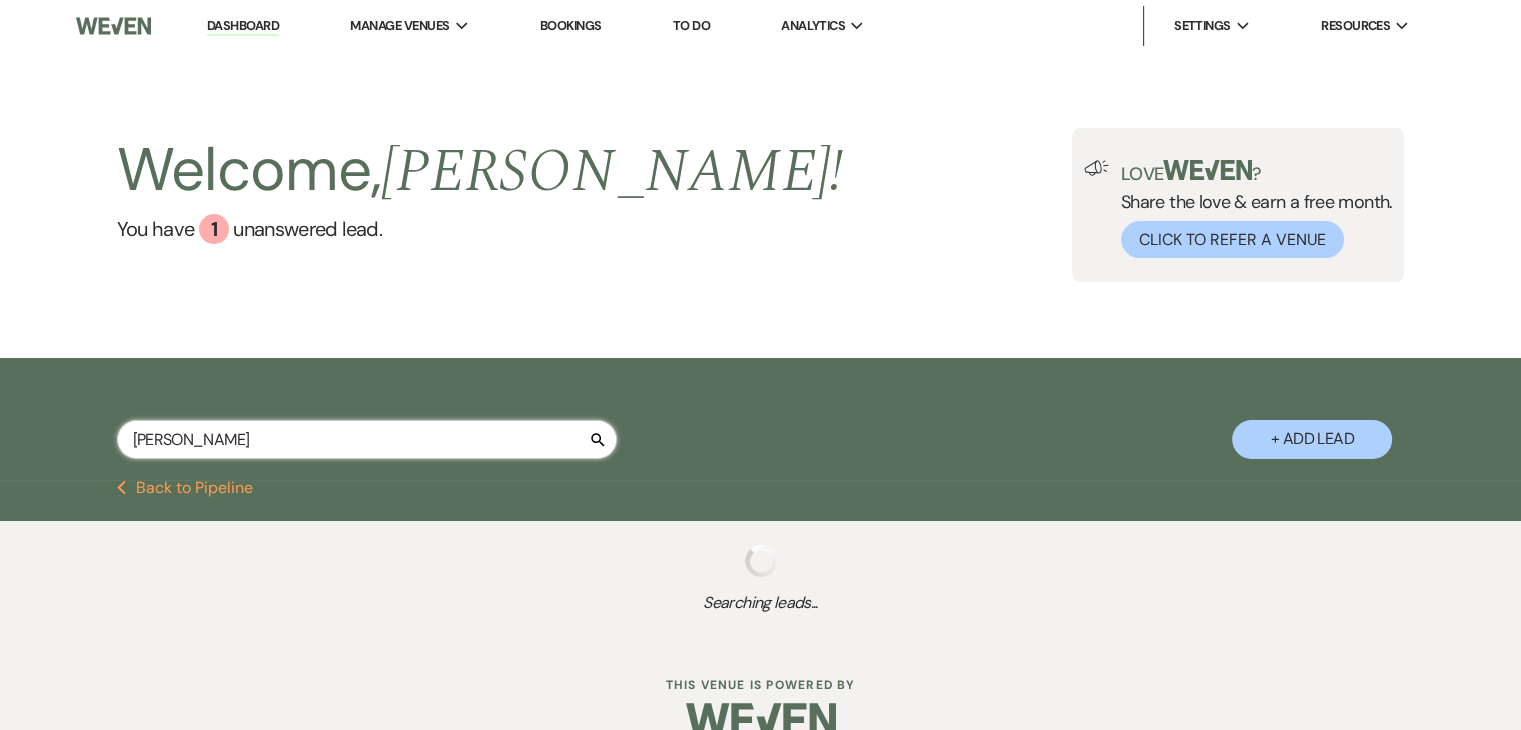 select on "8" 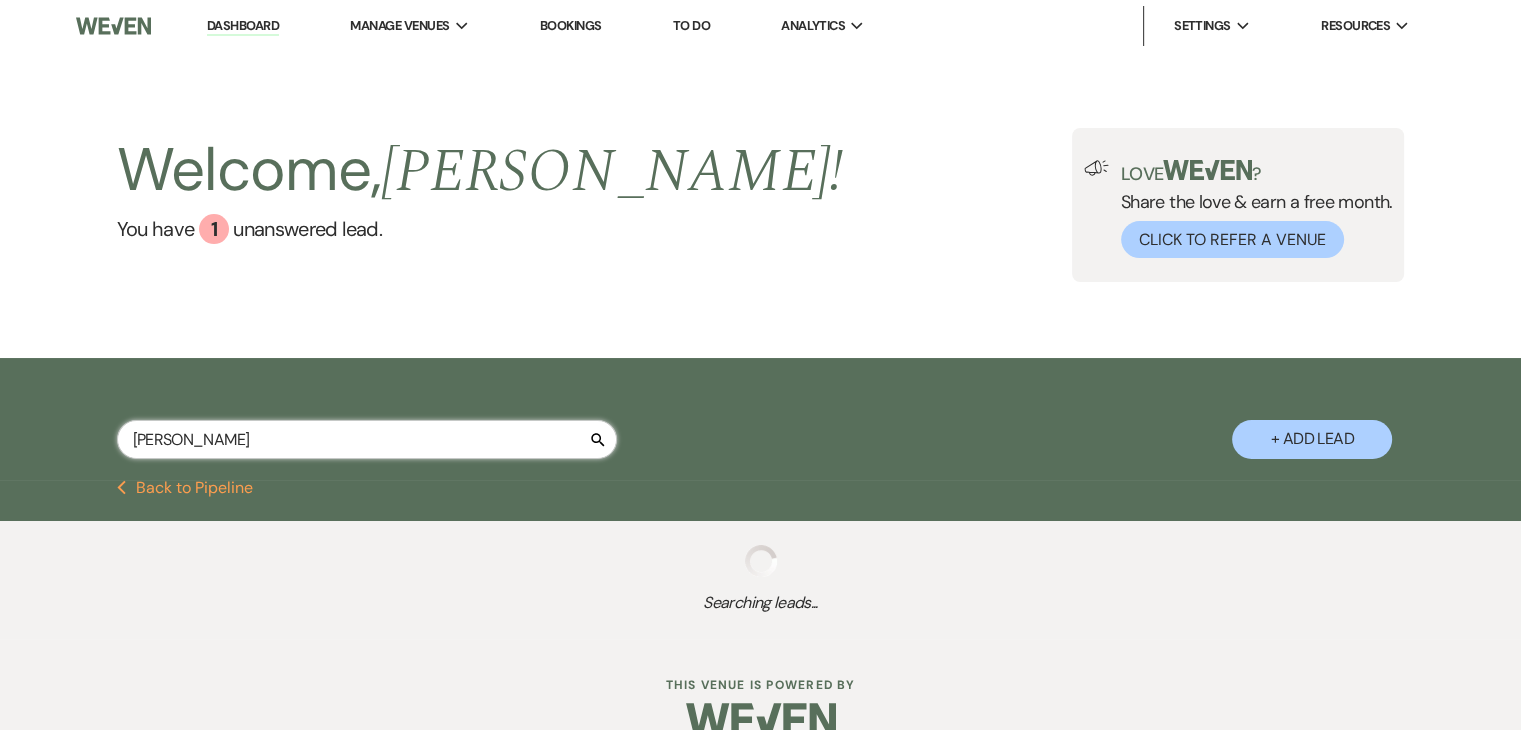 select on "5" 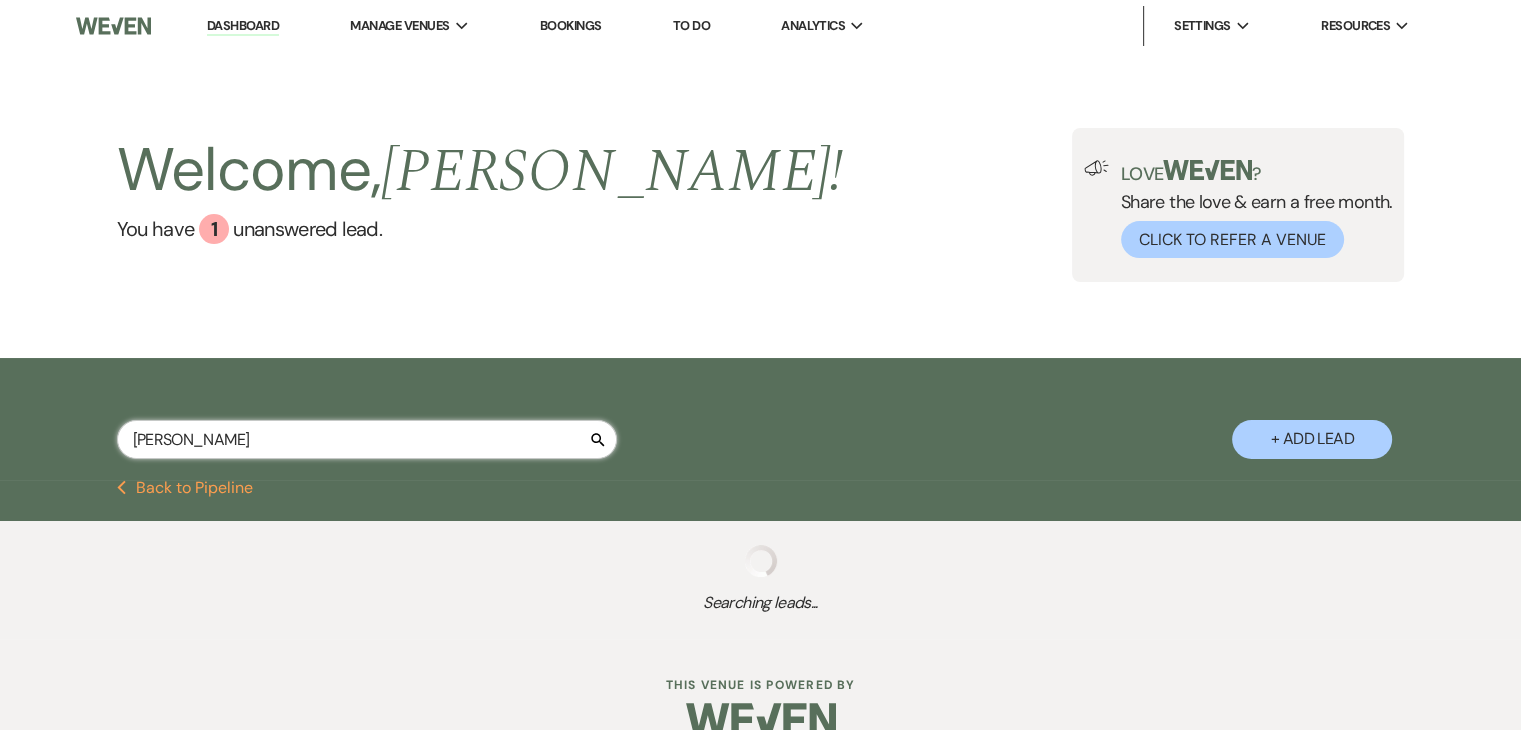 select on "8" 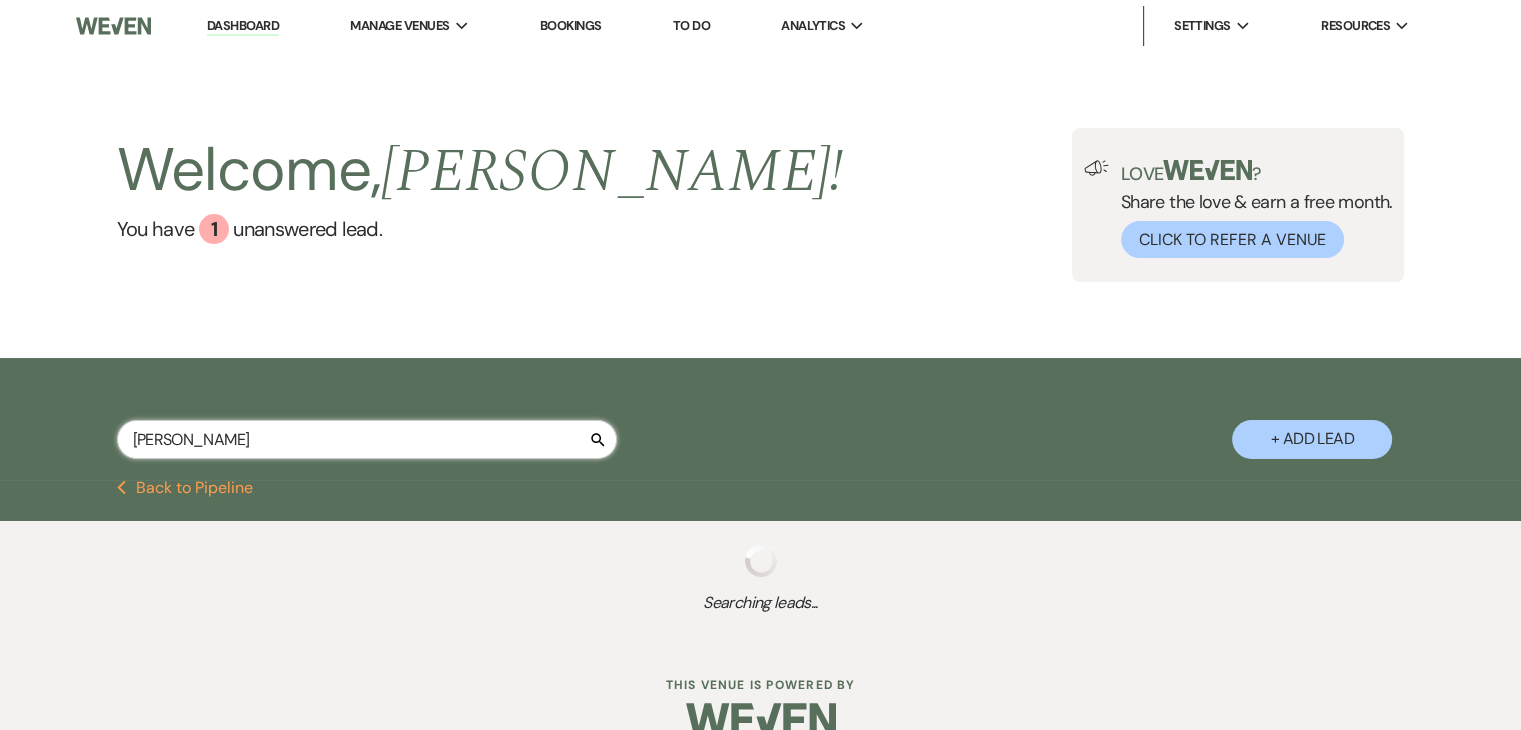 select on "11" 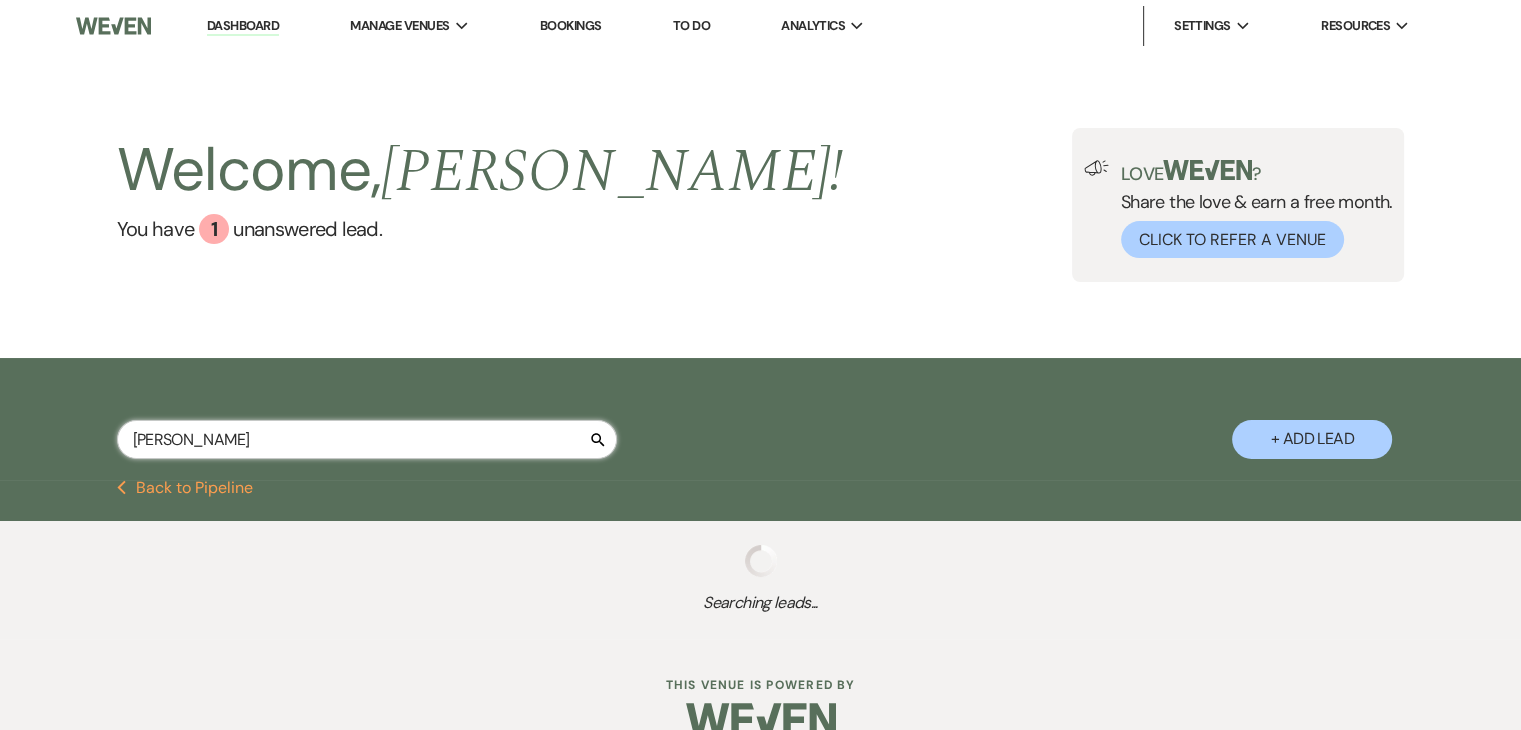 select on "8" 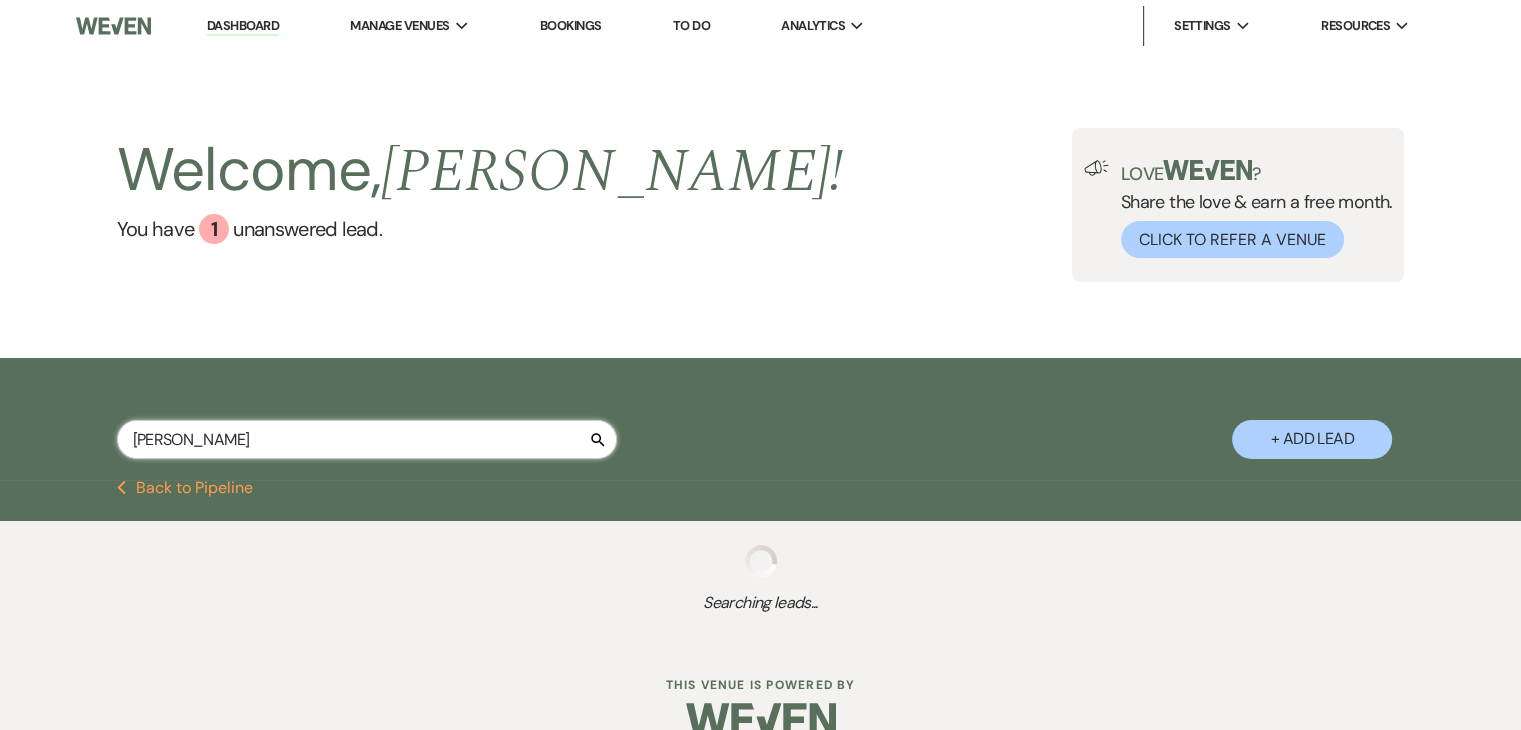 select on "6" 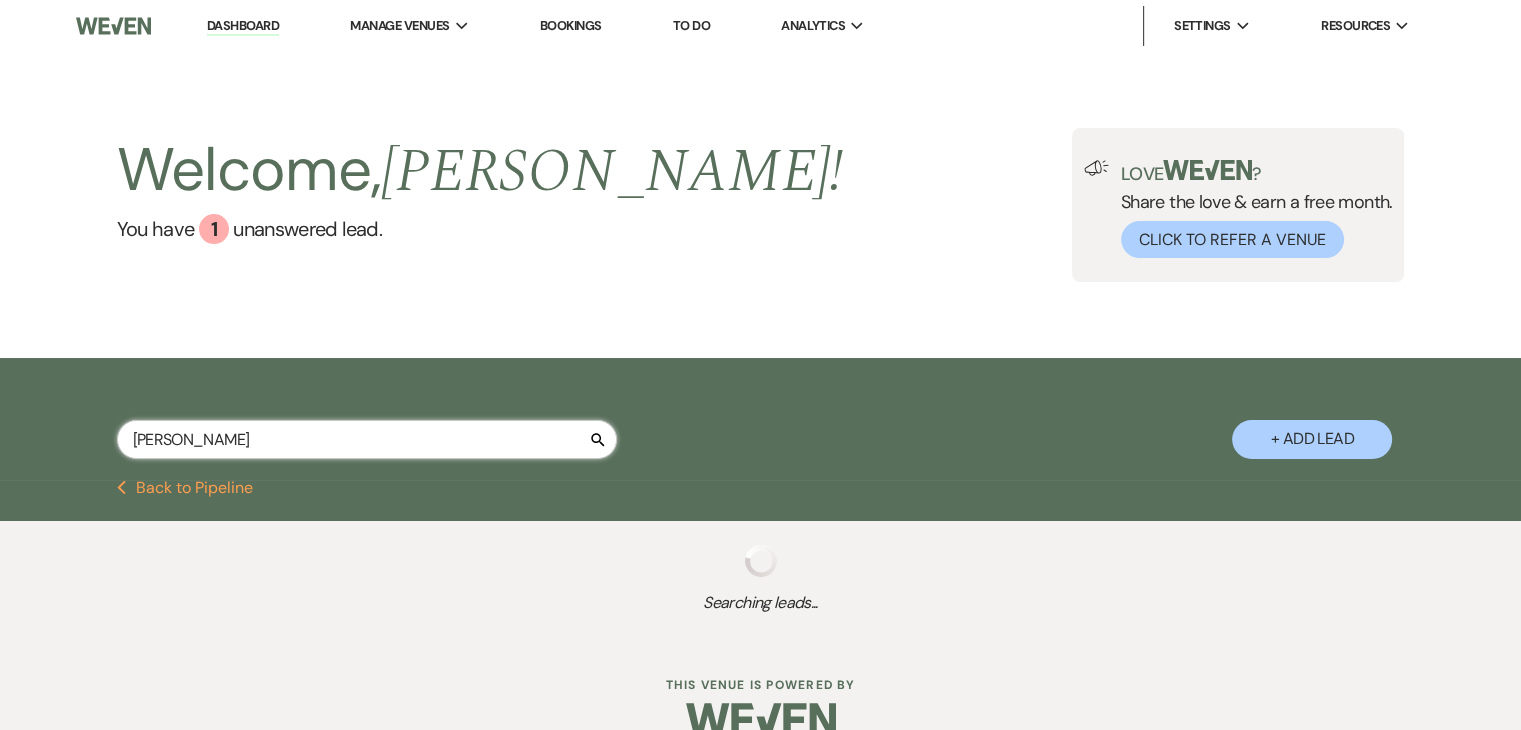 select on "8" 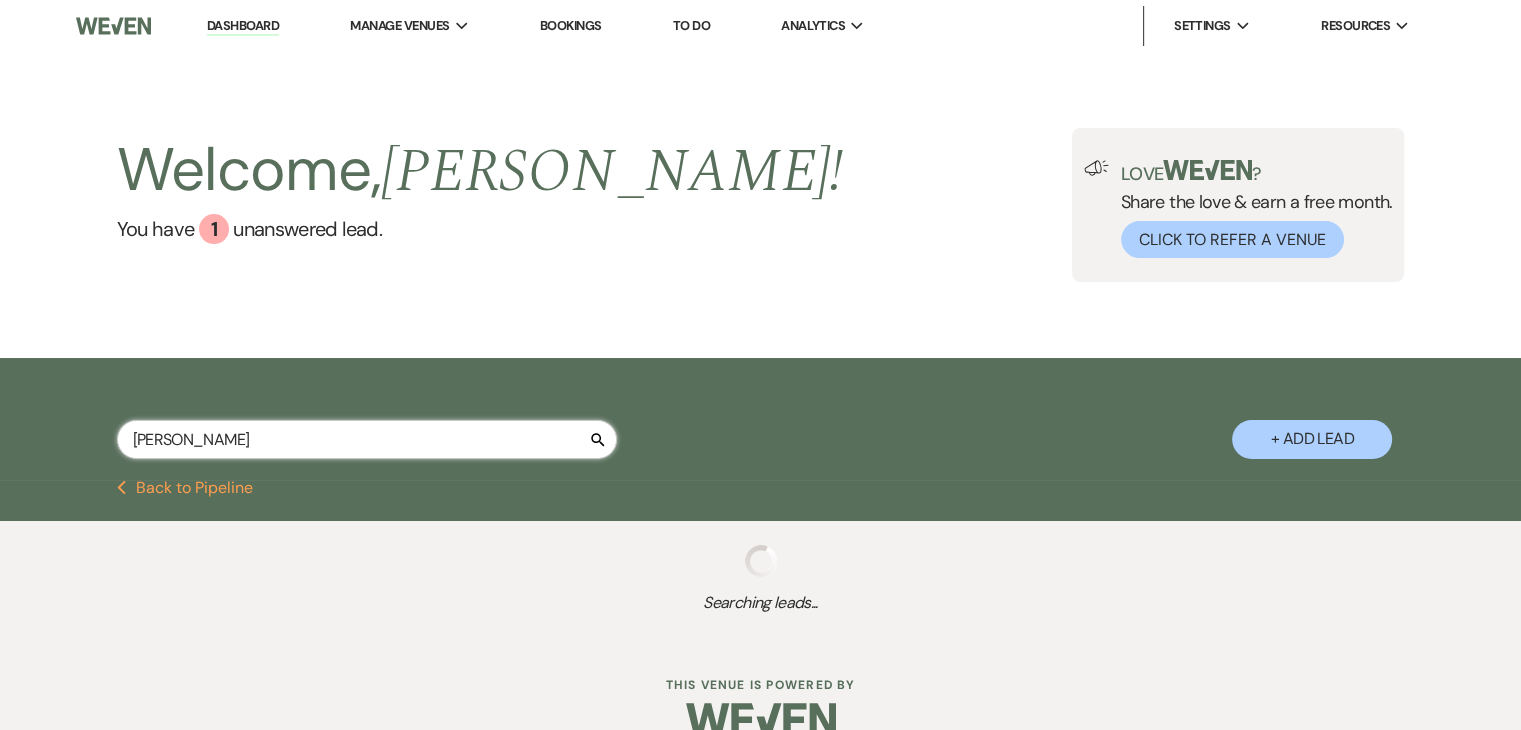 select on "5" 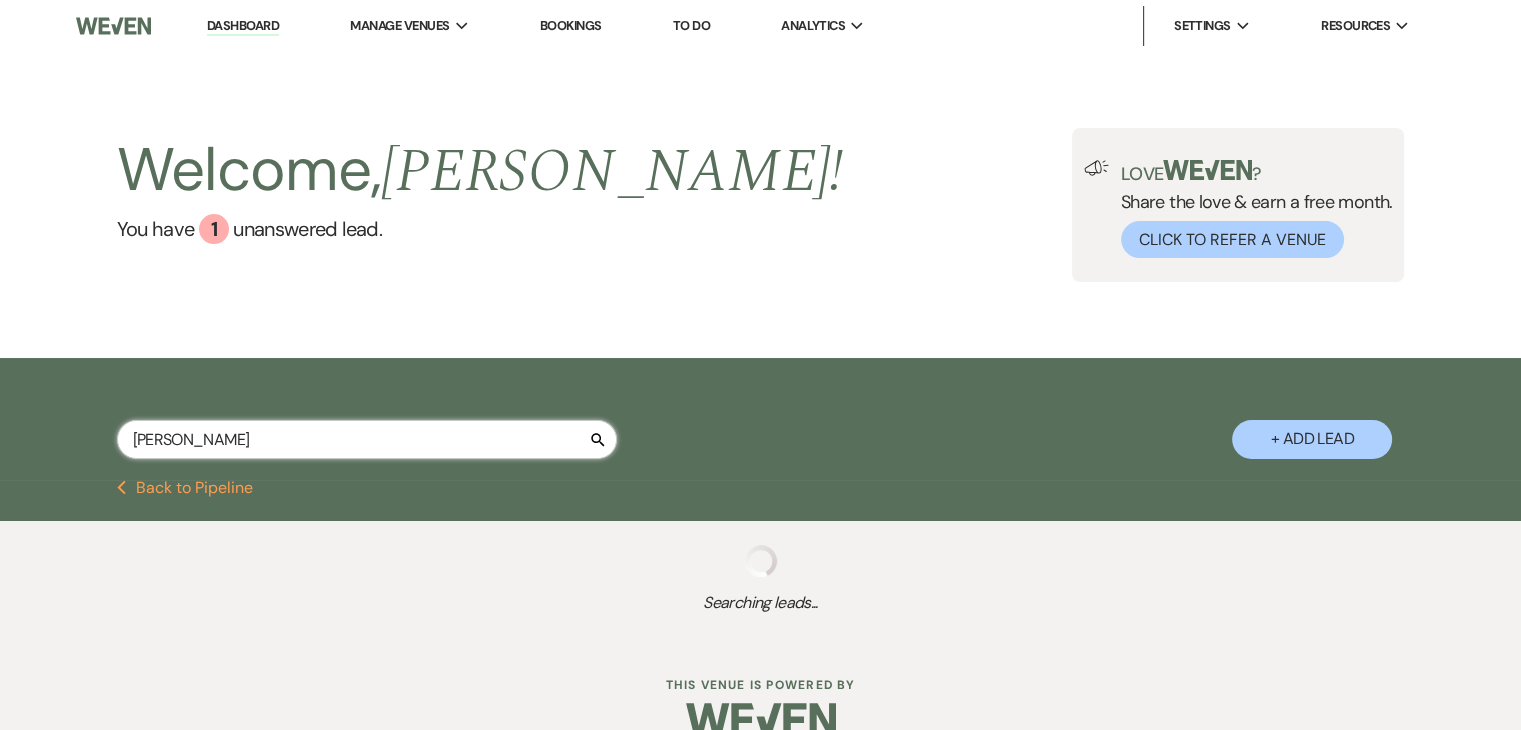 select on "8" 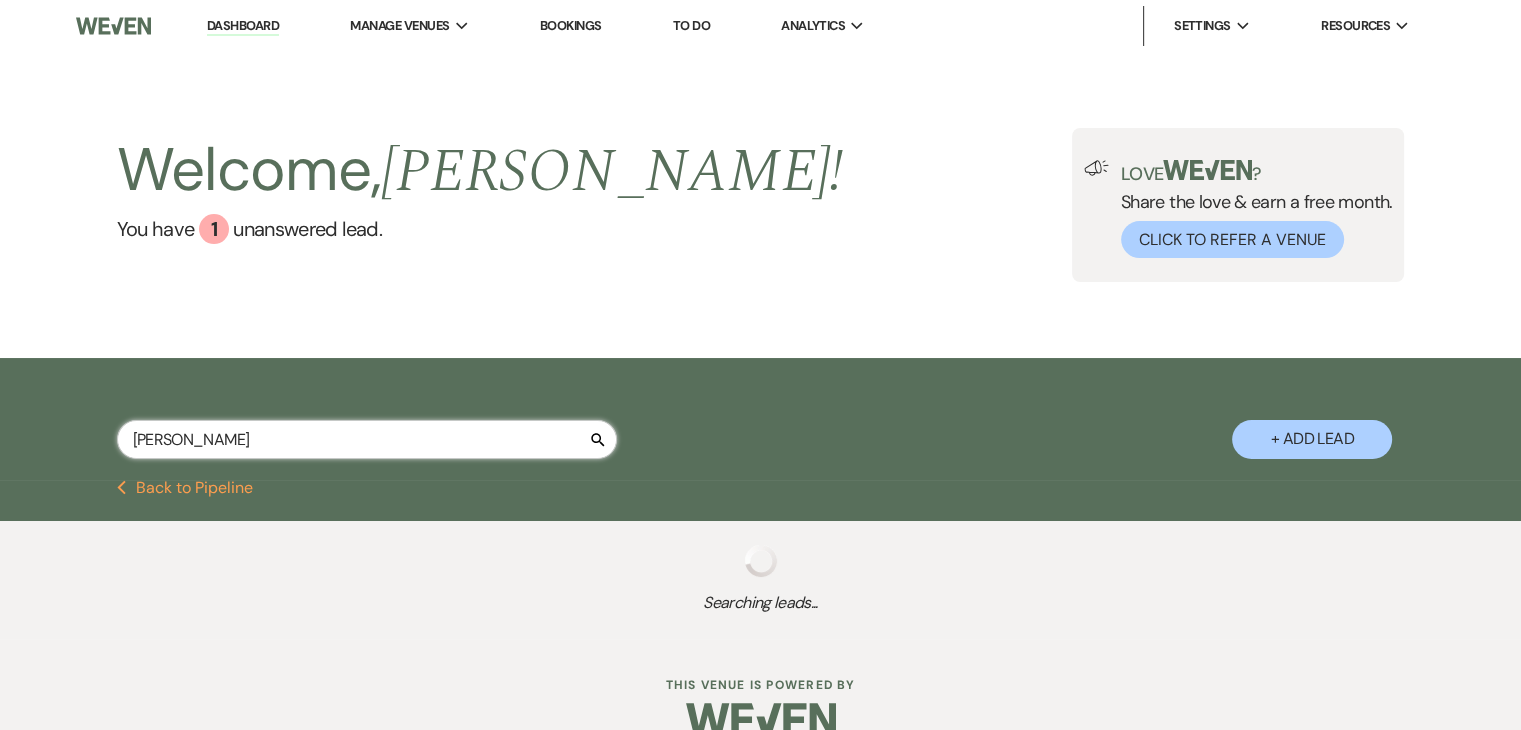 select on "5" 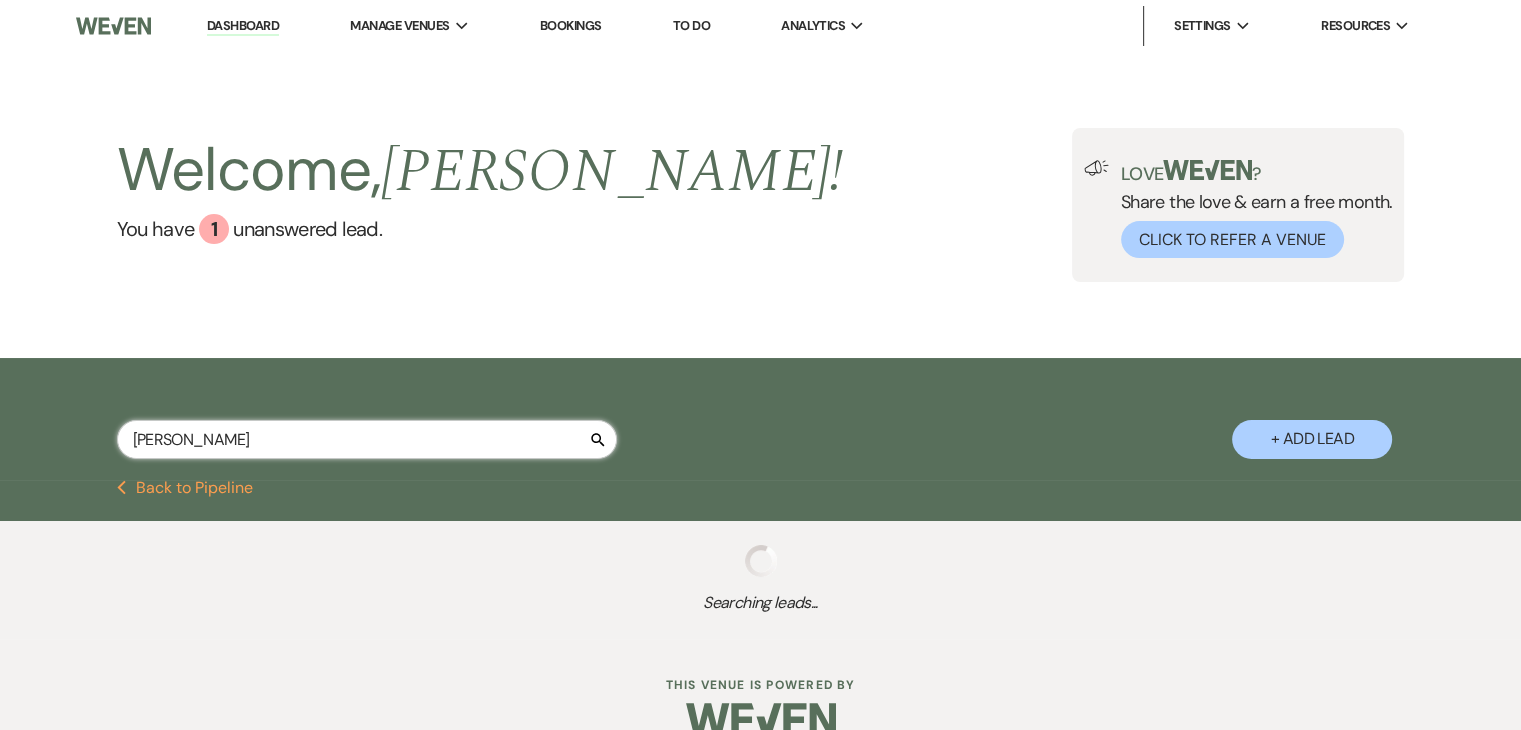 select on "8" 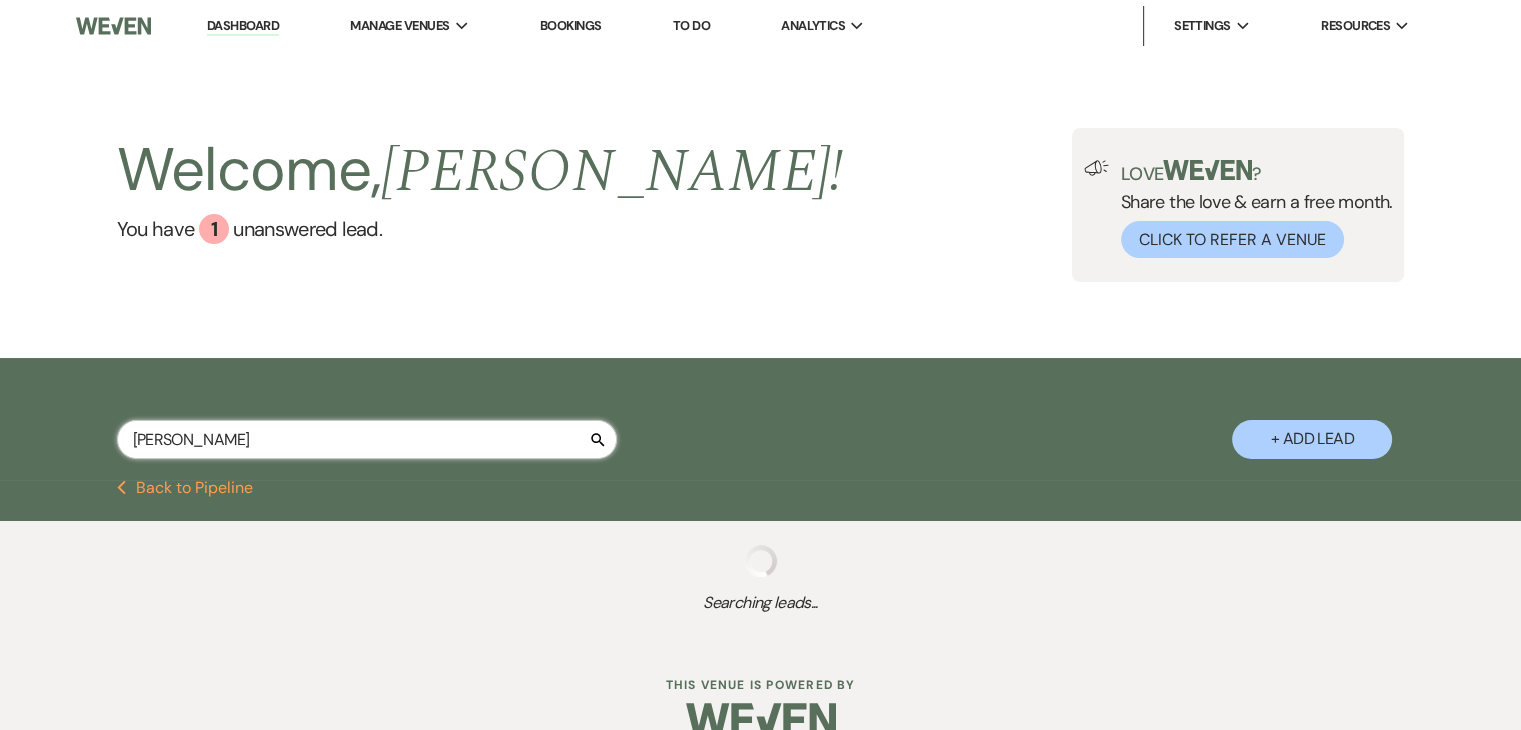 select on "5" 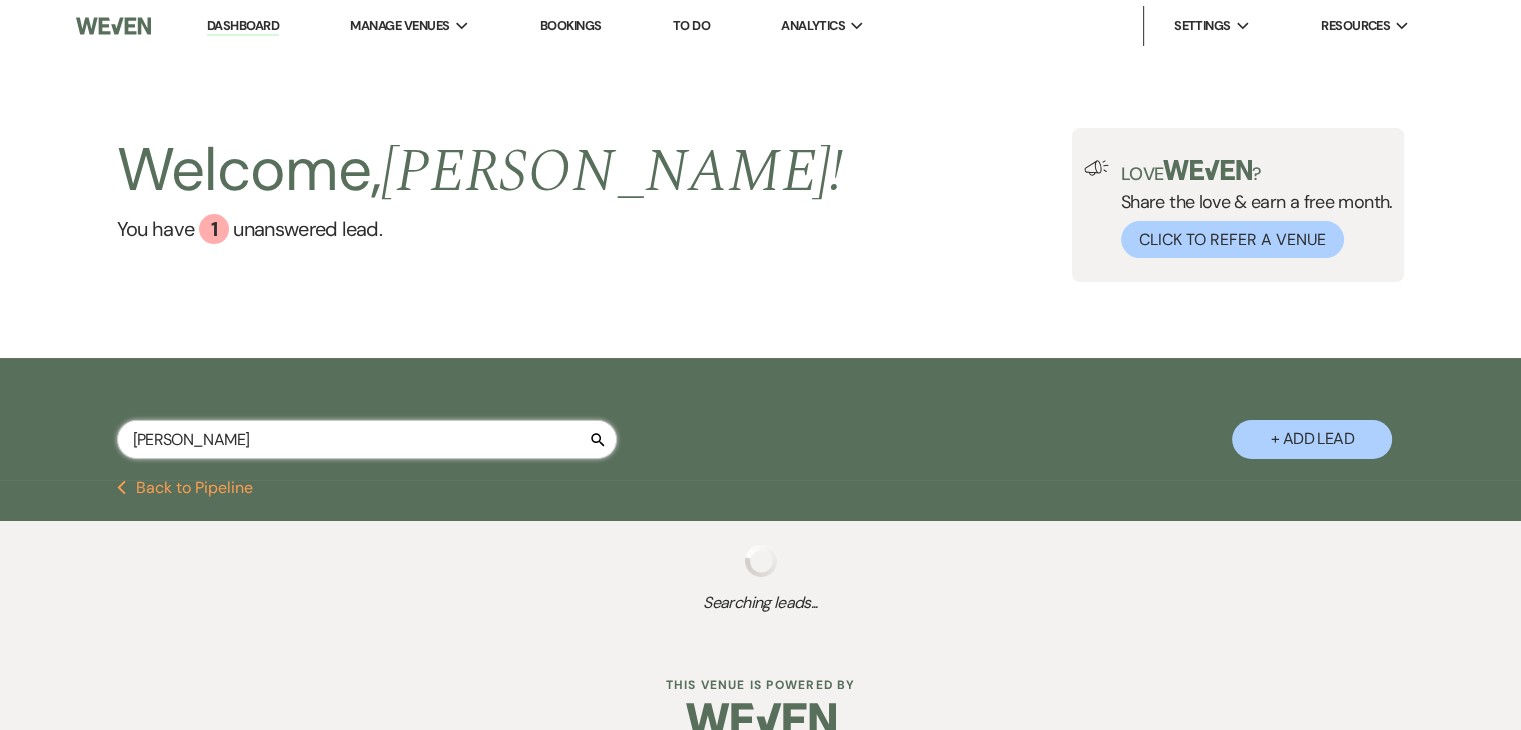 select on "8" 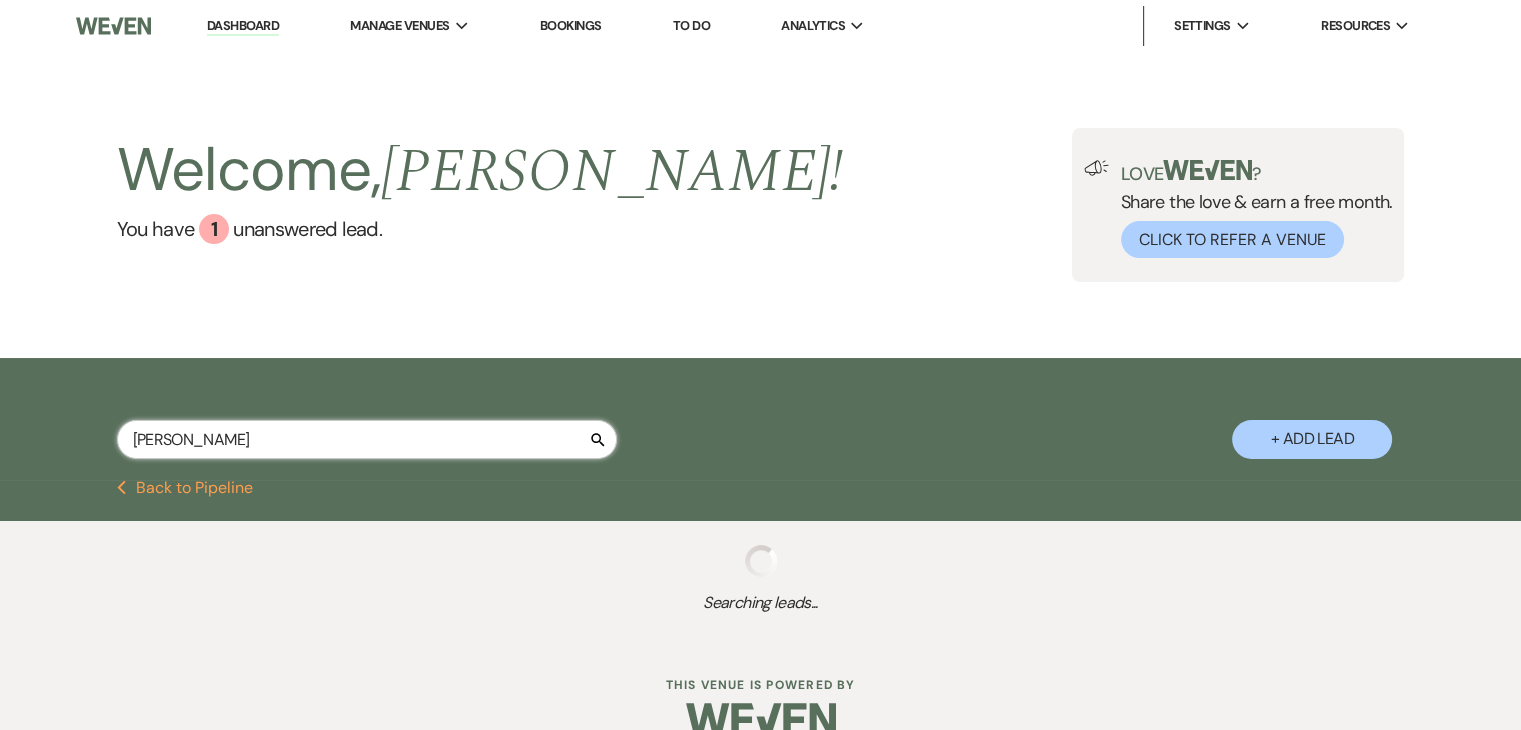 select on "5" 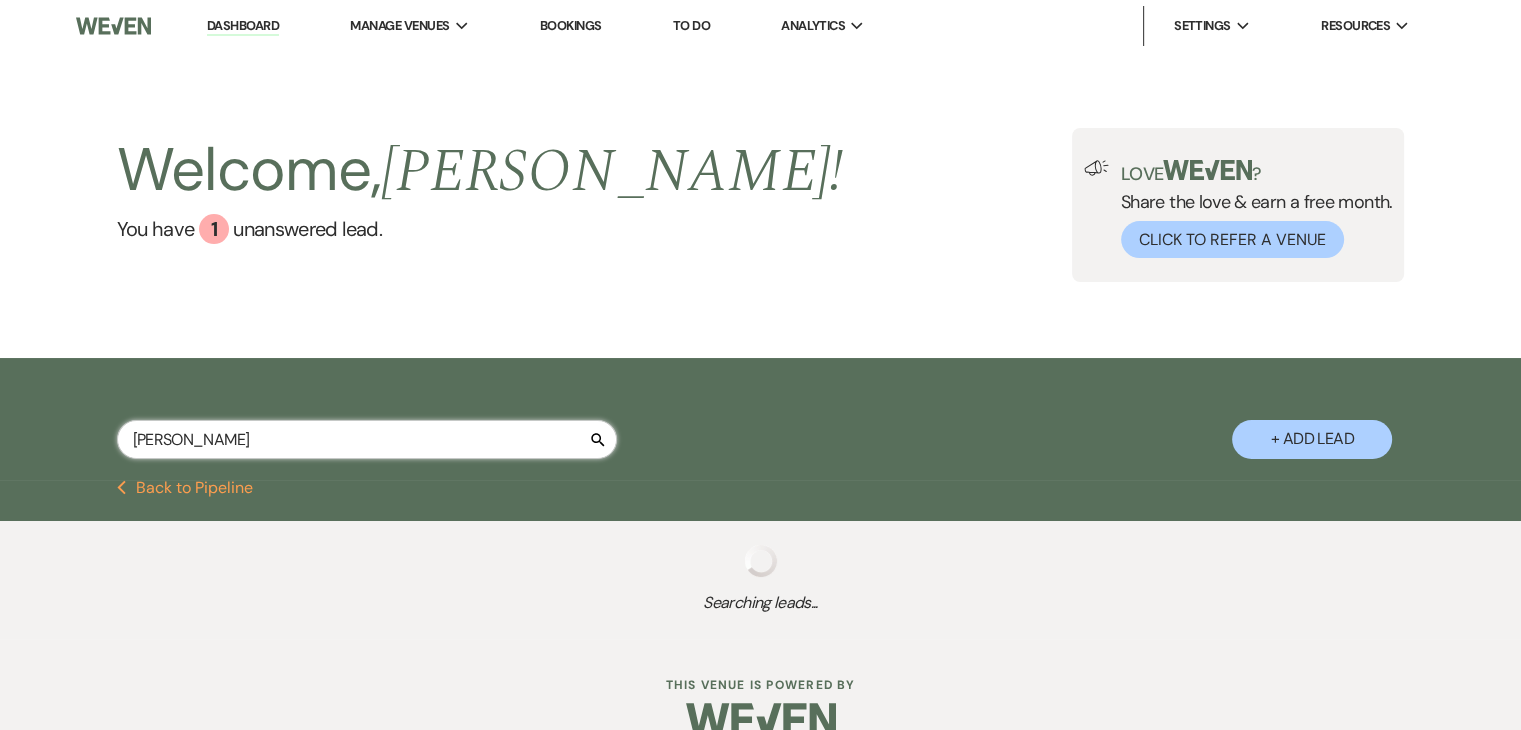 select on "8" 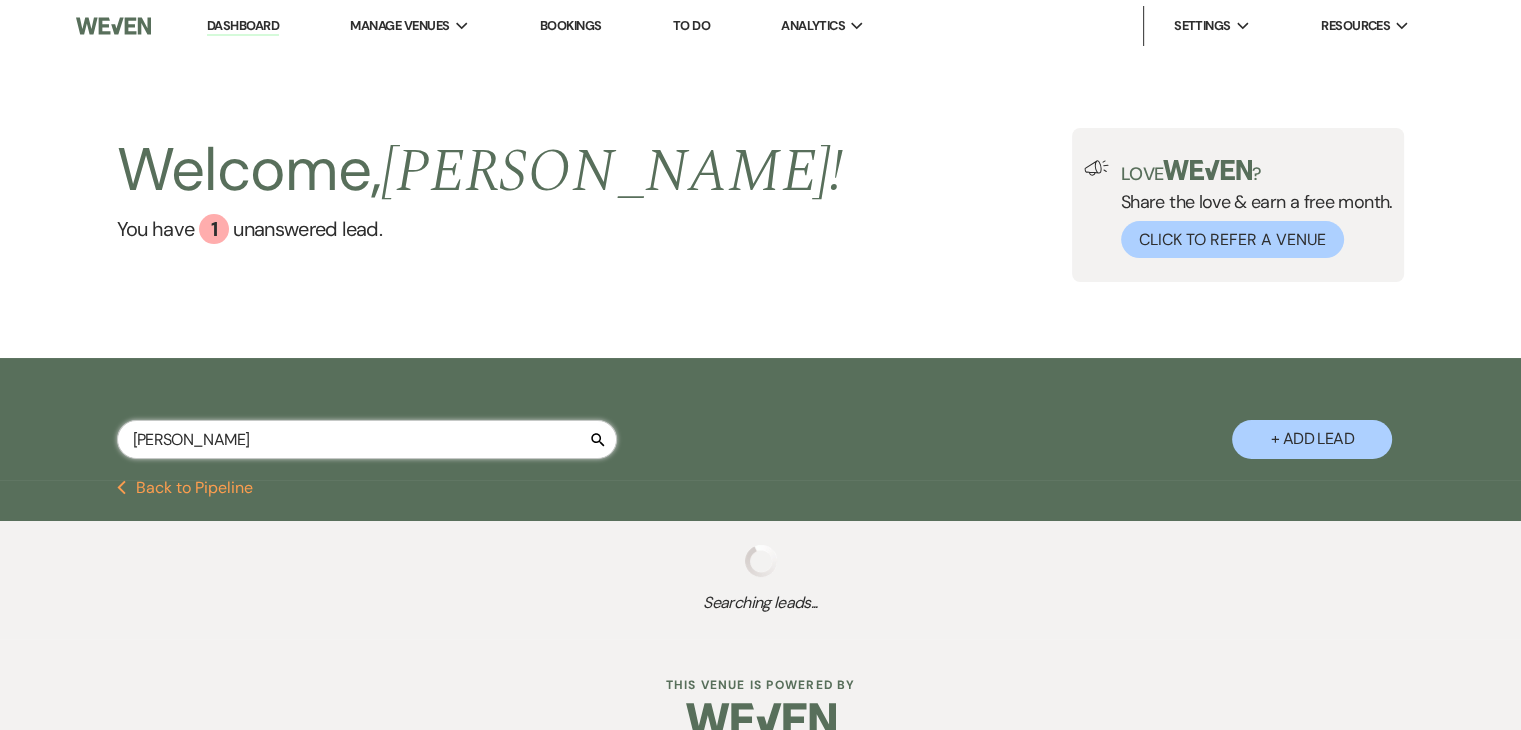 select on "5" 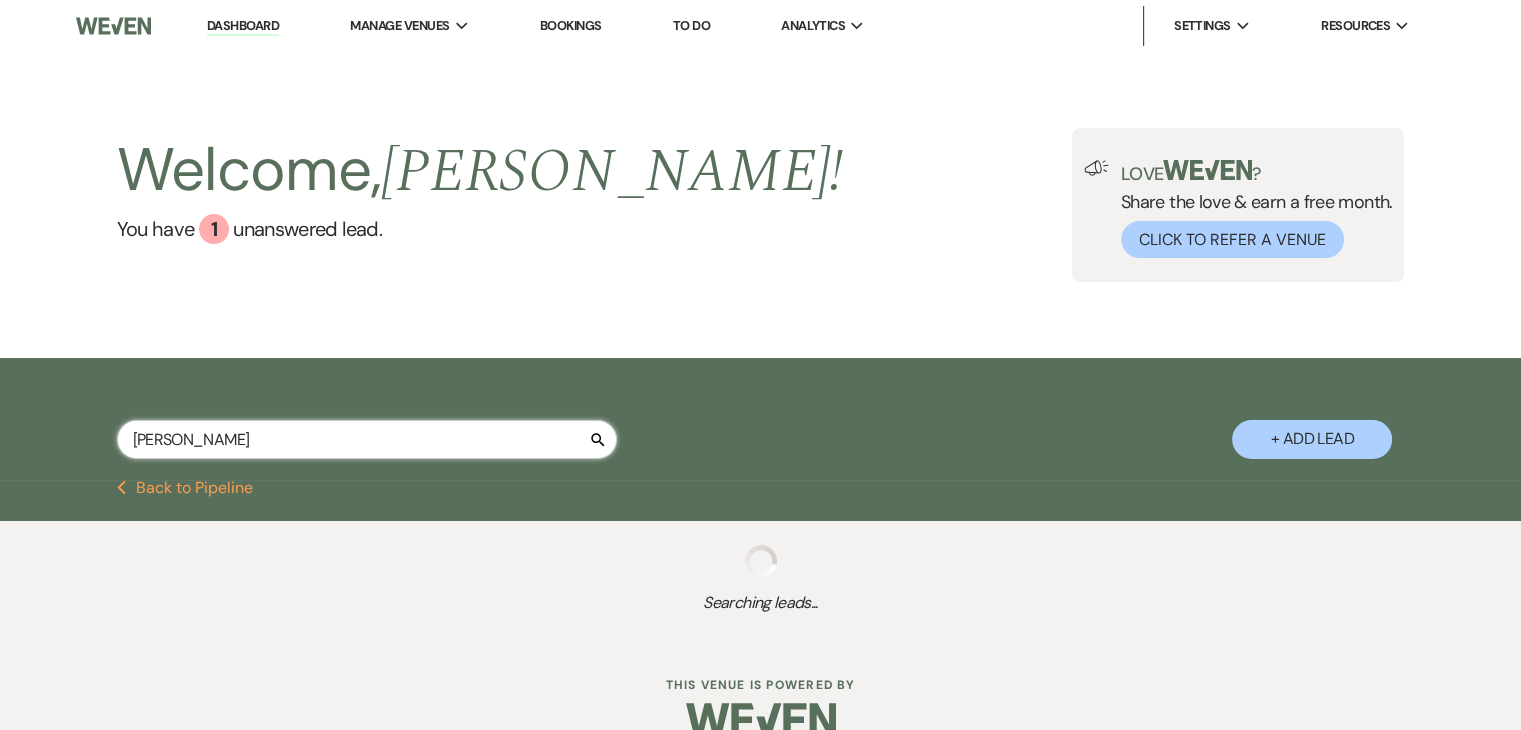 select on "8" 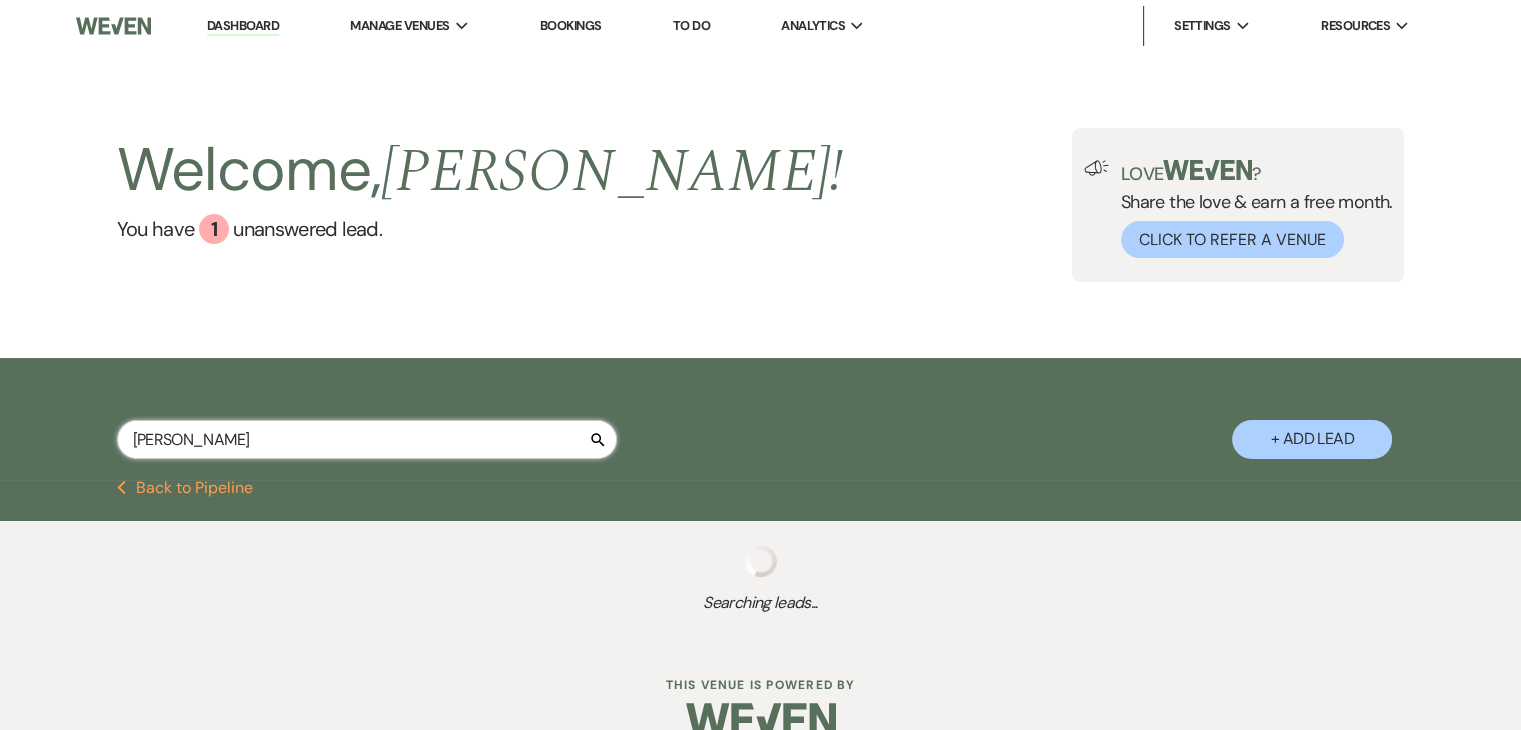 select on "6" 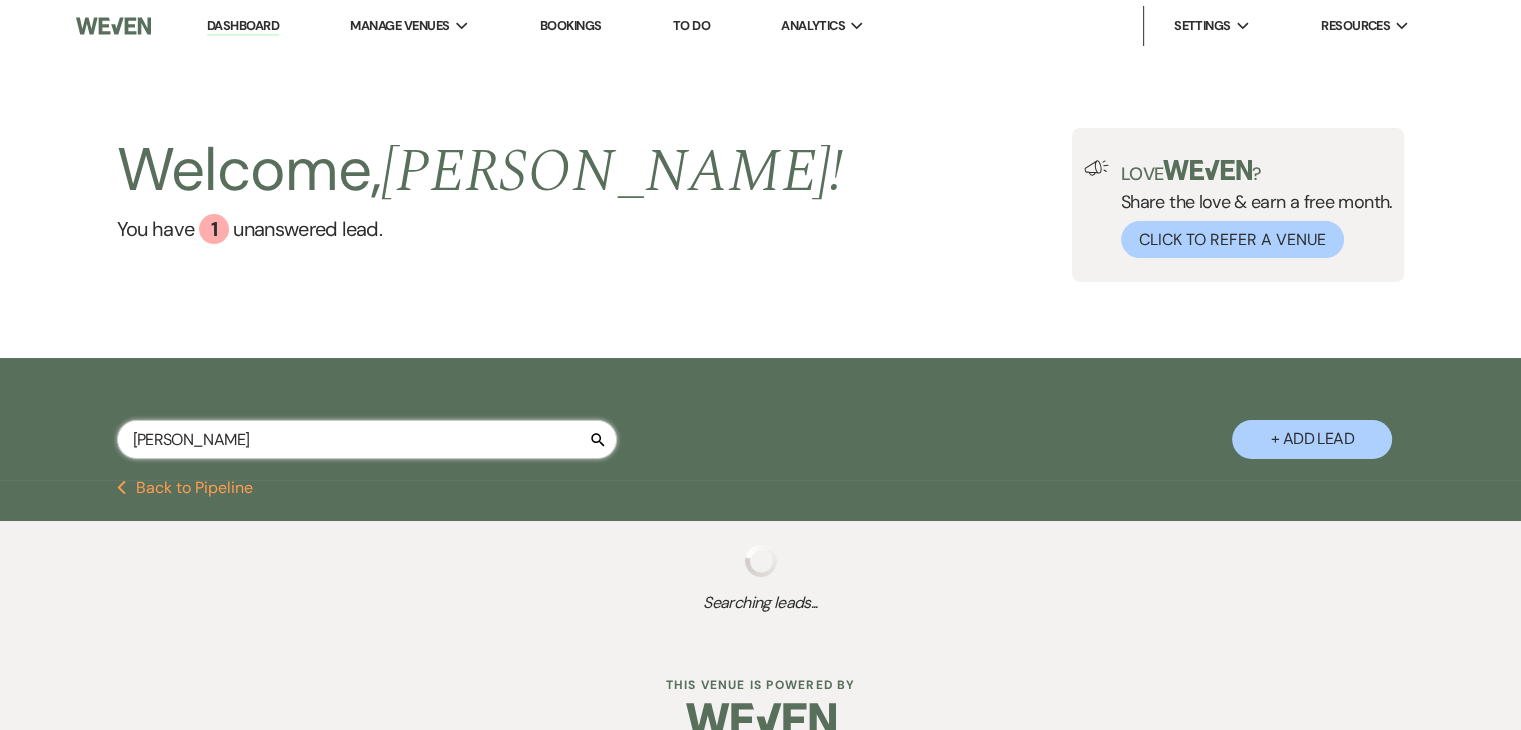 select on "8" 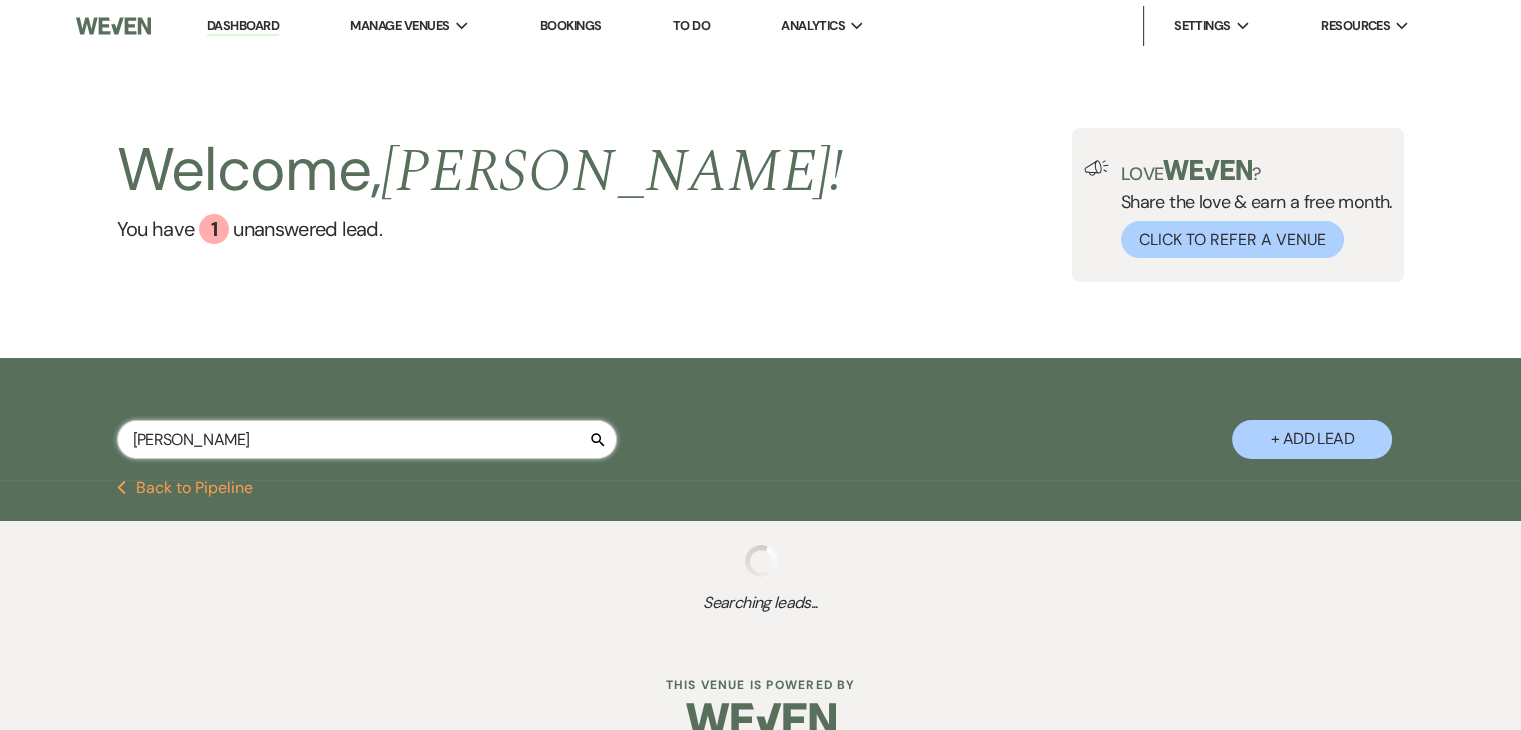 select on "2" 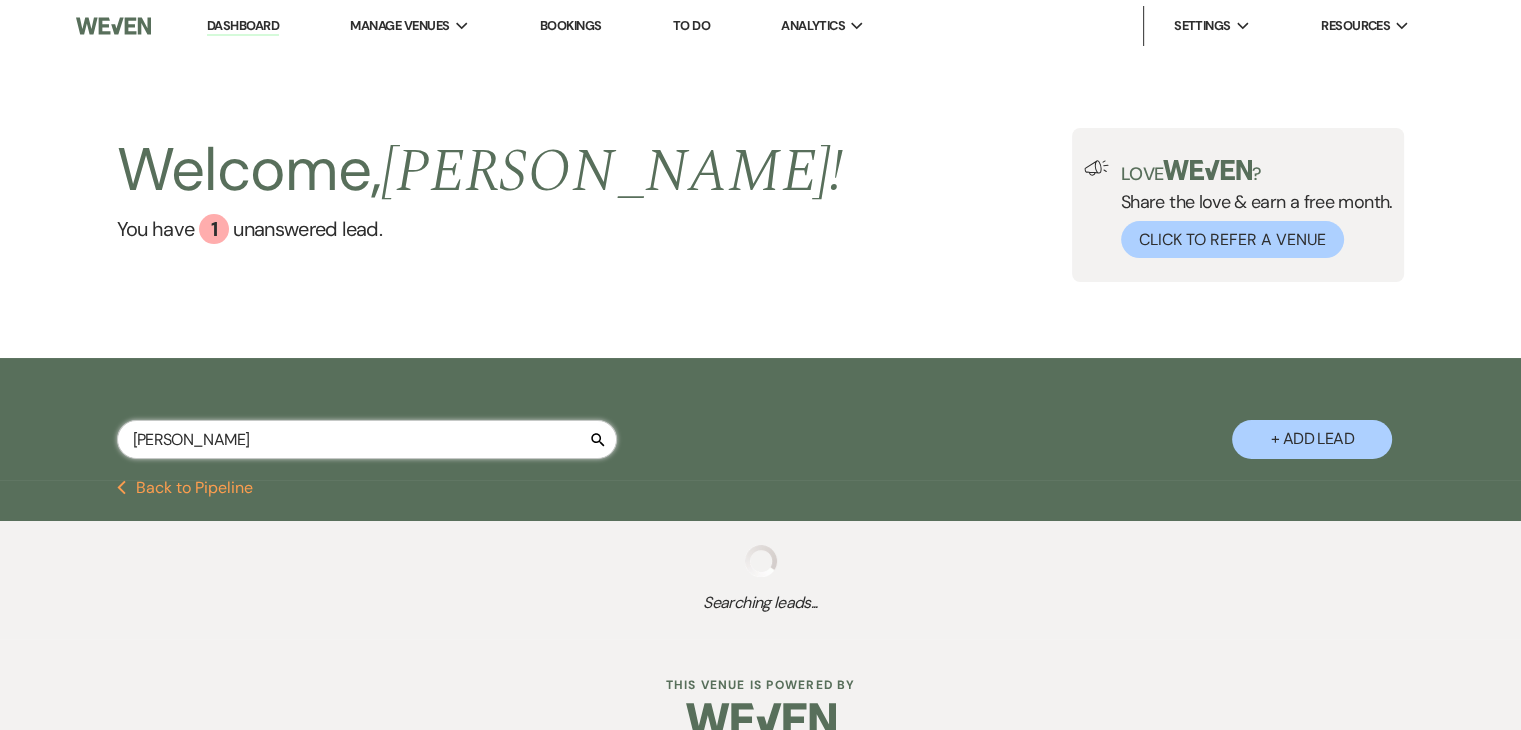 select on "8" 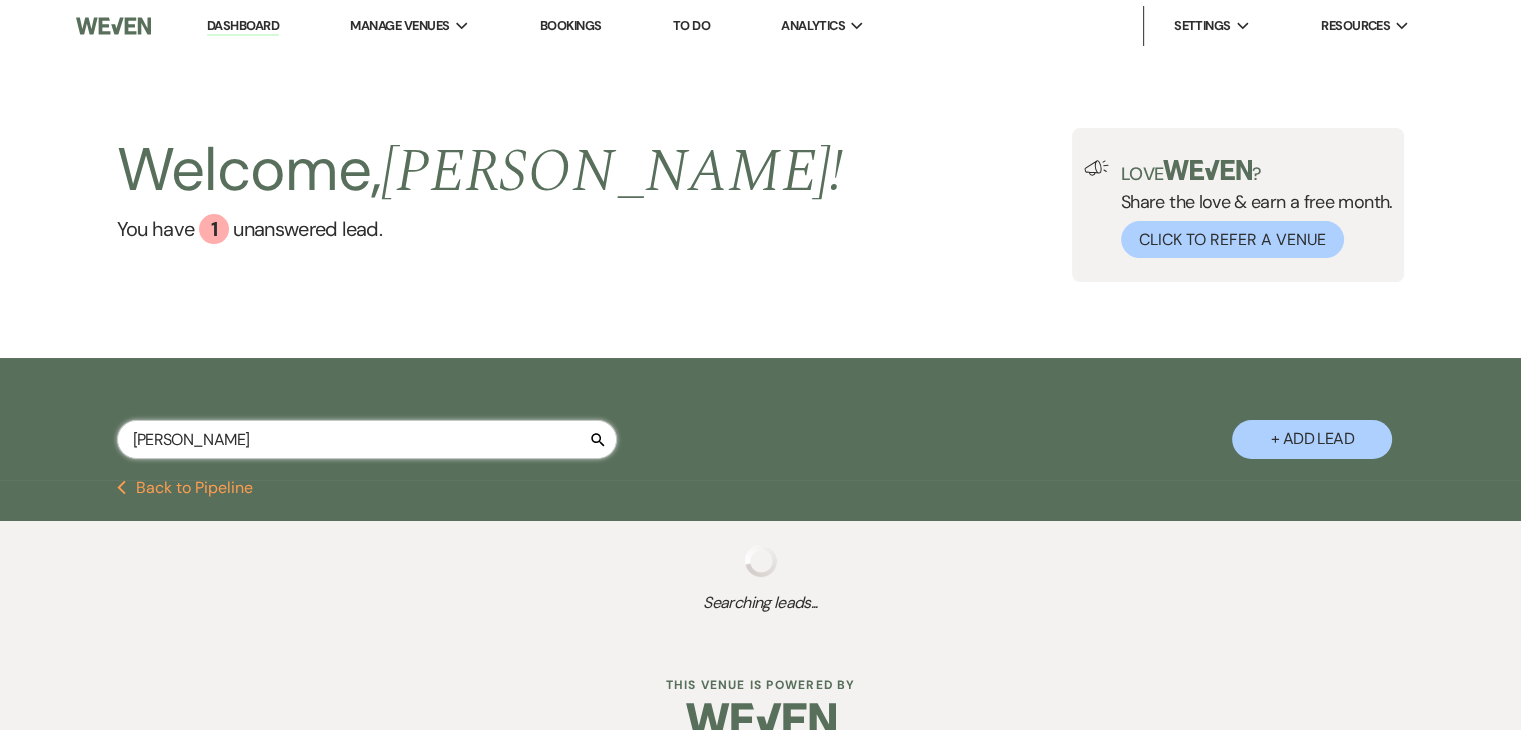 select on "5" 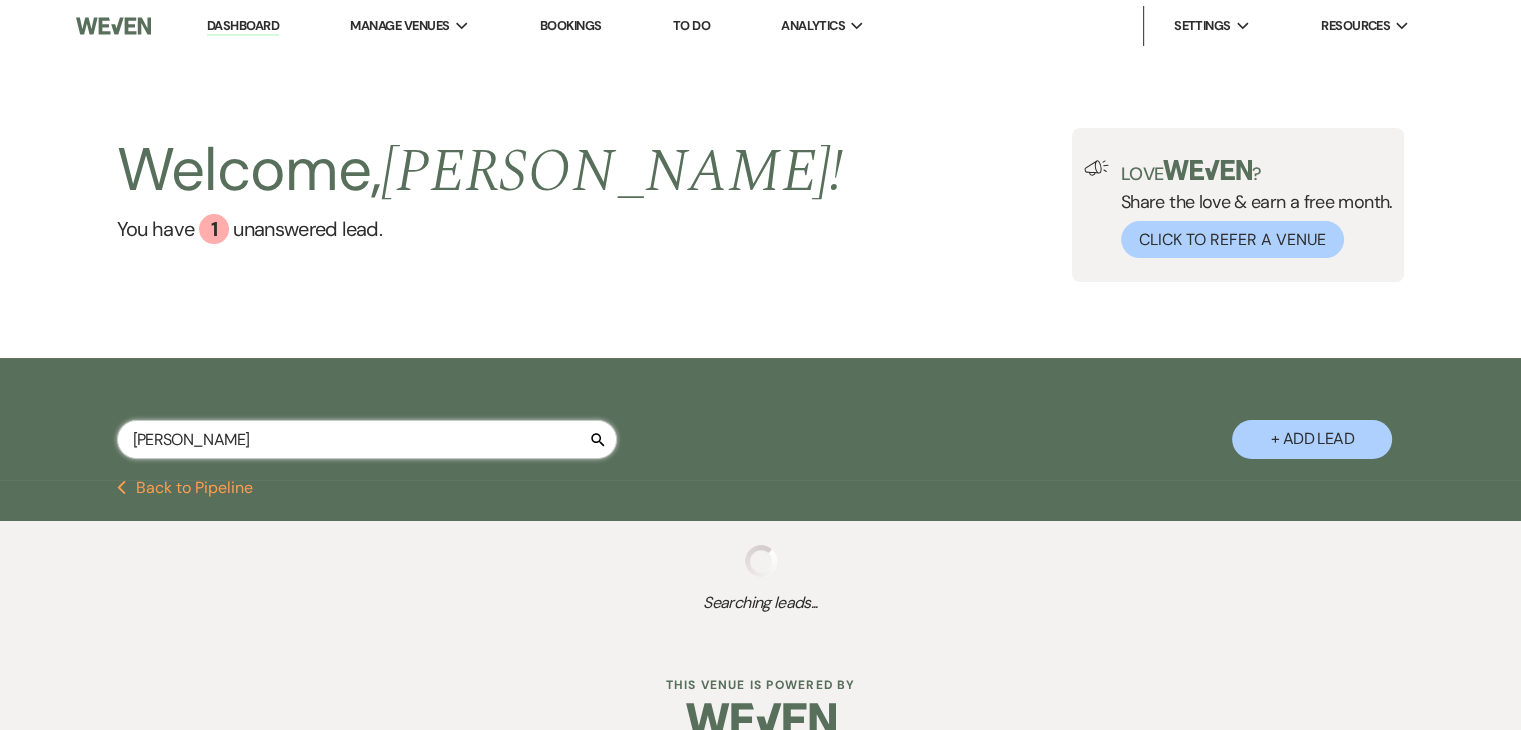 select on "8" 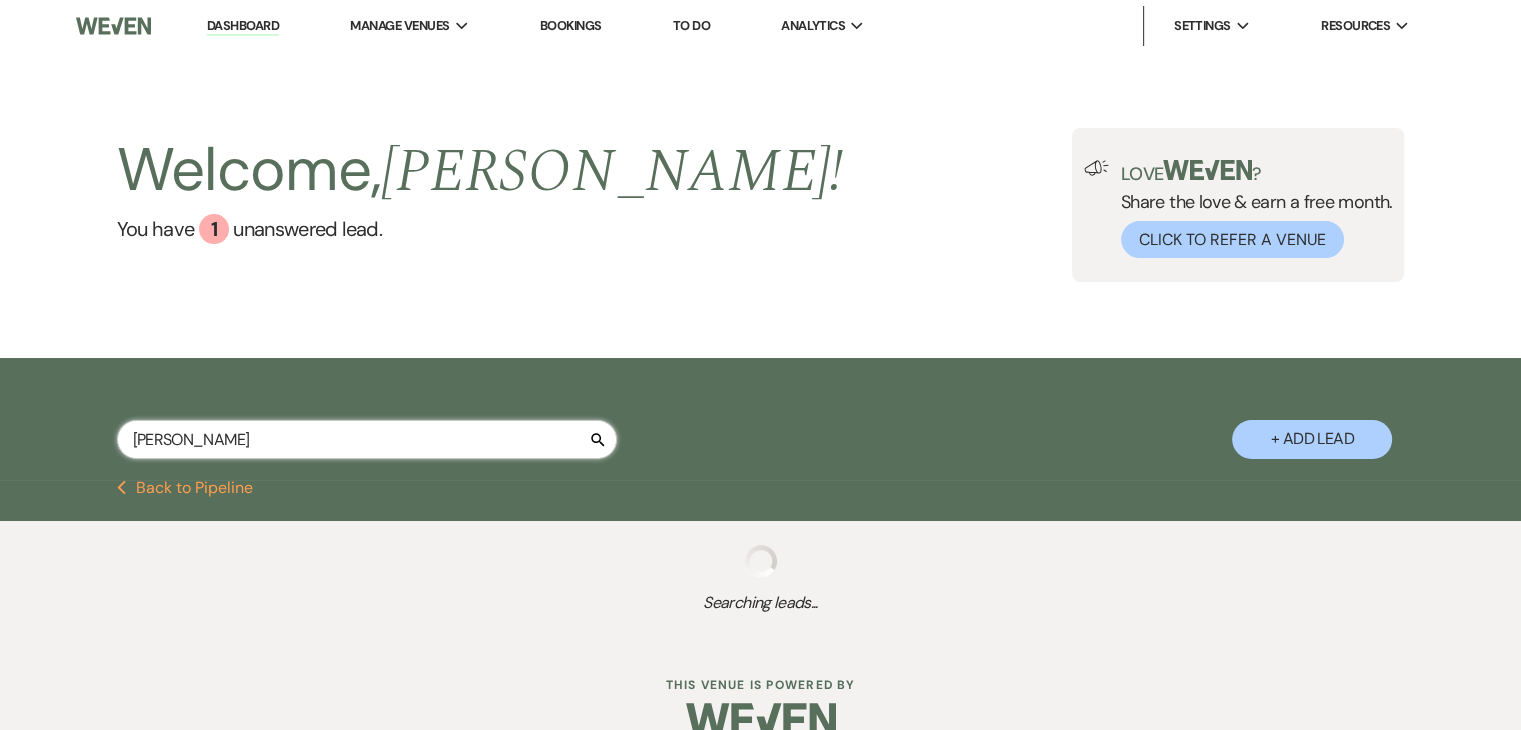 select on "5" 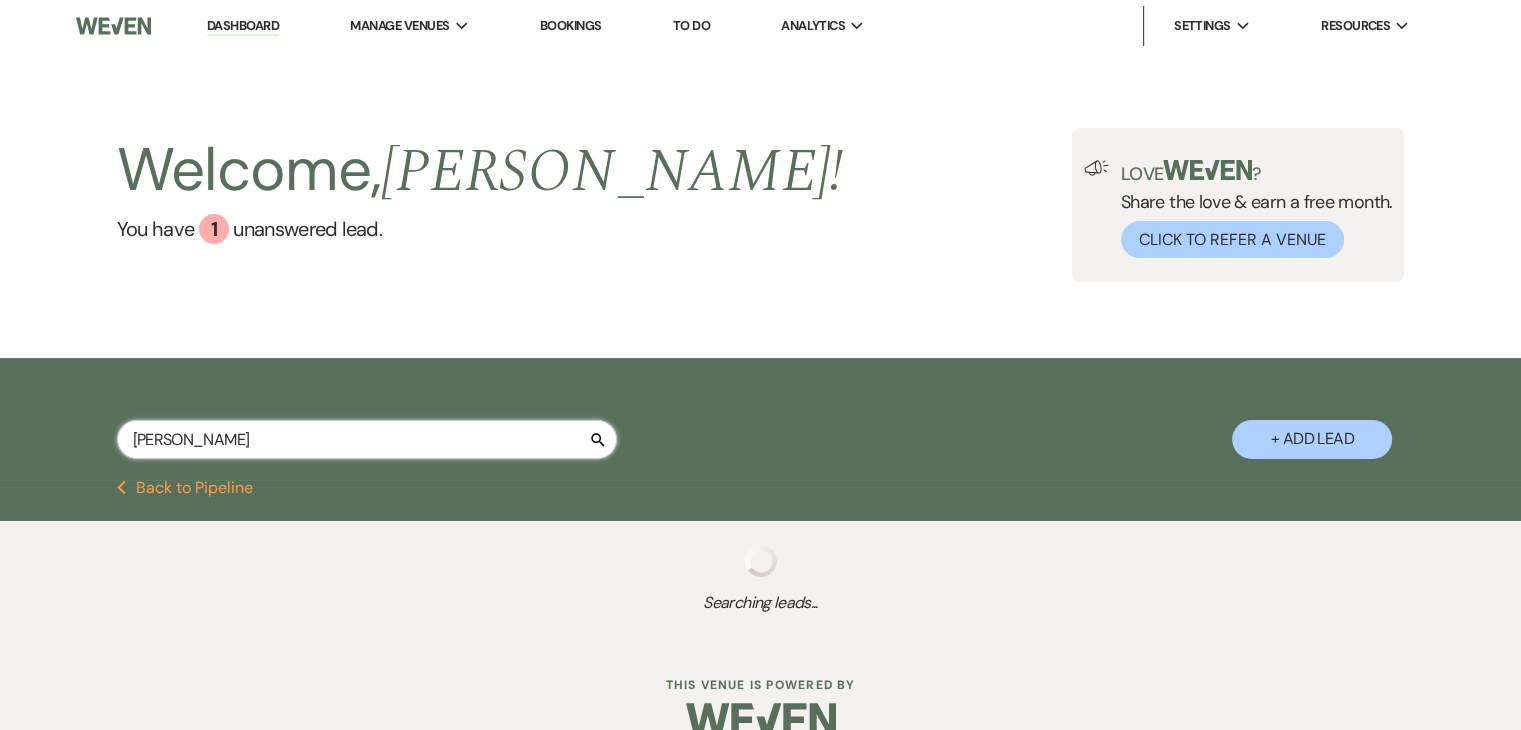 select on "8" 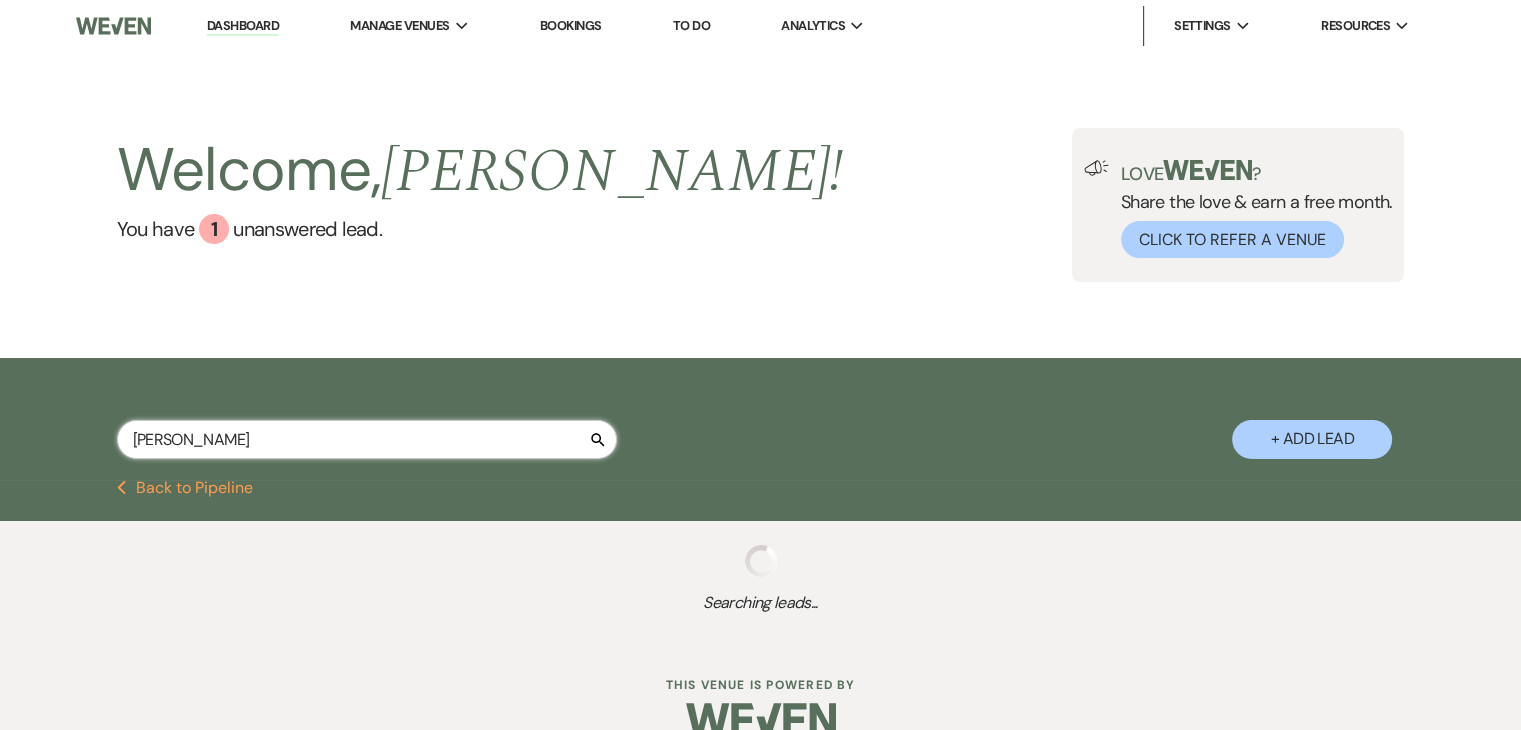 select on "7" 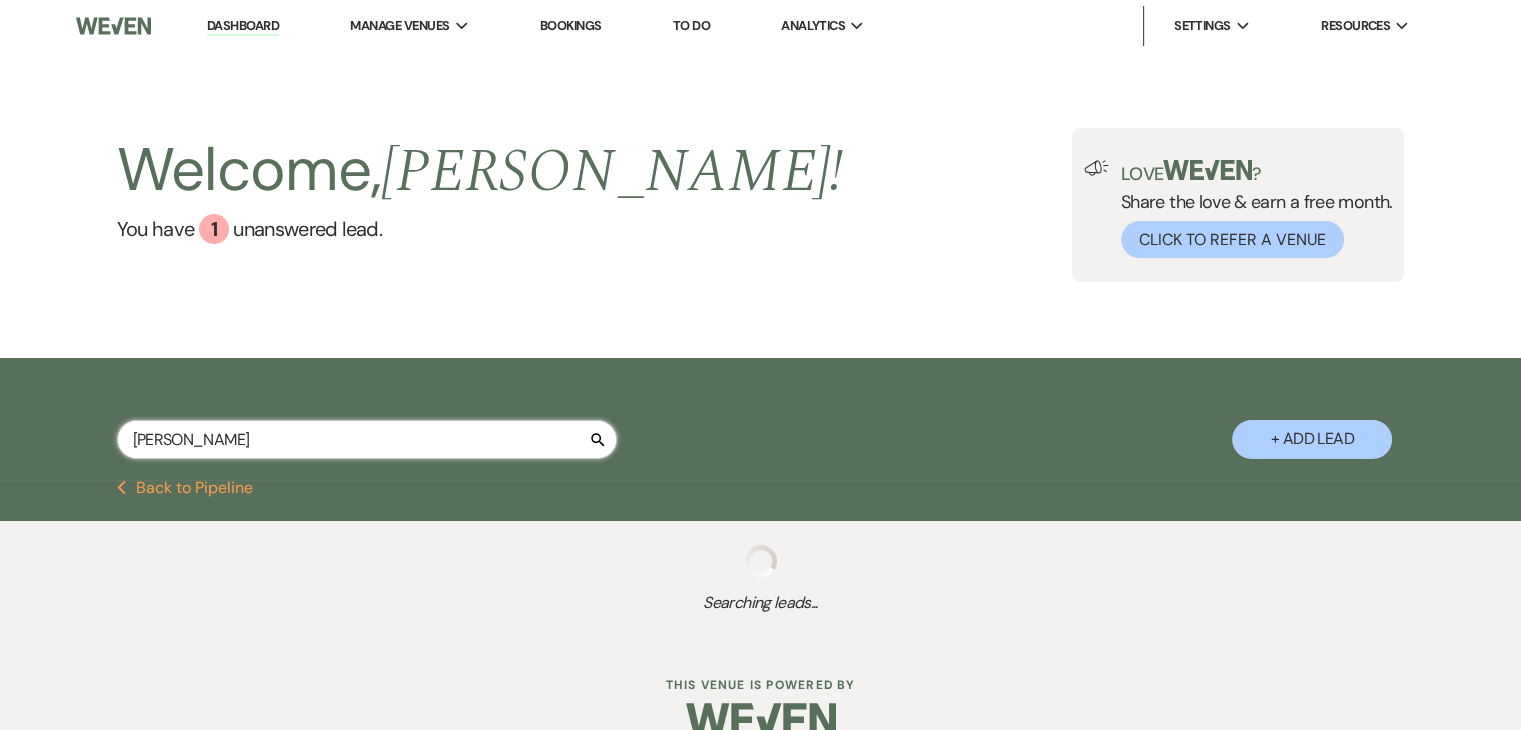 select on "8" 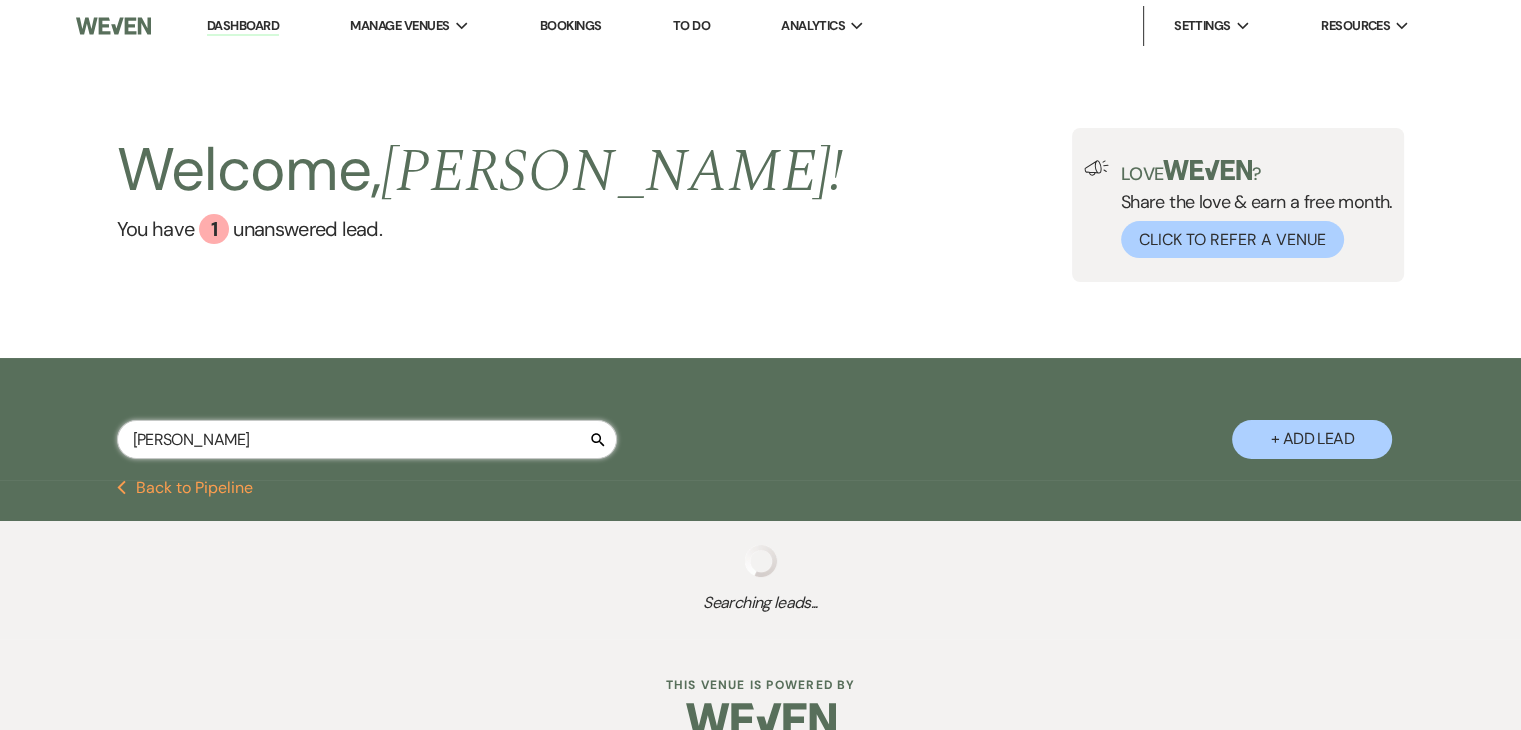 select on "11" 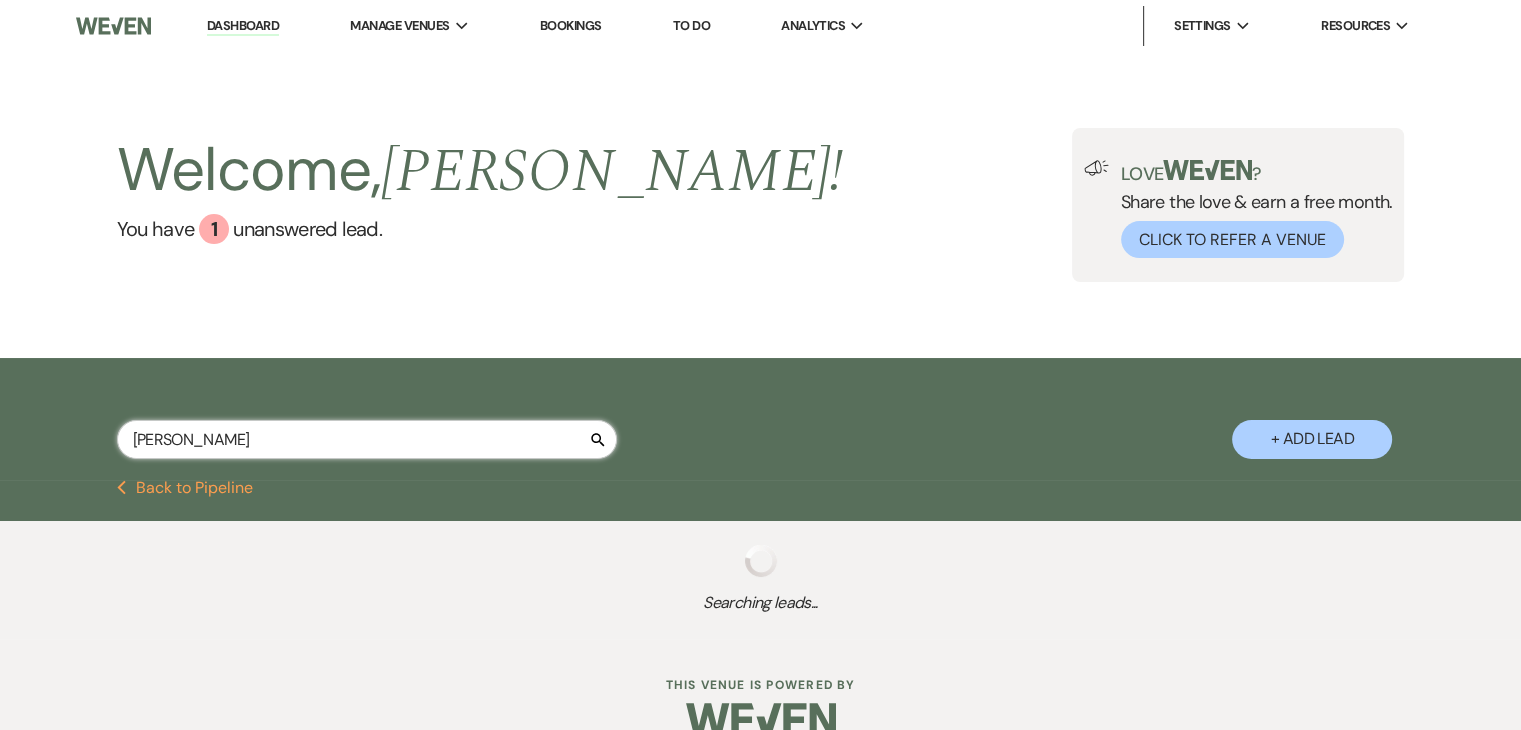 select on "8" 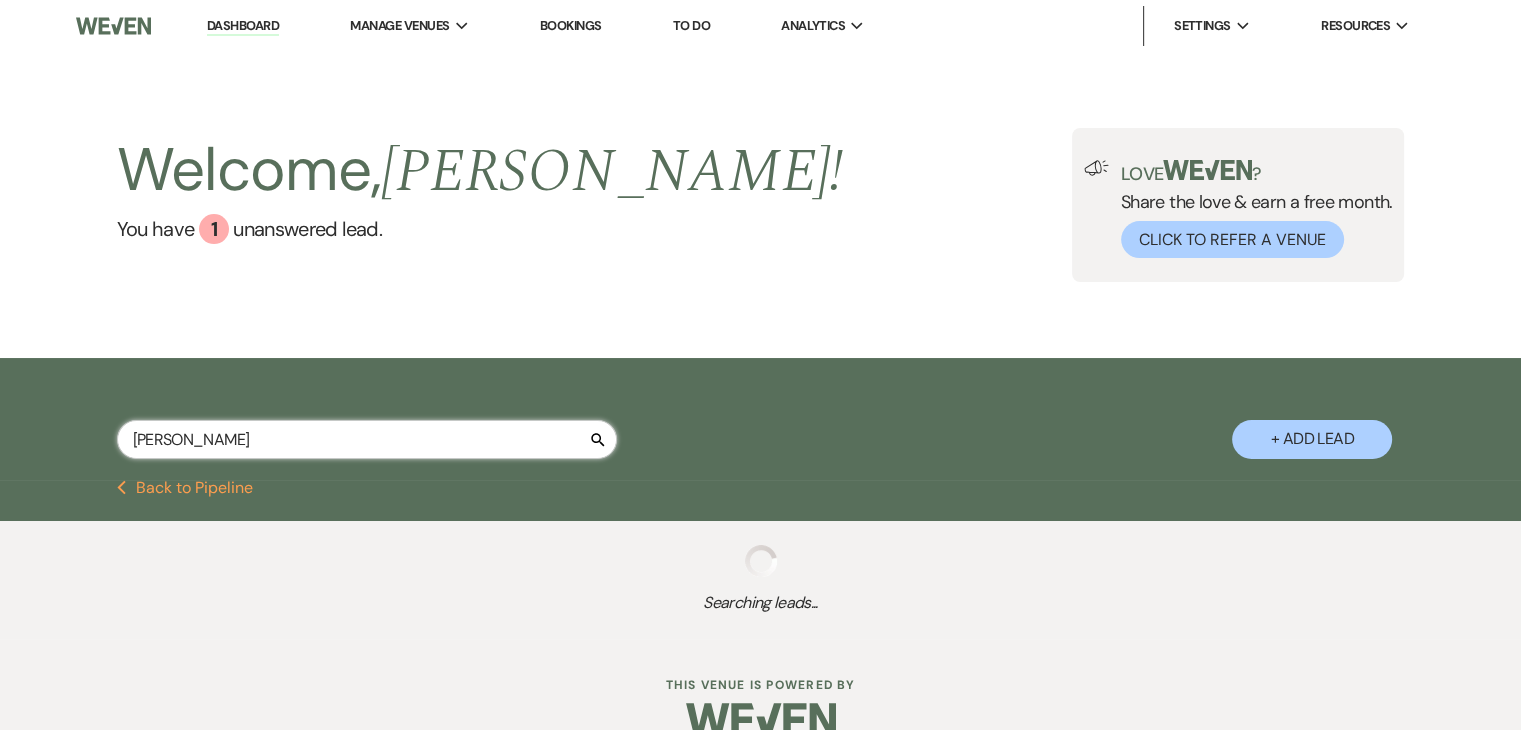 select on "5" 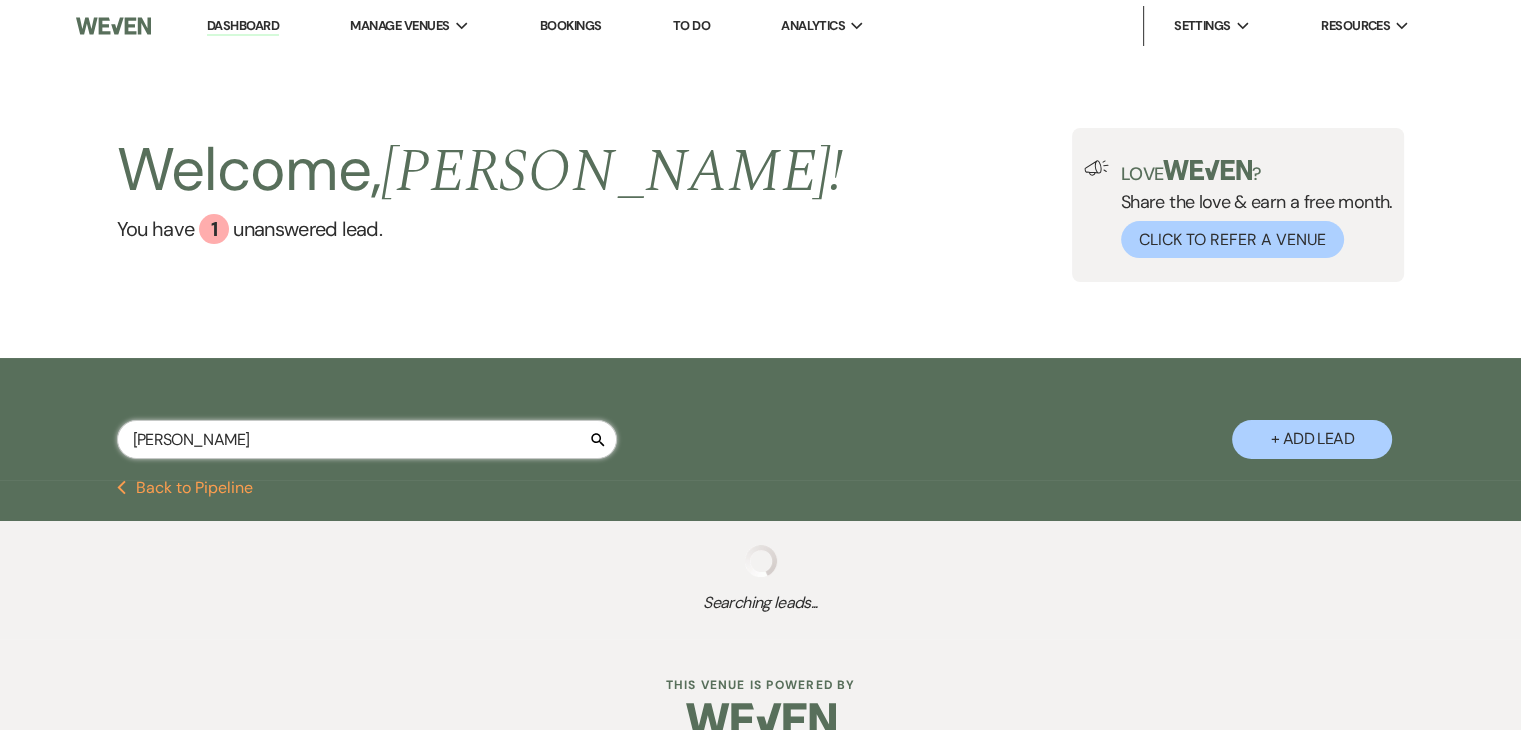 select on "5" 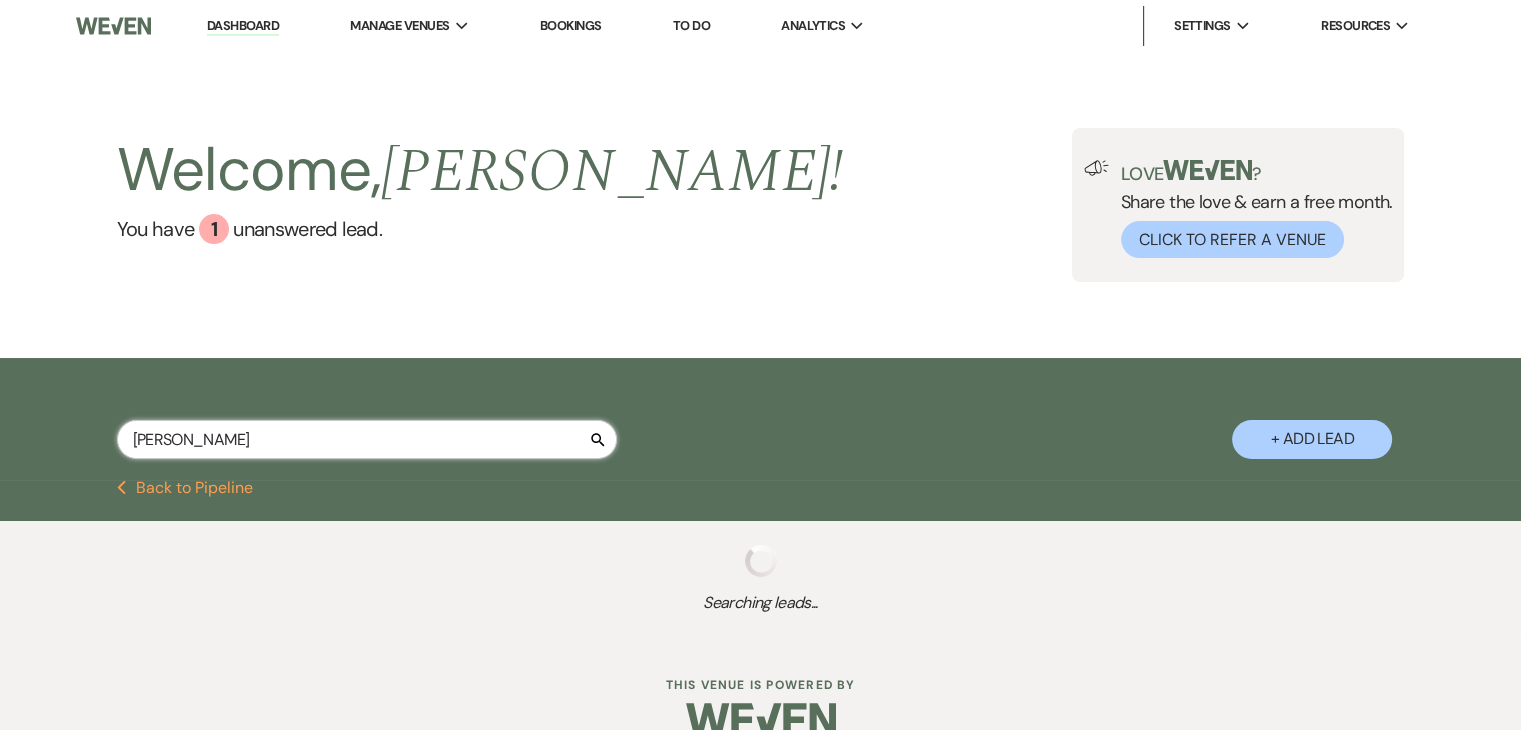 select on "8" 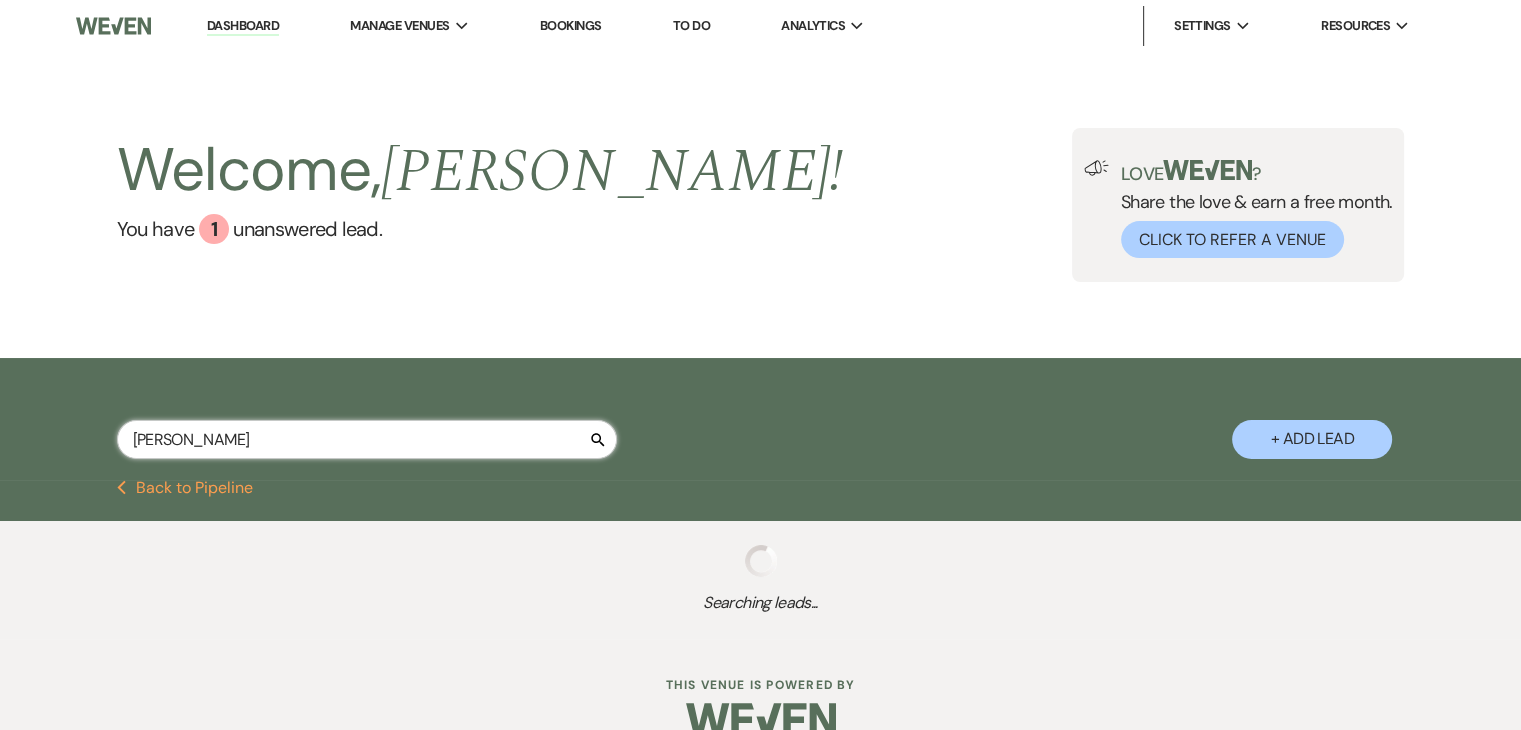 select on "5" 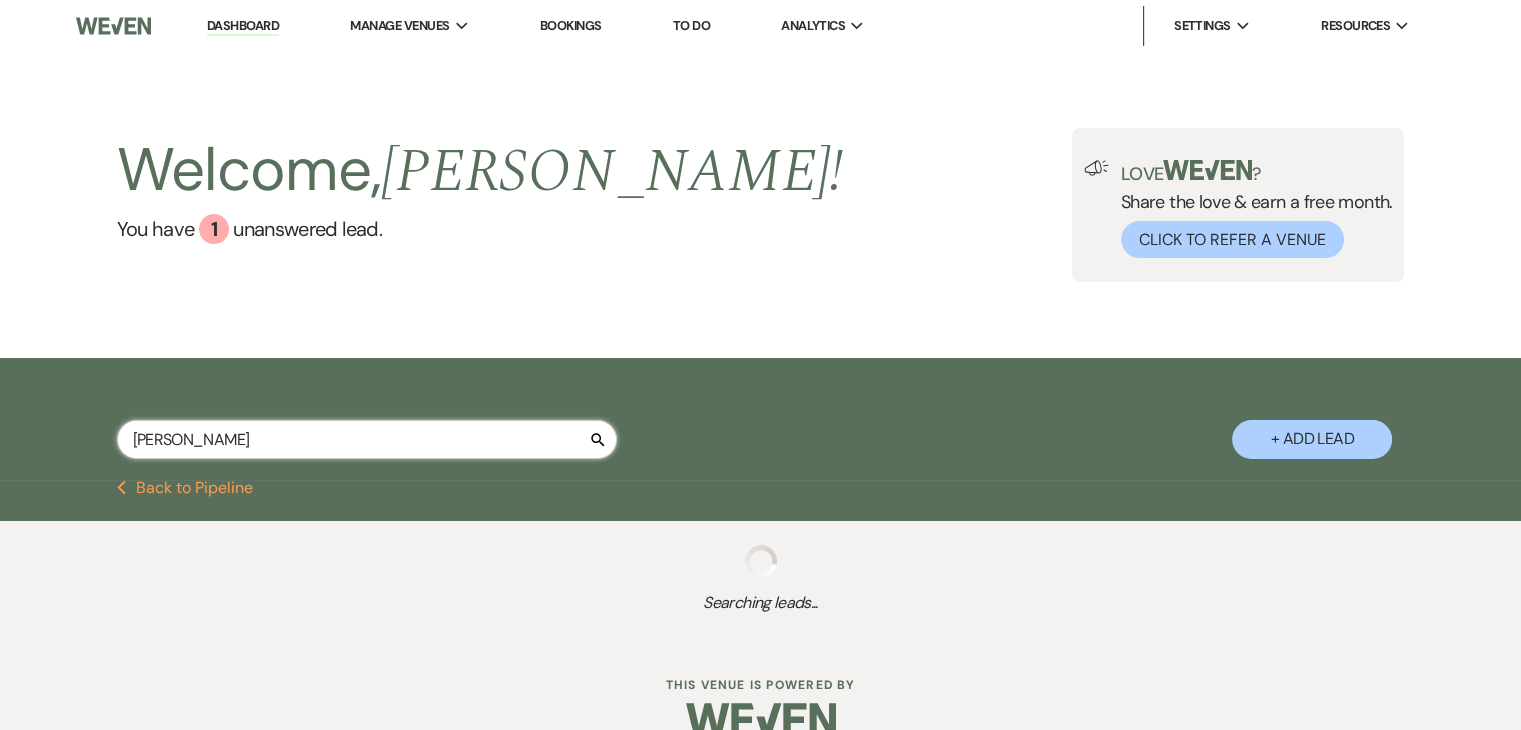 select on "8" 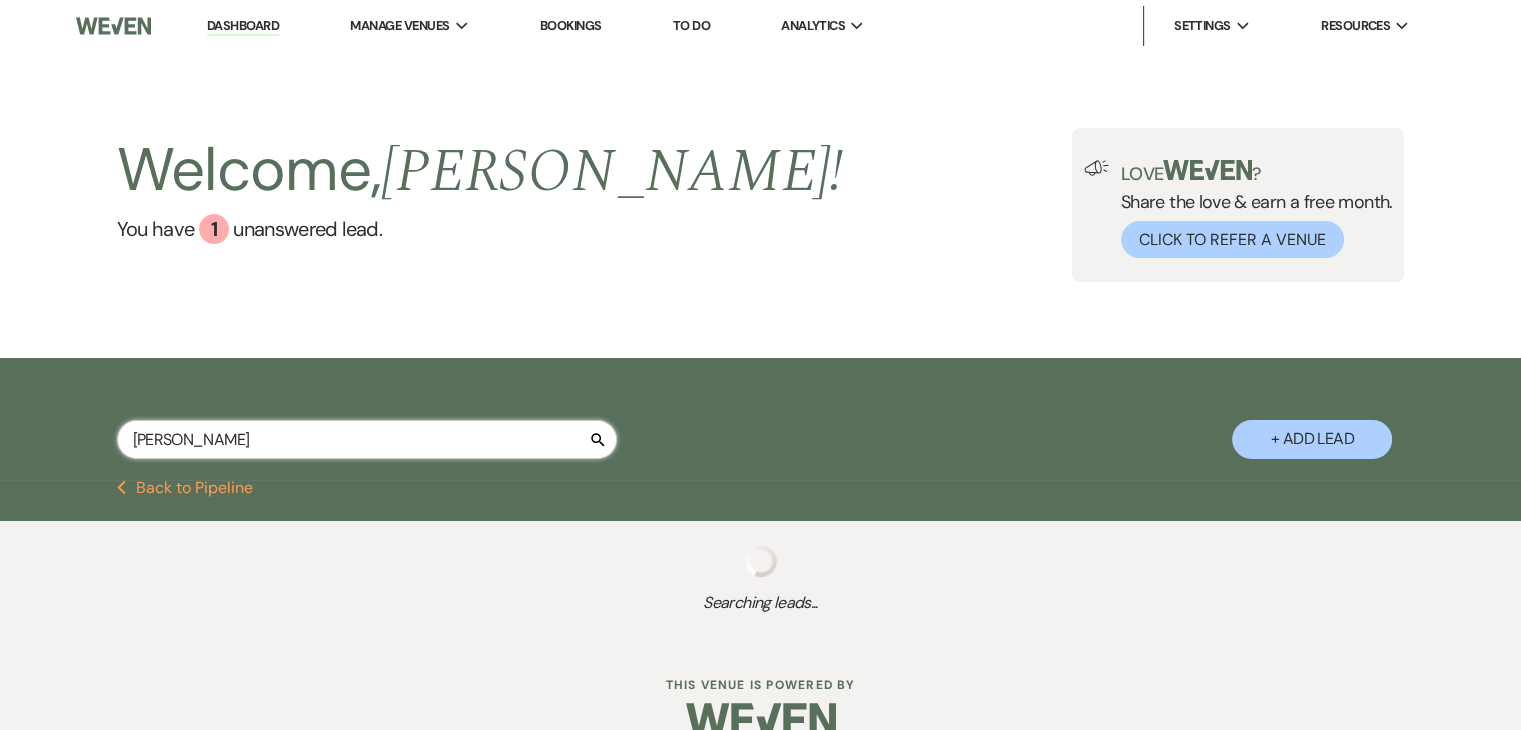select on "5" 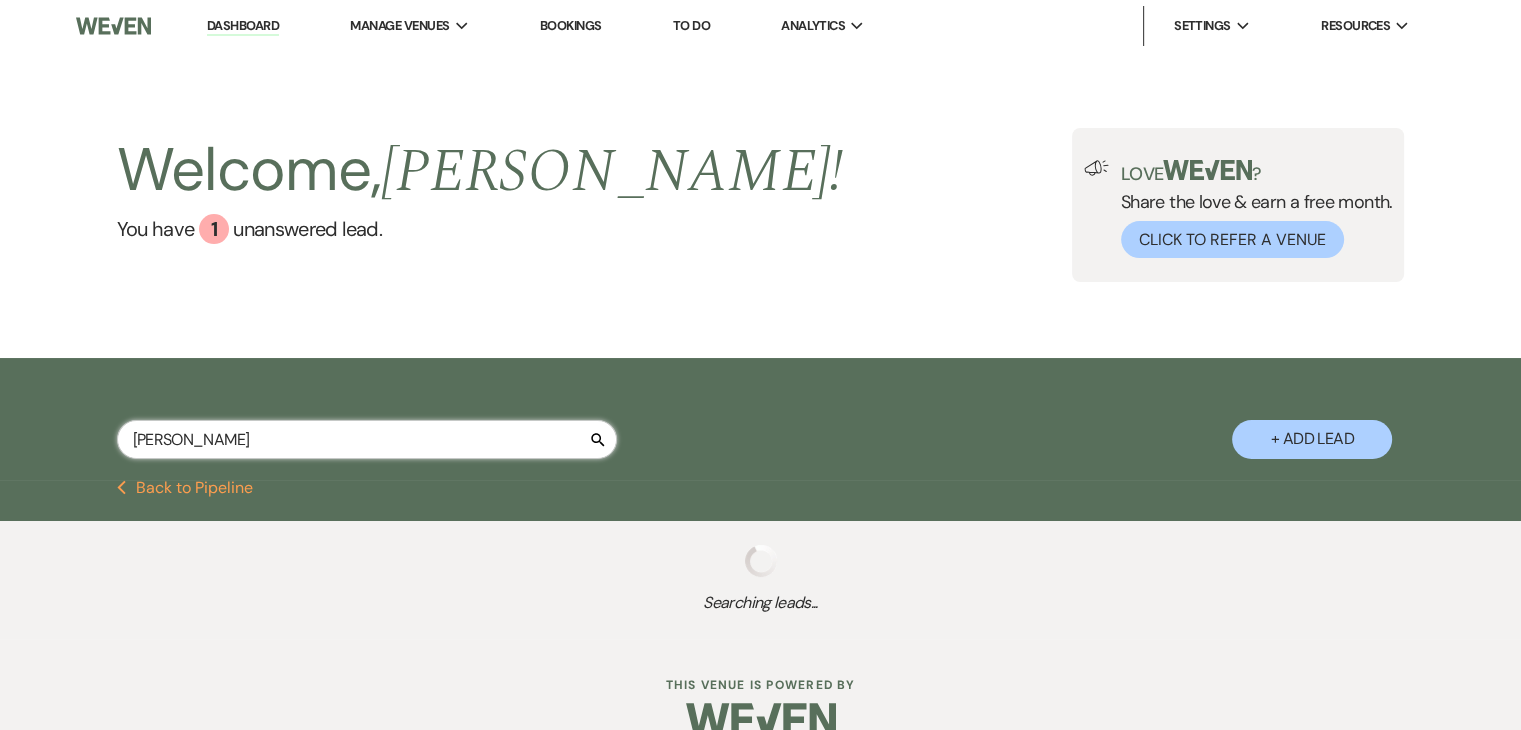 select on "8" 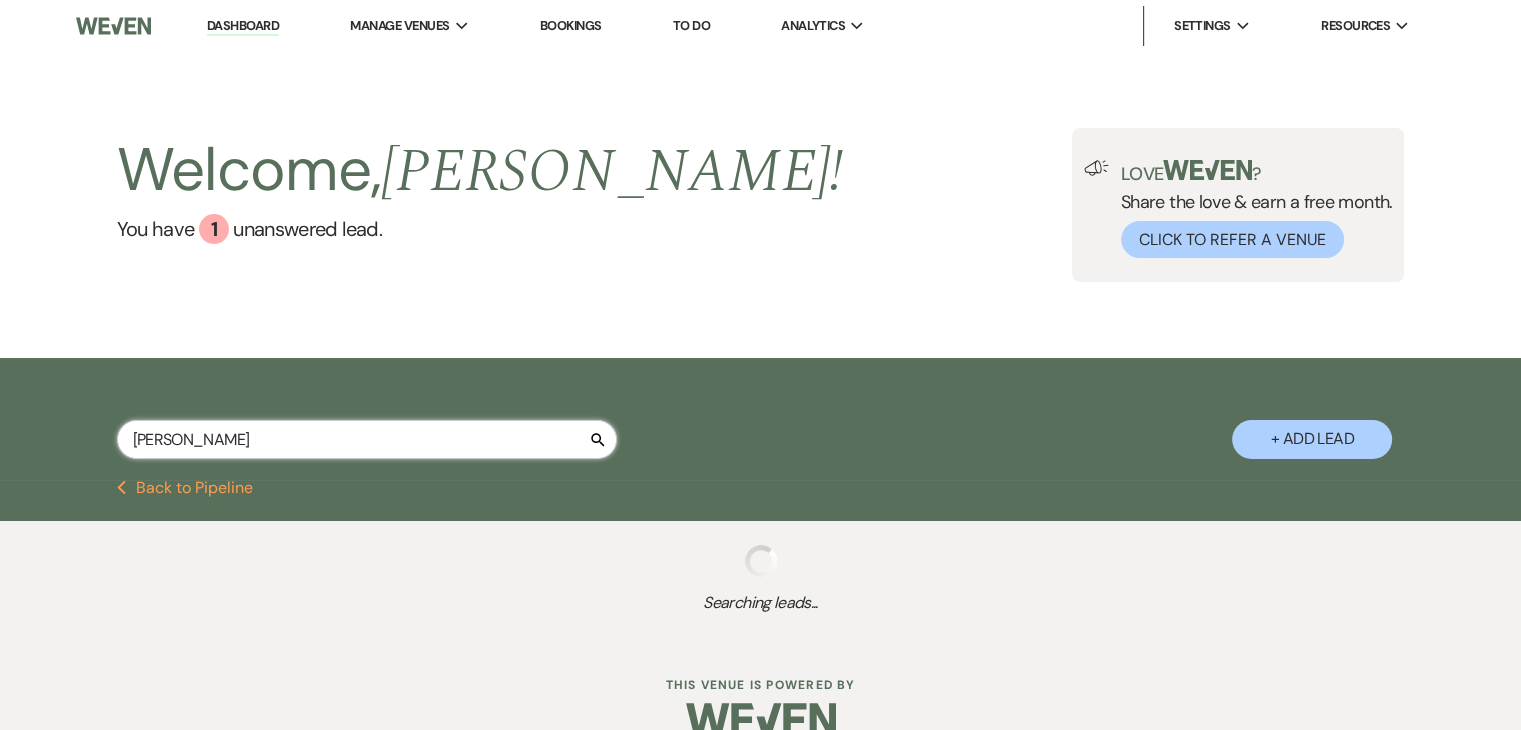 select on "11" 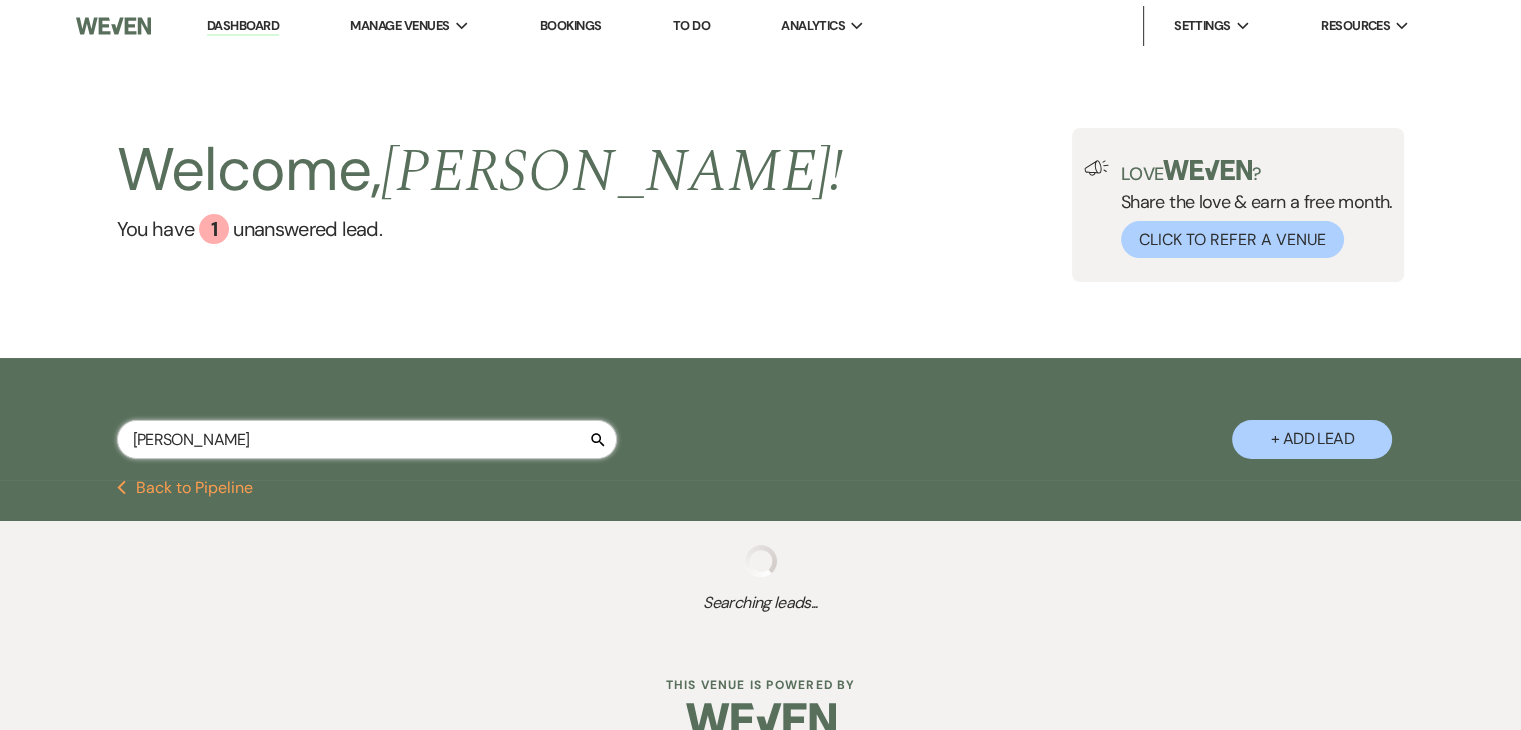 select on "5" 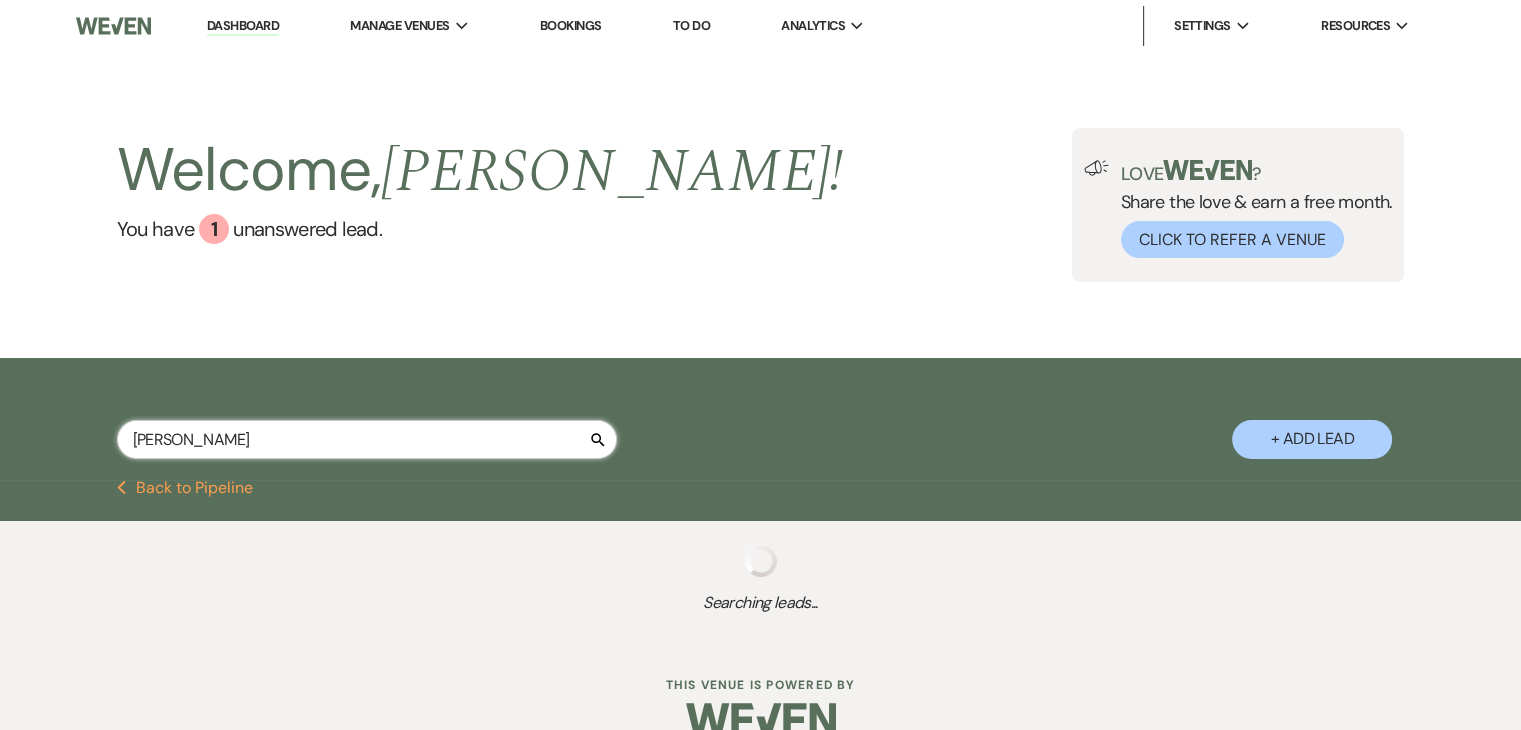 select on "8" 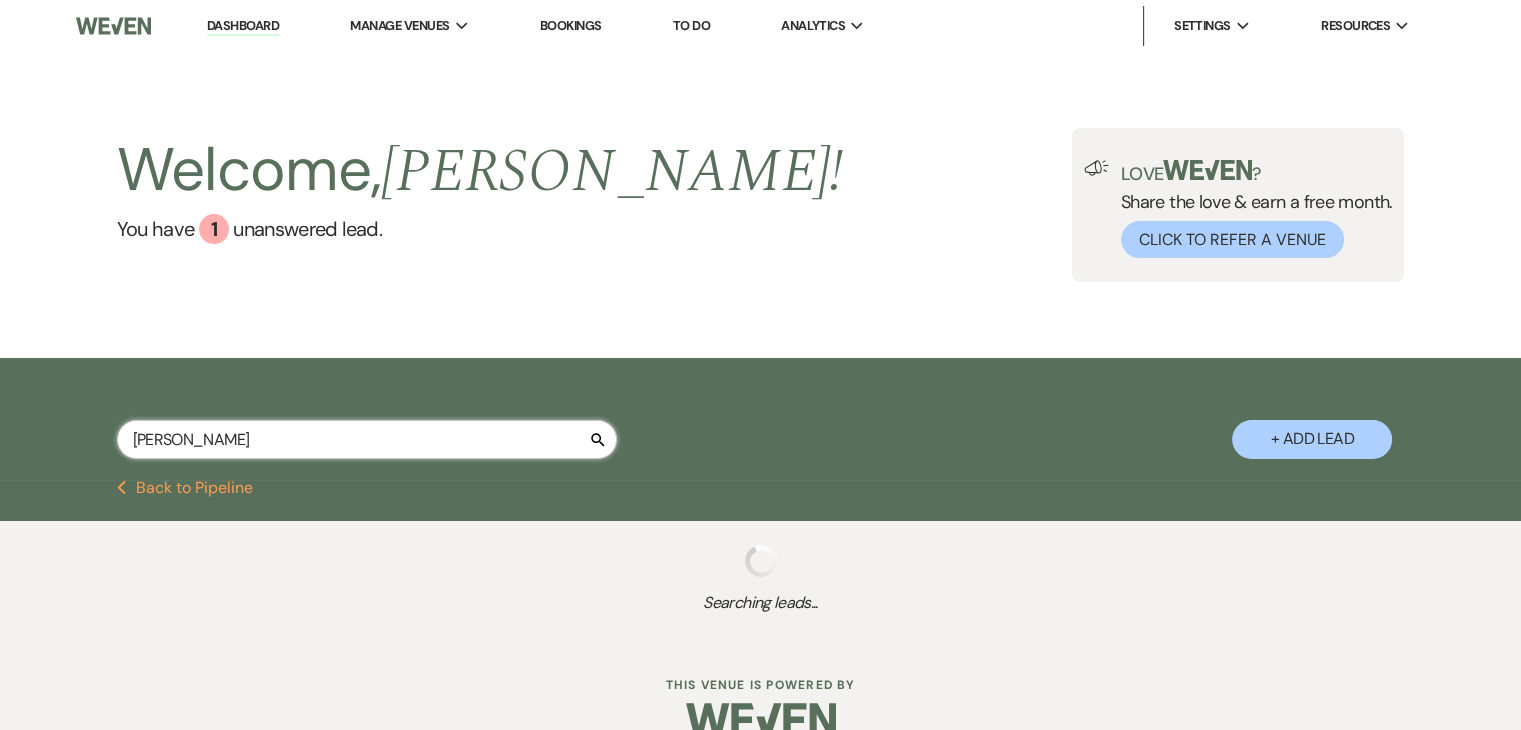 select on "5" 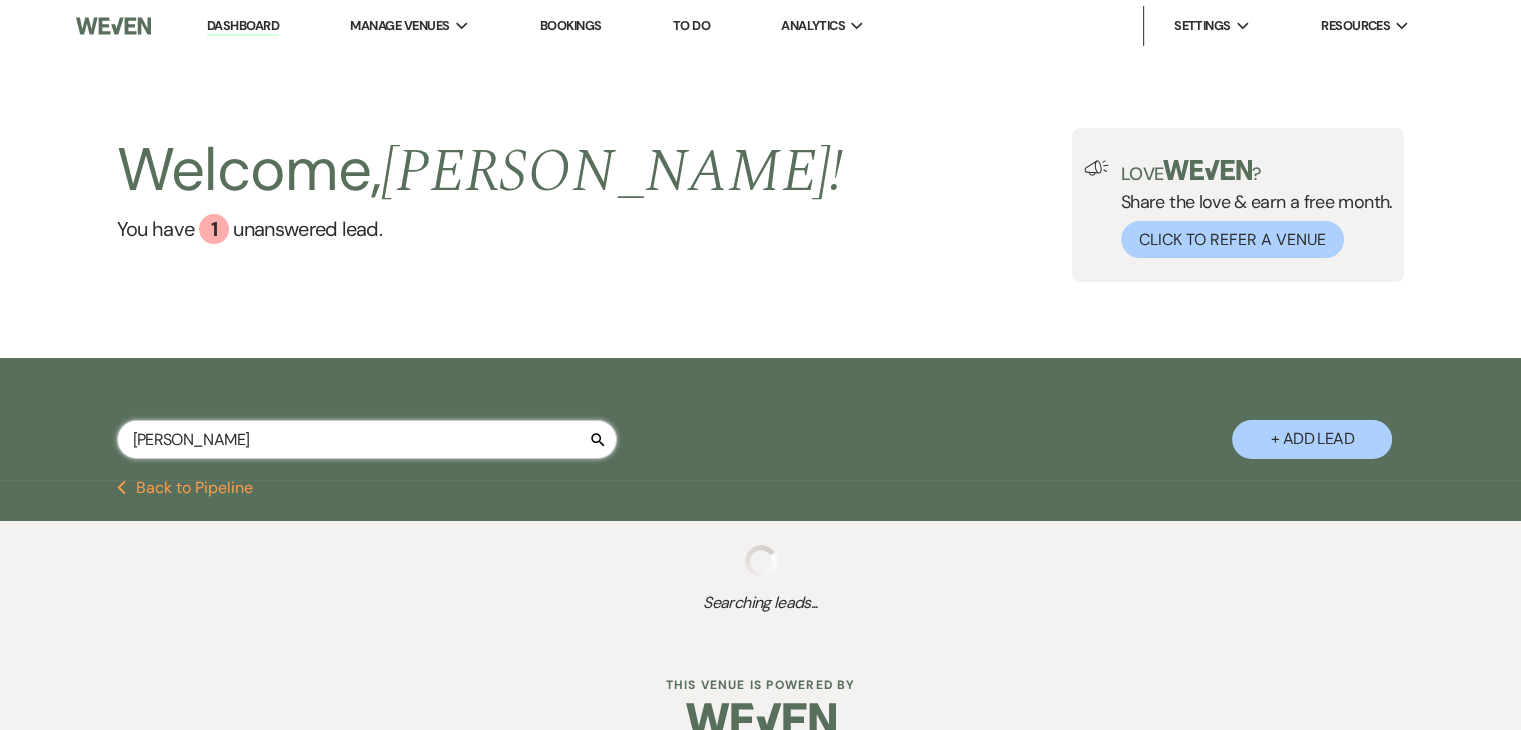select on "8" 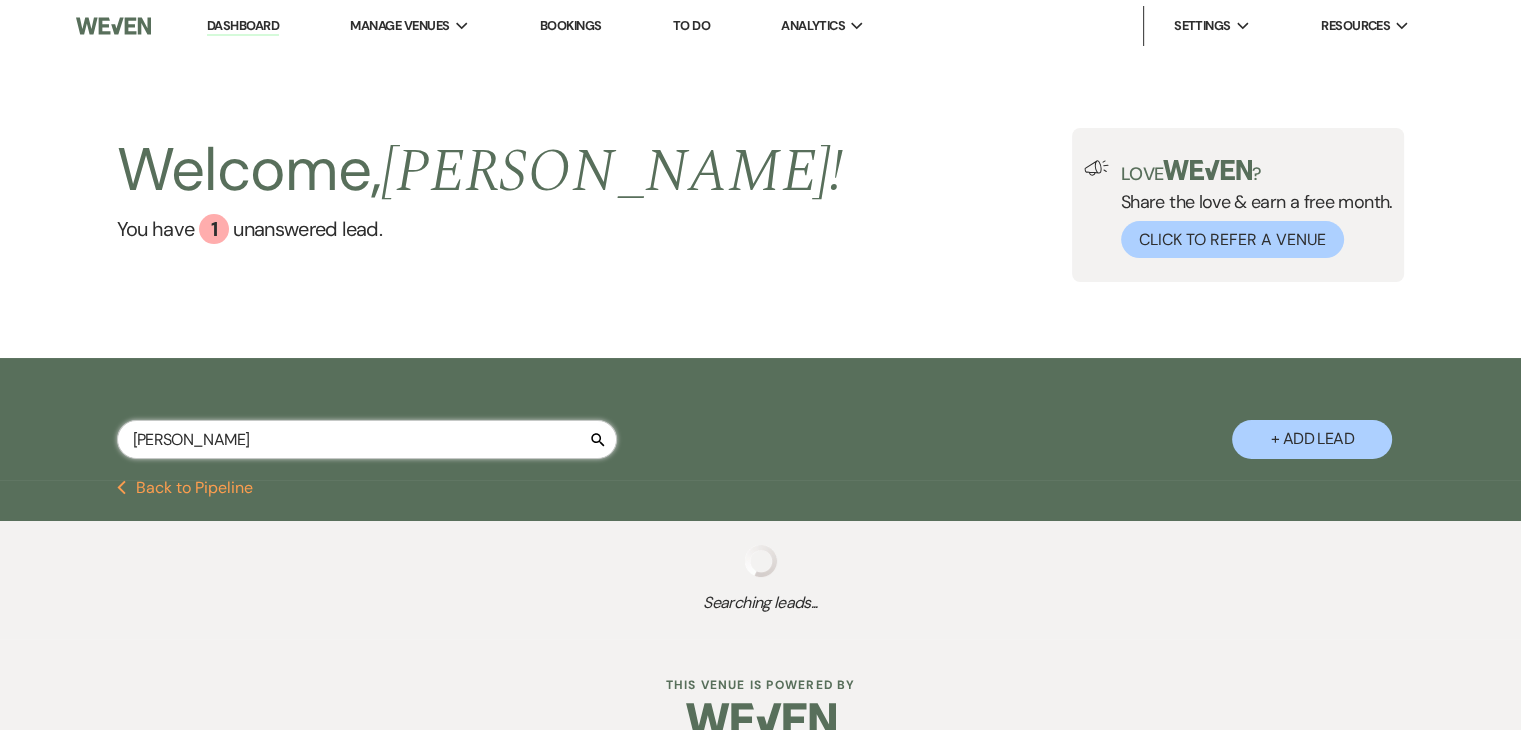 select on "6" 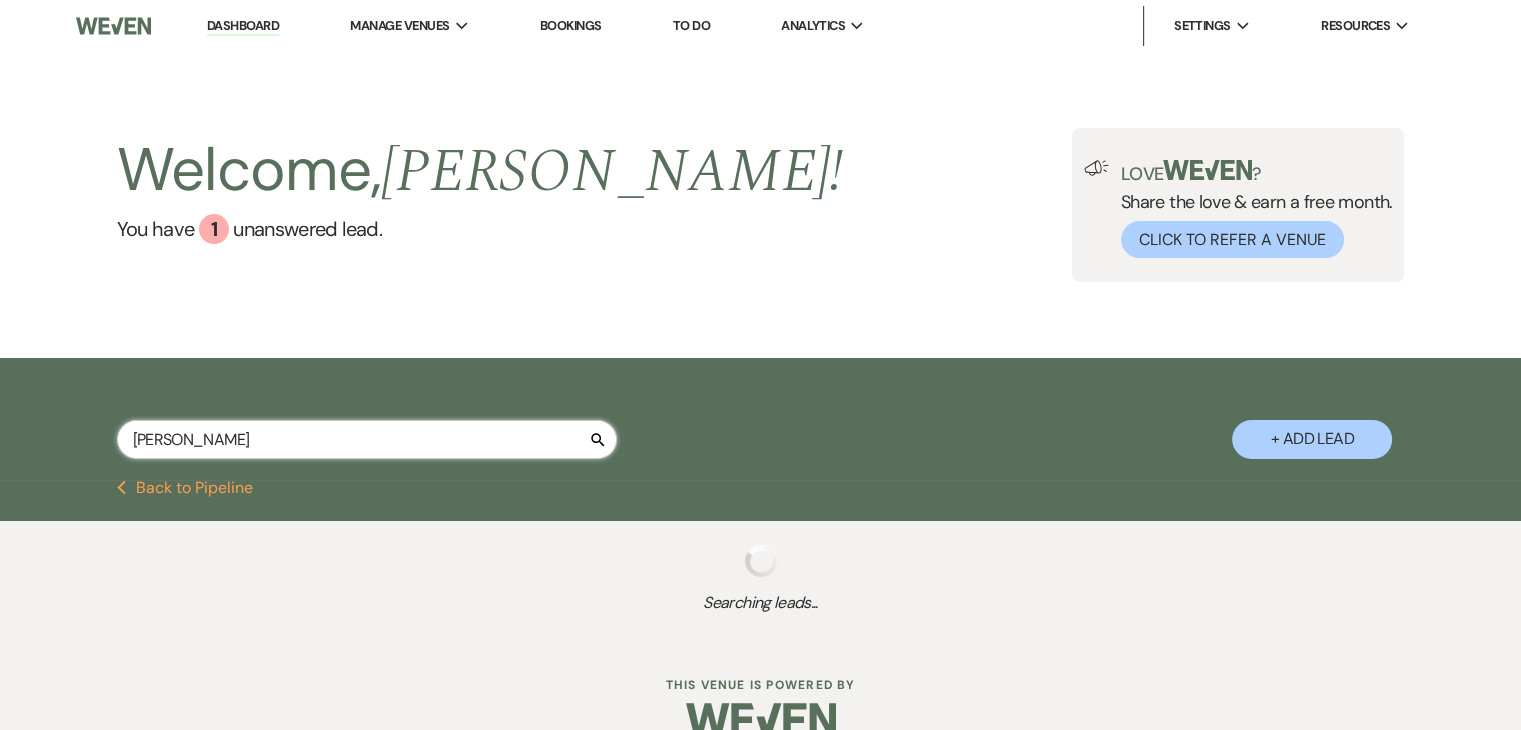 select on "8" 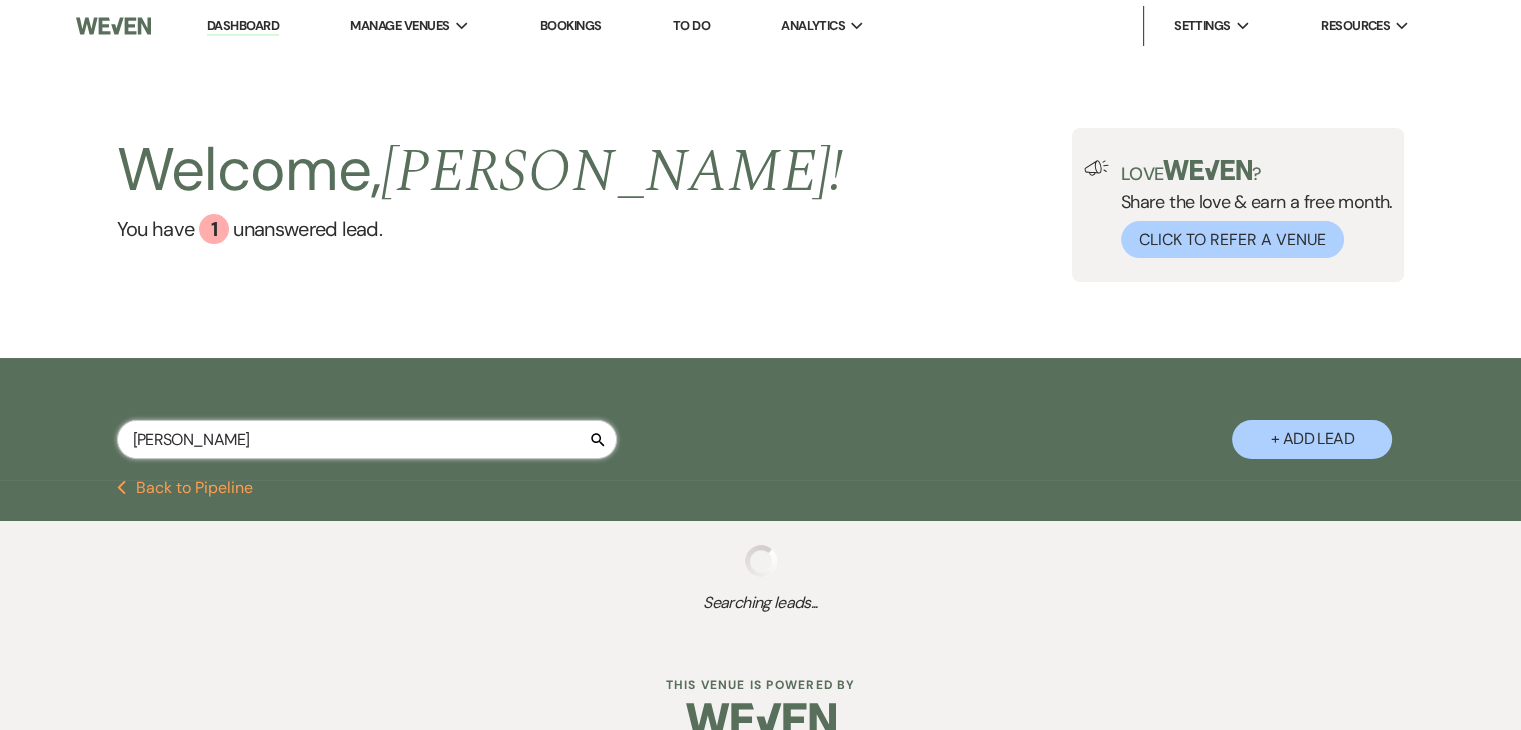 select on "5" 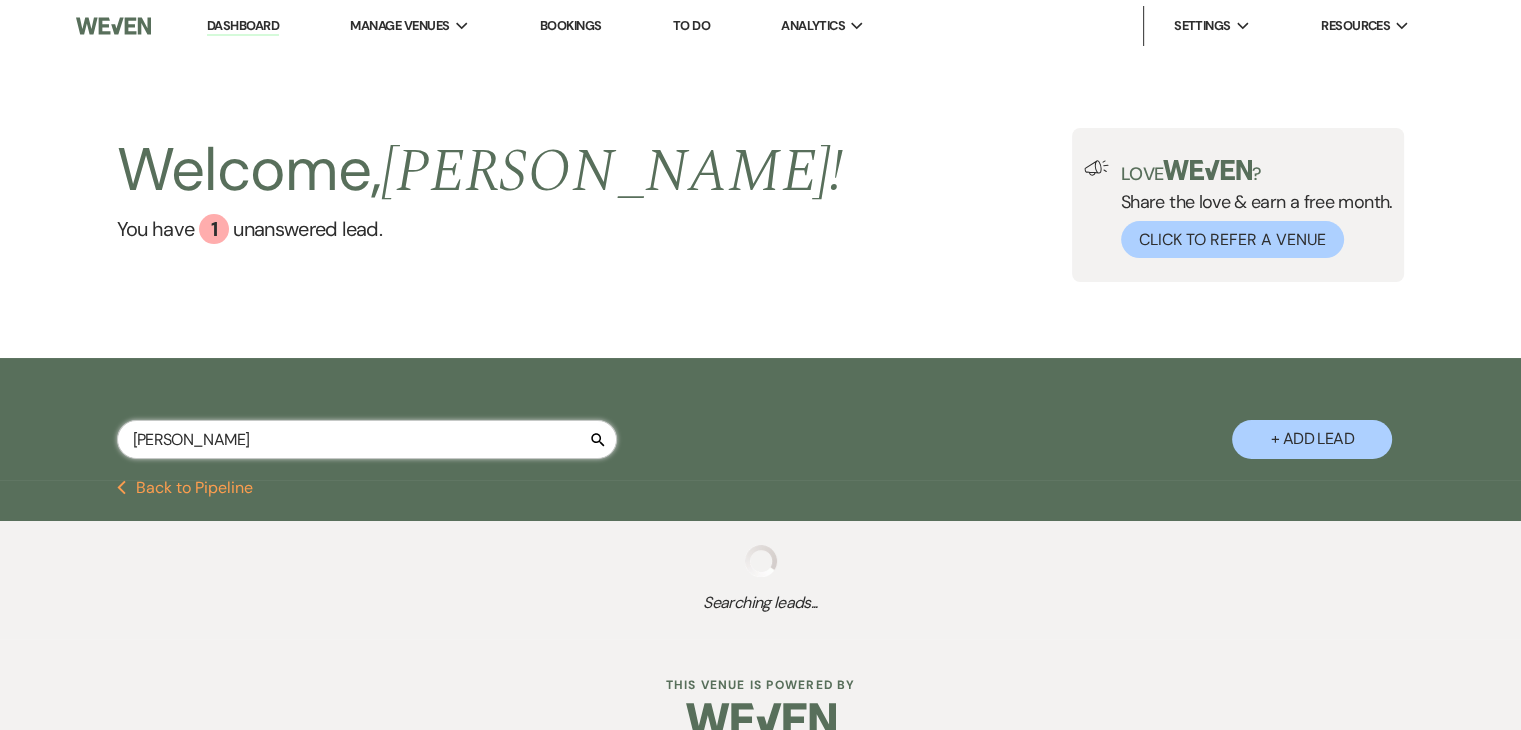 select on "8" 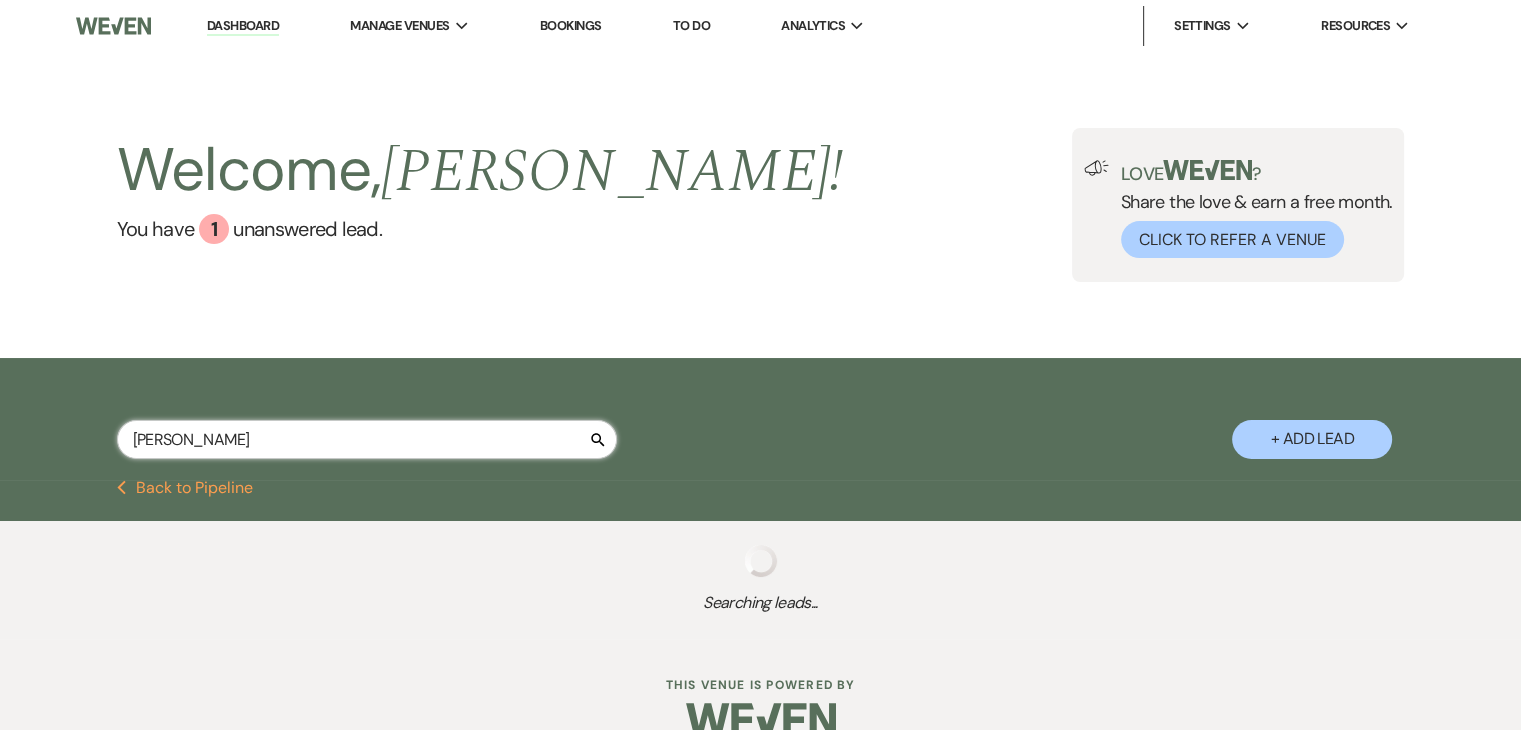 select on "5" 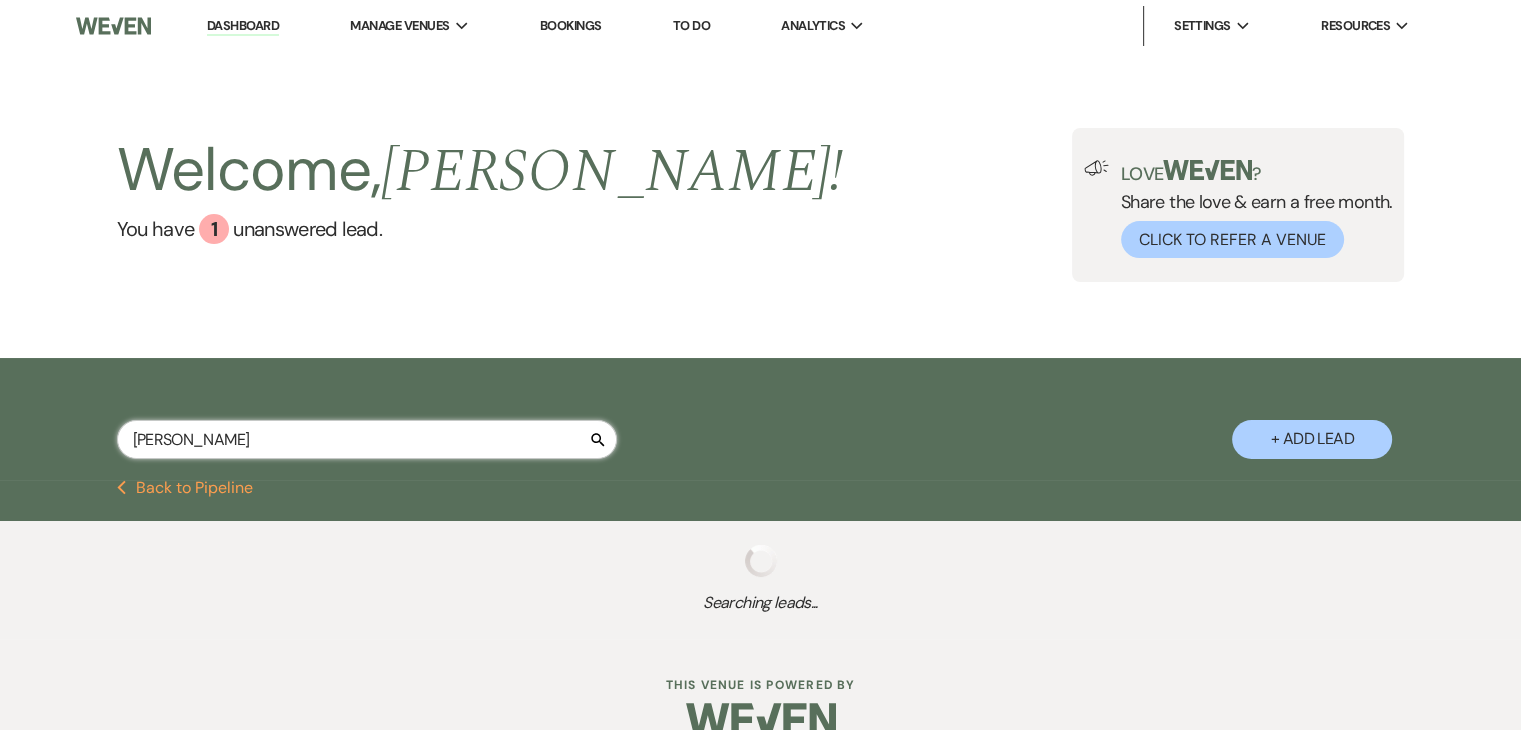 select on "8" 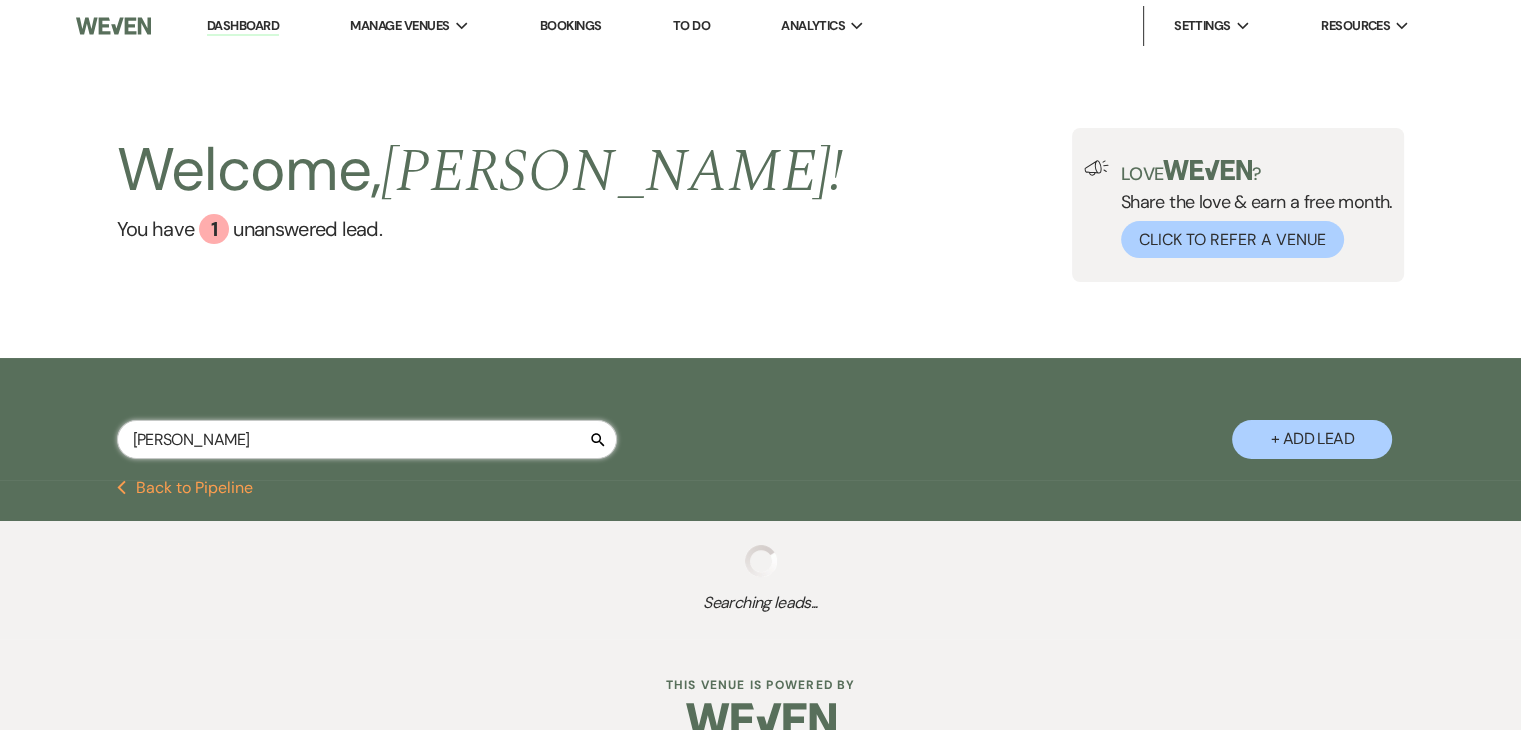 select on "1" 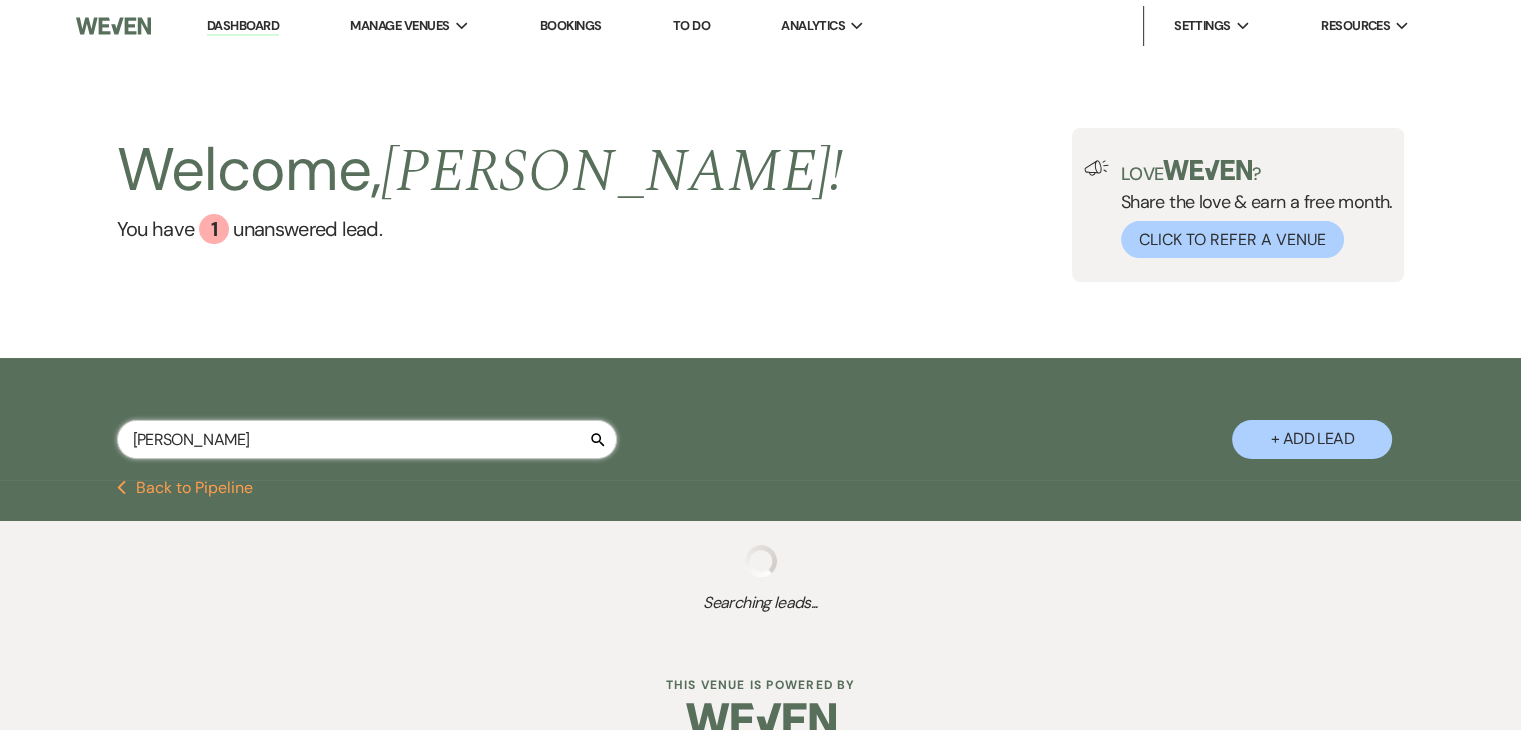 select on "8" 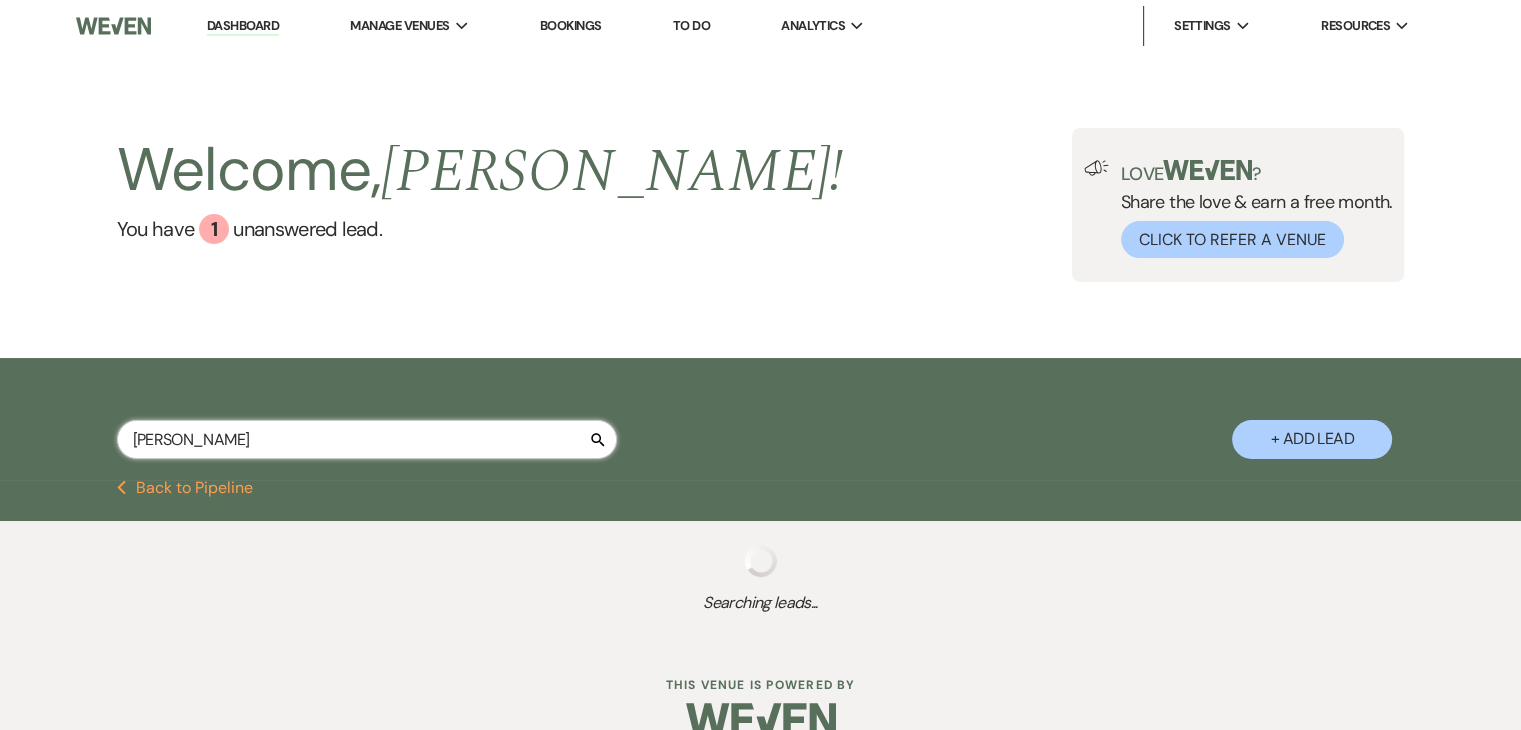 select on "6" 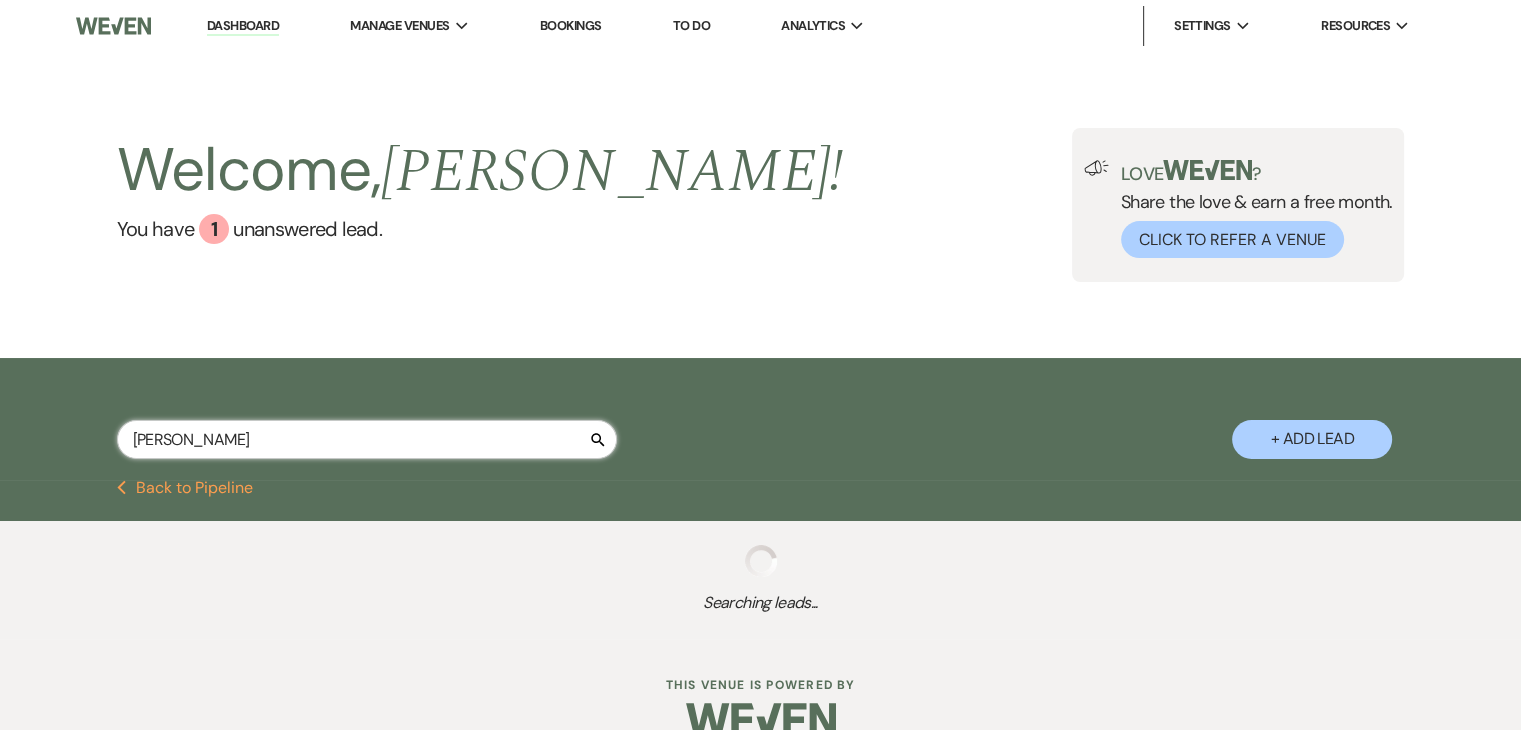 select on "8" 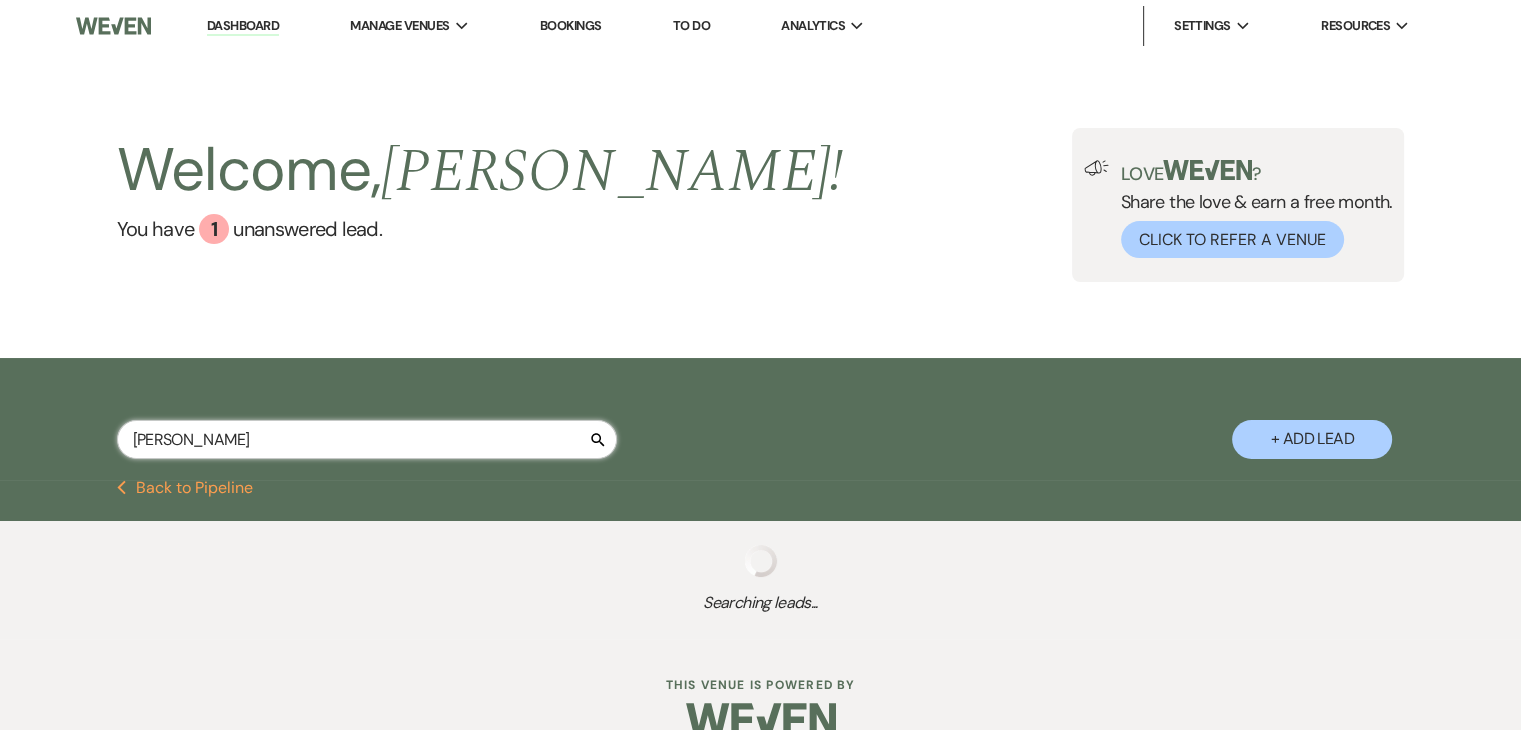 select on "5" 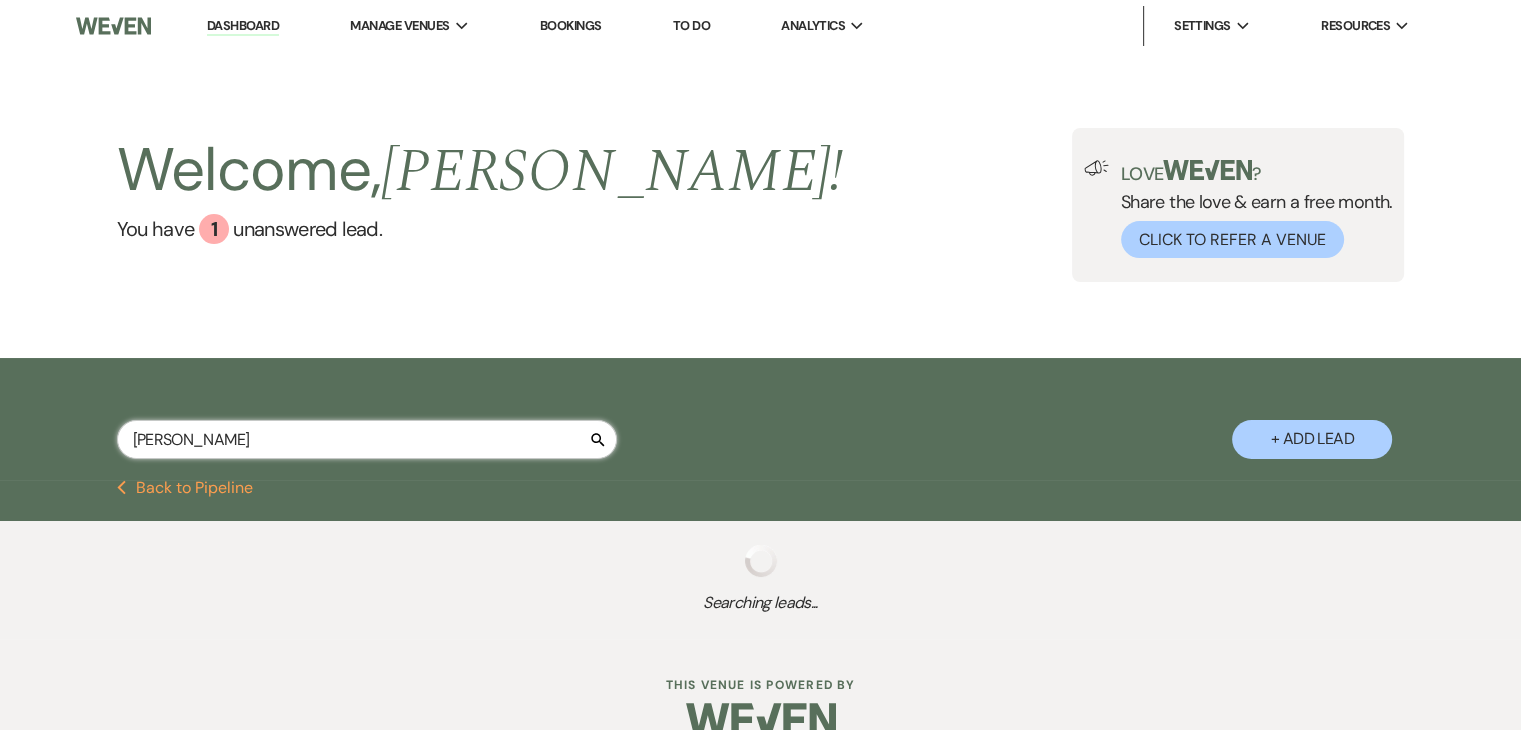 select on "8" 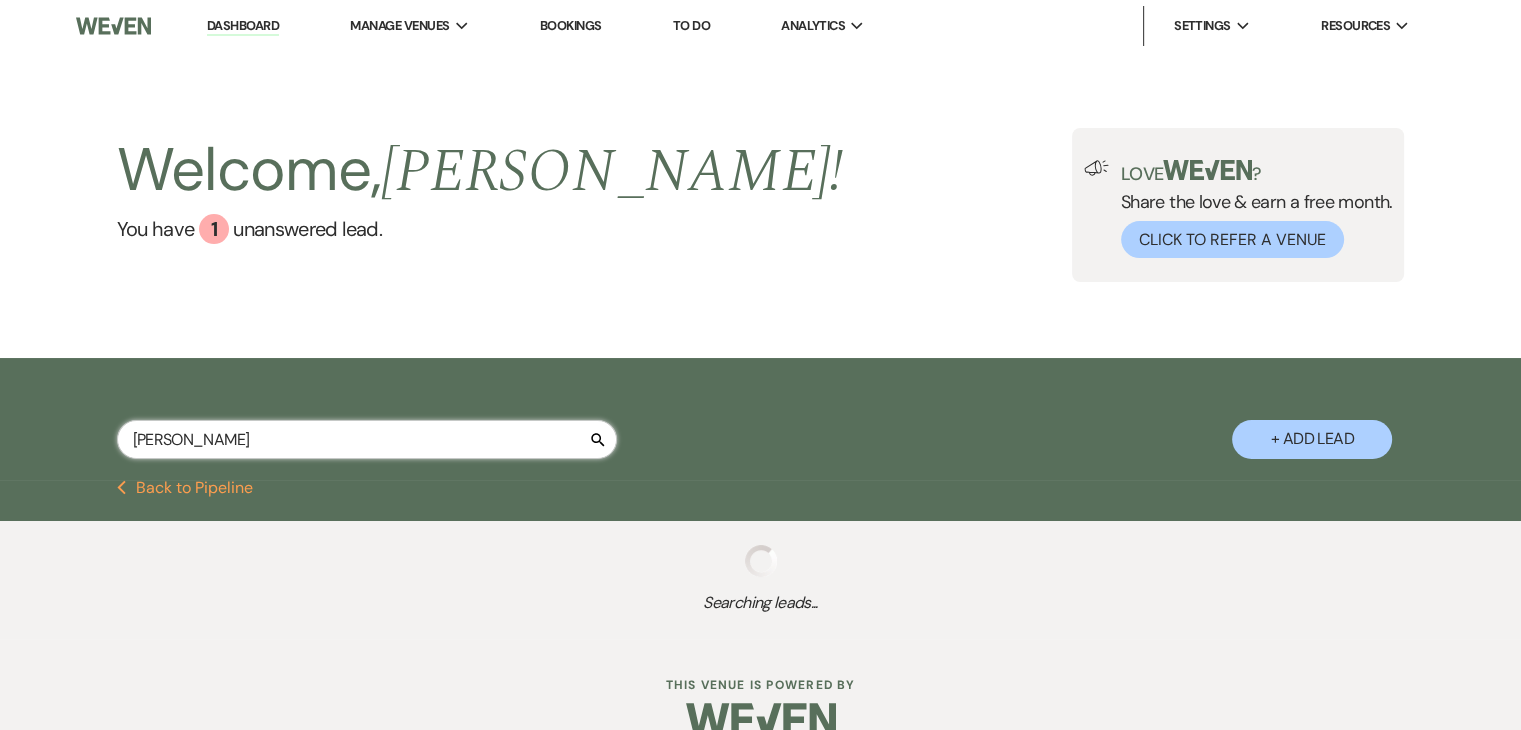 select on "6" 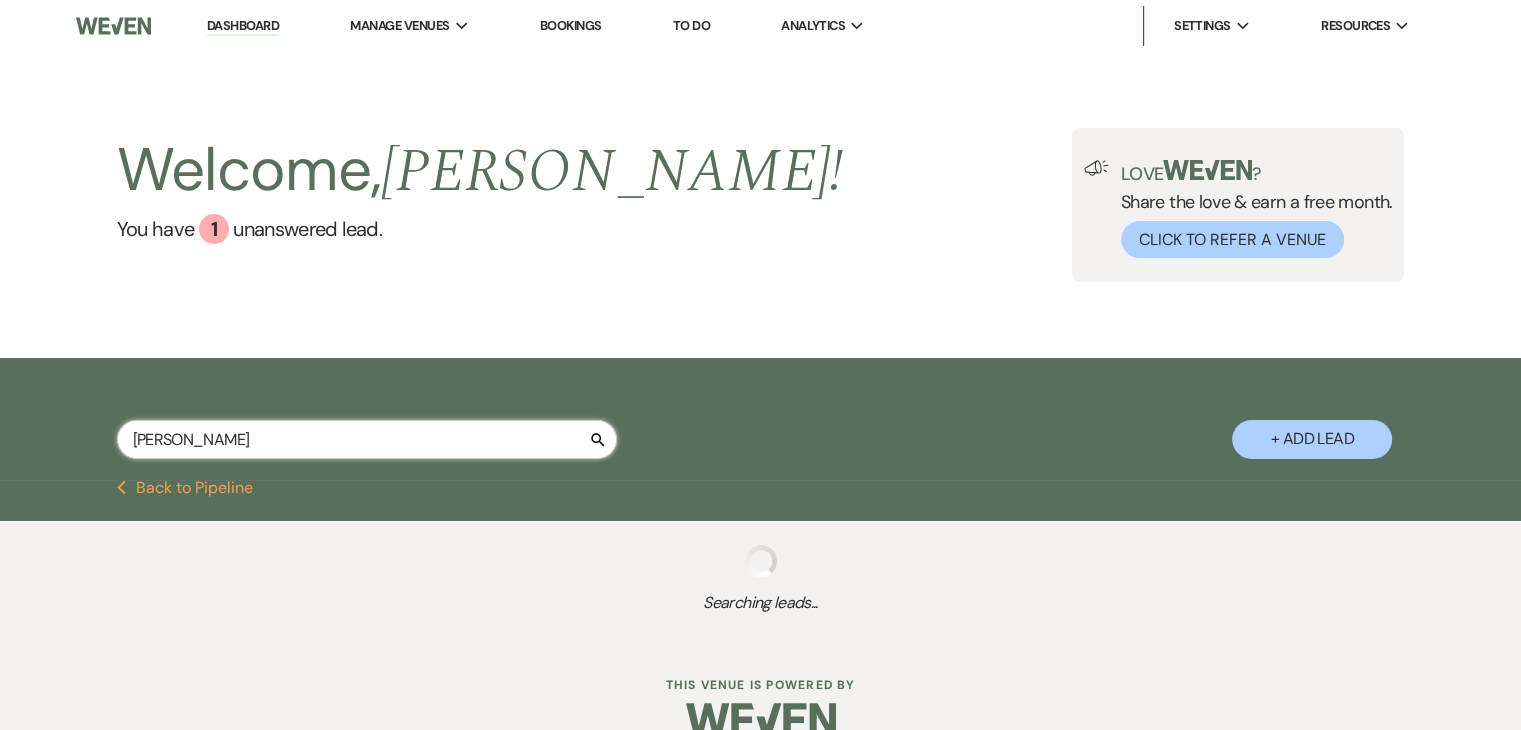 select on "8" 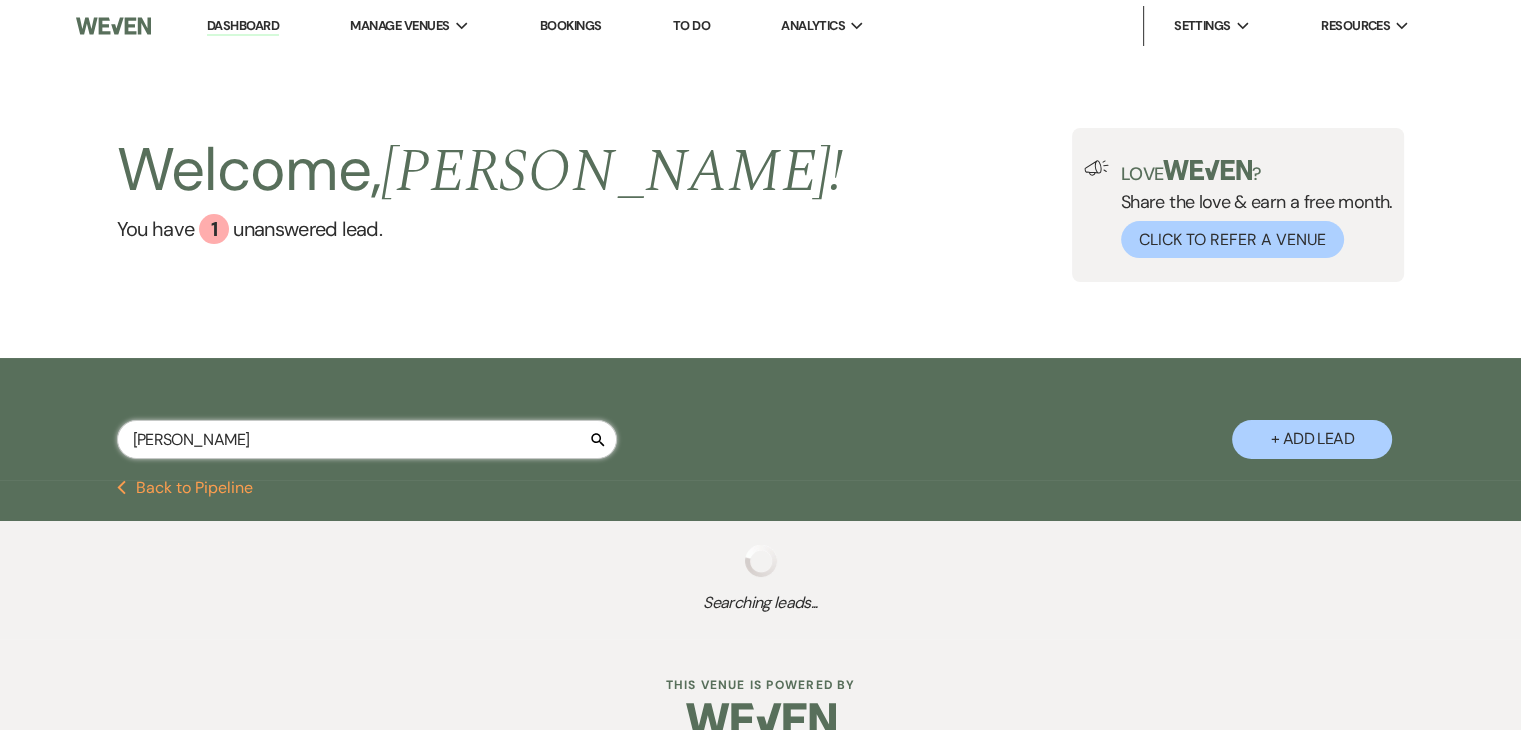 select on "6" 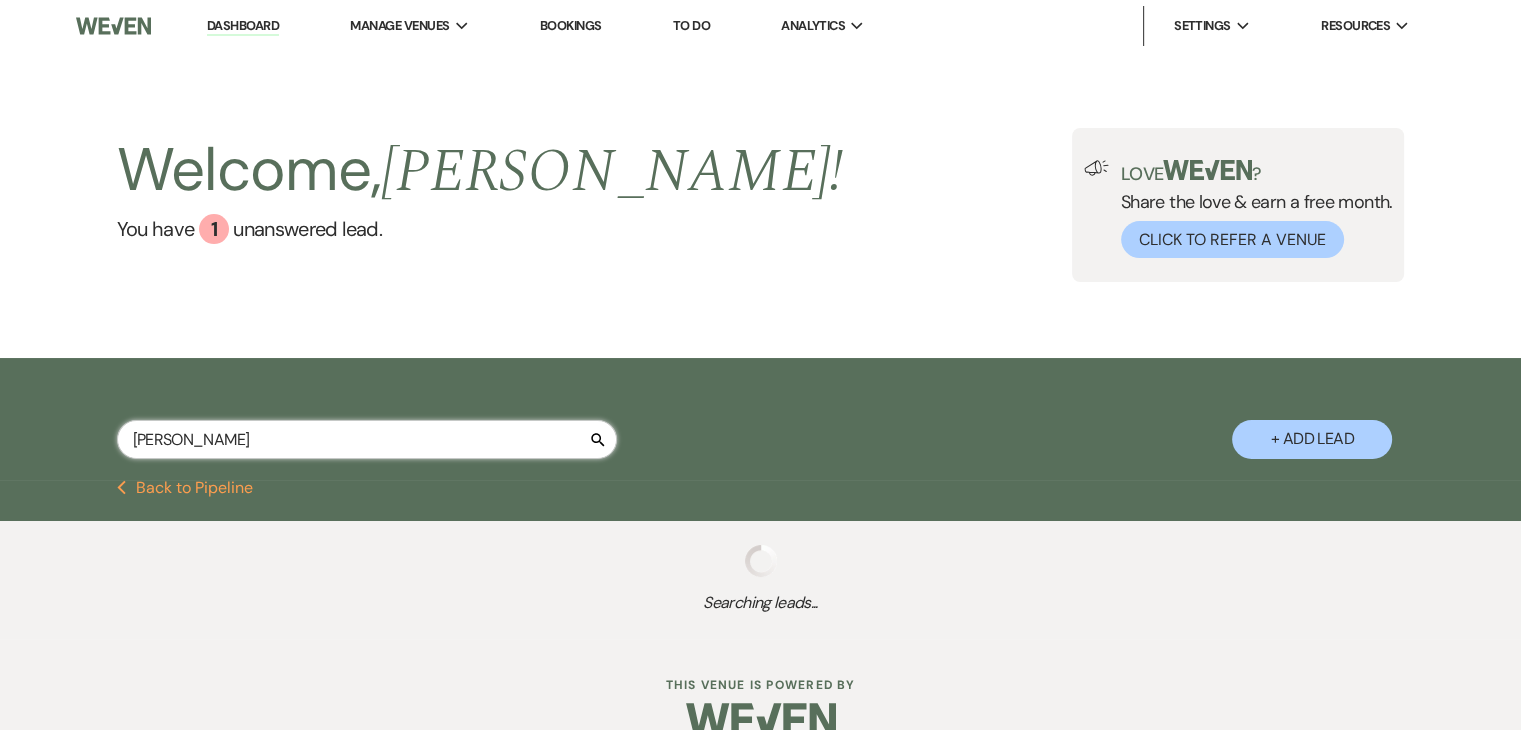 select on "8" 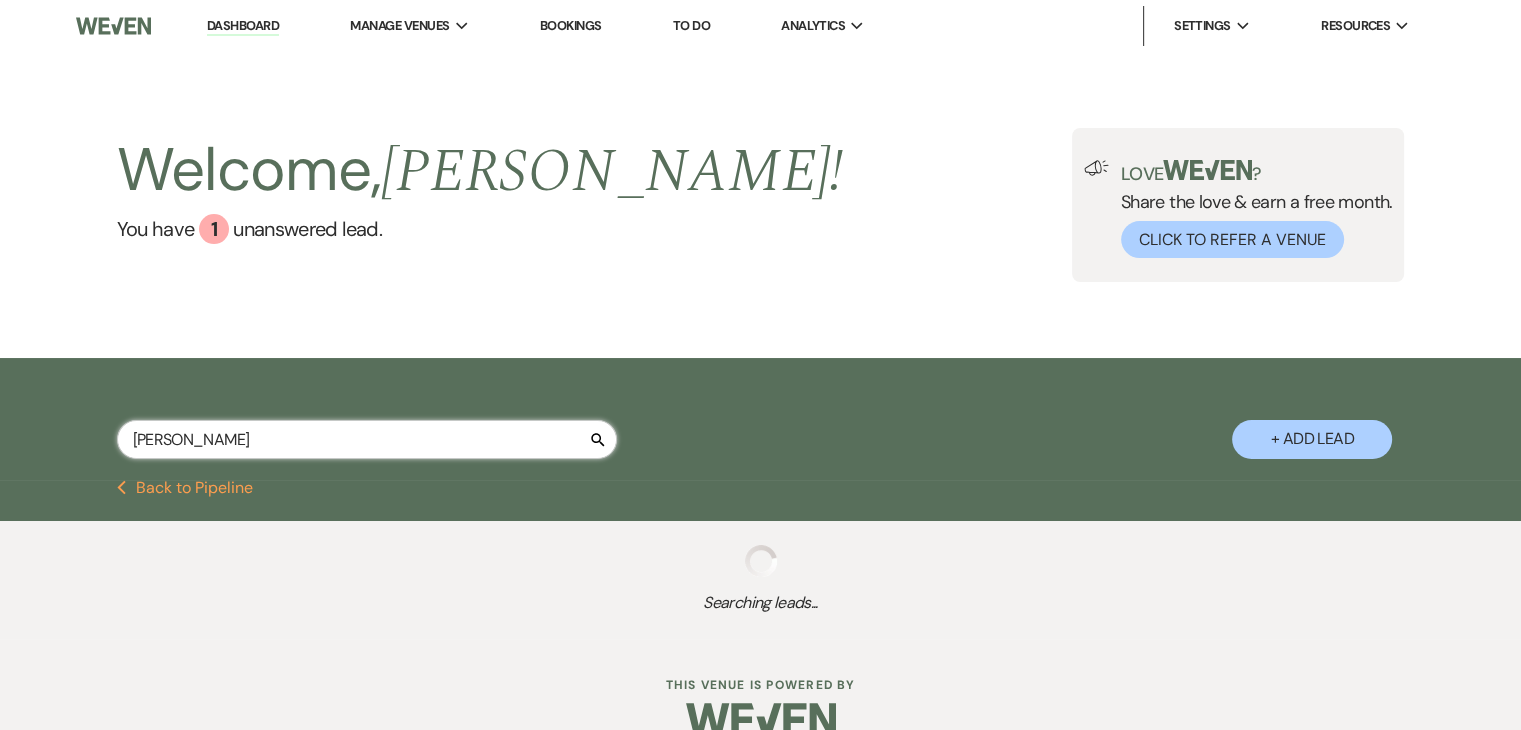 select on "4" 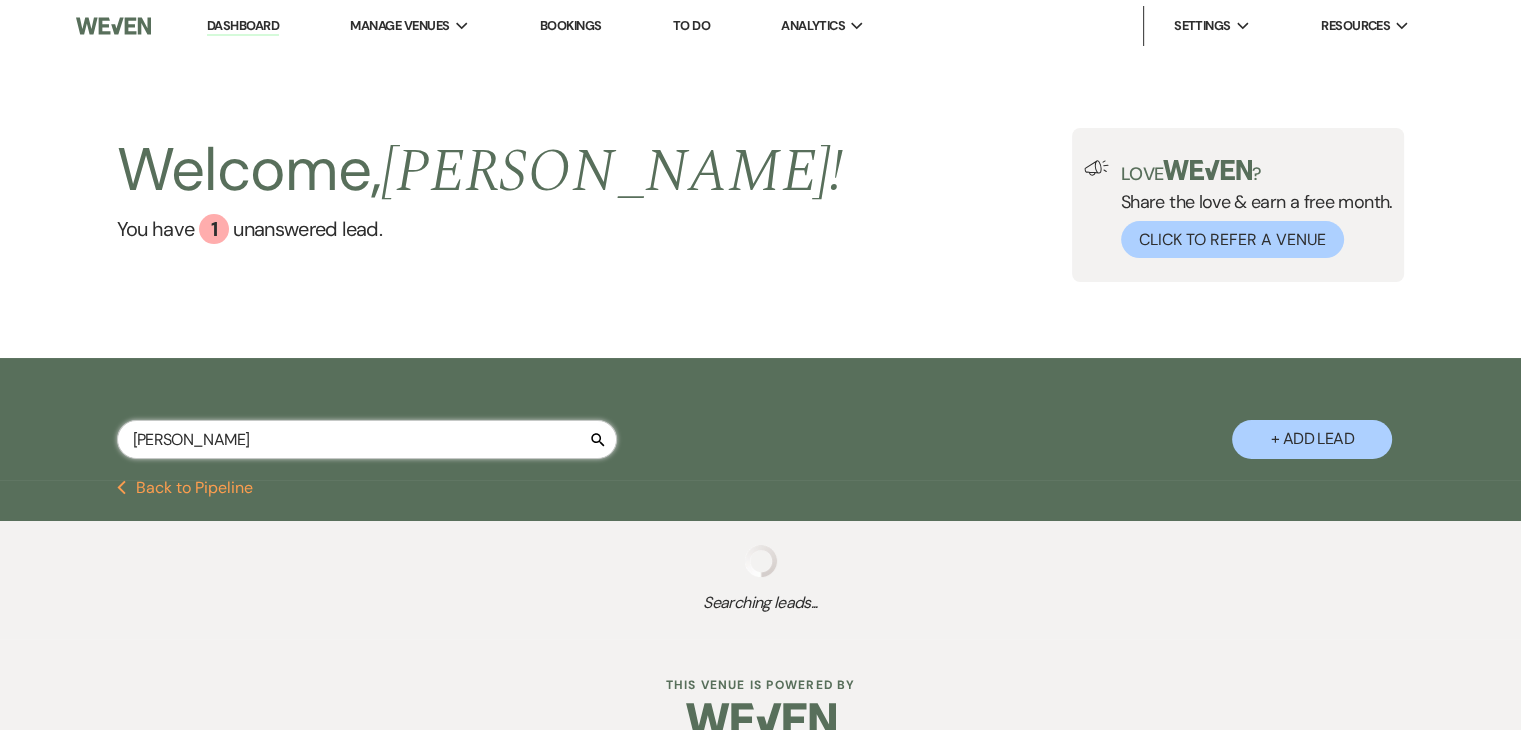 select on "8" 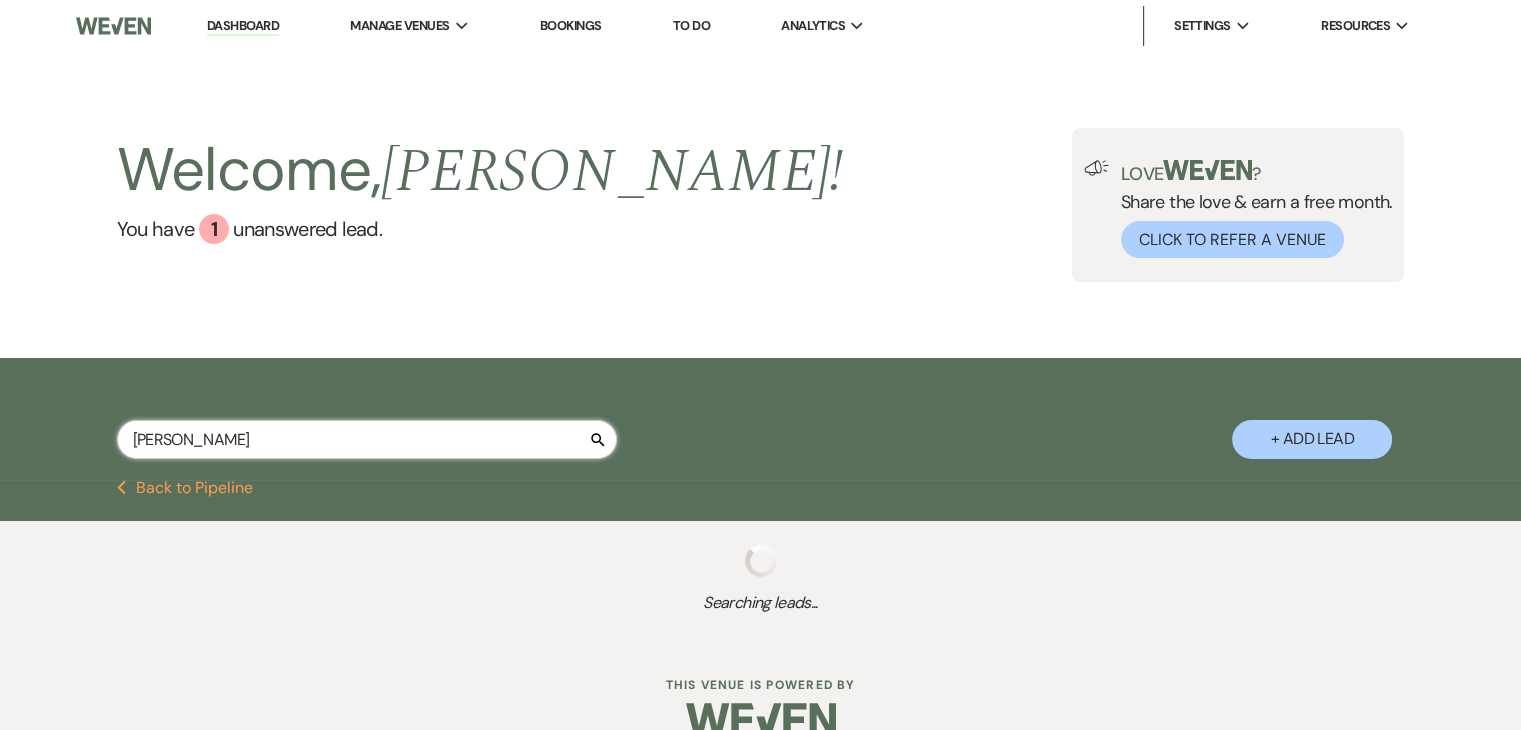 select on "5" 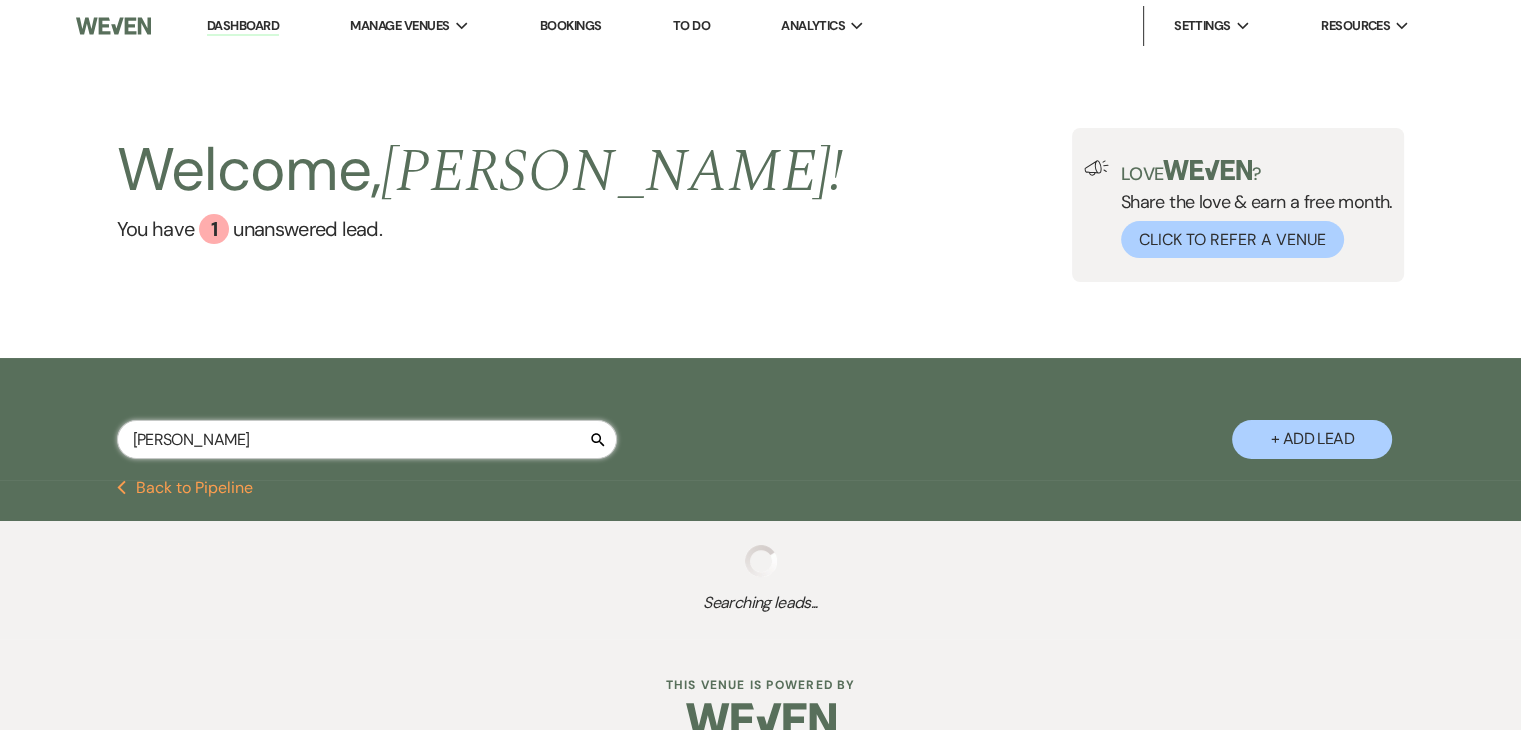 select on "8" 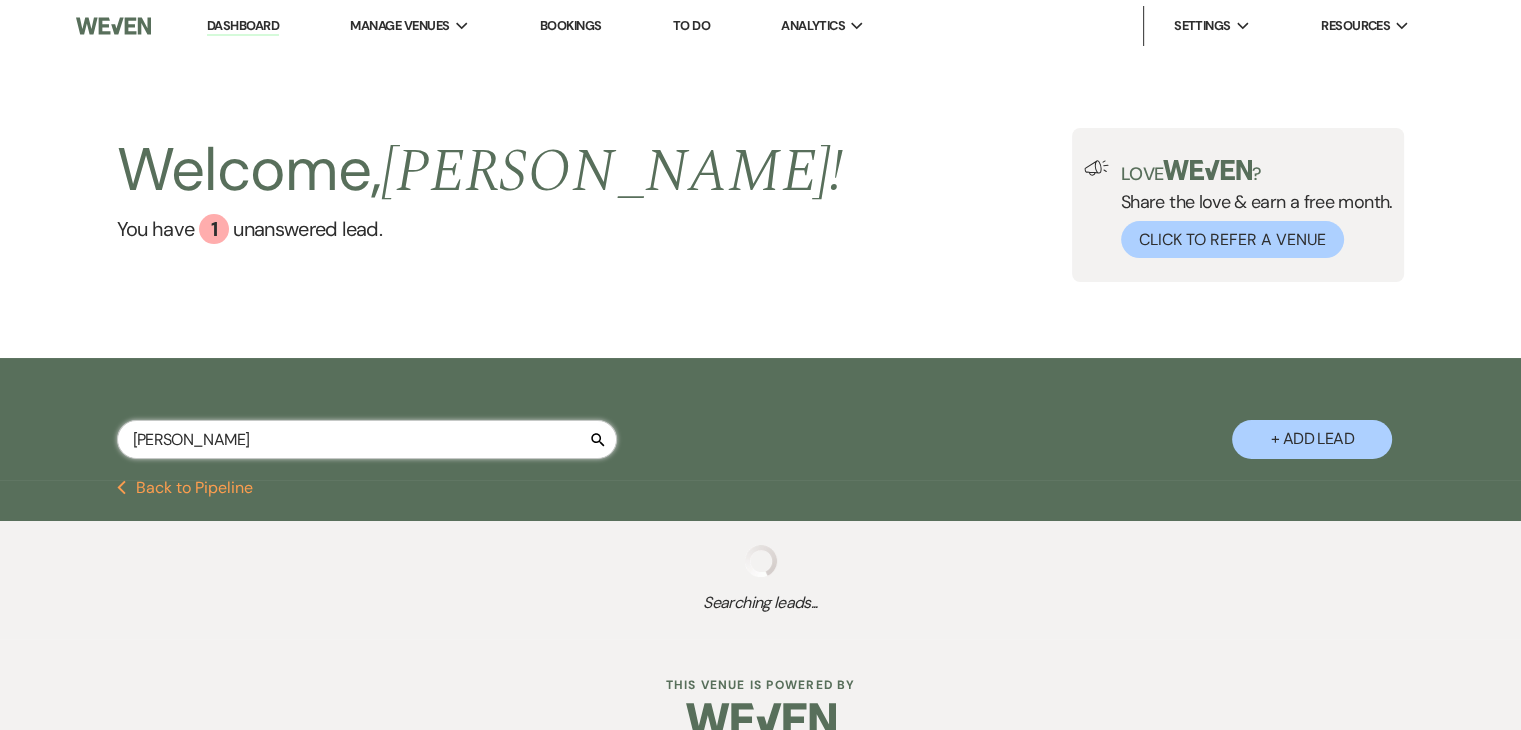 select on "1" 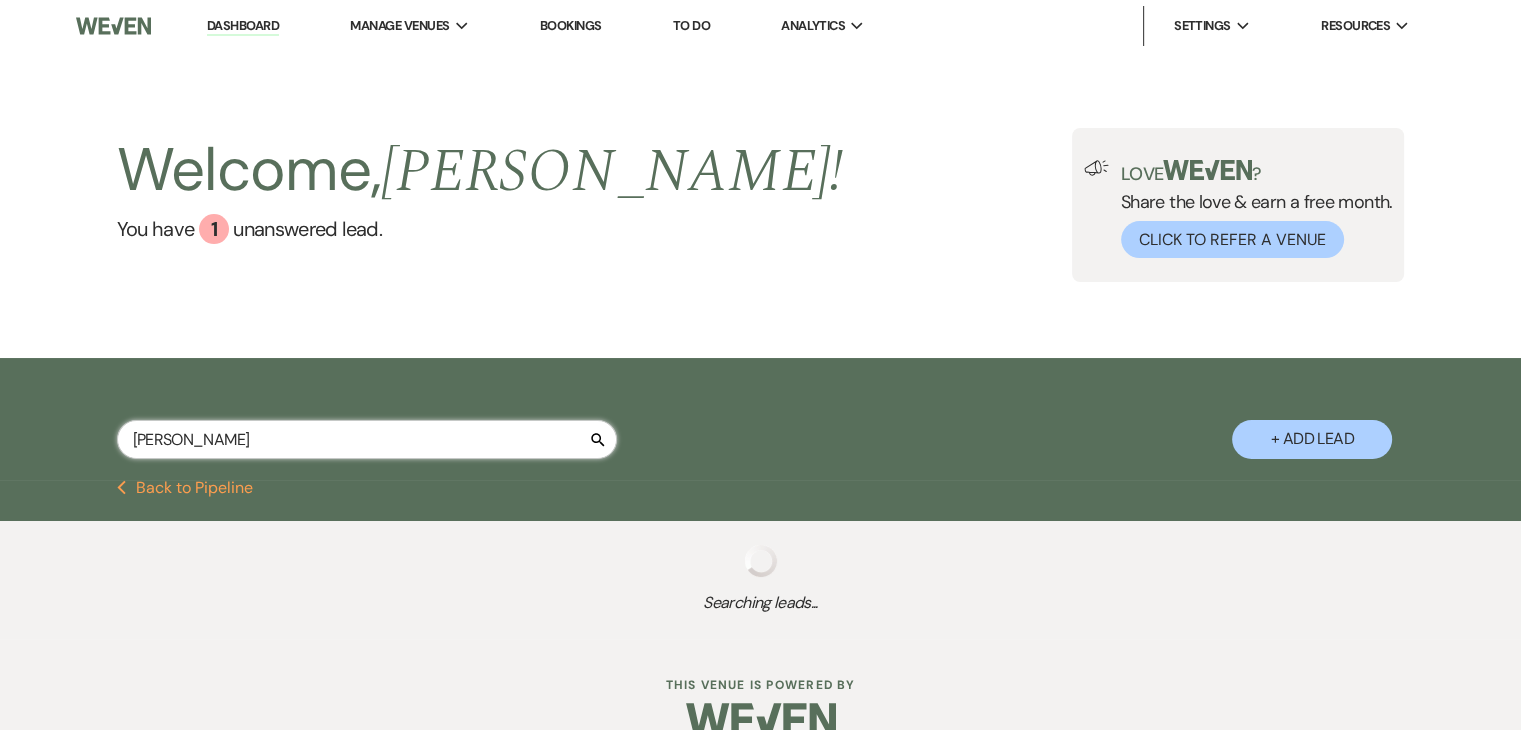 select on "8" 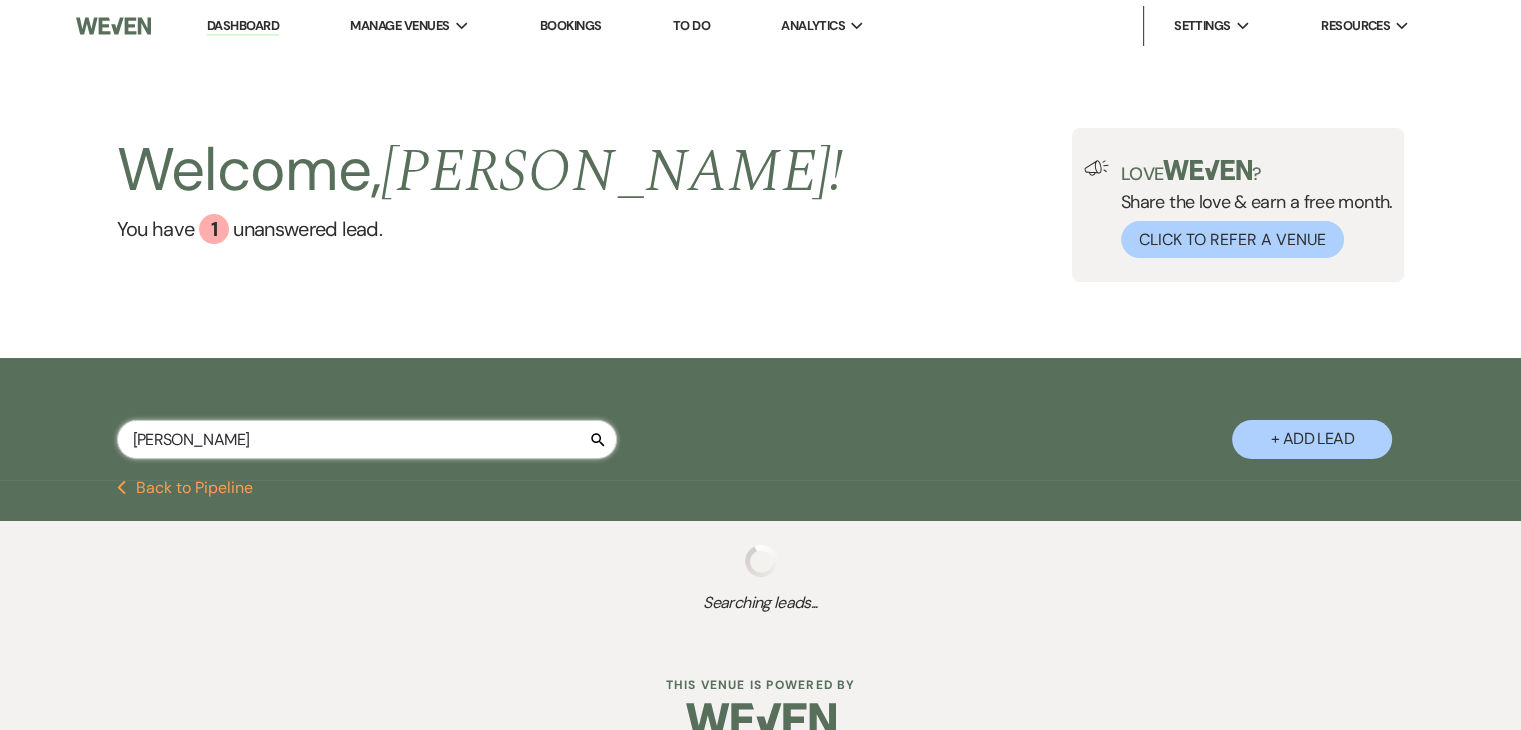 select on "6" 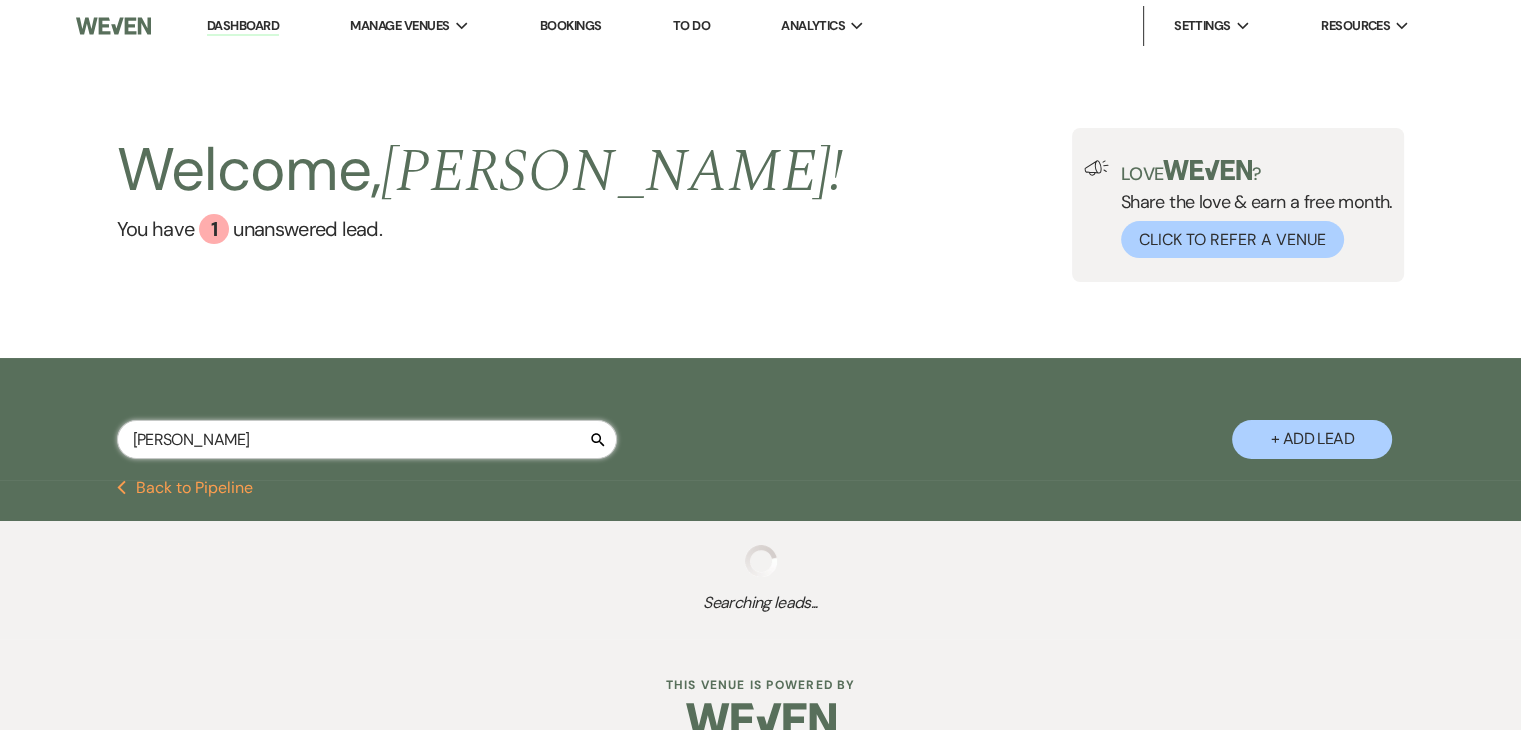 select on "8" 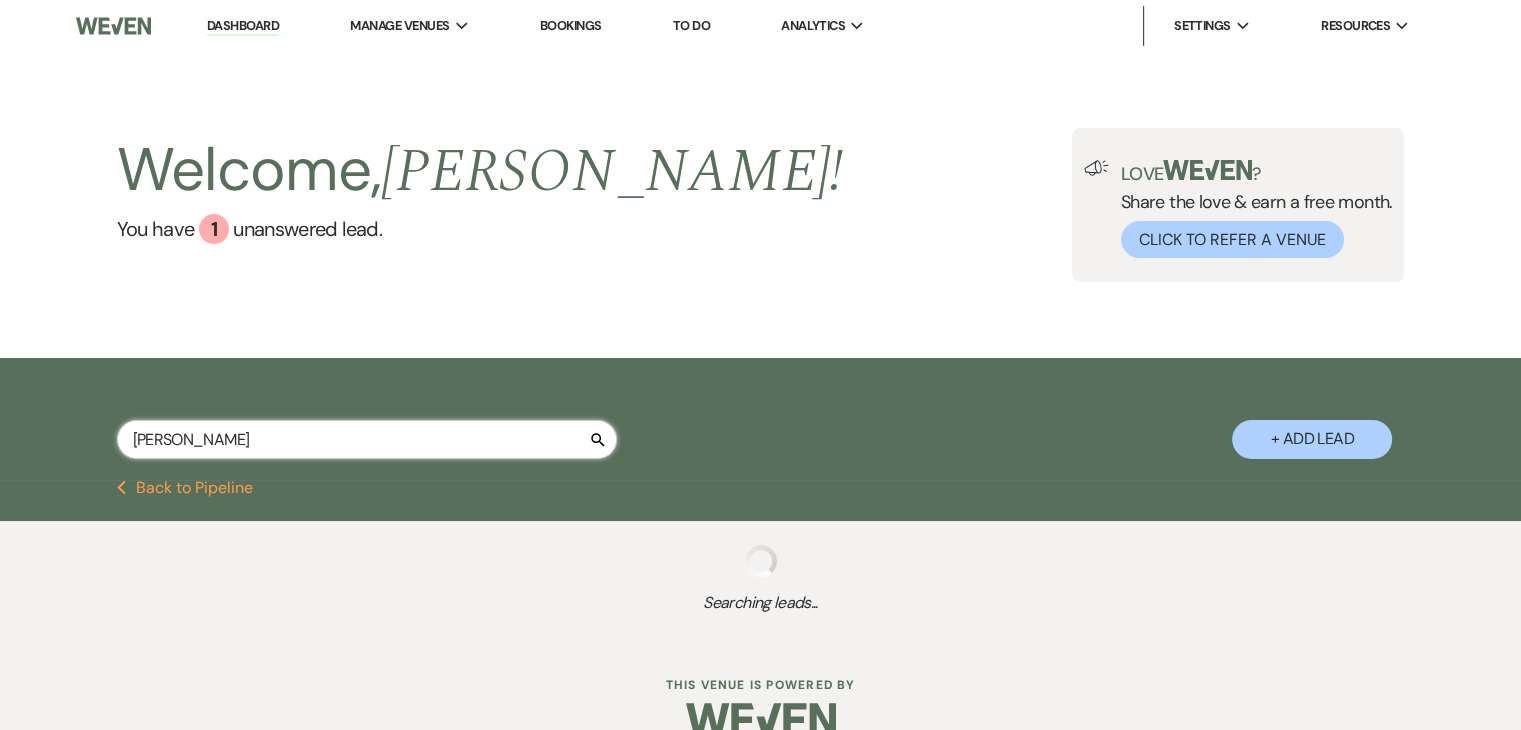 select on "5" 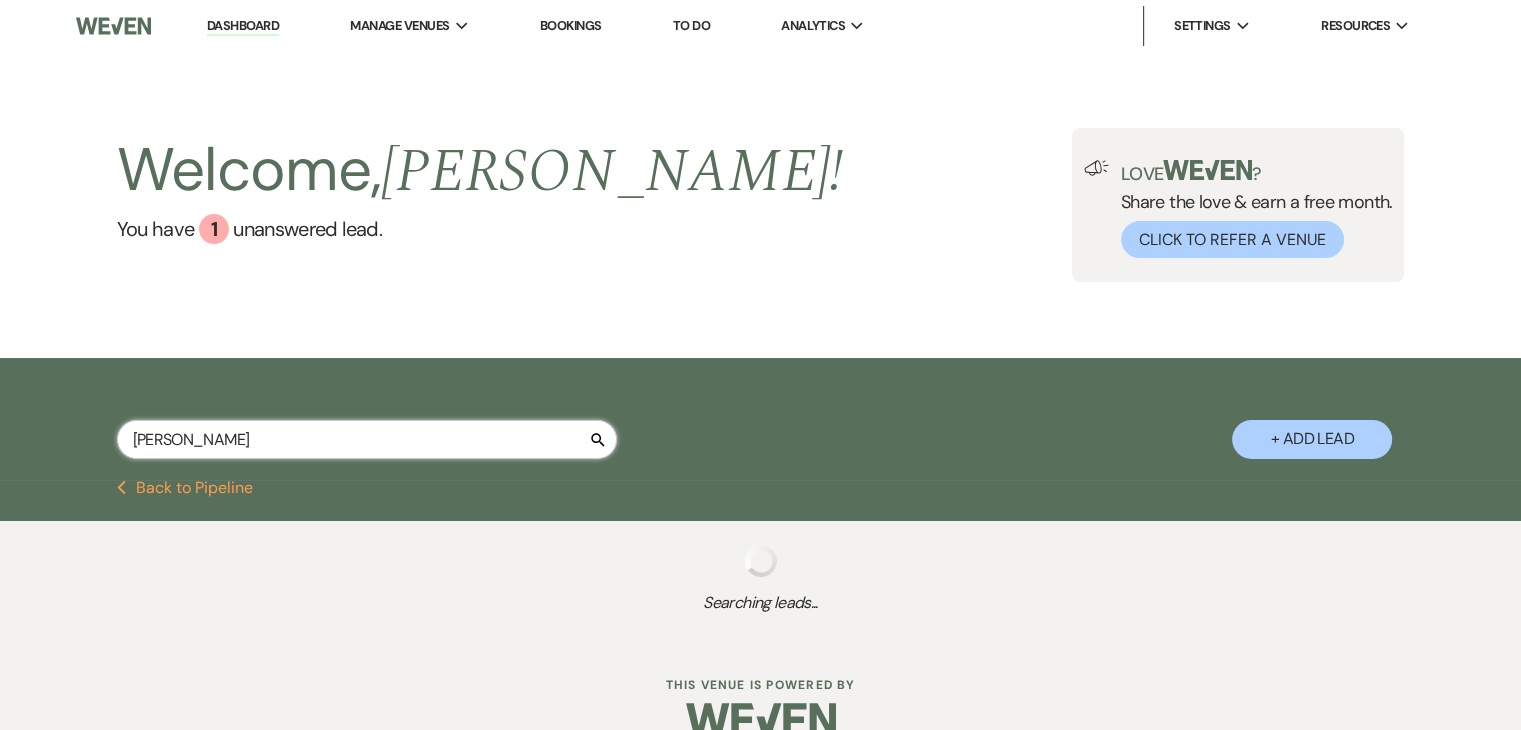 select on "8" 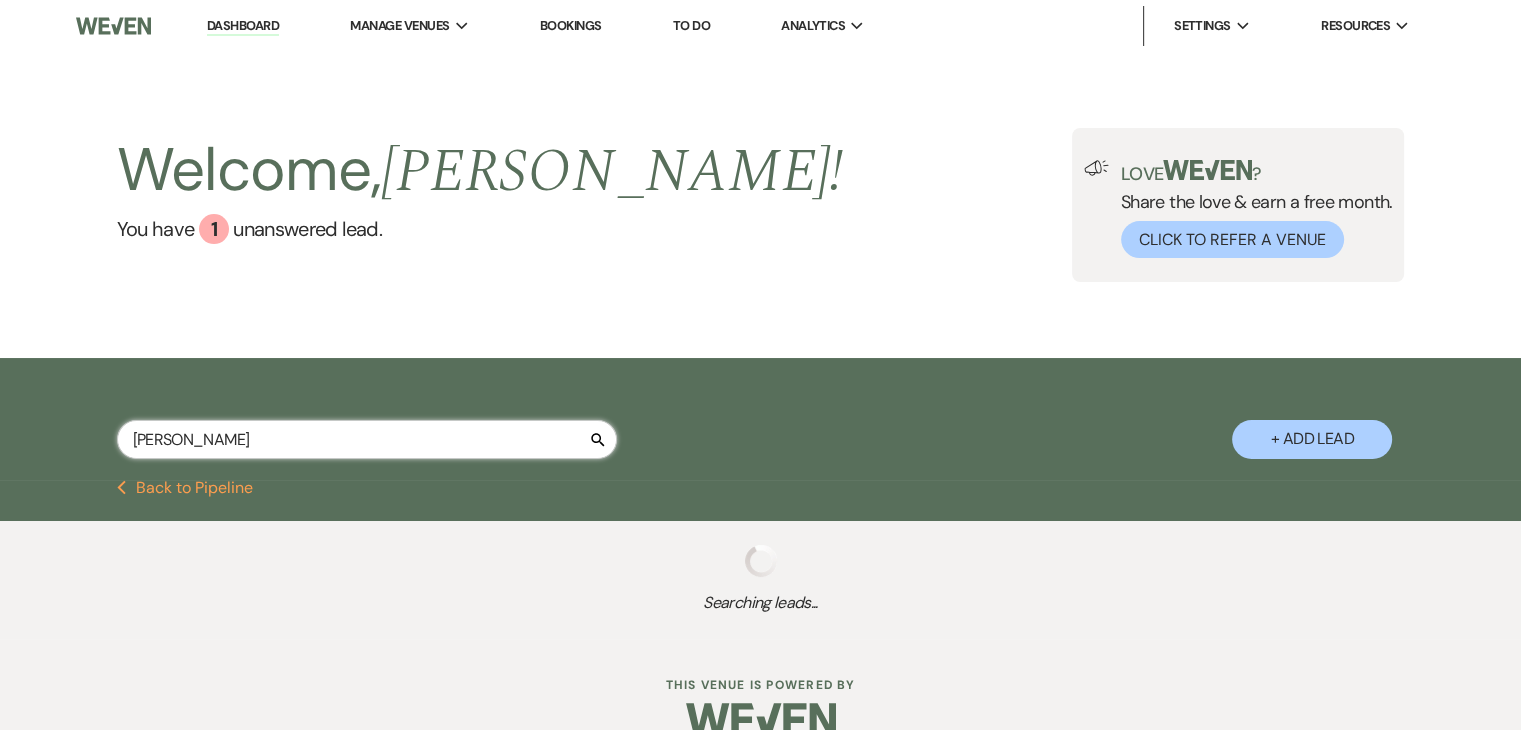 select on "5" 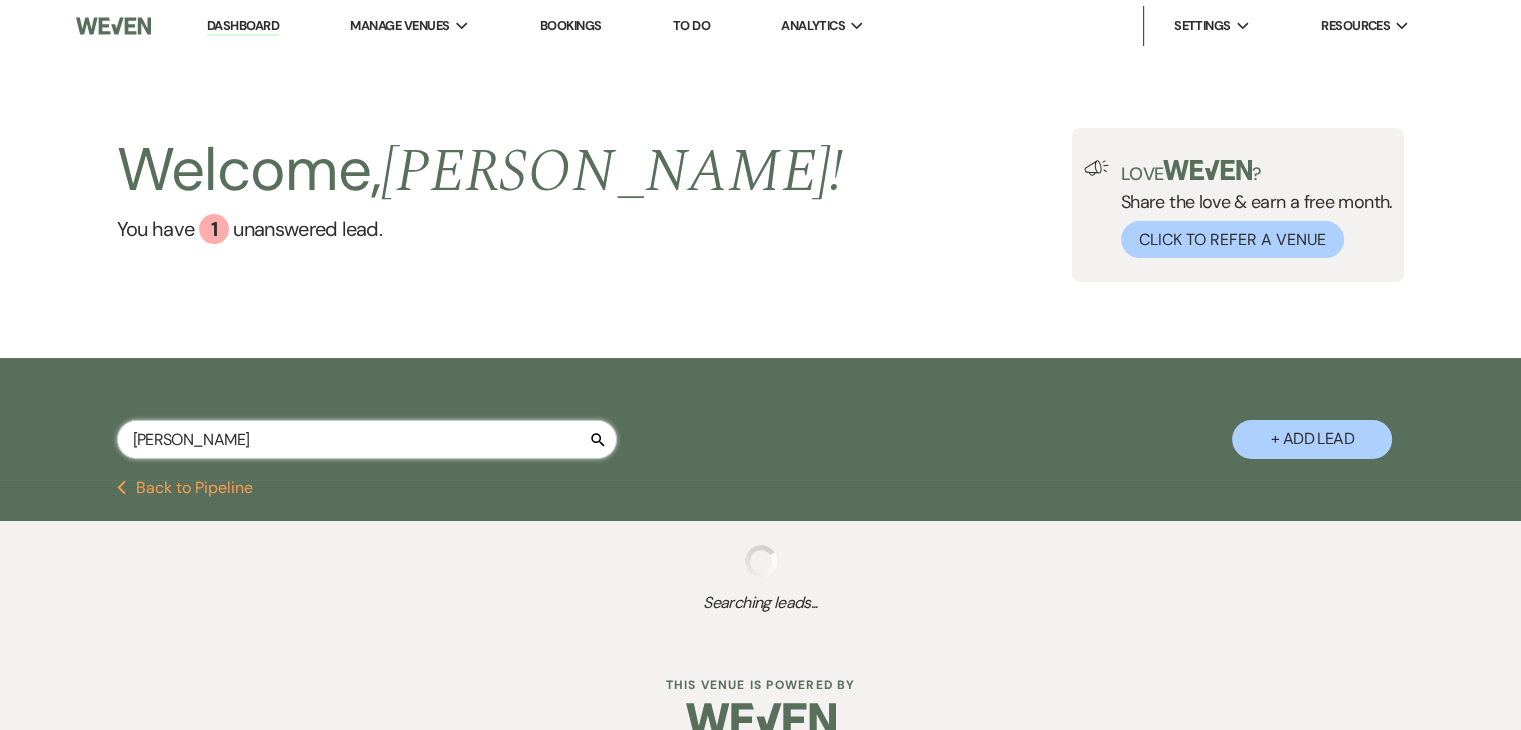 select on "8" 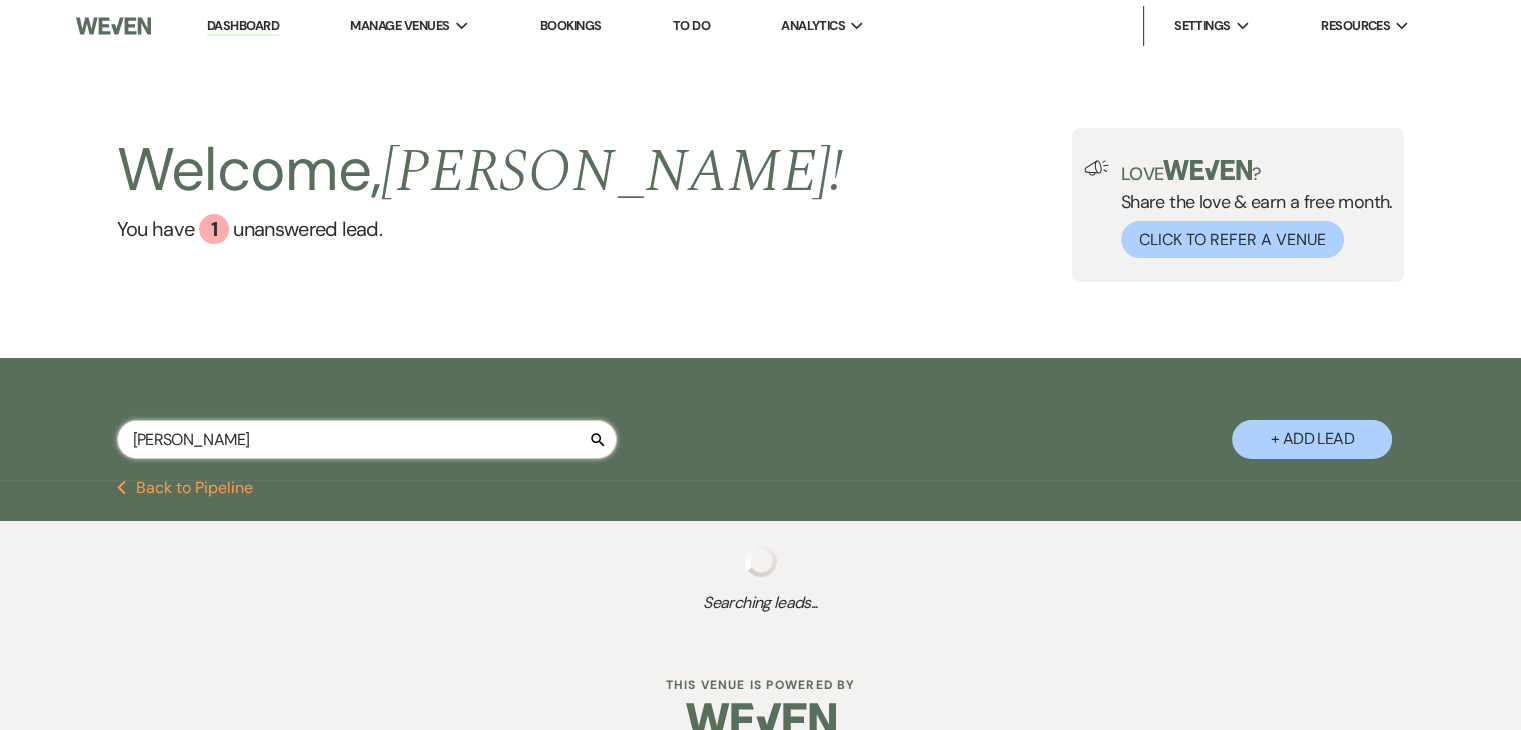 select on "5" 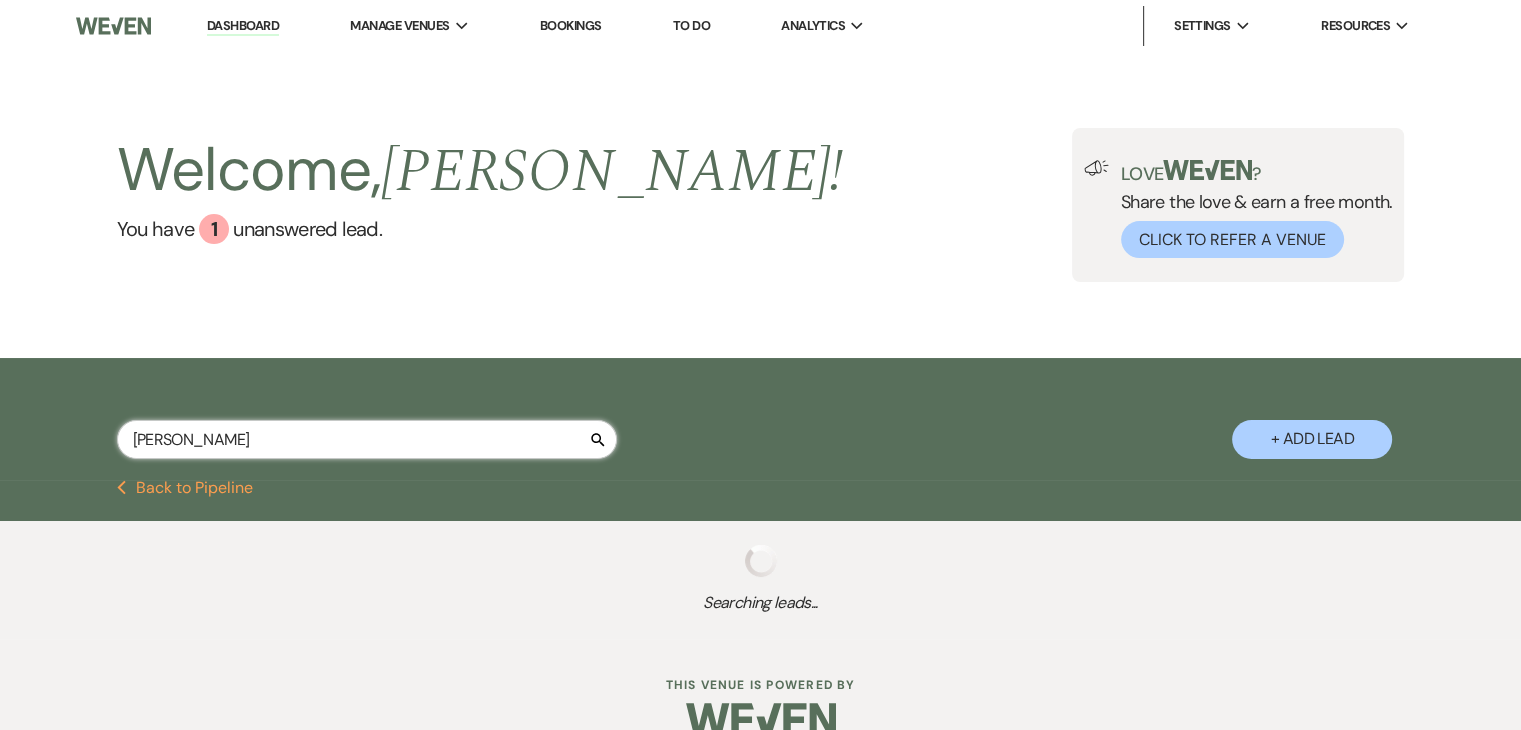 select on "8" 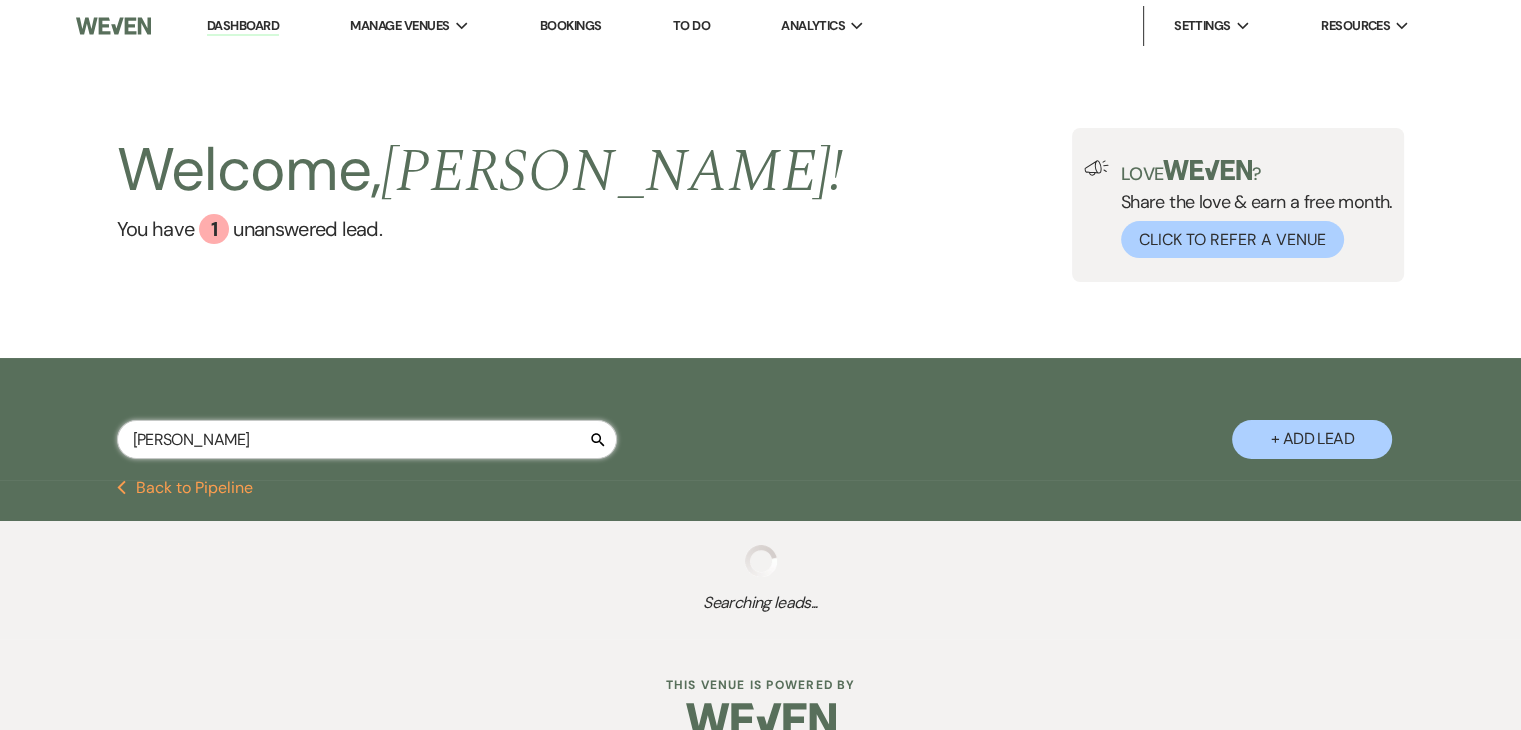 select on "5" 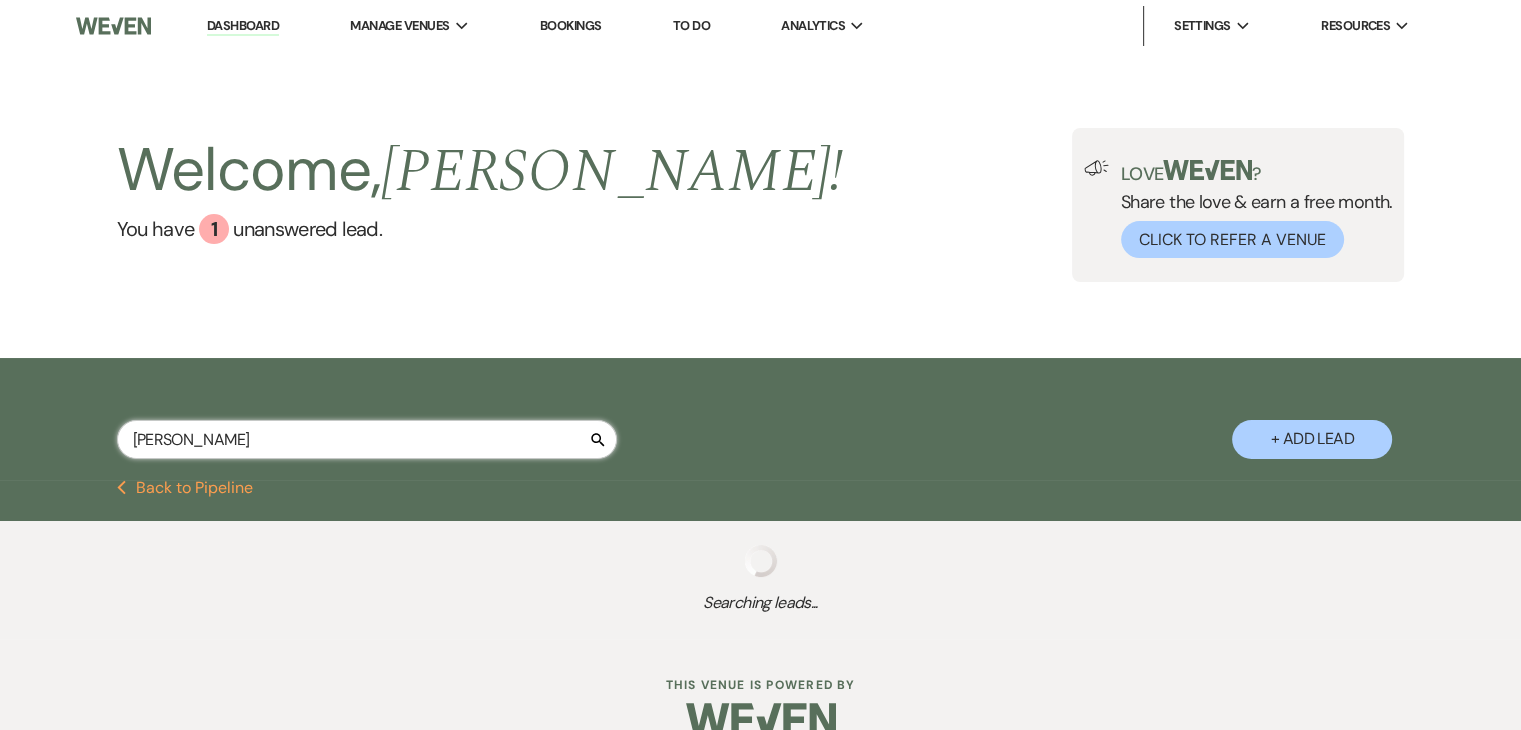 select on "8" 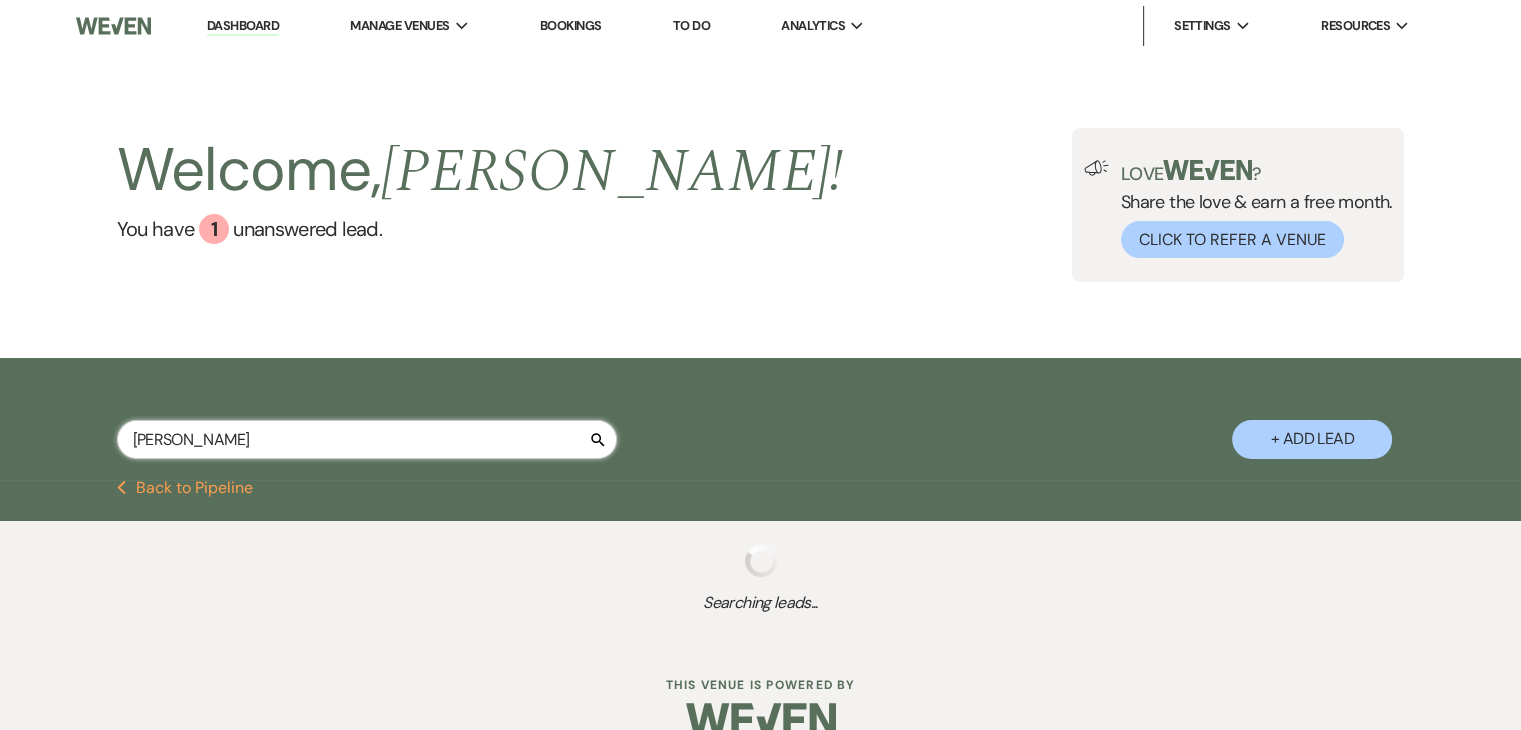 select on "6" 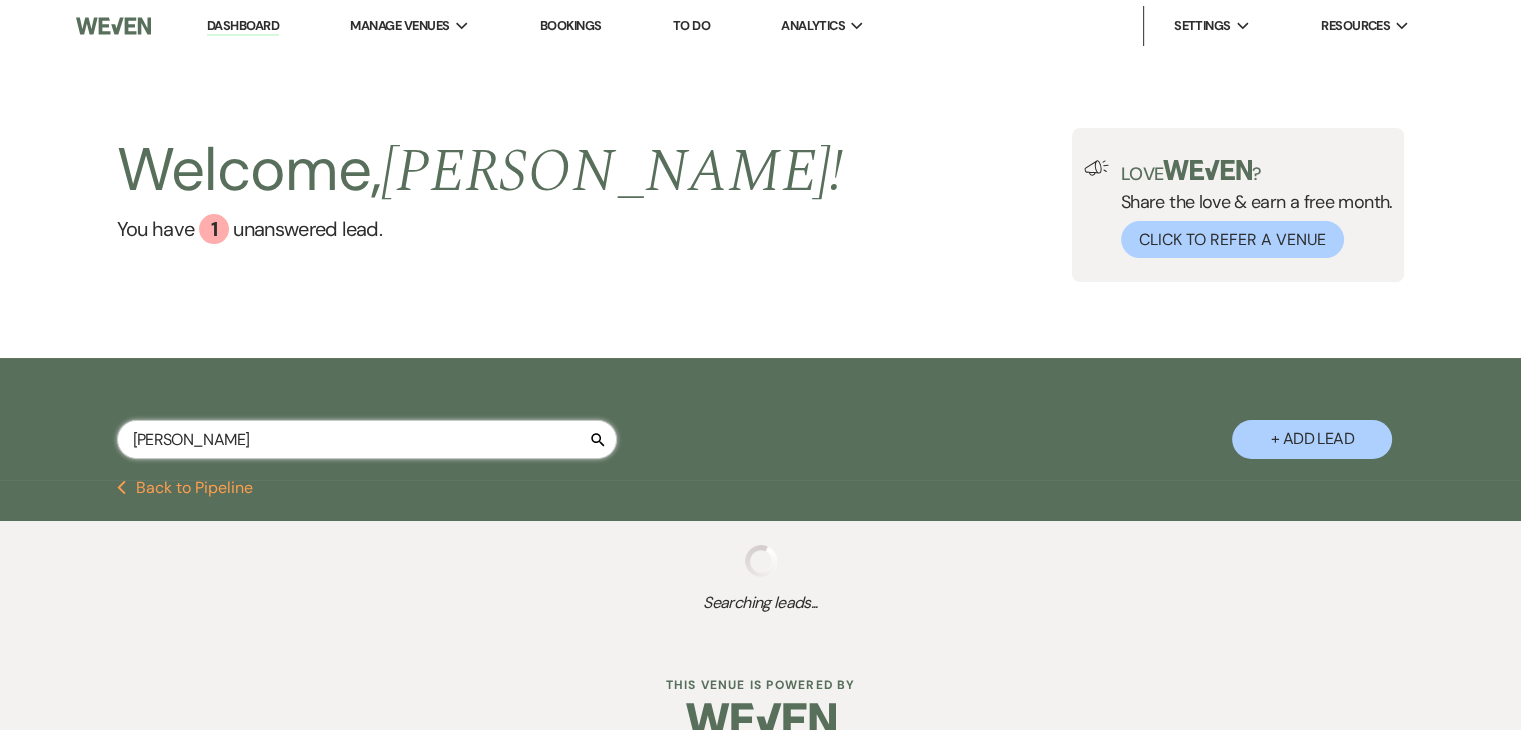 select on "8" 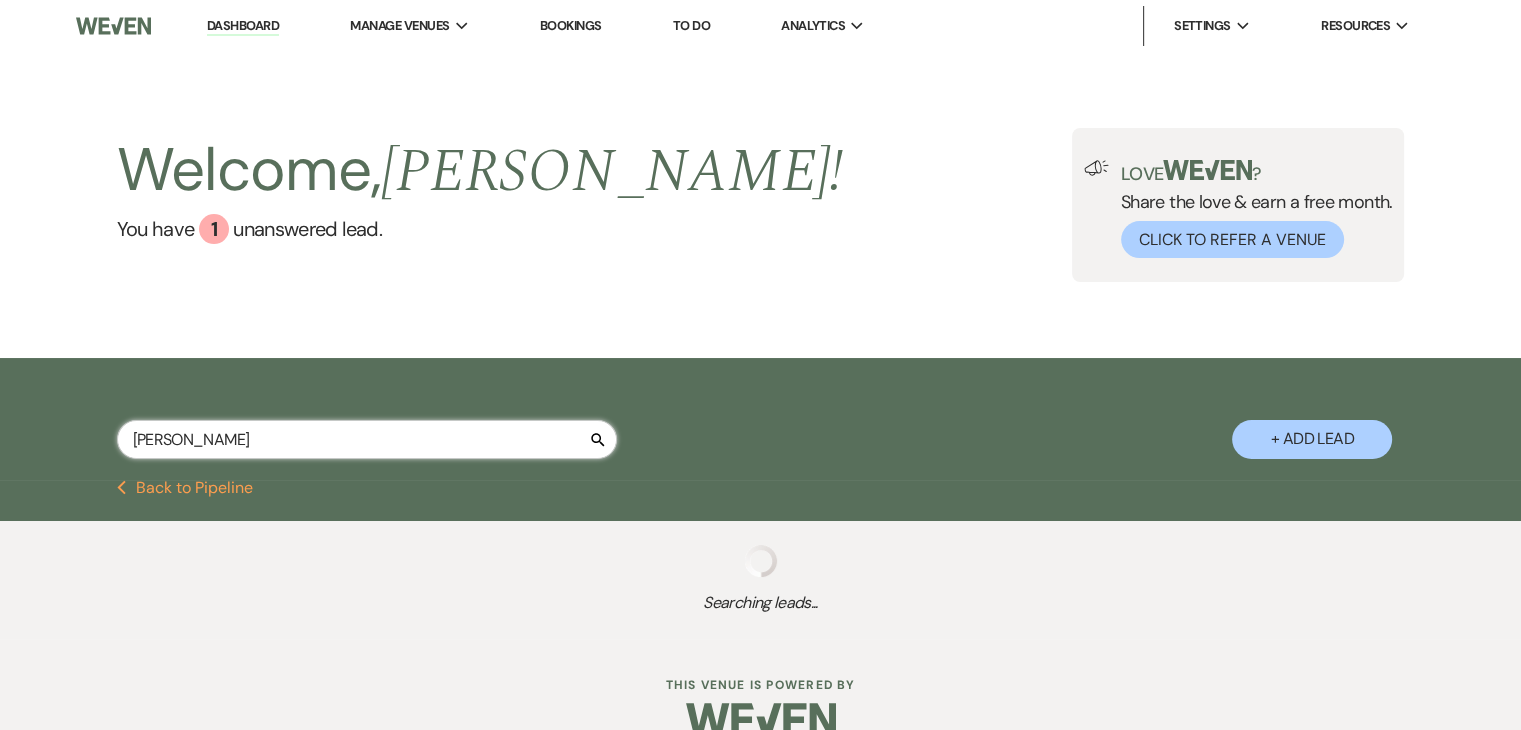 select on "5" 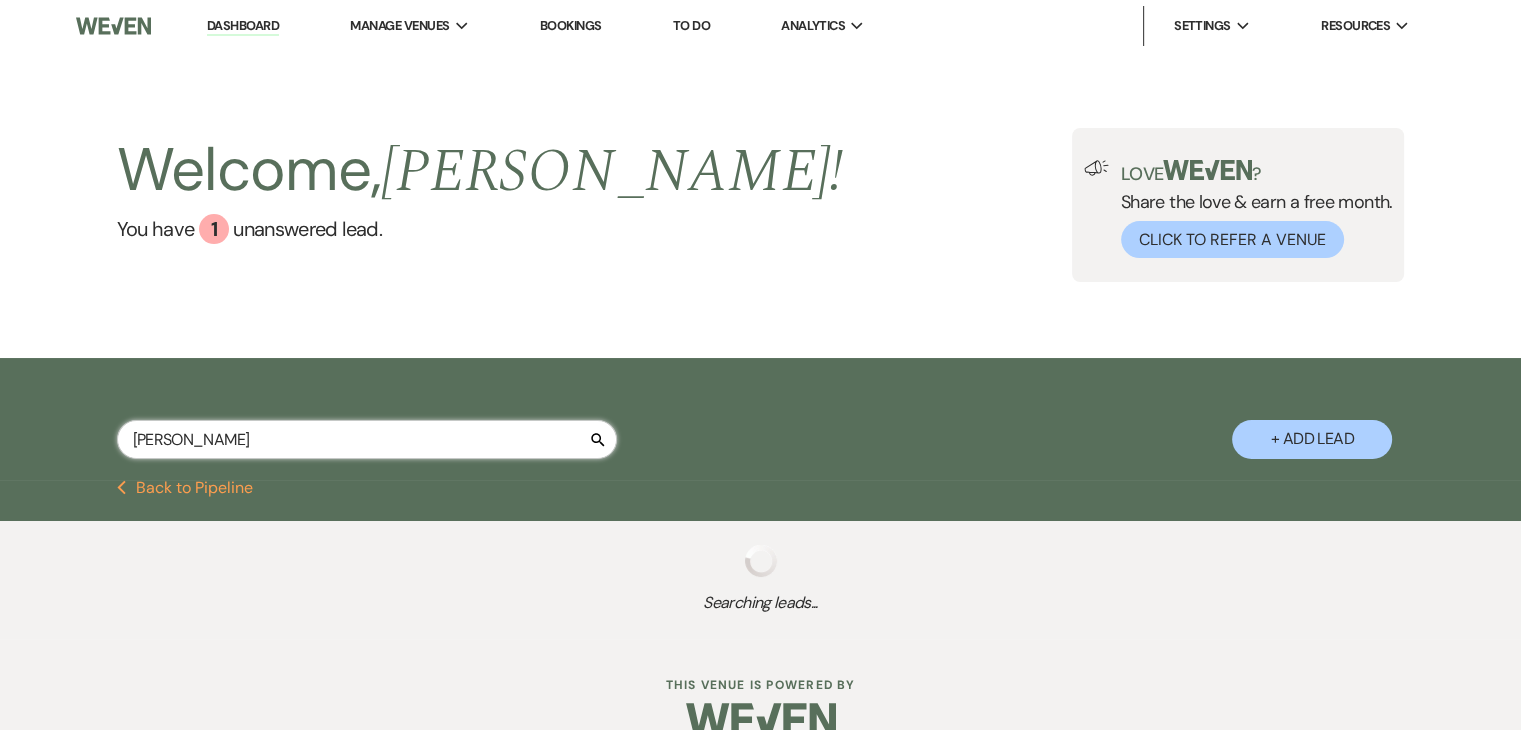 select on "8" 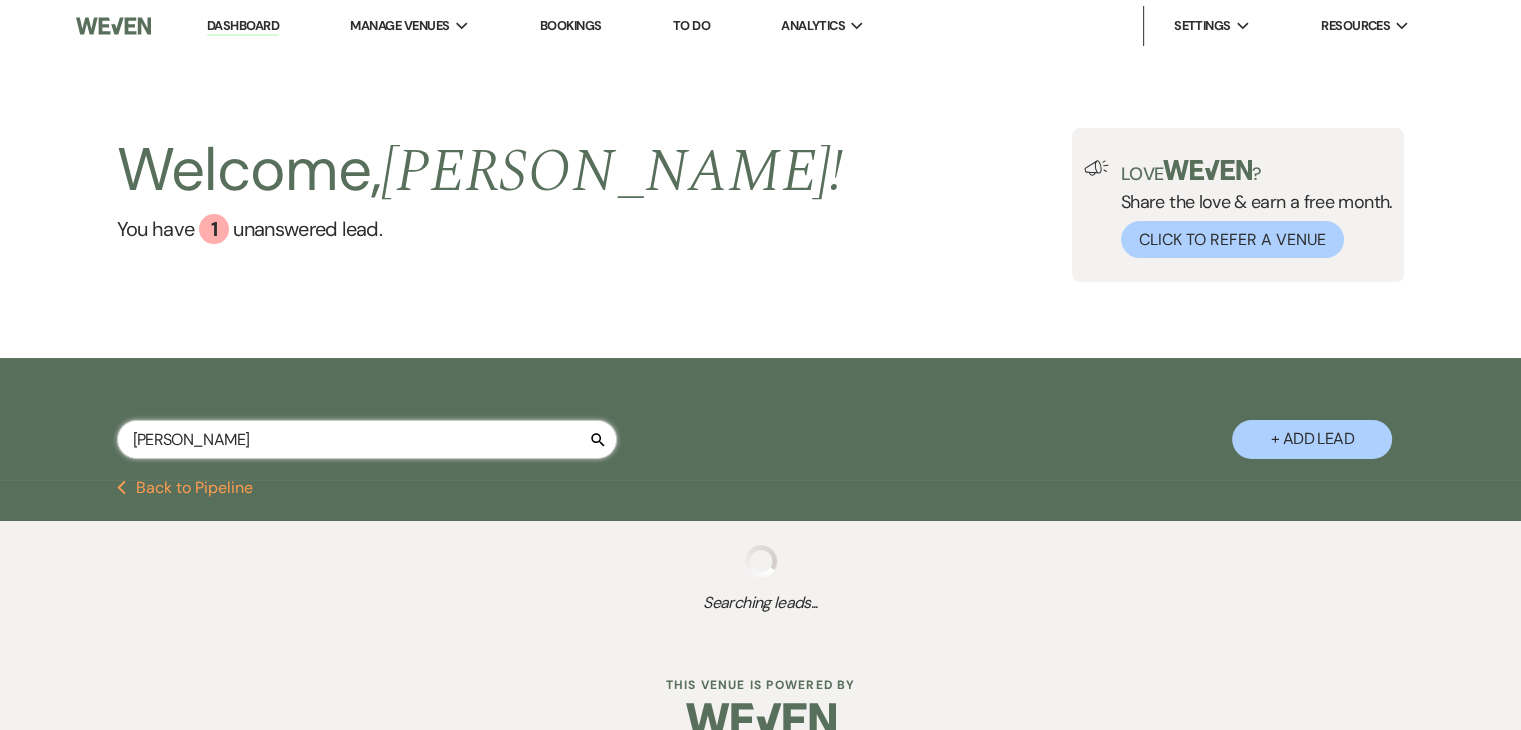 select on "5" 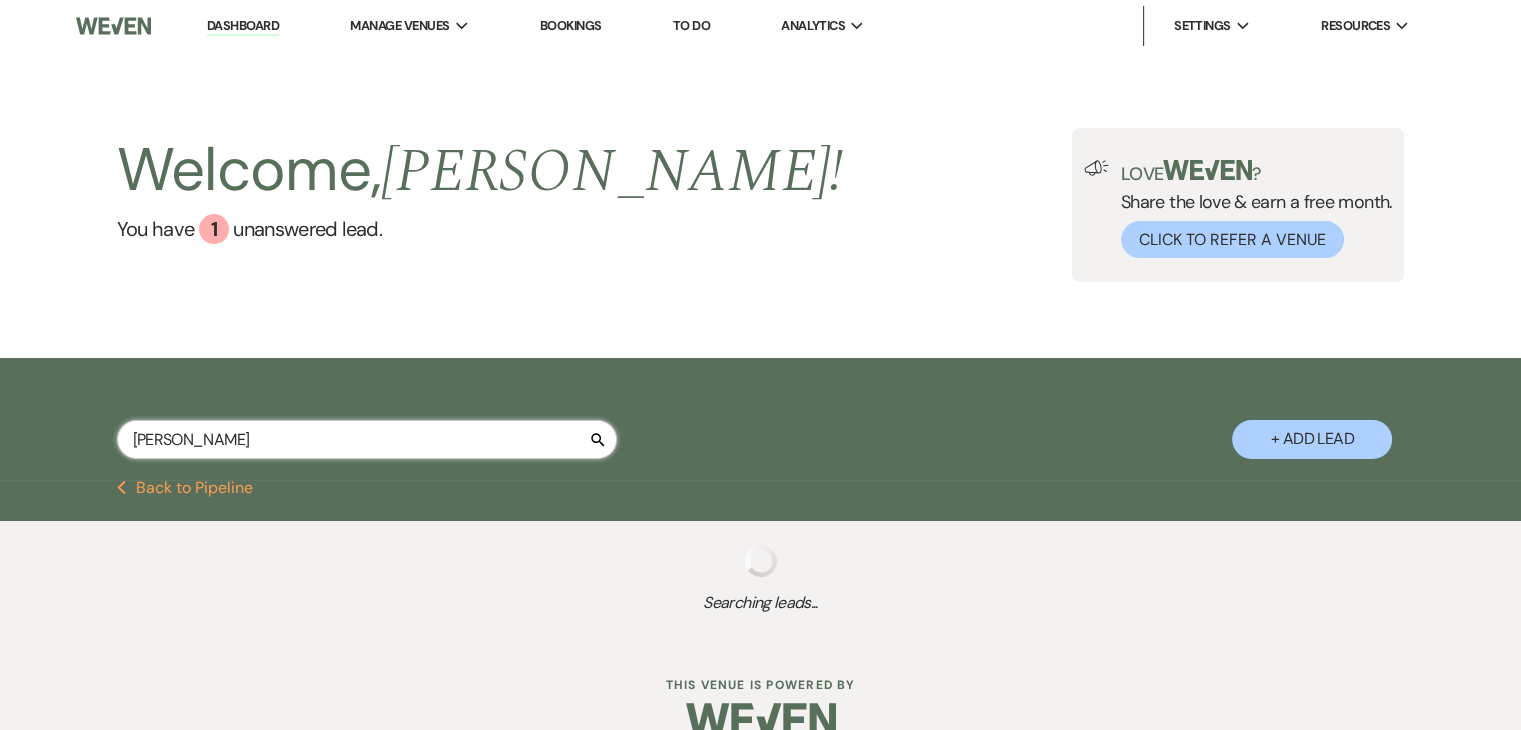 select on "8" 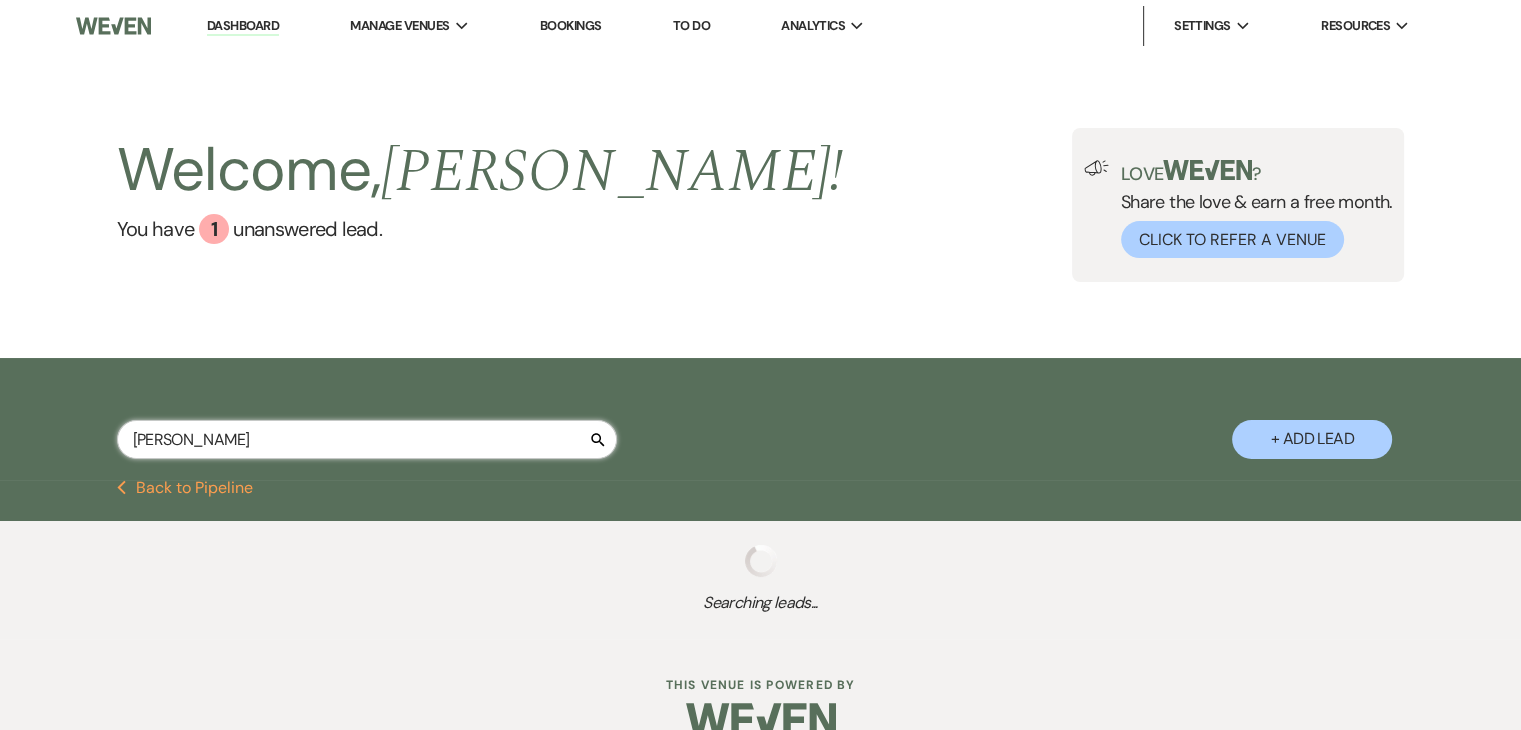 select on "5" 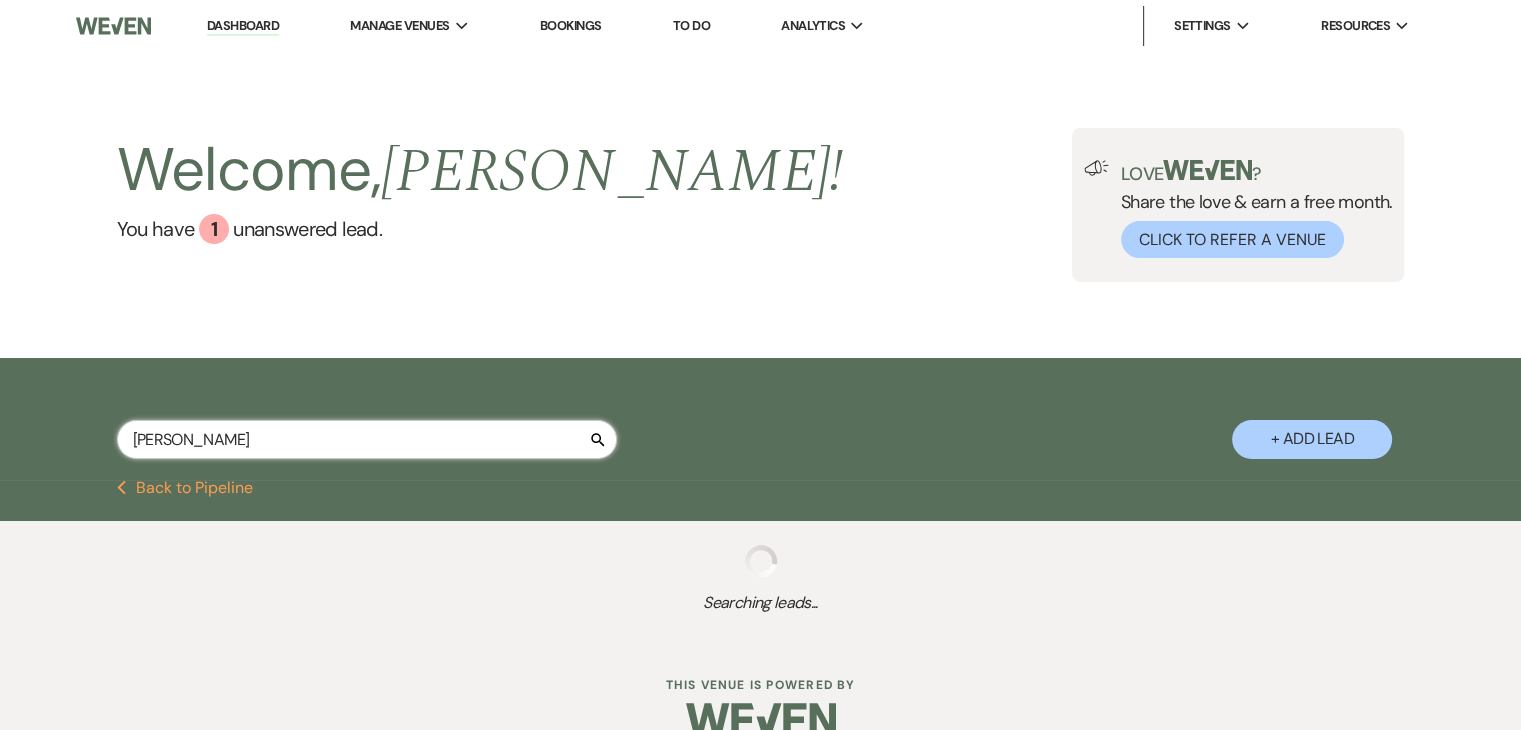 select on "8" 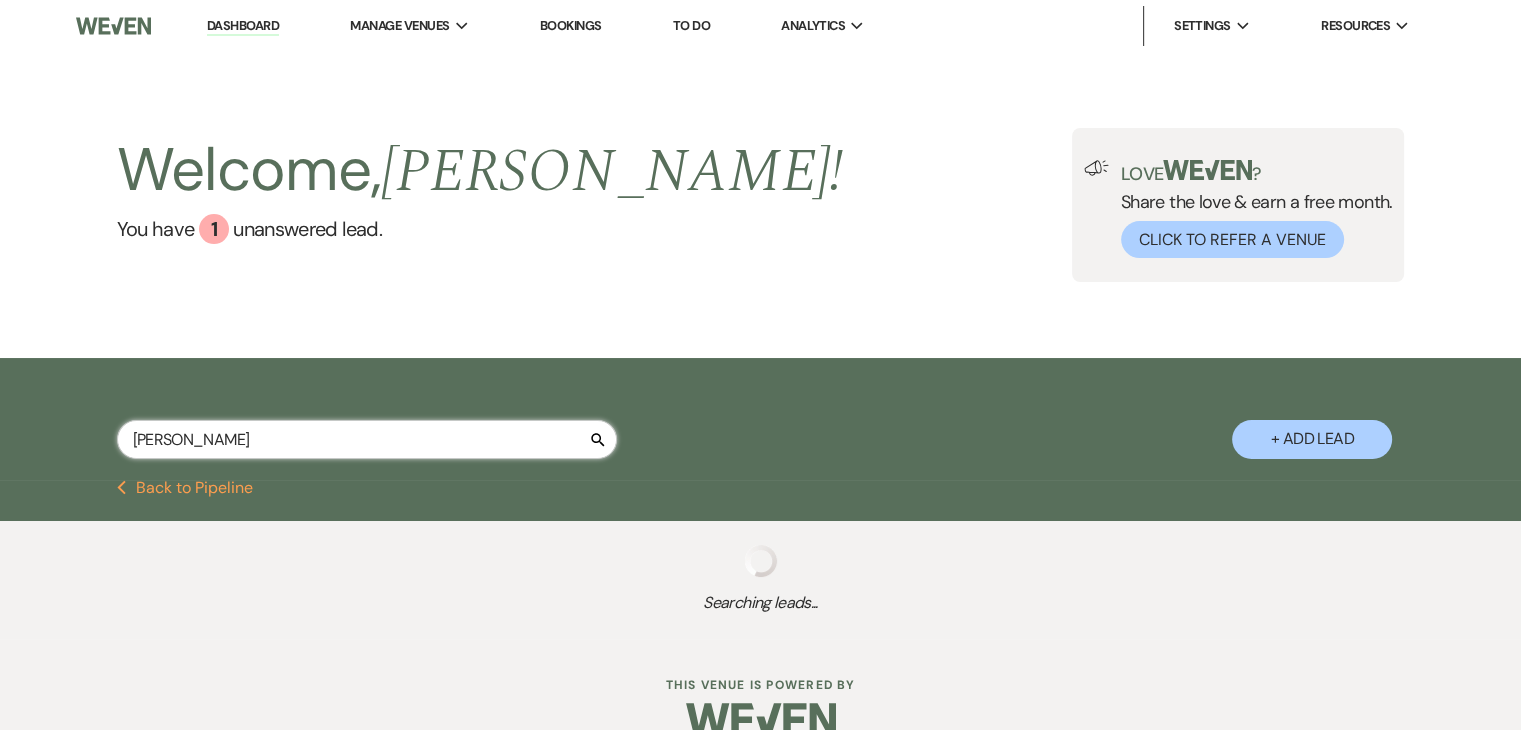 select on "5" 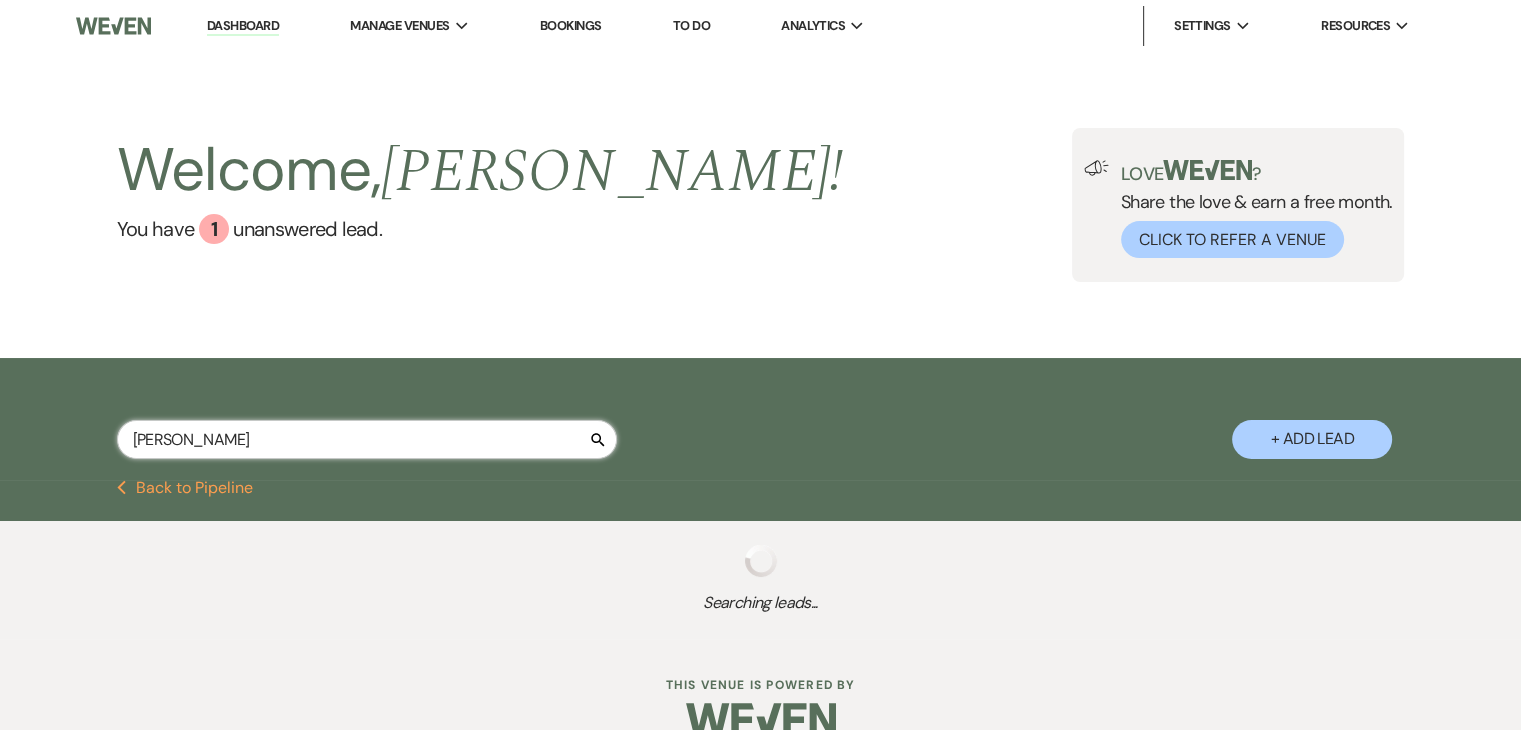 select on "8" 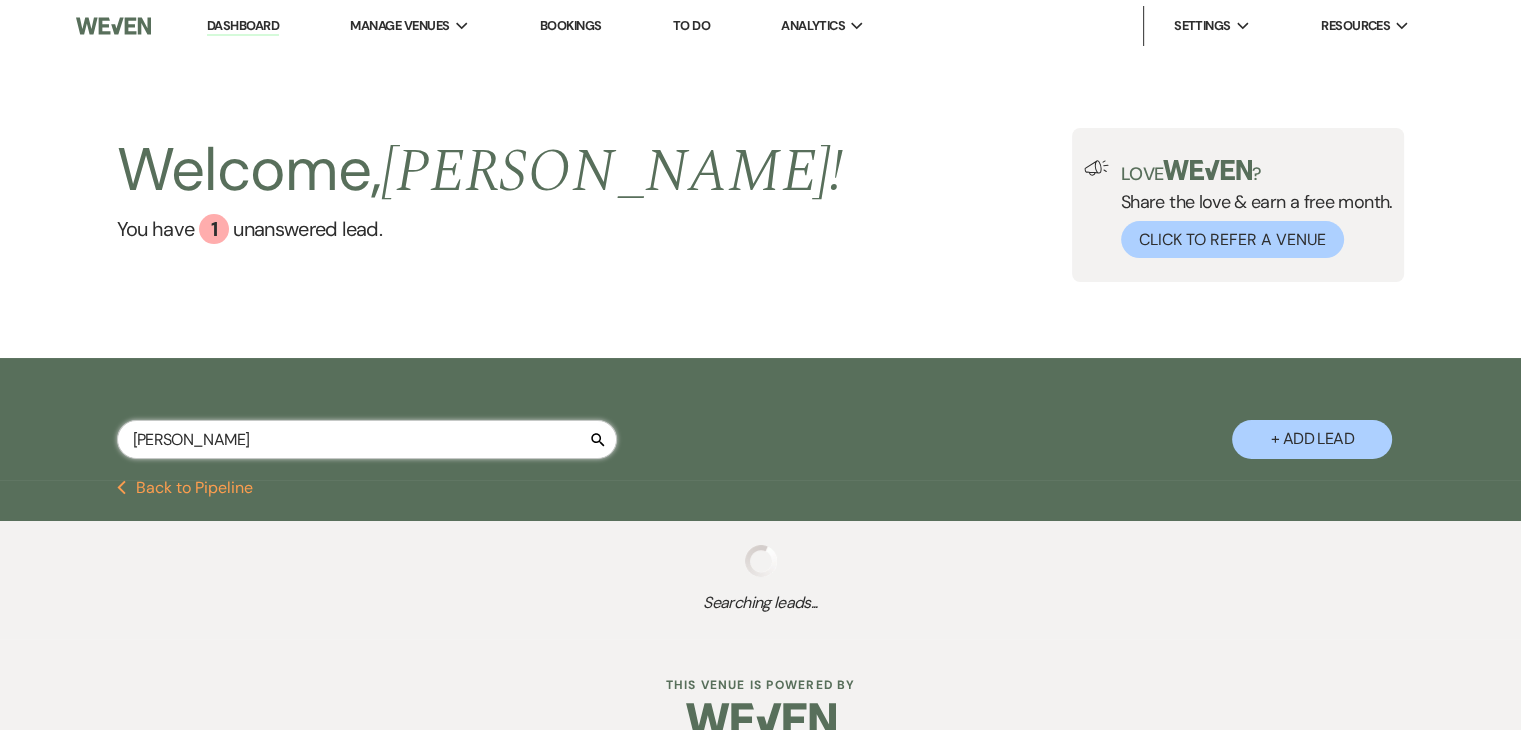 select on "5" 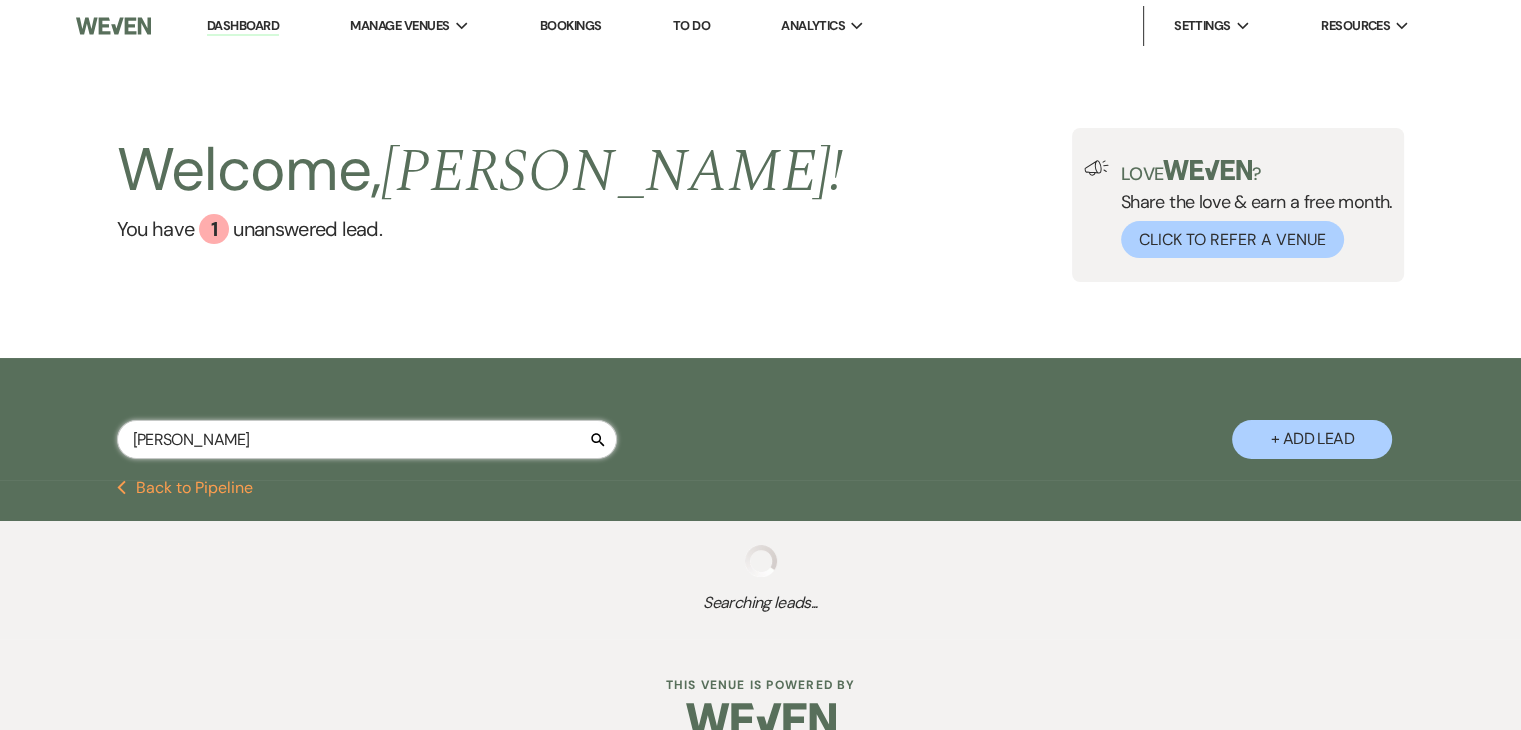 select on "8" 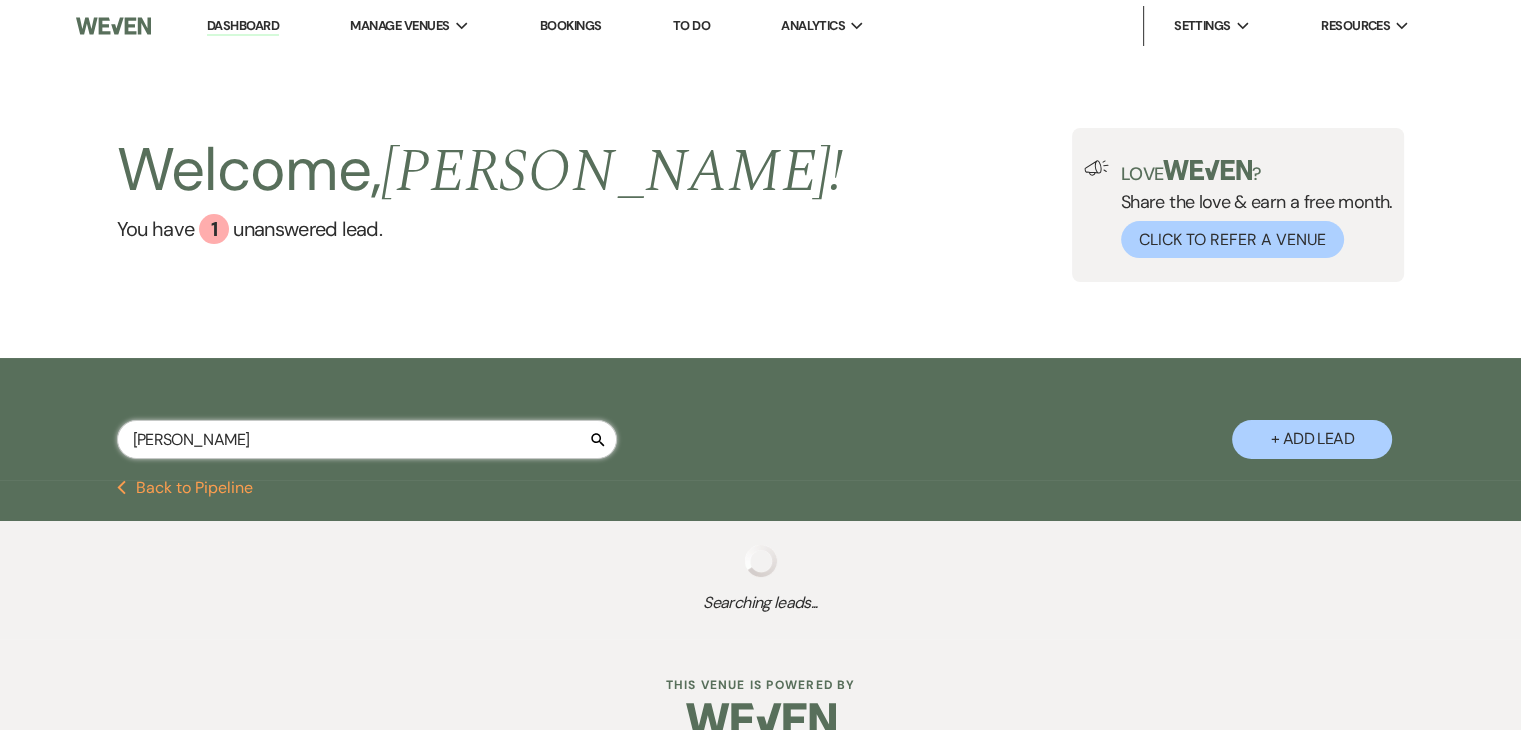 select on "11" 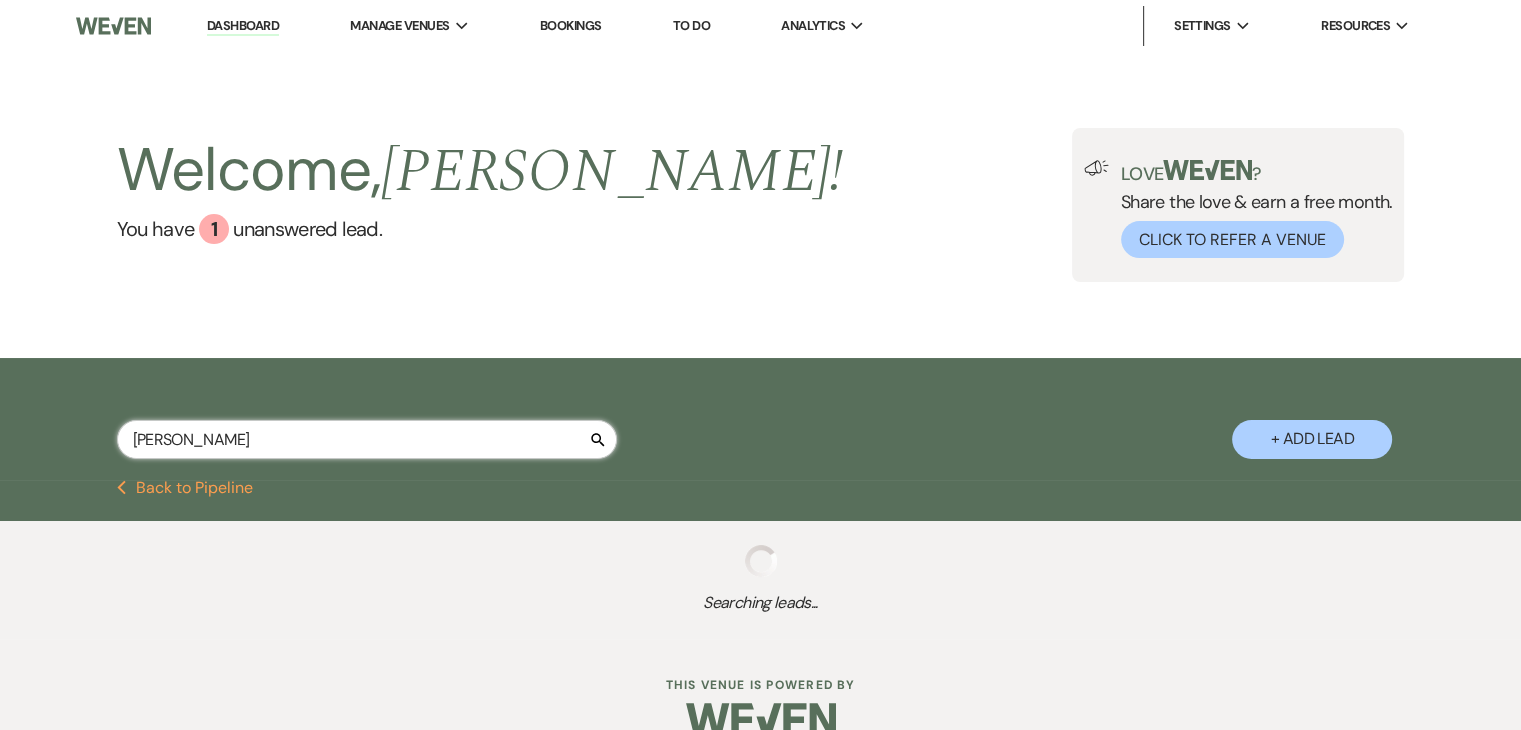 select on "8" 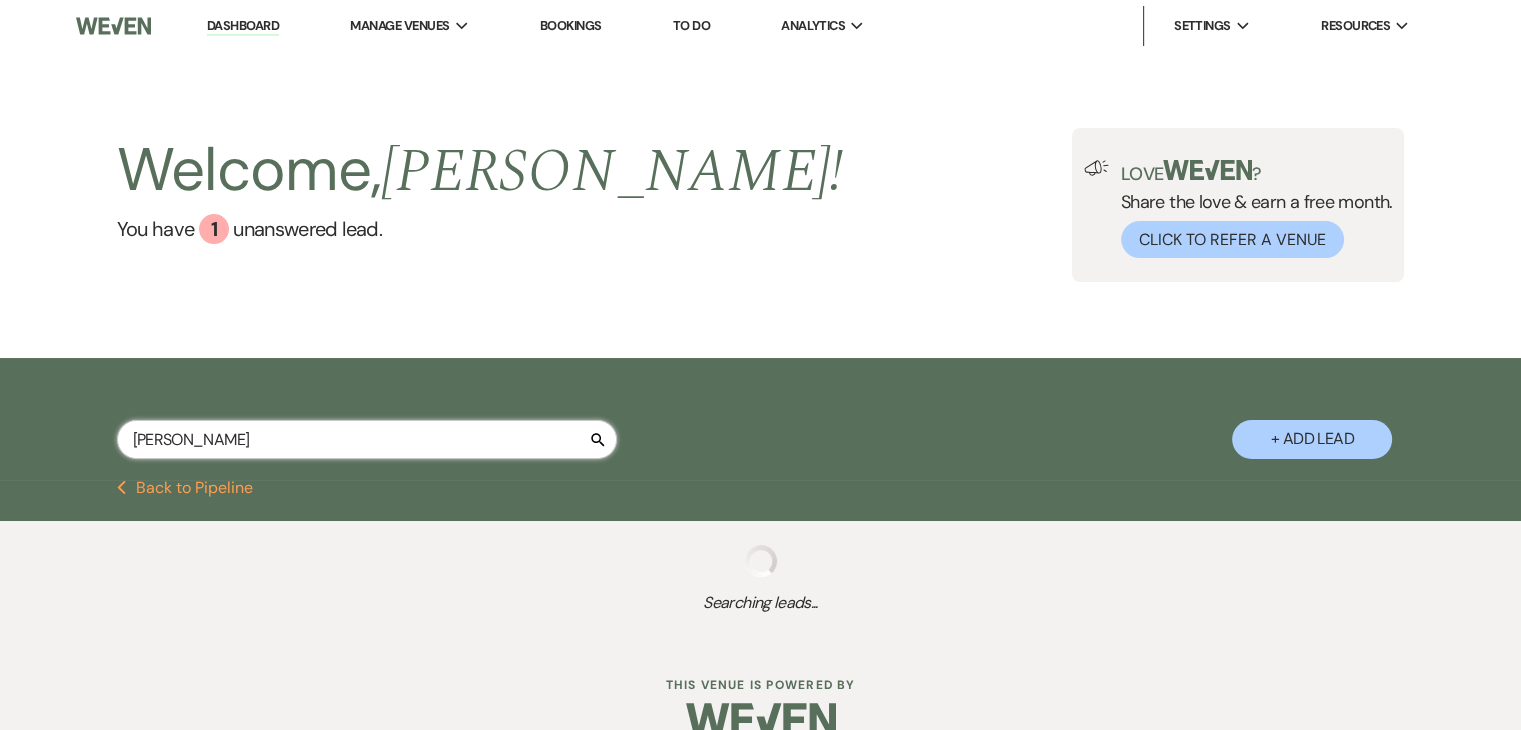 select on "11" 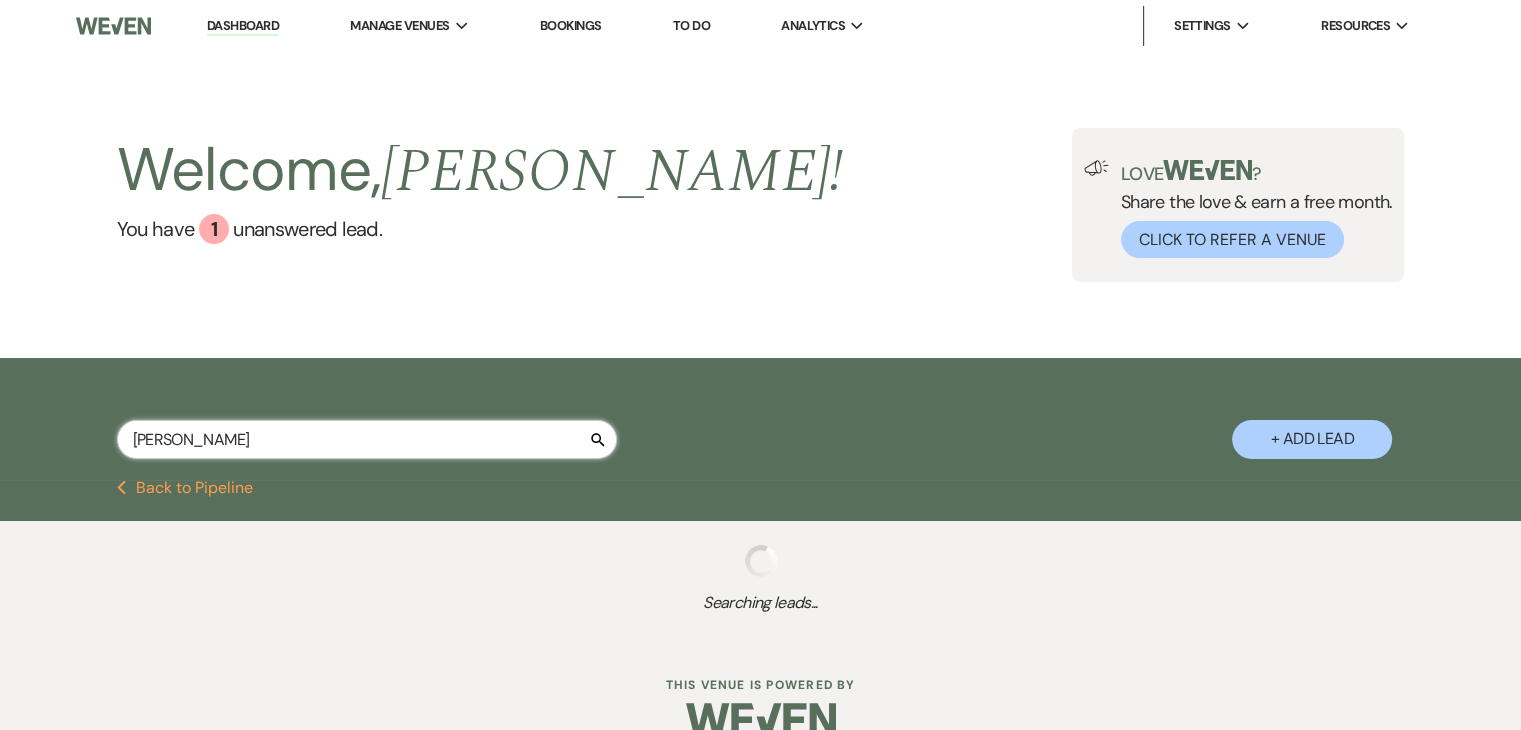 select on "8" 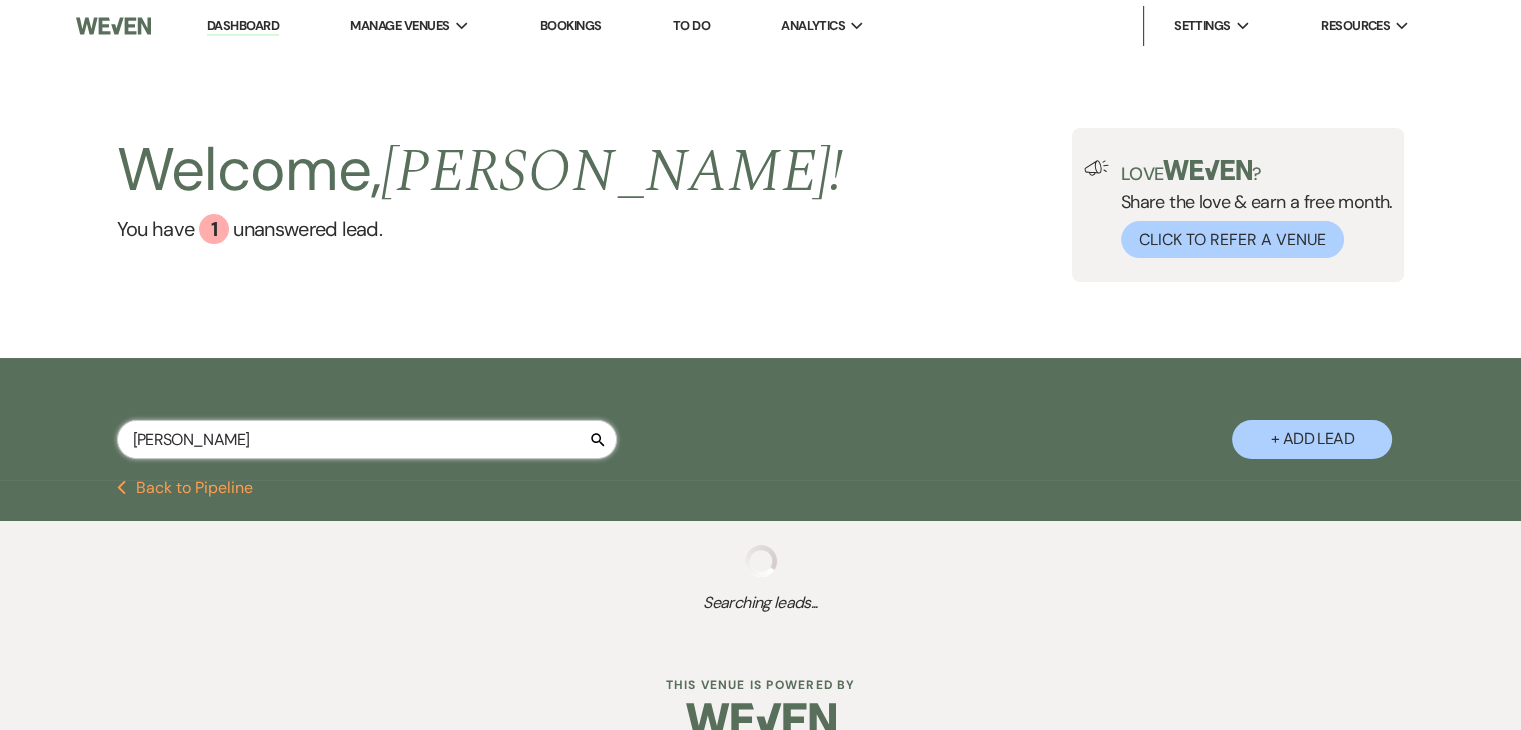 select on "5" 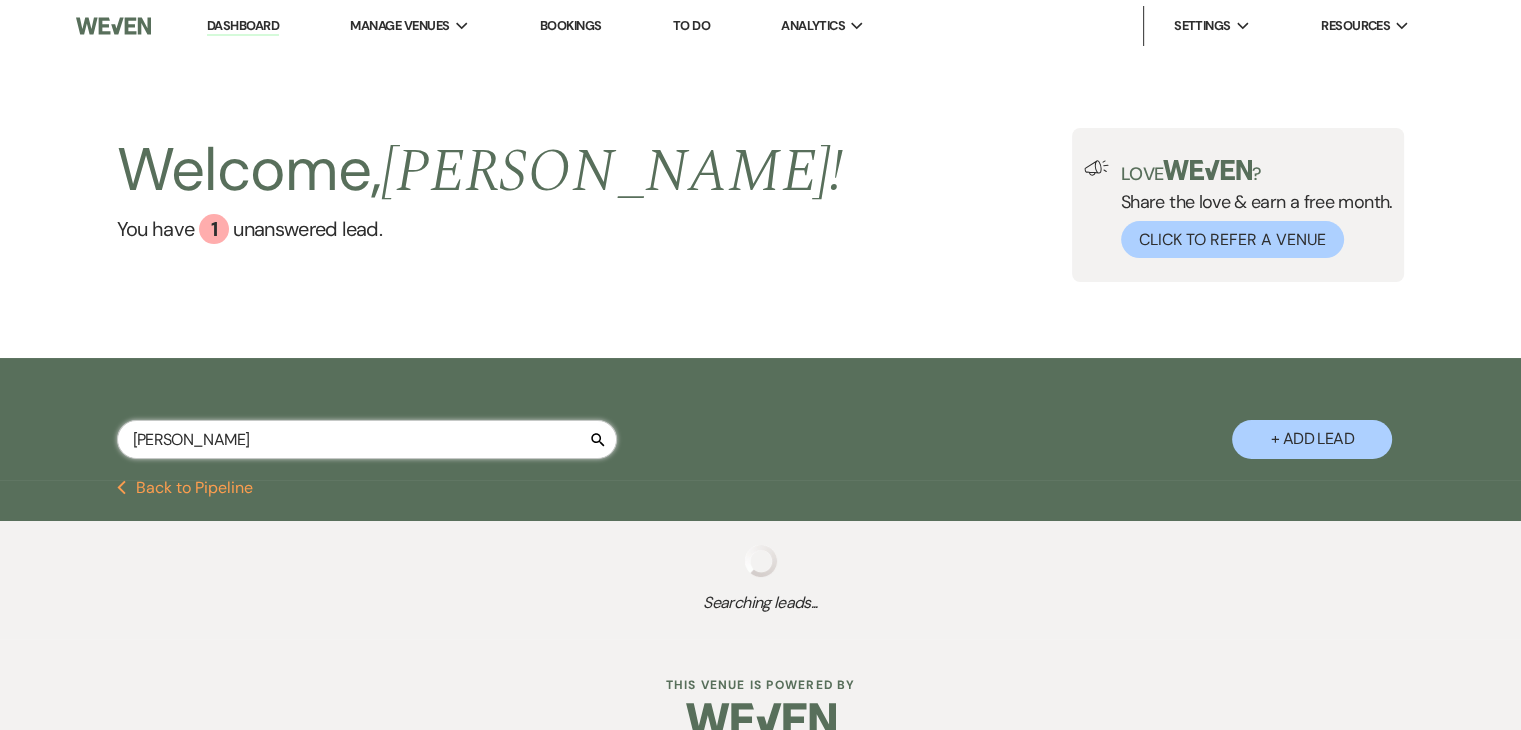 type 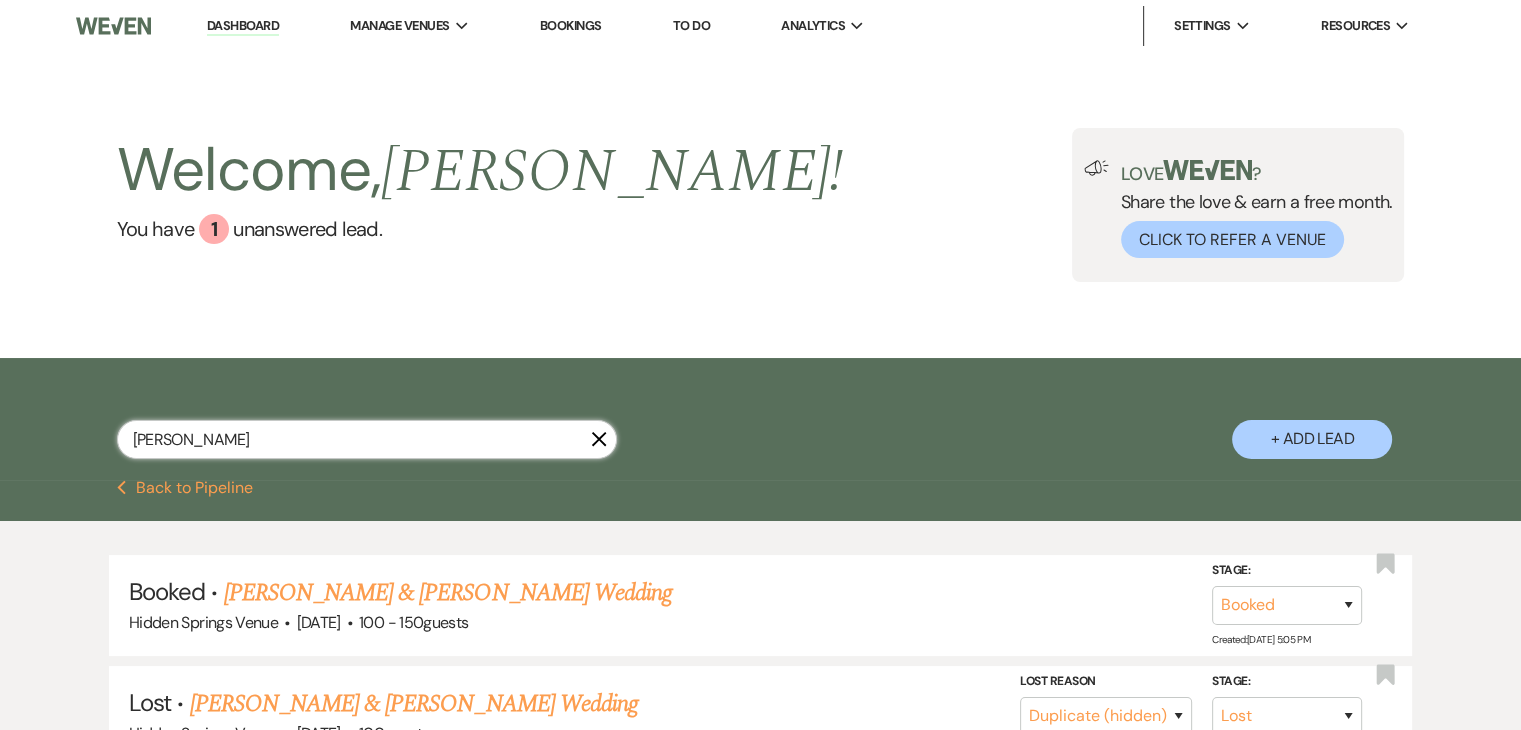 click on "[PERSON_NAME]" at bounding box center [367, 439] 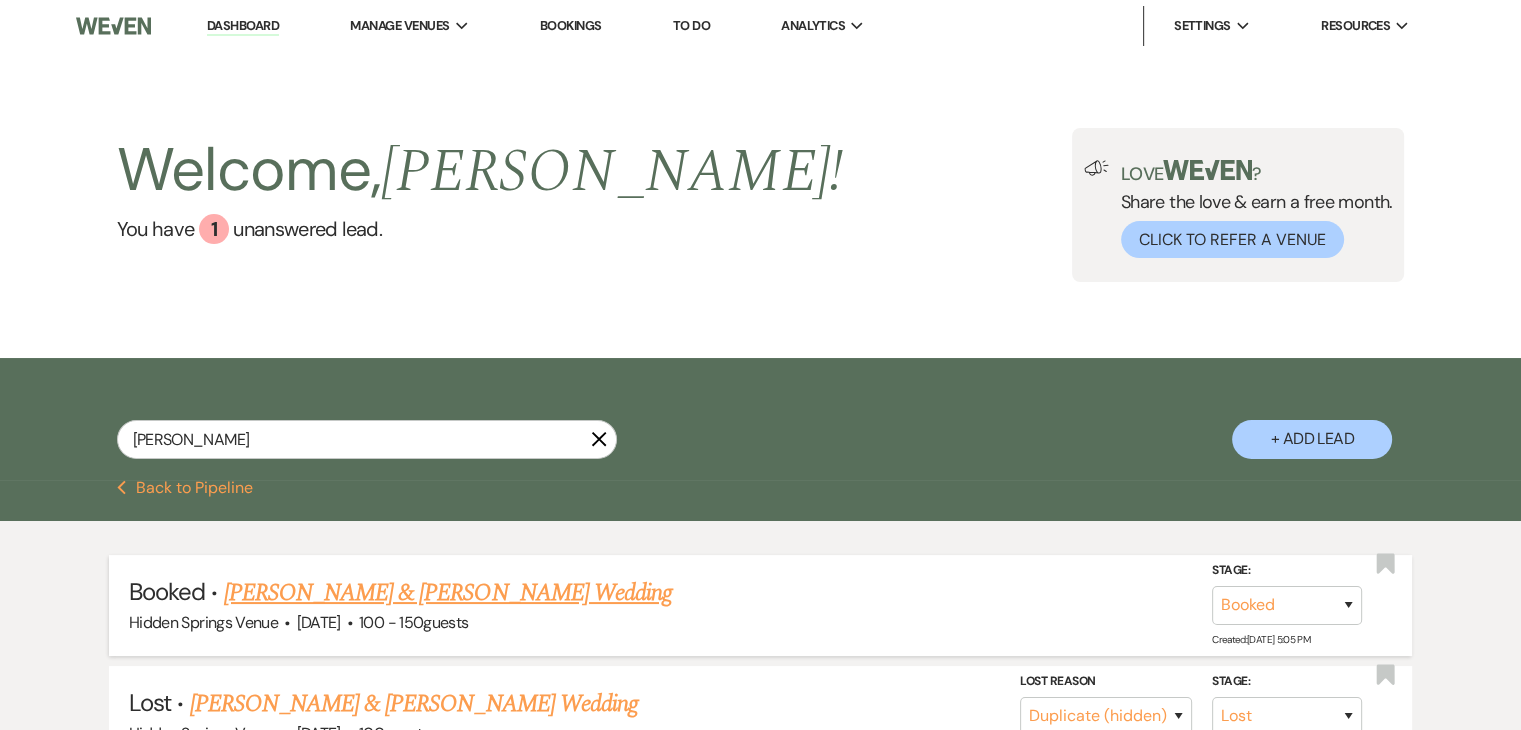 click on "[PERSON_NAME] & [PERSON_NAME] Wedding" at bounding box center [448, 593] 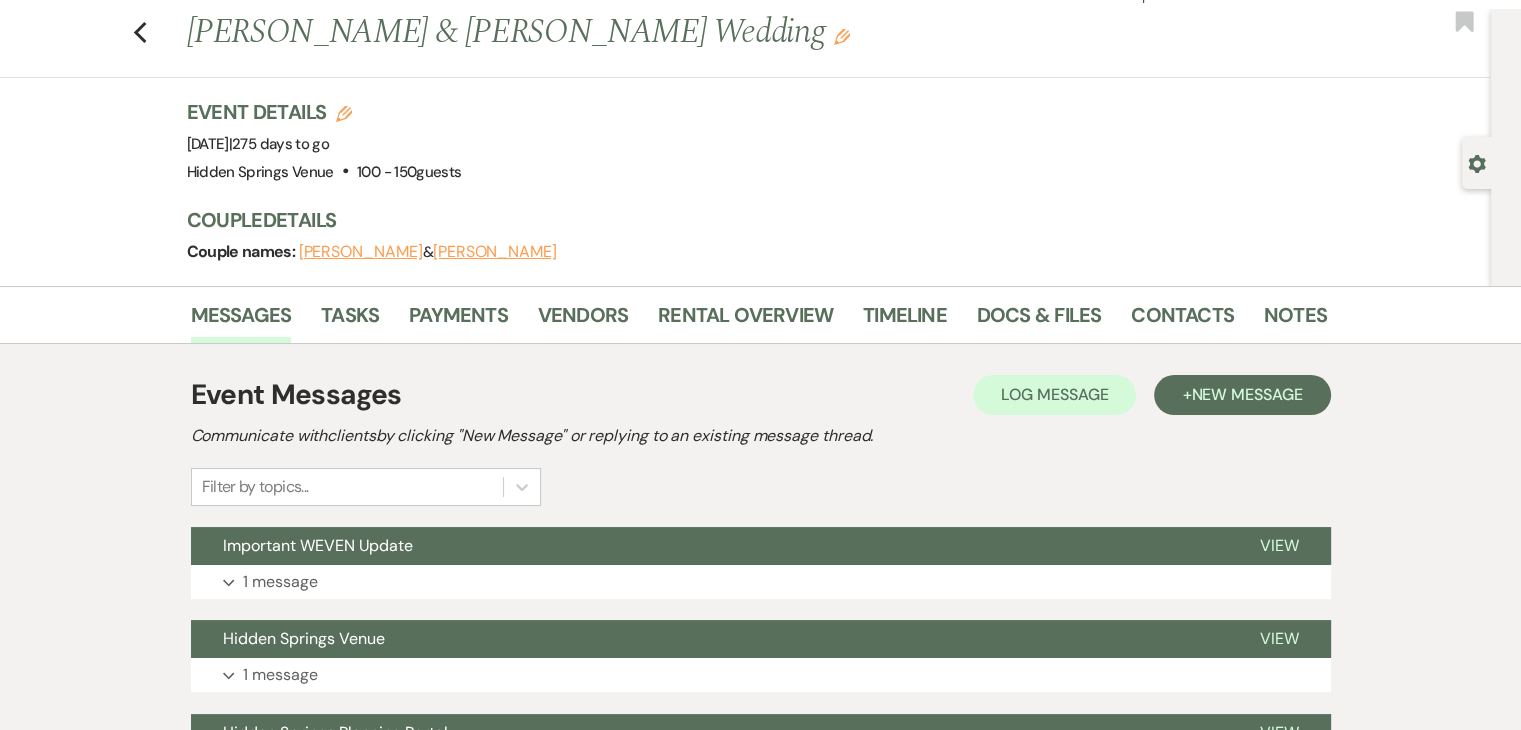 scroll, scrollTop: 0, scrollLeft: 0, axis: both 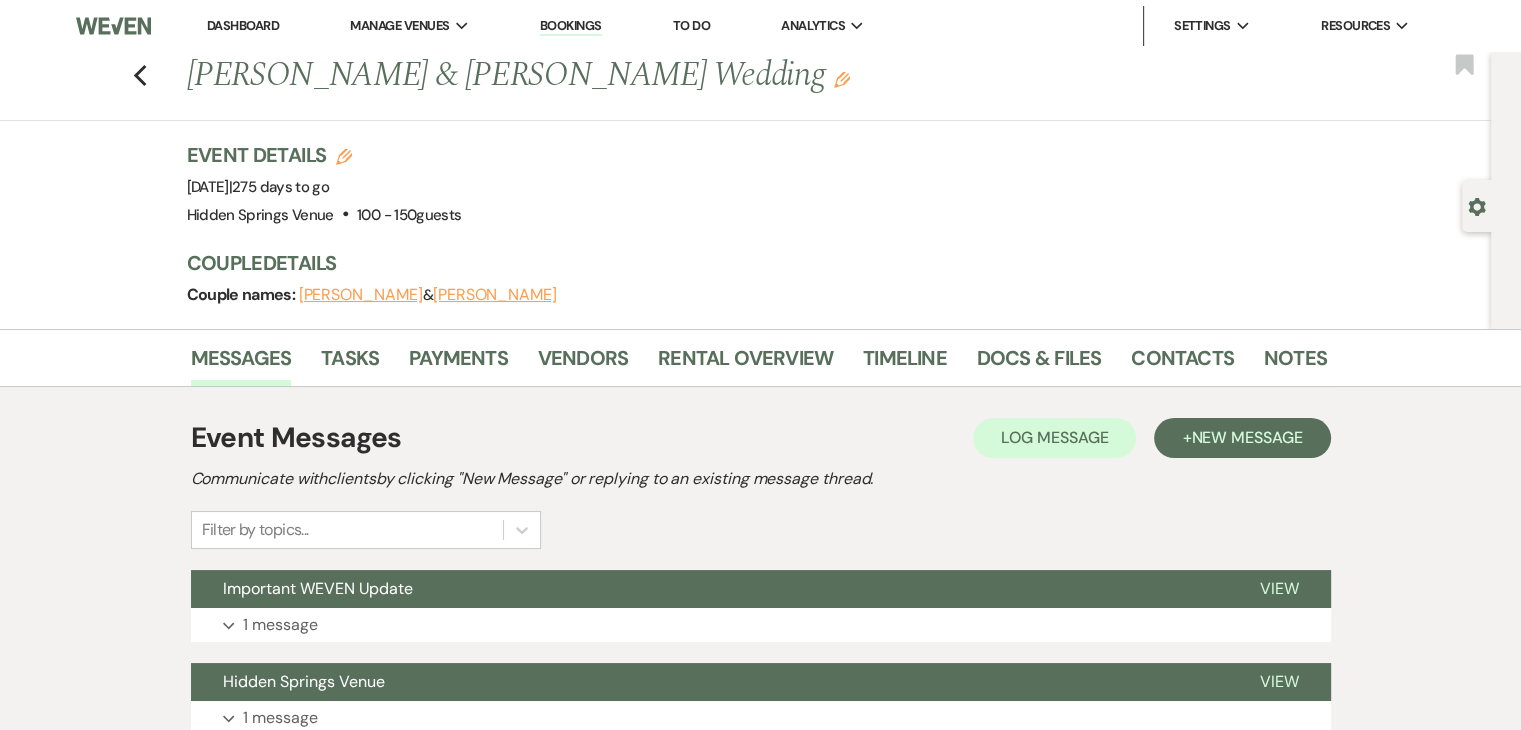 click on "Dashboard" at bounding box center (243, 25) 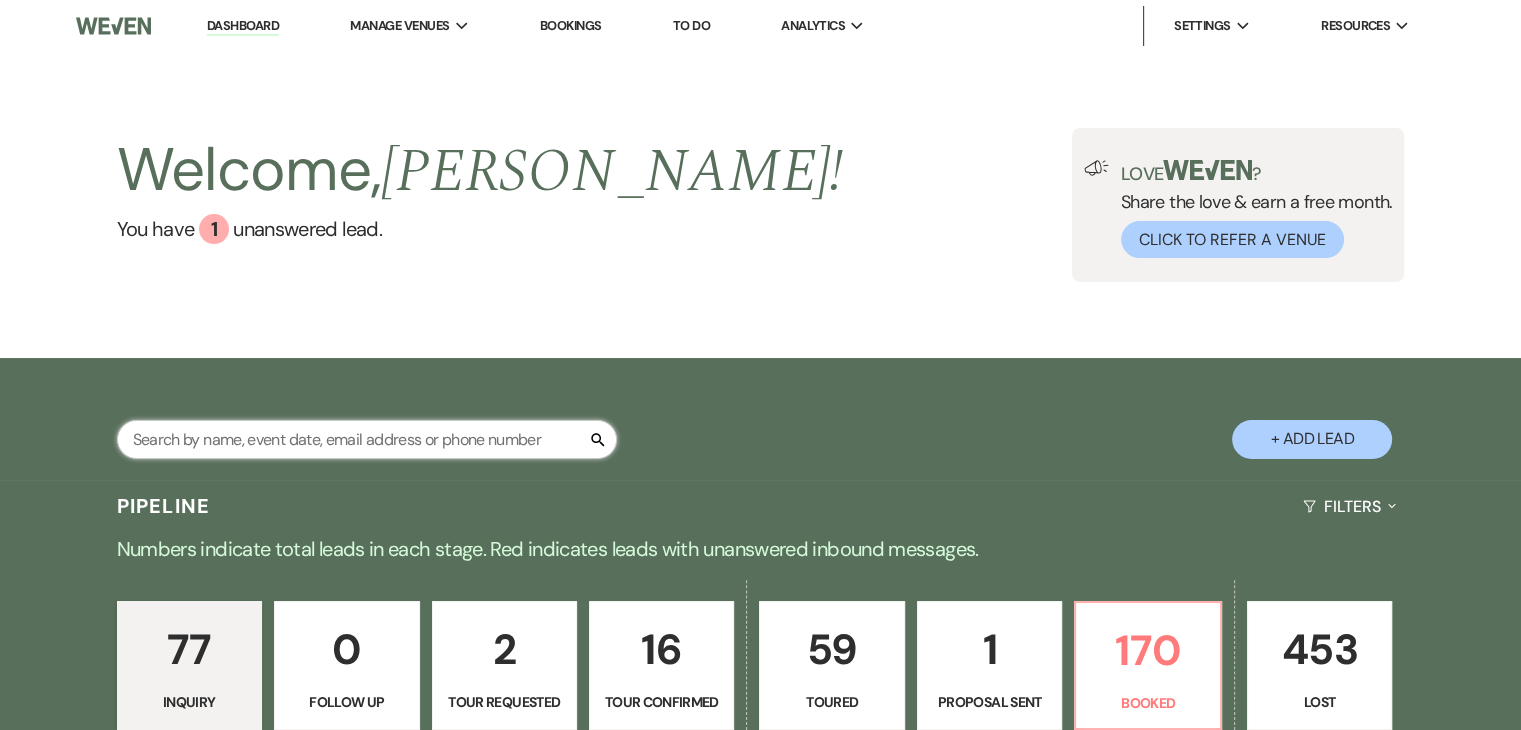 click at bounding box center (367, 439) 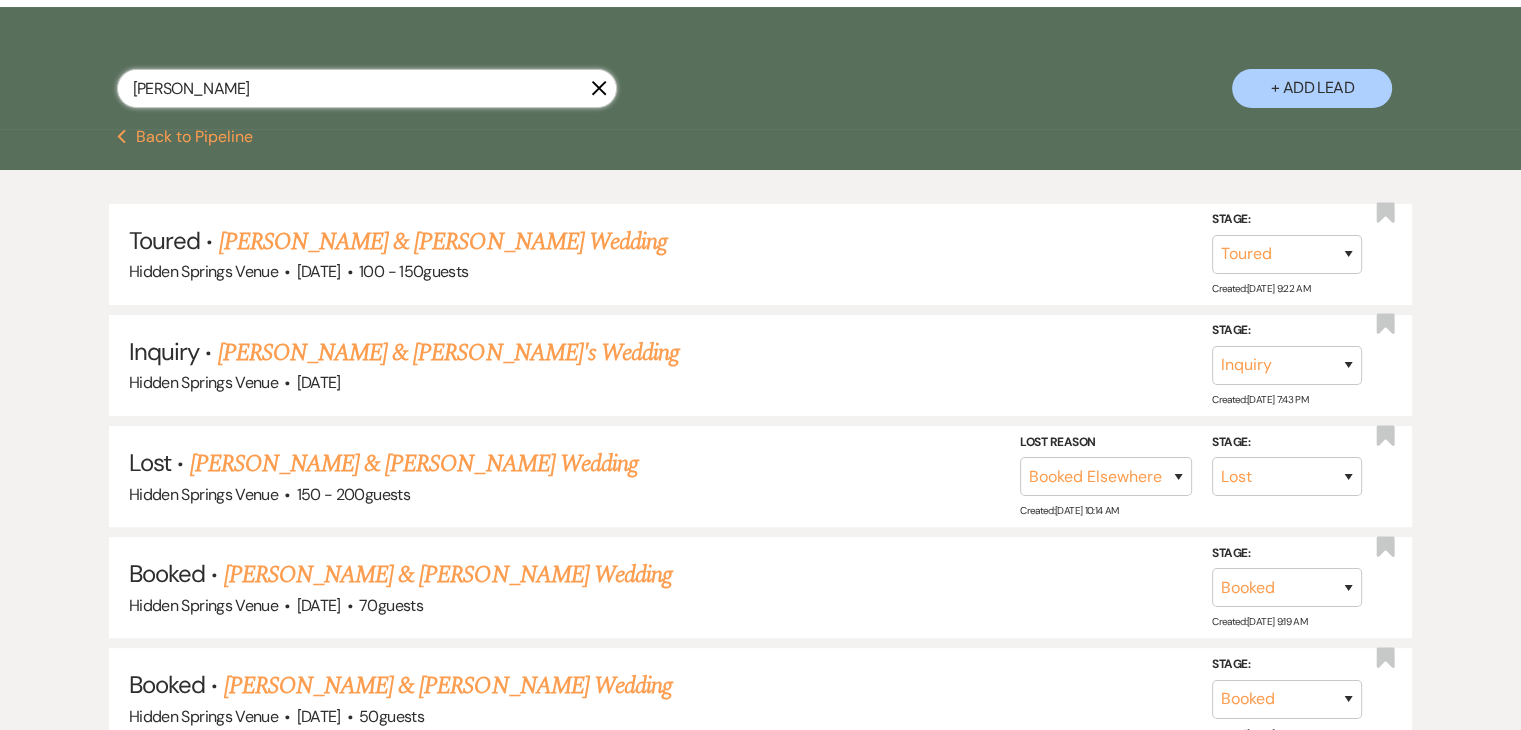 scroll, scrollTop: 352, scrollLeft: 0, axis: vertical 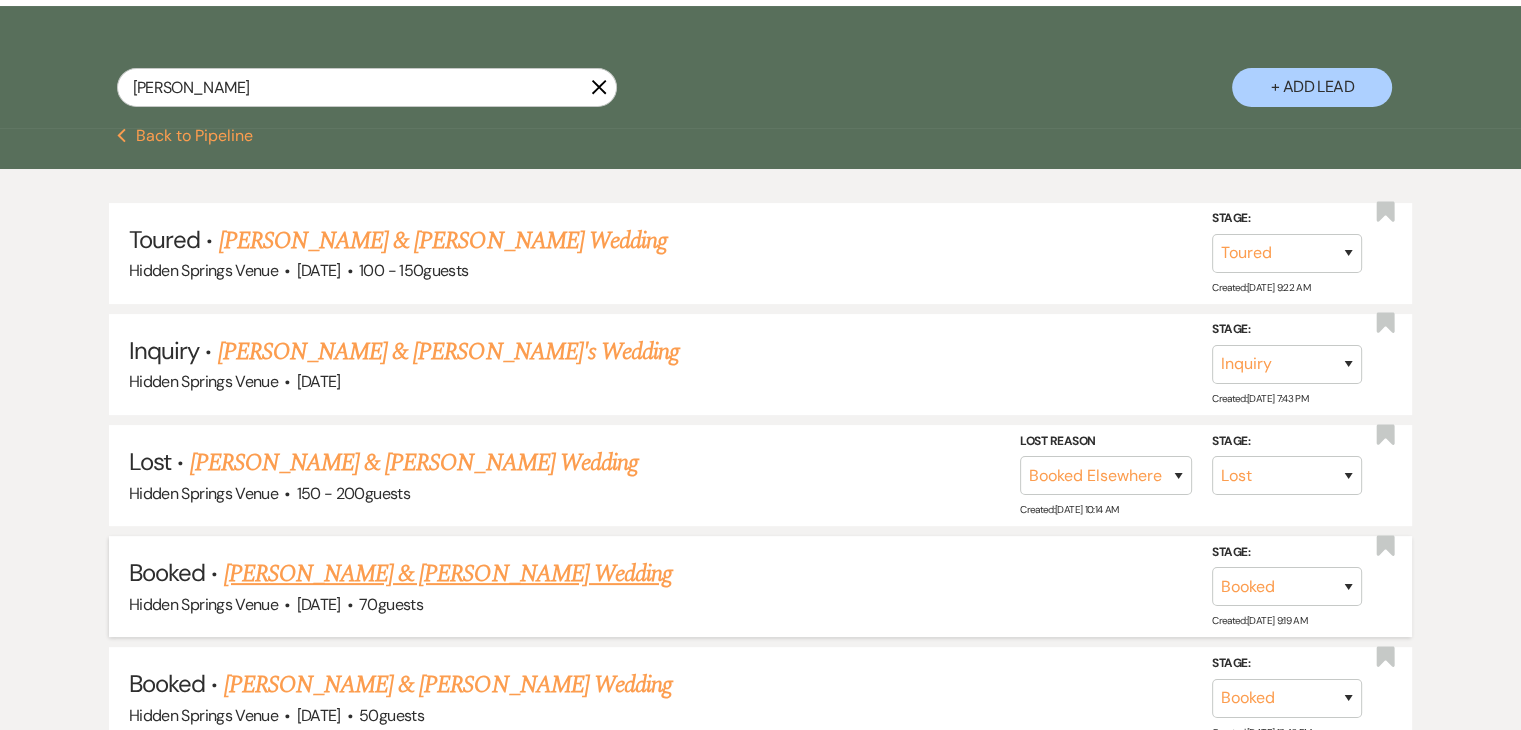 click on "[PERSON_NAME] & [PERSON_NAME] Wedding" at bounding box center (448, 574) 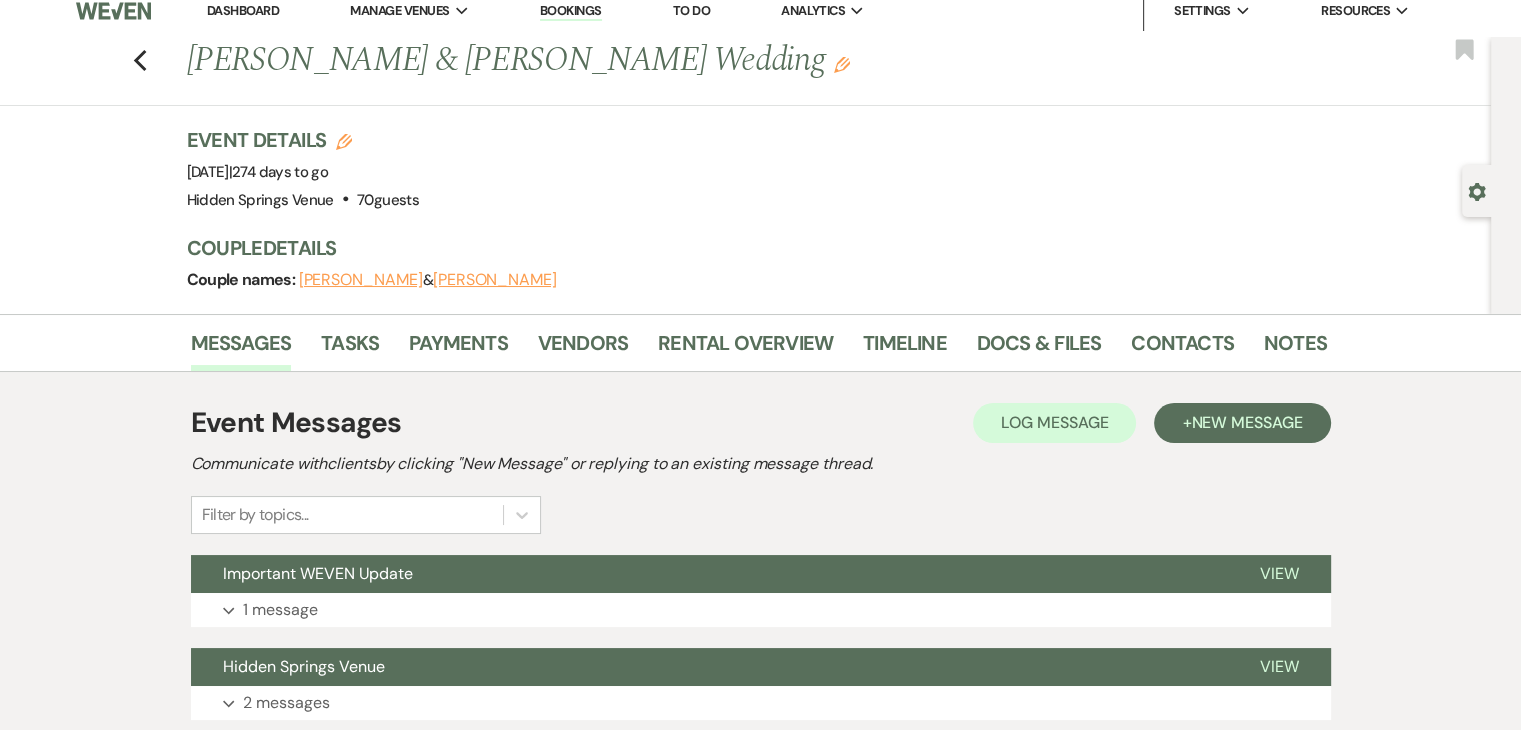 scroll, scrollTop: 0, scrollLeft: 0, axis: both 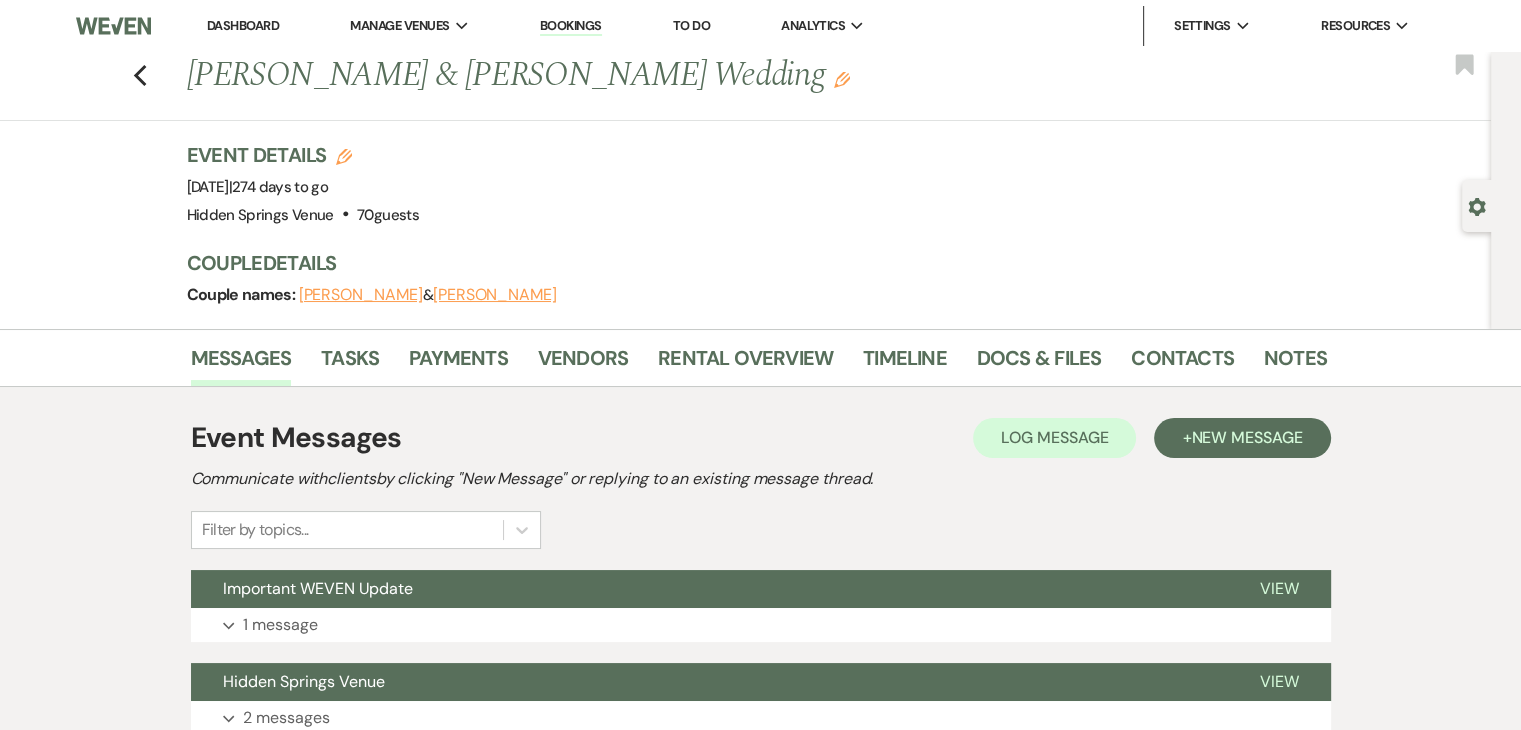 click on "Dashboard" at bounding box center (243, 25) 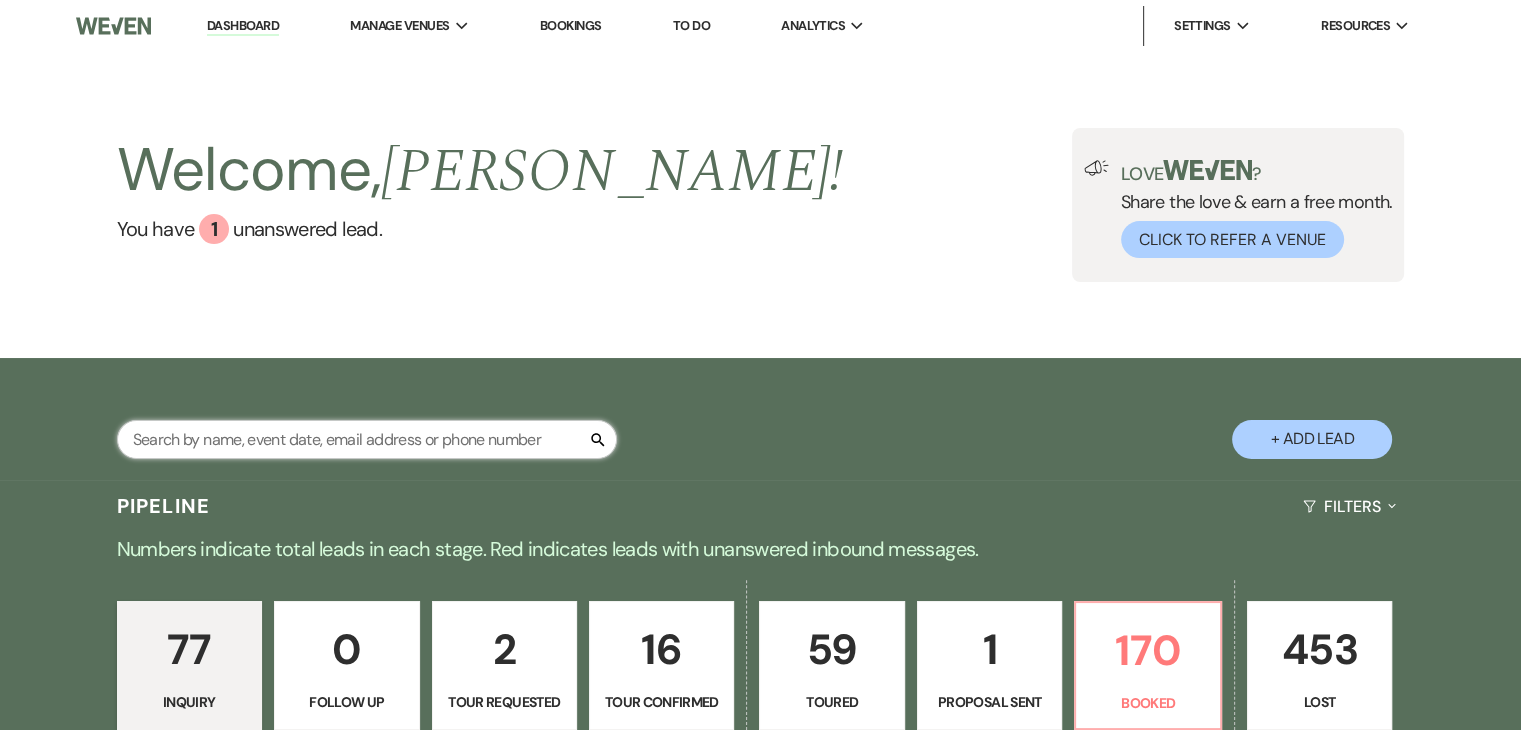 click at bounding box center (367, 439) 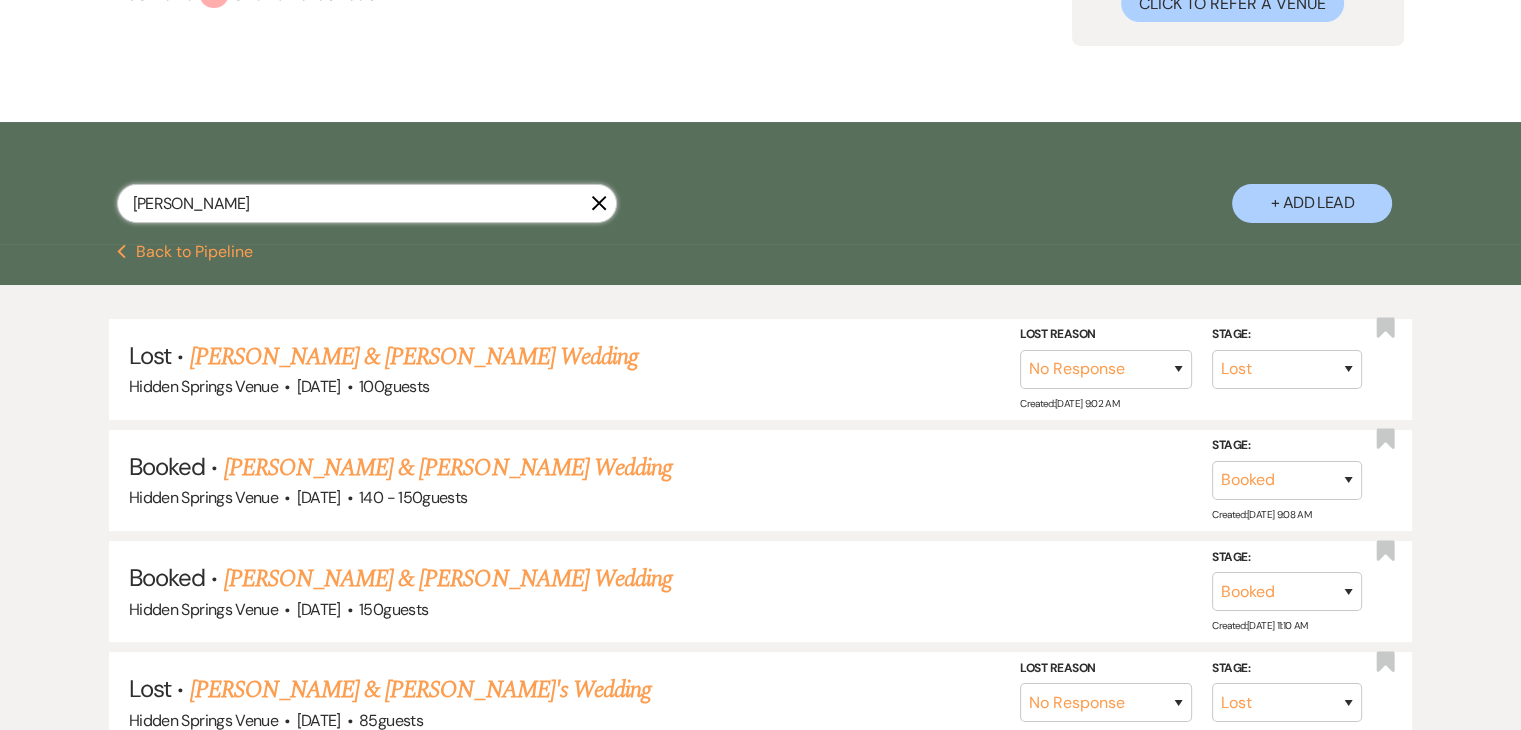 scroll, scrollTop: 238, scrollLeft: 0, axis: vertical 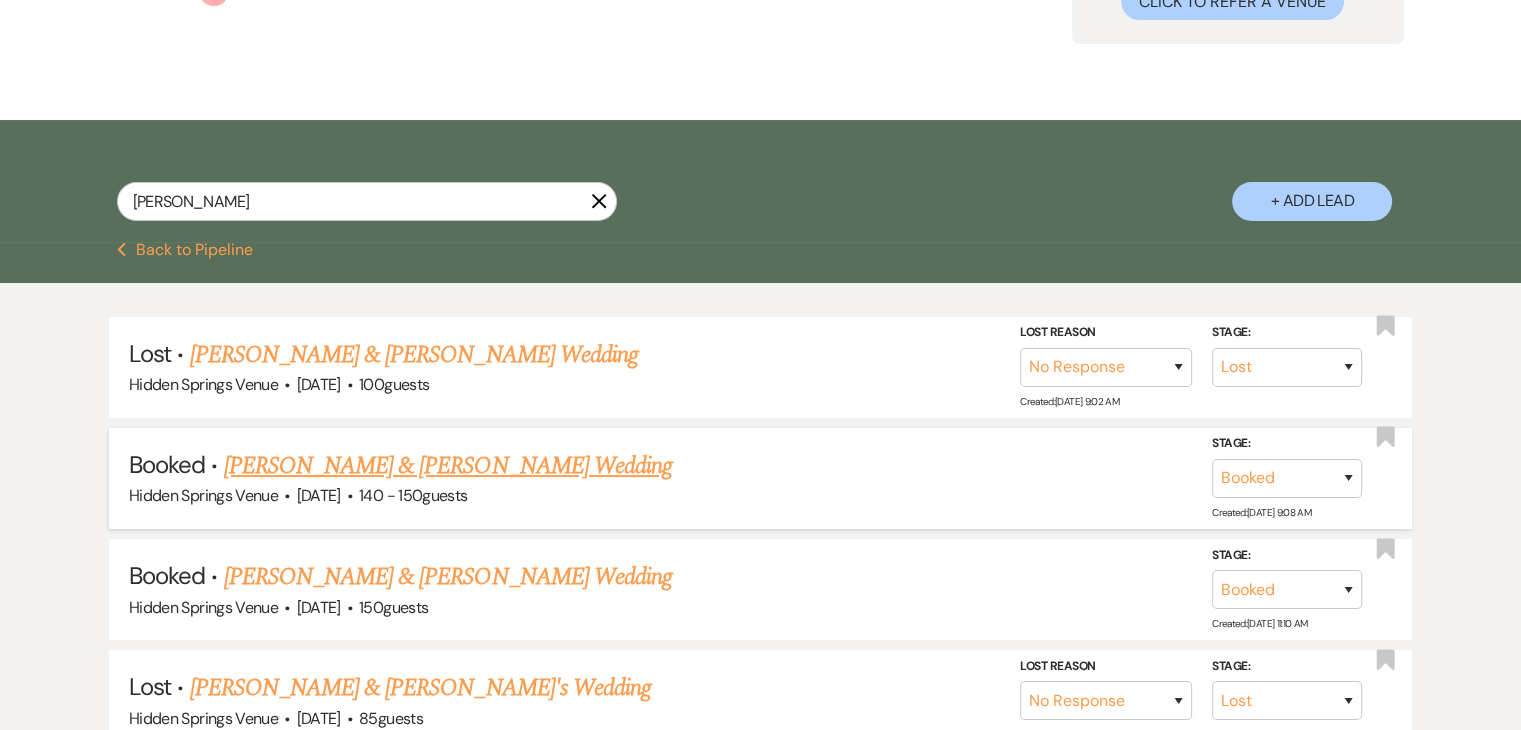 click on "[PERSON_NAME] & [PERSON_NAME] Wedding" at bounding box center (448, 466) 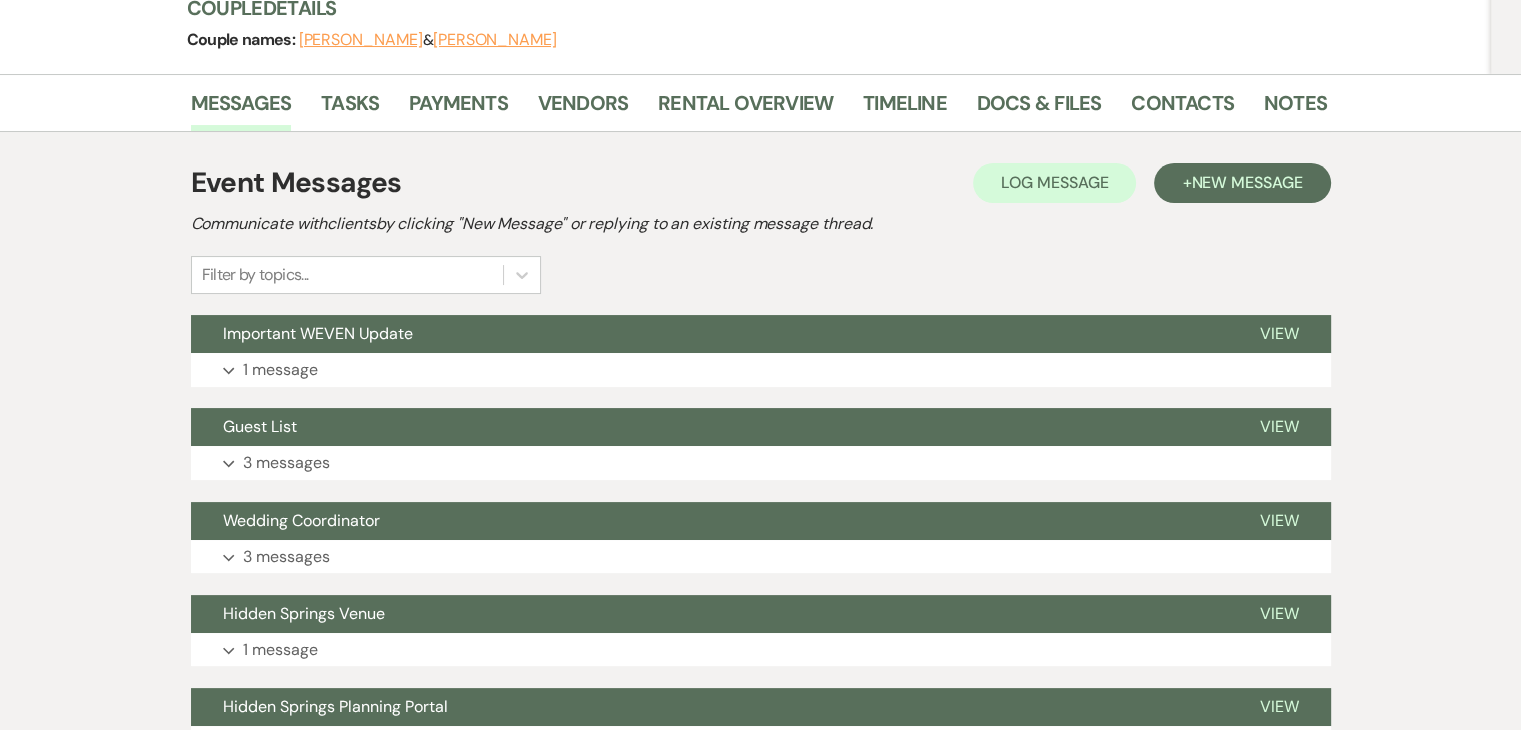scroll, scrollTop: 256, scrollLeft: 0, axis: vertical 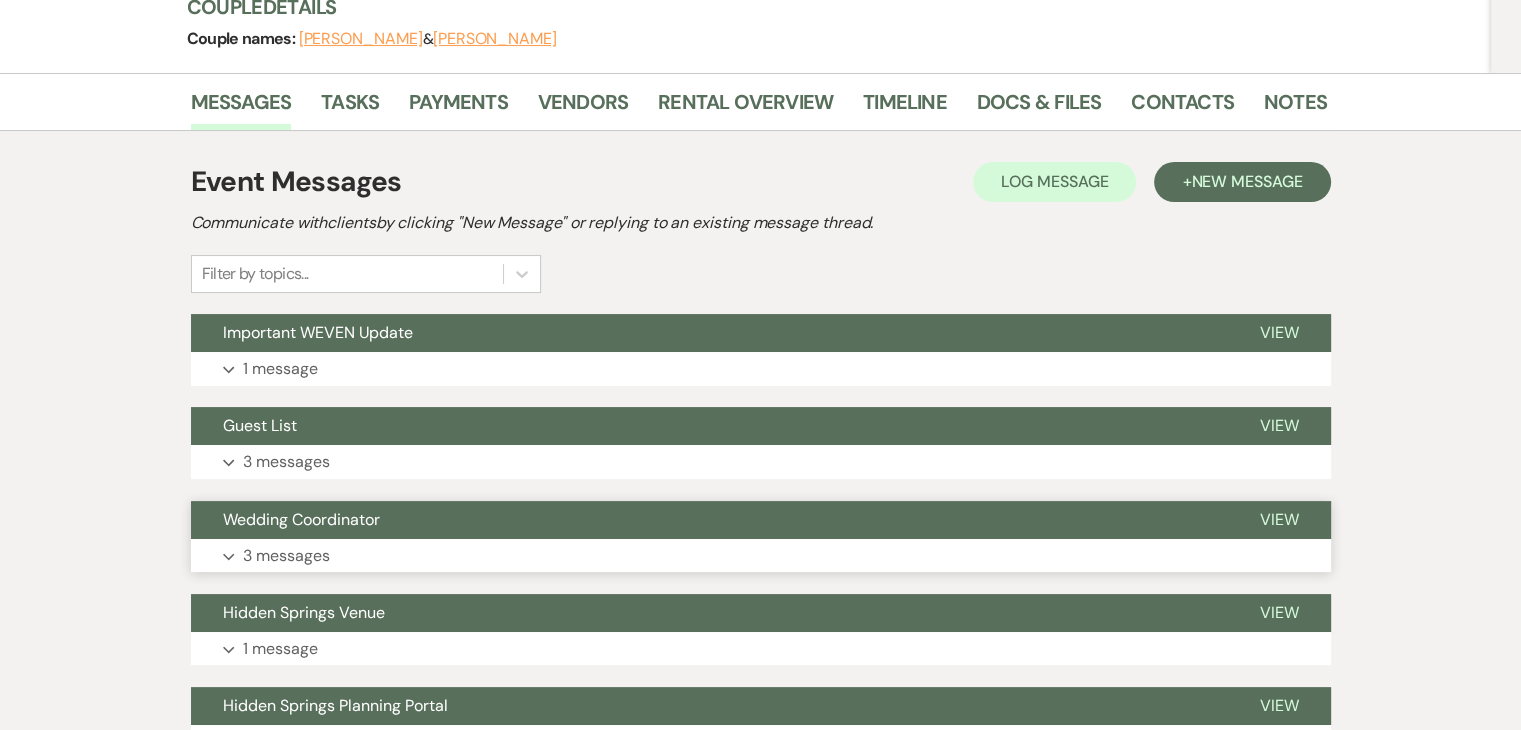 click on "Wedding Coordinator" at bounding box center (709, 520) 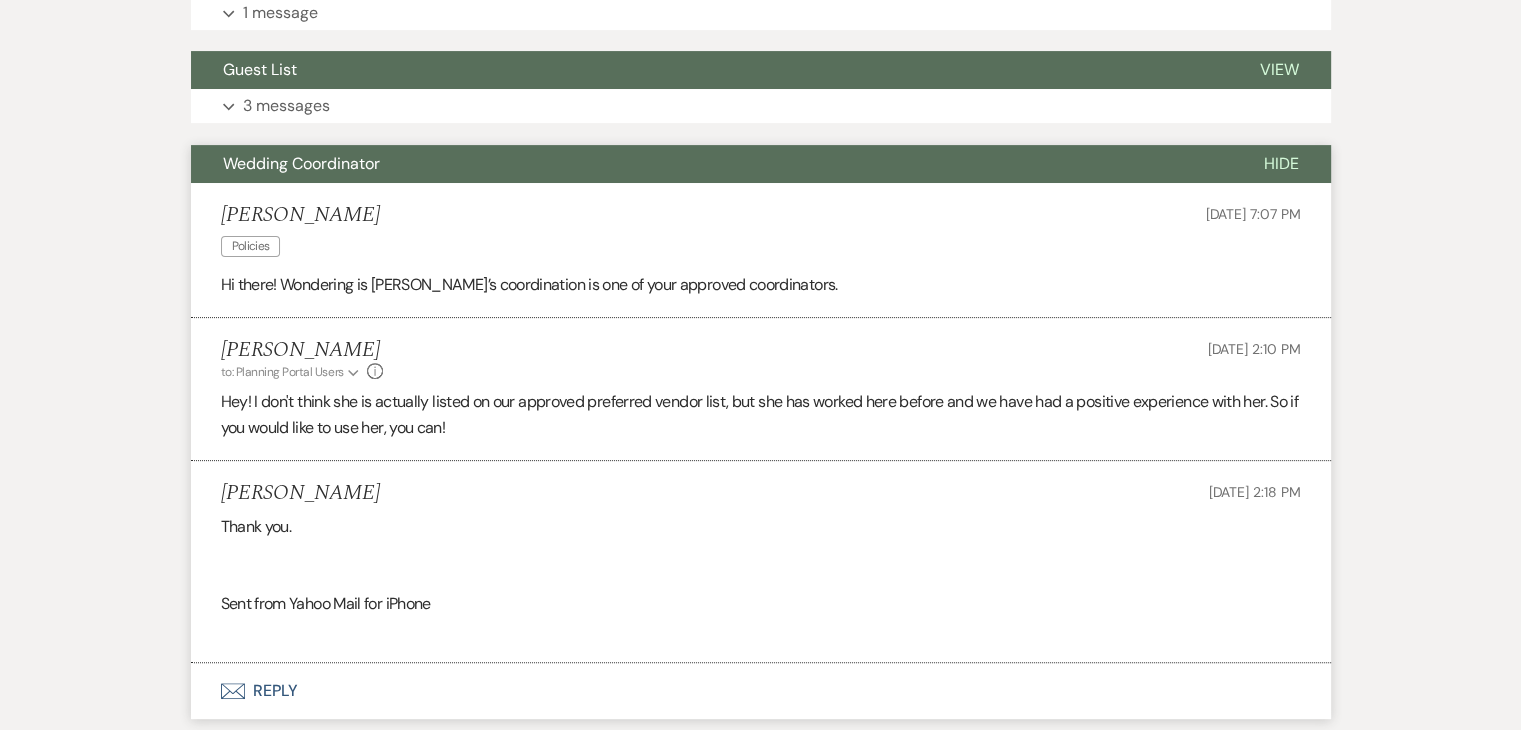 scroll, scrollTop: 620, scrollLeft: 0, axis: vertical 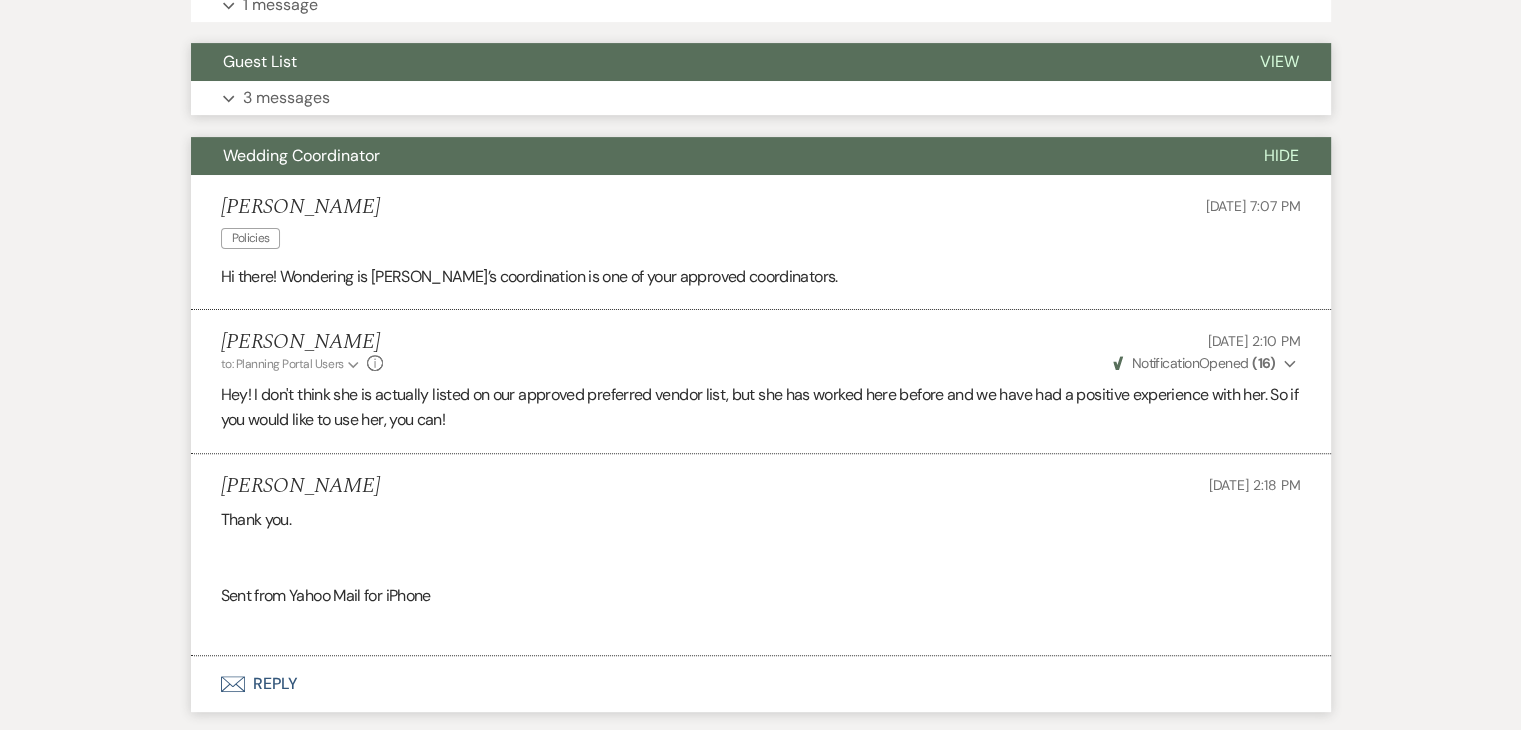 click on "Guest List" at bounding box center [709, 62] 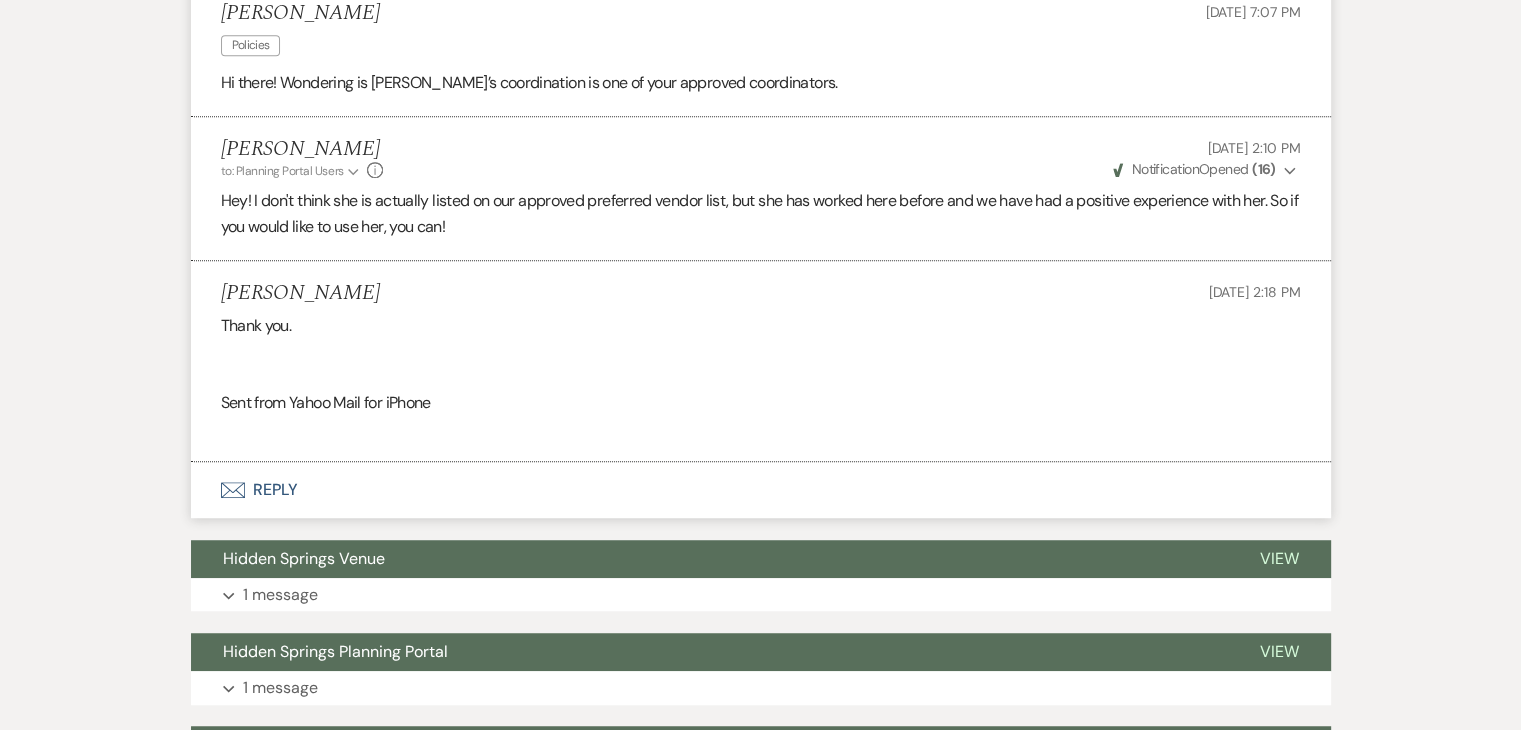 scroll, scrollTop: 1243, scrollLeft: 0, axis: vertical 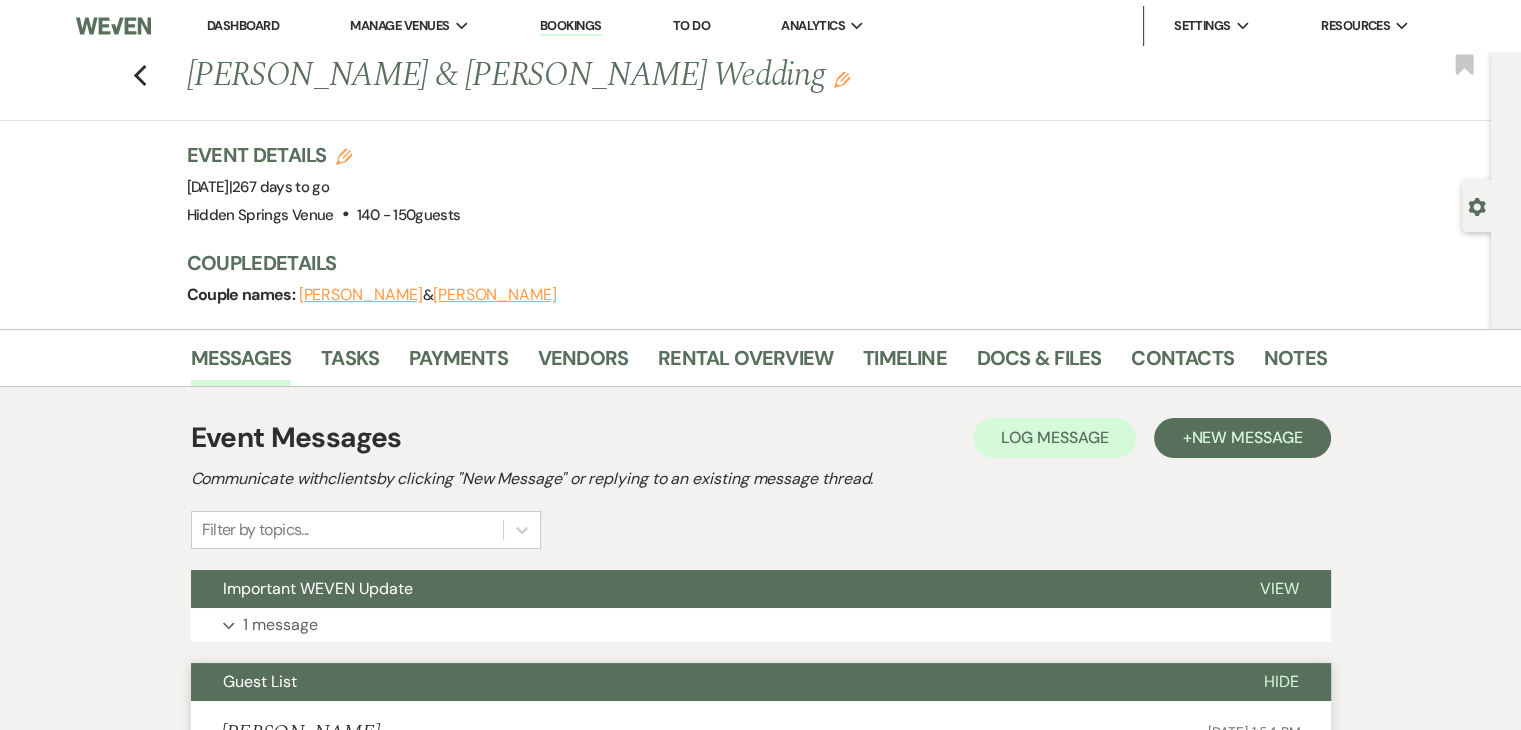 click on "Dashboard" at bounding box center [243, 25] 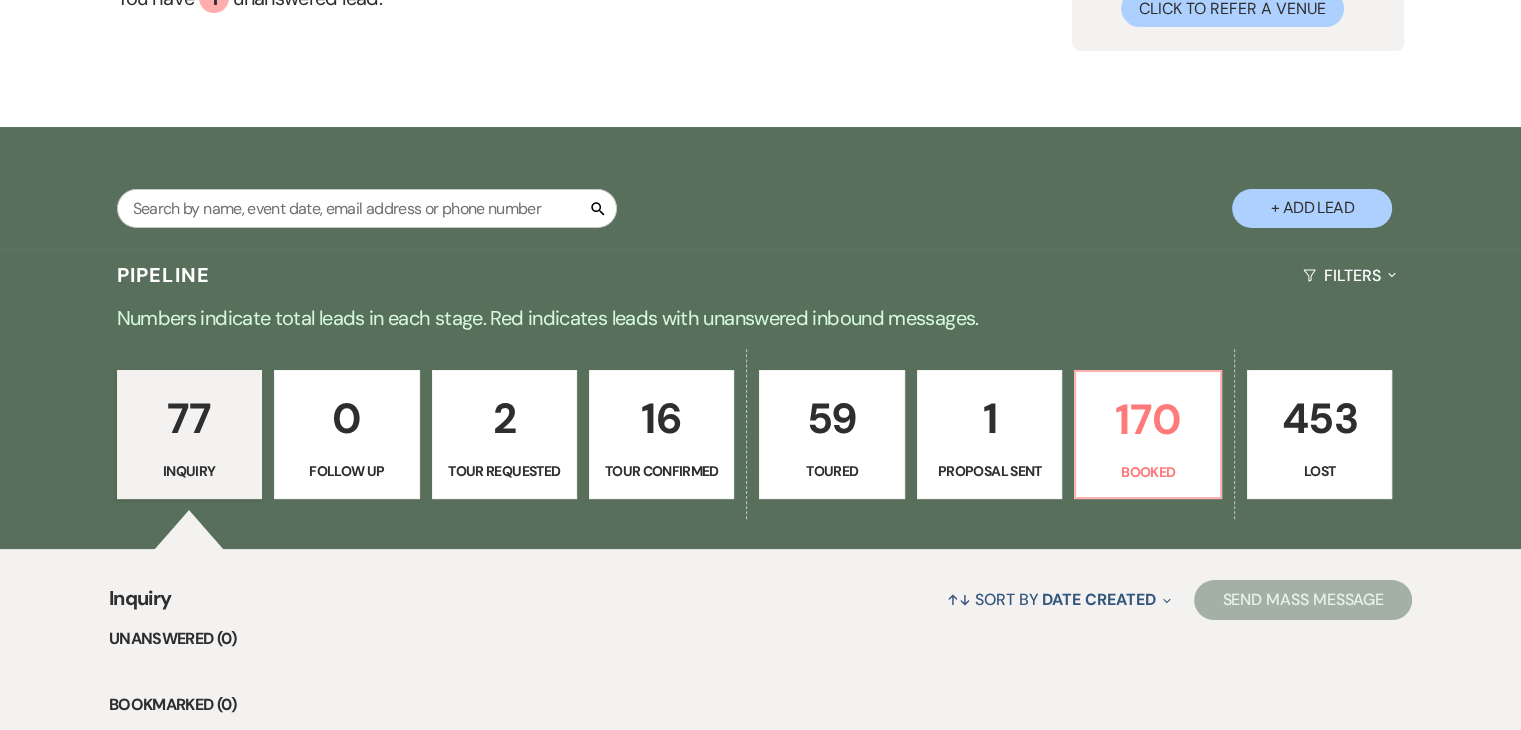 scroll, scrollTop: 246, scrollLeft: 0, axis: vertical 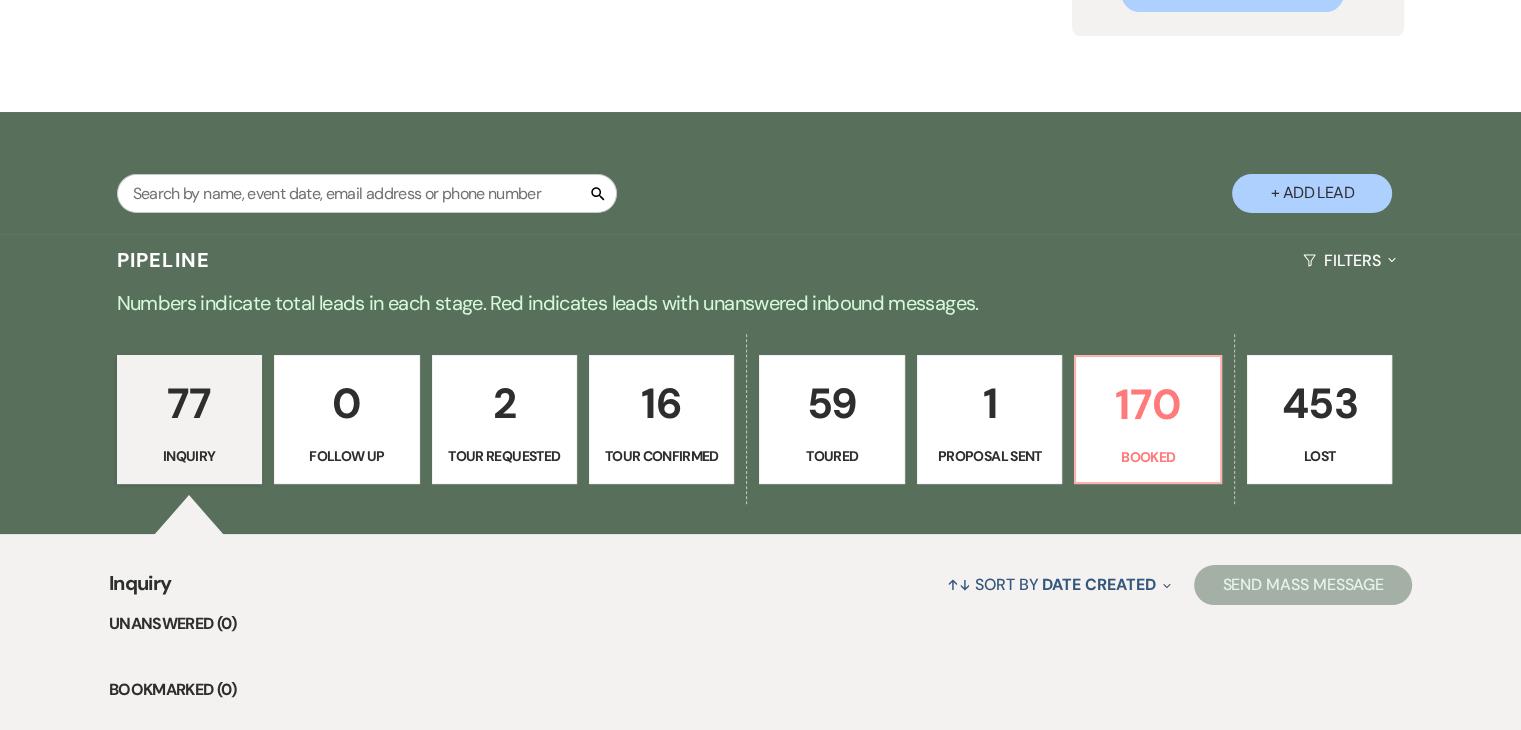 click on "Tour Confirmed" at bounding box center [661, 456] 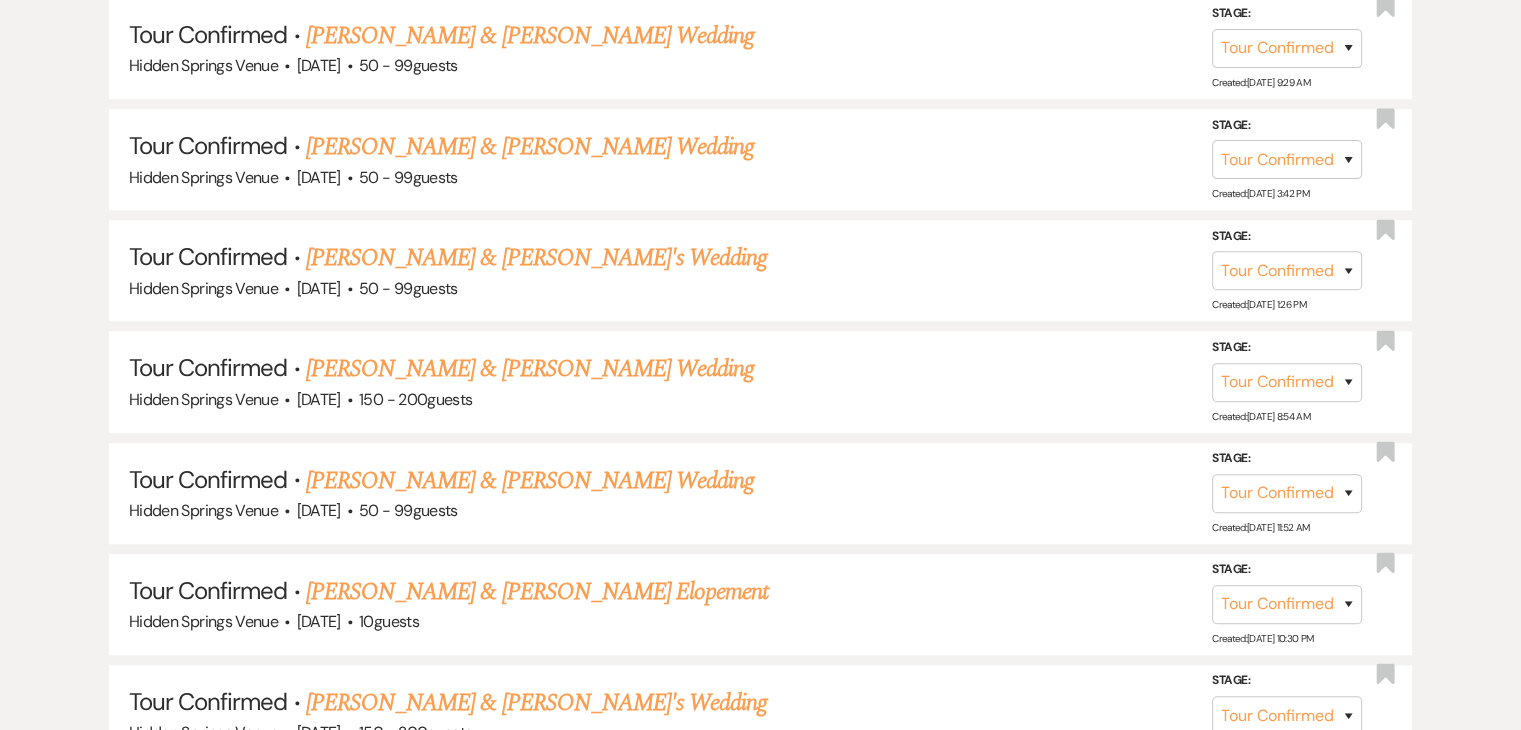 scroll, scrollTop: 1470, scrollLeft: 0, axis: vertical 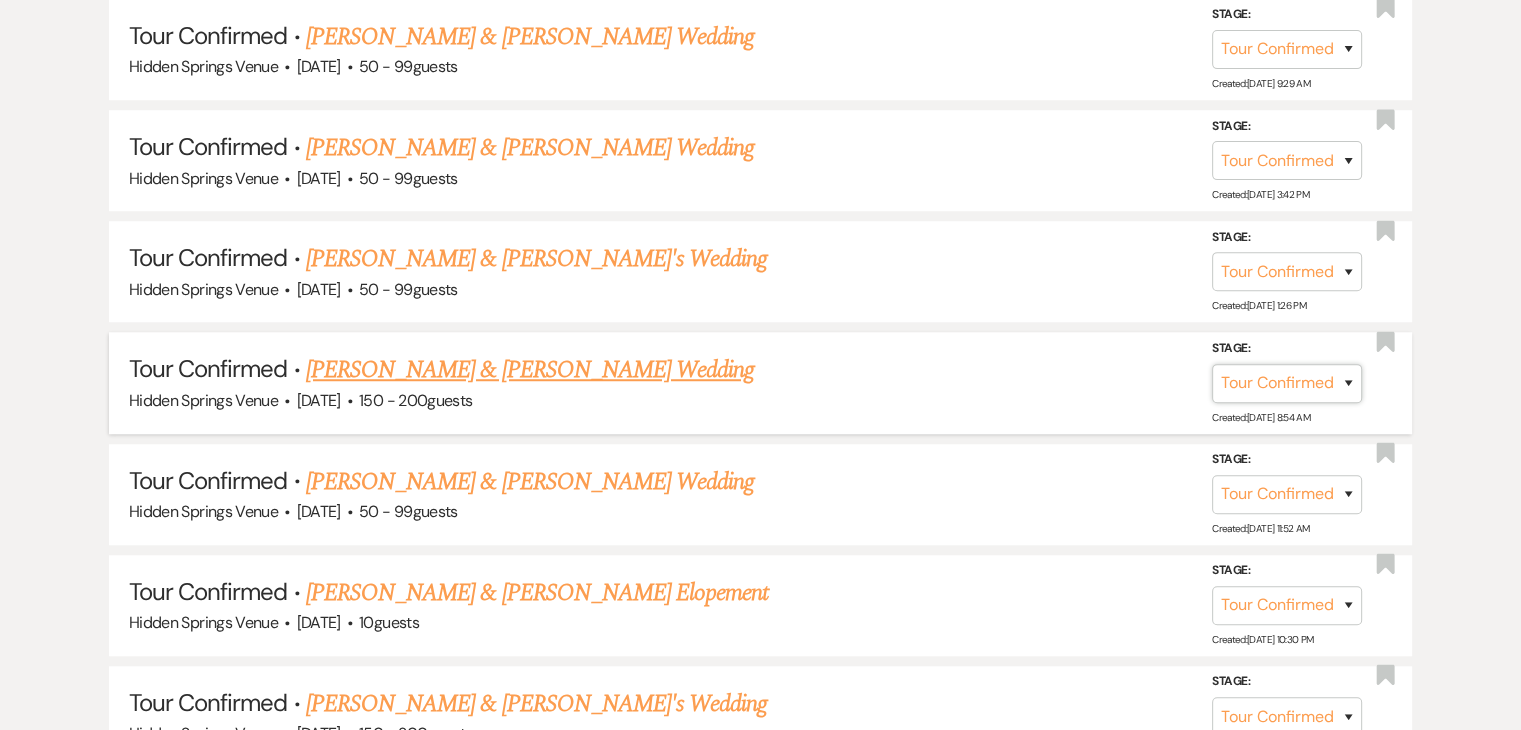 click on "Inquiry Follow Up Tour Requested Tour Confirmed Toured Proposal Sent Booked Lost" at bounding box center (1287, 382) 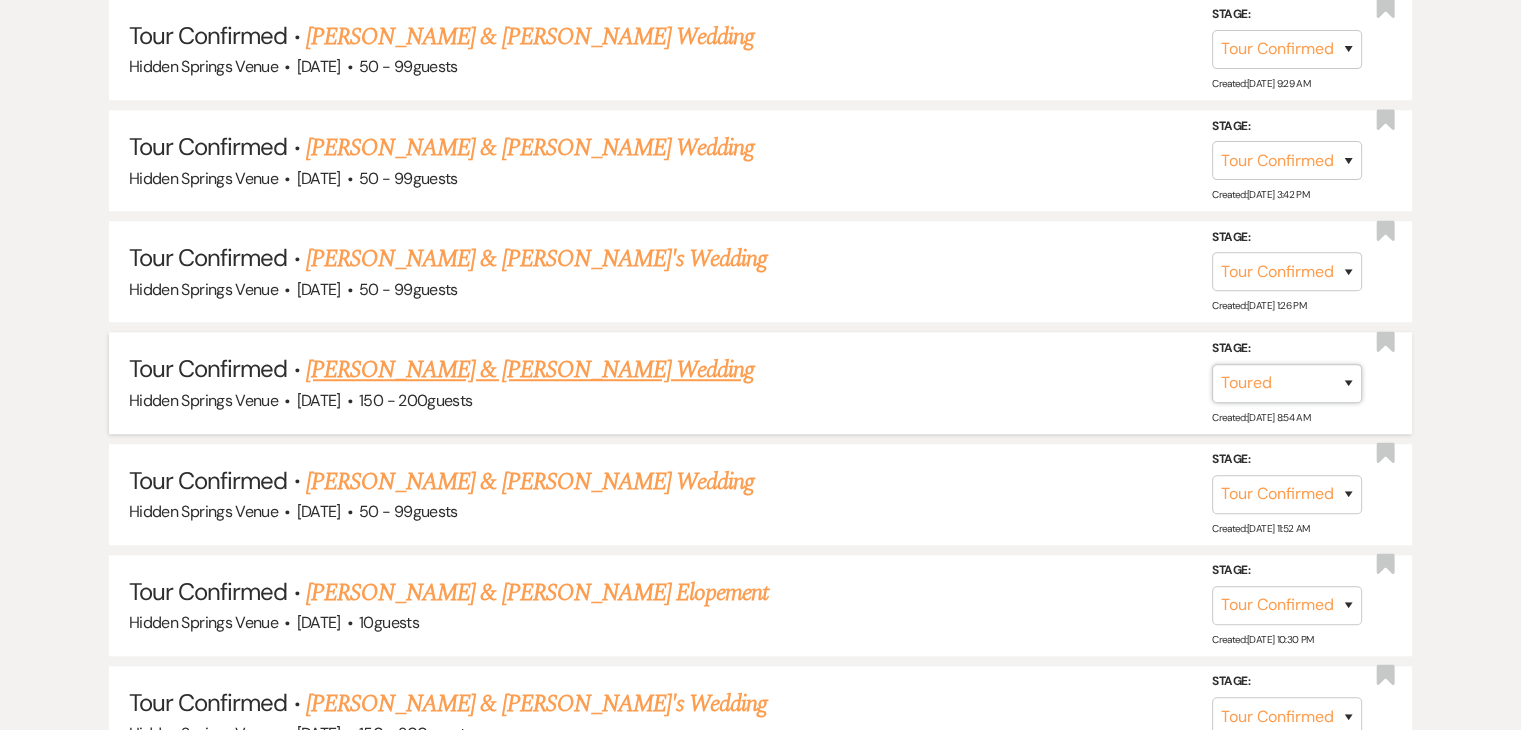 click on "Inquiry Follow Up Tour Requested Tour Confirmed Toured Proposal Sent Booked Lost" at bounding box center (1287, 382) 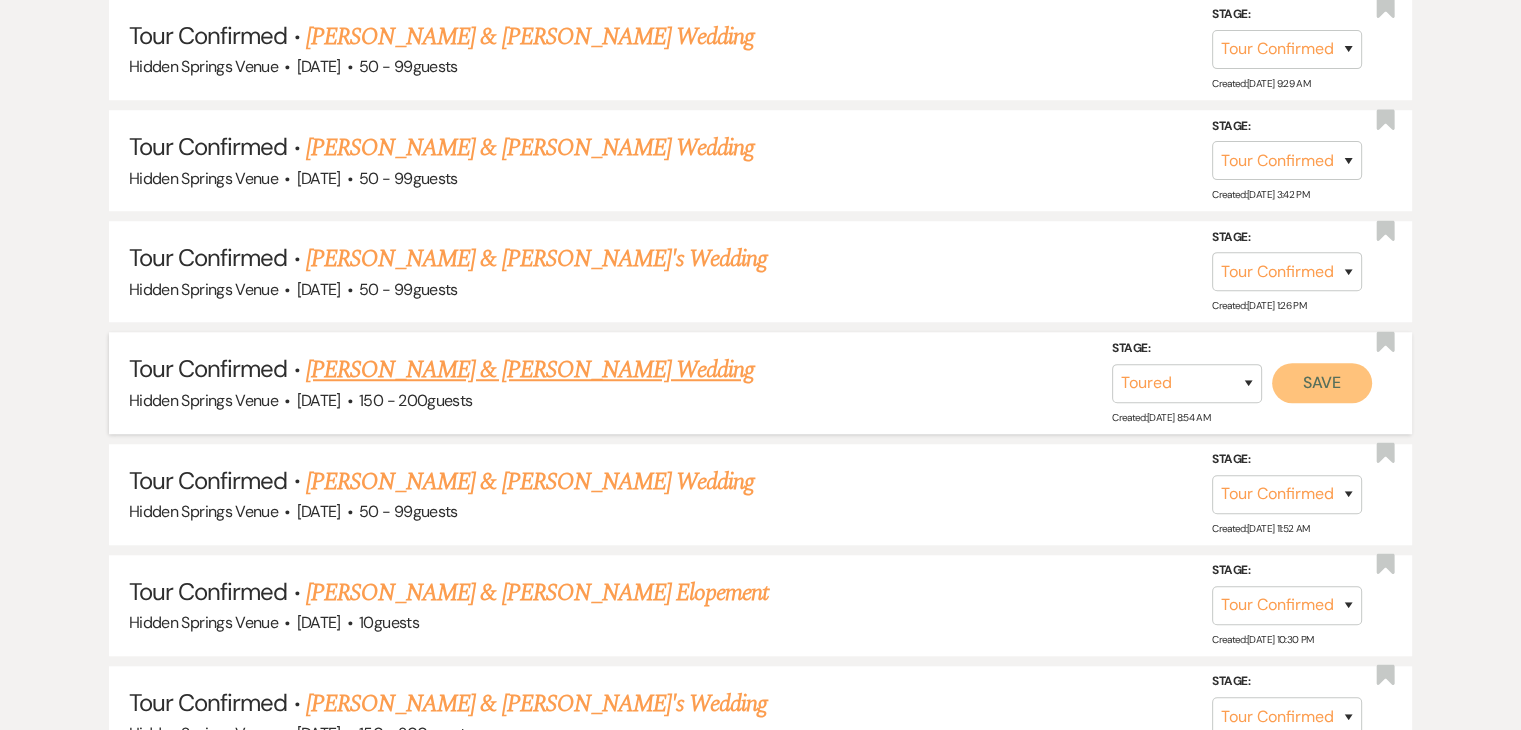 click on "Save" at bounding box center [1322, 382] 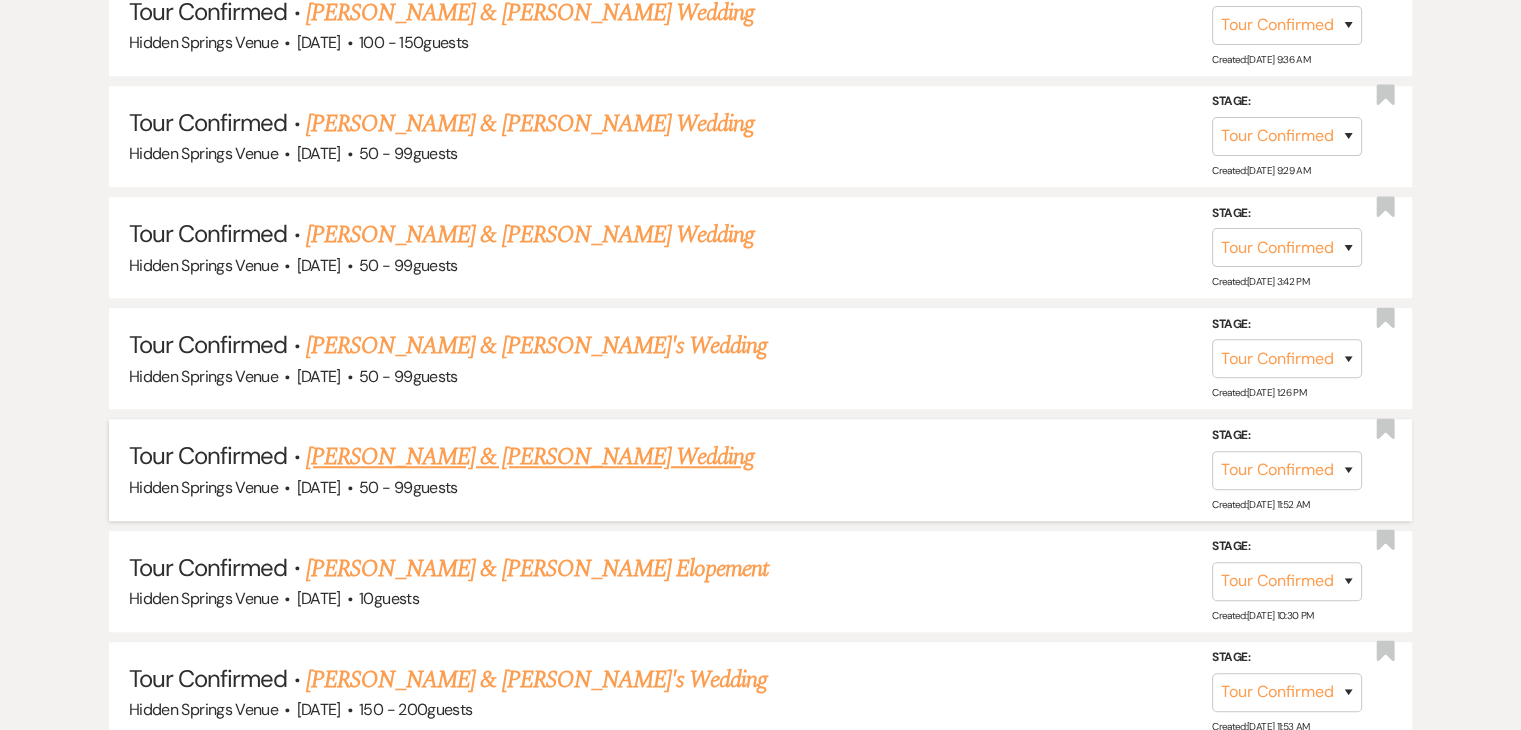 scroll, scrollTop: 1379, scrollLeft: 0, axis: vertical 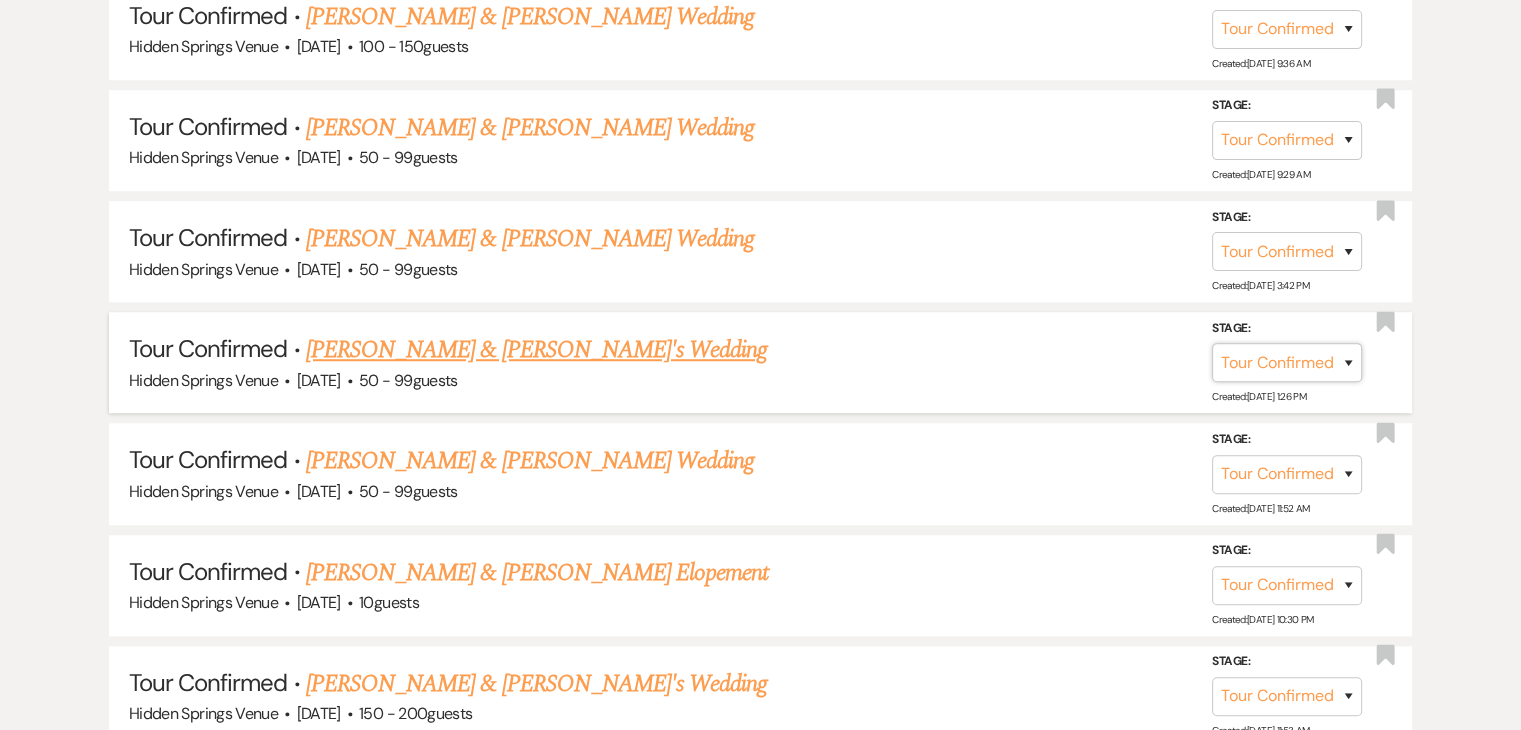 click on "Inquiry Follow Up Tour Requested Tour Confirmed Toured Proposal Sent Booked Lost" at bounding box center (1287, 362) 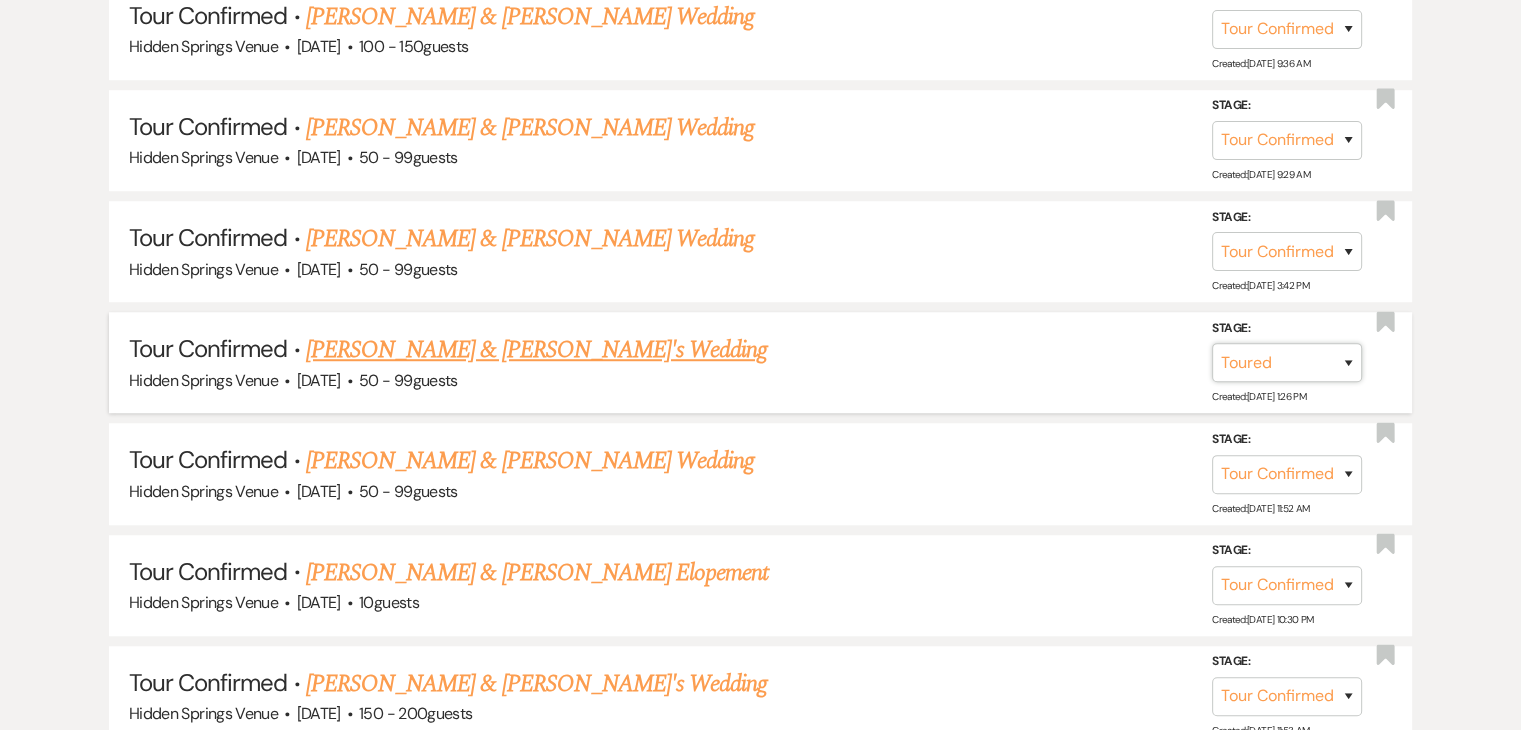 click on "Inquiry Follow Up Tour Requested Tour Confirmed Toured Proposal Sent Booked Lost" at bounding box center [1287, 362] 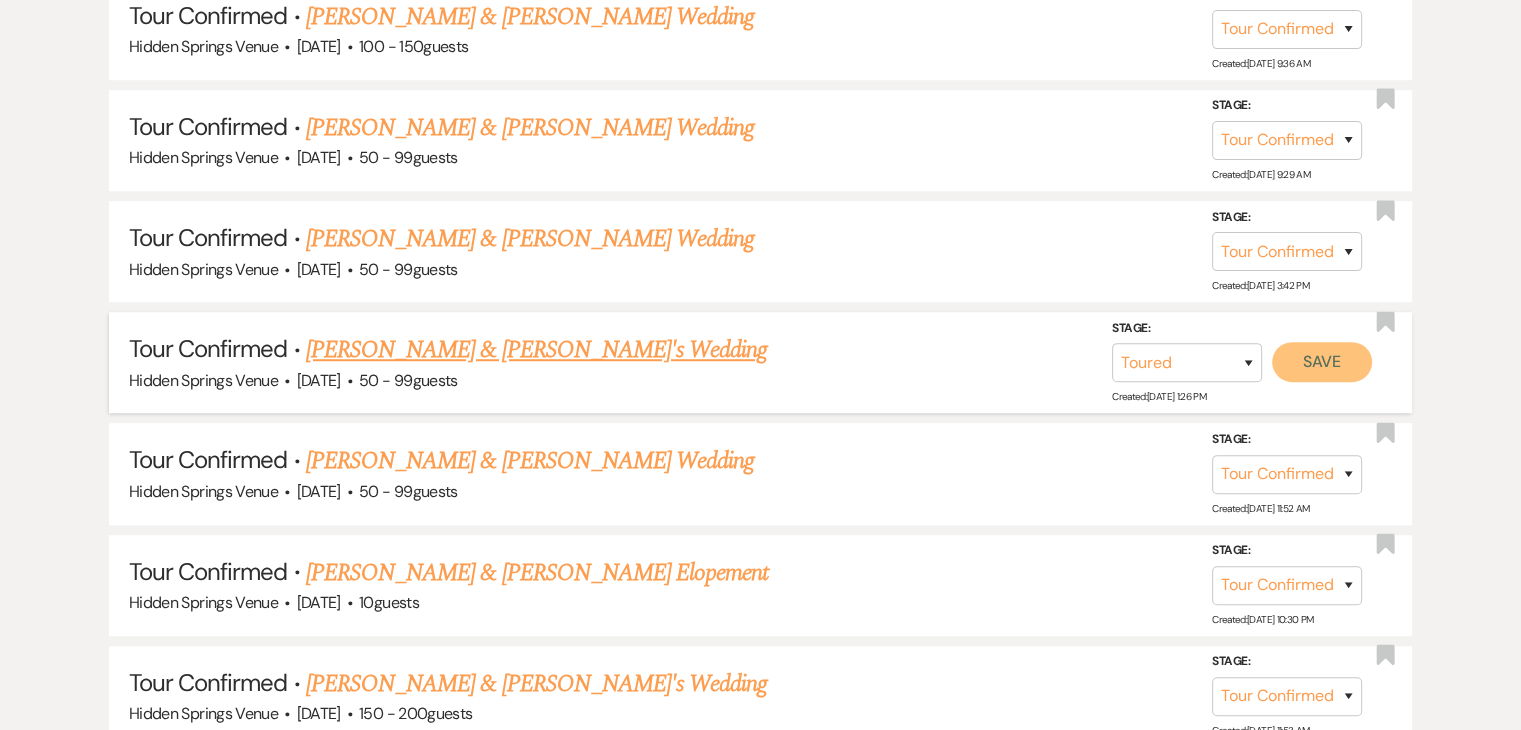 click on "Save" at bounding box center [1322, 362] 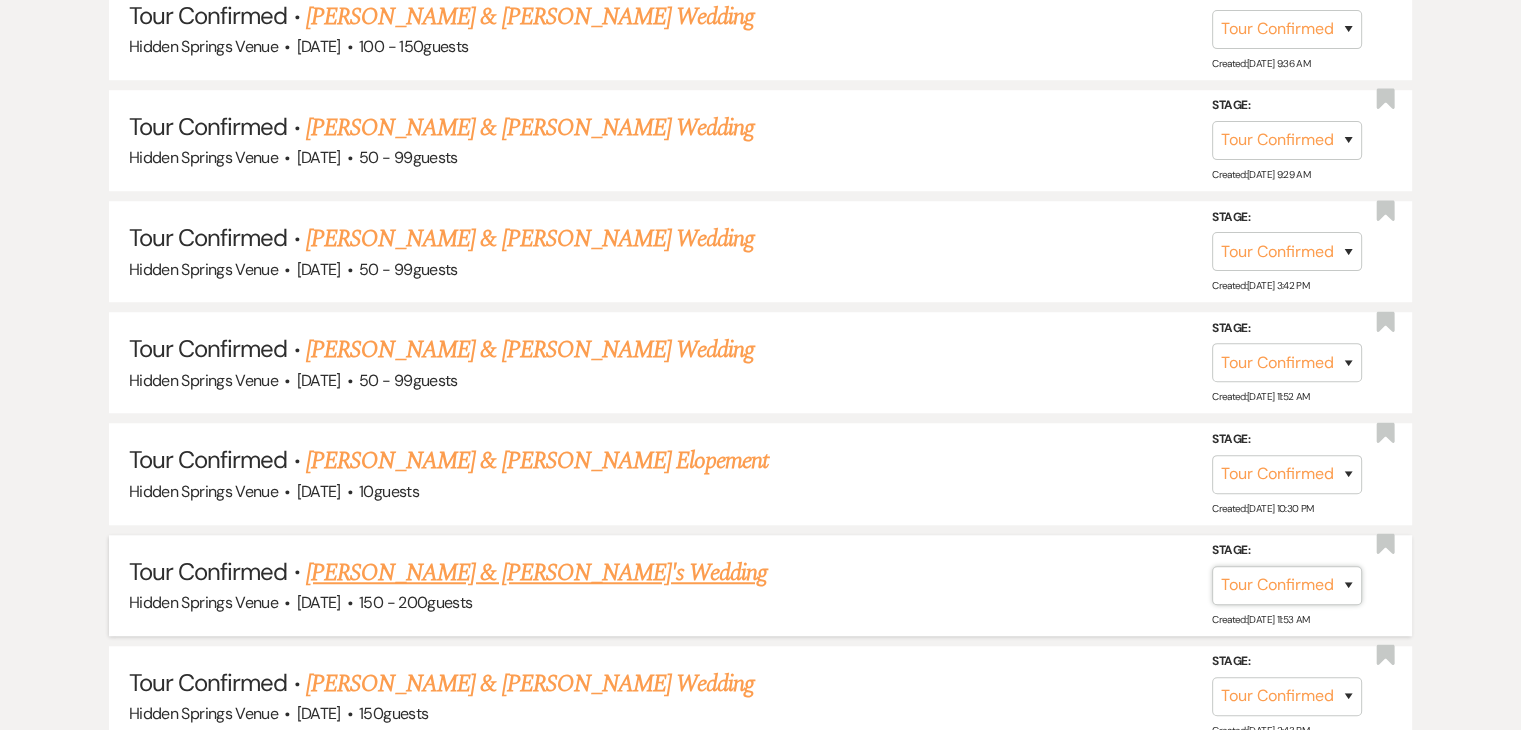click on "Inquiry Follow Up Tour Requested Tour Confirmed Toured Proposal Sent Booked Lost" at bounding box center [1287, 585] 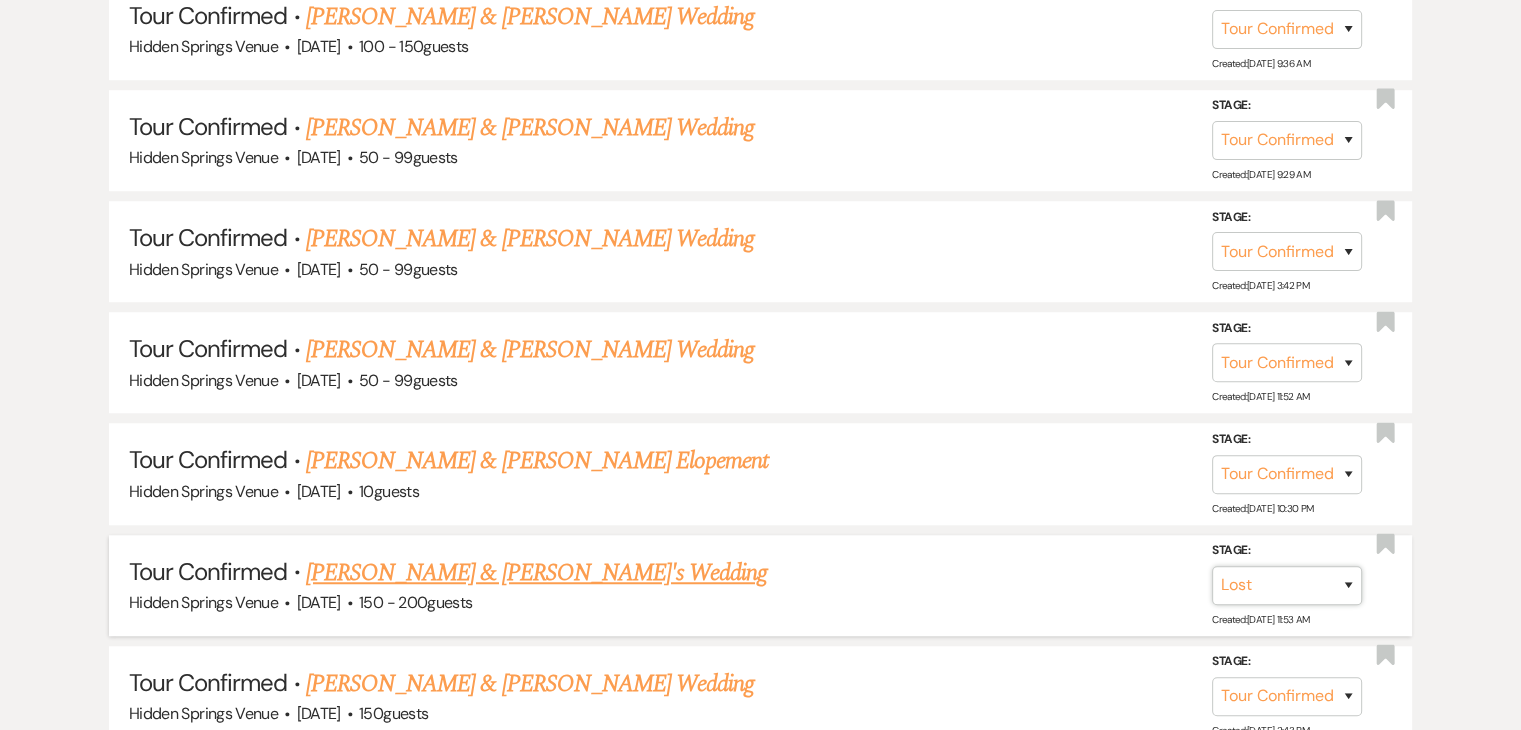 click on "Inquiry Follow Up Tour Requested Tour Confirmed Toured Proposal Sent Booked Lost" at bounding box center (1287, 585) 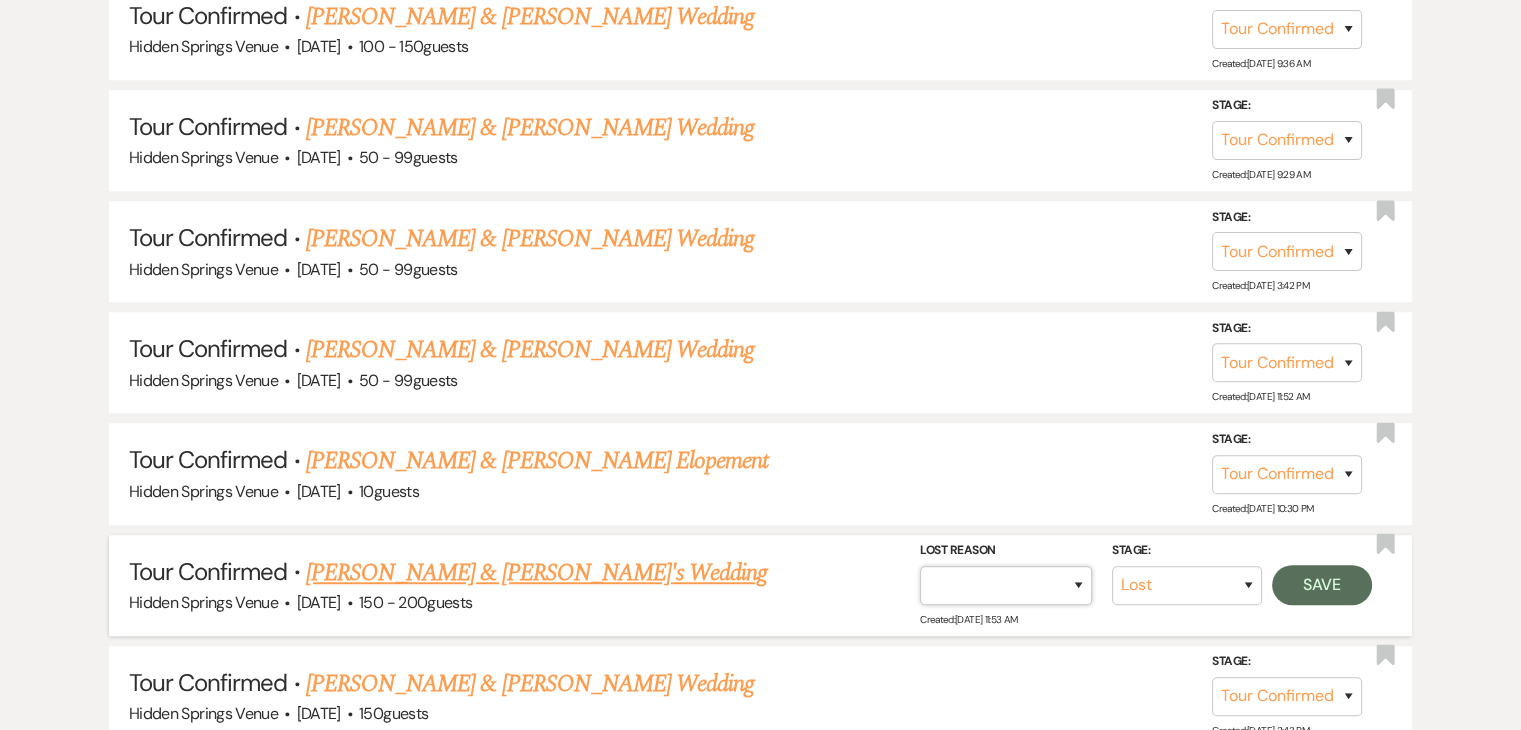 click on "Booked Elsewhere Budget Date Unavailable No Response Not a Good Match Capacity Cancelled Duplicate (hidden) Spam (hidden) Other (hidden) Other" at bounding box center (1006, 585) 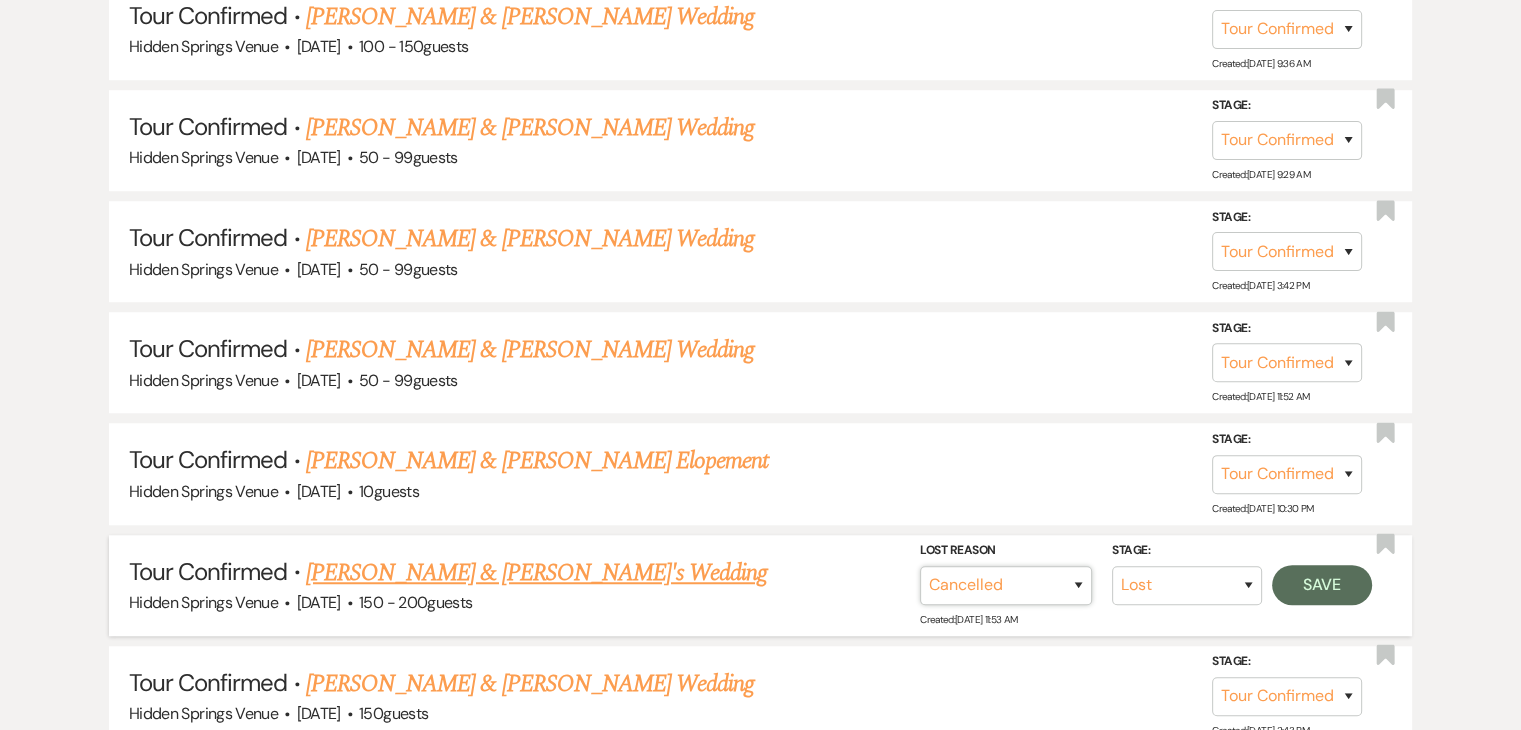 click on "Booked Elsewhere Budget Date Unavailable No Response Not a Good Match Capacity Cancelled Duplicate (hidden) Spam (hidden) Other (hidden) Other" at bounding box center (1006, 585) 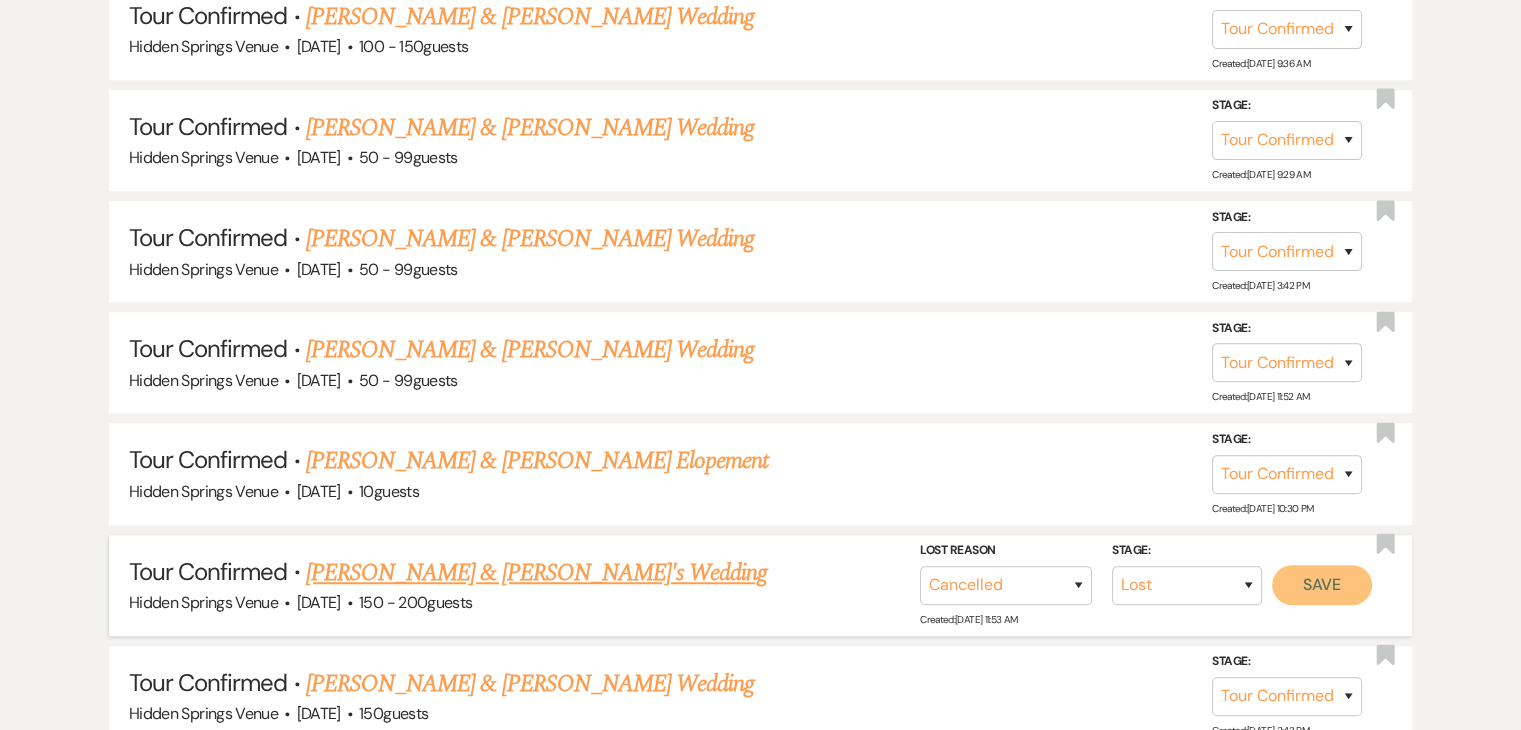 click on "Save" at bounding box center (1322, 585) 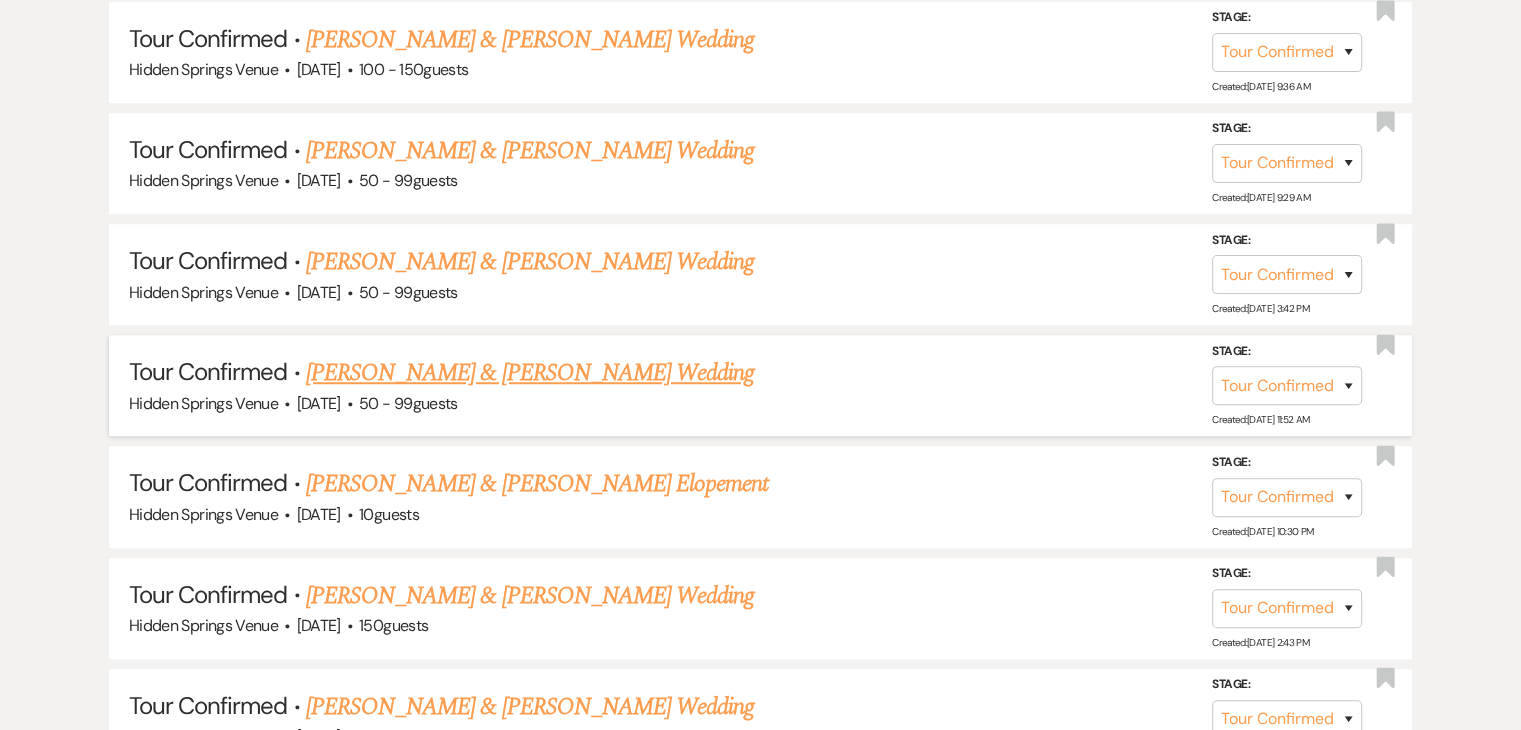 scroll, scrollTop: 1352, scrollLeft: 0, axis: vertical 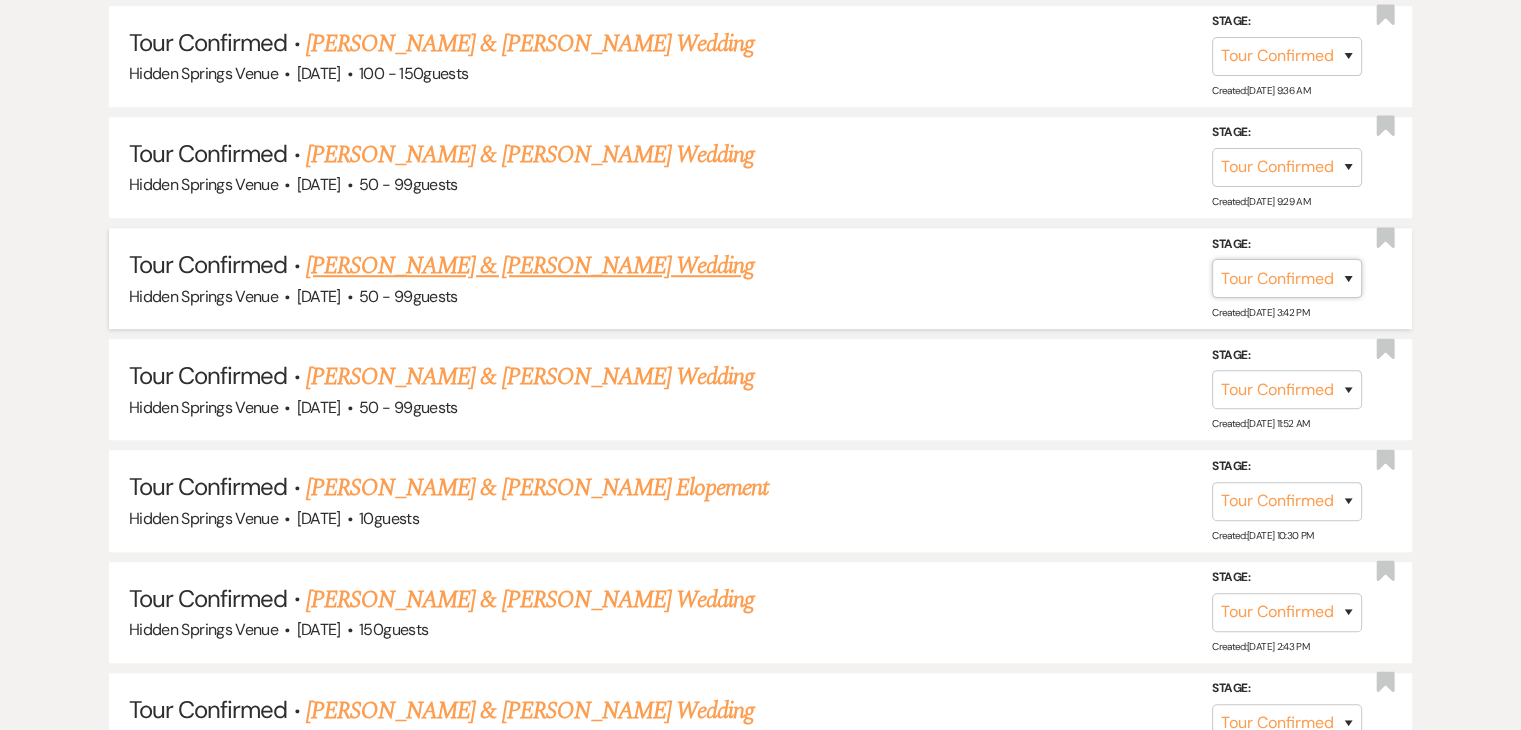 click on "Inquiry Follow Up Tour Requested Tour Confirmed Toured Proposal Sent Booked Lost" at bounding box center (1287, 278) 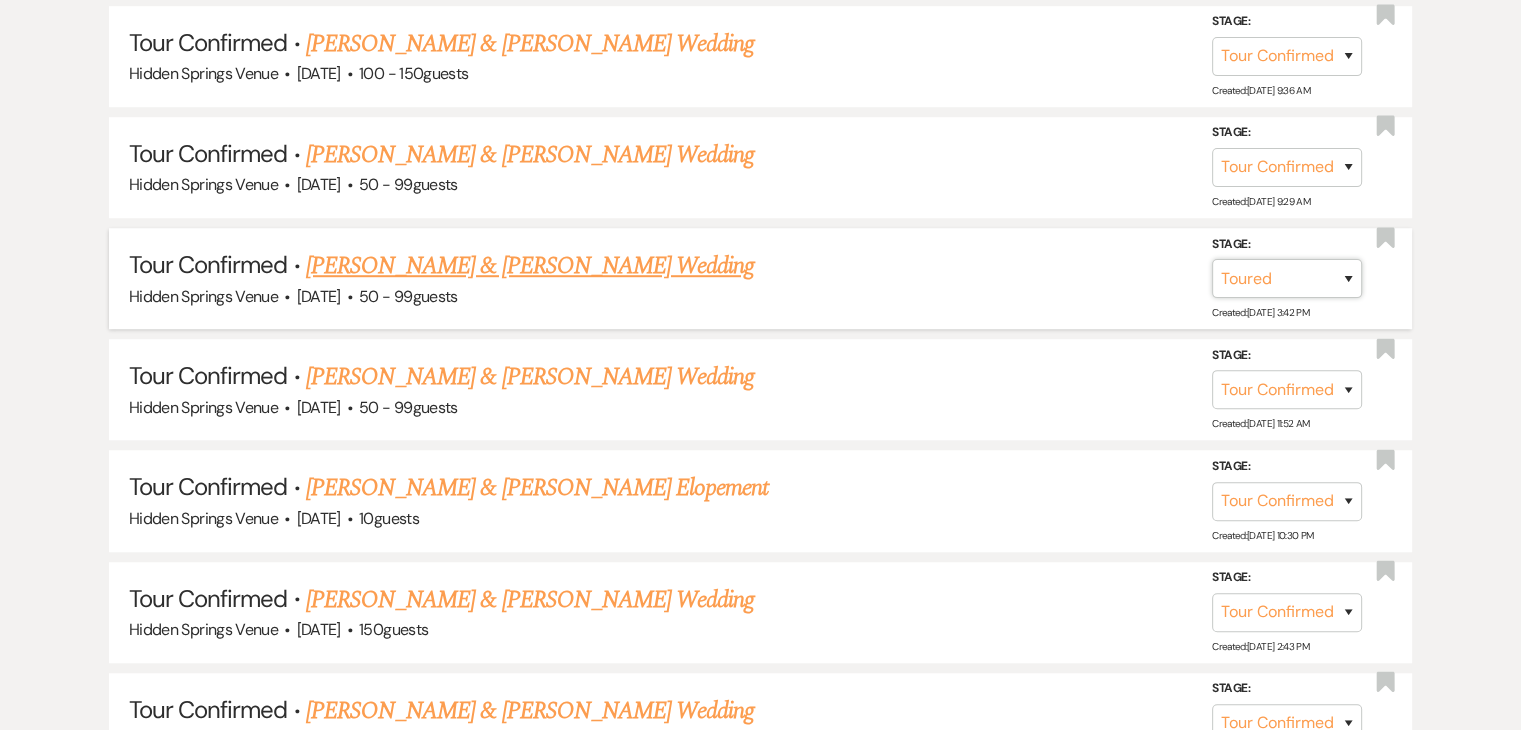 click on "Inquiry Follow Up Tour Requested Tour Confirmed Toured Proposal Sent Booked Lost" at bounding box center [1287, 278] 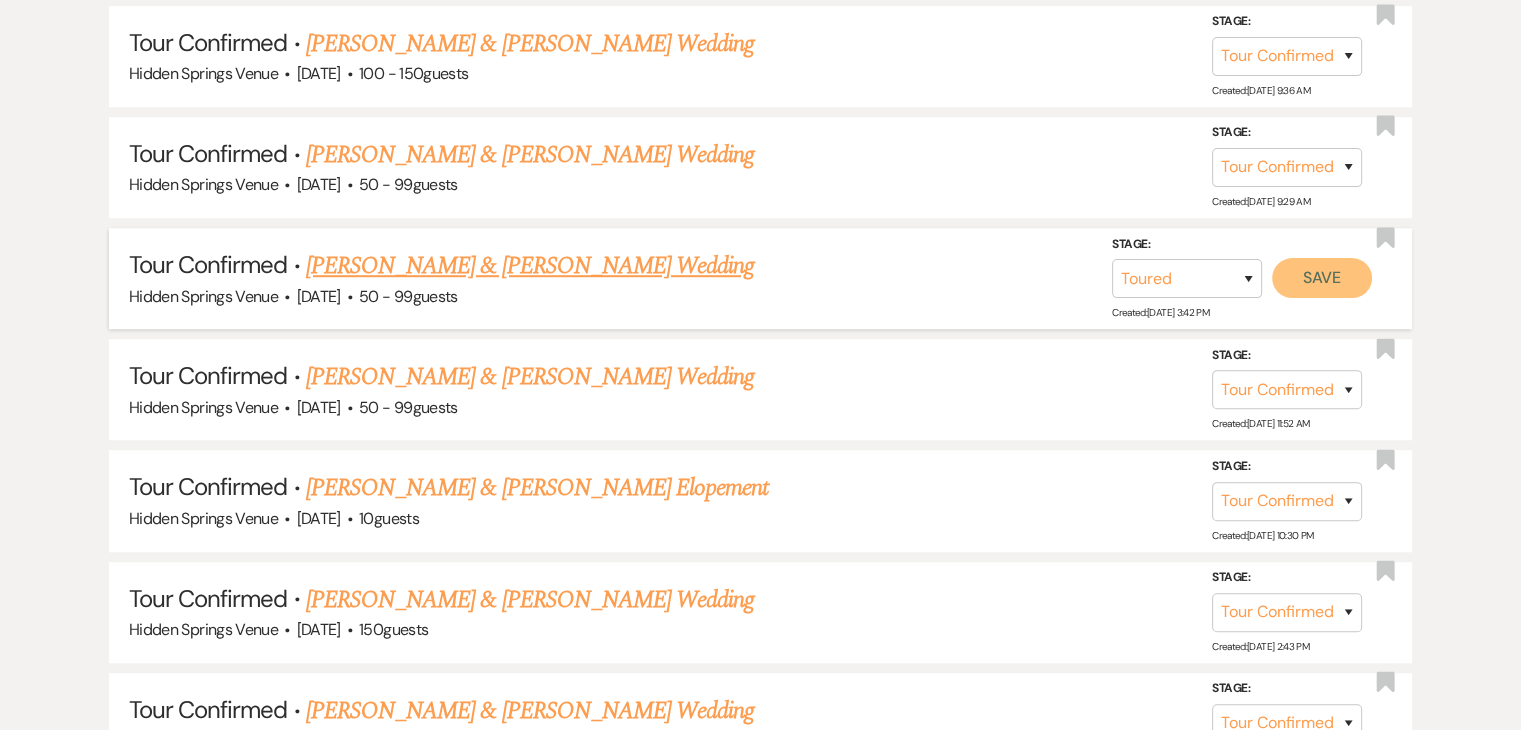 click on "Save" at bounding box center (1322, 278) 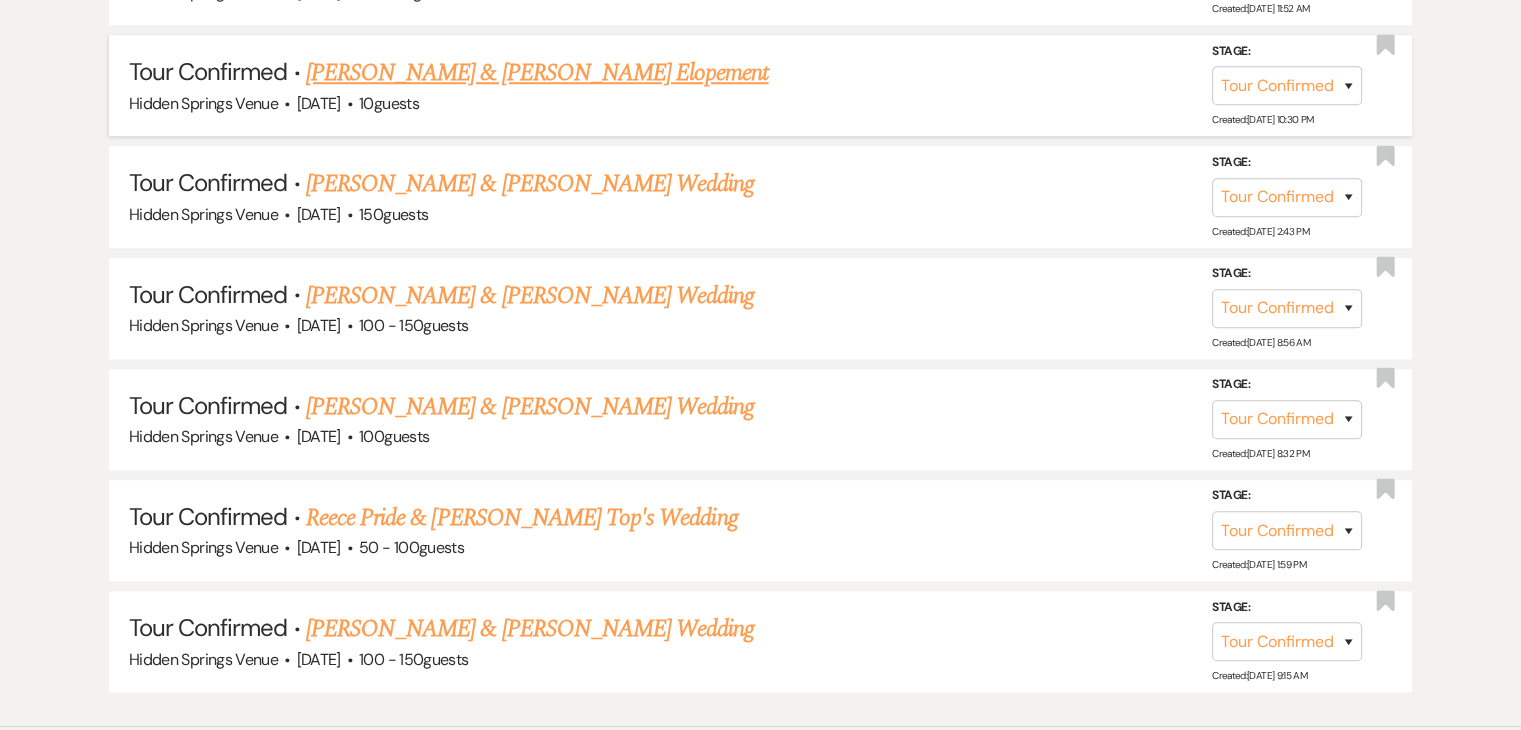 scroll, scrollTop: 1655, scrollLeft: 0, axis: vertical 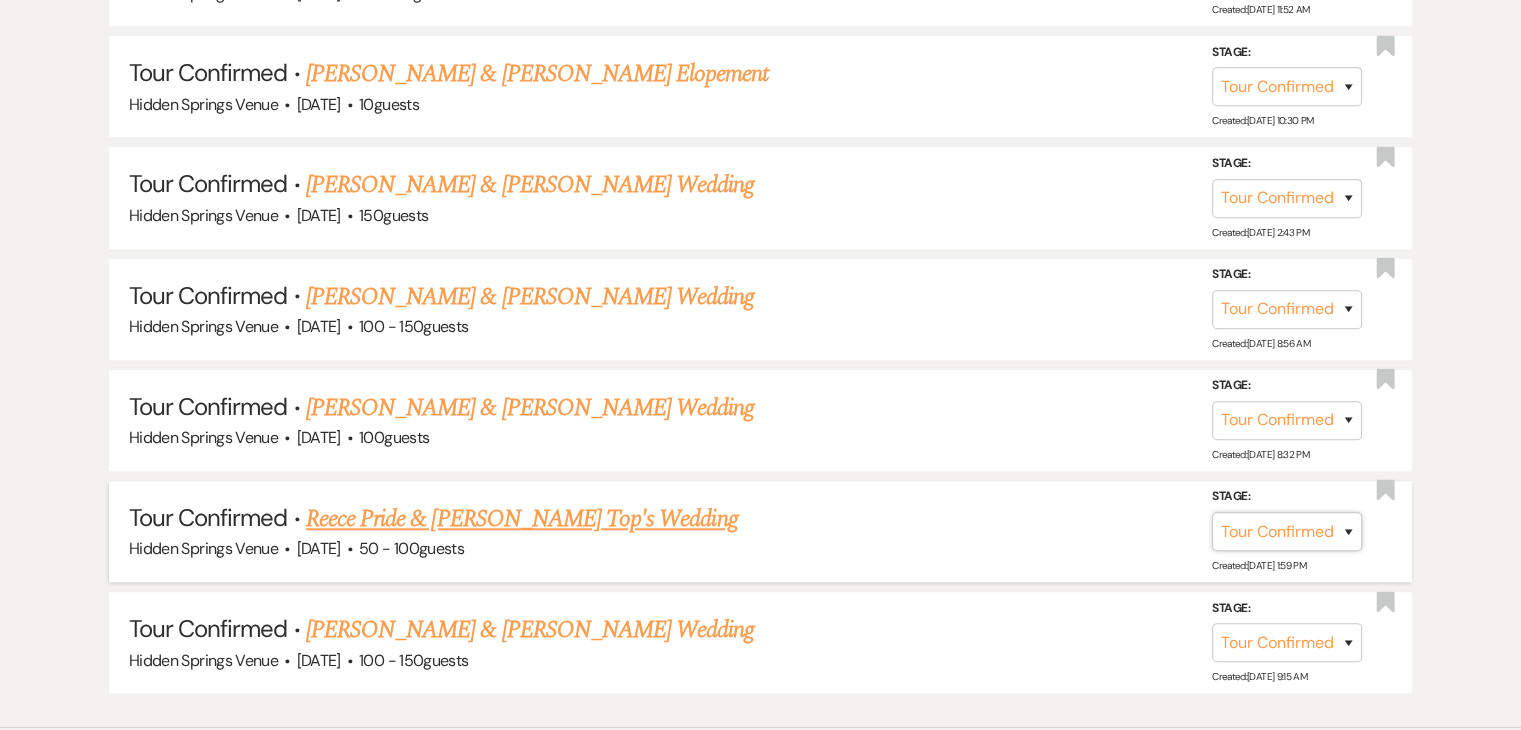 click on "Inquiry Follow Up Tour Requested Tour Confirmed Toured Proposal Sent Booked Lost" at bounding box center (1287, 531) 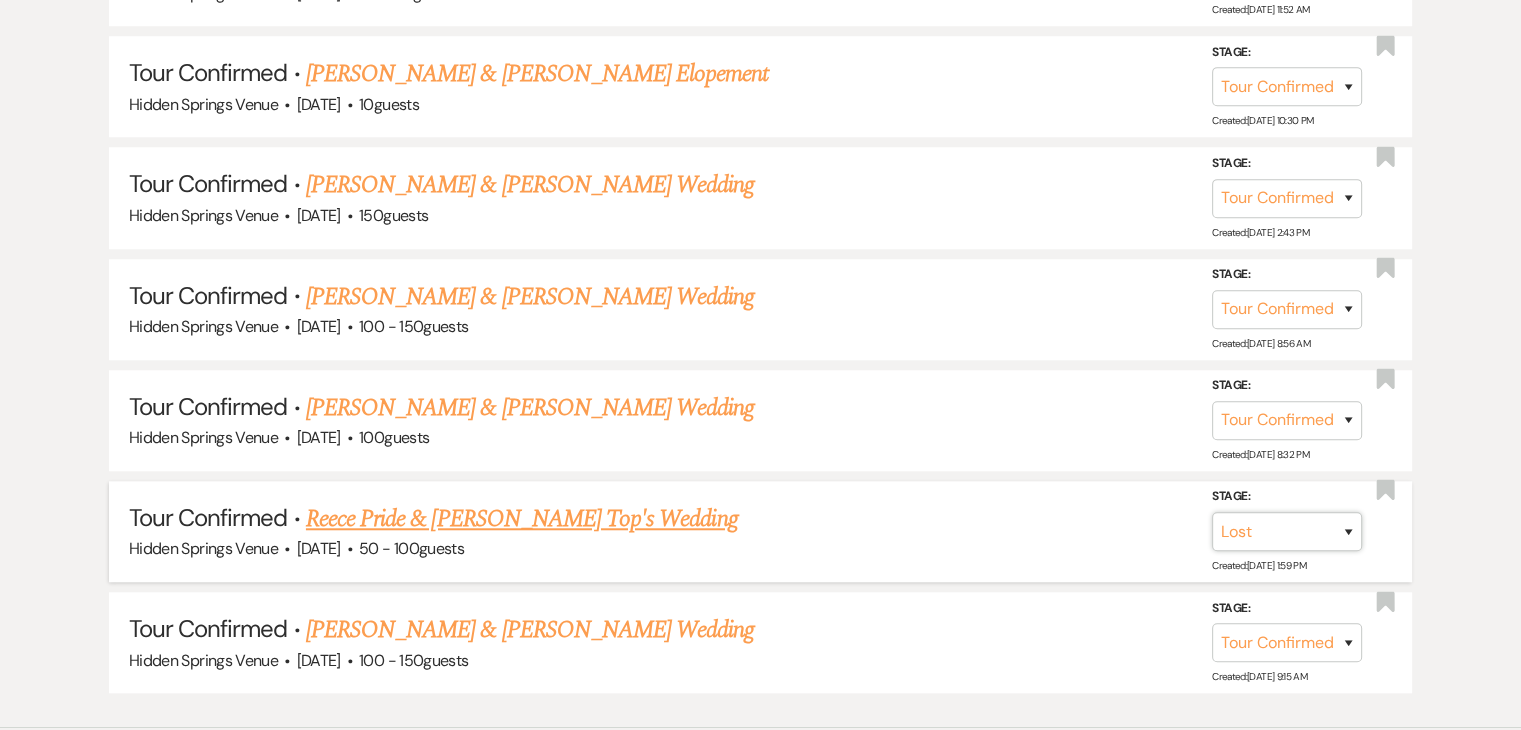 click on "Inquiry Follow Up Tour Requested Tour Confirmed Toured Proposal Sent Booked Lost" at bounding box center [1287, 531] 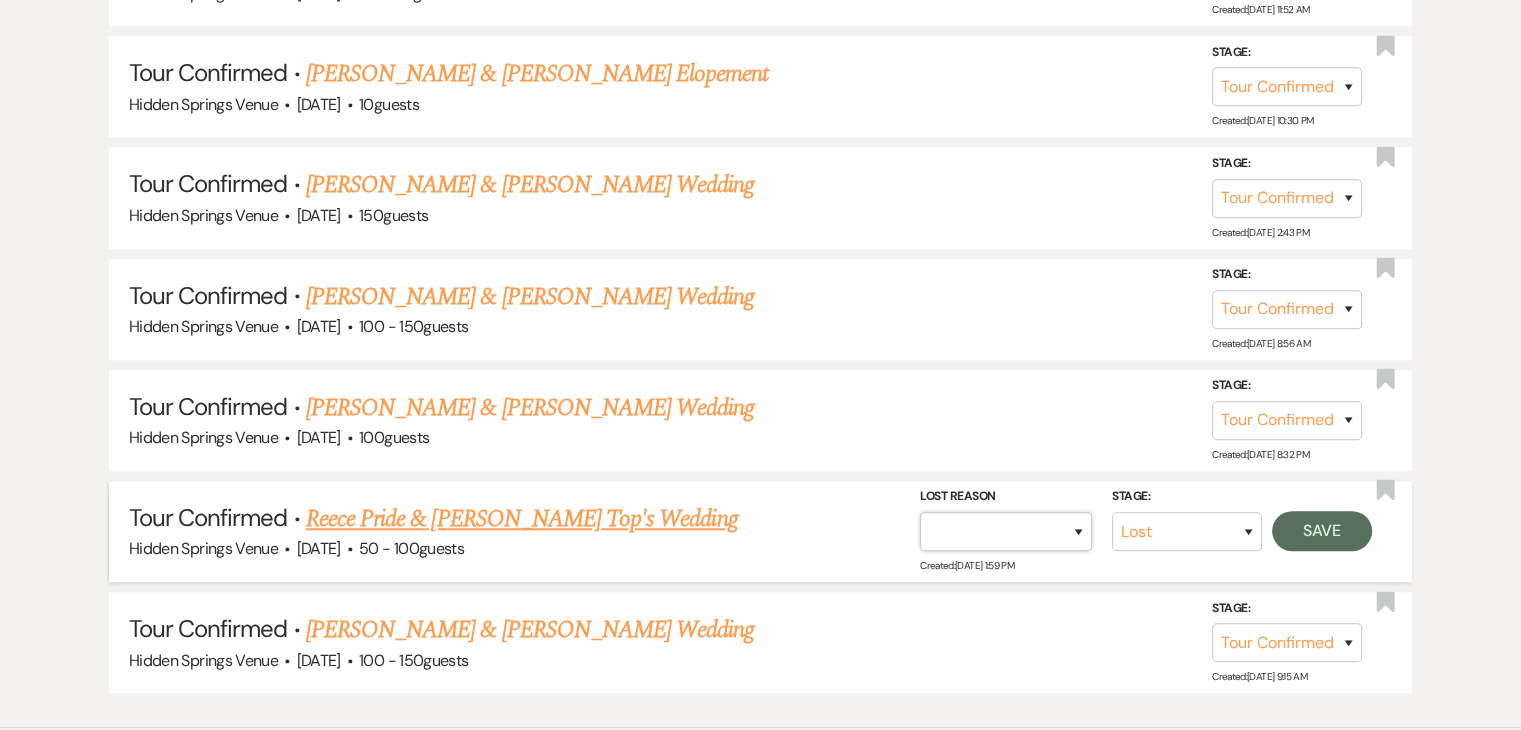 click on "Booked Elsewhere Budget Date Unavailable No Response Not a Good Match Capacity Cancelled Duplicate (hidden) Spam (hidden) Other (hidden) Other" at bounding box center [1006, 531] 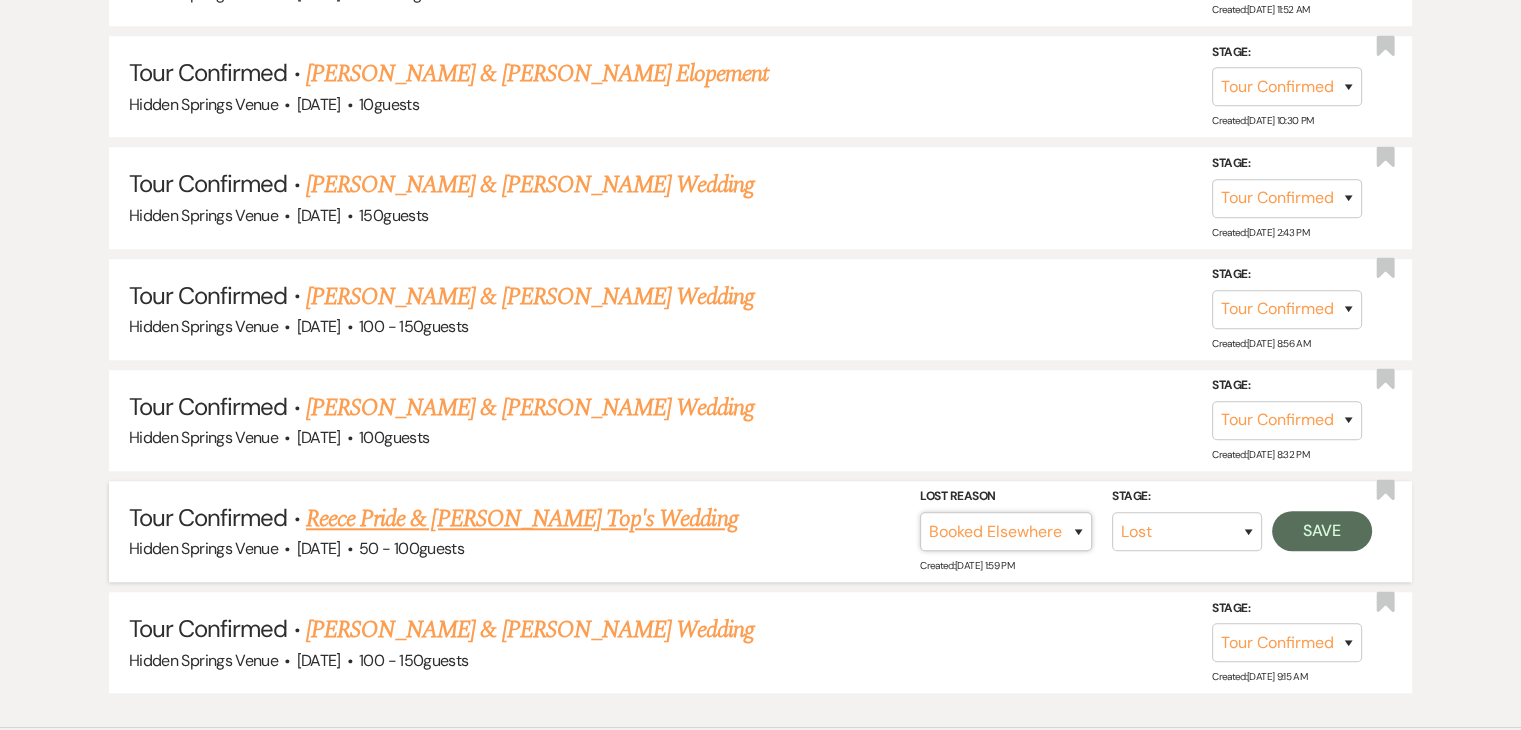 click on "Booked Elsewhere Budget Date Unavailable No Response Not a Good Match Capacity Cancelled Duplicate (hidden) Spam (hidden) Other (hidden) Other" at bounding box center [1006, 531] 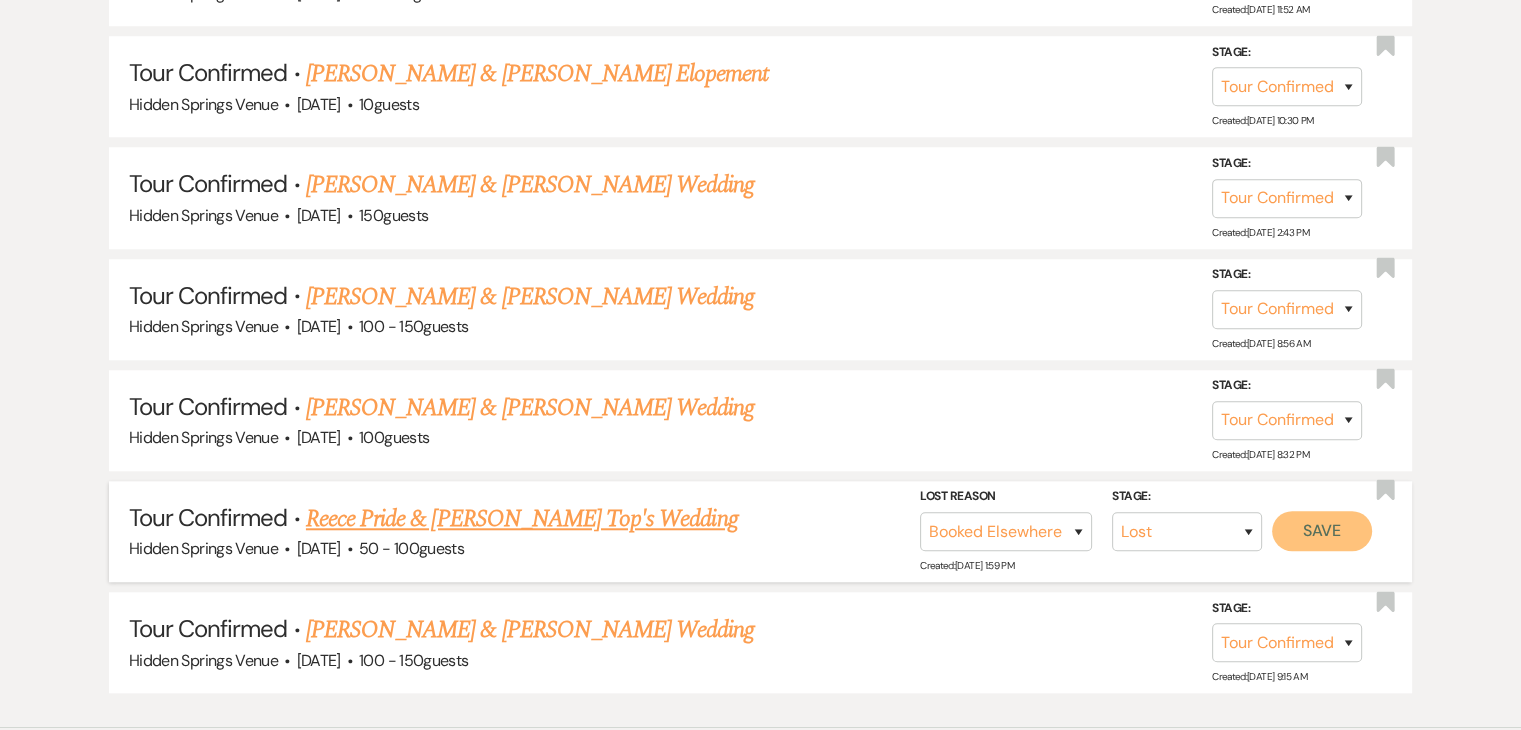 click on "Save" at bounding box center (1322, 531) 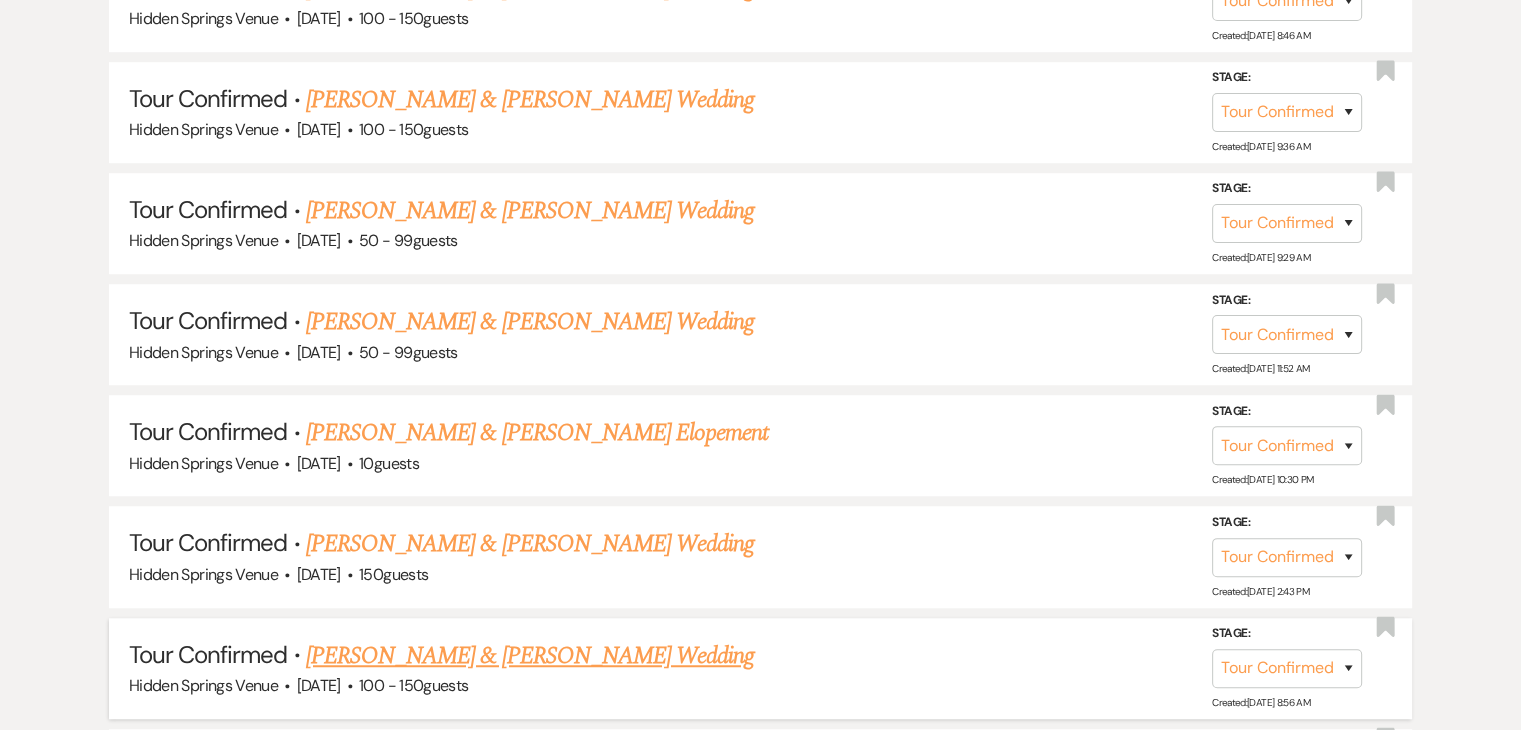 scroll, scrollTop: 1275, scrollLeft: 0, axis: vertical 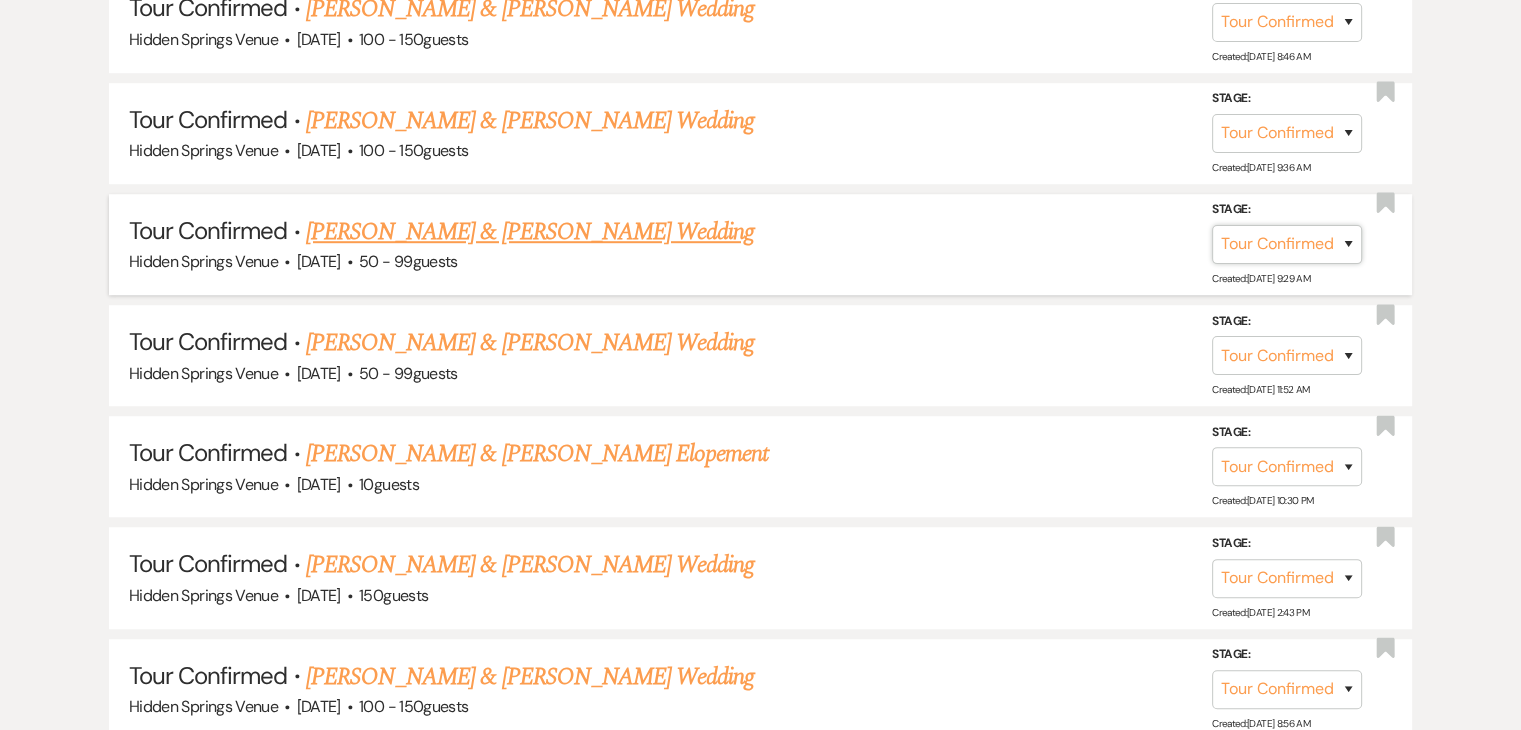 click on "Inquiry Follow Up Tour Requested Tour Confirmed Toured Proposal Sent Booked Lost" at bounding box center [1287, 244] 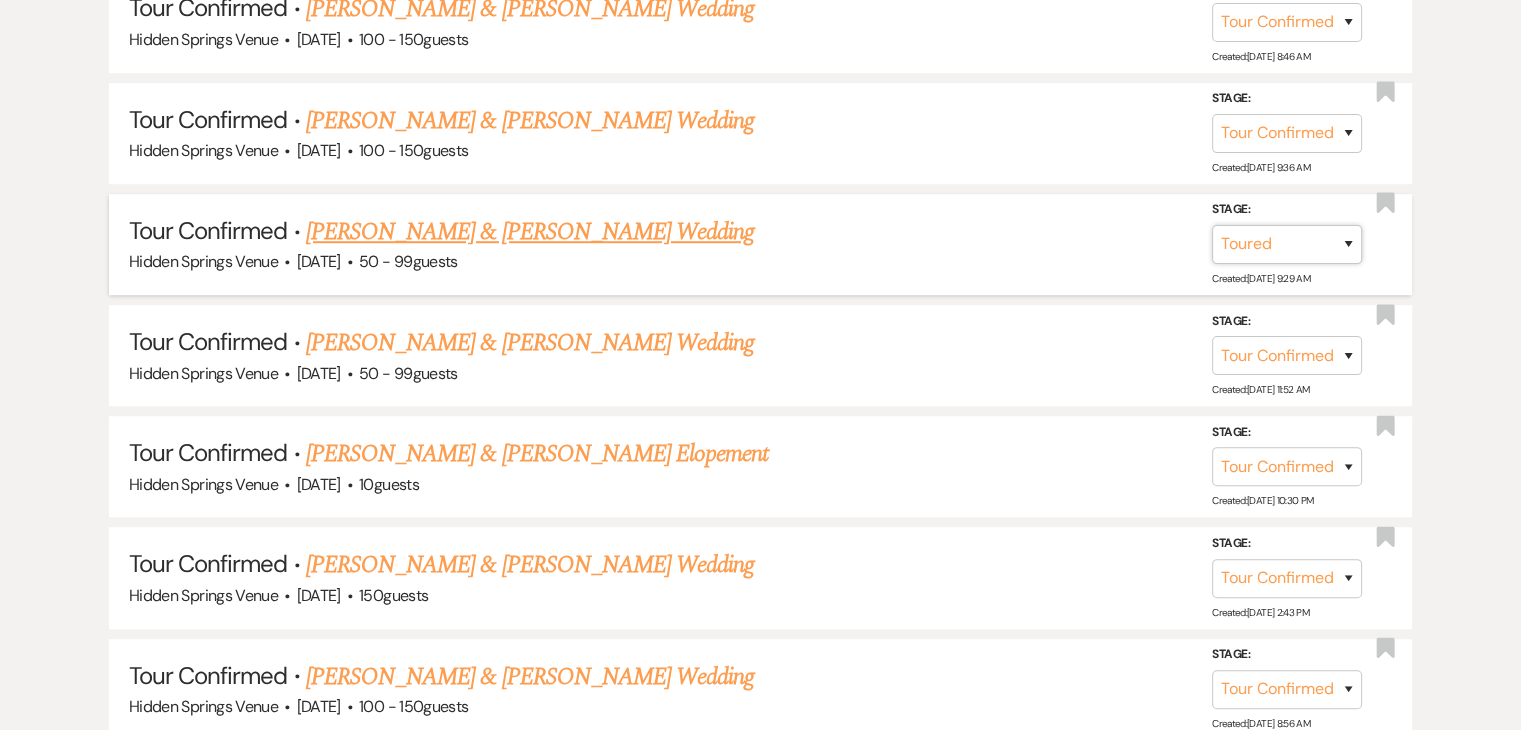 click on "Inquiry Follow Up Tour Requested Tour Confirmed Toured Proposal Sent Booked Lost" at bounding box center [1287, 244] 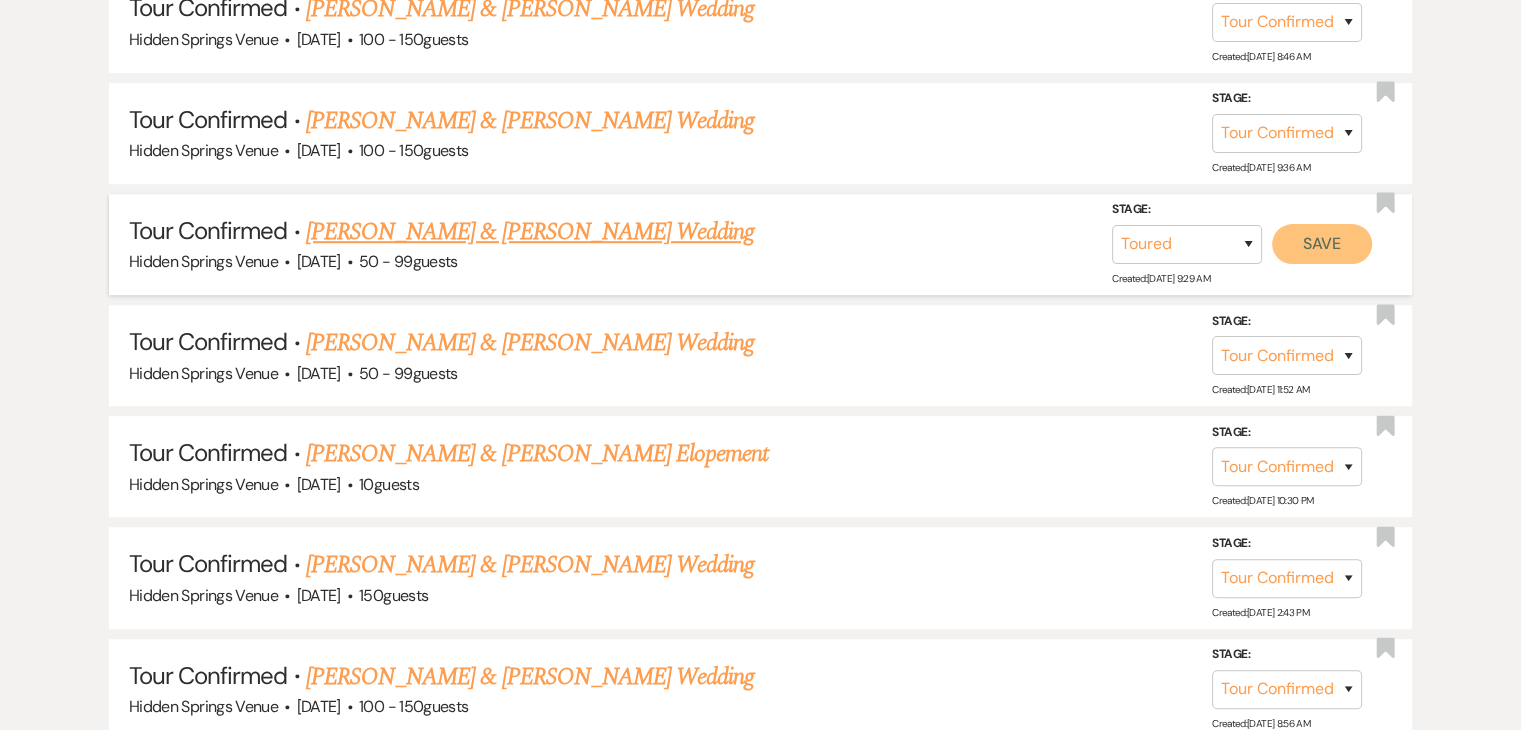click on "Save" at bounding box center (1322, 244) 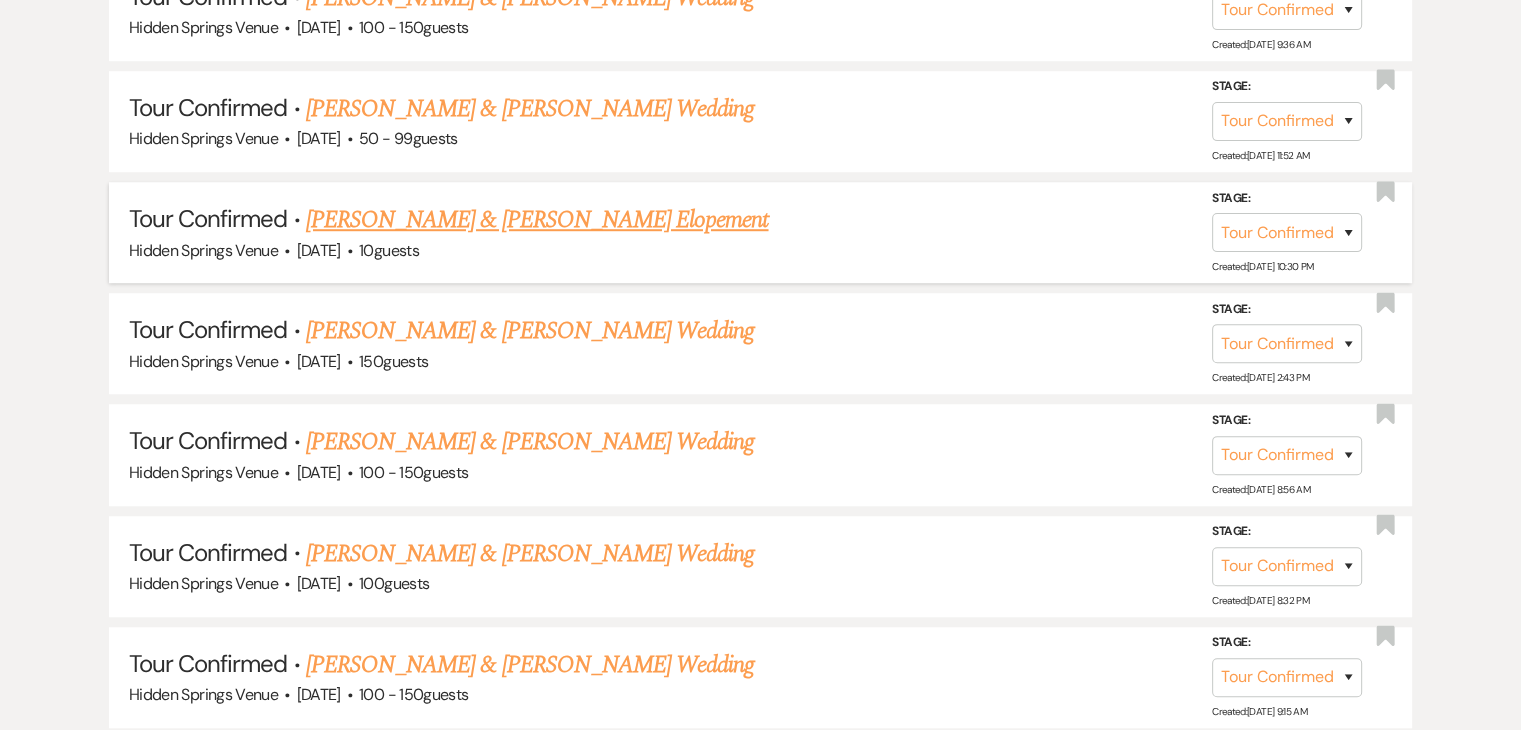scroll, scrollTop: 1396, scrollLeft: 0, axis: vertical 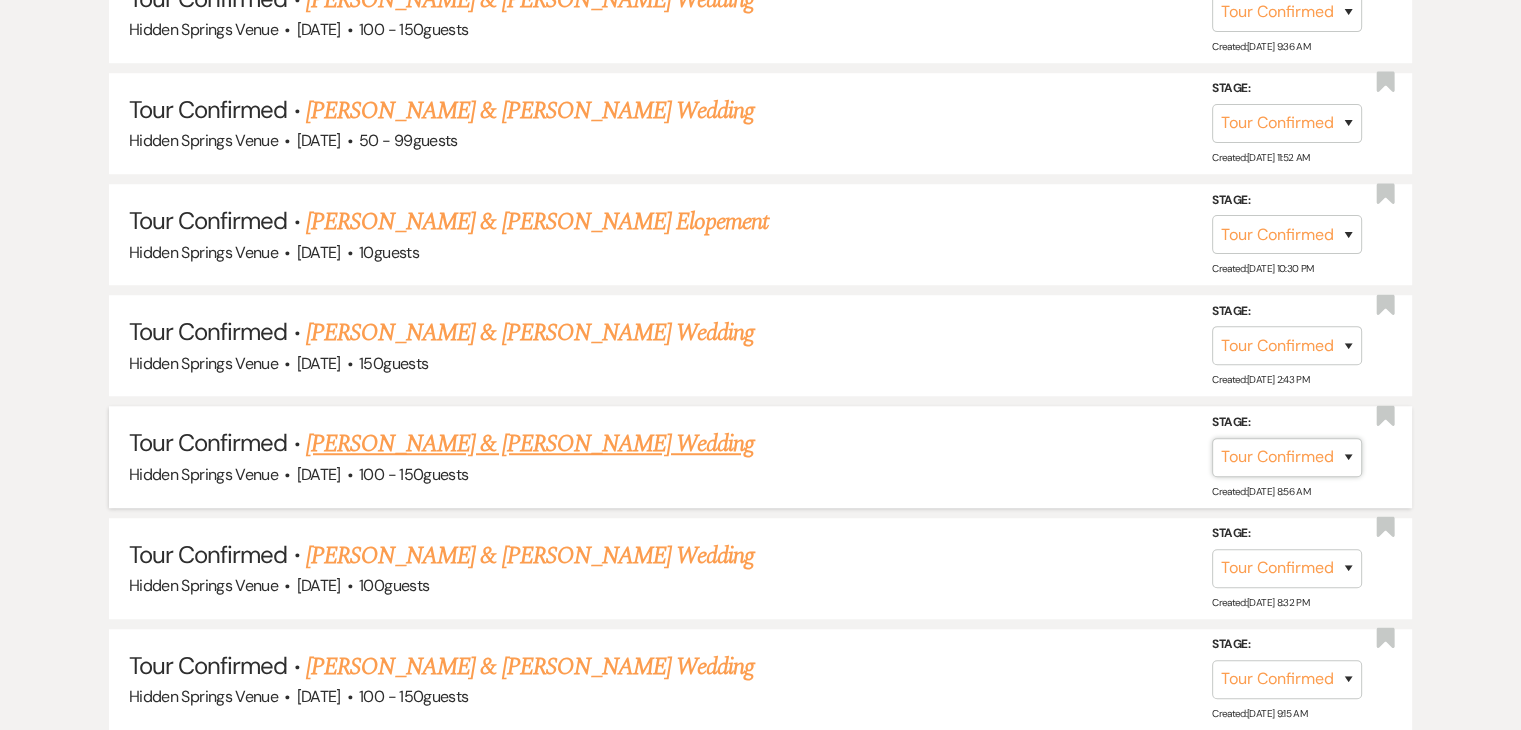 click on "Inquiry Follow Up Tour Requested Tour Confirmed Toured Proposal Sent Booked Lost" at bounding box center (1287, 456) 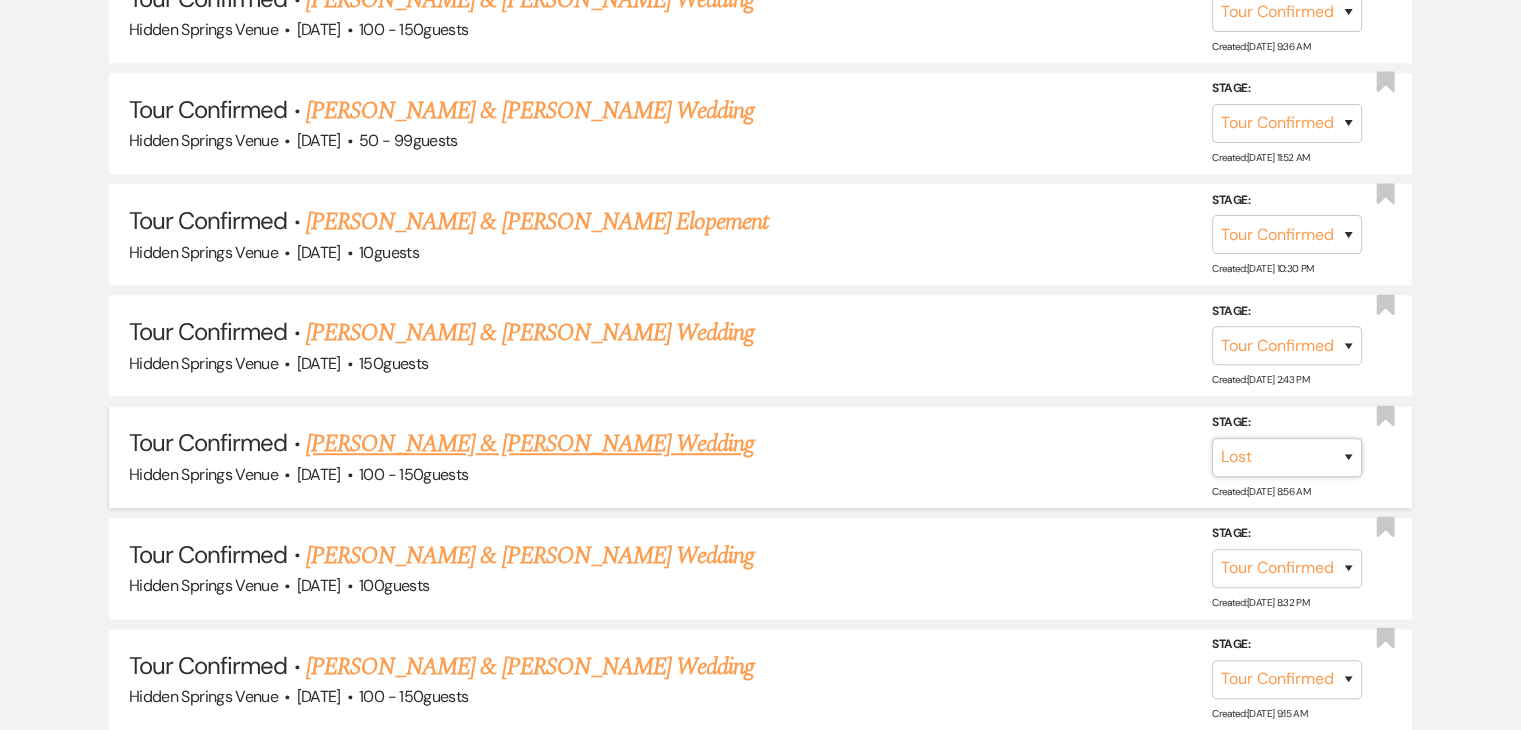click on "Inquiry Follow Up Tour Requested Tour Confirmed Toured Proposal Sent Booked Lost" at bounding box center [1287, 456] 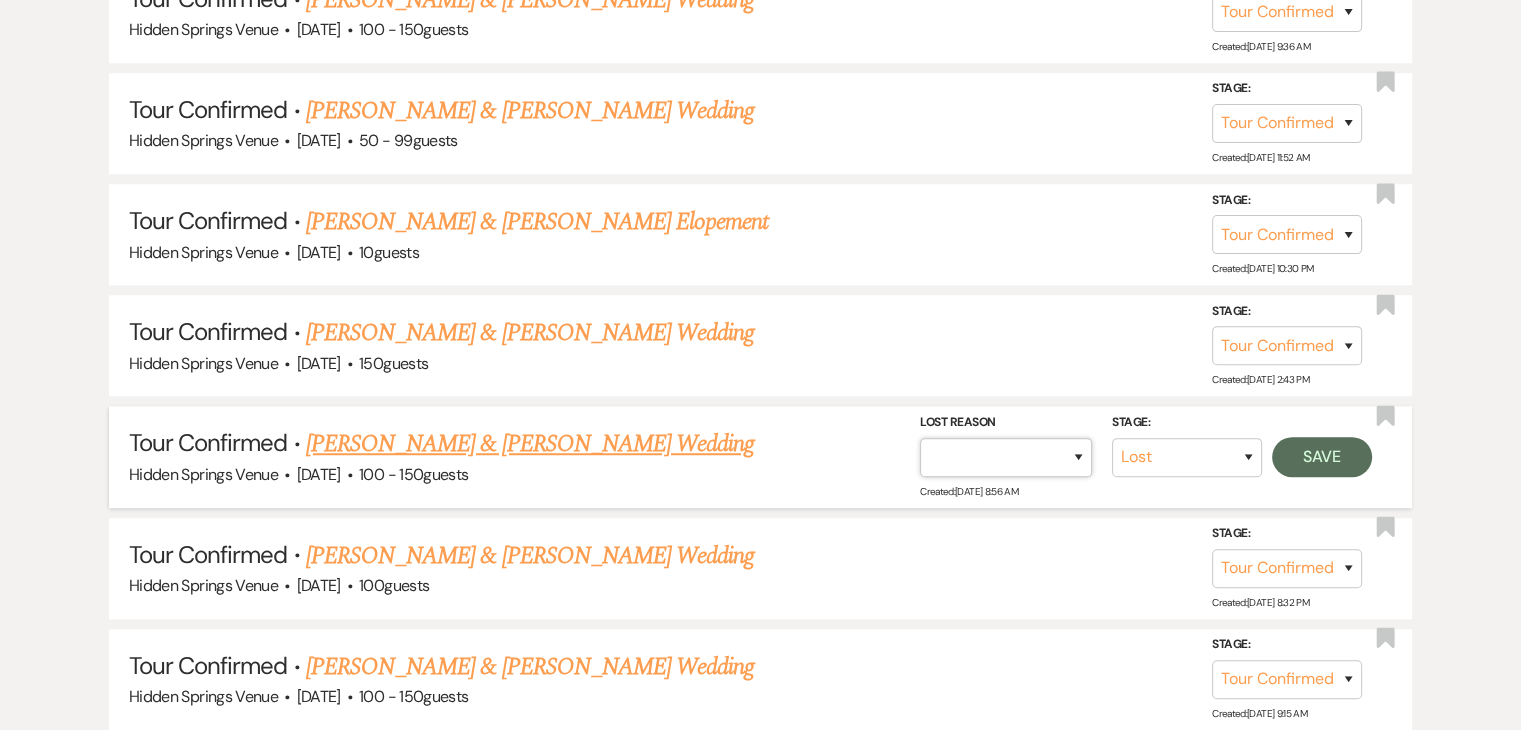 click on "Booked Elsewhere Budget Date Unavailable No Response Not a Good Match Capacity Cancelled Duplicate (hidden) Spam (hidden) Other (hidden) Other" at bounding box center (1006, 456) 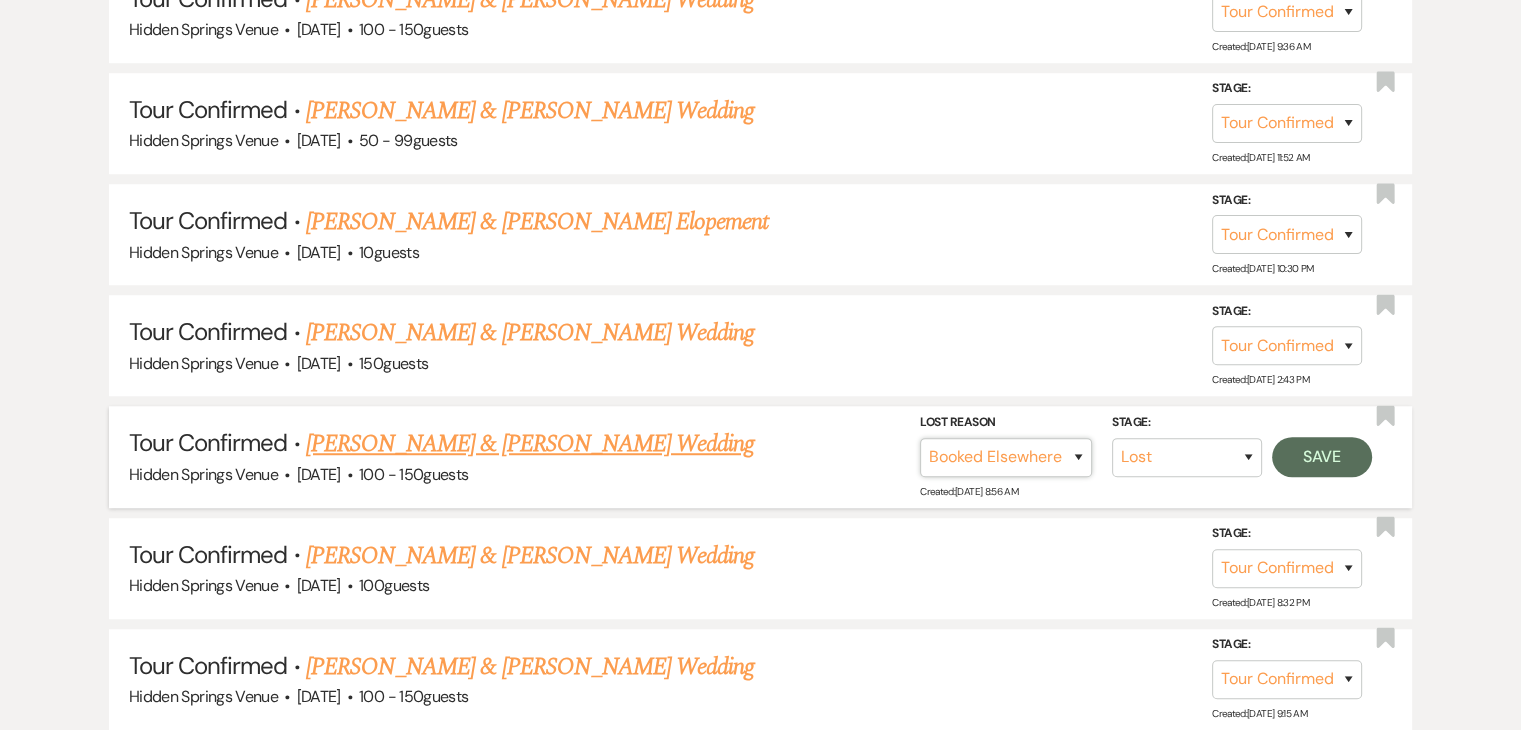 click on "Booked Elsewhere Budget Date Unavailable No Response Not a Good Match Capacity Cancelled Duplicate (hidden) Spam (hidden) Other (hidden) Other" at bounding box center (1006, 456) 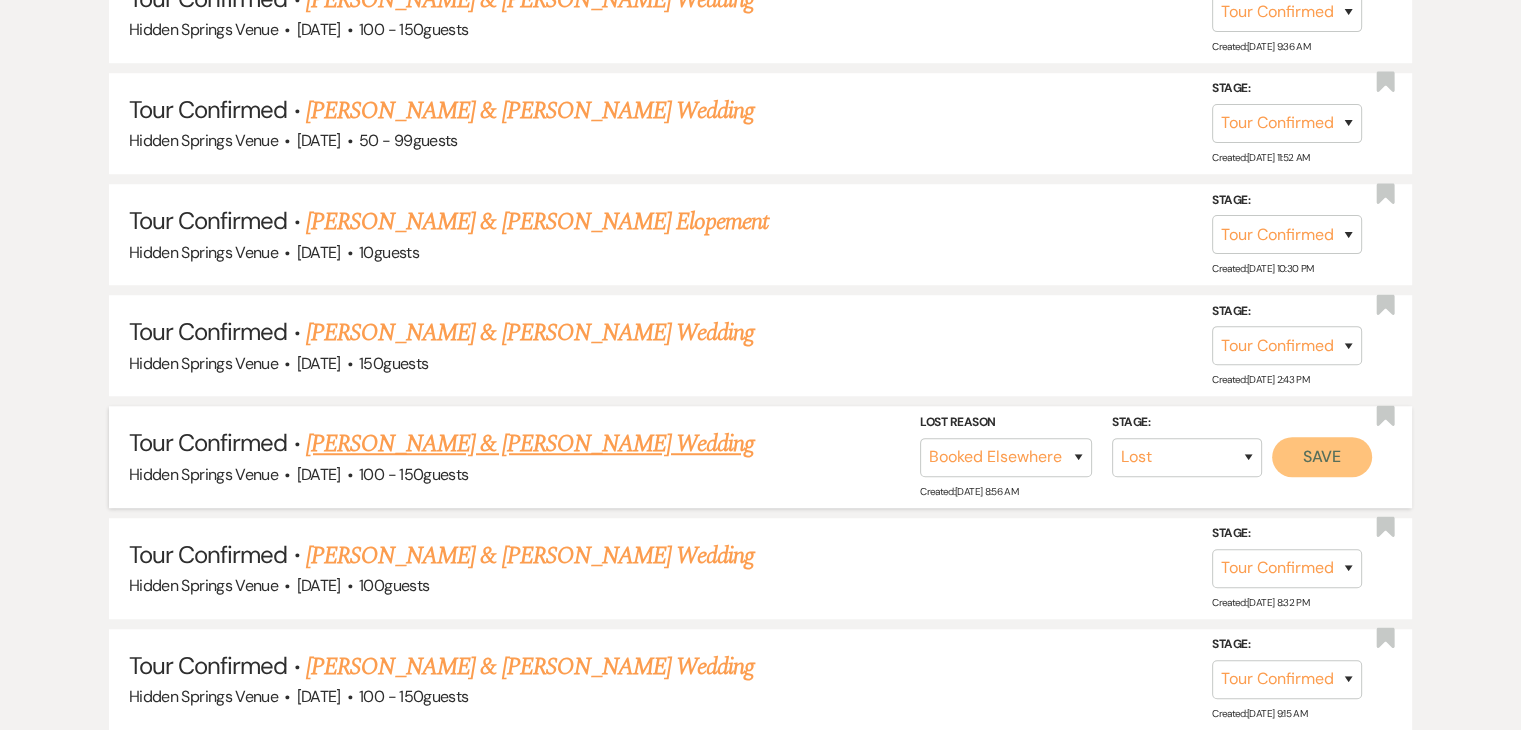 click on "Save" at bounding box center (1322, 456) 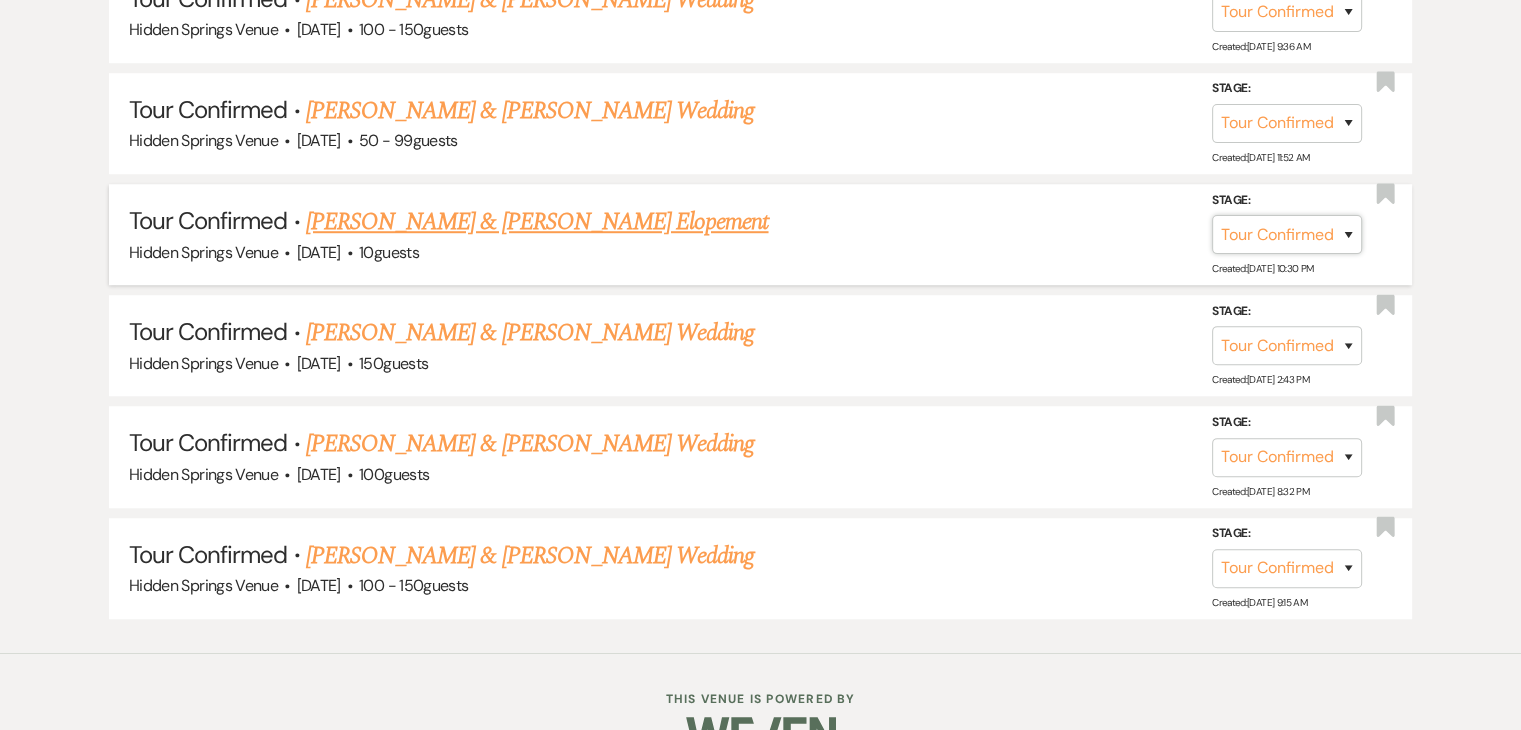 click on "Inquiry Follow Up Tour Requested Tour Confirmed Toured Proposal Sent Booked Lost" at bounding box center [1287, 234] 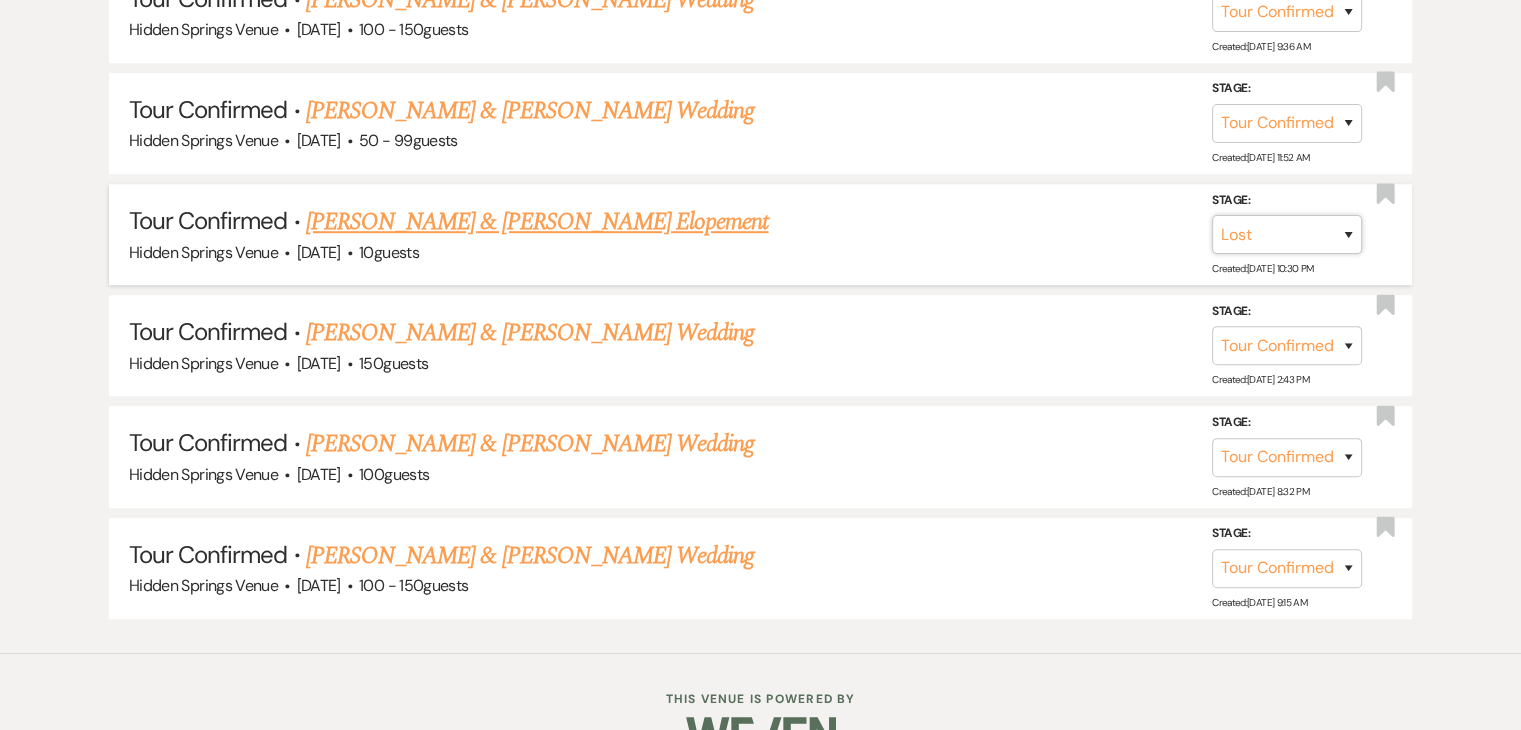 click on "Inquiry Follow Up Tour Requested Tour Confirmed Toured Proposal Sent Booked Lost" at bounding box center [1287, 234] 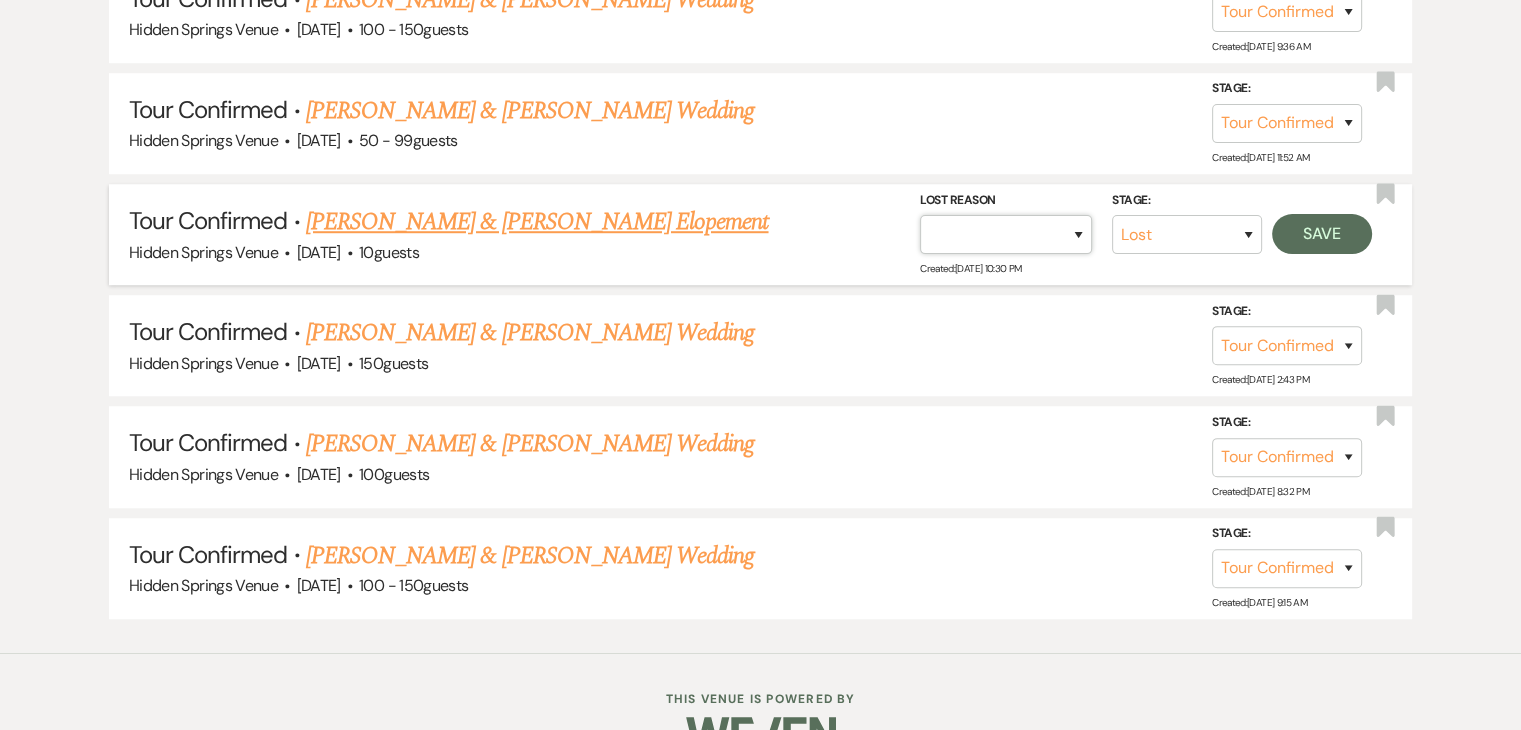 click on "Booked Elsewhere Budget Date Unavailable No Response Not a Good Match Capacity Cancelled Duplicate (hidden) Spam (hidden) Other (hidden) Other" at bounding box center [1006, 234] 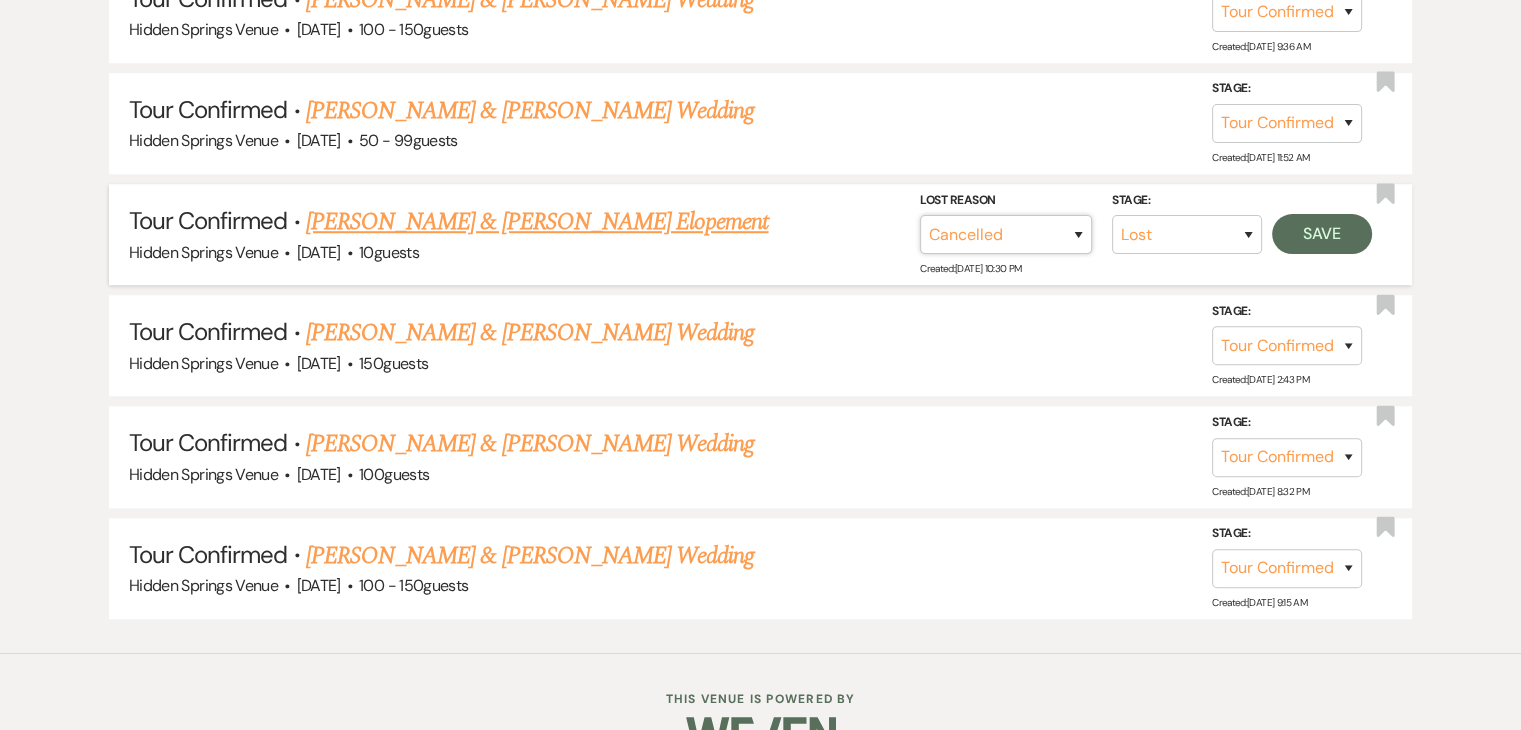 click on "Booked Elsewhere Budget Date Unavailable No Response Not a Good Match Capacity Cancelled Duplicate (hidden) Spam (hidden) Other (hidden) Other" at bounding box center (1006, 234) 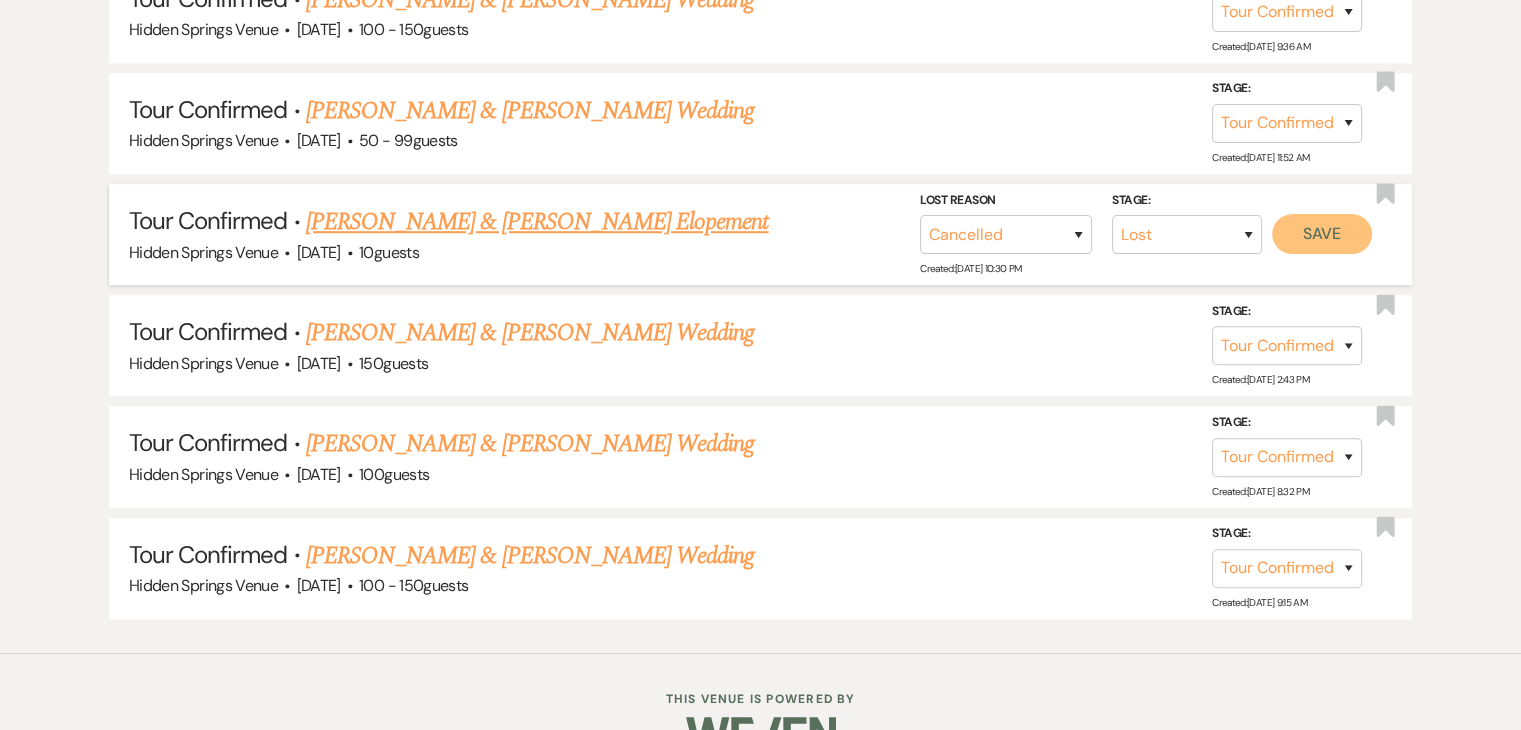 click on "Save" at bounding box center (1322, 234) 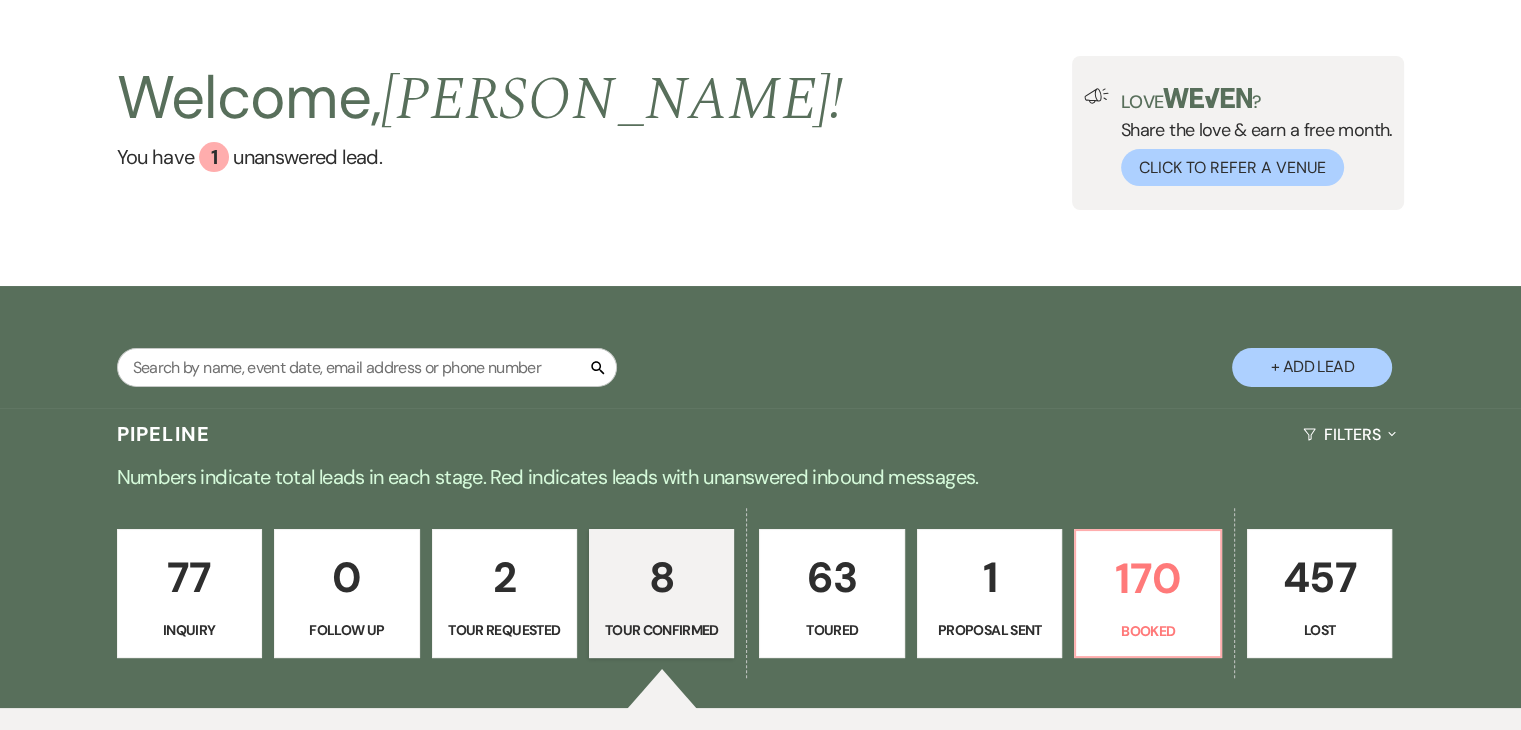 scroll, scrollTop: 0, scrollLeft: 0, axis: both 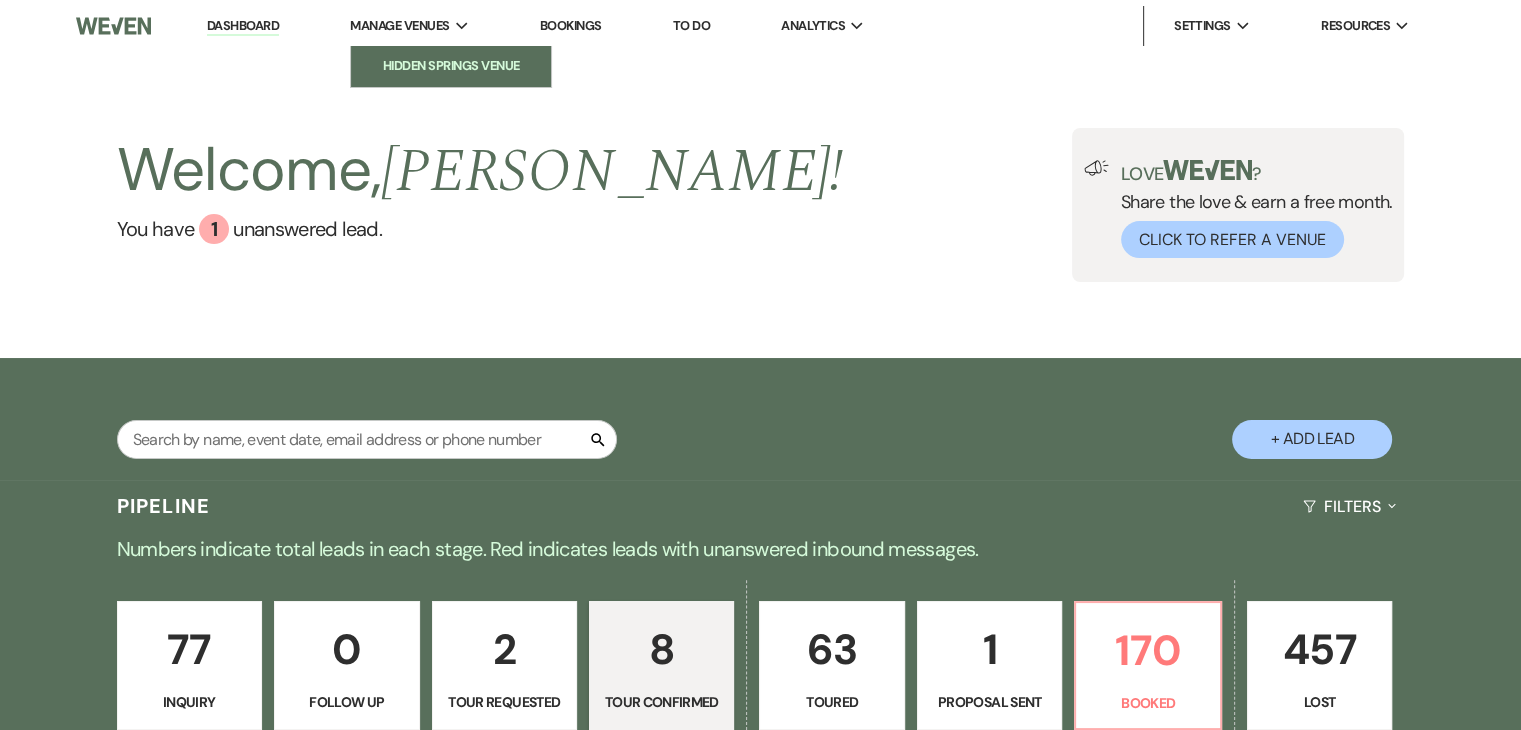 click on "Hidden Springs Venue" at bounding box center [451, 66] 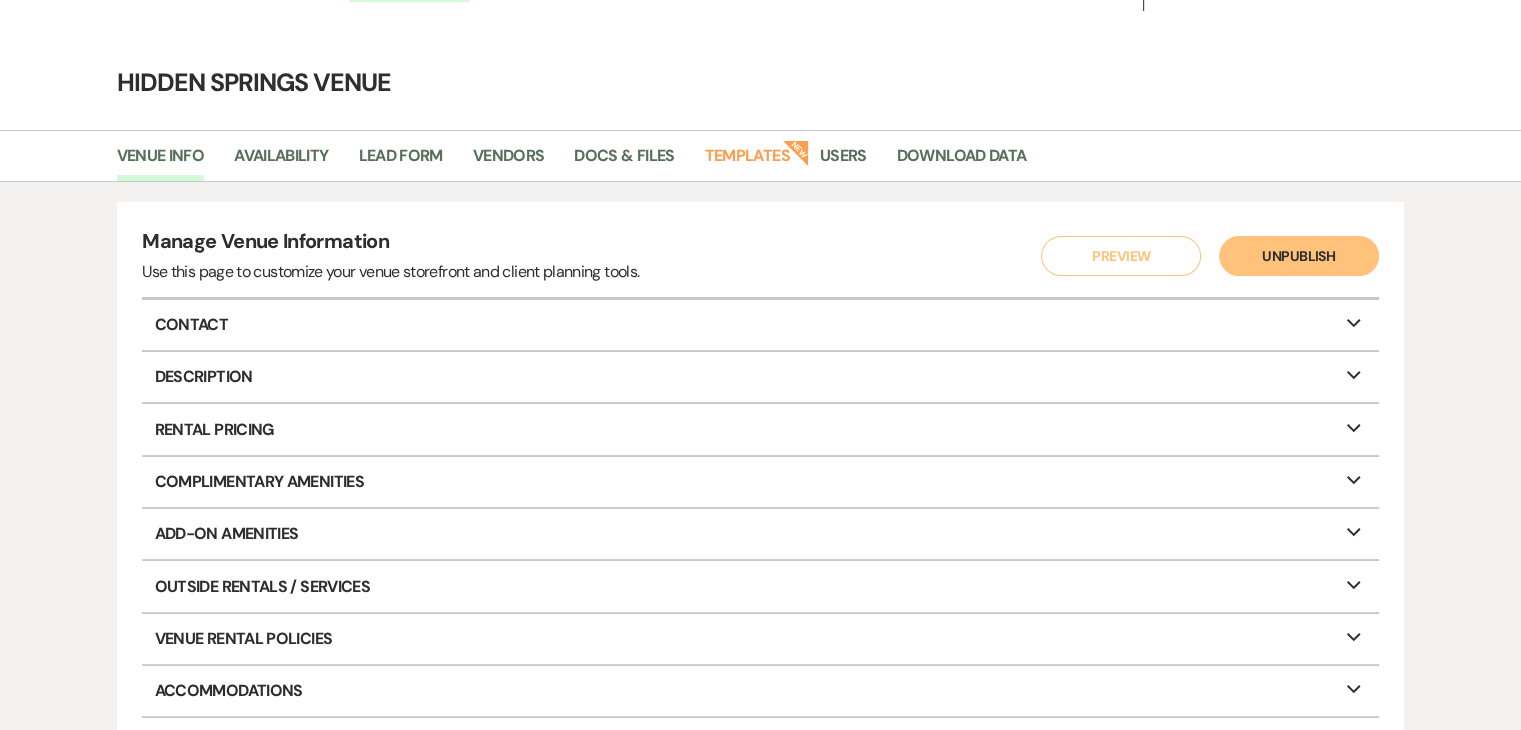 scroll, scrollTop: 34, scrollLeft: 0, axis: vertical 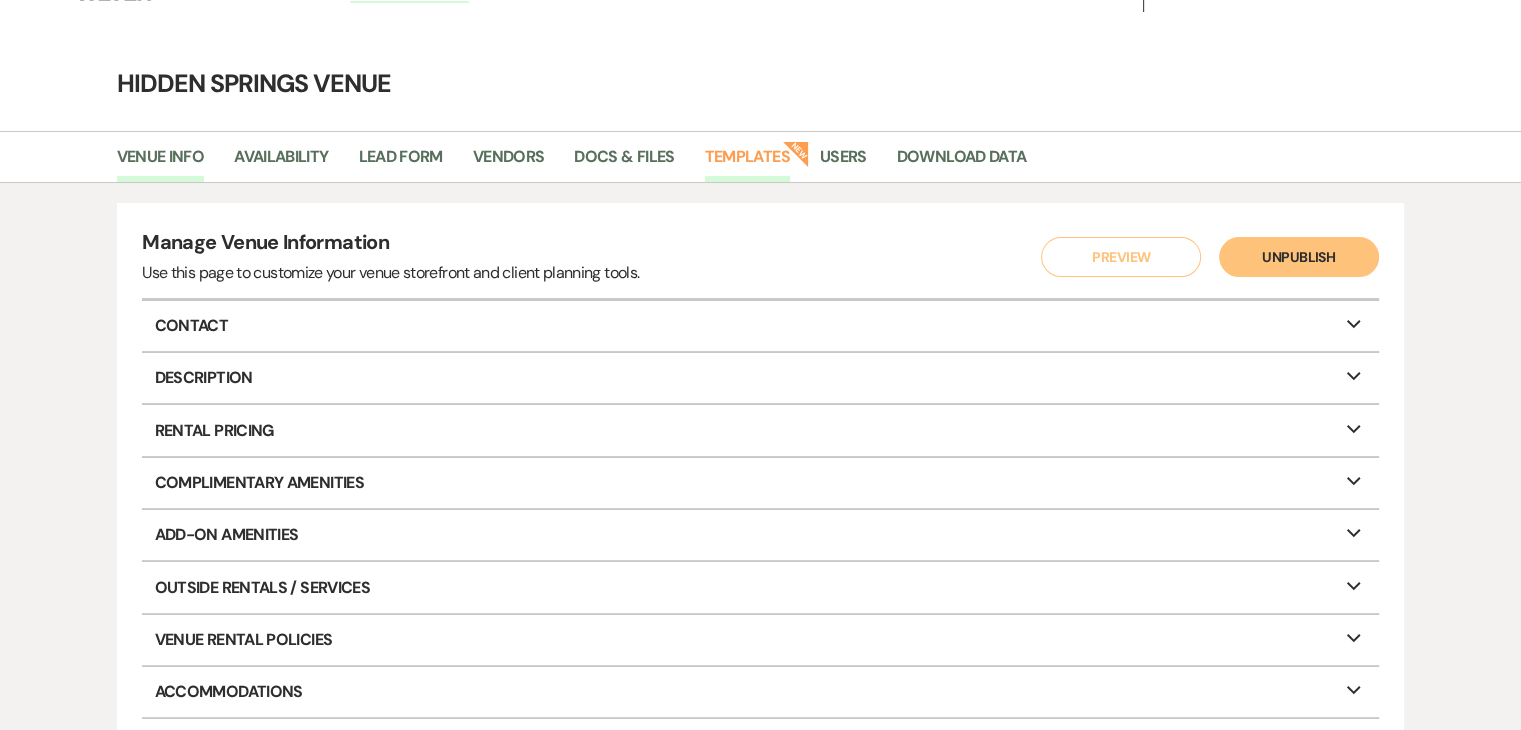 click on "Templates" at bounding box center (747, 163) 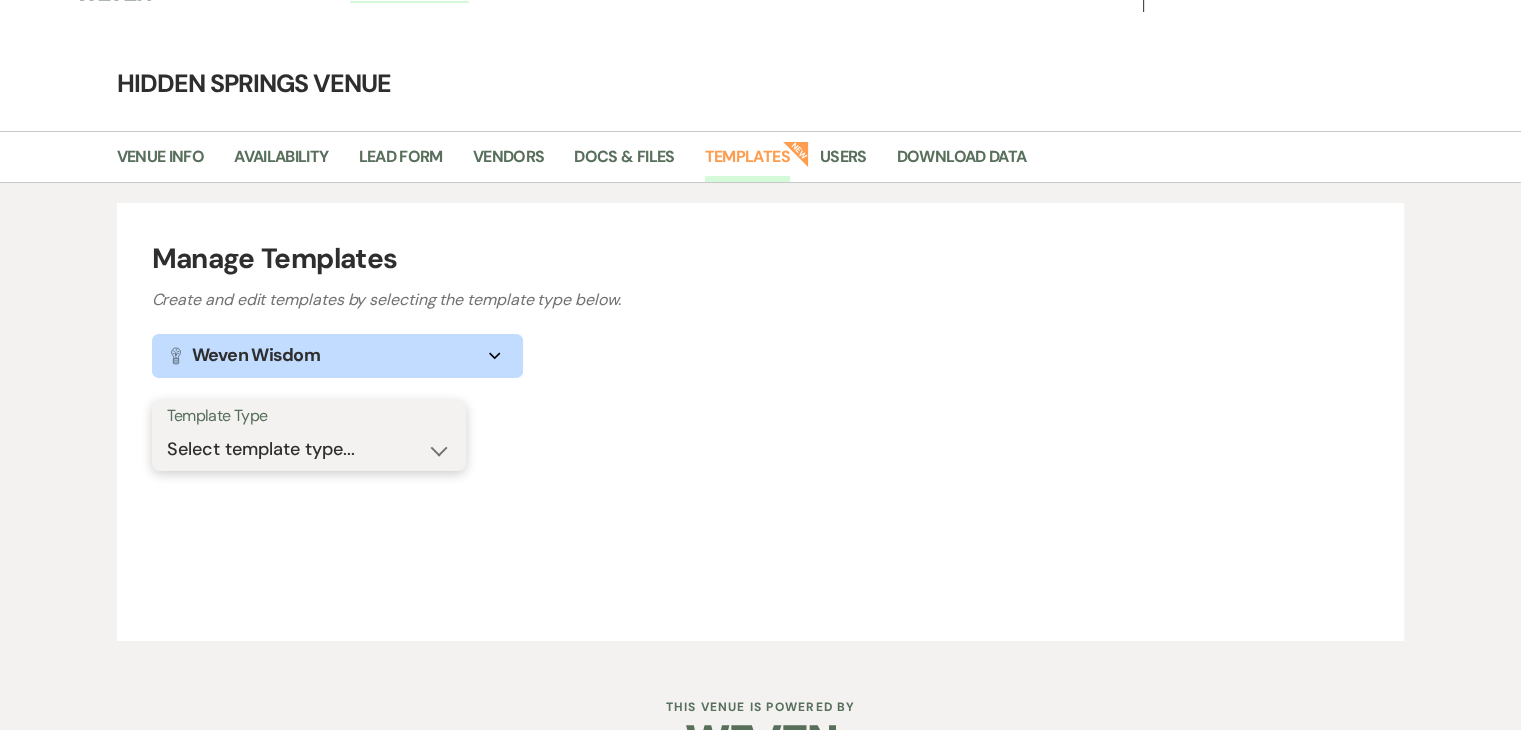 click on "Select template type... Task List Message Templates Payment Plan Inventory Items Categories" at bounding box center (309, 449) 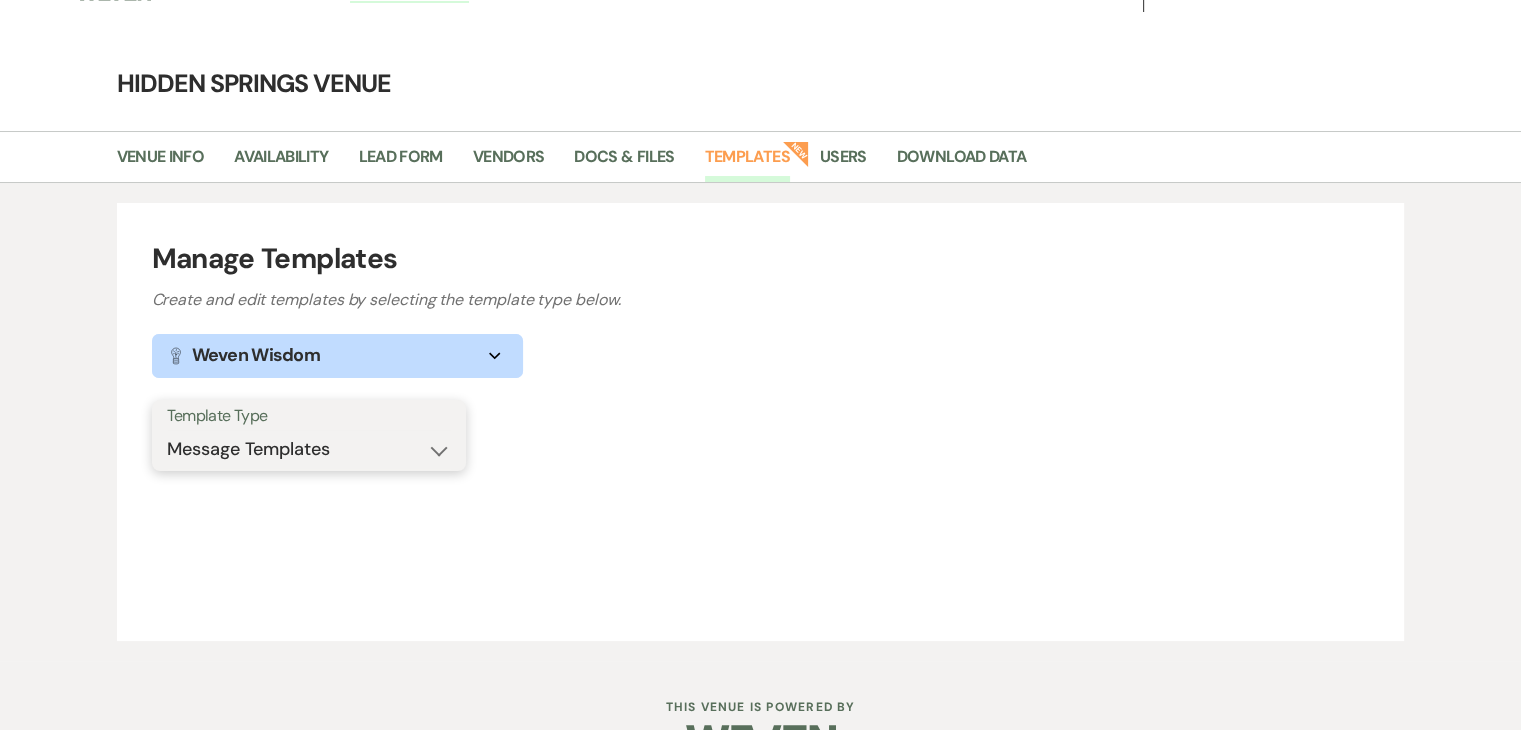 click on "Select template type... Task List Message Templates Payment Plan Inventory Items Categories" at bounding box center (309, 449) 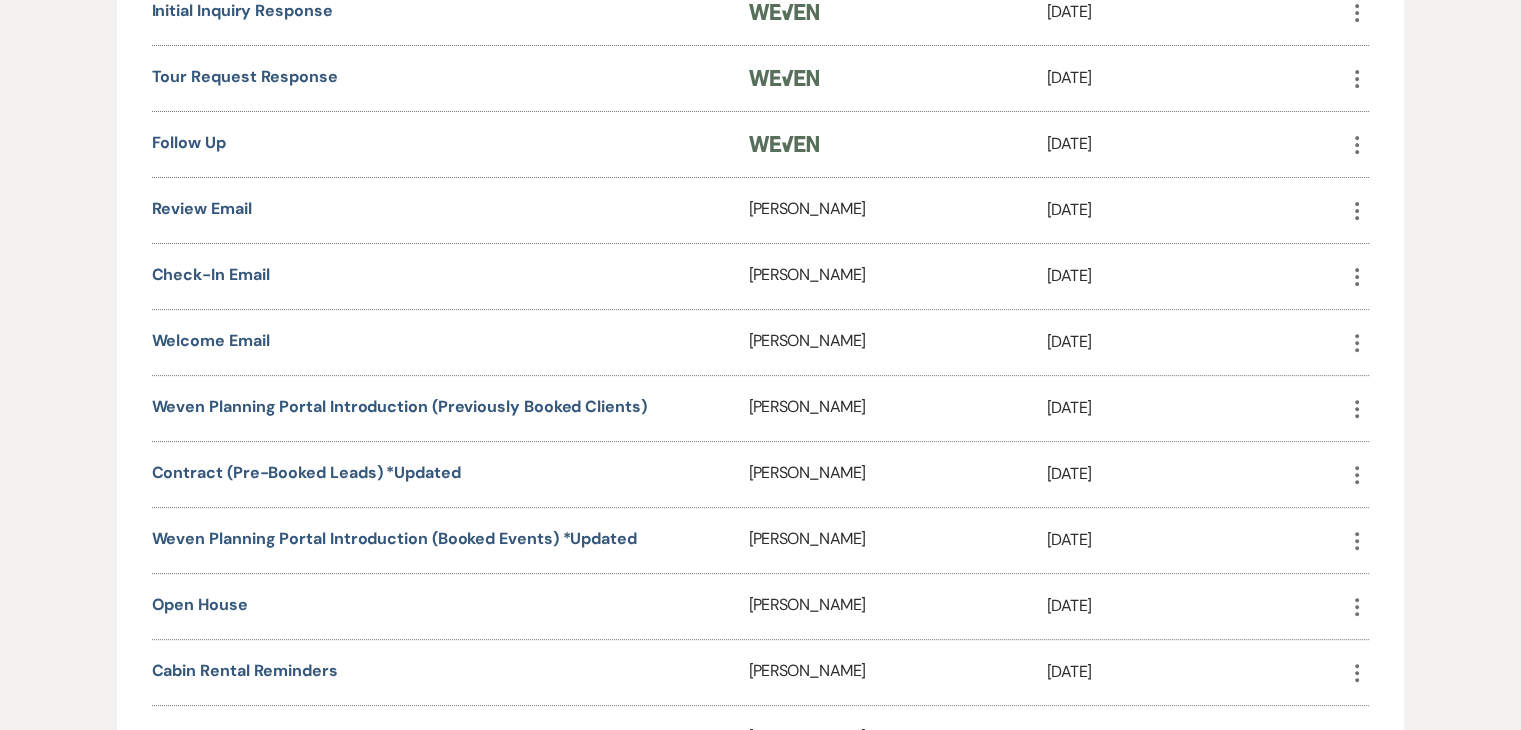 scroll, scrollTop: 667, scrollLeft: 0, axis: vertical 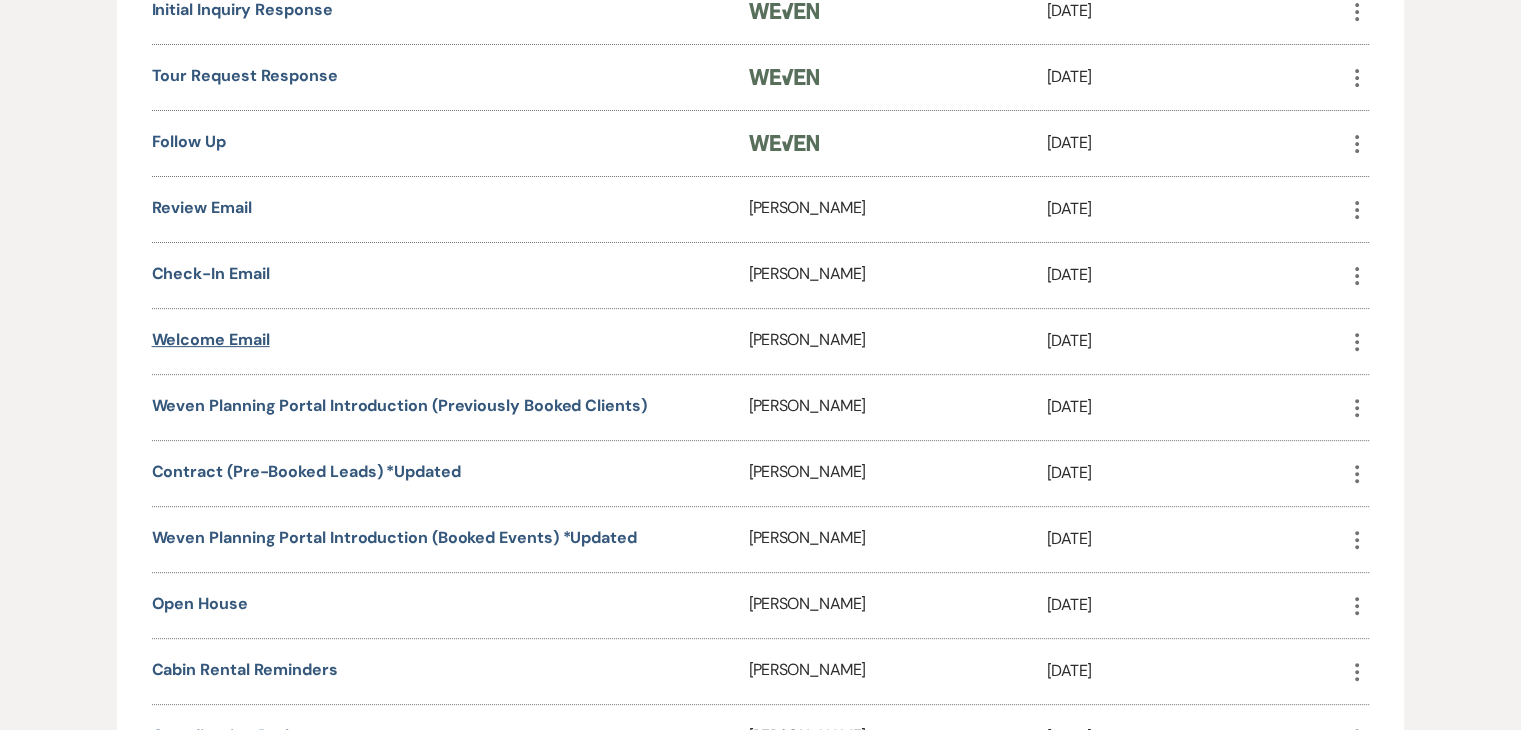 click on "Welcome Email" at bounding box center [211, 339] 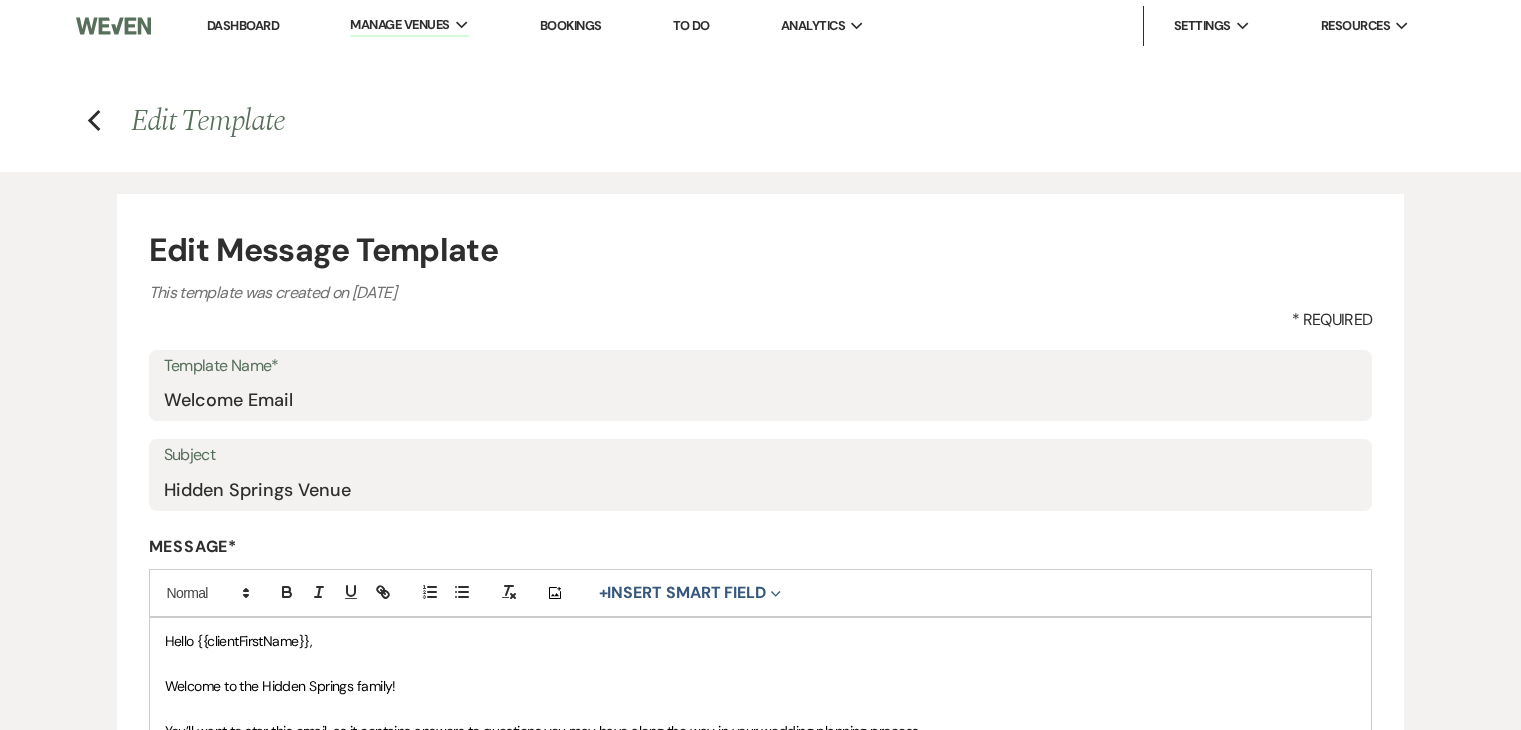 scroll, scrollTop: 548, scrollLeft: 0, axis: vertical 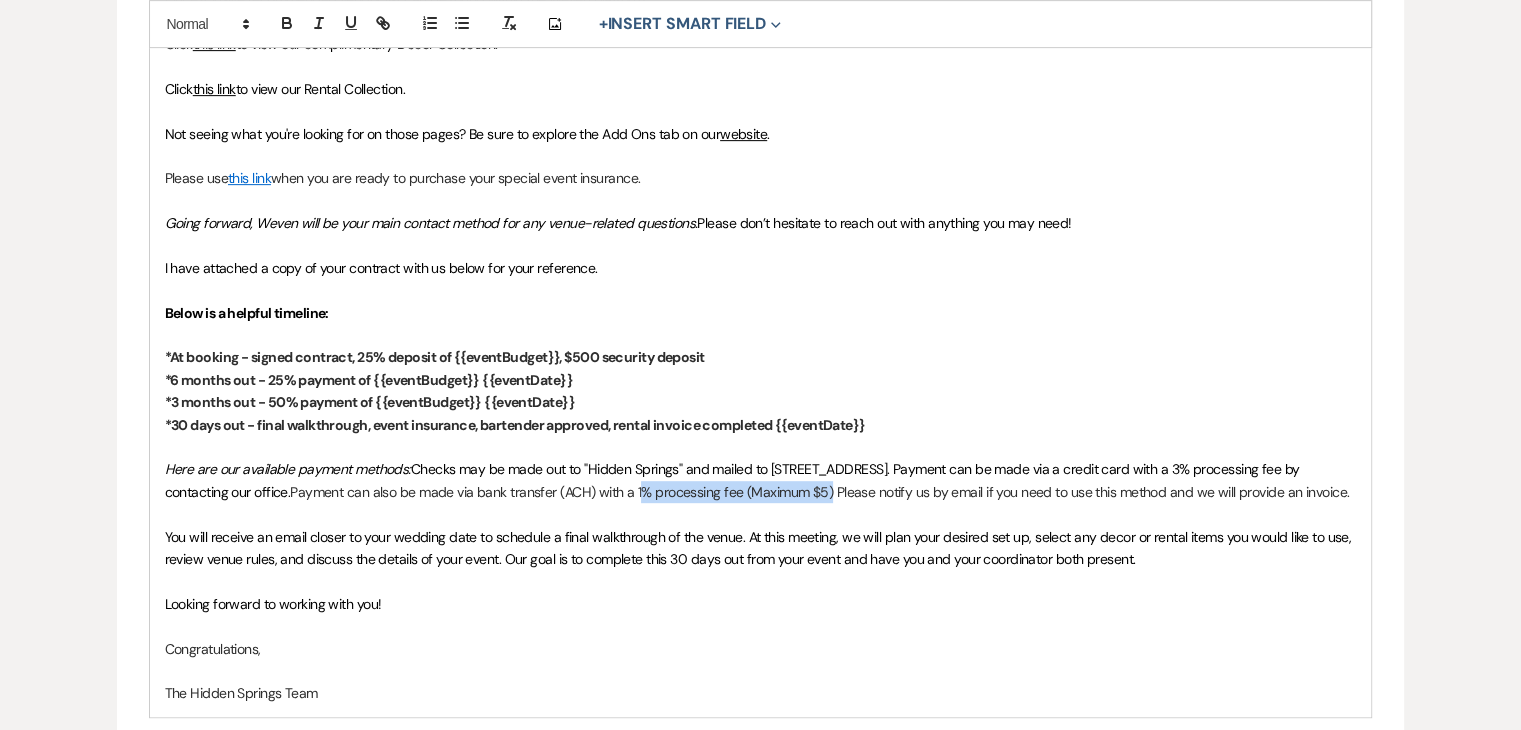 drag, startPoint x: 942, startPoint y: 493, endPoint x: 749, endPoint y: 494, distance: 193.0026 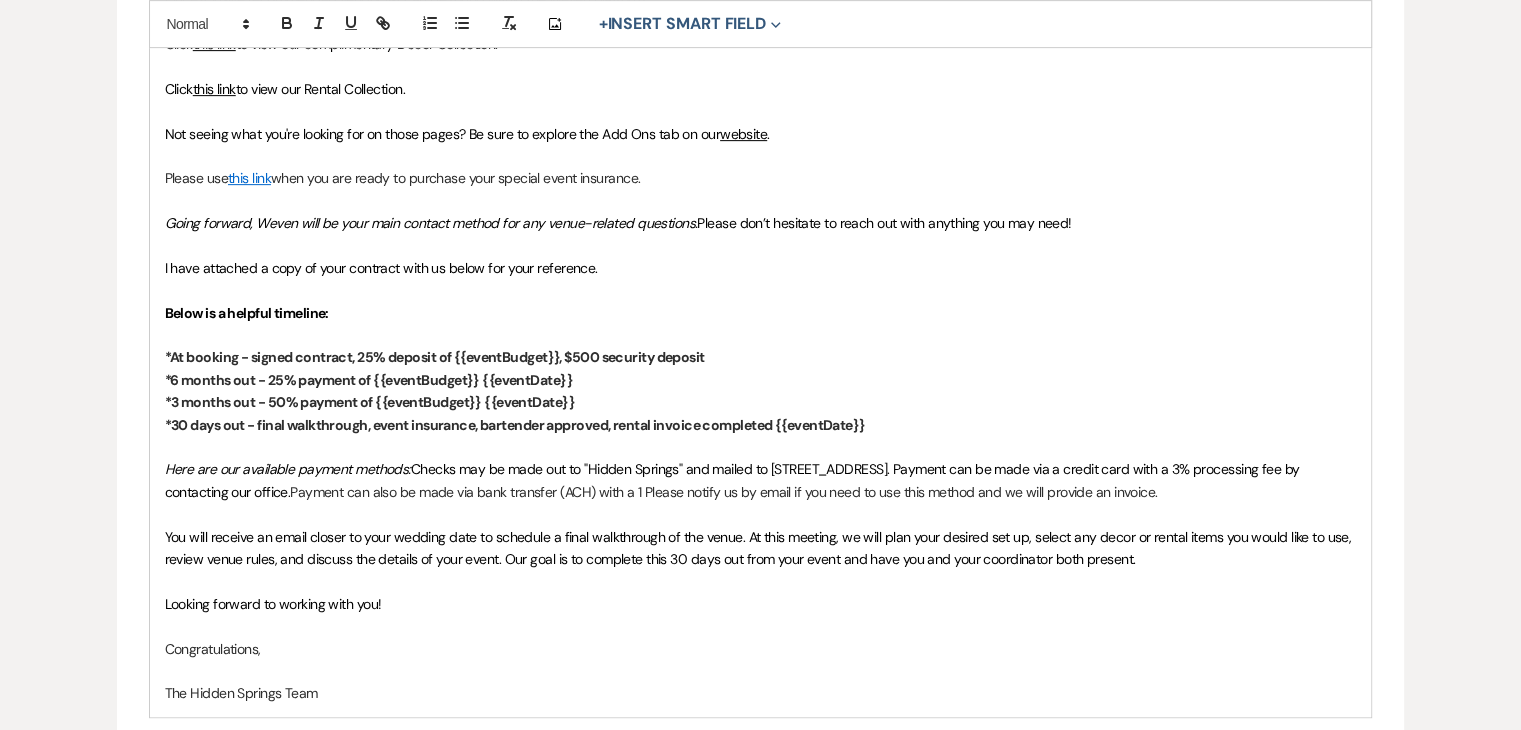 type 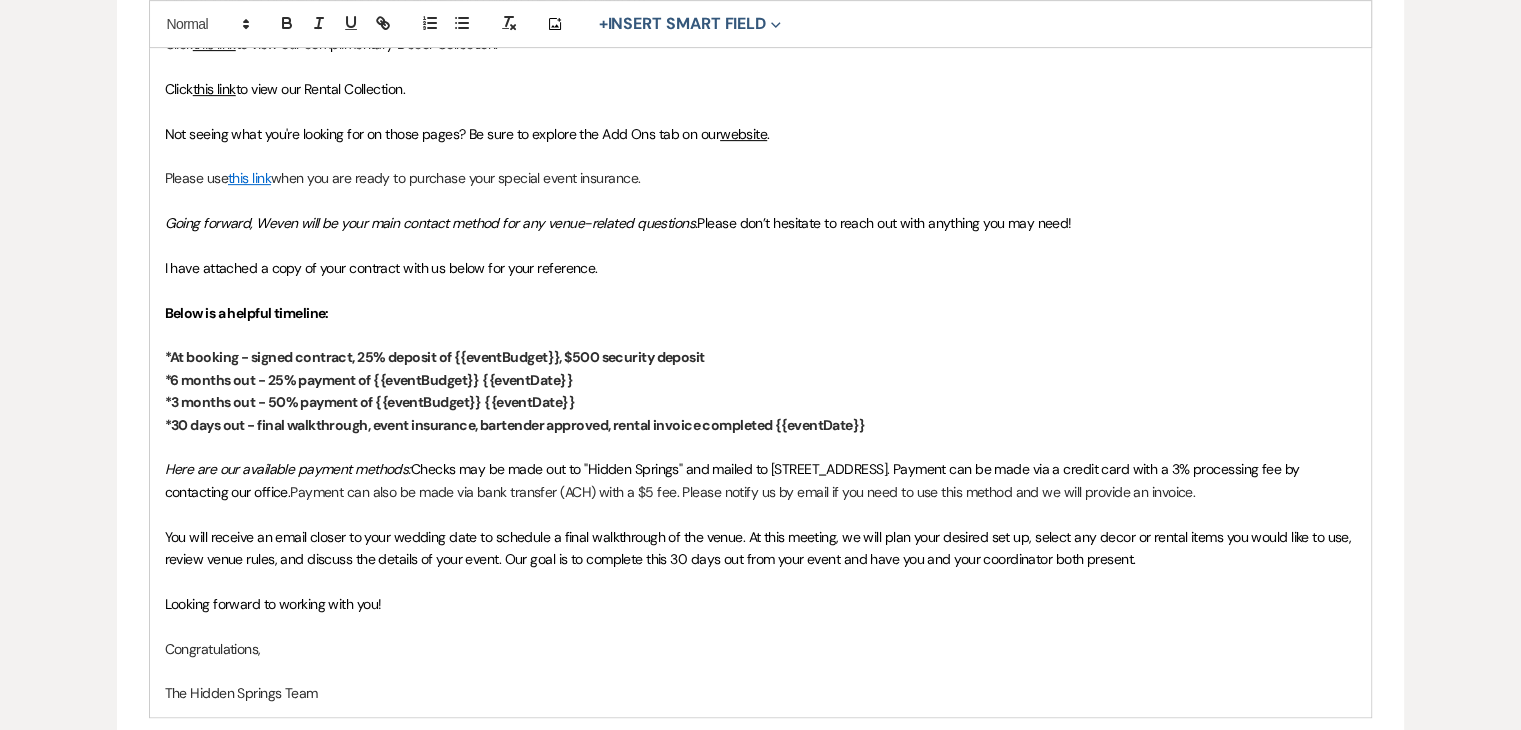 drag, startPoint x: 400, startPoint y: 492, endPoint x: 72, endPoint y: 493, distance: 328.00153 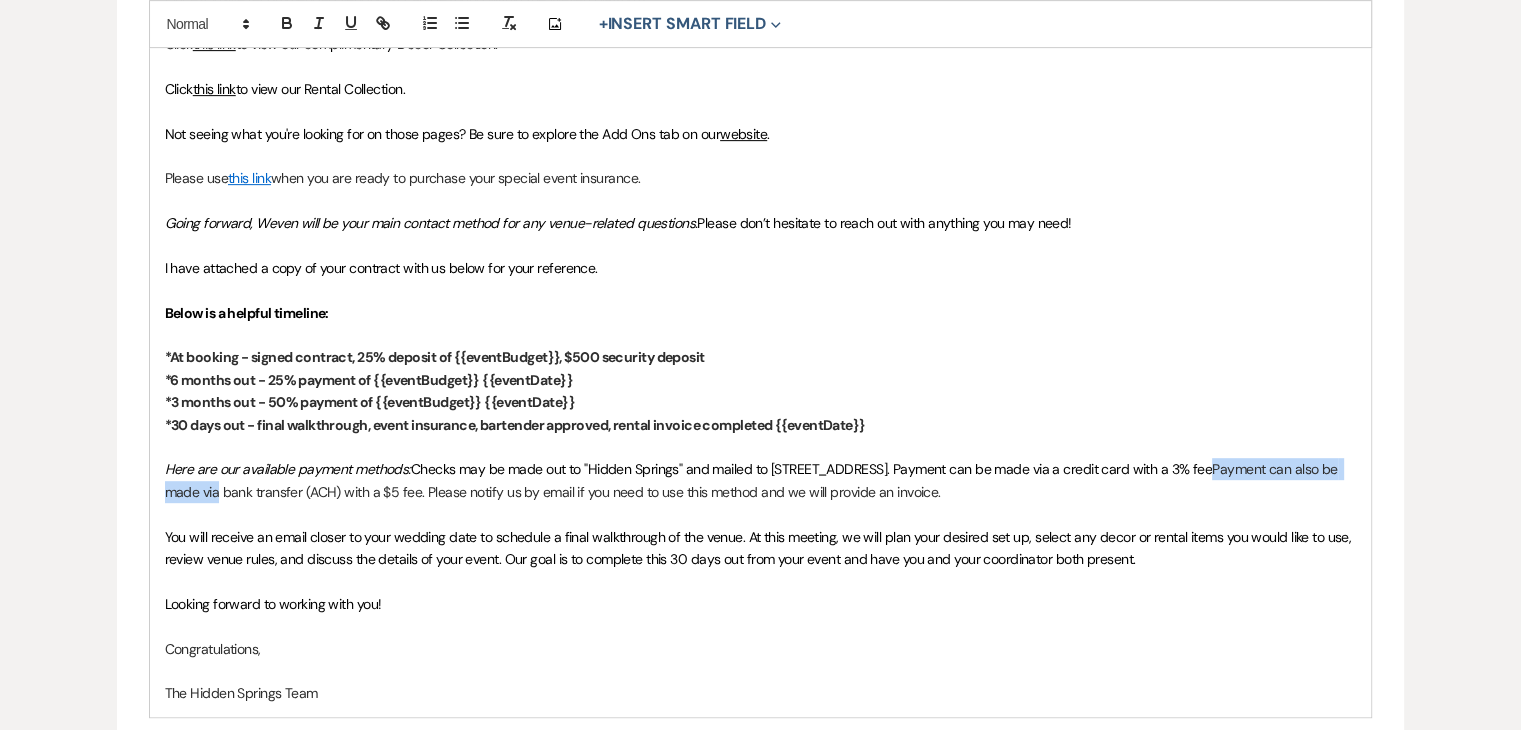 drag, startPoint x: 344, startPoint y: 493, endPoint x: 163, endPoint y: 497, distance: 181.04419 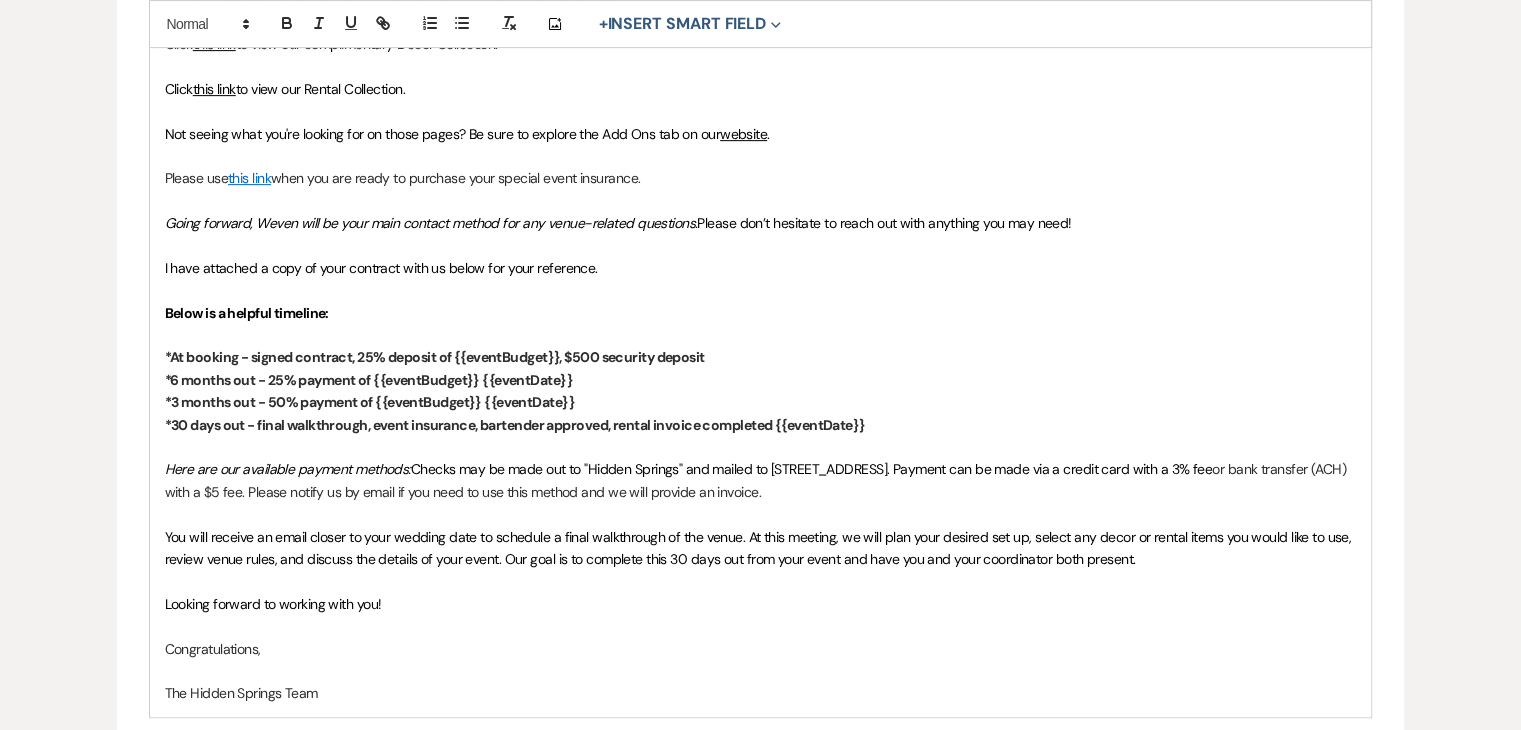 click on "You will receive an email closer to your wedding date to schedule a final walkthrough of the venue. At this meeting, we will plan your desired set up, select any decor or rental items you would like to use, review venue rules, and discuss the details of your event. Our goal is to complete this 30 days out from your event and have you and your coordinator both present." at bounding box center [760, 548] 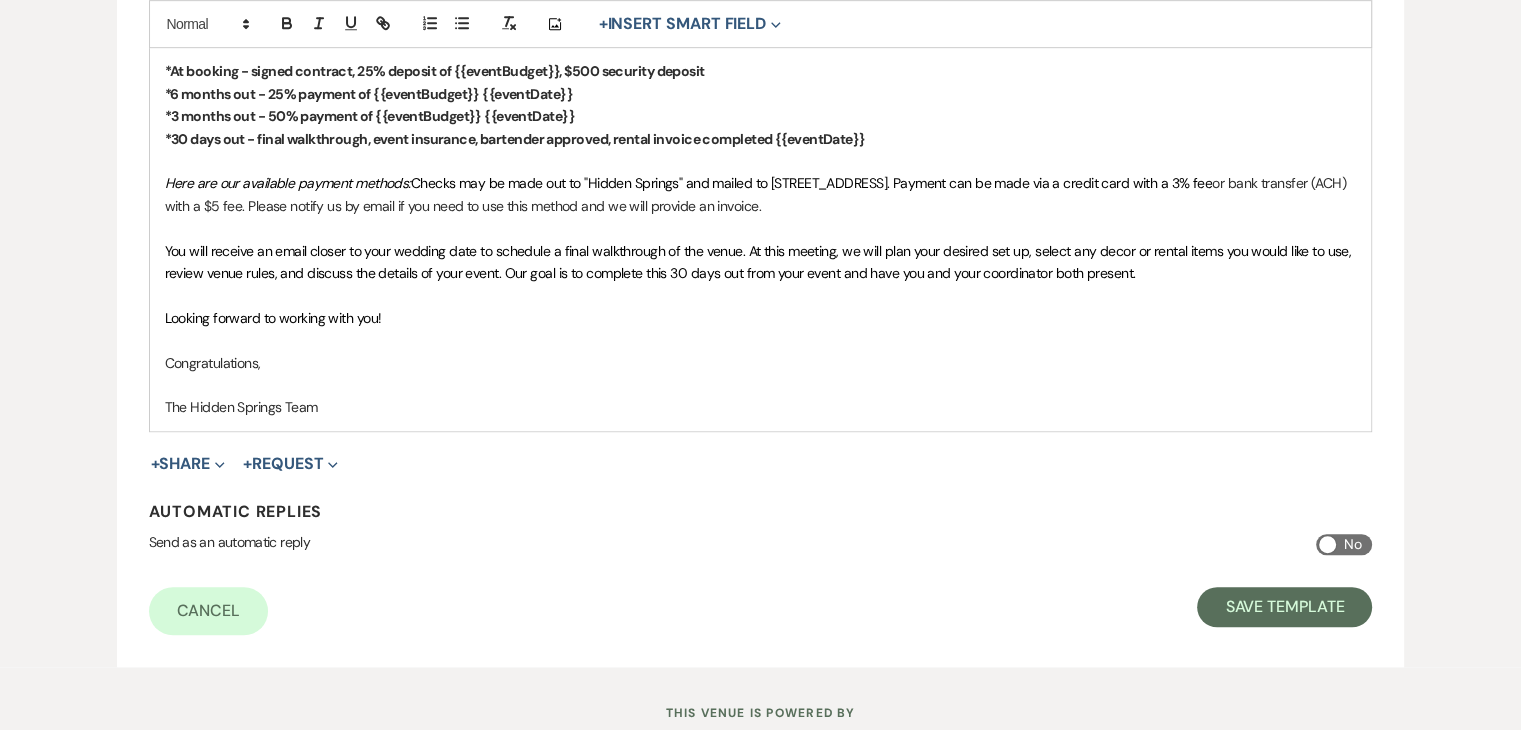 scroll, scrollTop: 1151, scrollLeft: 0, axis: vertical 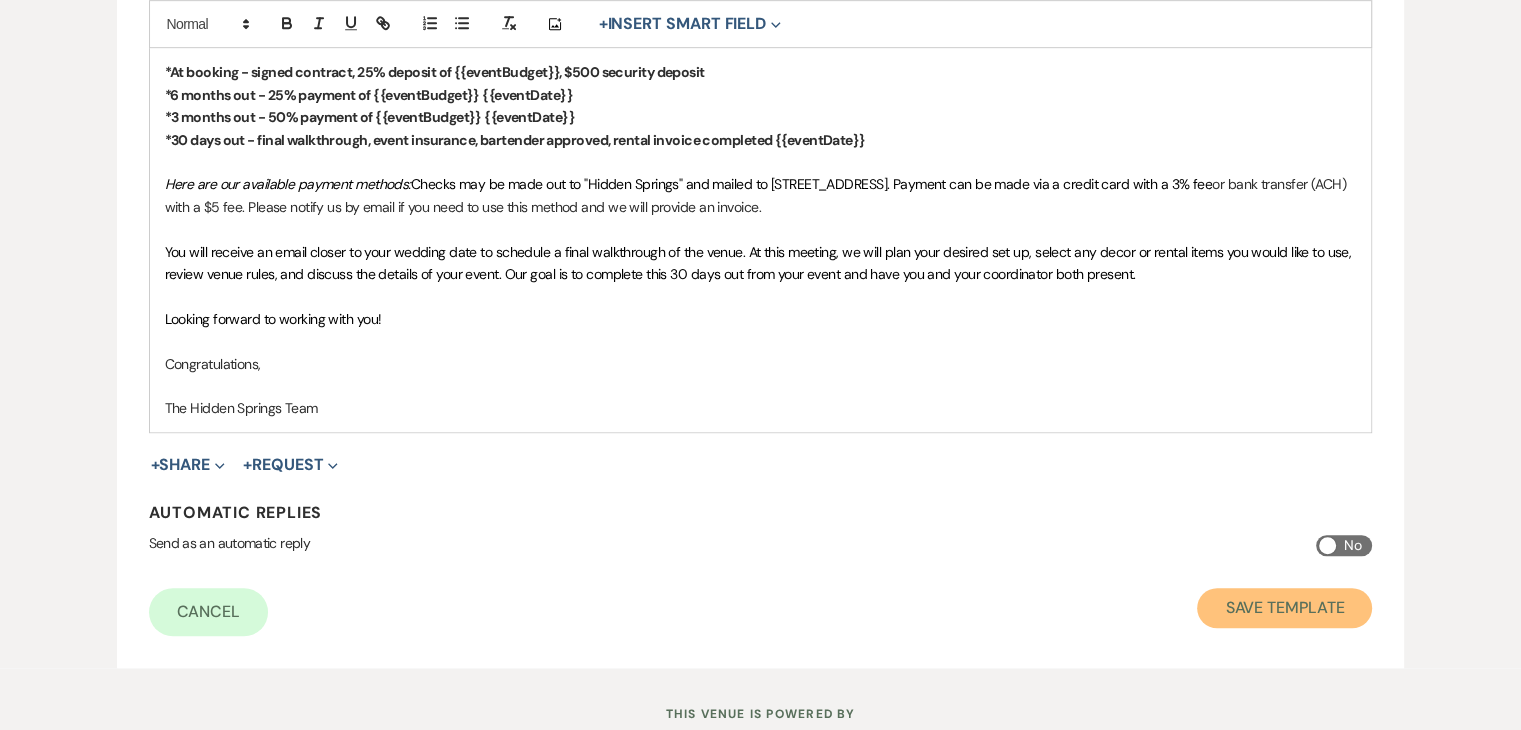 click on "Save Template" at bounding box center [1284, 608] 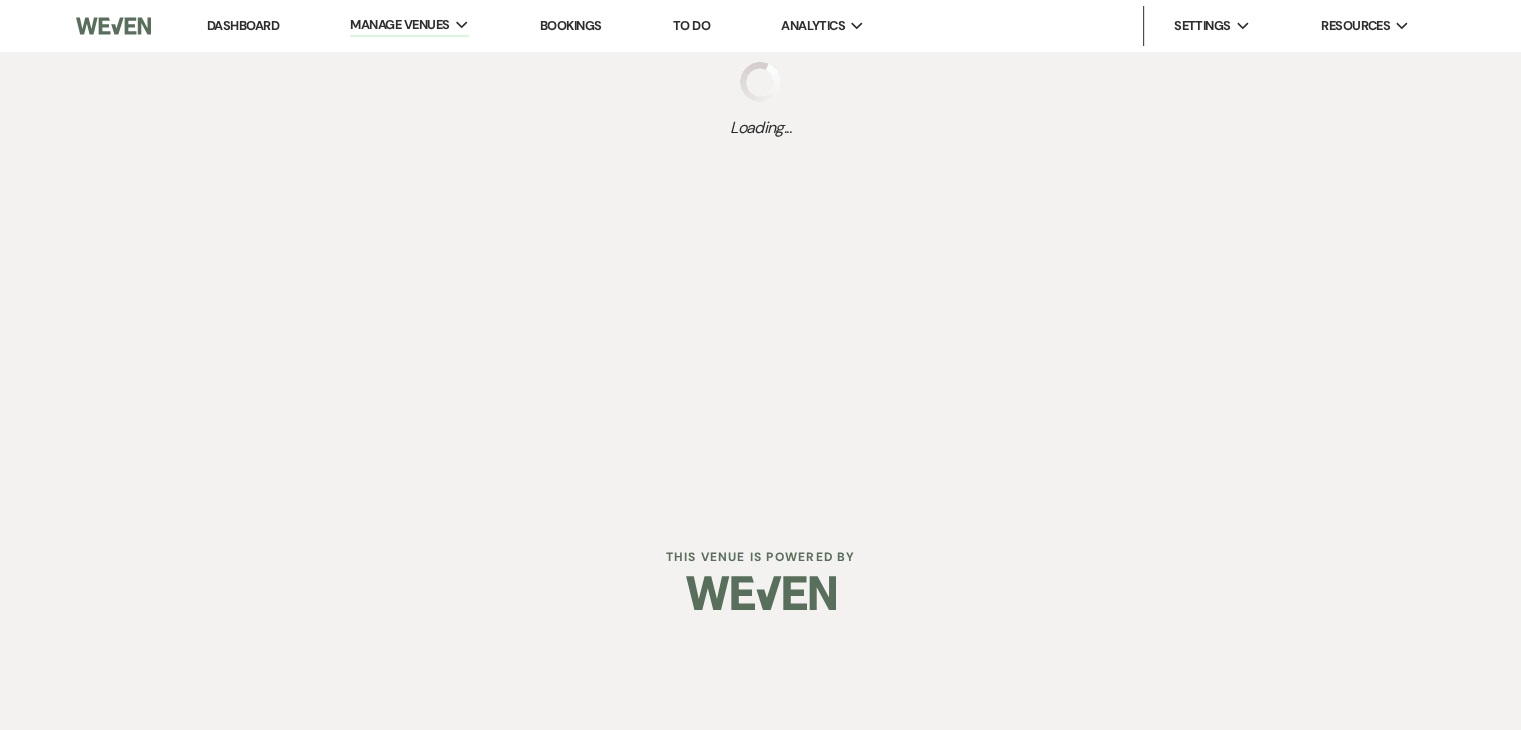 scroll, scrollTop: 0, scrollLeft: 0, axis: both 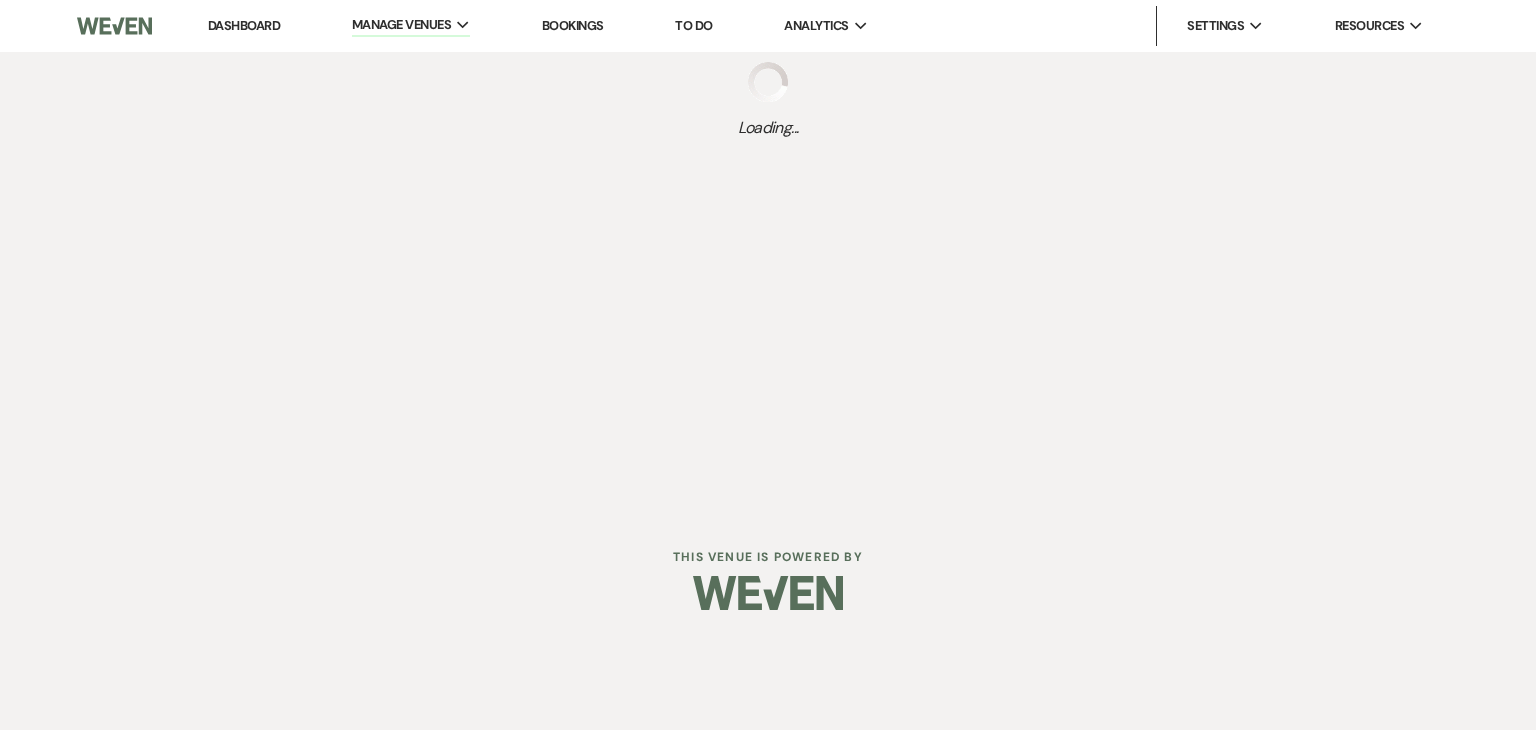 select on "Message Templates" 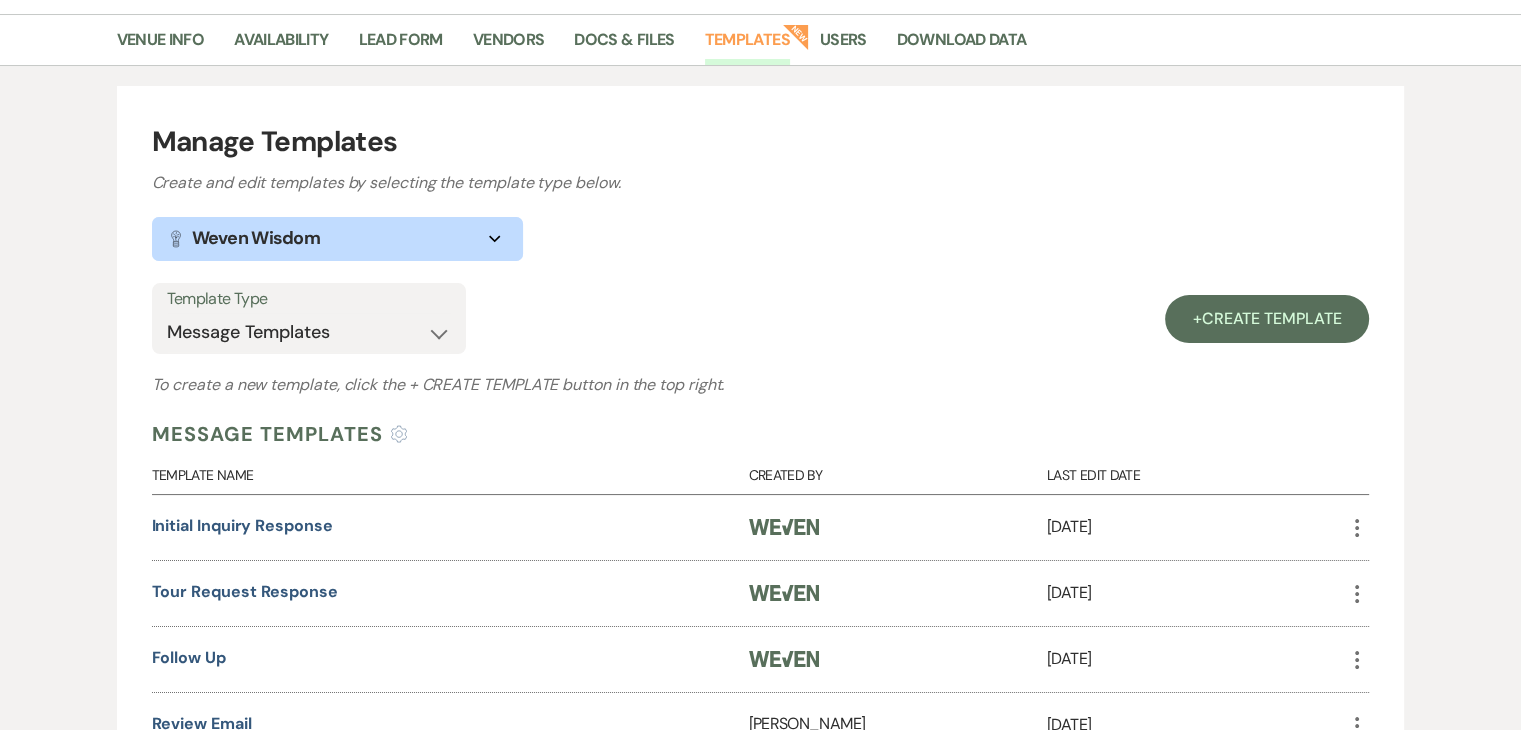 scroll, scrollTop: 0, scrollLeft: 0, axis: both 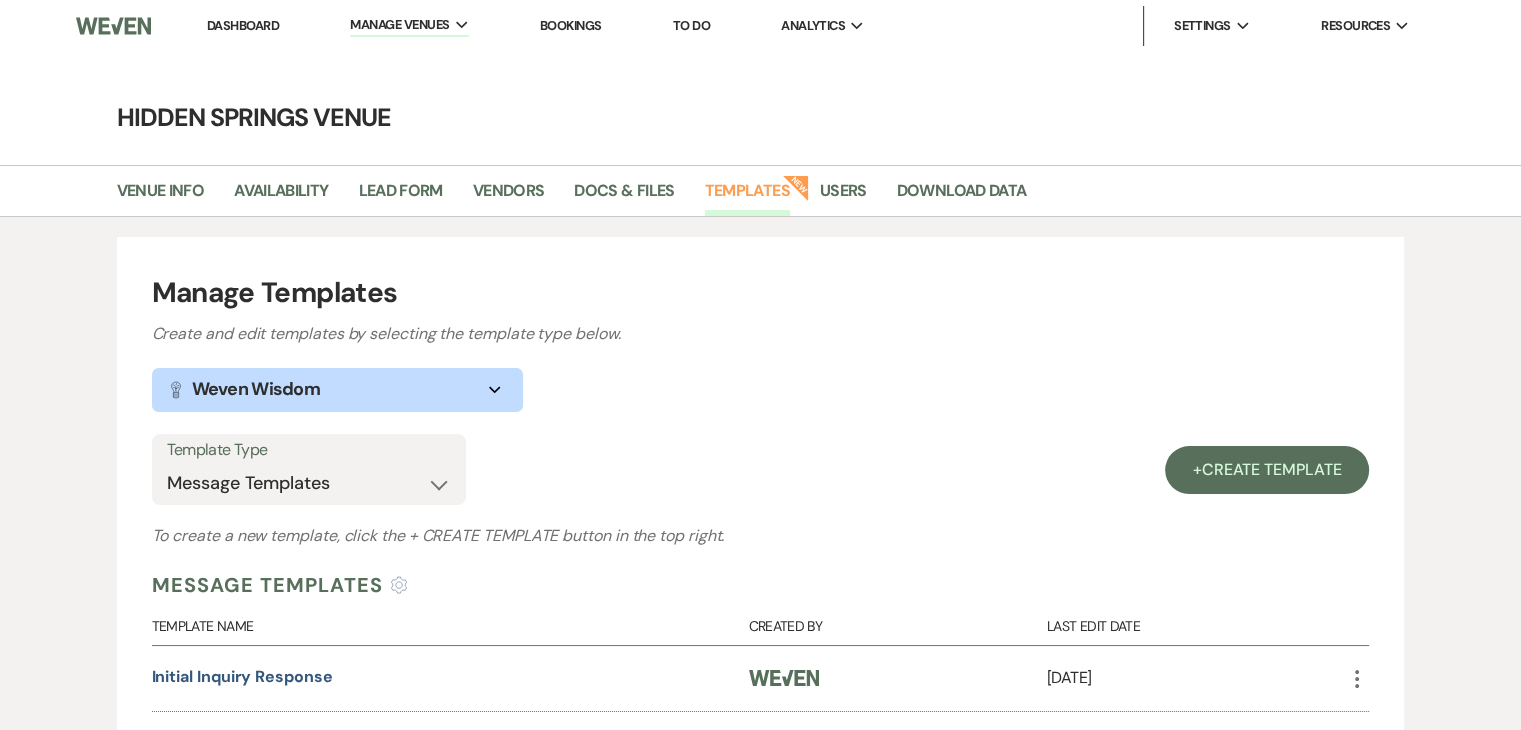click on "Dashboard" at bounding box center (243, 25) 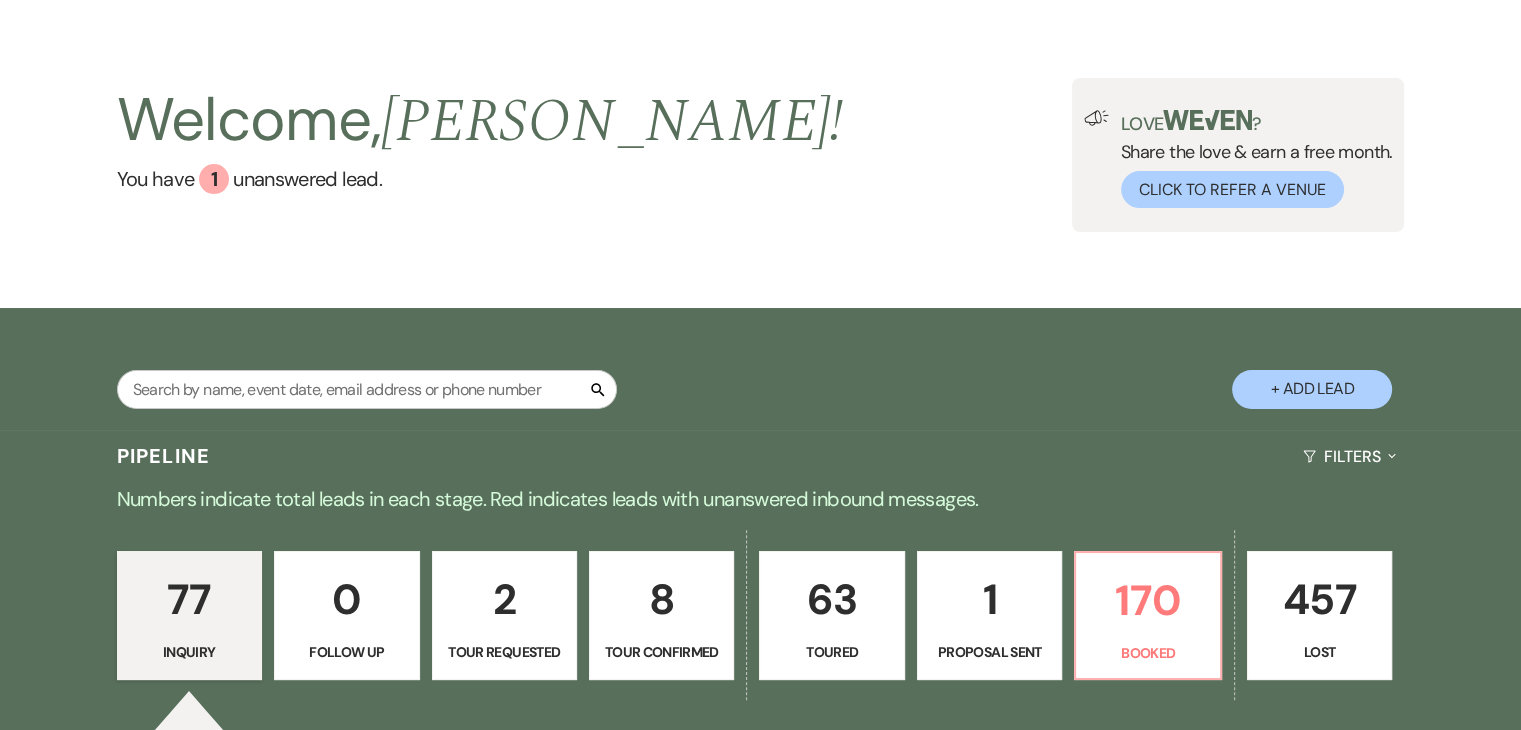 scroll, scrollTop: 48, scrollLeft: 0, axis: vertical 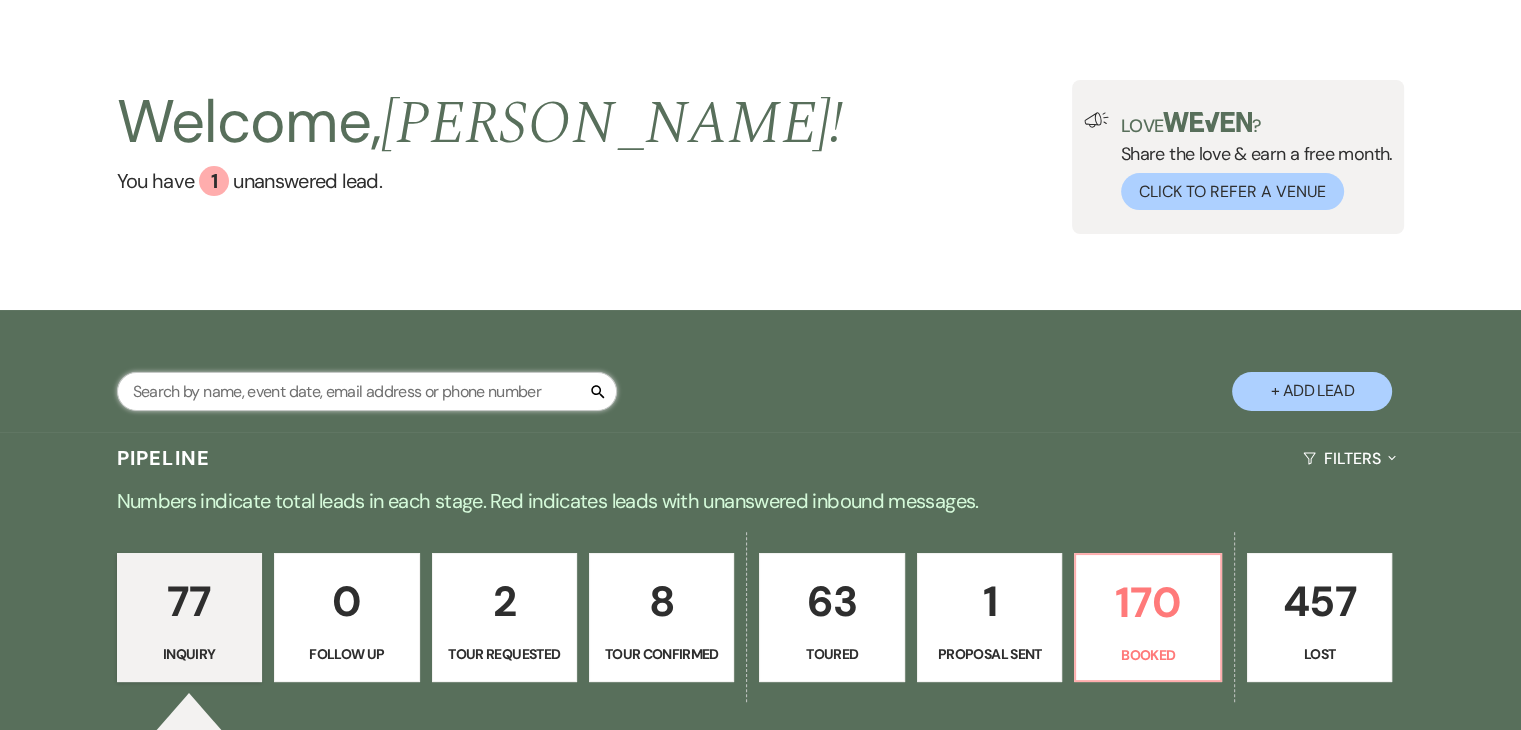 click at bounding box center (367, 391) 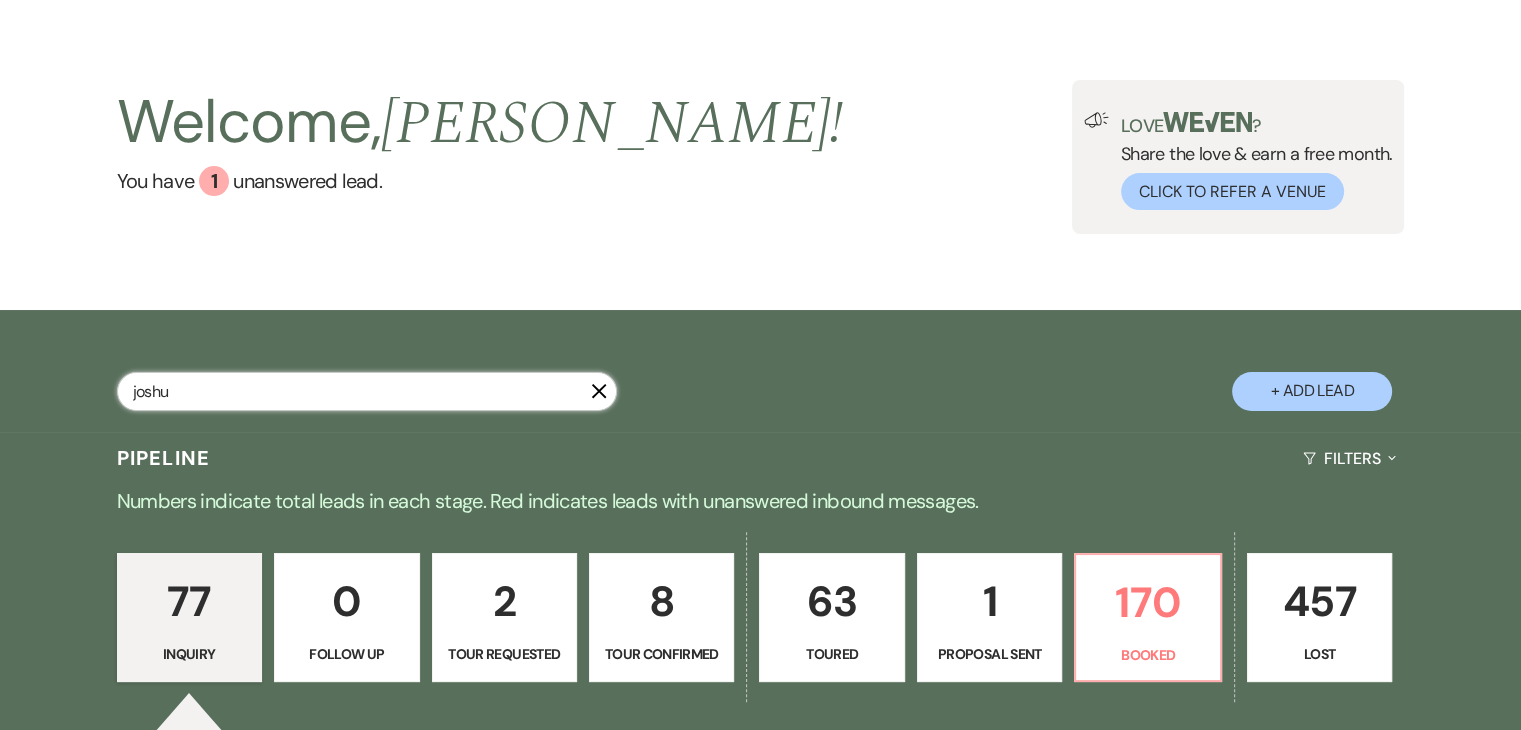 type on "joshua" 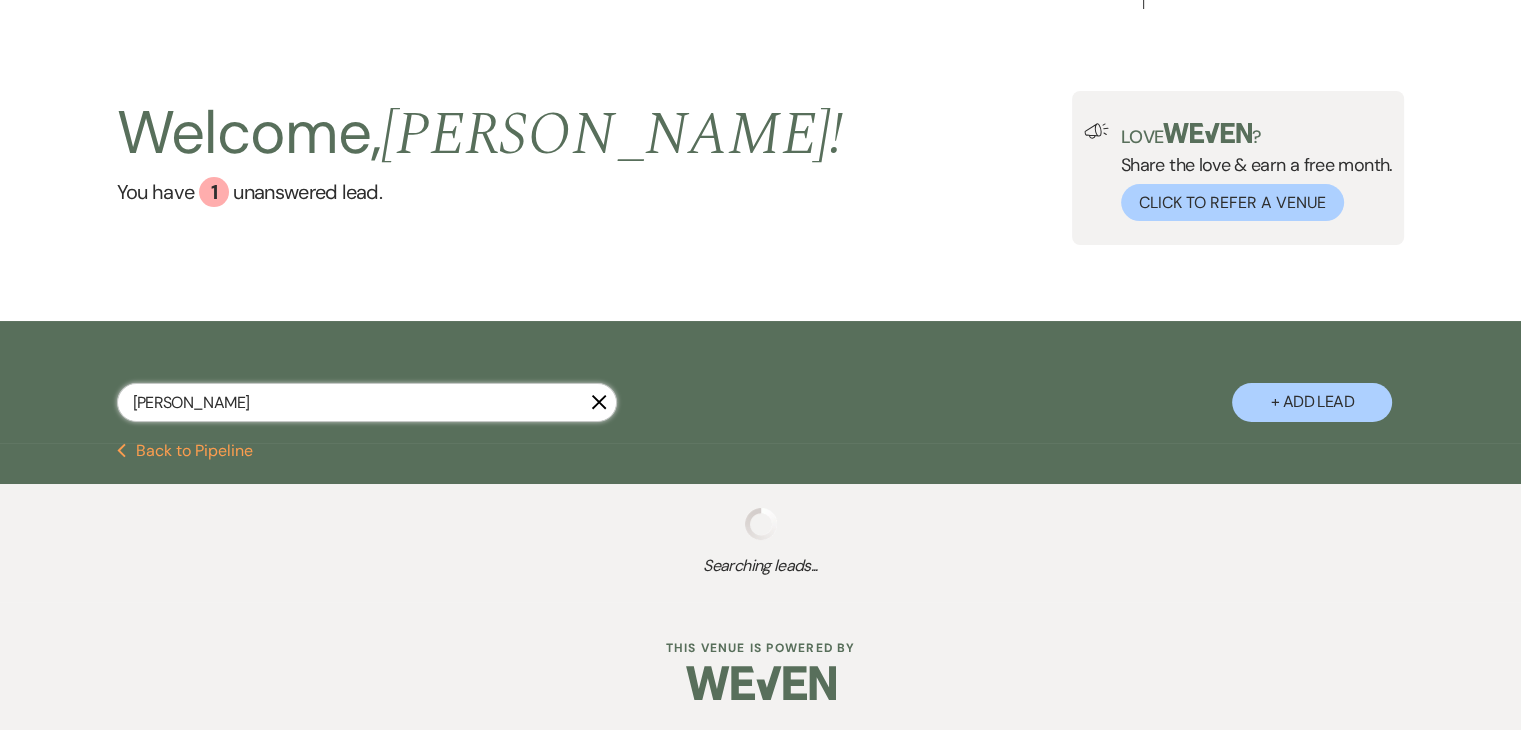 select on "6" 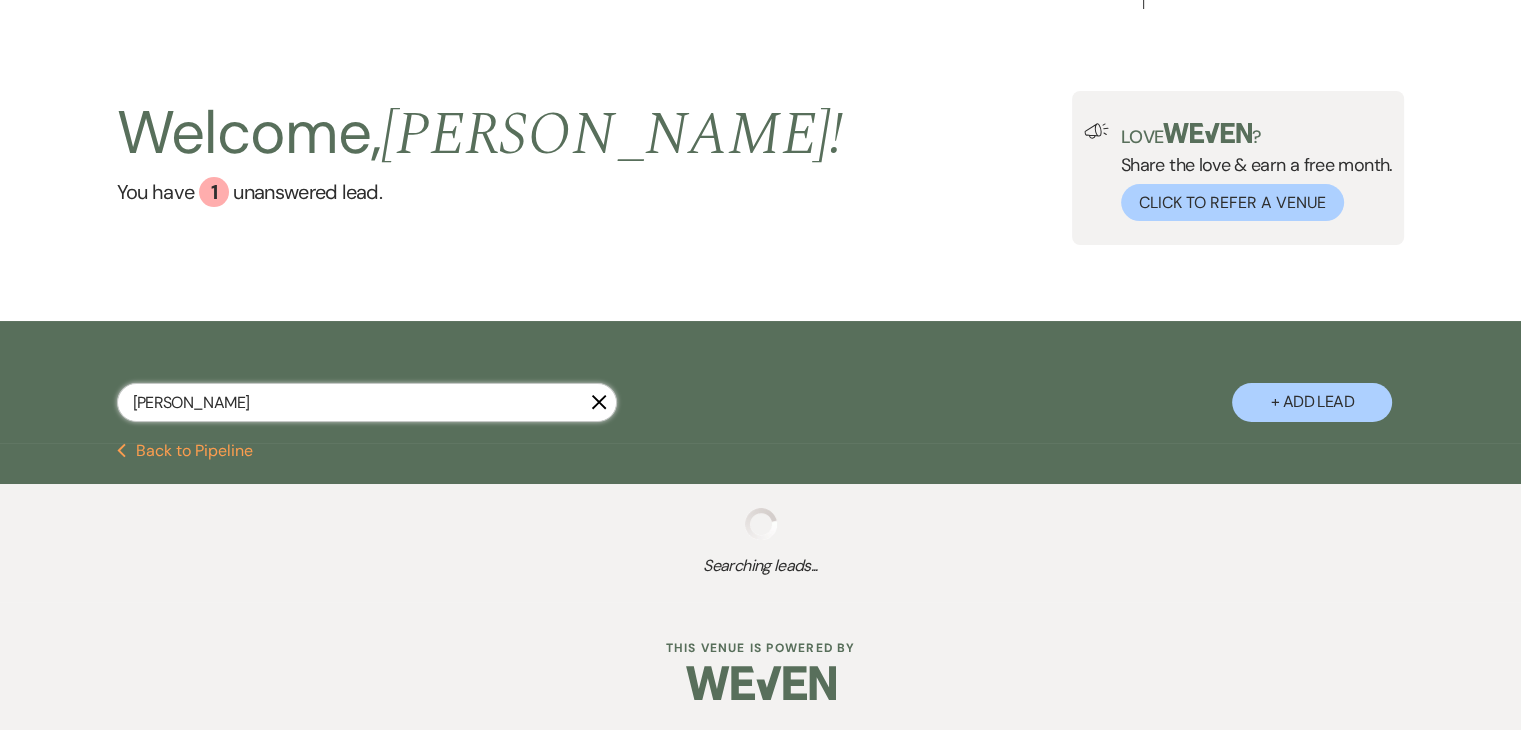 select on "5" 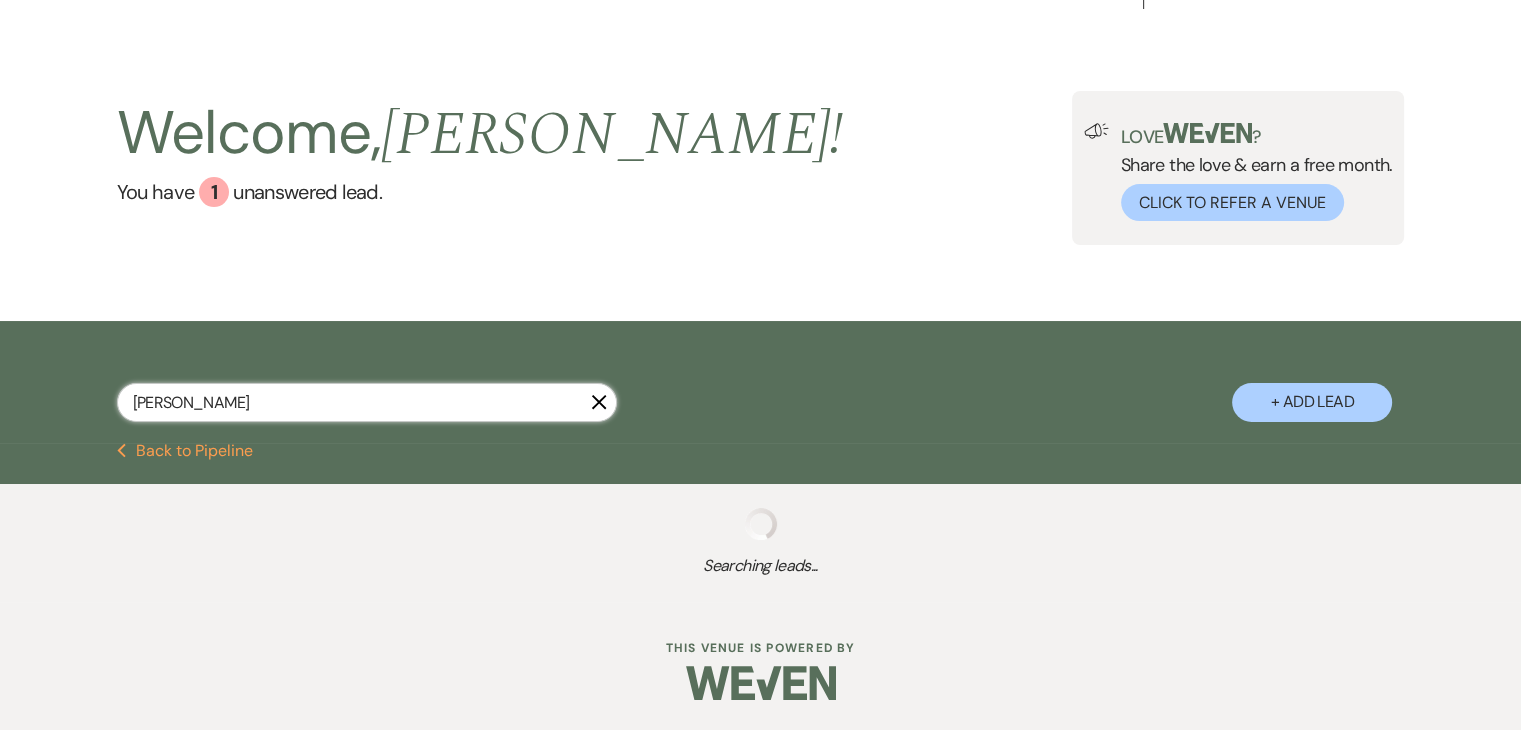 select on "5" 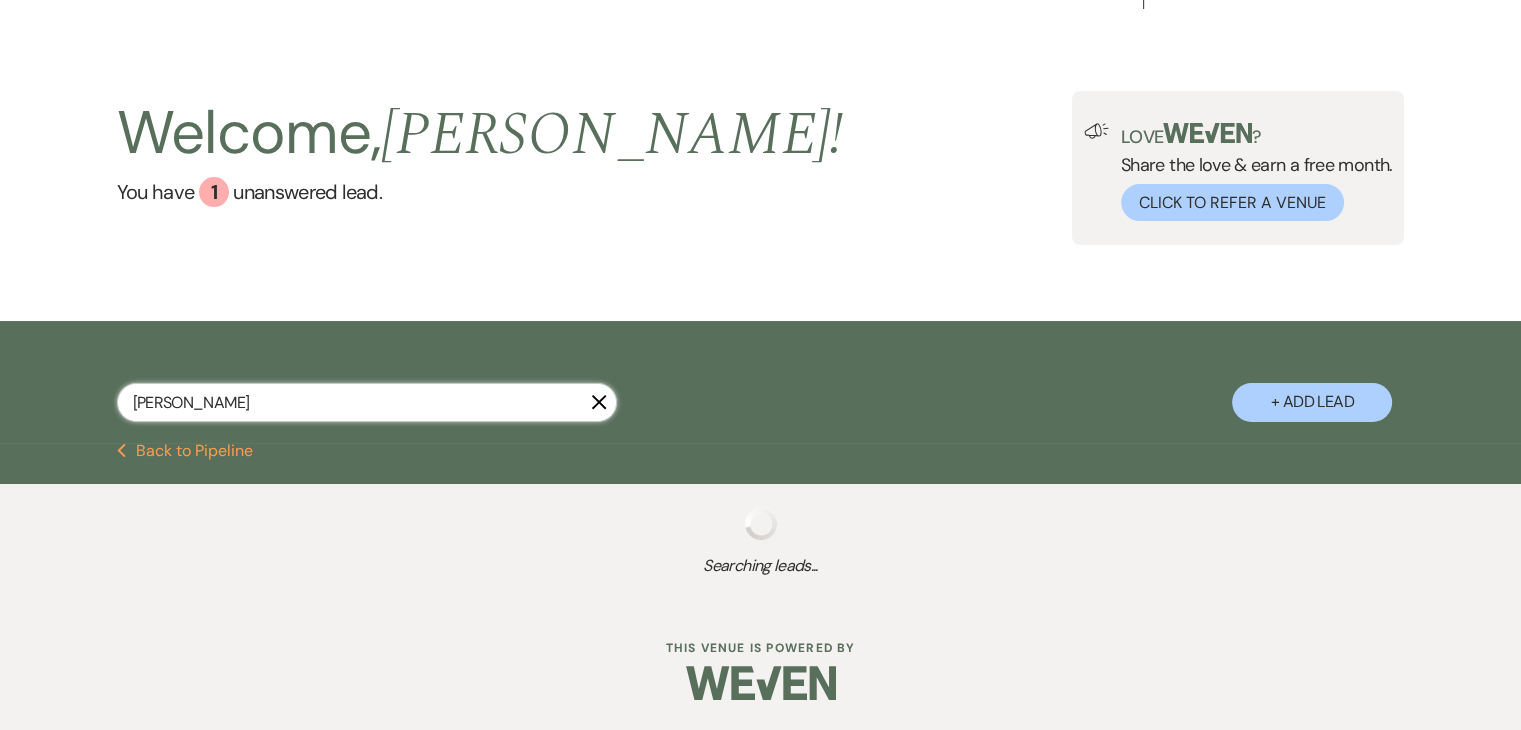 select on "8" 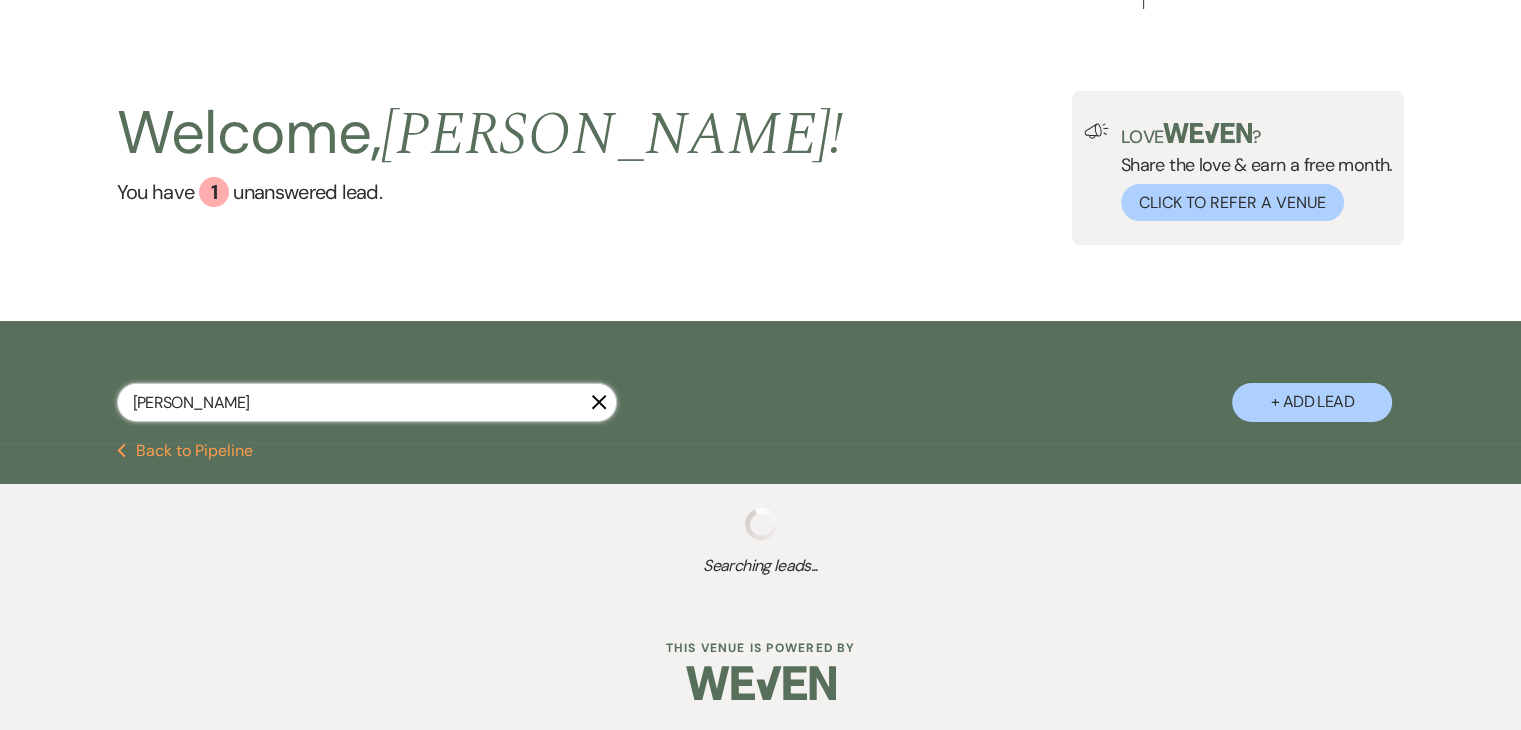 select on "5" 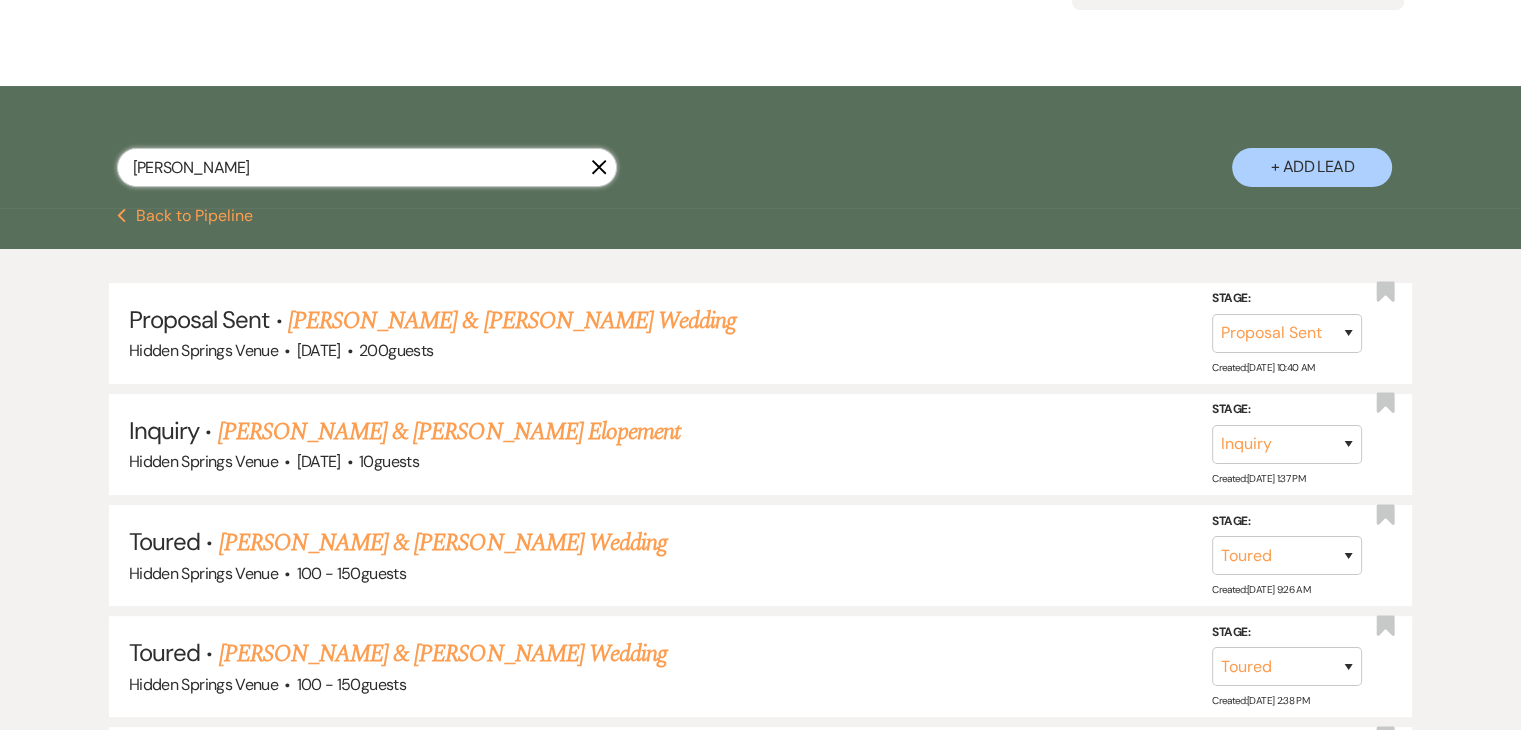 scroll, scrollTop: 304, scrollLeft: 0, axis: vertical 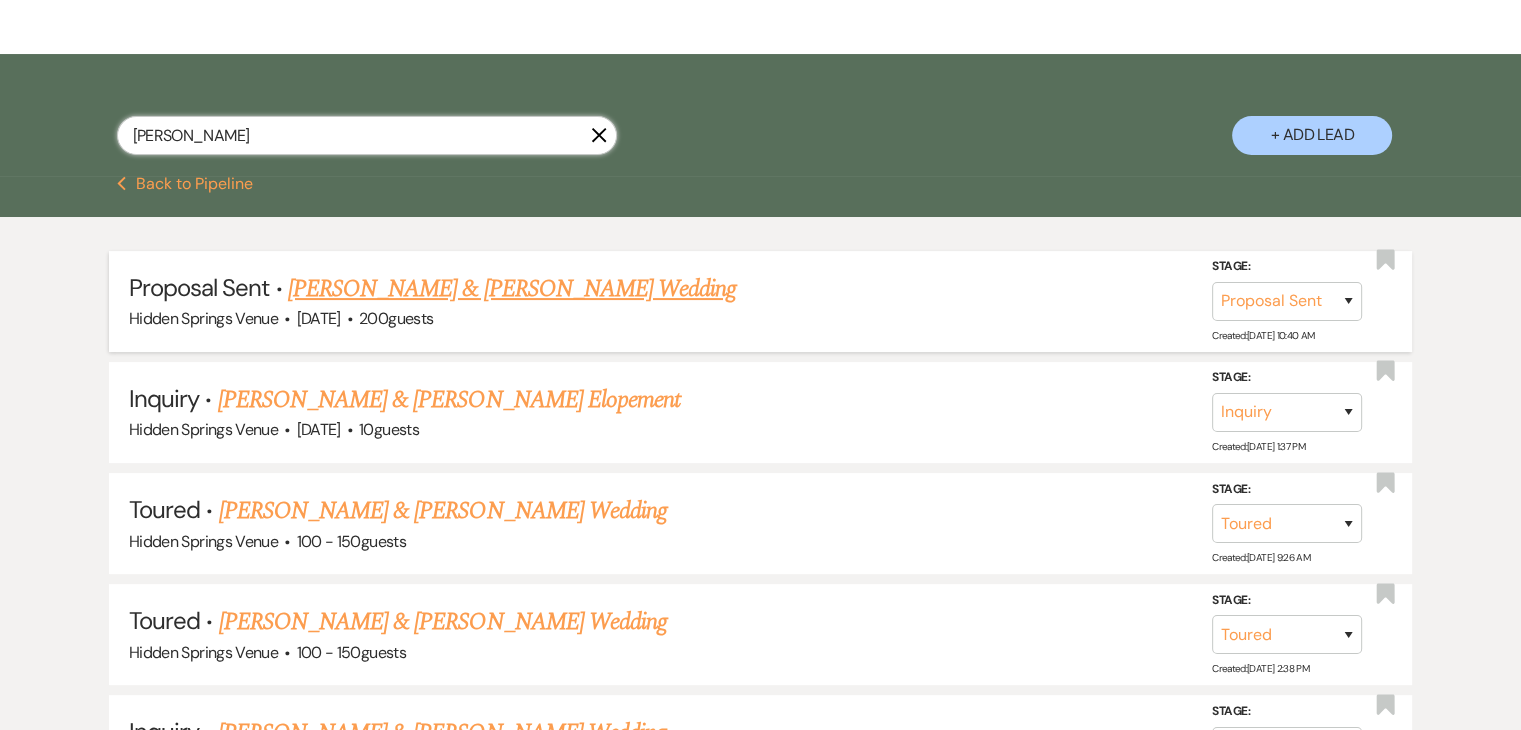 type on "joshua" 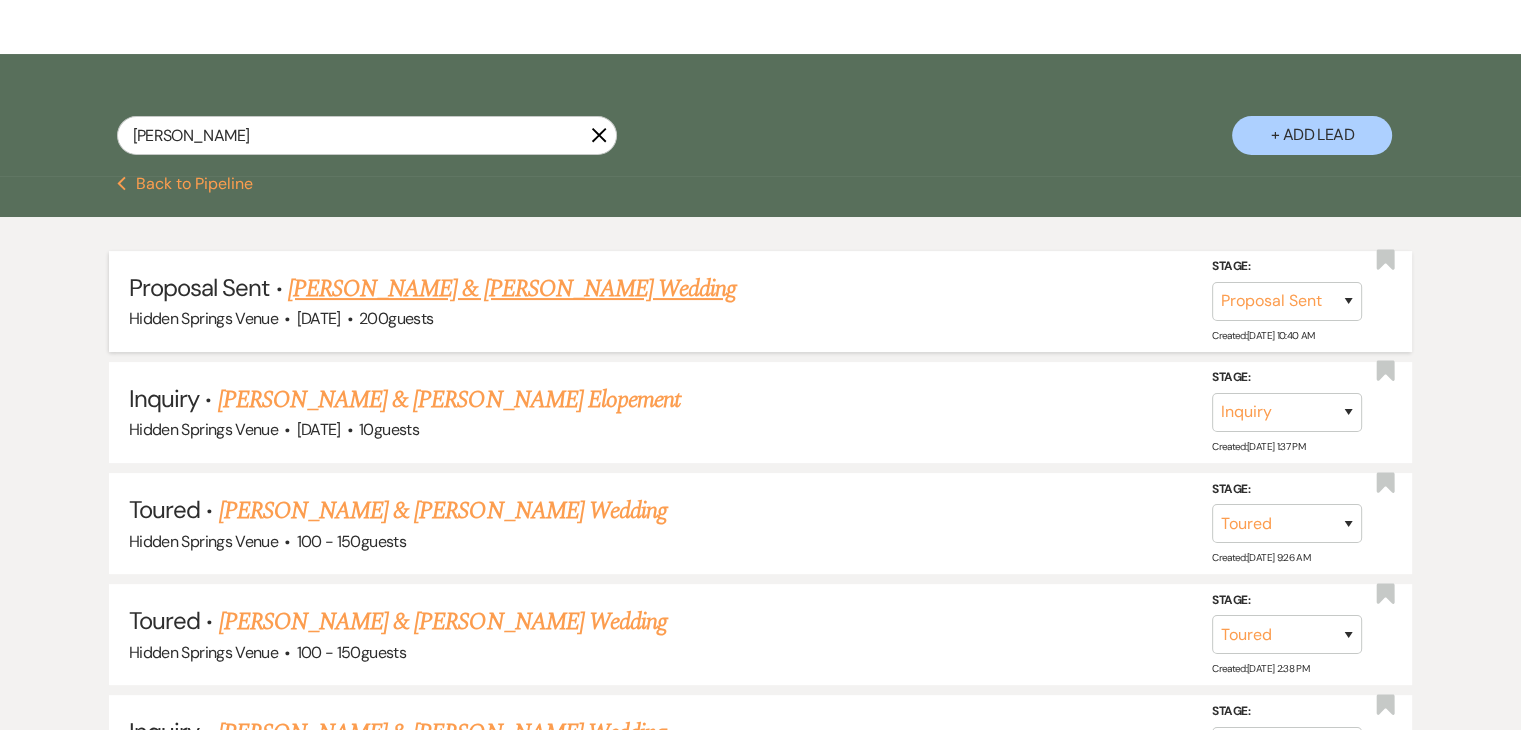click on "[PERSON_NAME] & [PERSON_NAME] Wedding" at bounding box center (512, 289) 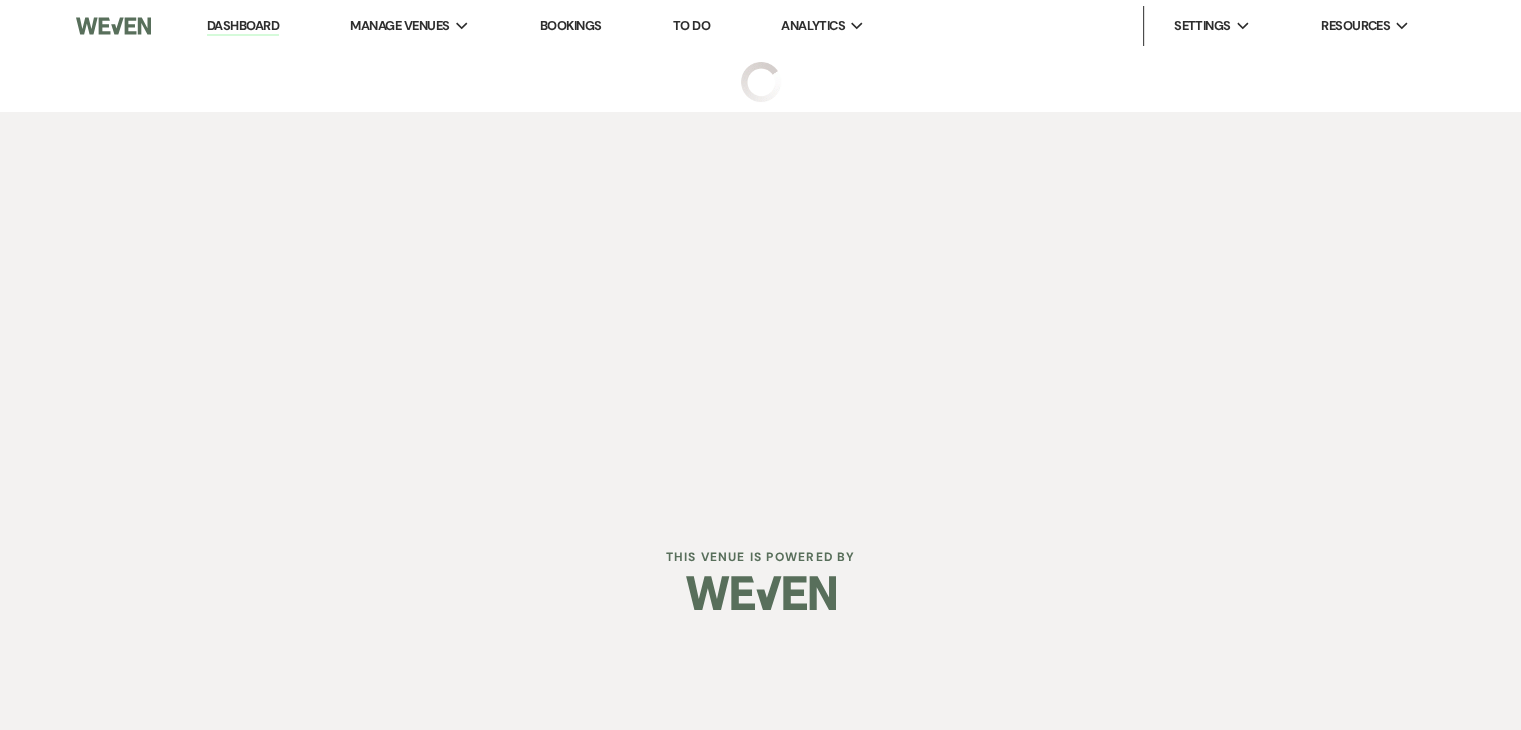 scroll, scrollTop: 0, scrollLeft: 0, axis: both 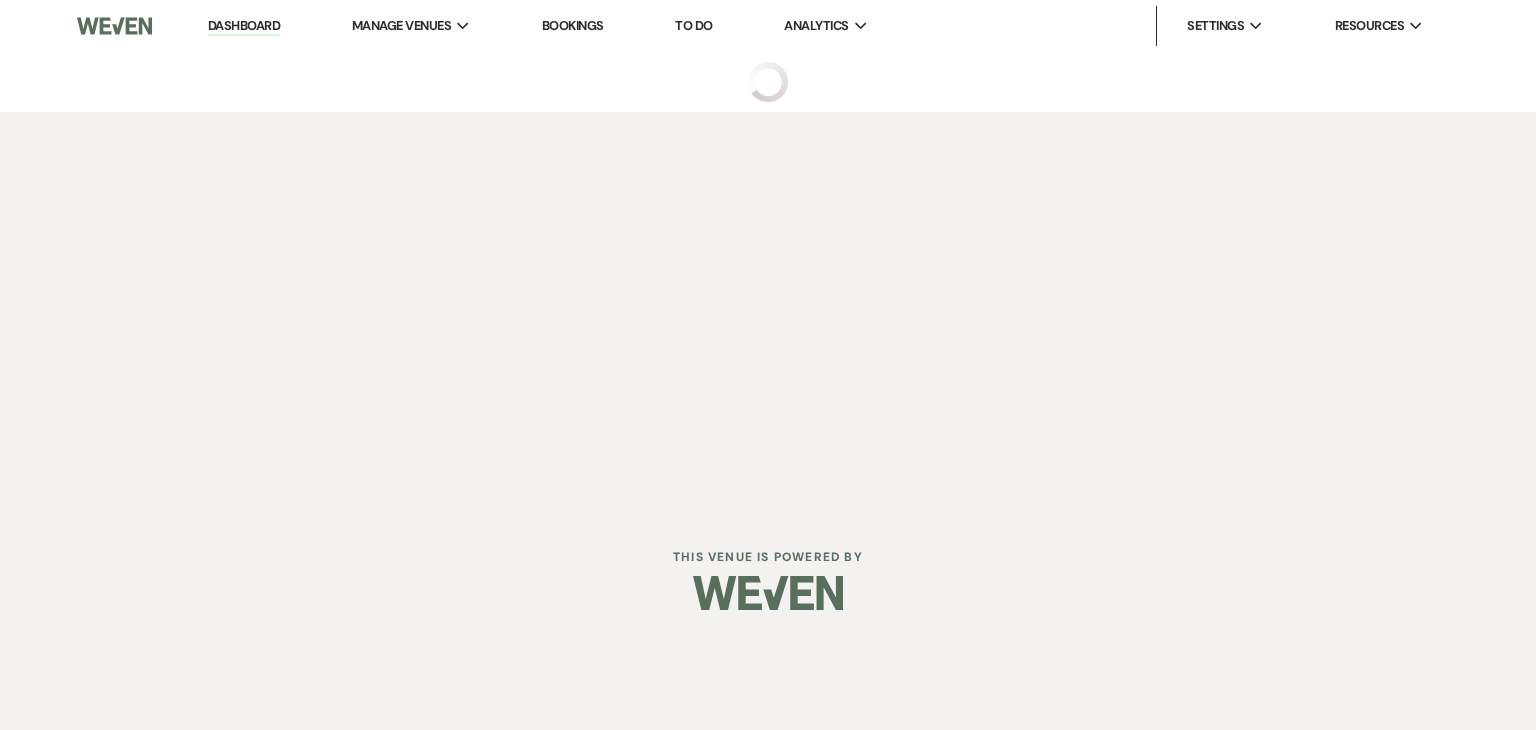 select on "6" 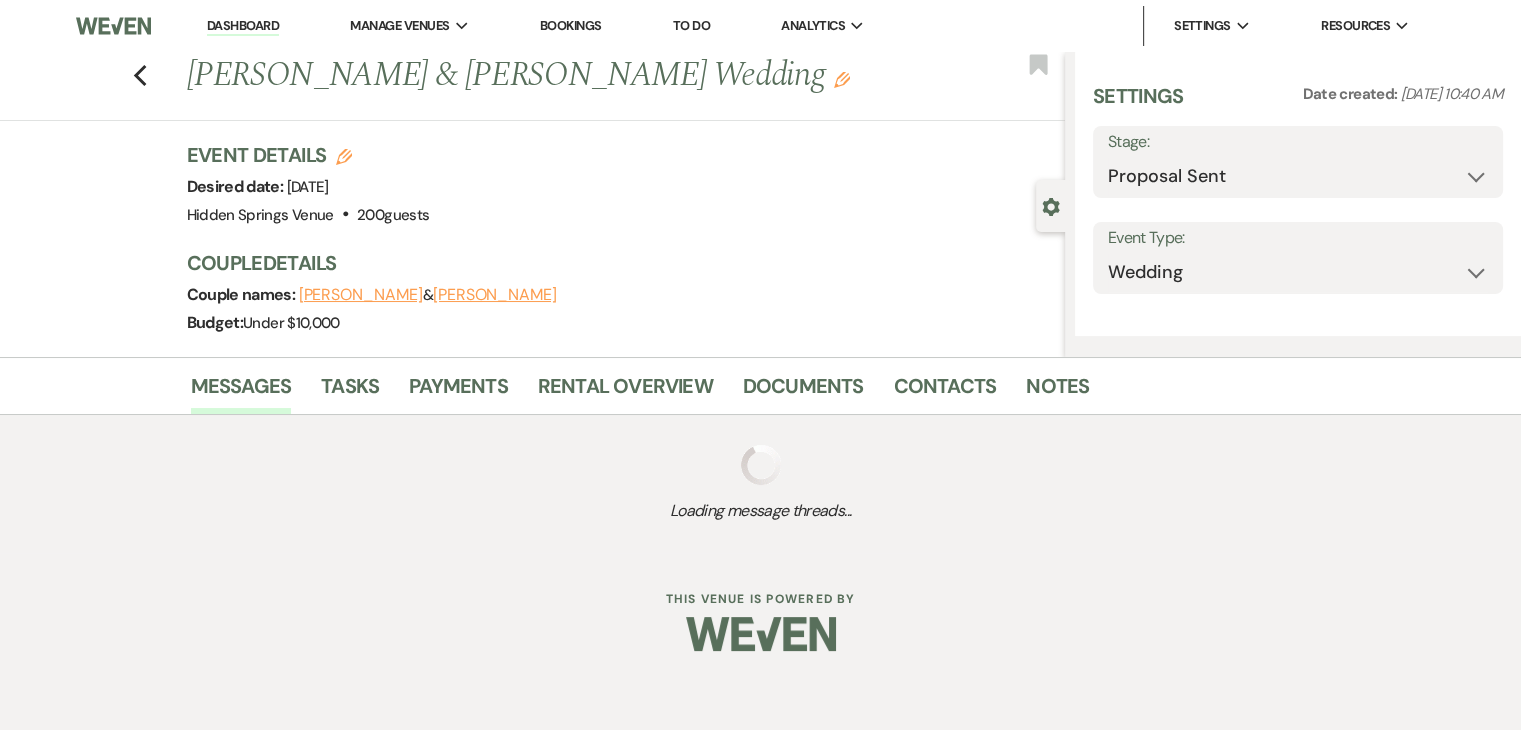 select on "5" 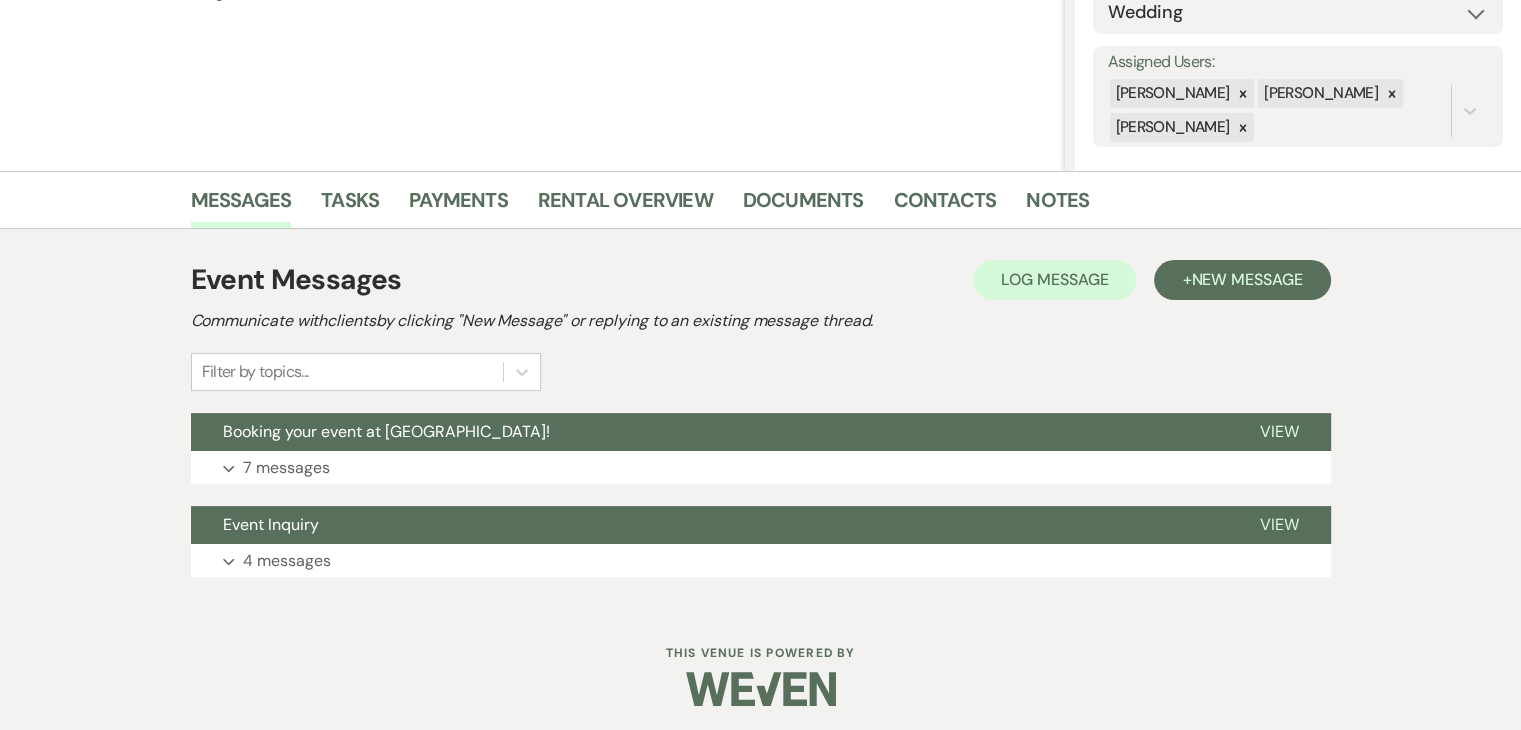 scroll, scrollTop: 336, scrollLeft: 0, axis: vertical 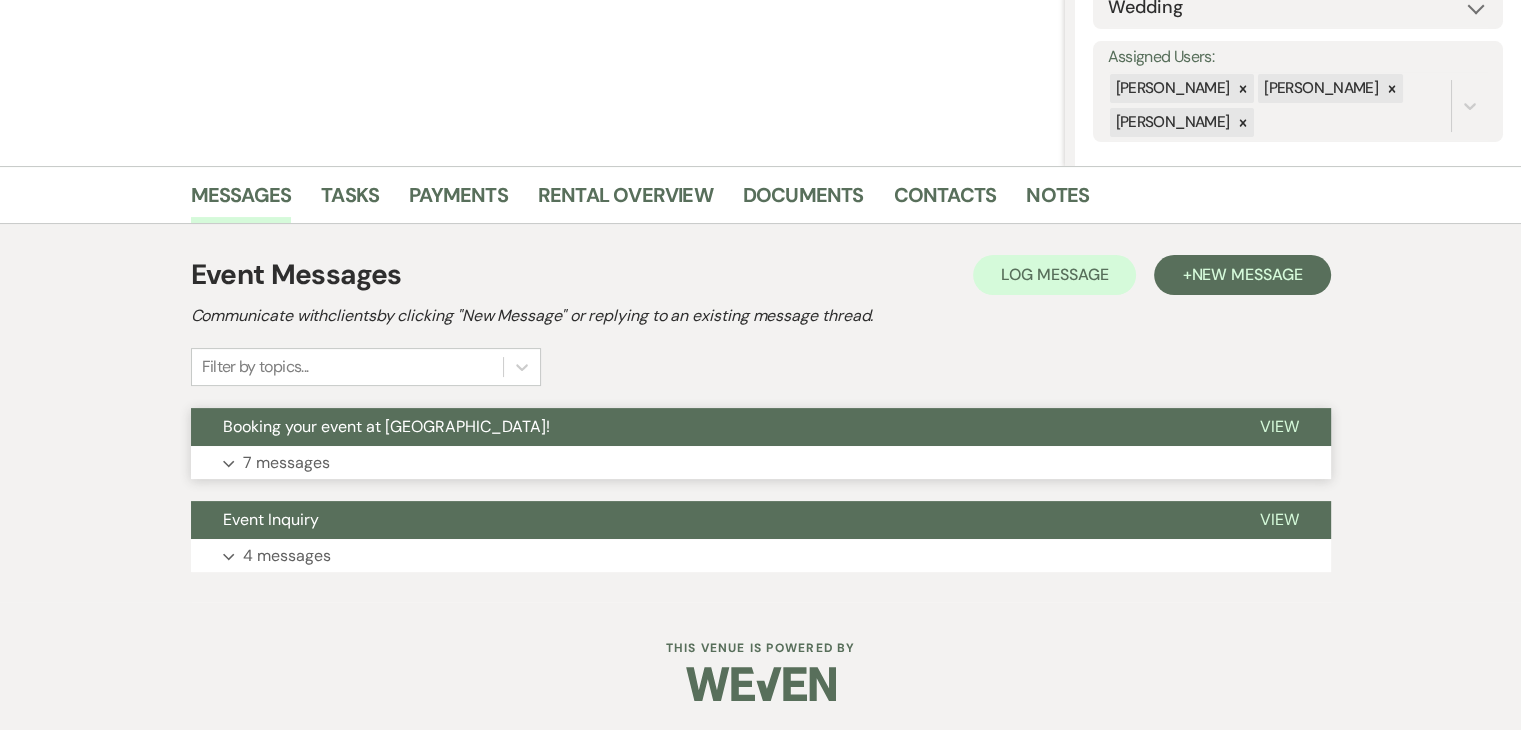 click on "Booking your event at [GEOGRAPHIC_DATA]!" at bounding box center (709, 427) 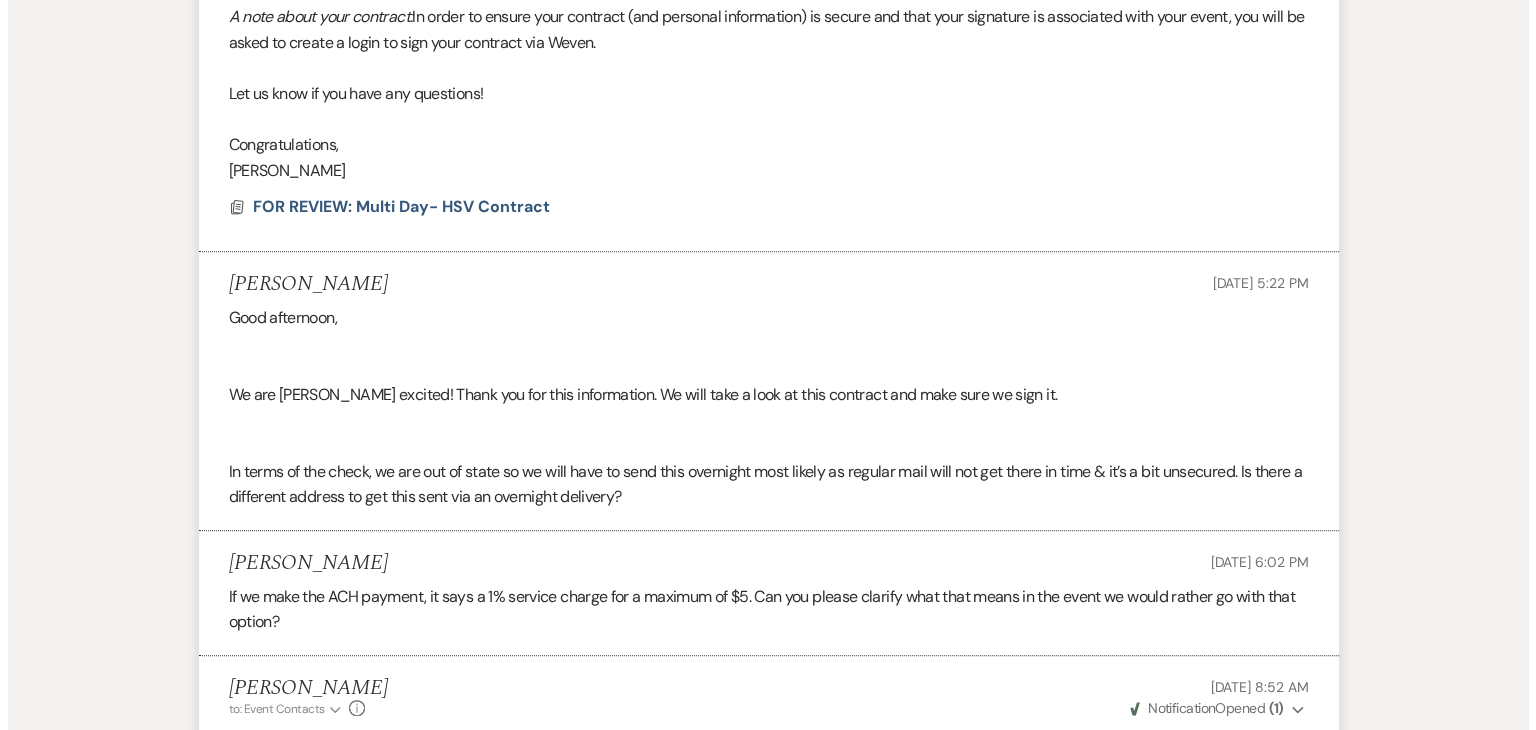 scroll, scrollTop: 1160, scrollLeft: 0, axis: vertical 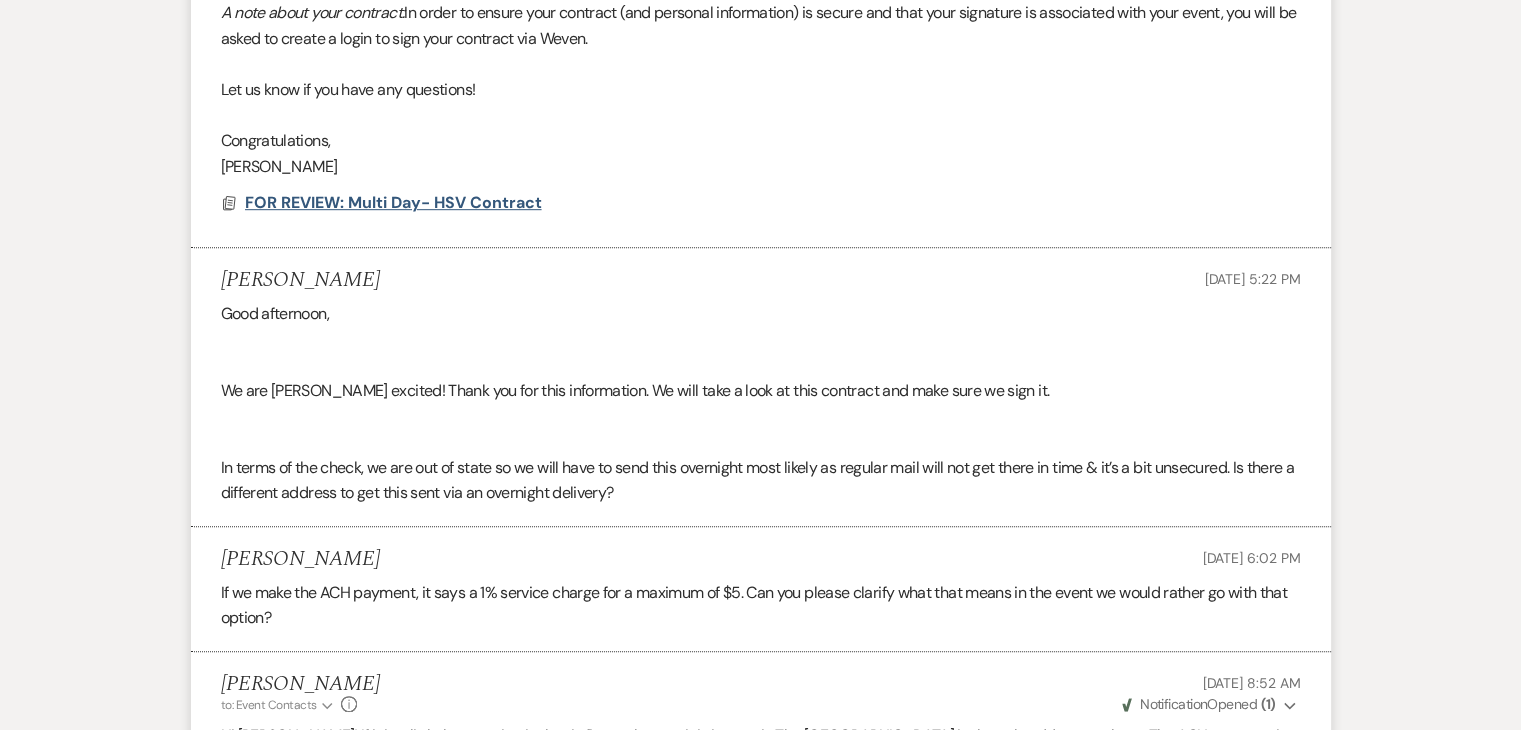 click on "FOR REVIEW: Multi Day- HSV Contract" at bounding box center (393, 203) 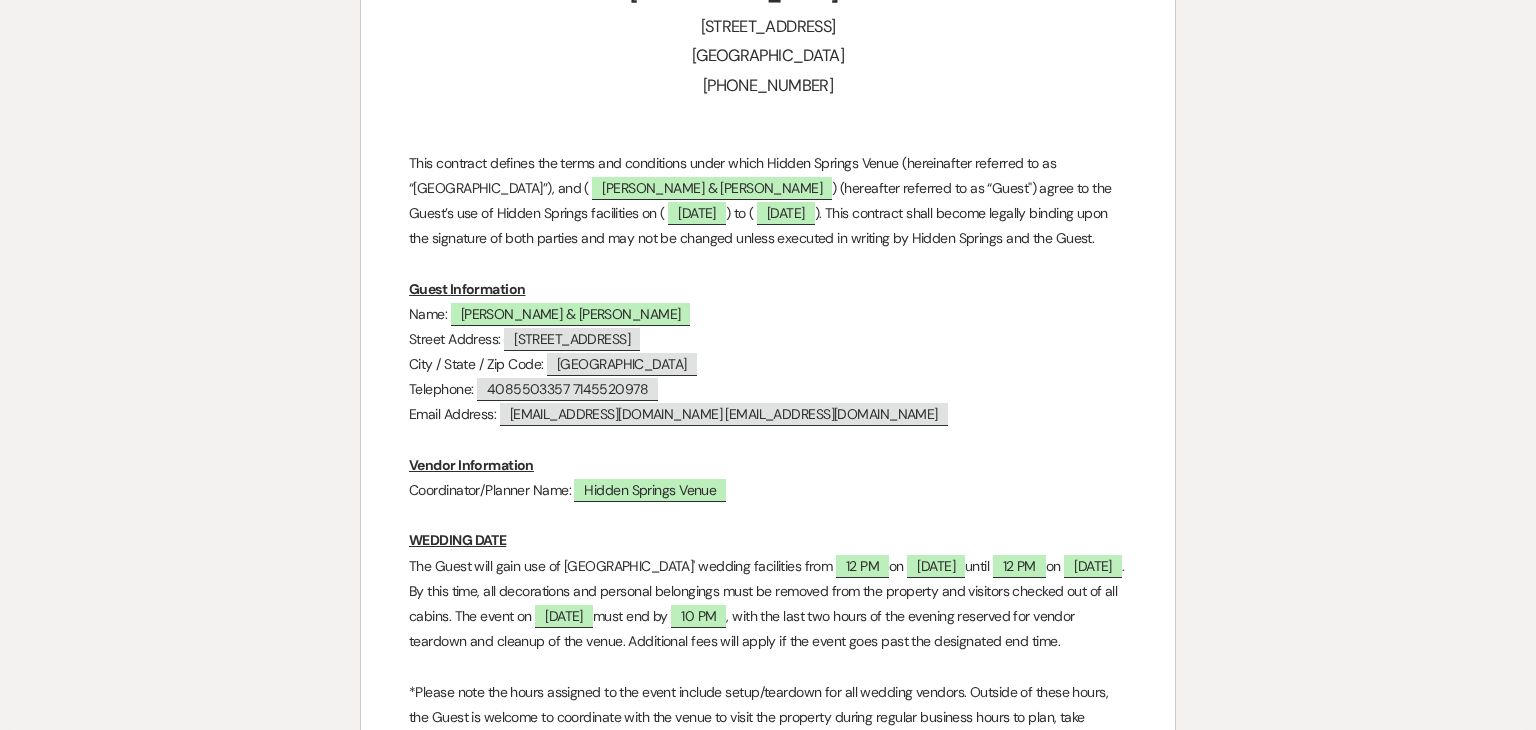 scroll, scrollTop: 754, scrollLeft: 0, axis: vertical 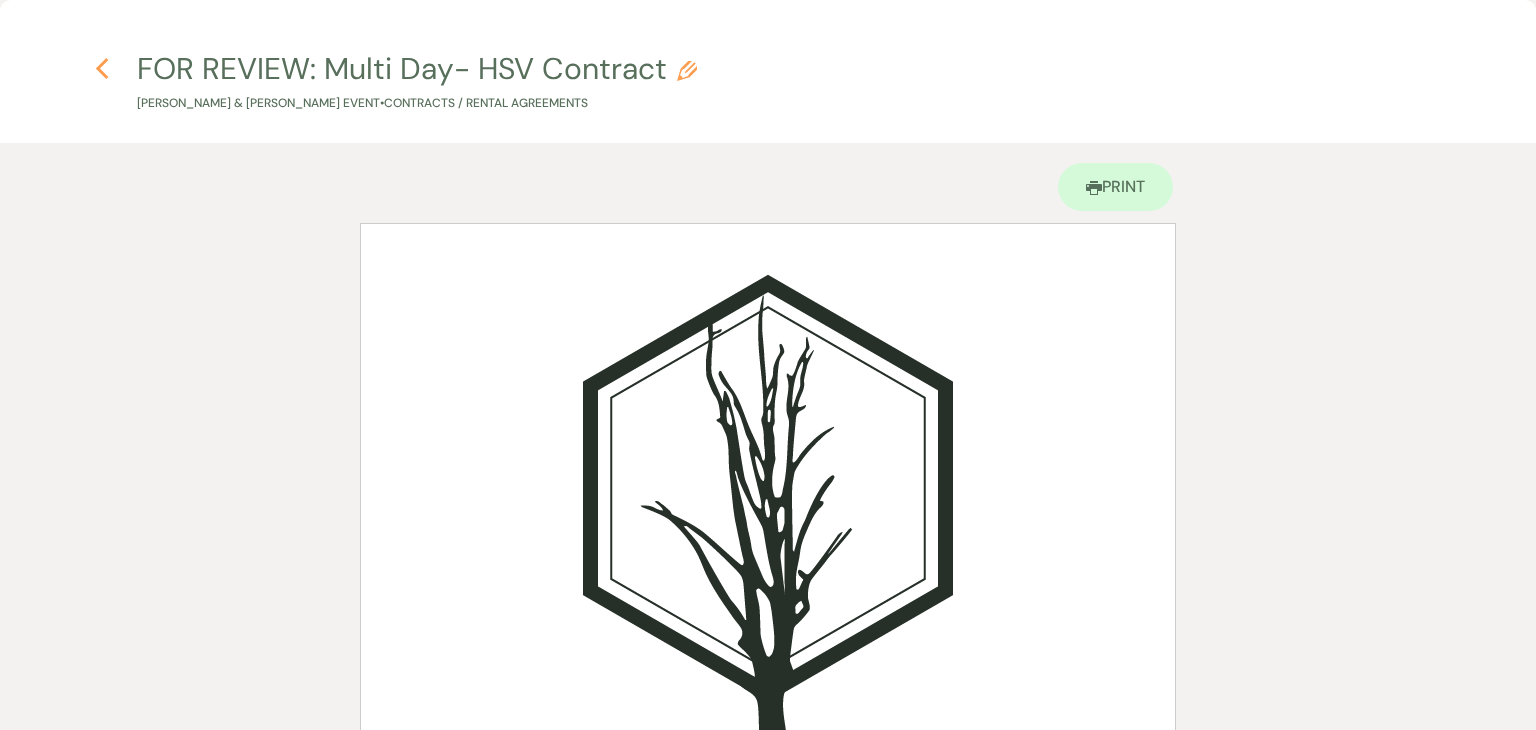click on "Previous" 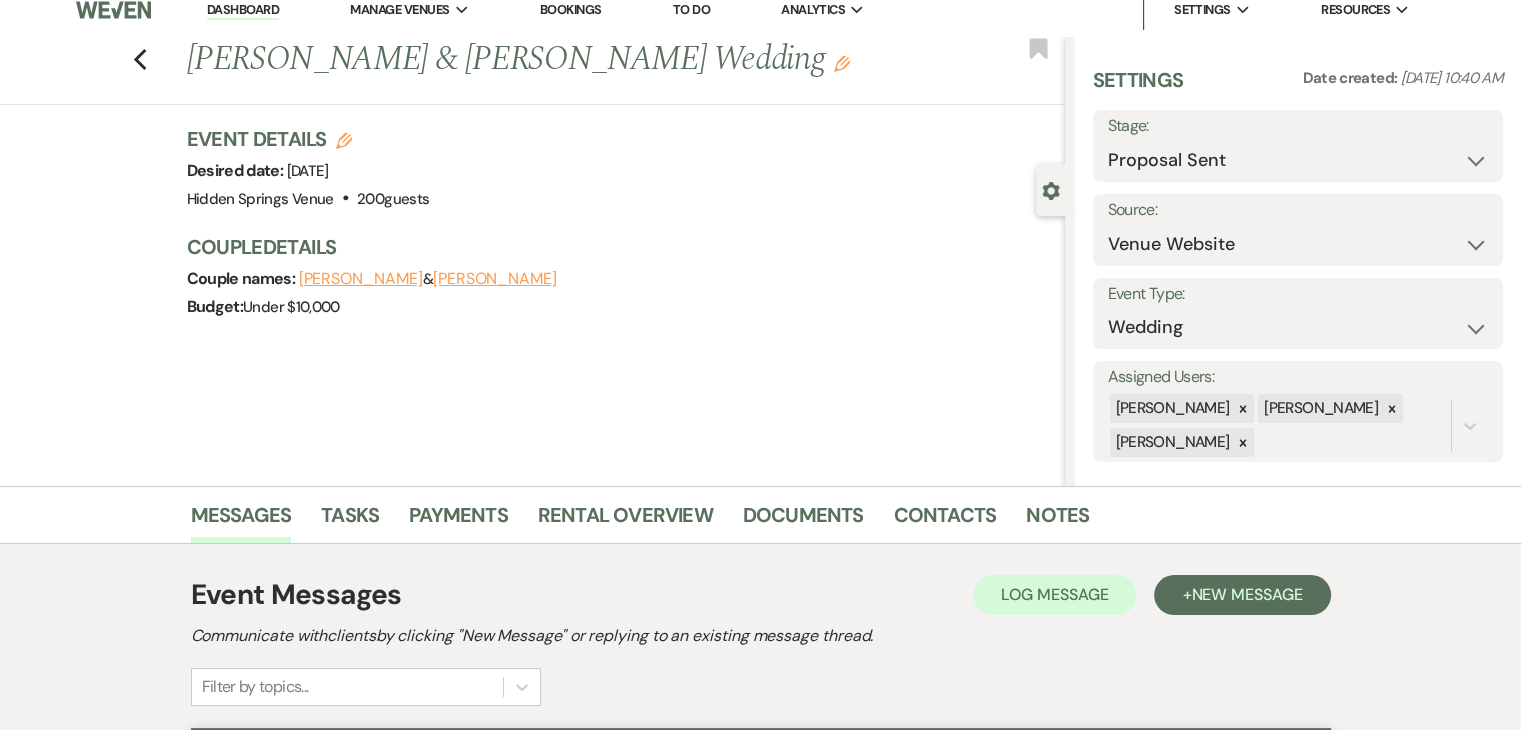 scroll, scrollTop: 0, scrollLeft: 0, axis: both 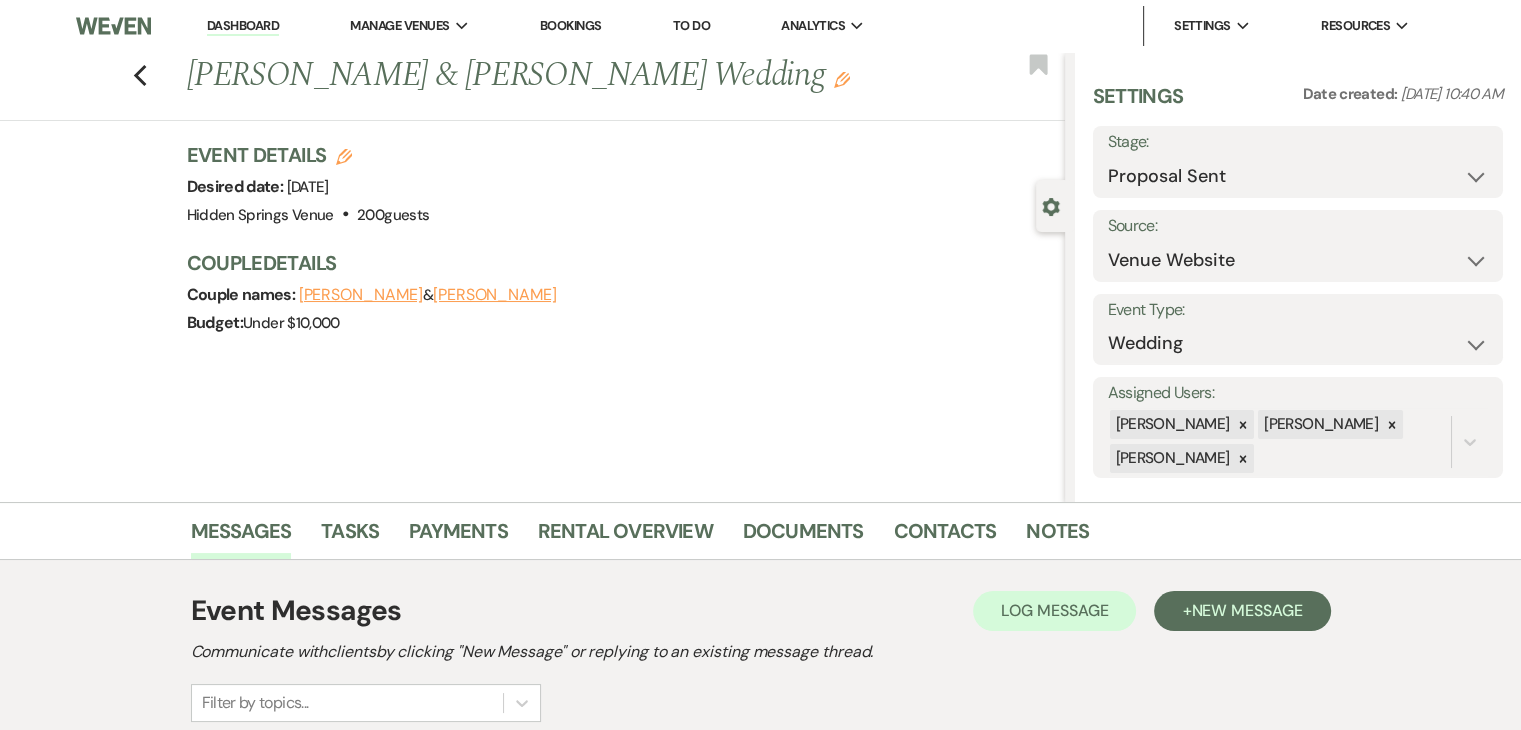 click on "Dashboard" at bounding box center (243, 26) 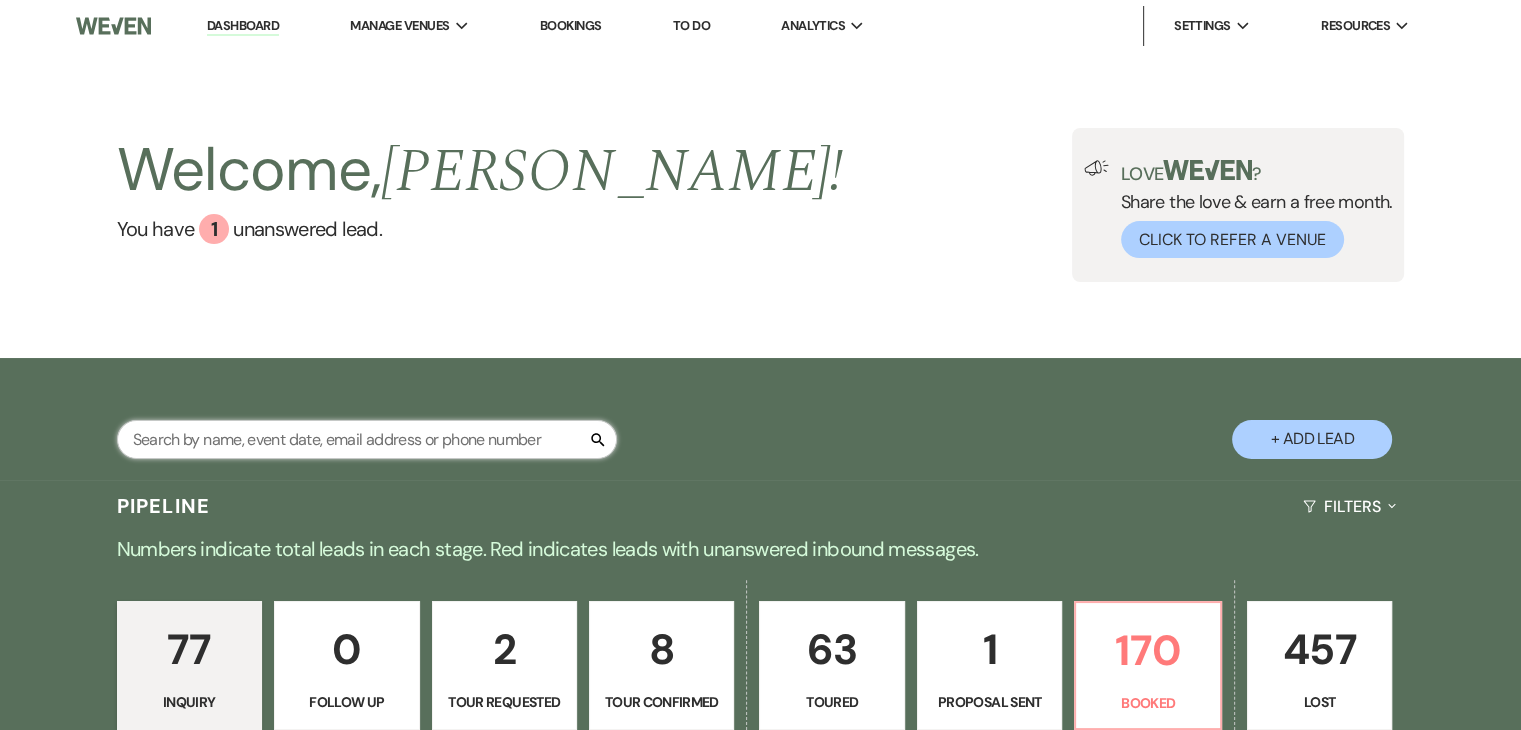 click at bounding box center (367, 439) 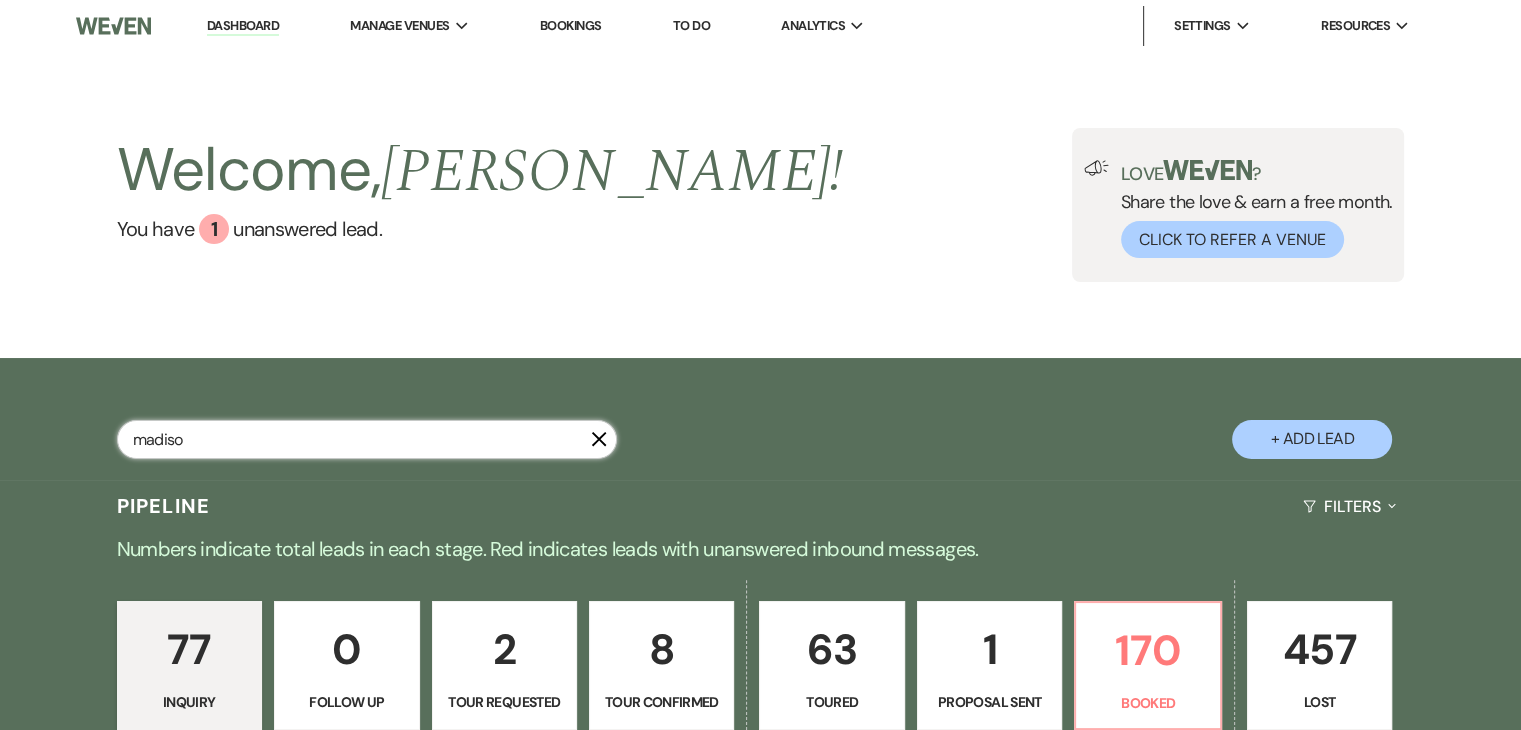type on "madison" 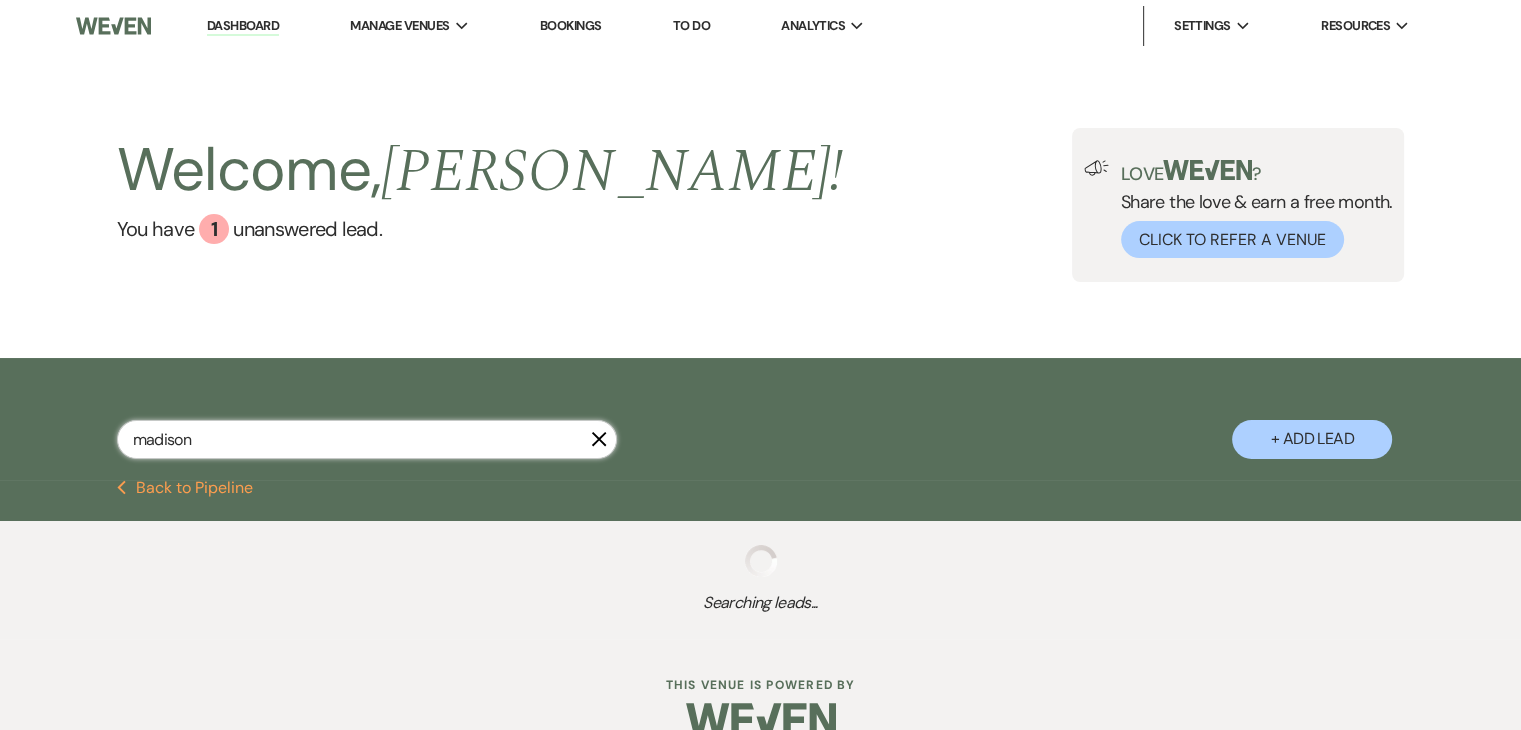 select on "8" 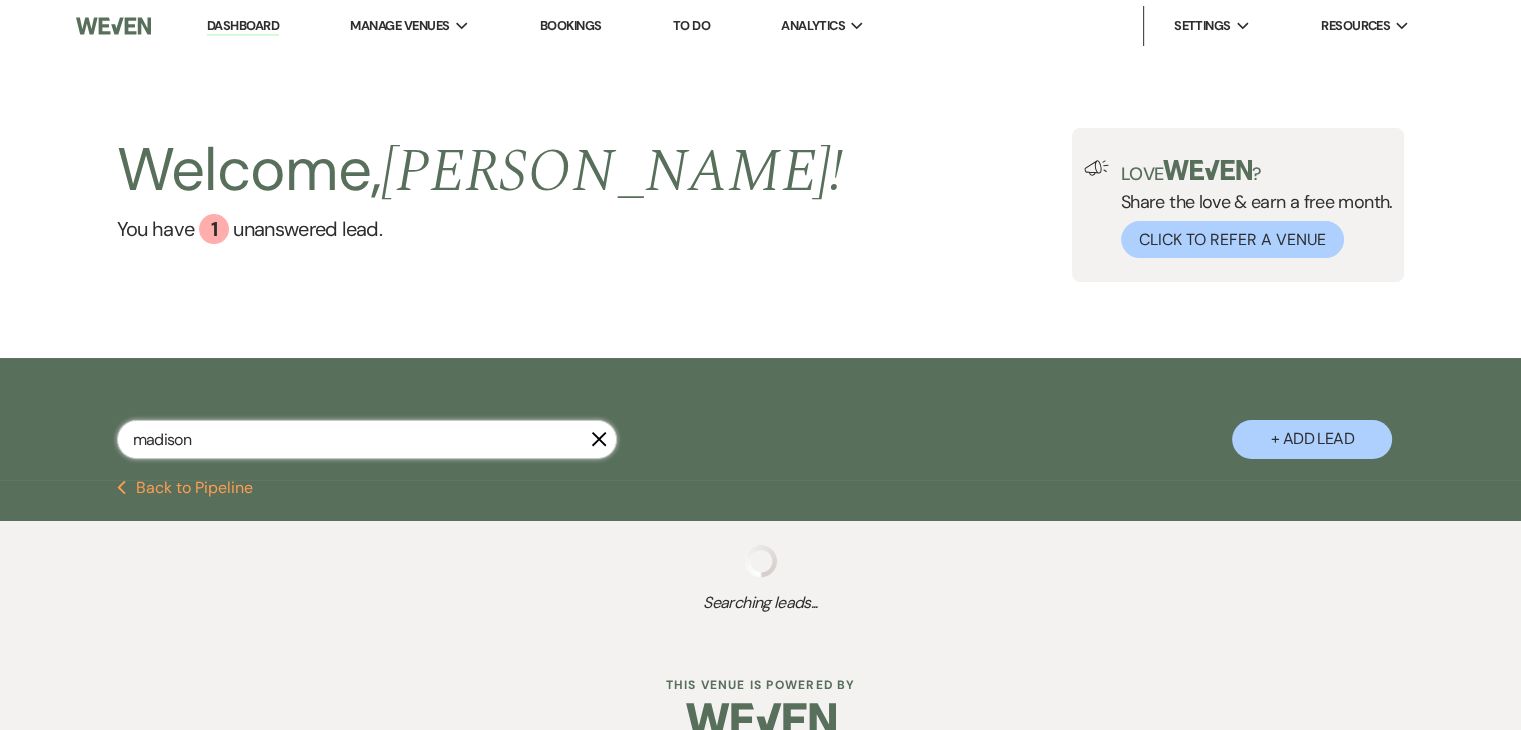 select on "5" 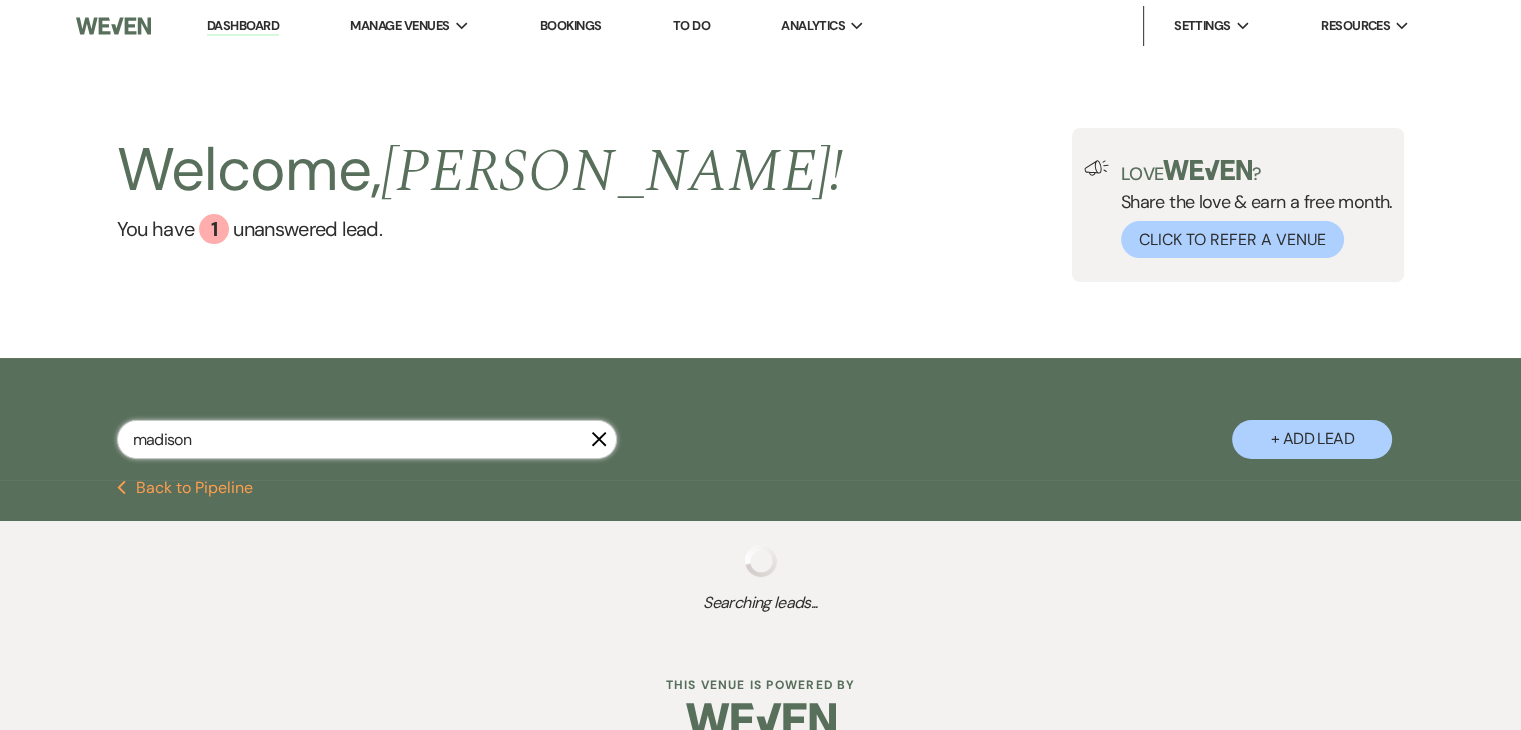 select on "8" 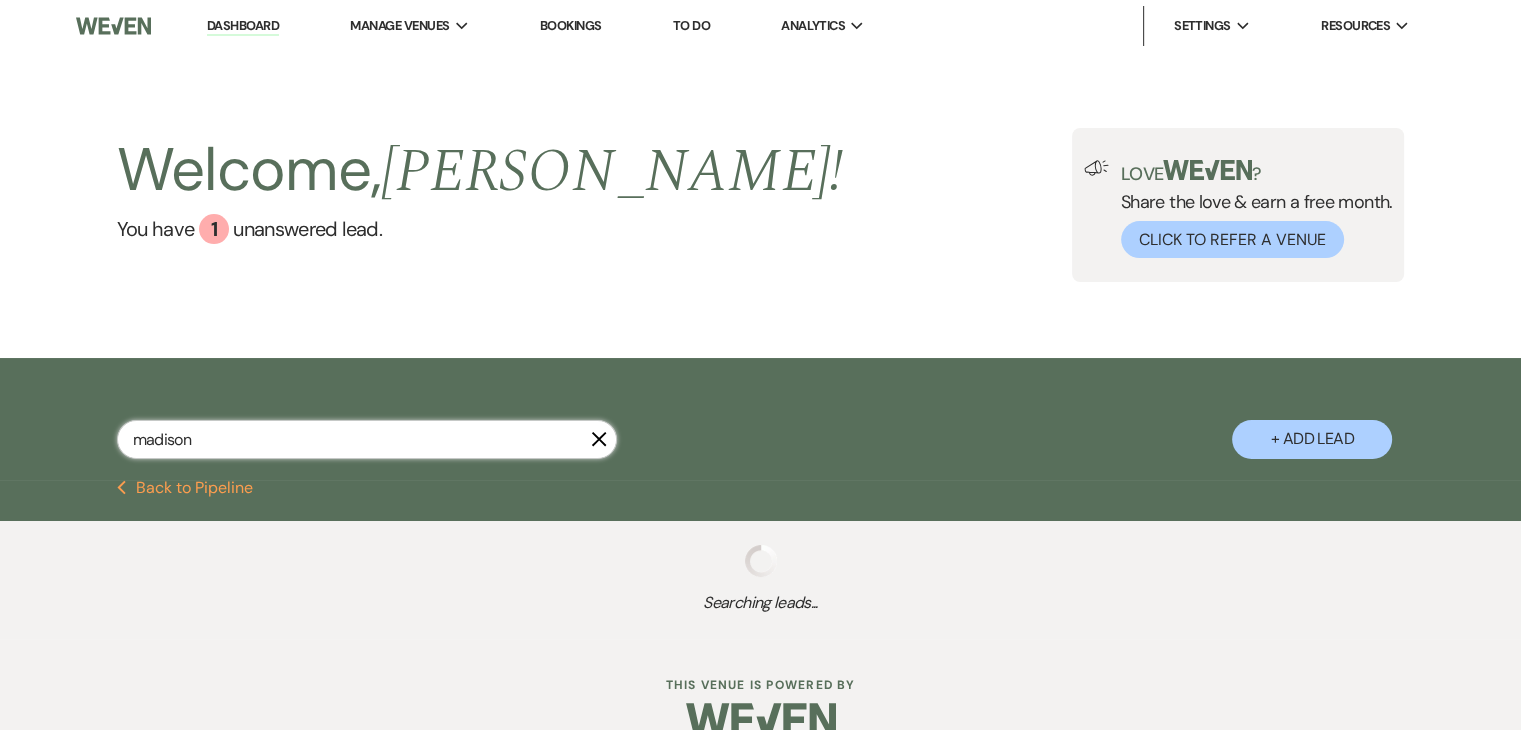 select on "5" 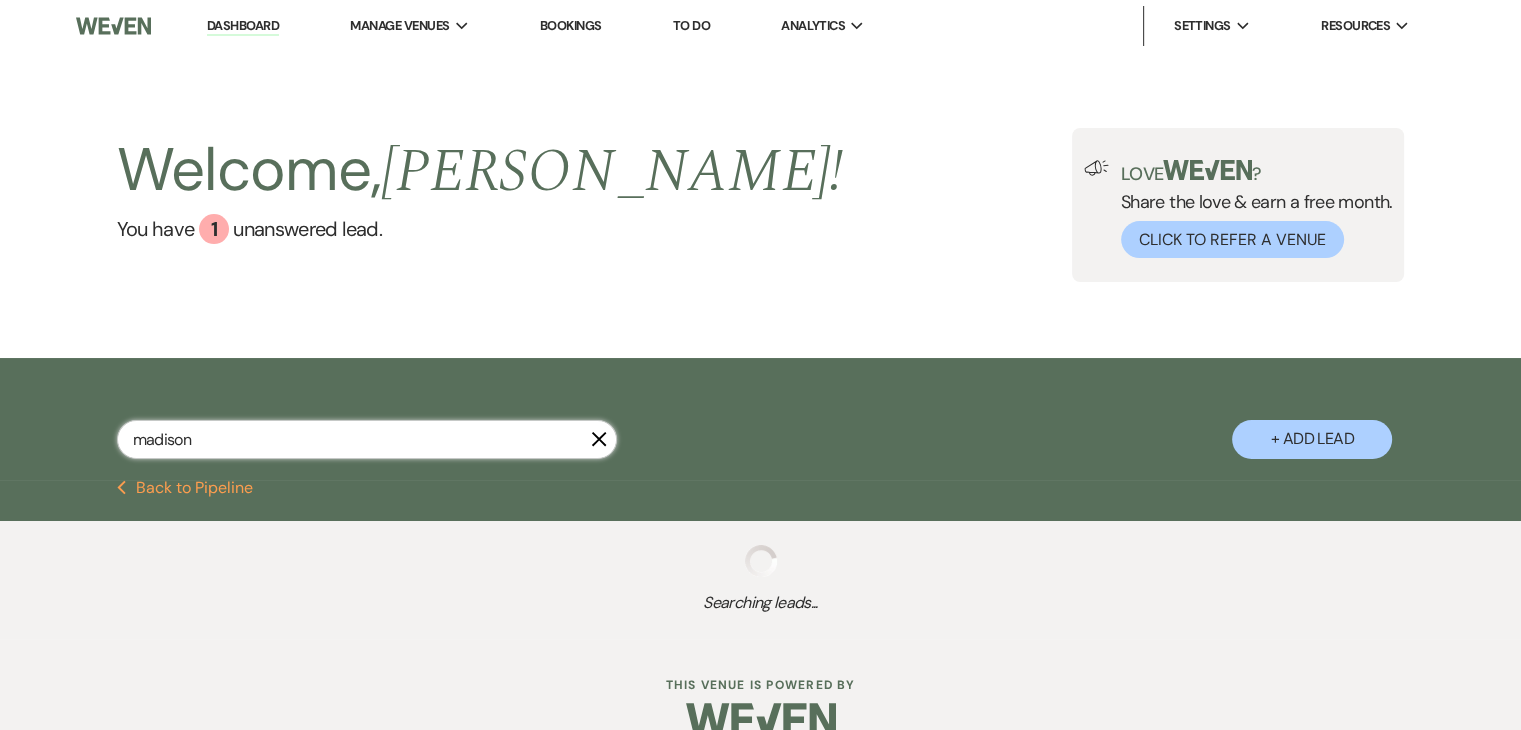 select on "8" 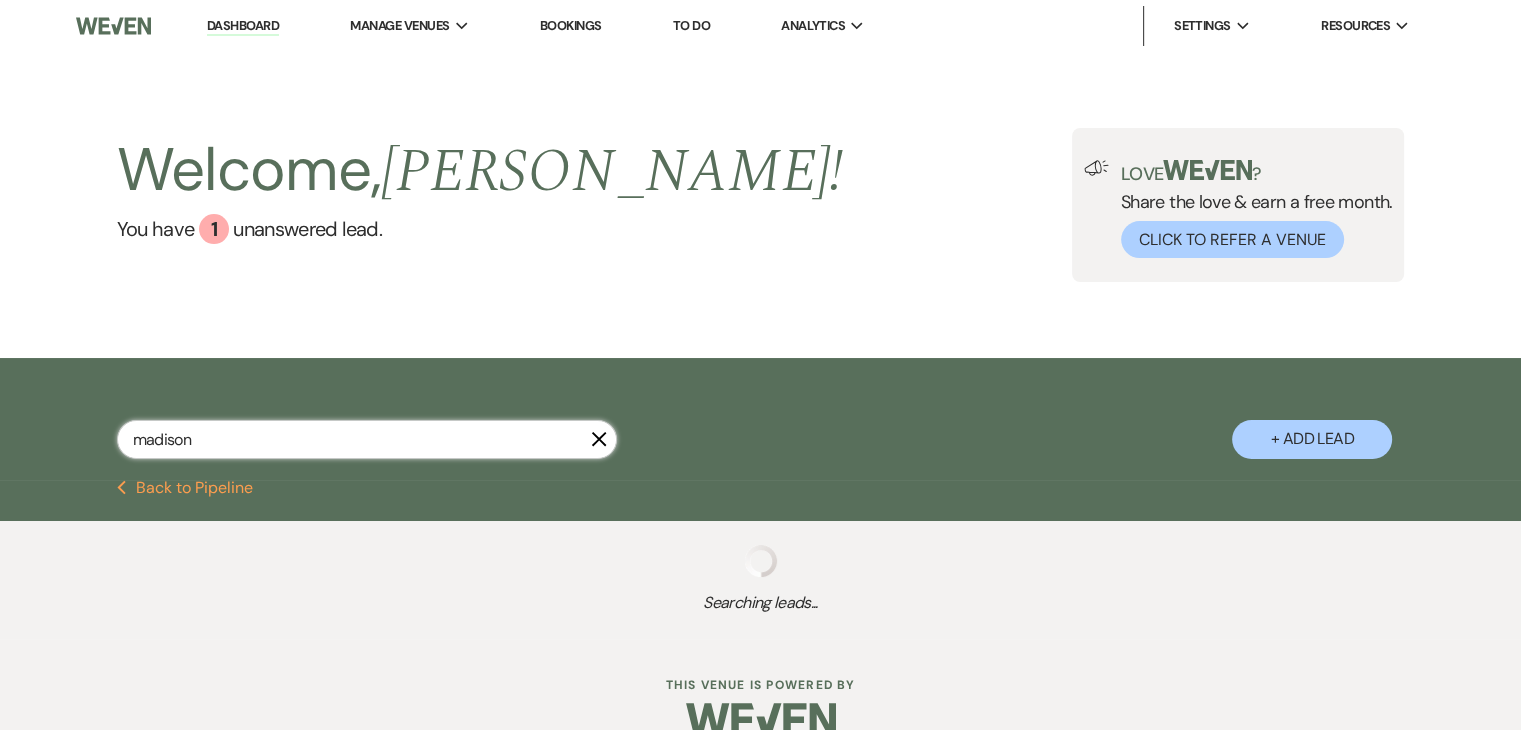 select on "5" 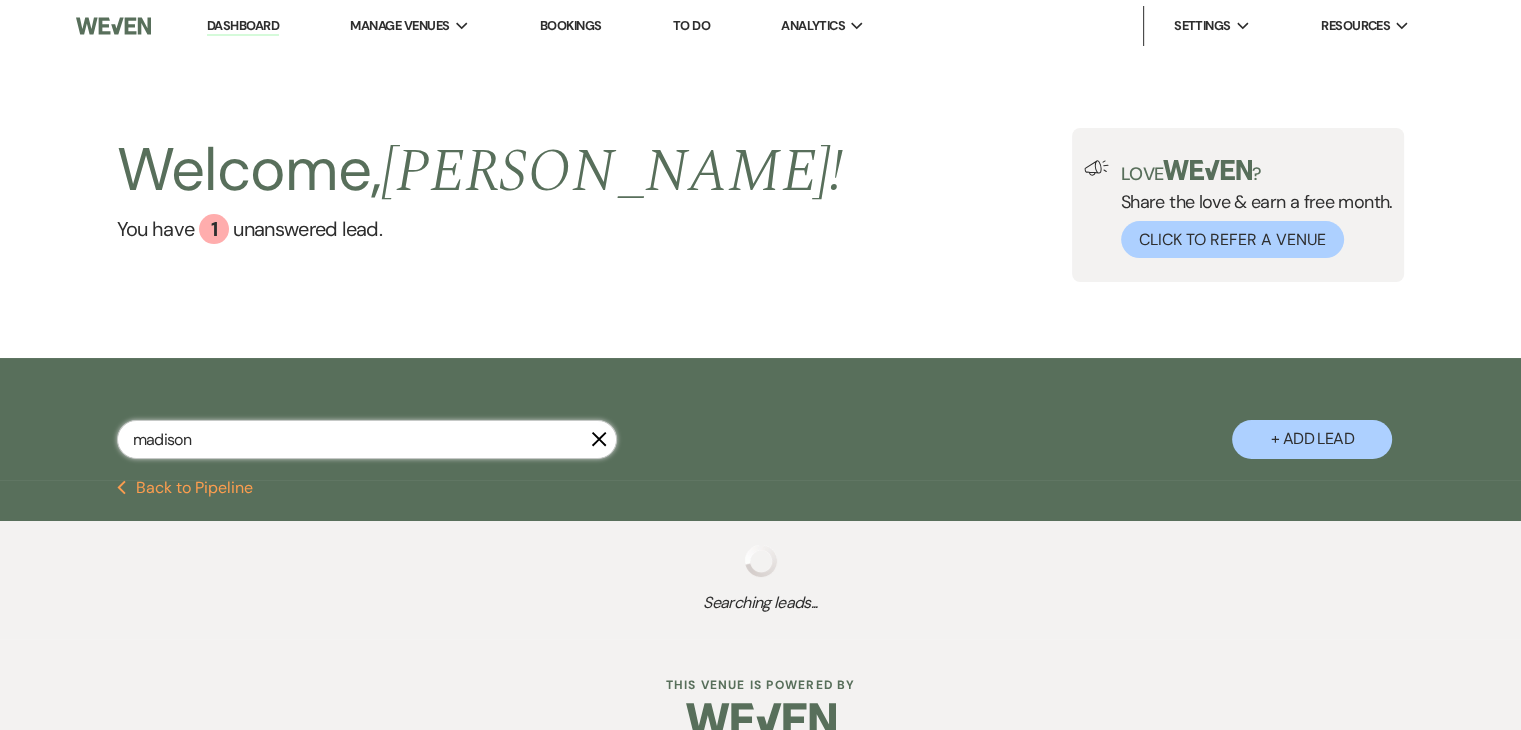 select on "8" 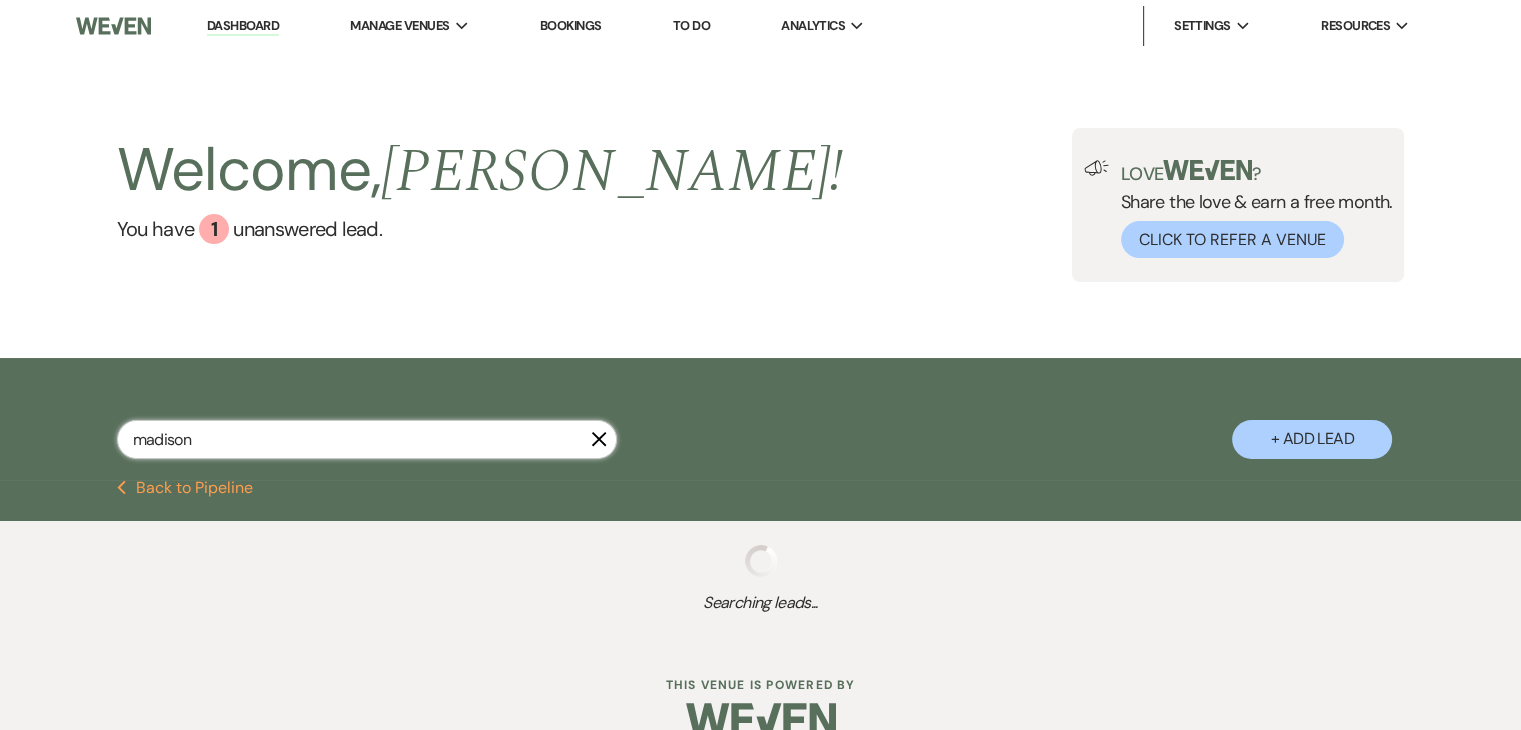 select on "5" 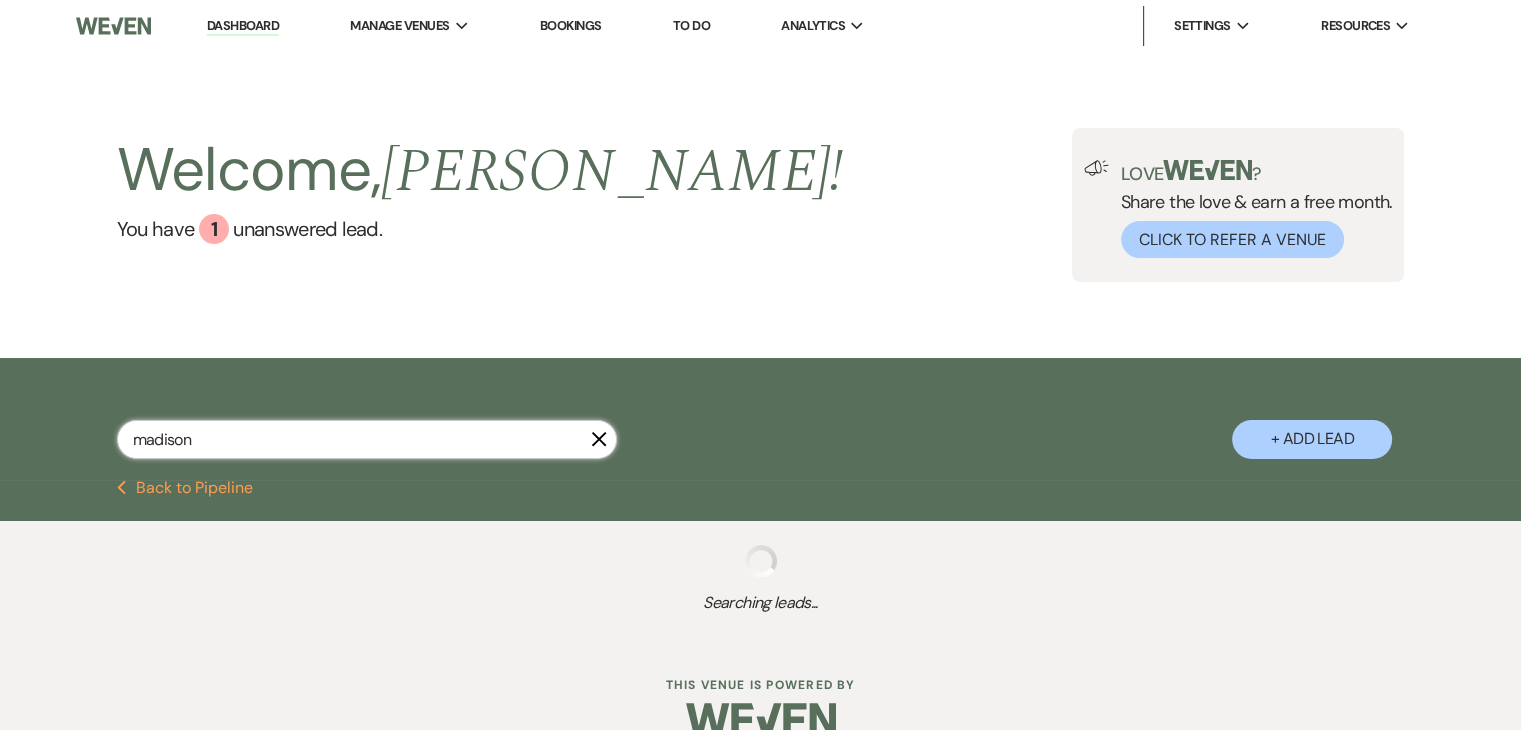 select on "8" 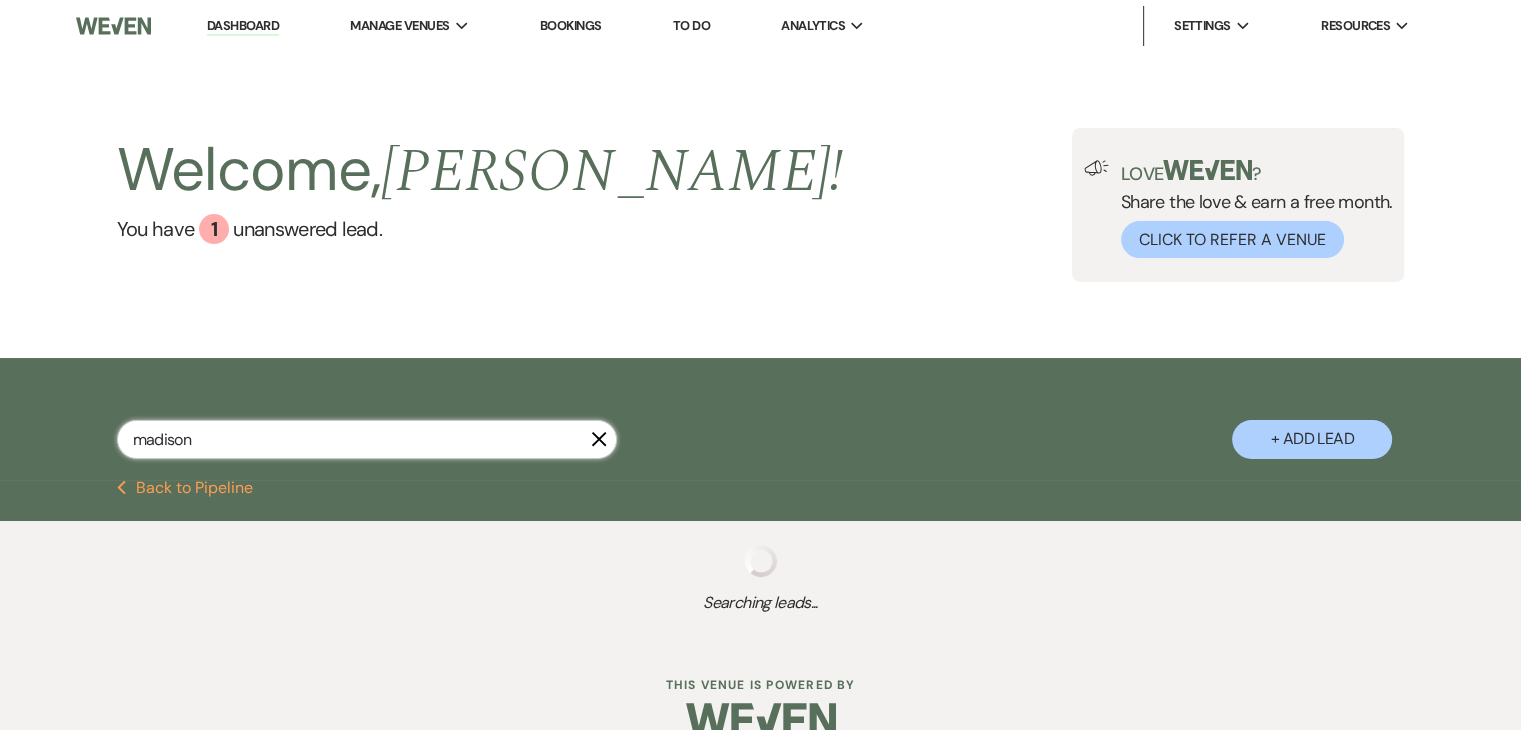 select on "5" 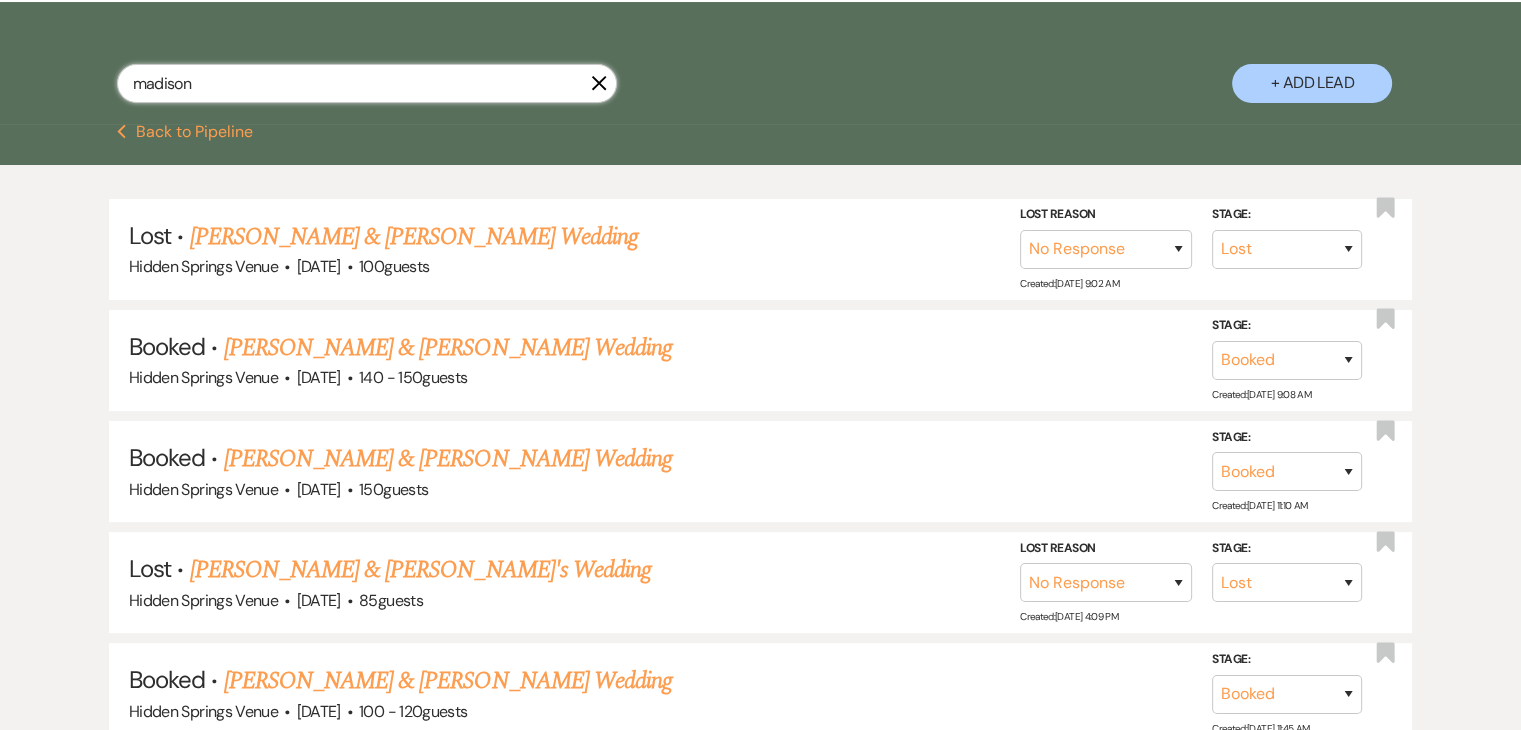 scroll, scrollTop: 359, scrollLeft: 0, axis: vertical 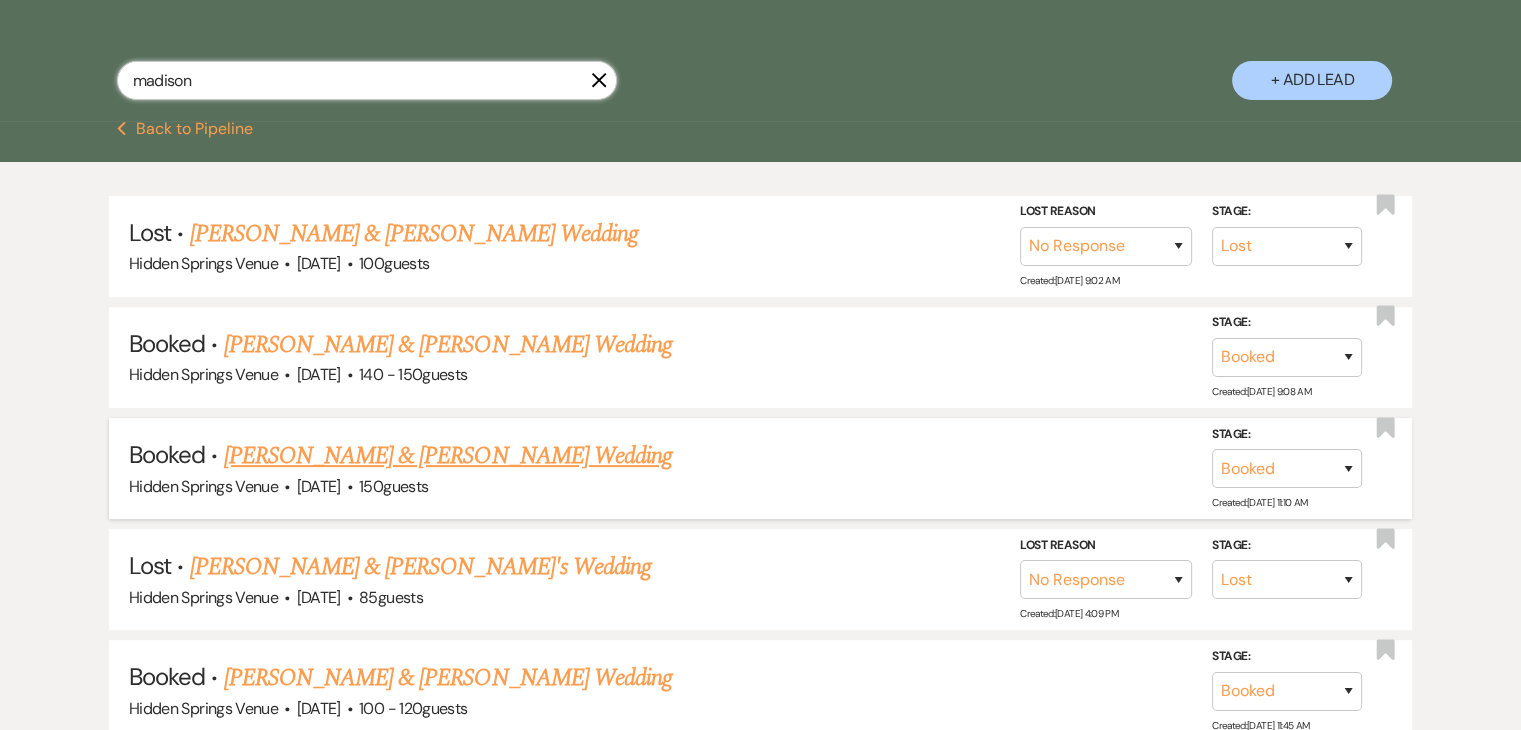 type on "madison" 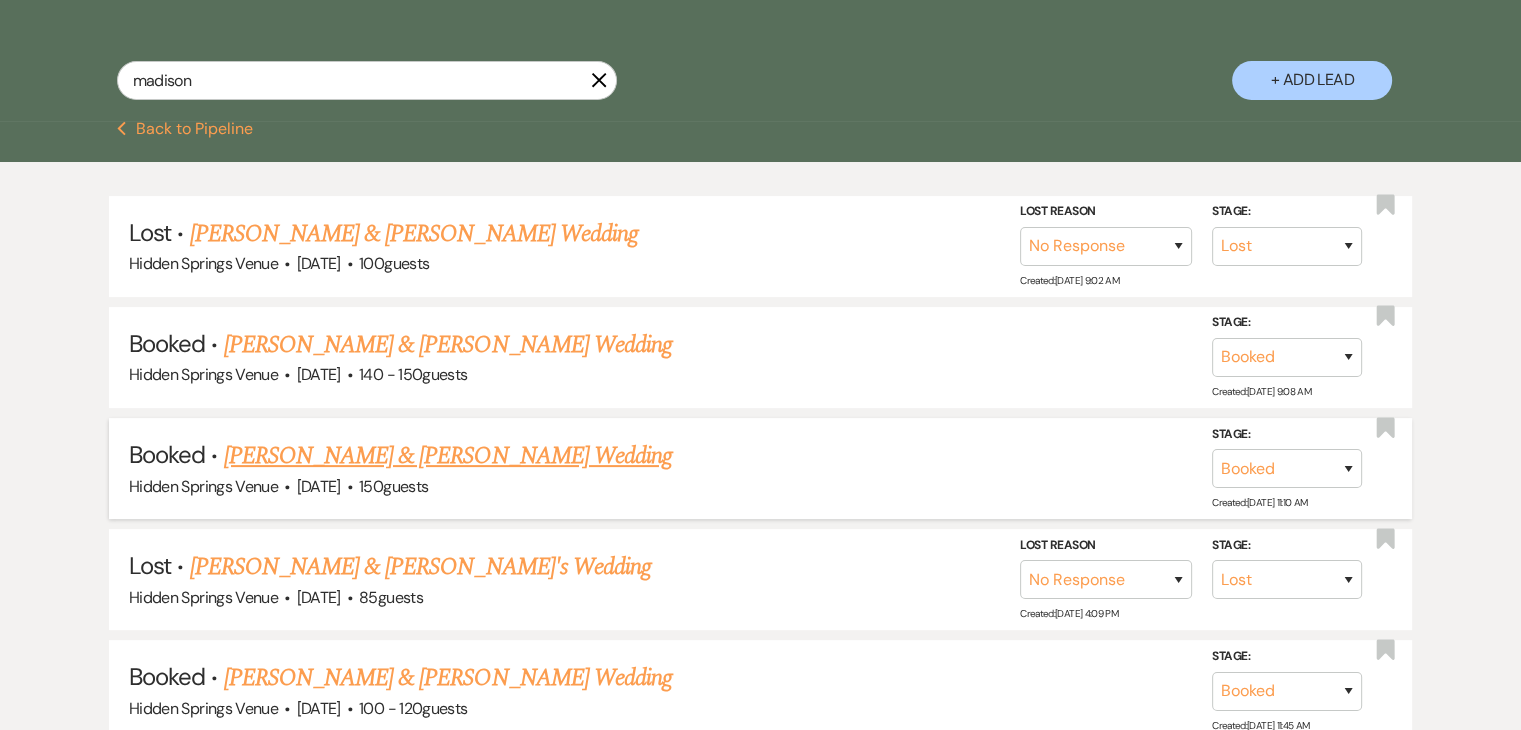 click on "[PERSON_NAME] & [PERSON_NAME] Wedding" at bounding box center (448, 456) 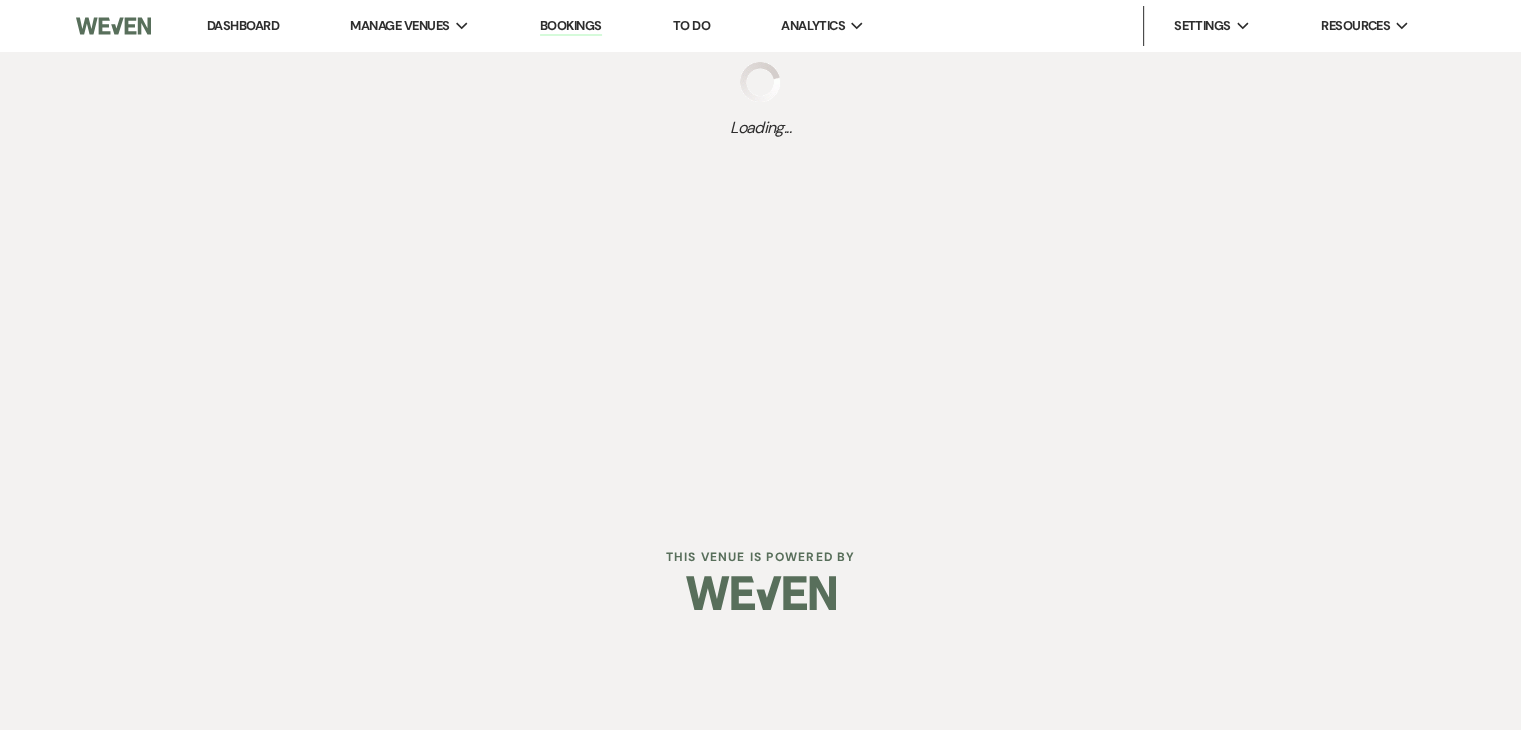 scroll, scrollTop: 0, scrollLeft: 0, axis: both 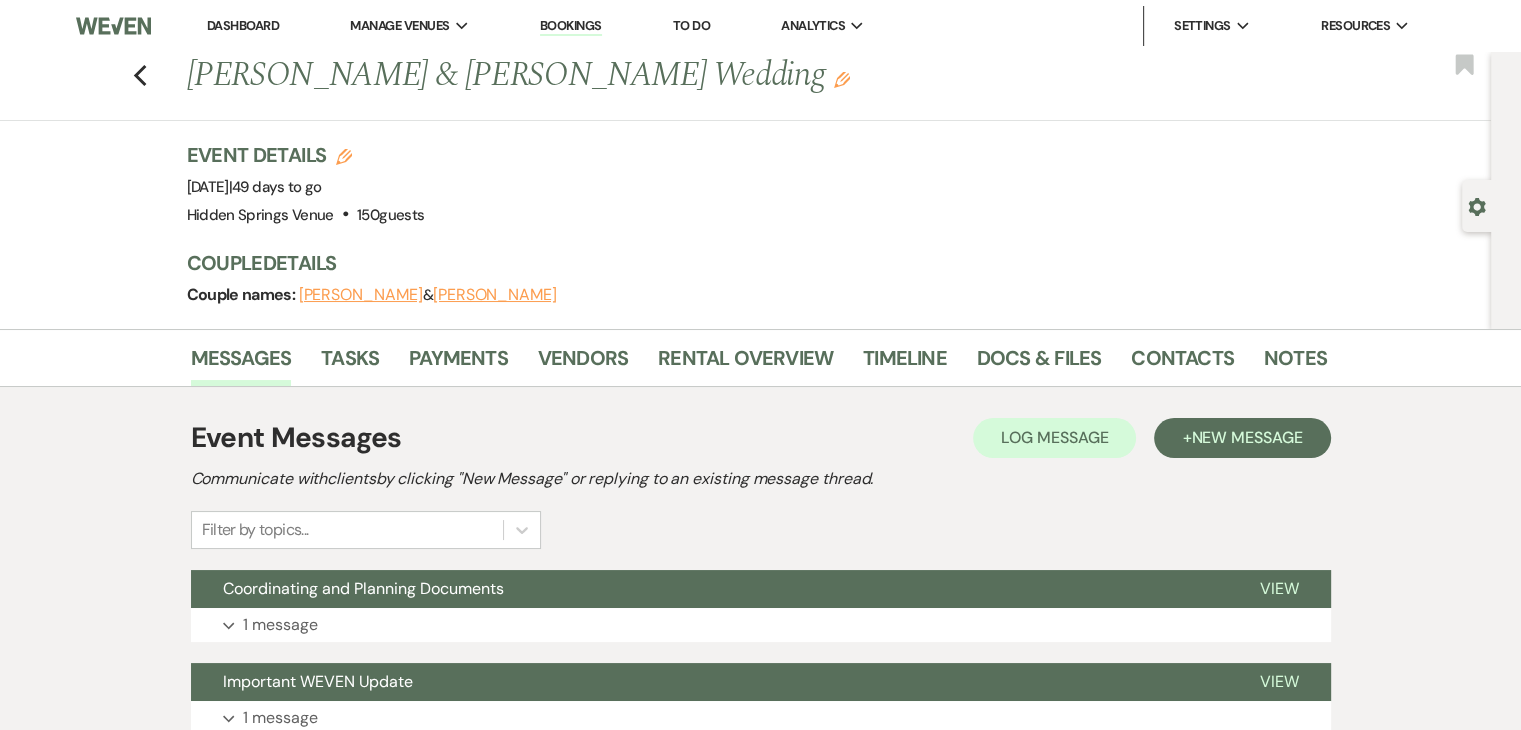 click on "Dashboard" at bounding box center [243, 25] 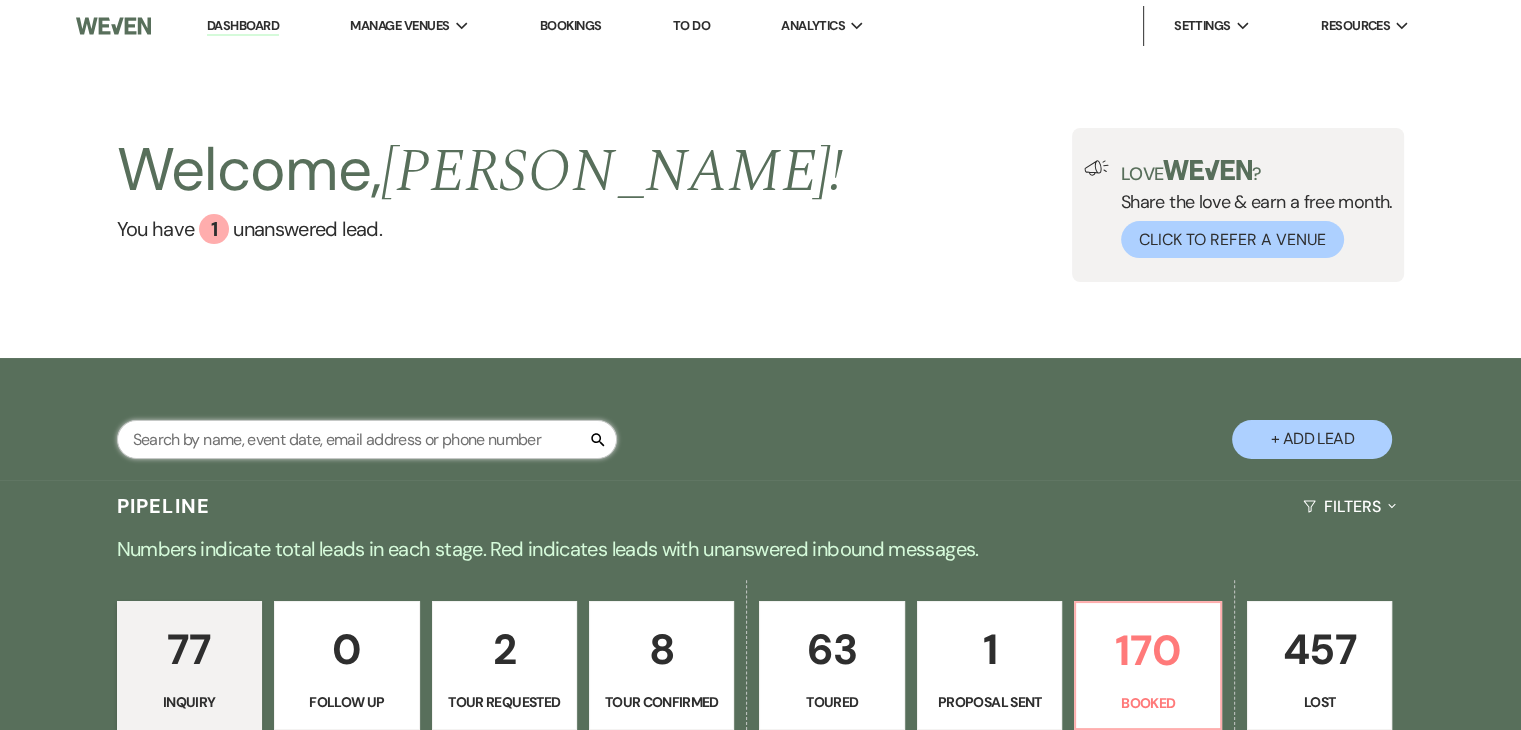 click at bounding box center (367, 439) 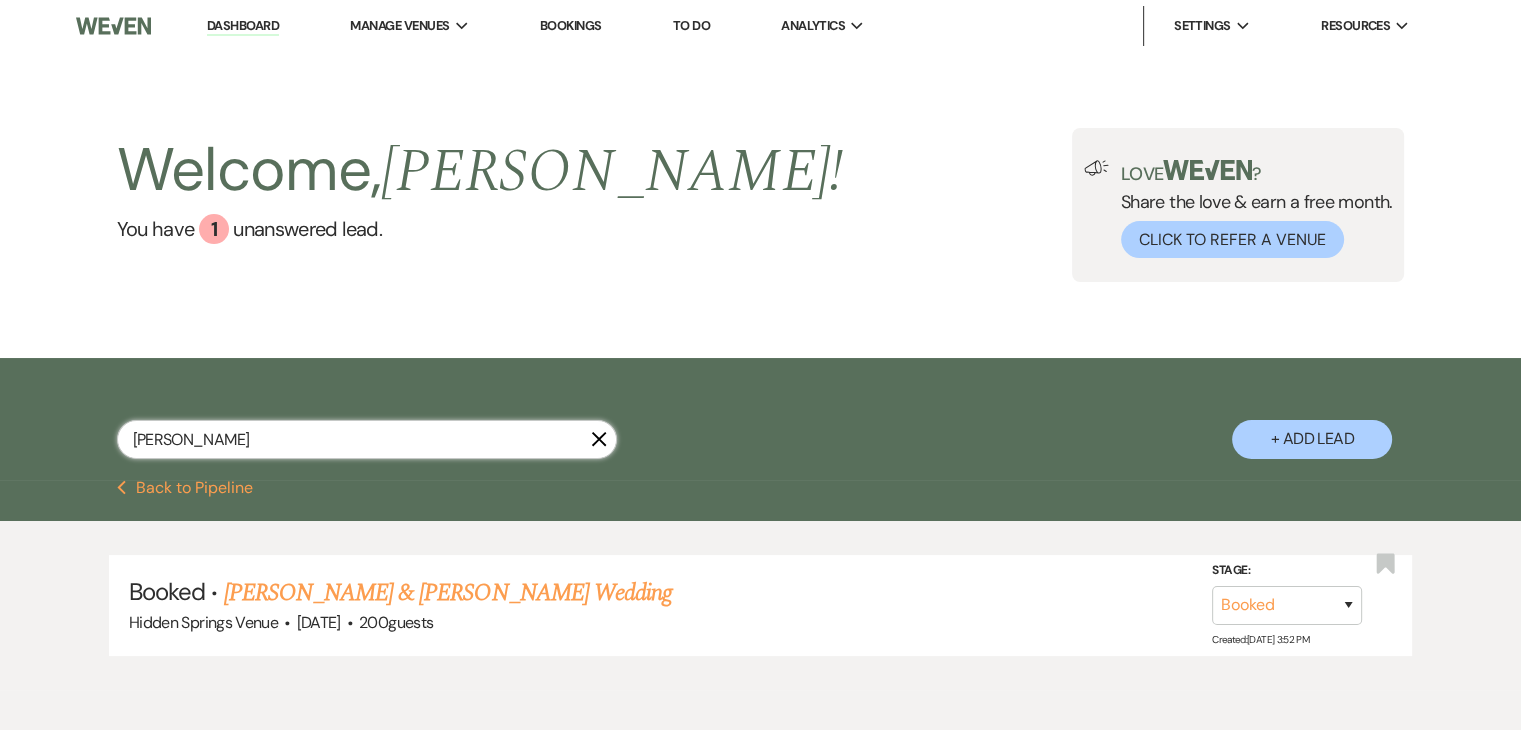 type on "madyson" 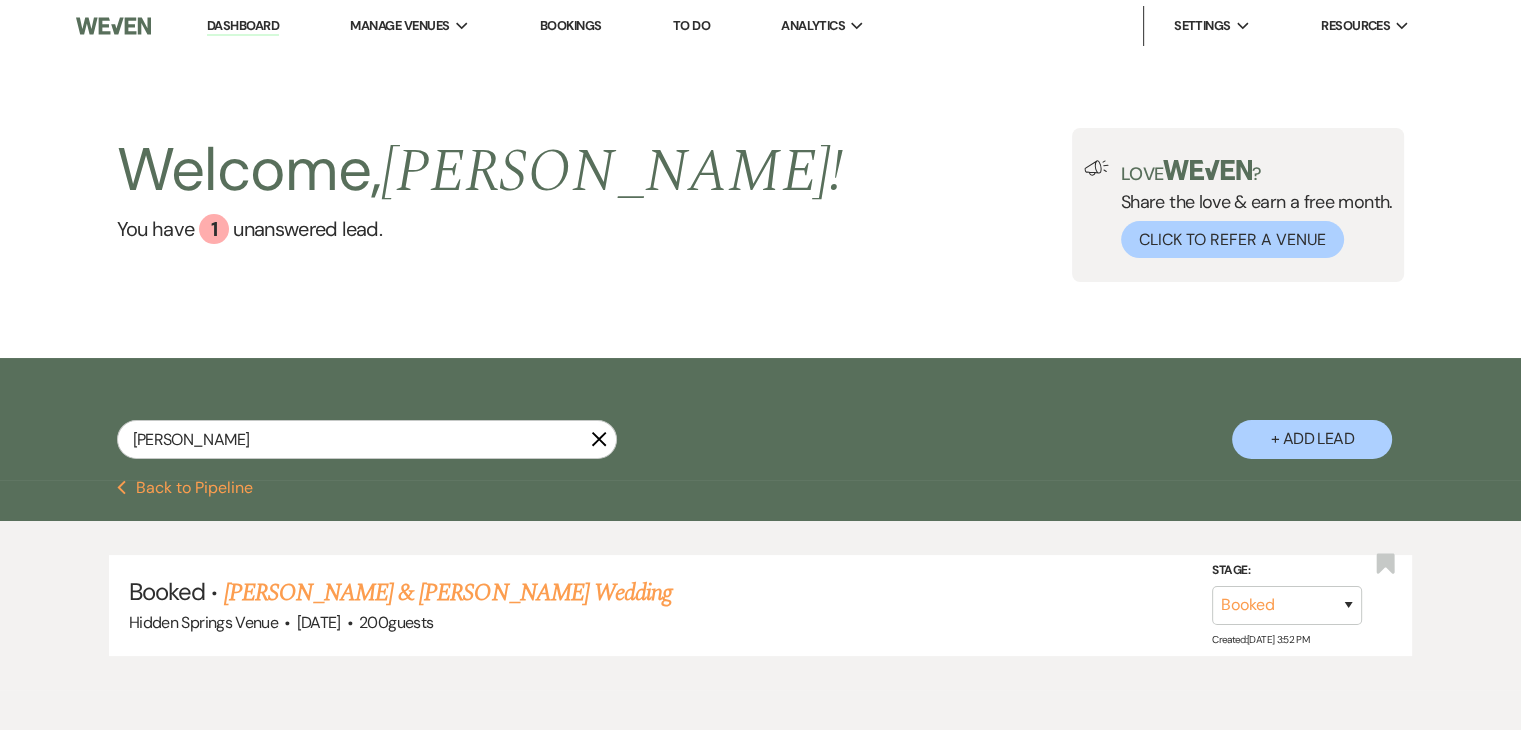 click on "X" 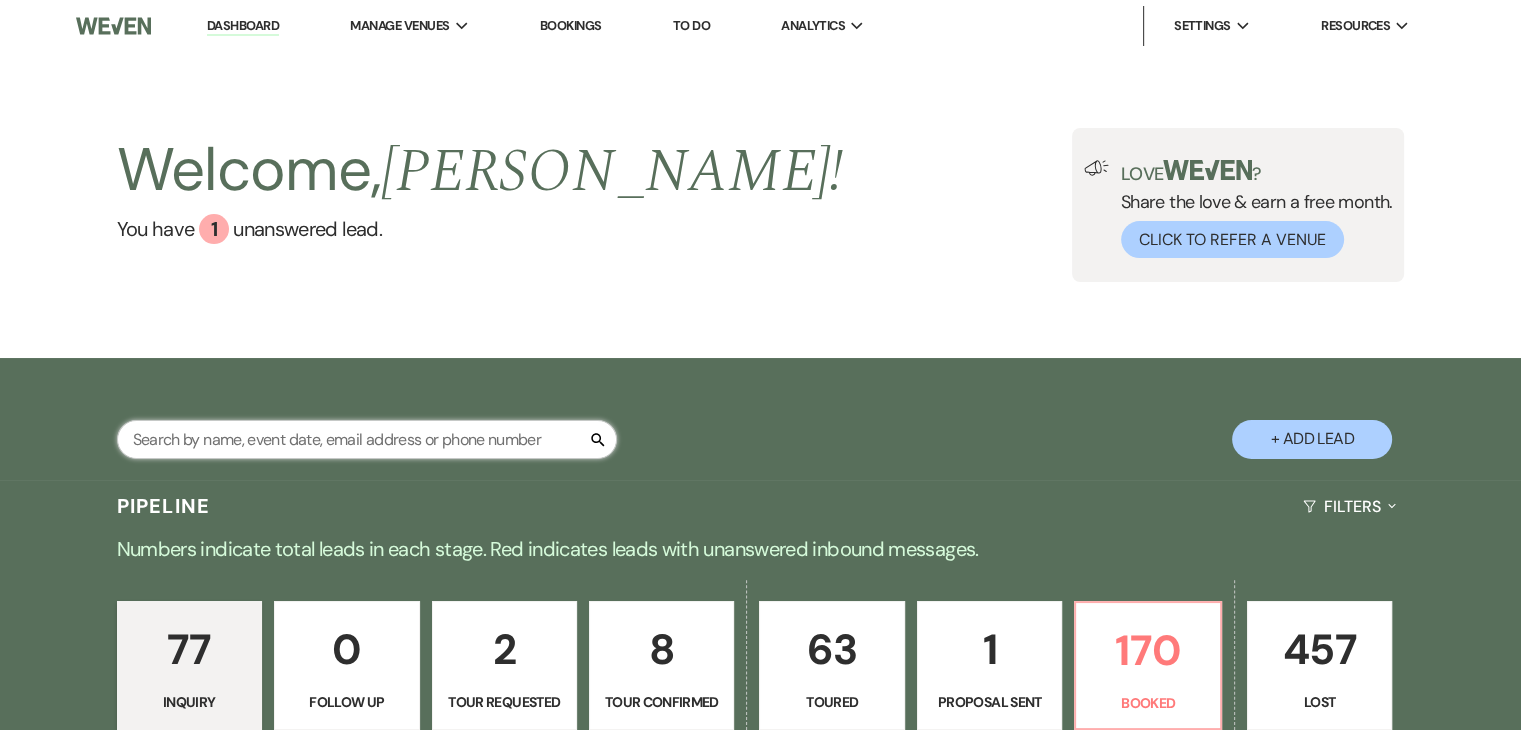 click at bounding box center [367, 439] 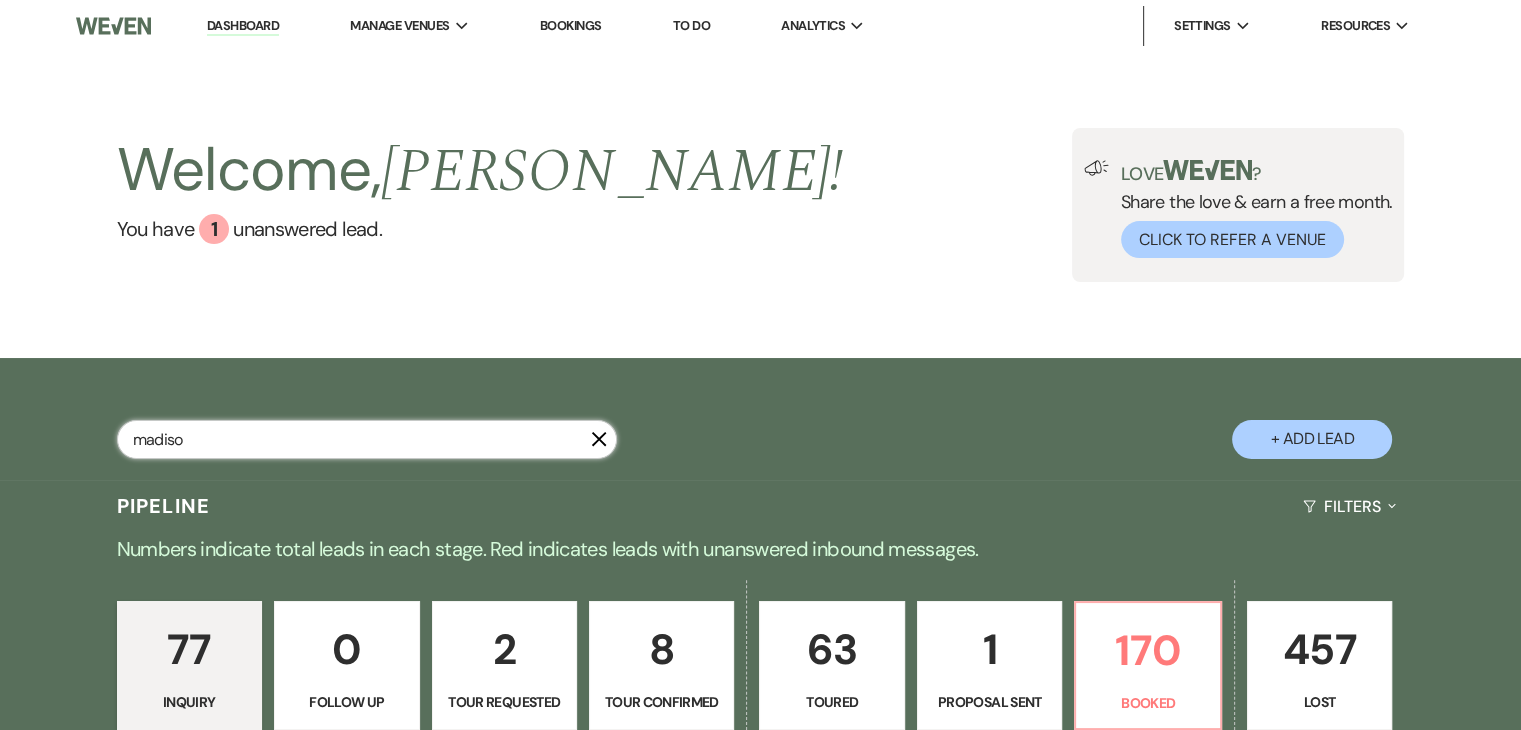 type on "madison" 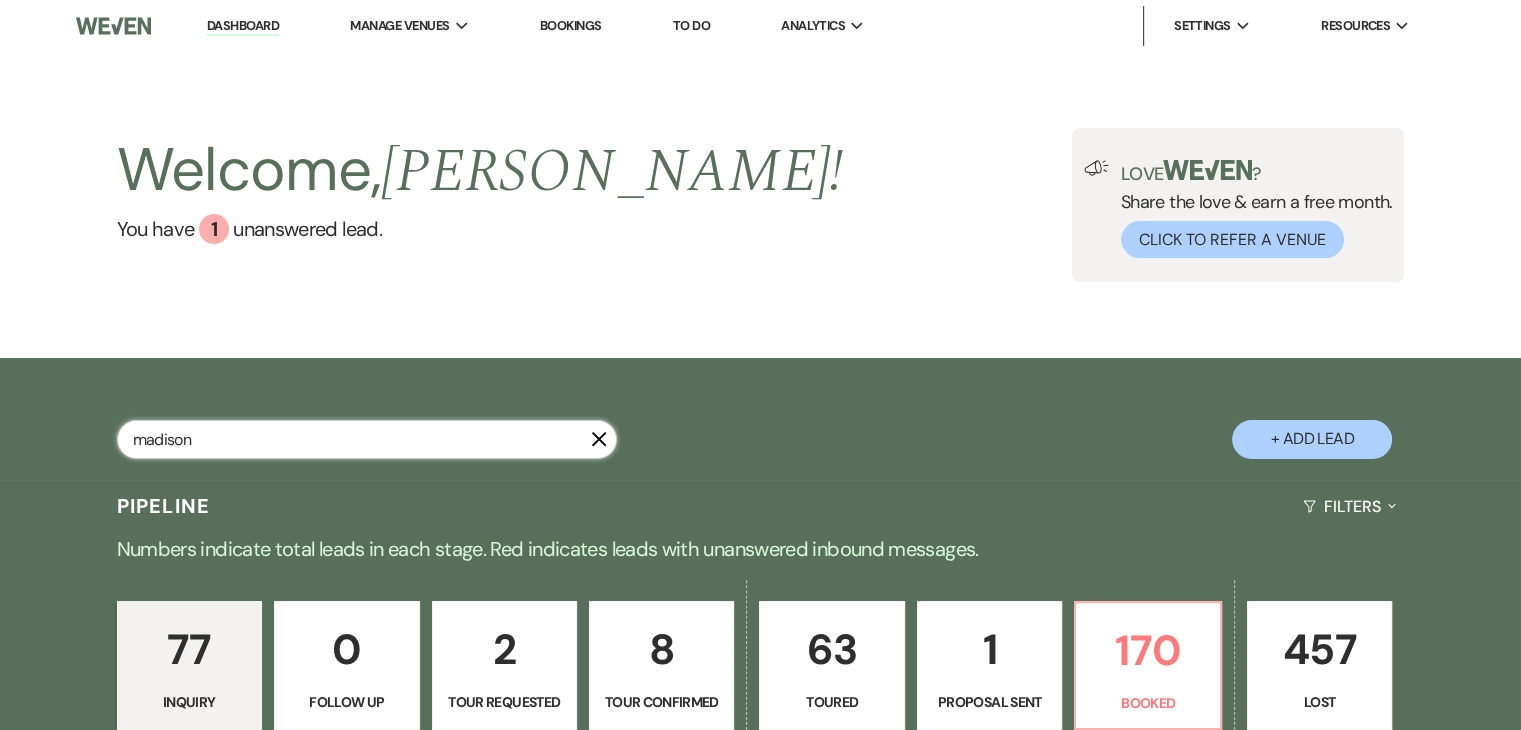 select on "8" 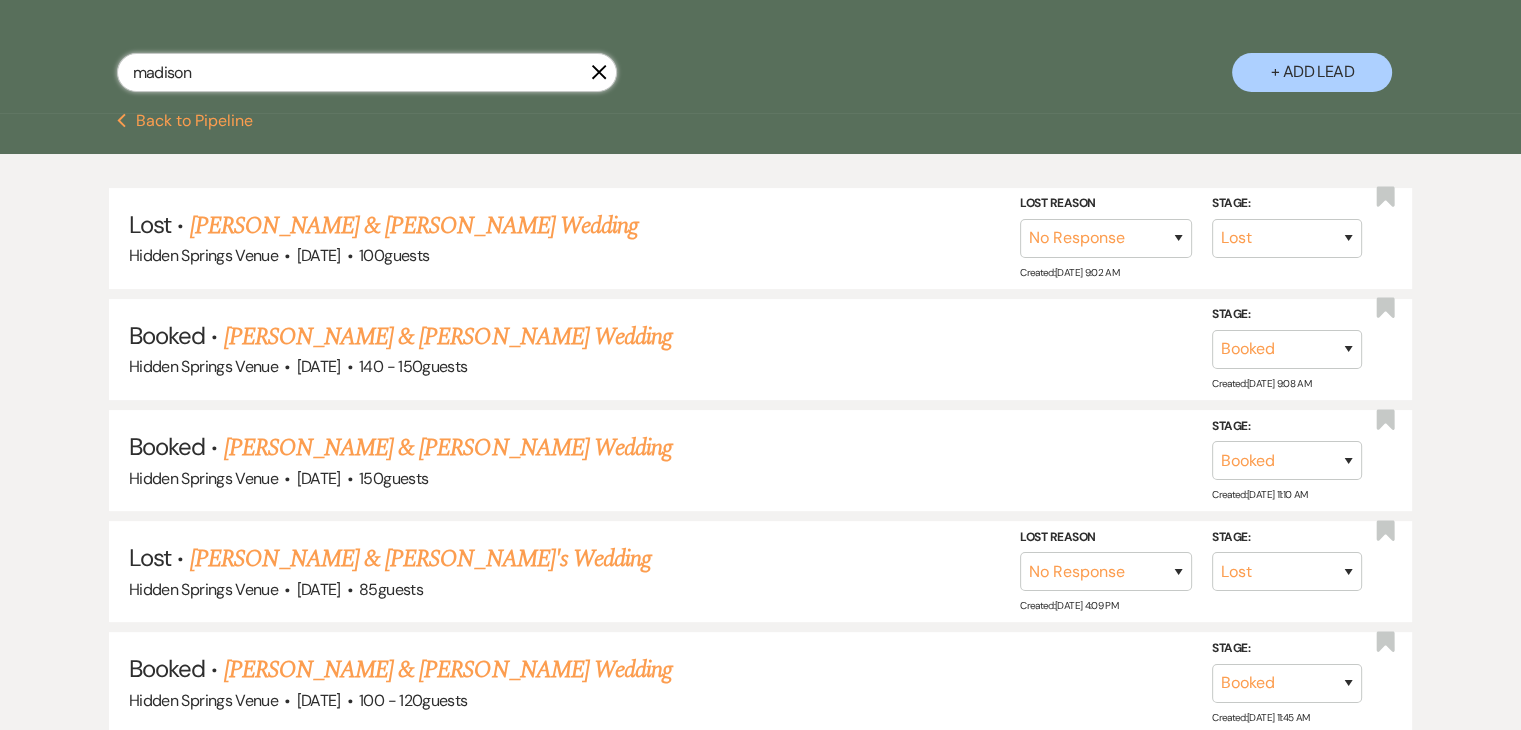 scroll, scrollTop: 368, scrollLeft: 0, axis: vertical 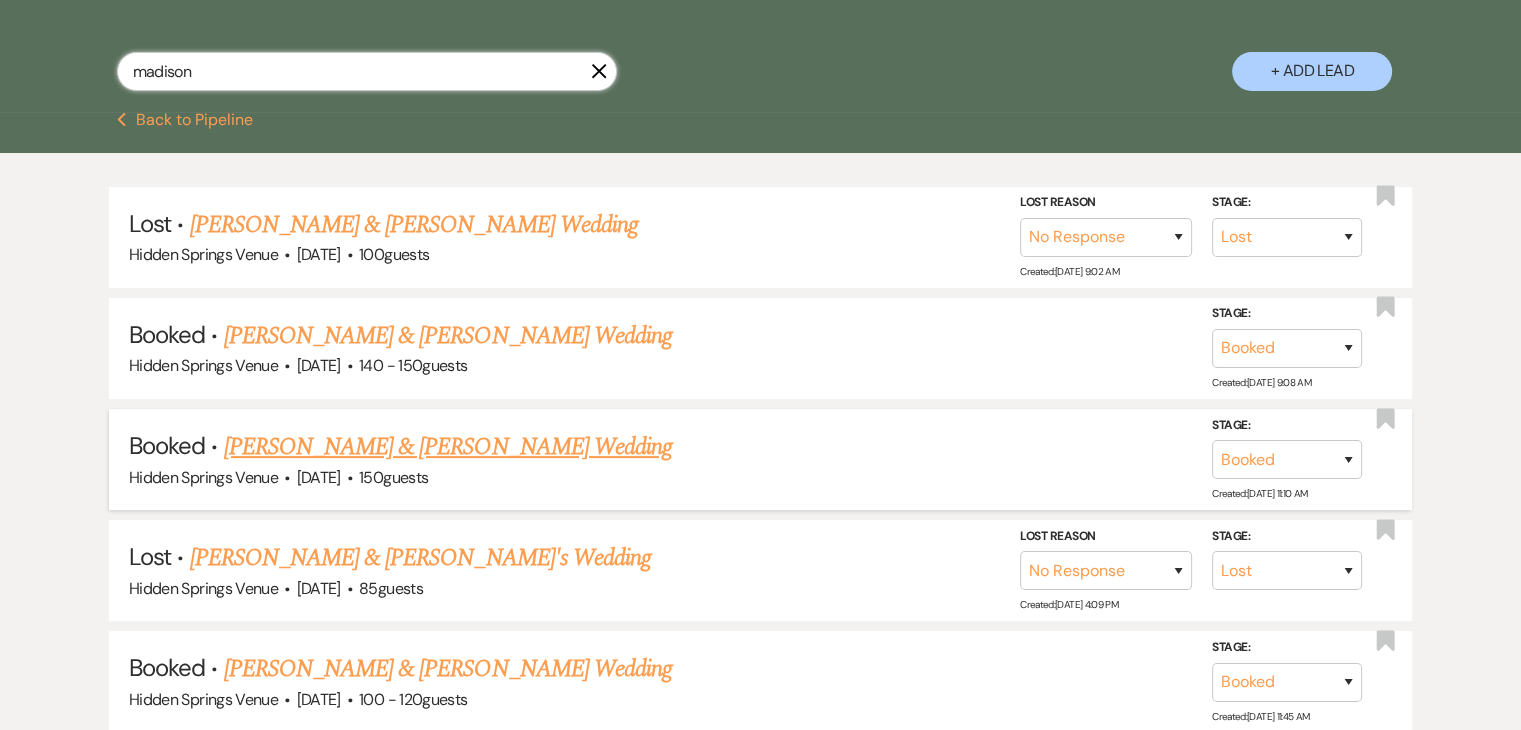 type on "madison" 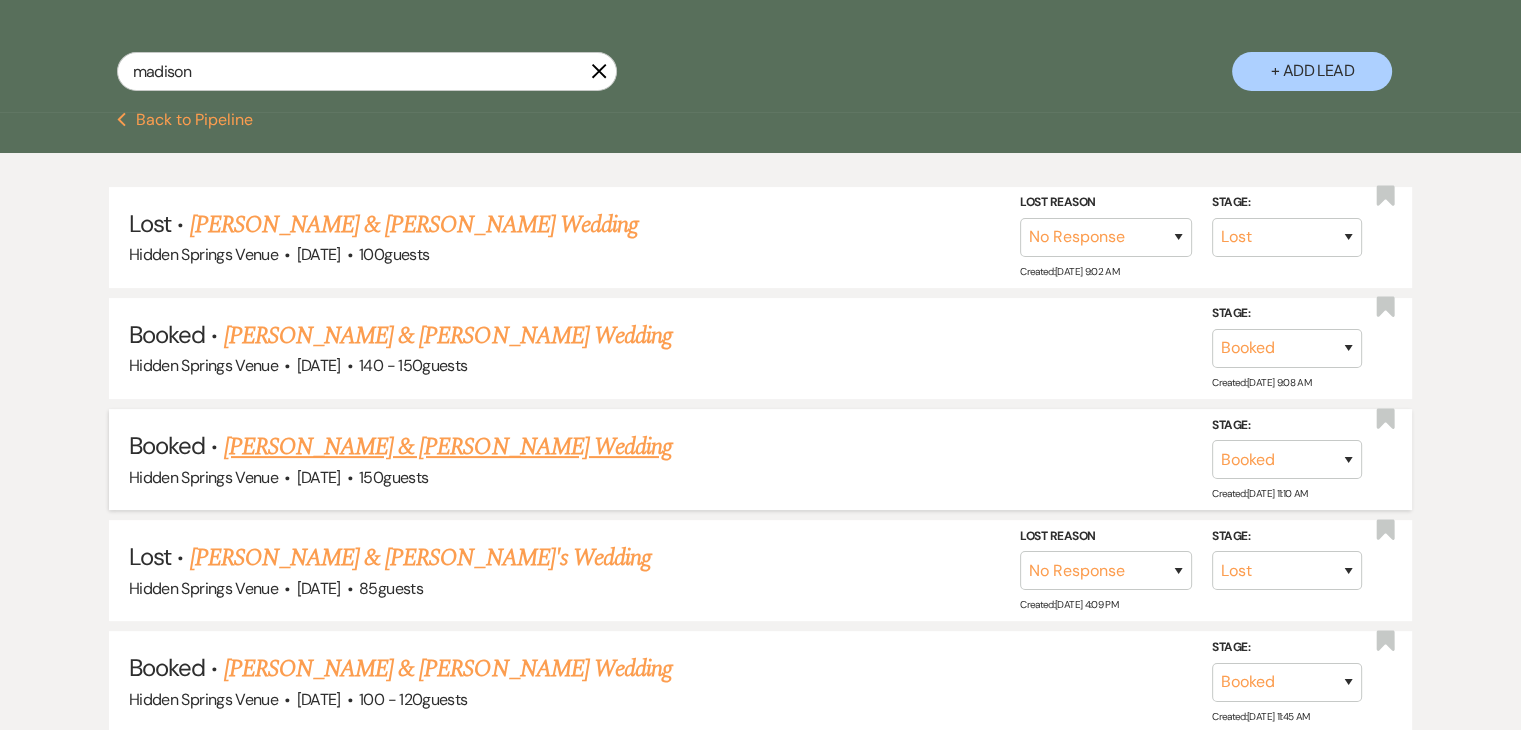 click on "[PERSON_NAME] & [PERSON_NAME] Wedding" at bounding box center [448, 447] 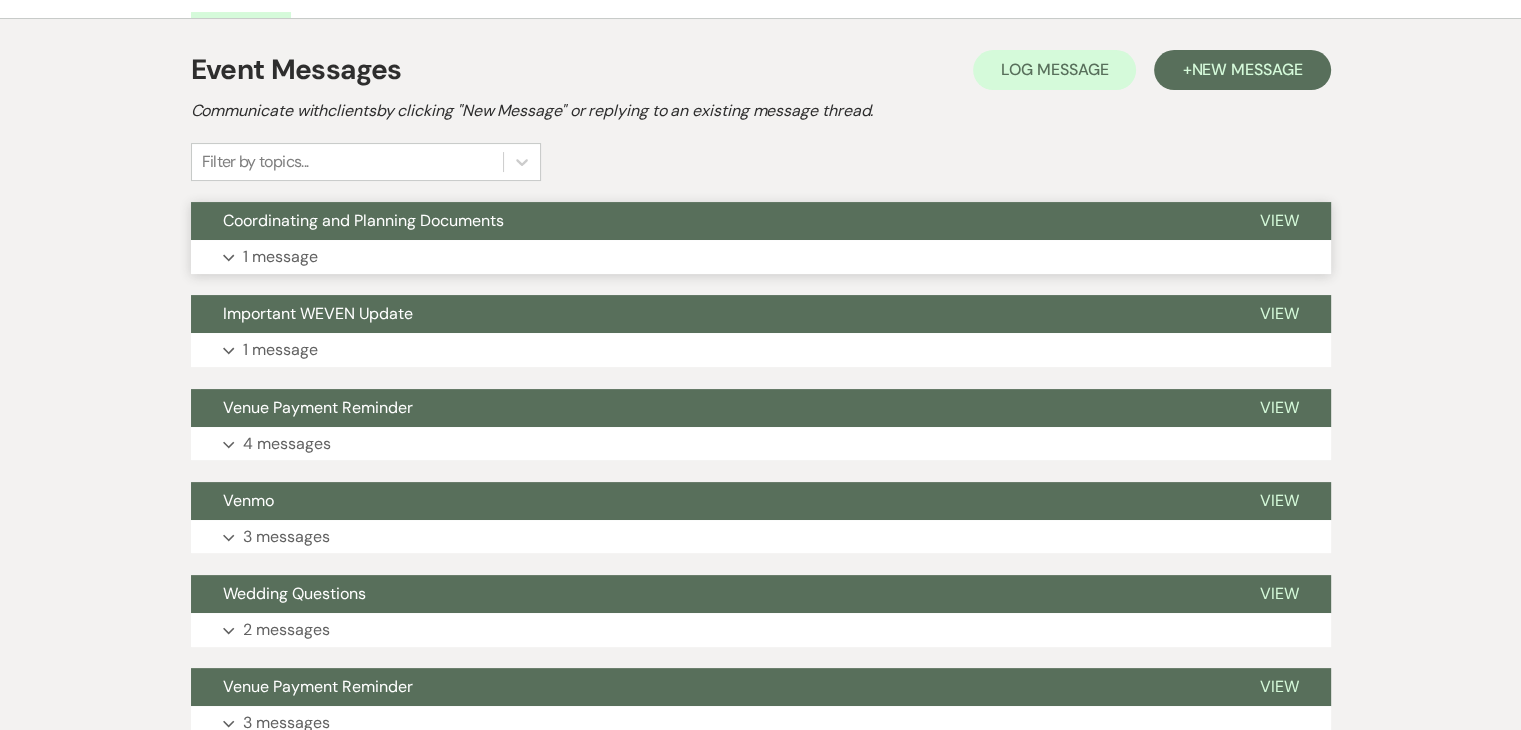 click on "Expand 1 message" at bounding box center [761, 257] 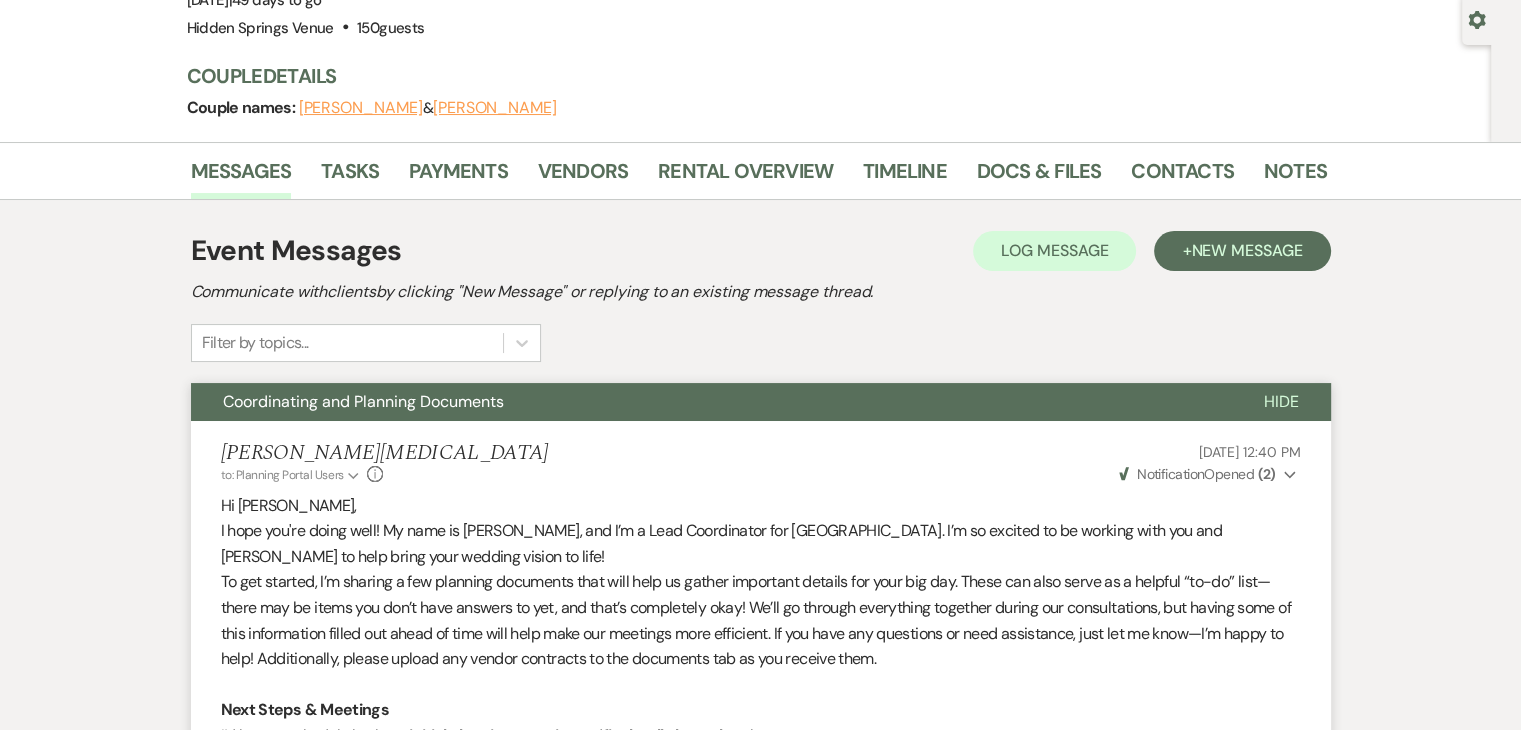scroll, scrollTop: 184, scrollLeft: 0, axis: vertical 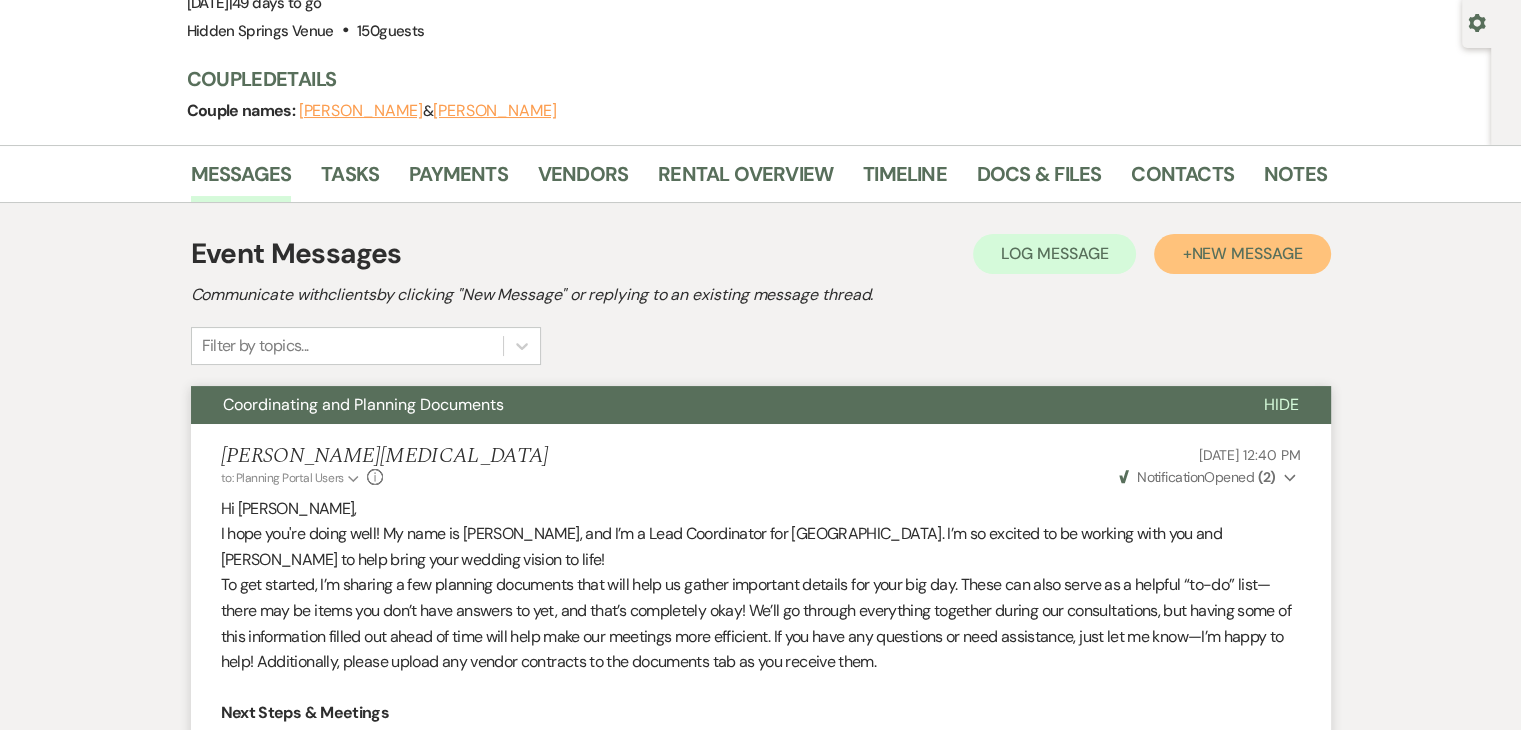 click on "New Message" at bounding box center (1246, 253) 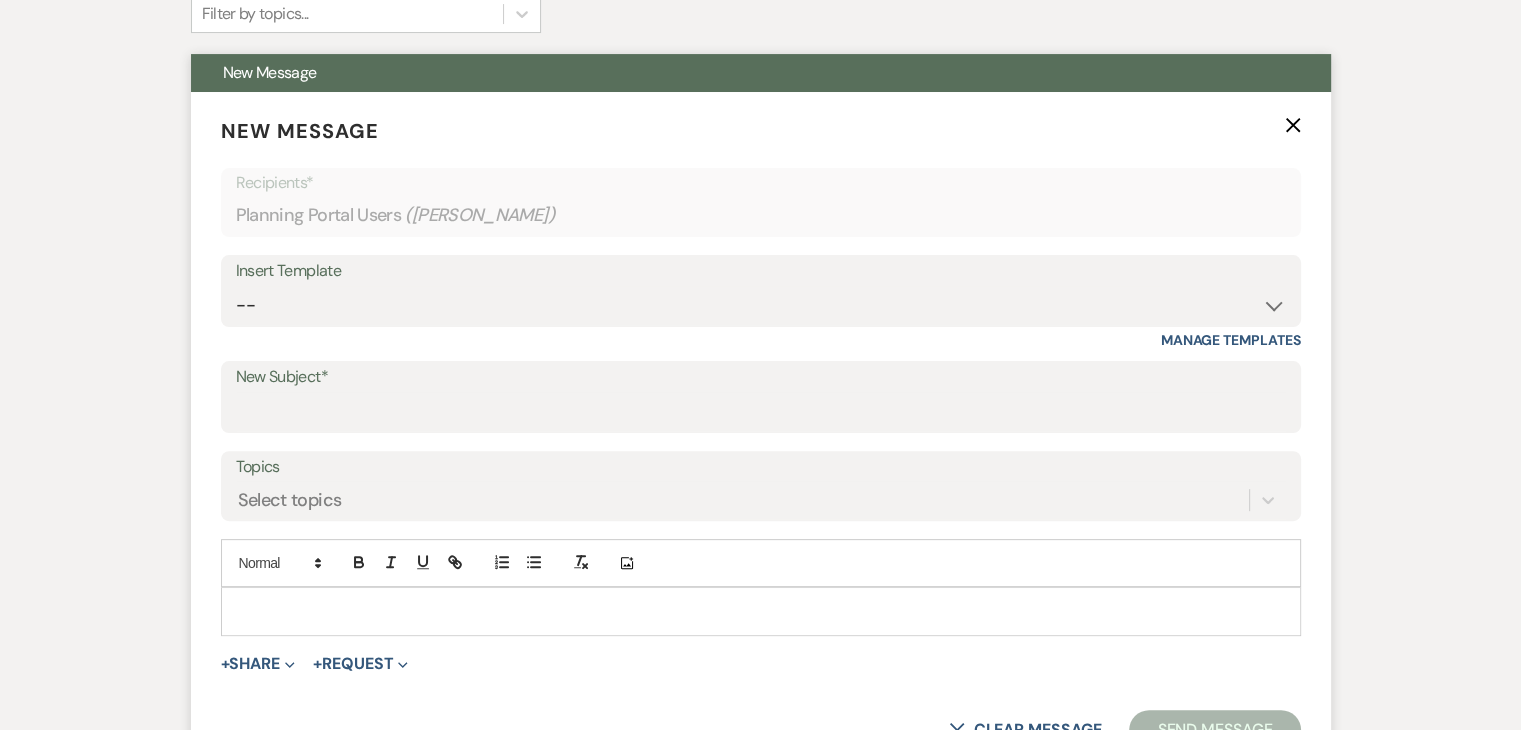 scroll, scrollTop: 523, scrollLeft: 0, axis: vertical 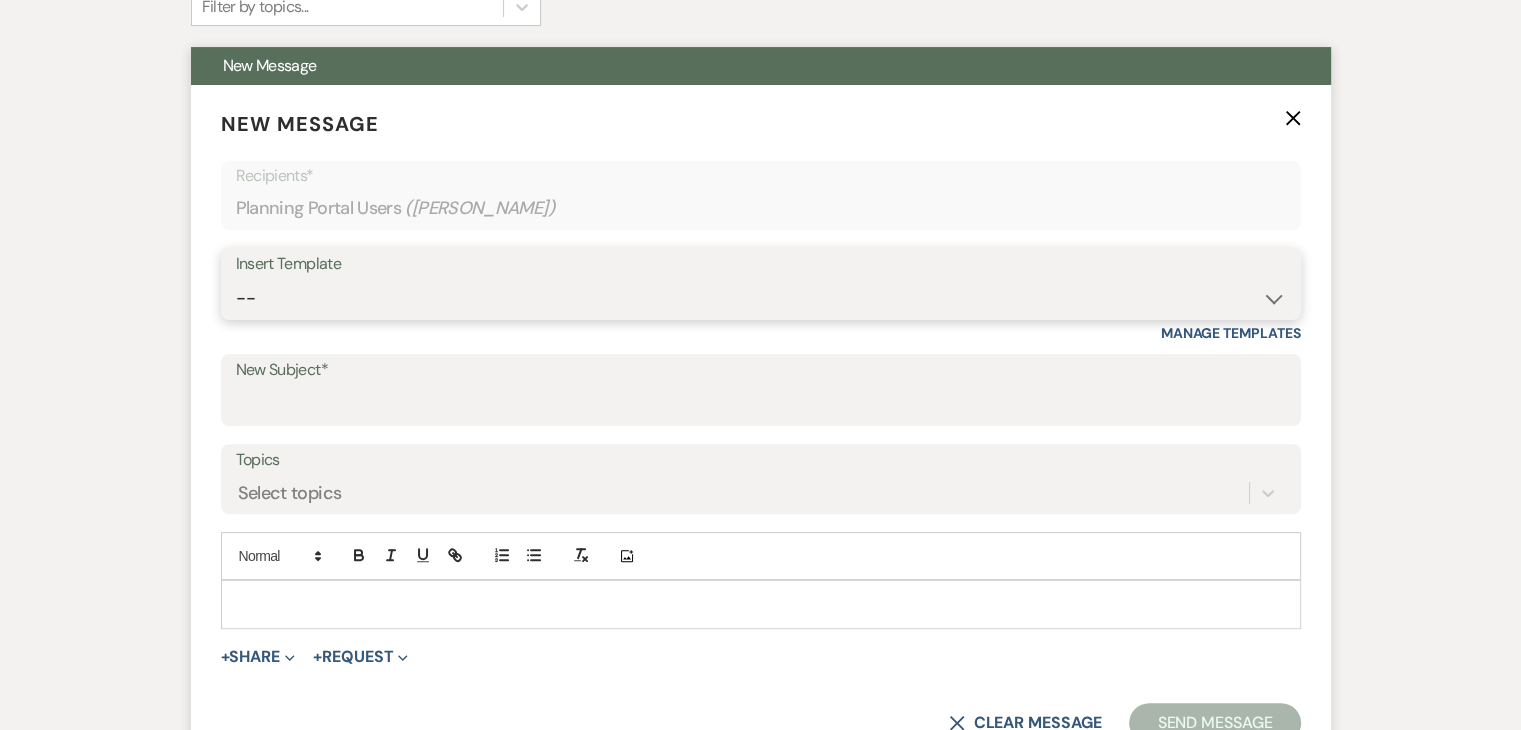 click on "-- Initial Inquiry Response Tour Request Response Follow Up Review Email Check-in Email Welcome Email Weven Planning Portal Introduction (Previously Booked Clients) Contract (Pre-Booked Leads) *Updated Weven Planning Portal Introduction (Booked Events) *Updated Open House Cabin Rental Reminders Coordination Package Facebook Ad Inquiry Updated Initial Inquiry Response Coordination Inquiry + Reminder Venue Final Walkthrough- Hosting Venue Payment Reminder Here Comes the Guide Inquiry Initial Inquiry- Zola template Virtual Tour Packet Cabin Invoice Details Coordination Initial Contact Message Coordinator Welcome Message Venue Final Walkthrough- HSV Coordinating Platform Changing Update" at bounding box center [761, 298] 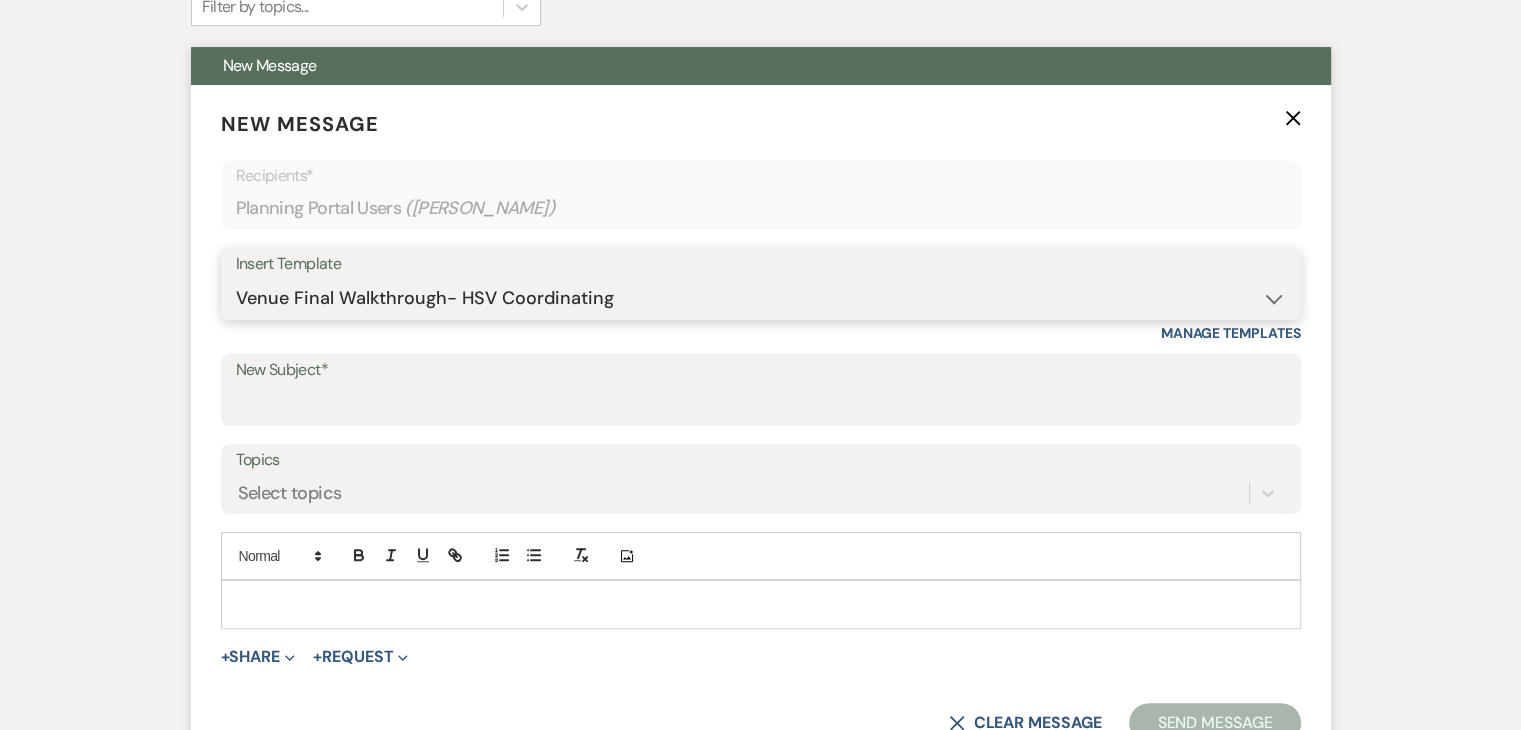 click on "-- Initial Inquiry Response Tour Request Response Follow Up Review Email Check-in Email Welcome Email Weven Planning Portal Introduction (Previously Booked Clients) Contract (Pre-Booked Leads) *Updated Weven Planning Portal Introduction (Booked Events) *Updated Open House Cabin Rental Reminders Coordination Package Facebook Ad Inquiry Updated Initial Inquiry Response Coordination Inquiry + Reminder Venue Final Walkthrough- Hosting Venue Payment Reminder Here Comes the Guide Inquiry Initial Inquiry- Zola template Virtual Tour Packet Cabin Invoice Details Coordination Initial Contact Message Coordinator Welcome Message Venue Final Walkthrough- HSV Coordinating Platform Changing Update" at bounding box center [761, 298] 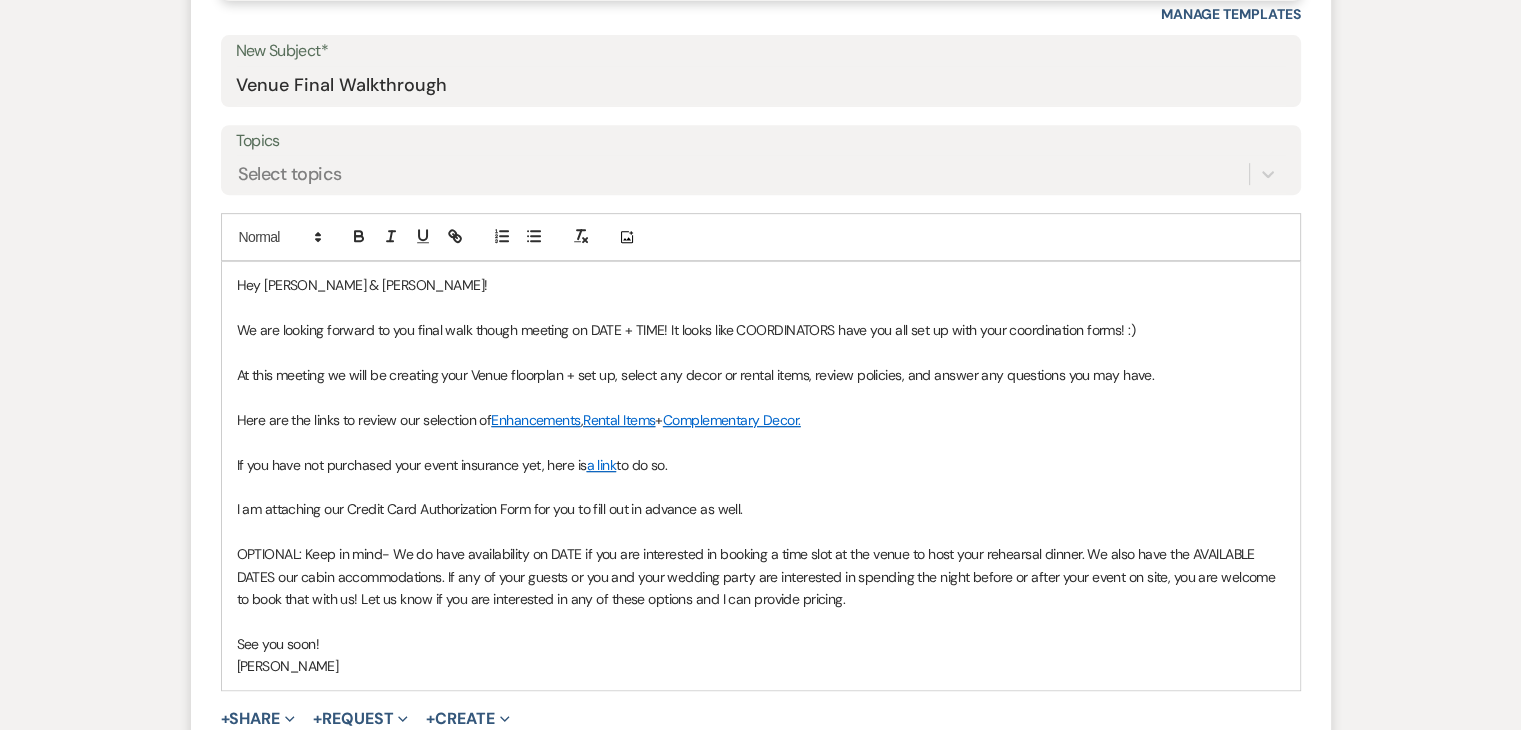 scroll, scrollTop: 843, scrollLeft: 0, axis: vertical 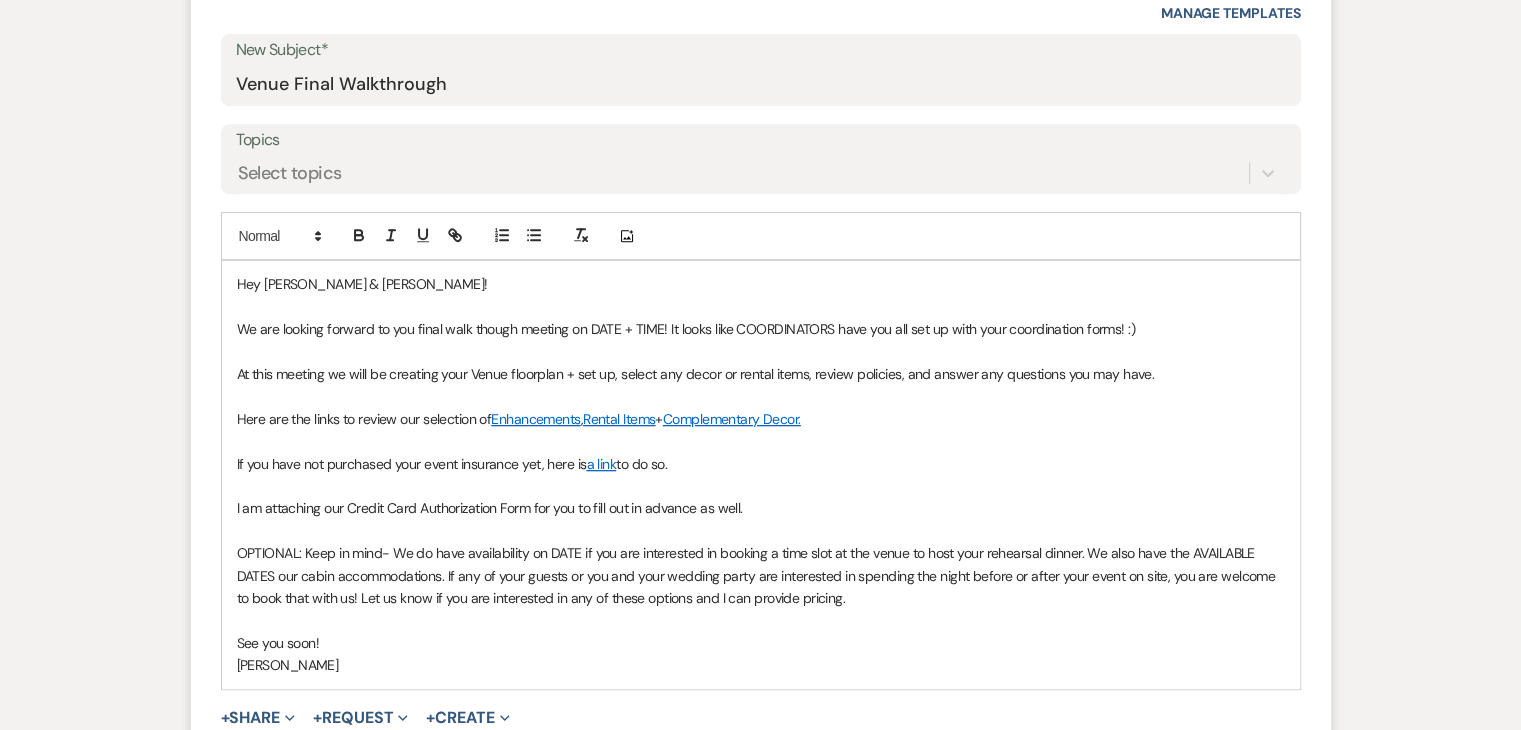 click on "We are looking forward to you final walk though meeting on DATE + TIME! It looks like COORDINATORS have you all set up with your coordination forms! :)" at bounding box center [686, 329] 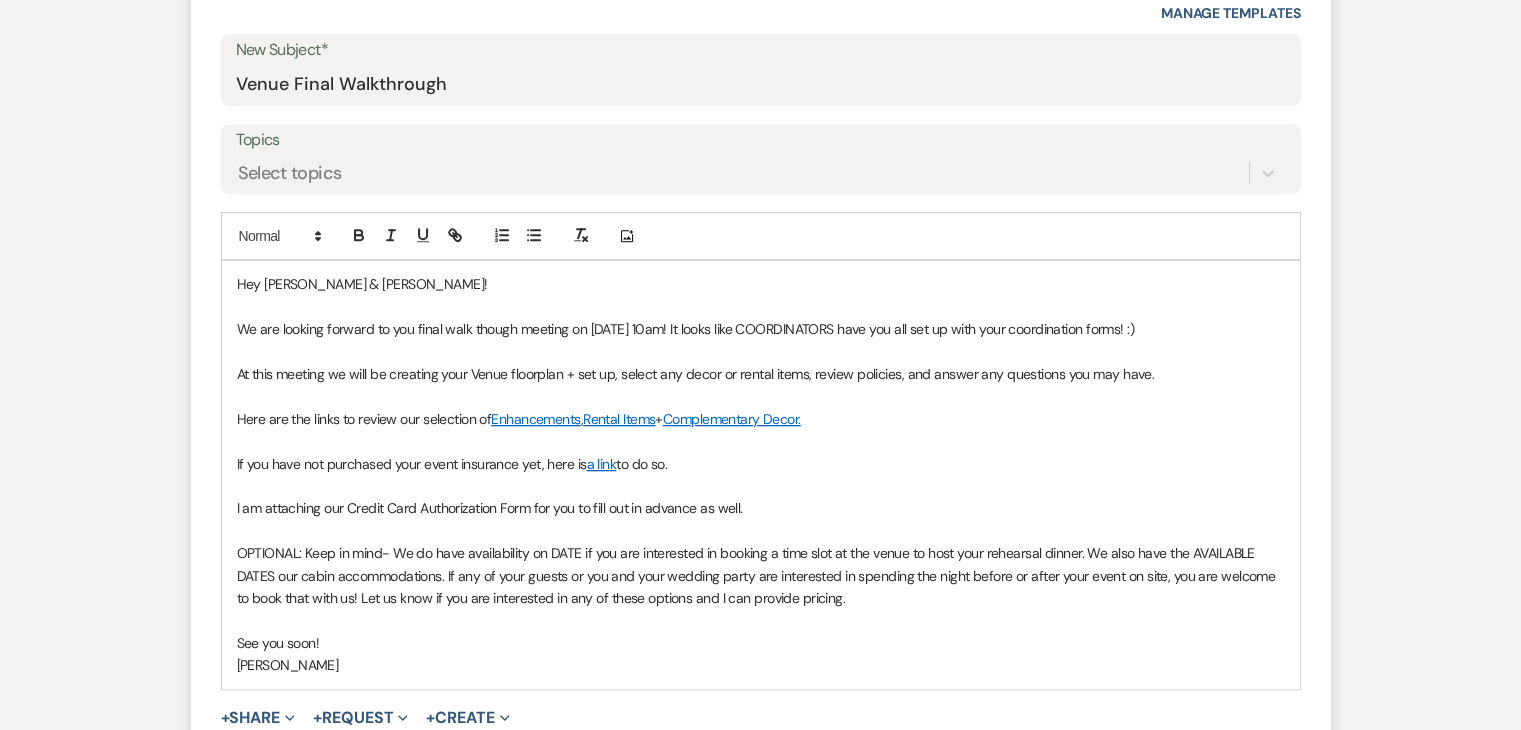 click on "We are looking forward to you final walk though meeting on July 31st at 10am! It looks like COORDINATORS have you all set up with your coordination forms! :)" at bounding box center (685, 329) 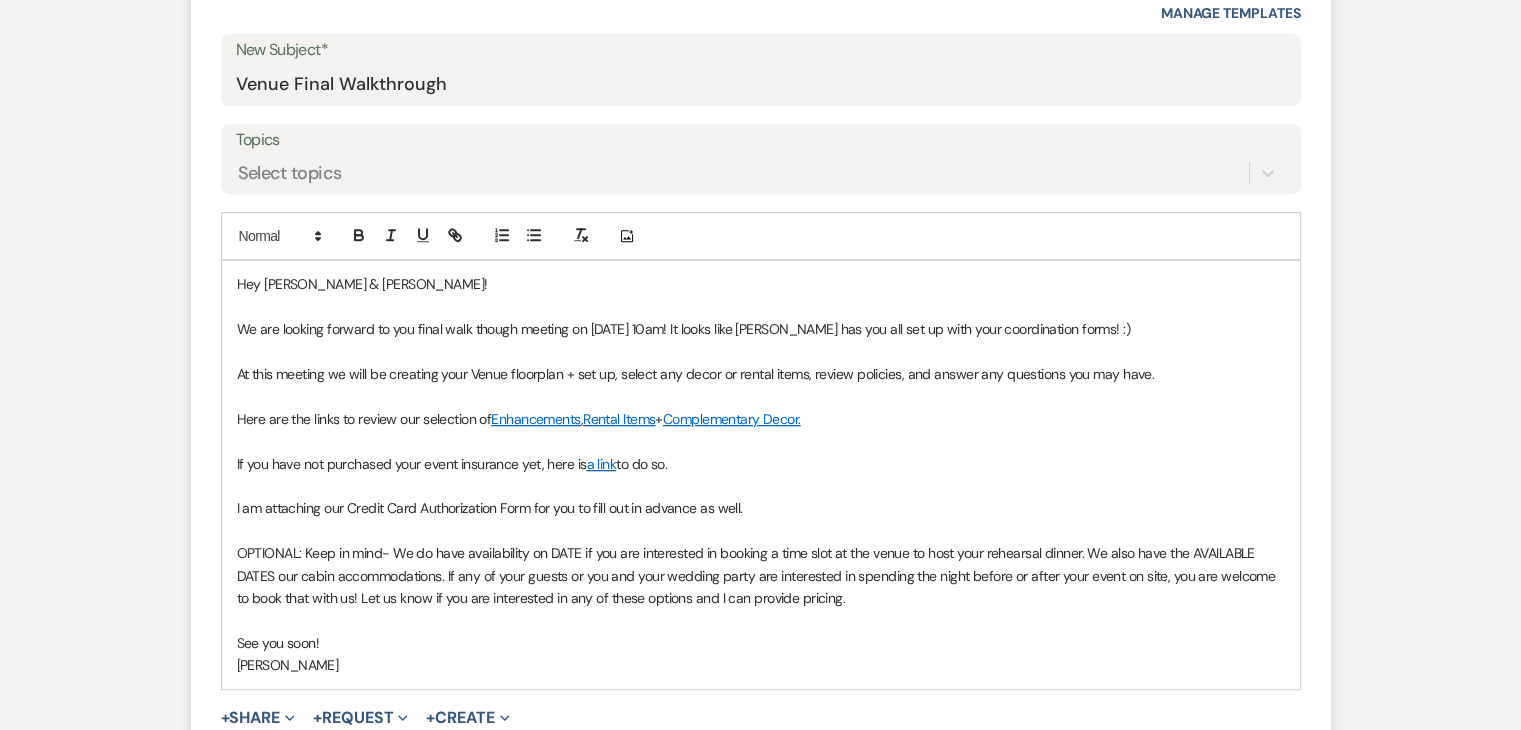 click on "We are looking forward to you final walk though meeting on July 31st at 10am! It looks like Leslie has you all set up with your coordination forms! :)" at bounding box center (761, 329) 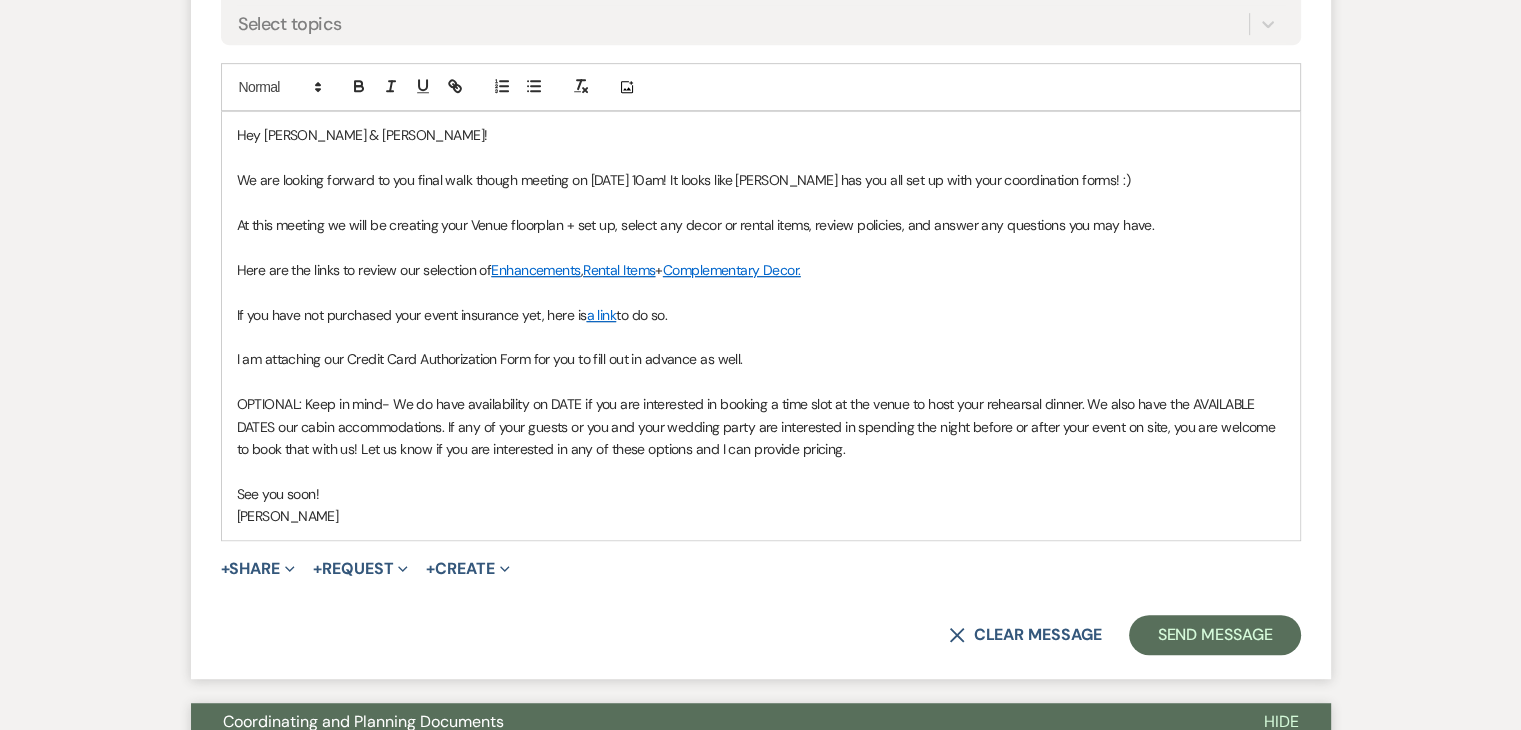 scroll, scrollTop: 994, scrollLeft: 0, axis: vertical 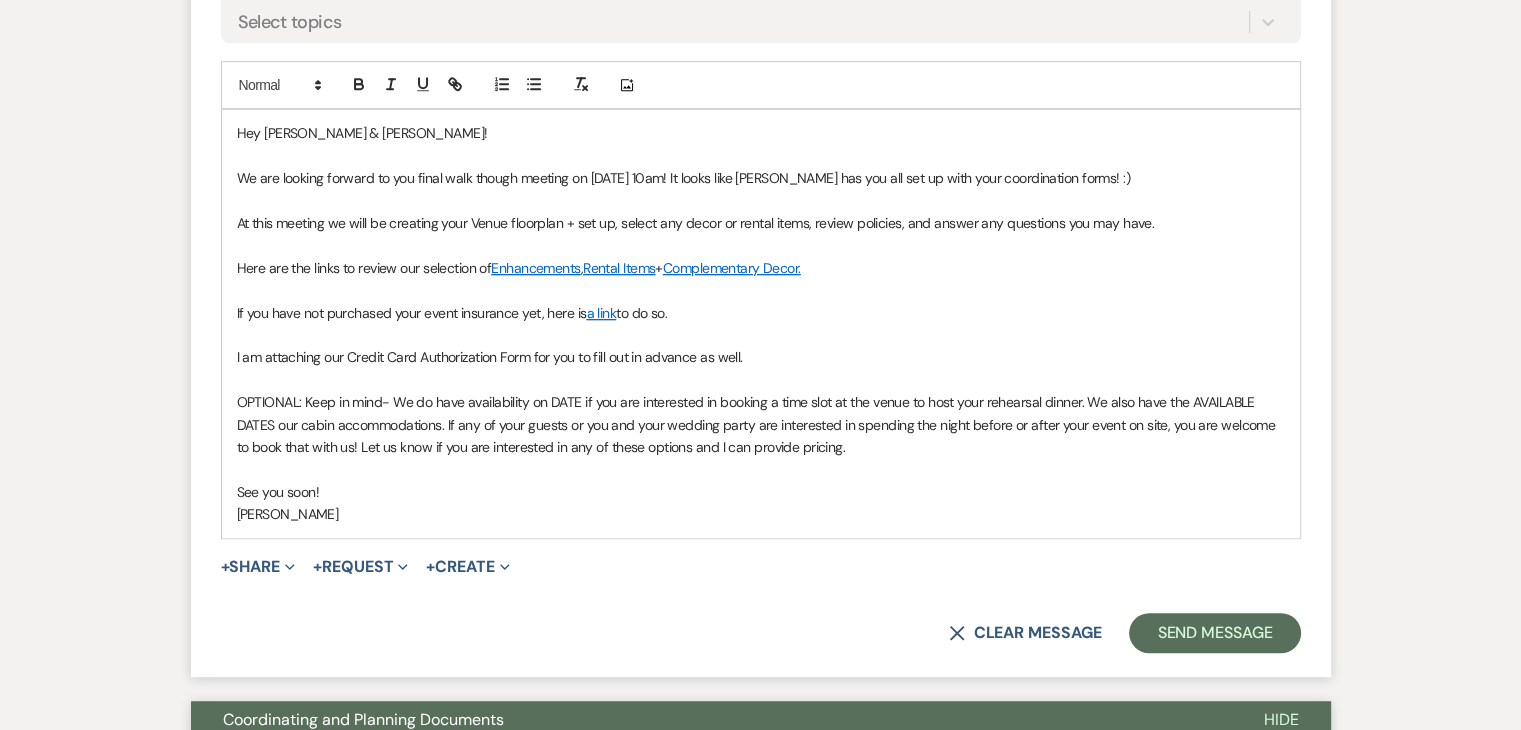 click on "I am attaching our Credit Card Authorization Form for you to fill out in advance as well." at bounding box center (761, 357) 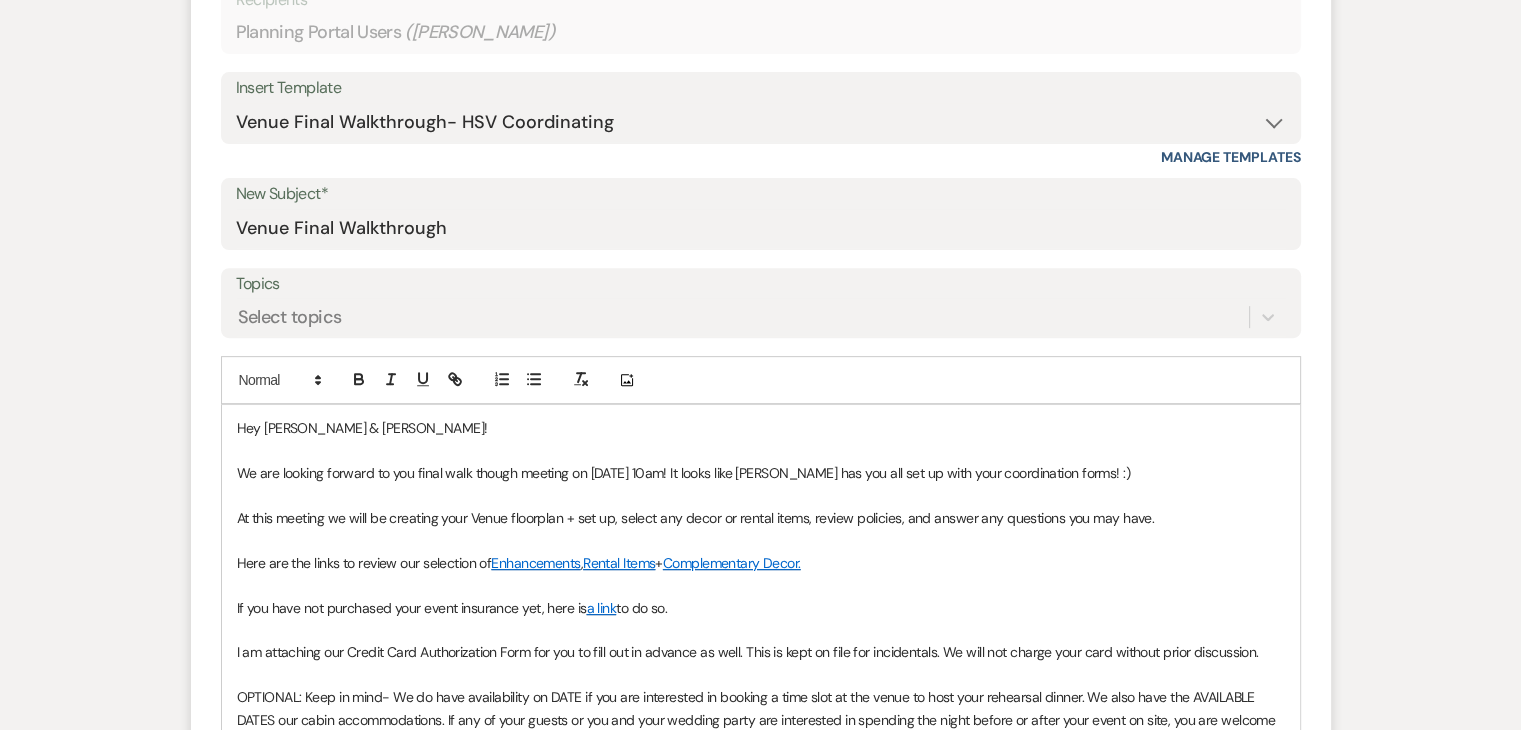 scroll, scrollTop: 696, scrollLeft: 0, axis: vertical 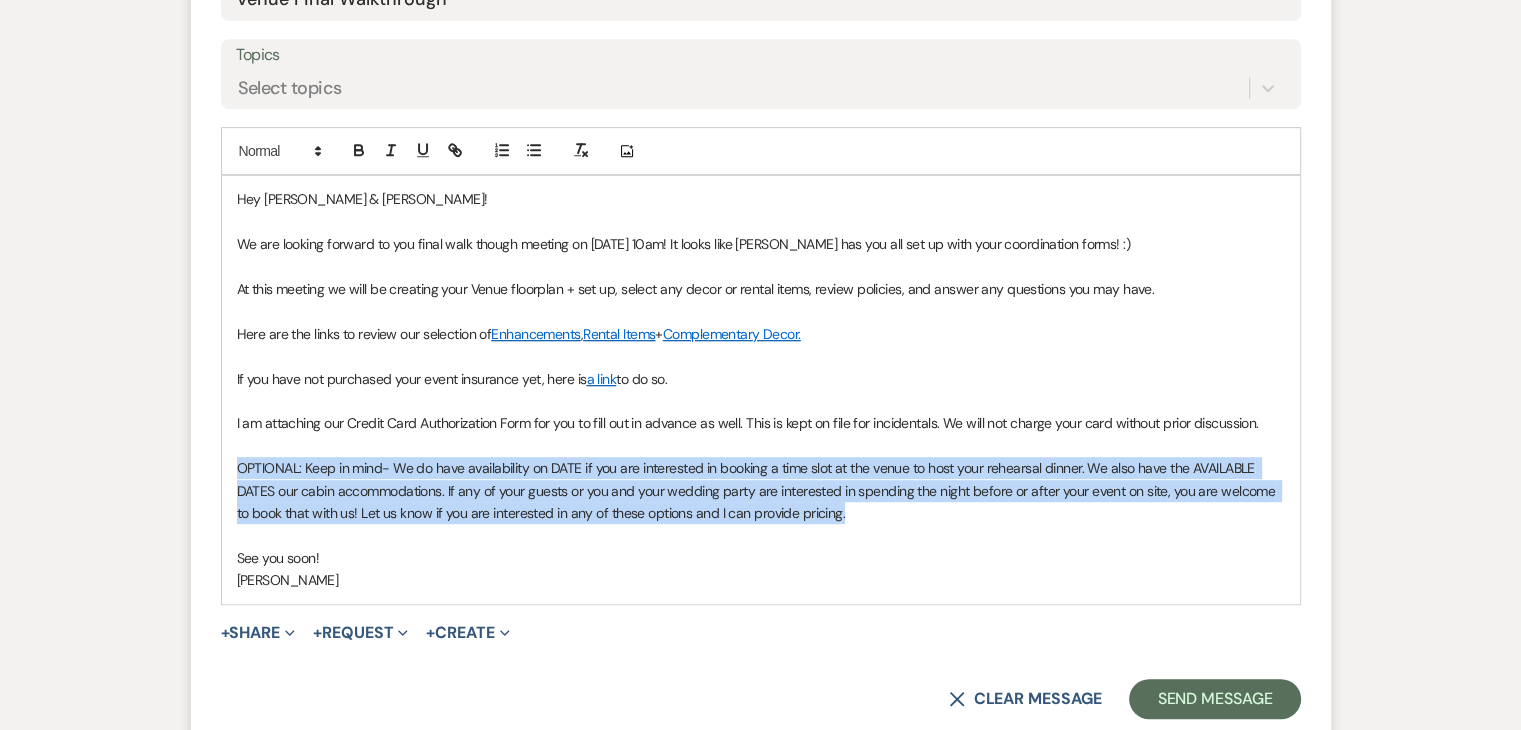 drag, startPoint x: 855, startPoint y: 509, endPoint x: 236, endPoint y: 456, distance: 621.26483 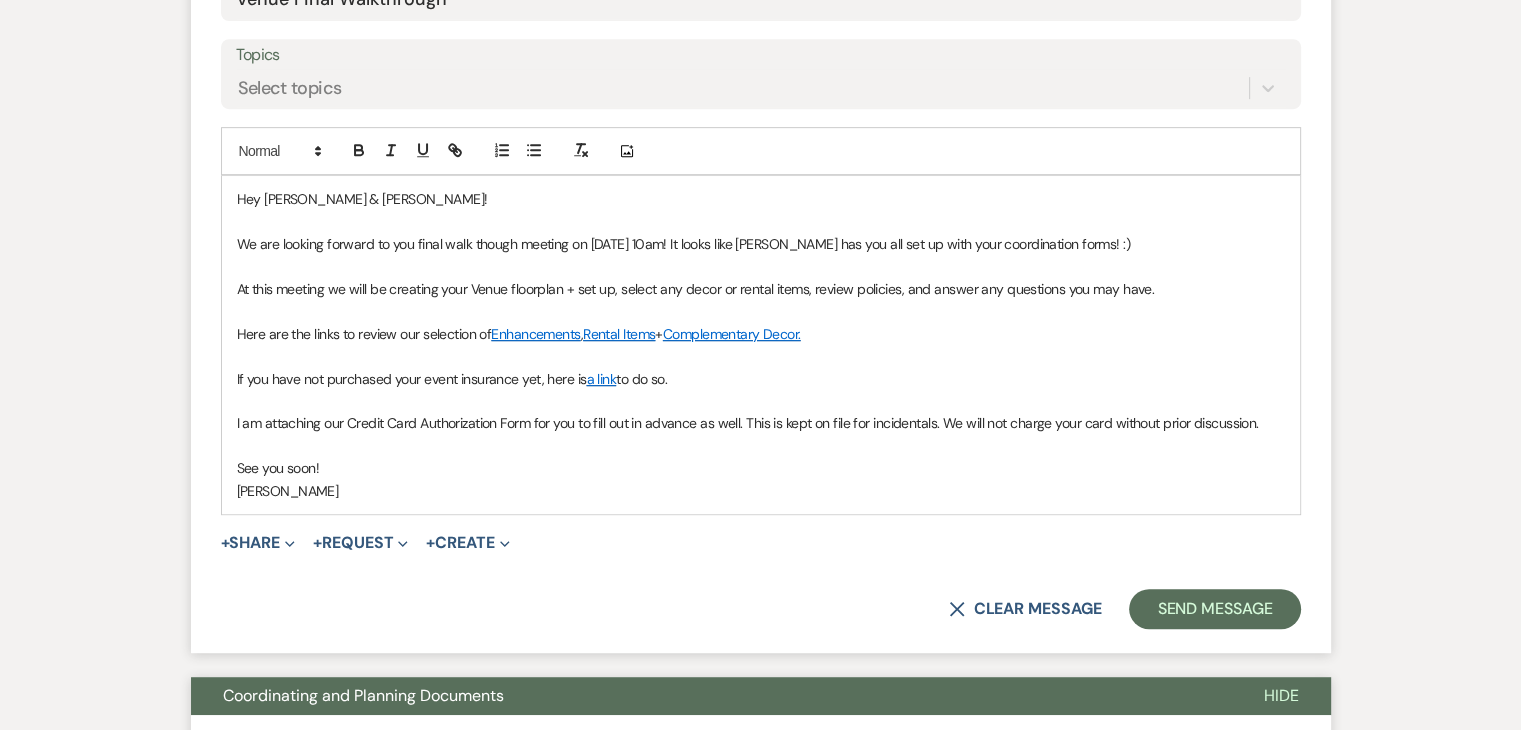 click on "We are looking forward to you final walk though meeting on July 31st at 10am! It looks like Leslie has you all set up with your coordination forms! :)" at bounding box center (761, 244) 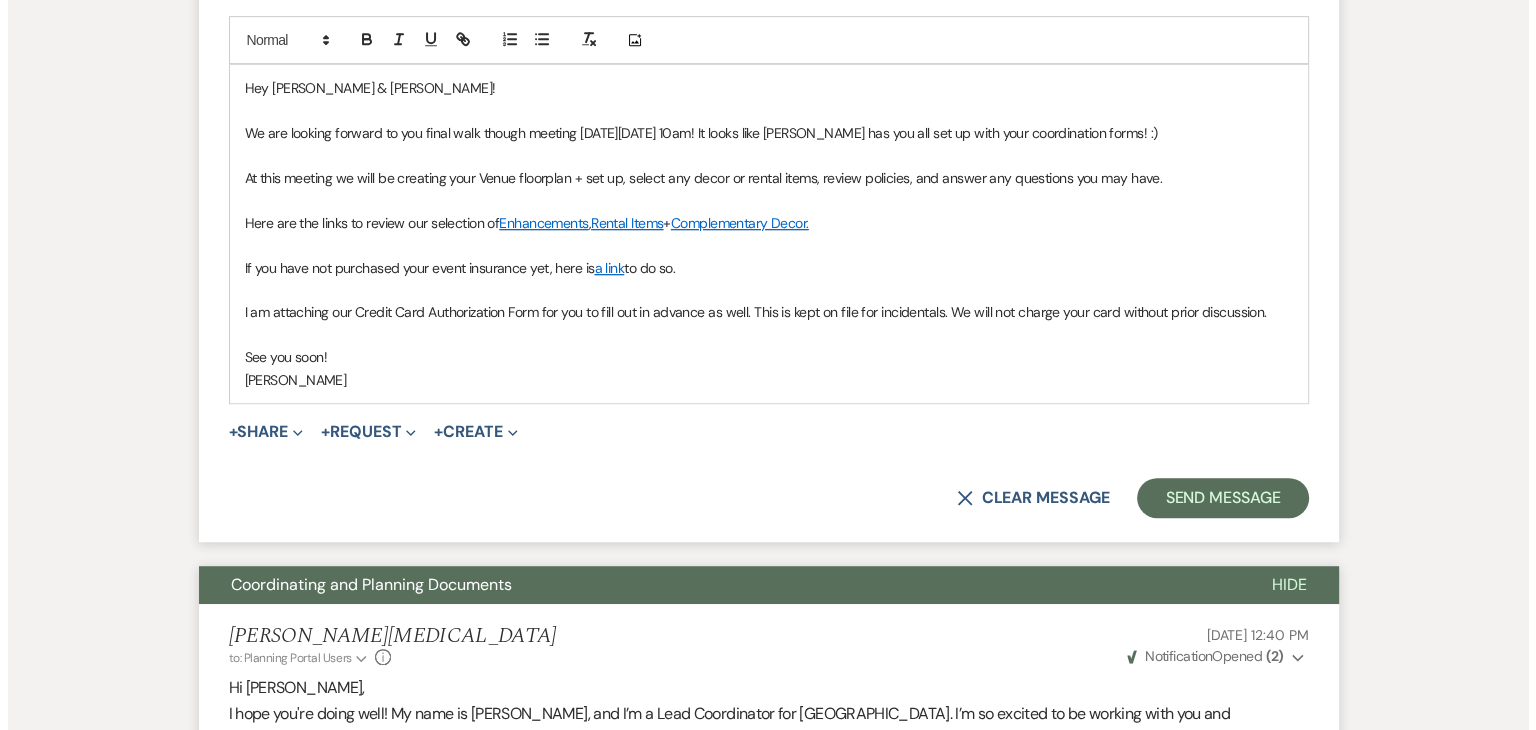 scroll, scrollTop: 1040, scrollLeft: 0, axis: vertical 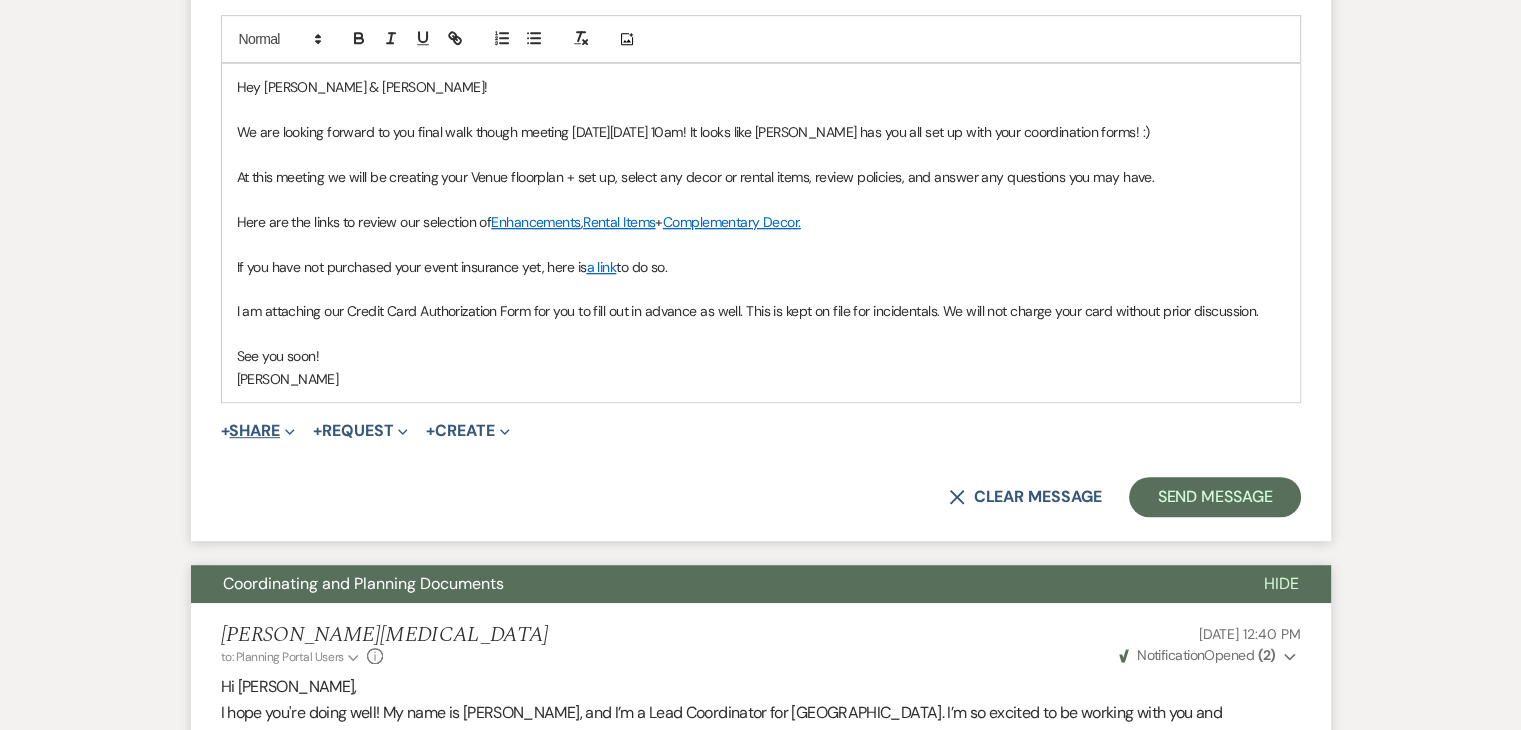 click on "+  Share Expand" at bounding box center (258, 431) 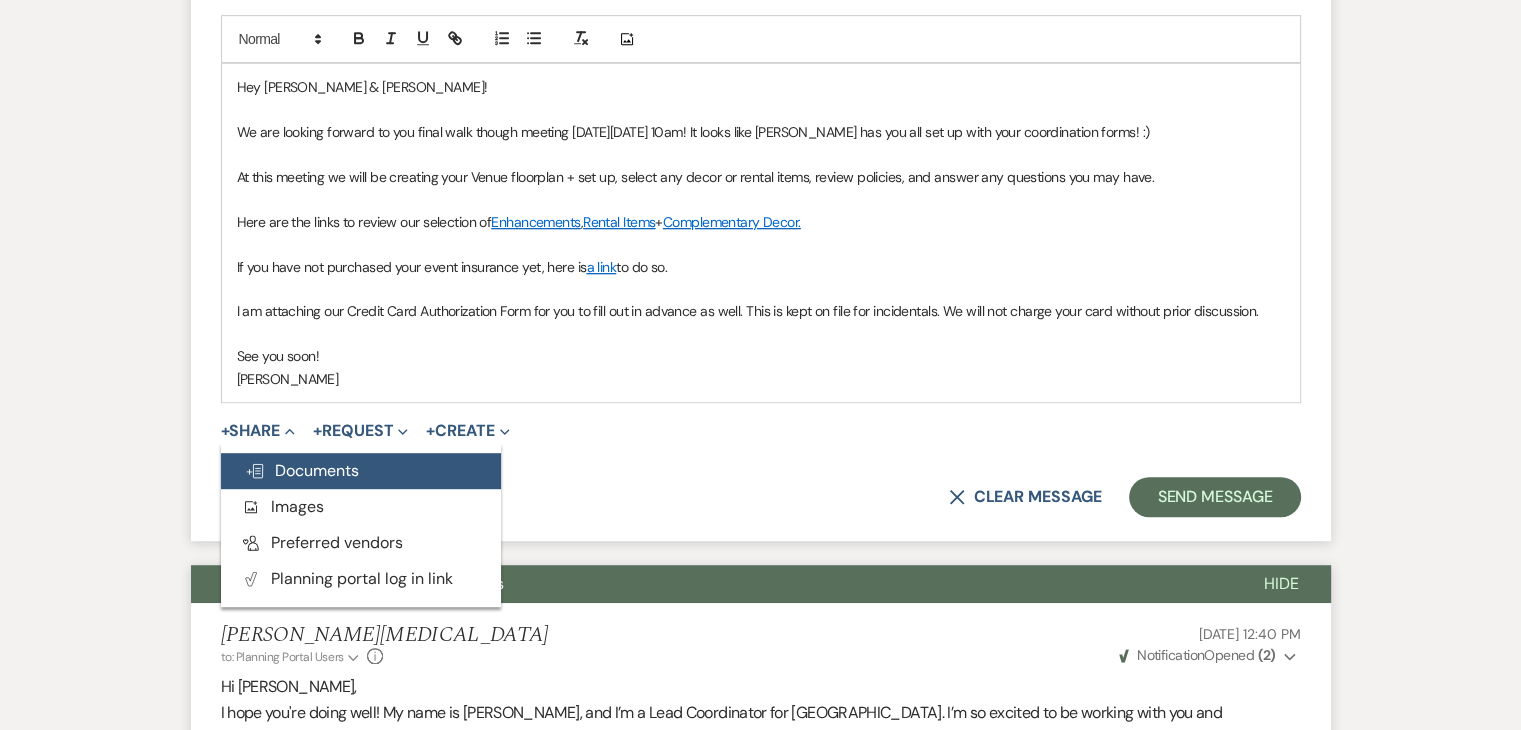 click on "Doc Upload Documents" at bounding box center [302, 470] 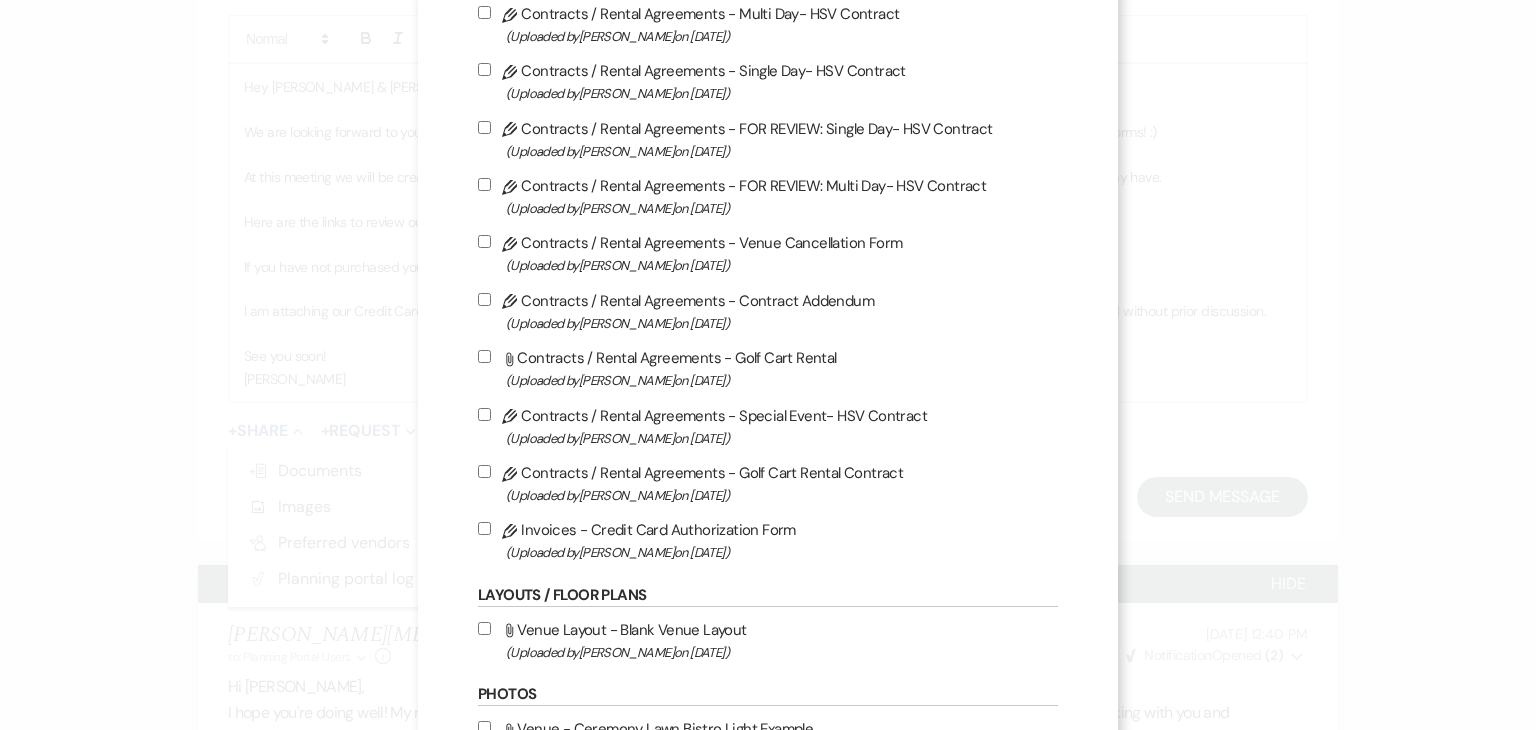 scroll, scrollTop: 194, scrollLeft: 0, axis: vertical 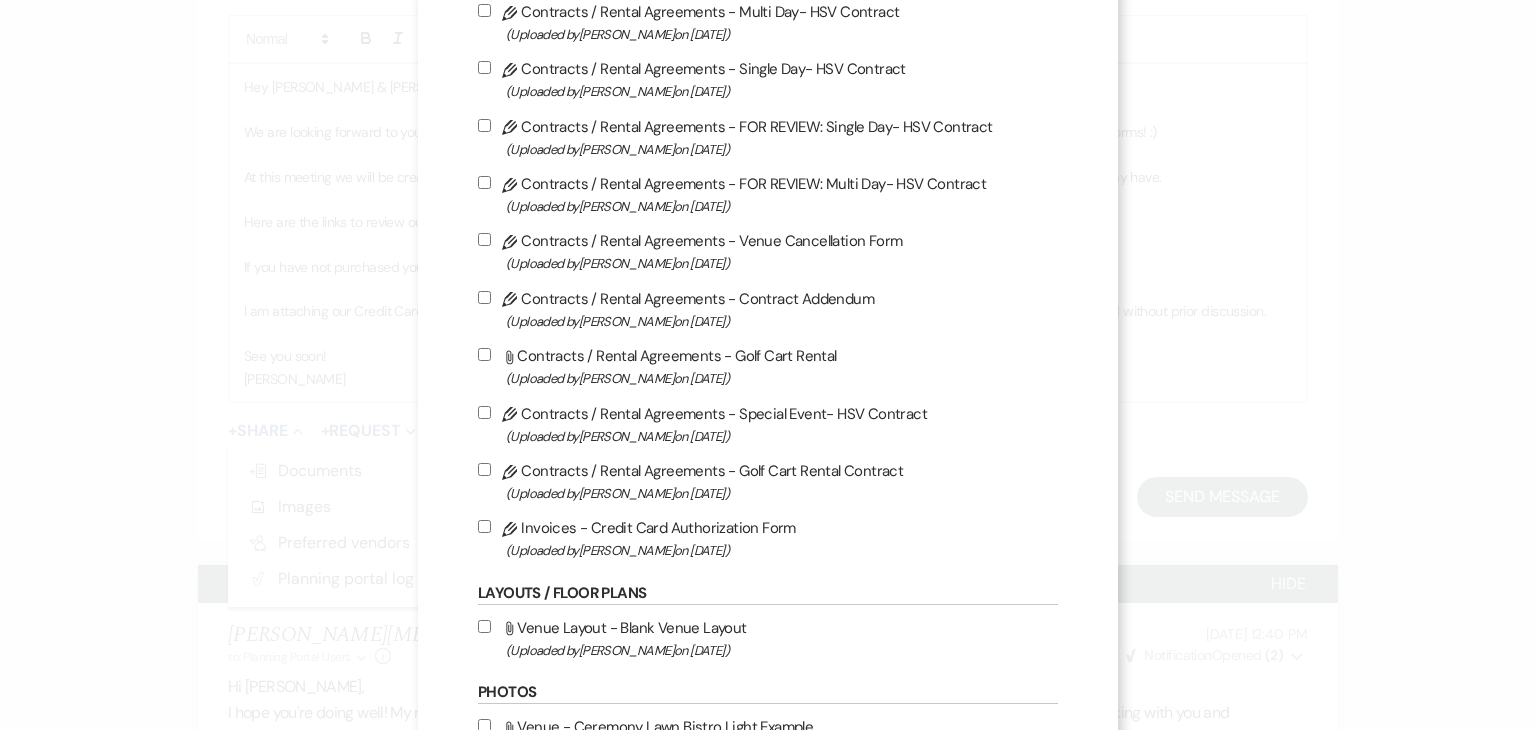 click on "Pencil Invoices - Credit Card Authorization Form (Uploaded by  Julie Willumson  on   Dec 28th, 2022 )" at bounding box center (484, 526) 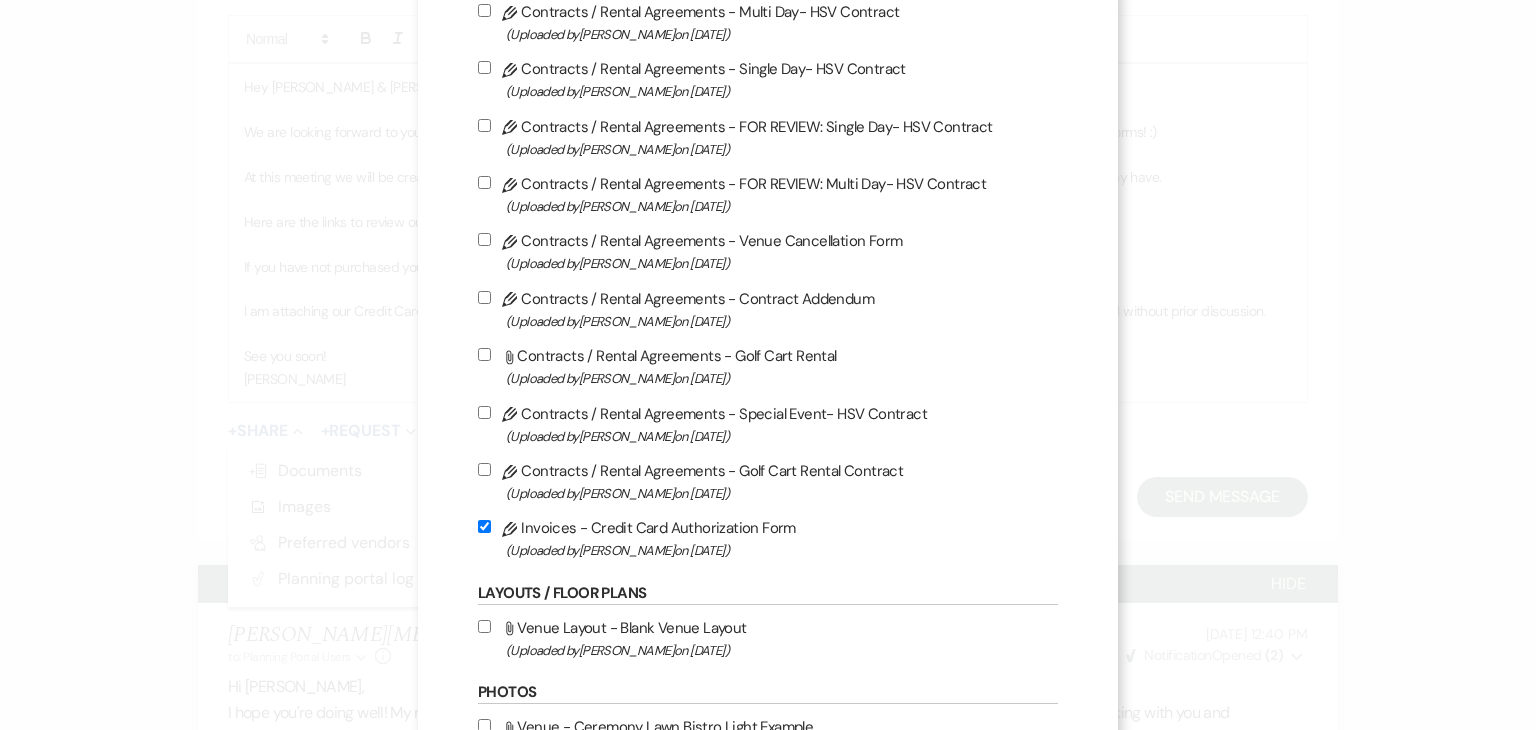 checkbox on "true" 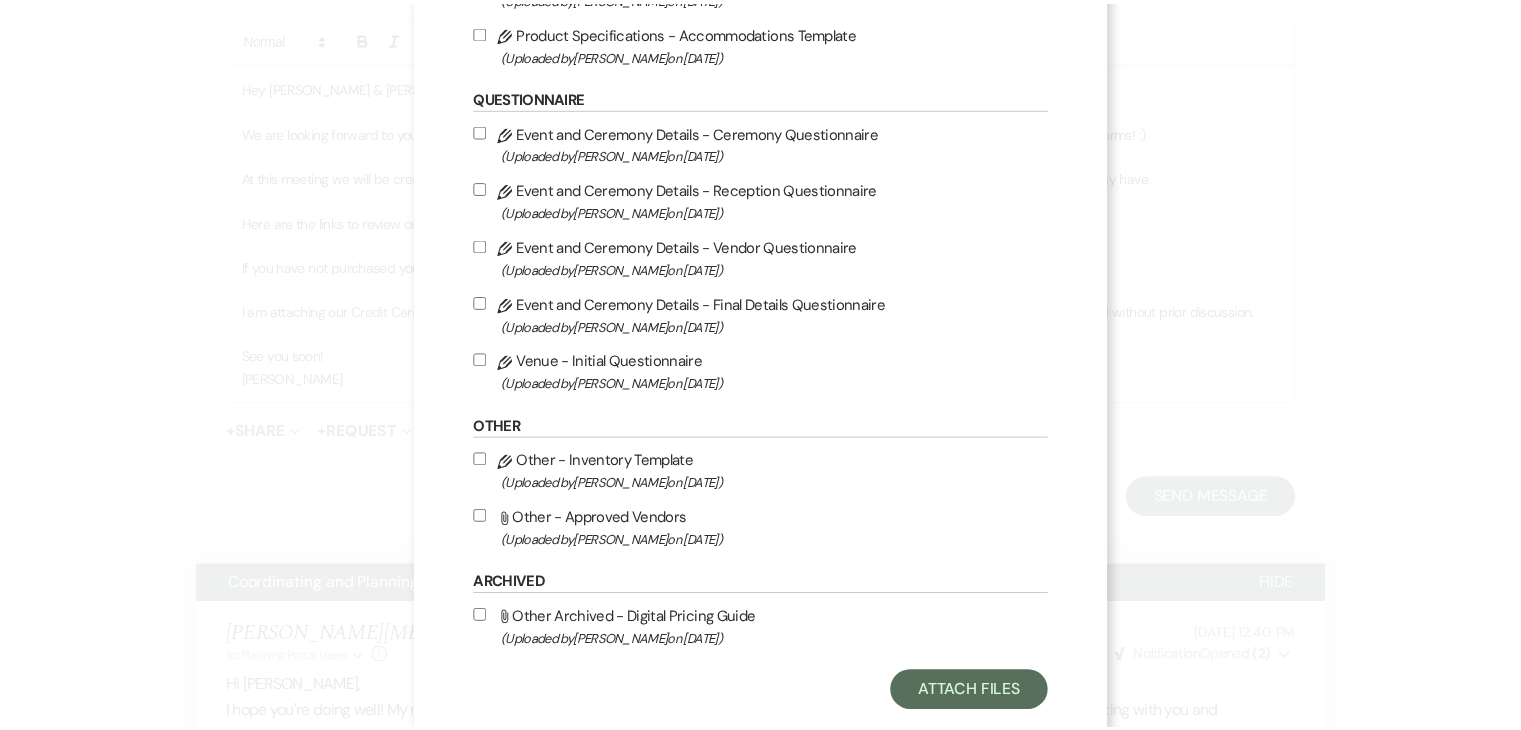 scroll, scrollTop: 2119, scrollLeft: 0, axis: vertical 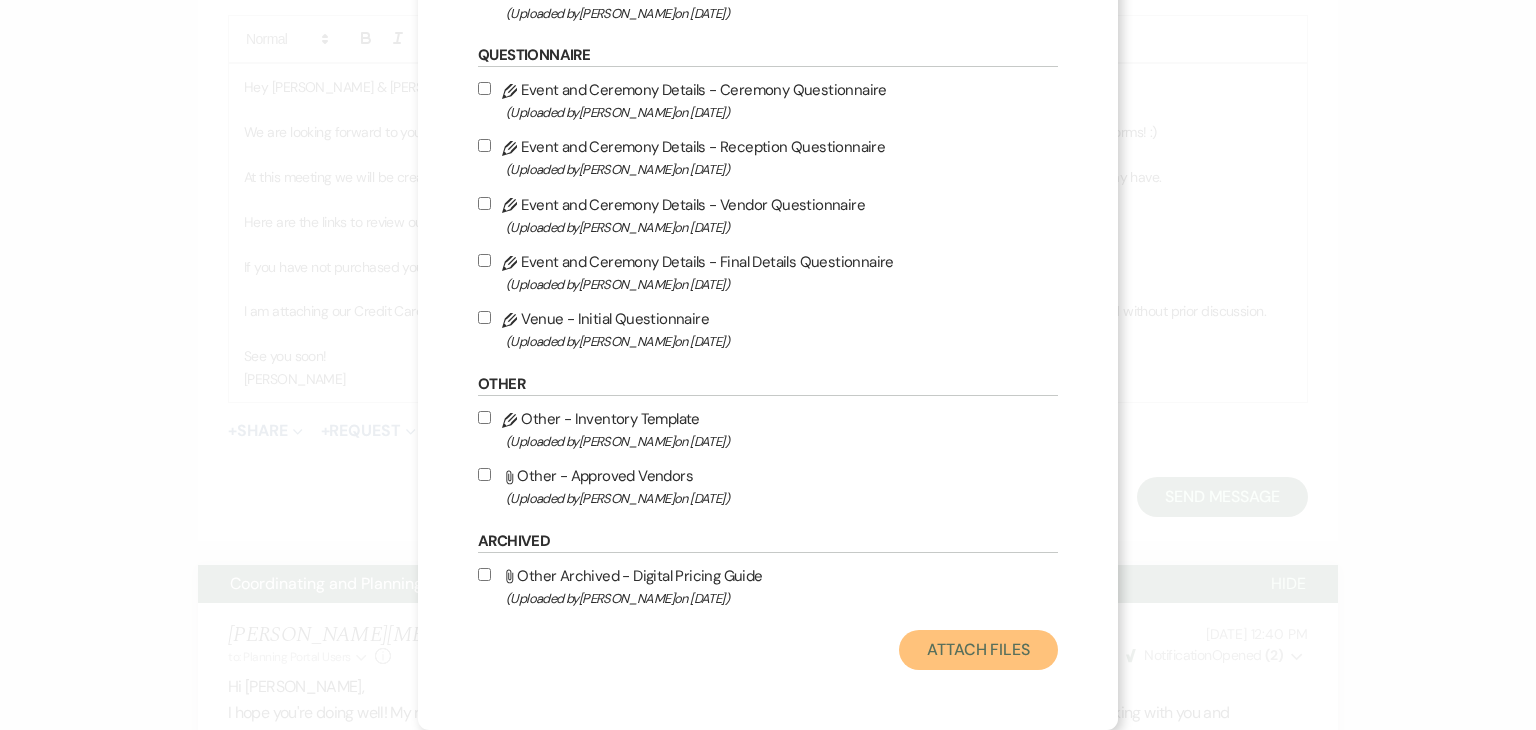 click on "Attach Files" at bounding box center [978, 650] 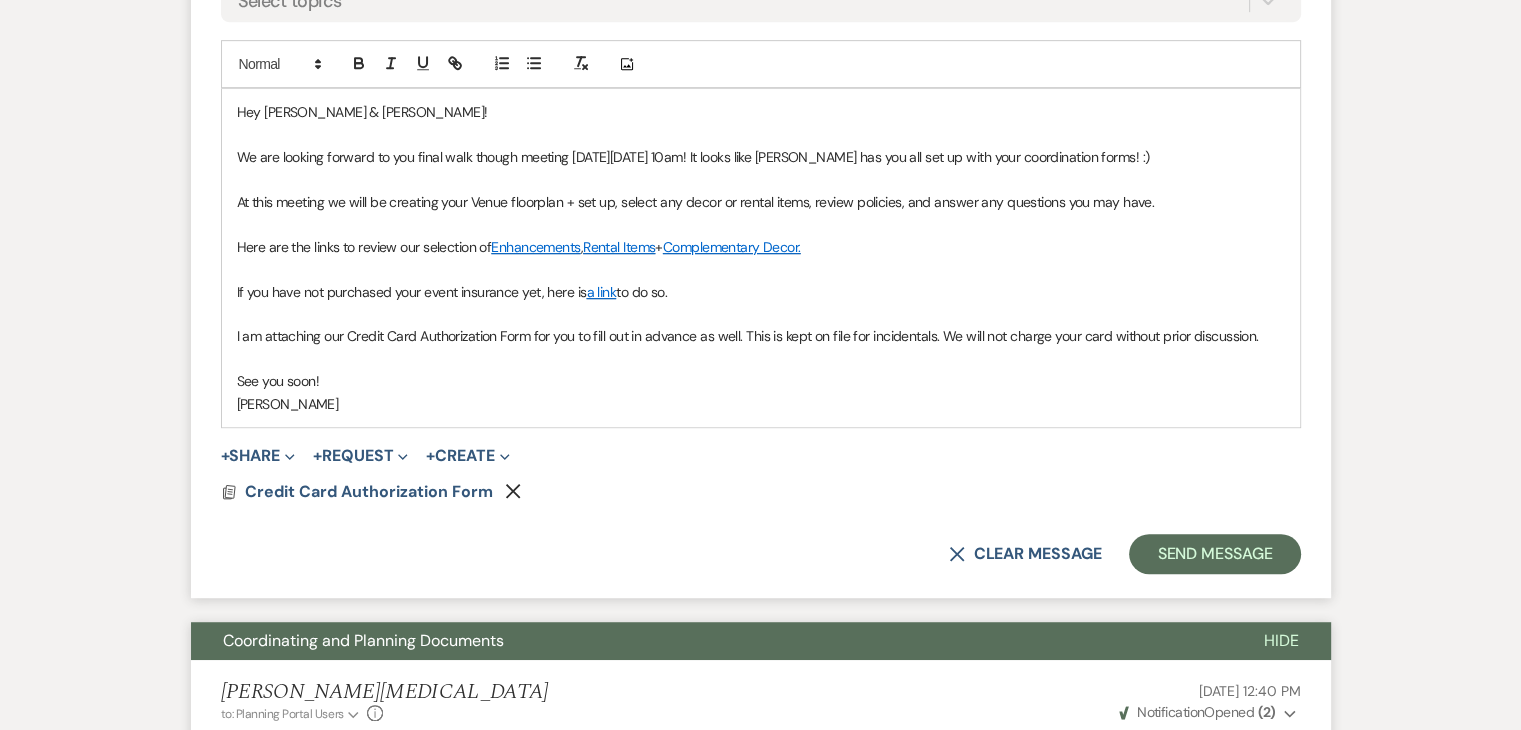 scroll, scrollTop: 1016, scrollLeft: 0, axis: vertical 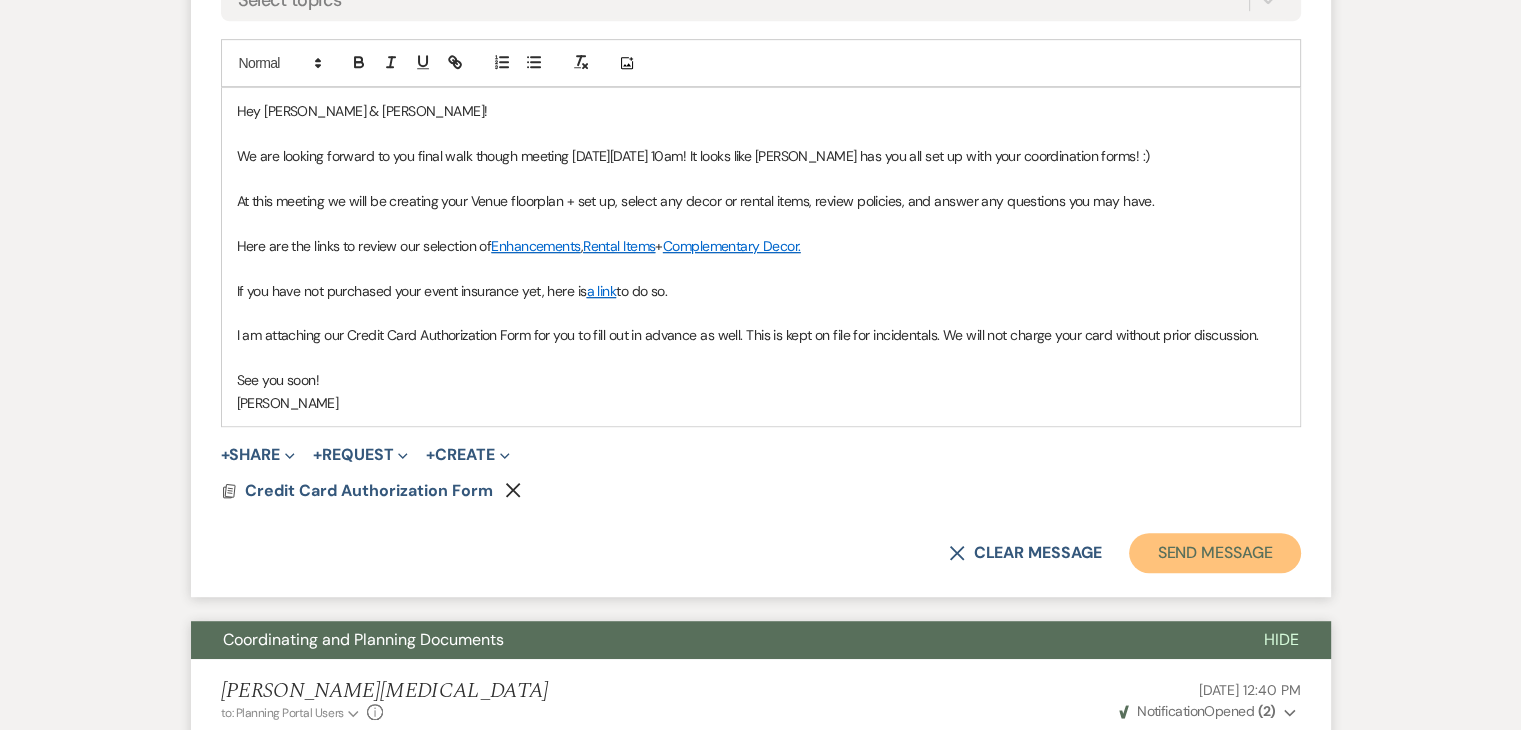 click on "Send Message" at bounding box center (1214, 553) 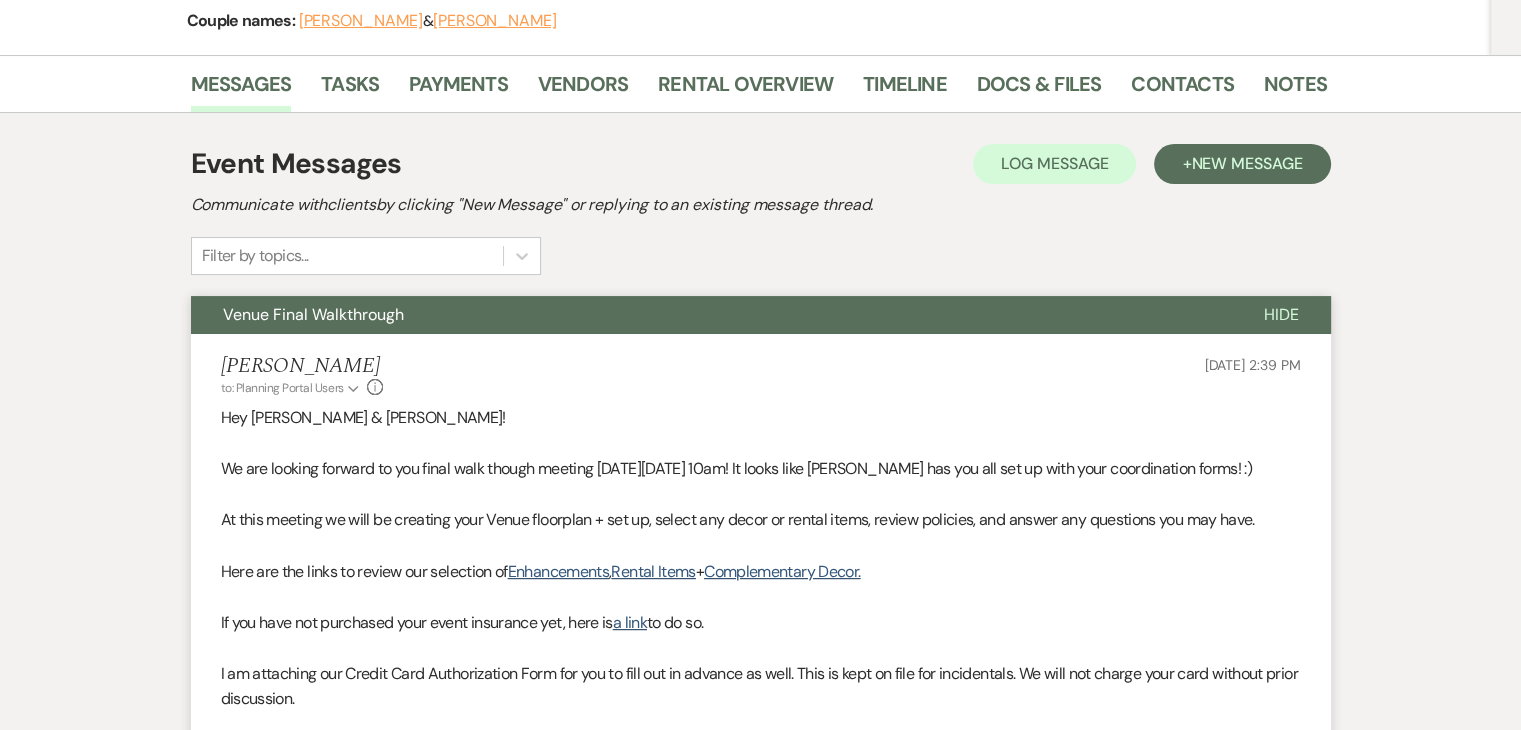 scroll, scrollTop: 0, scrollLeft: 0, axis: both 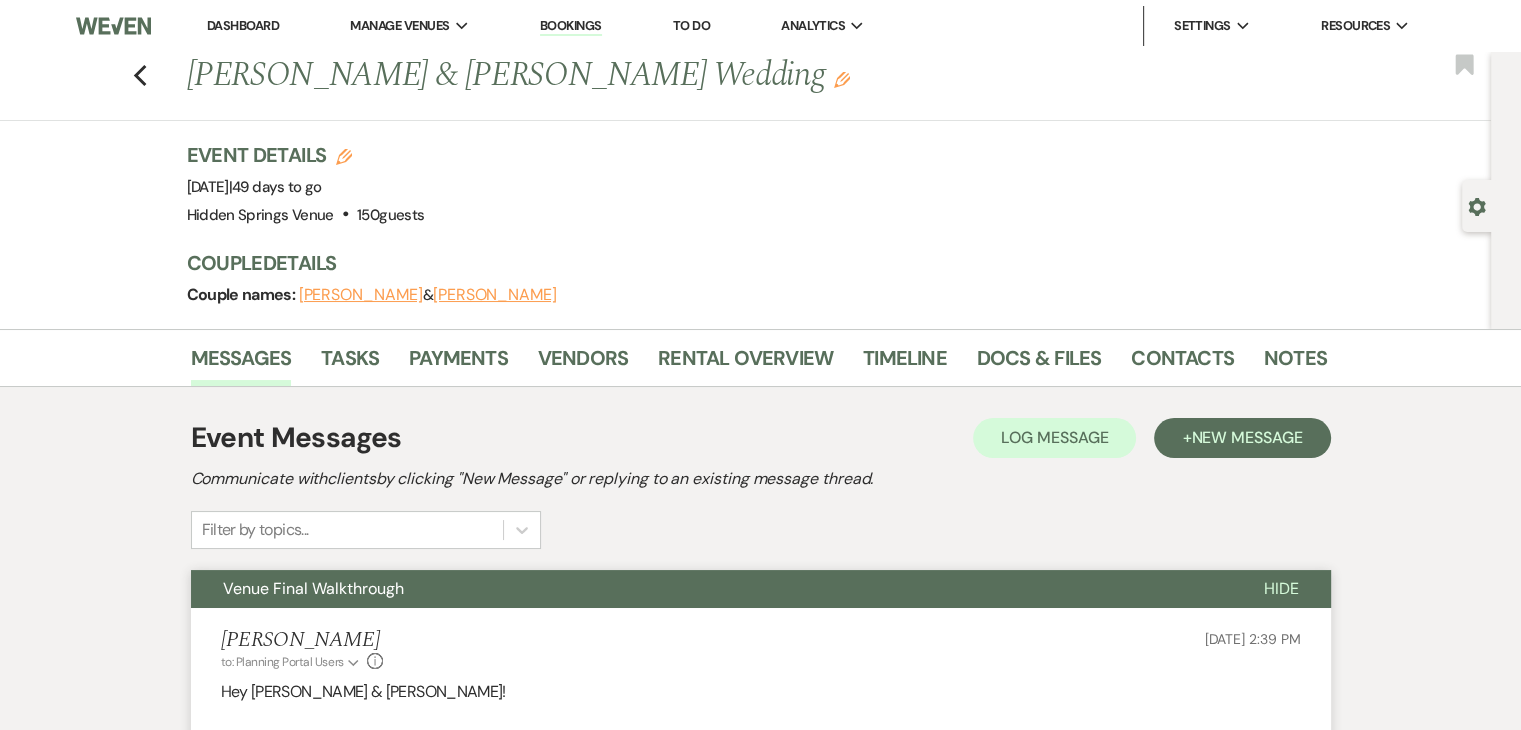 click on "Dashboard" at bounding box center [243, 25] 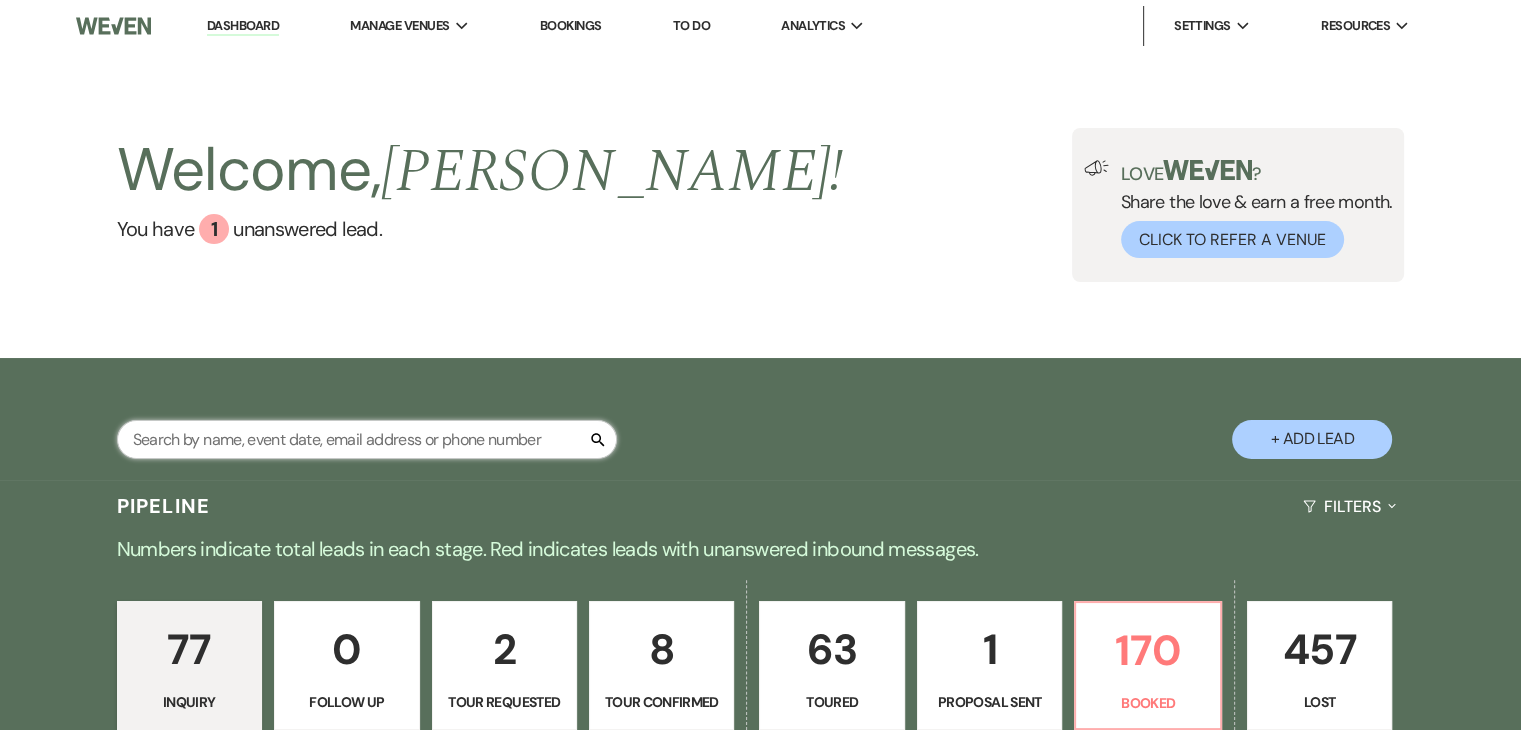 click at bounding box center (367, 439) 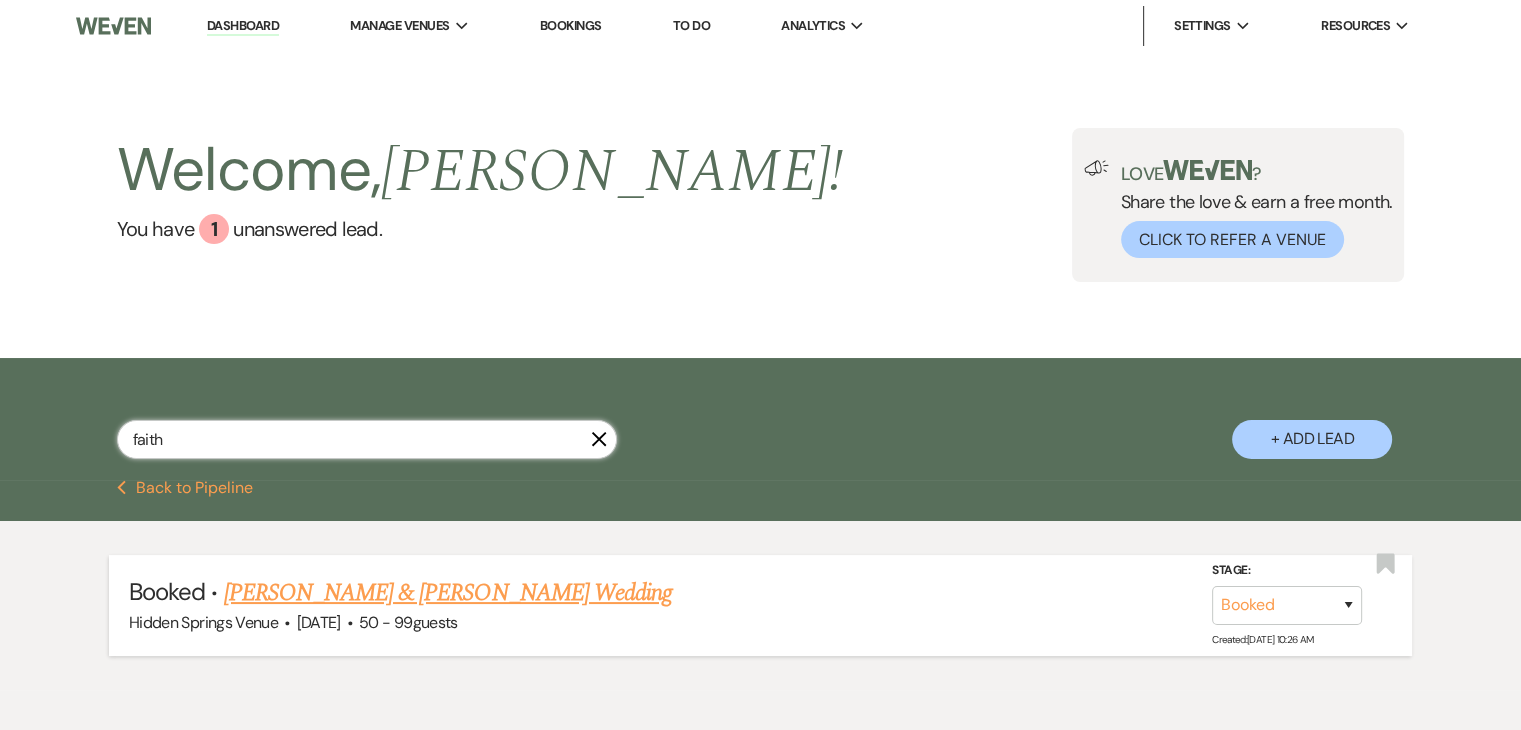 type on "faith" 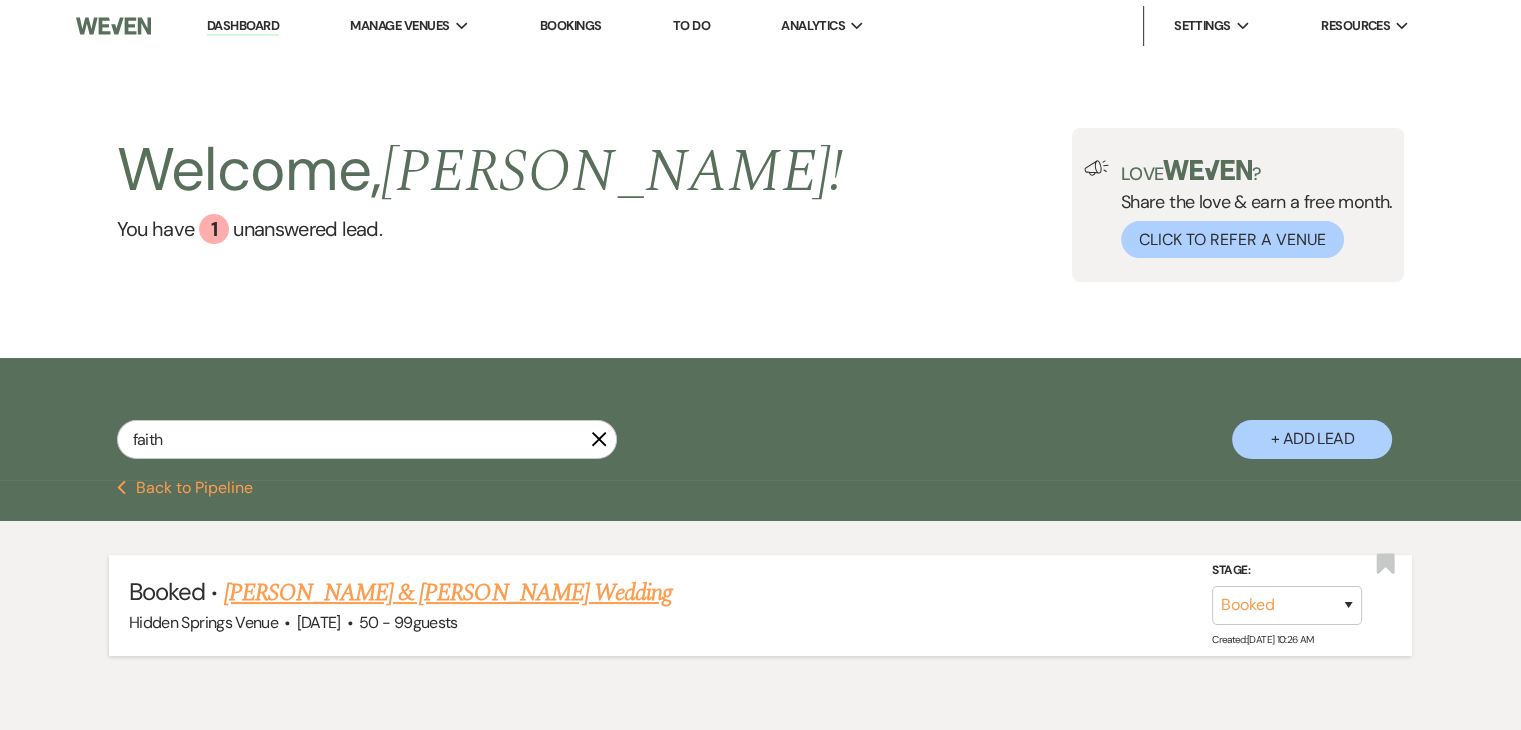 click on "Joseph Mullaney & Faith Mccown's Wedding" at bounding box center (448, 593) 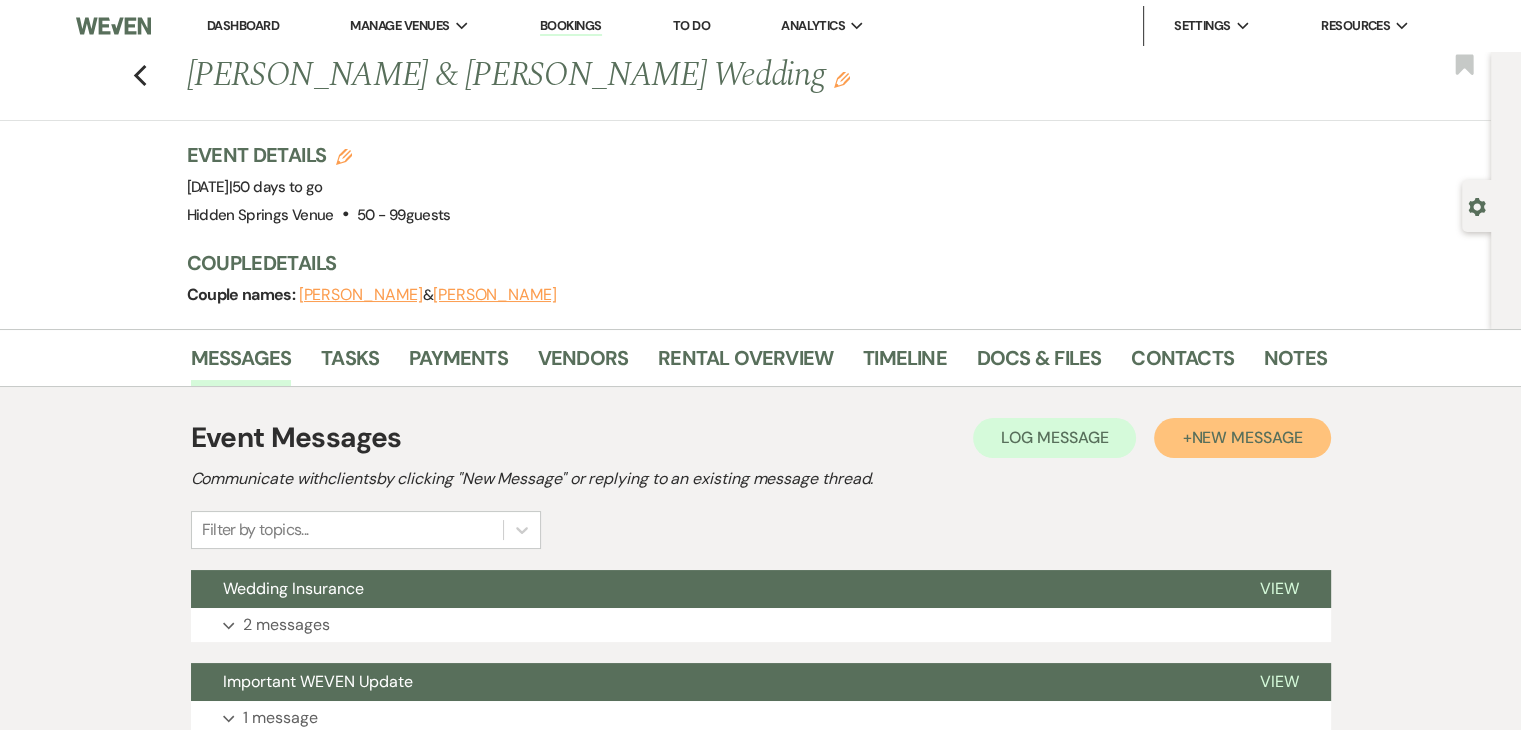 click on "New Message" at bounding box center (1246, 437) 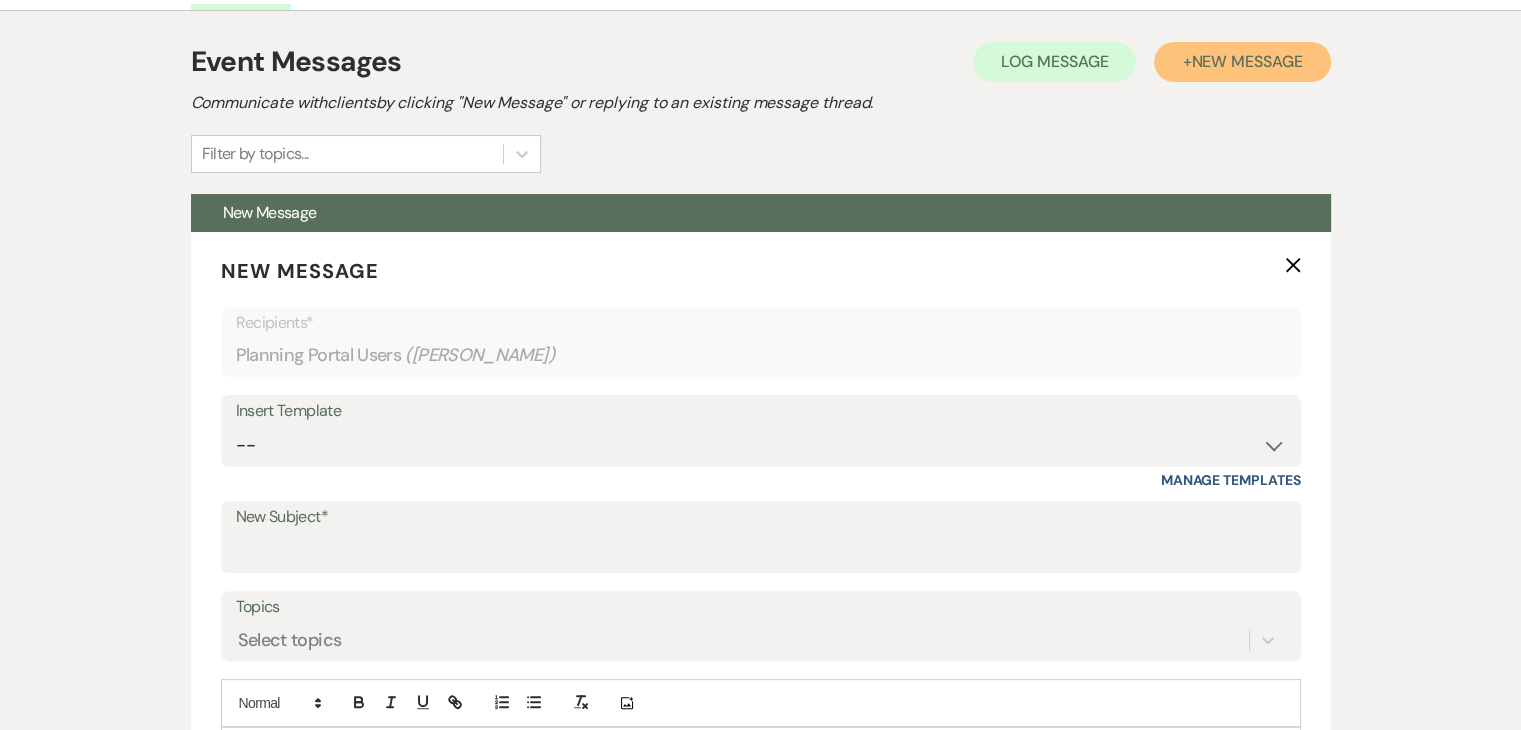 scroll, scrollTop: 356, scrollLeft: 0, axis: vertical 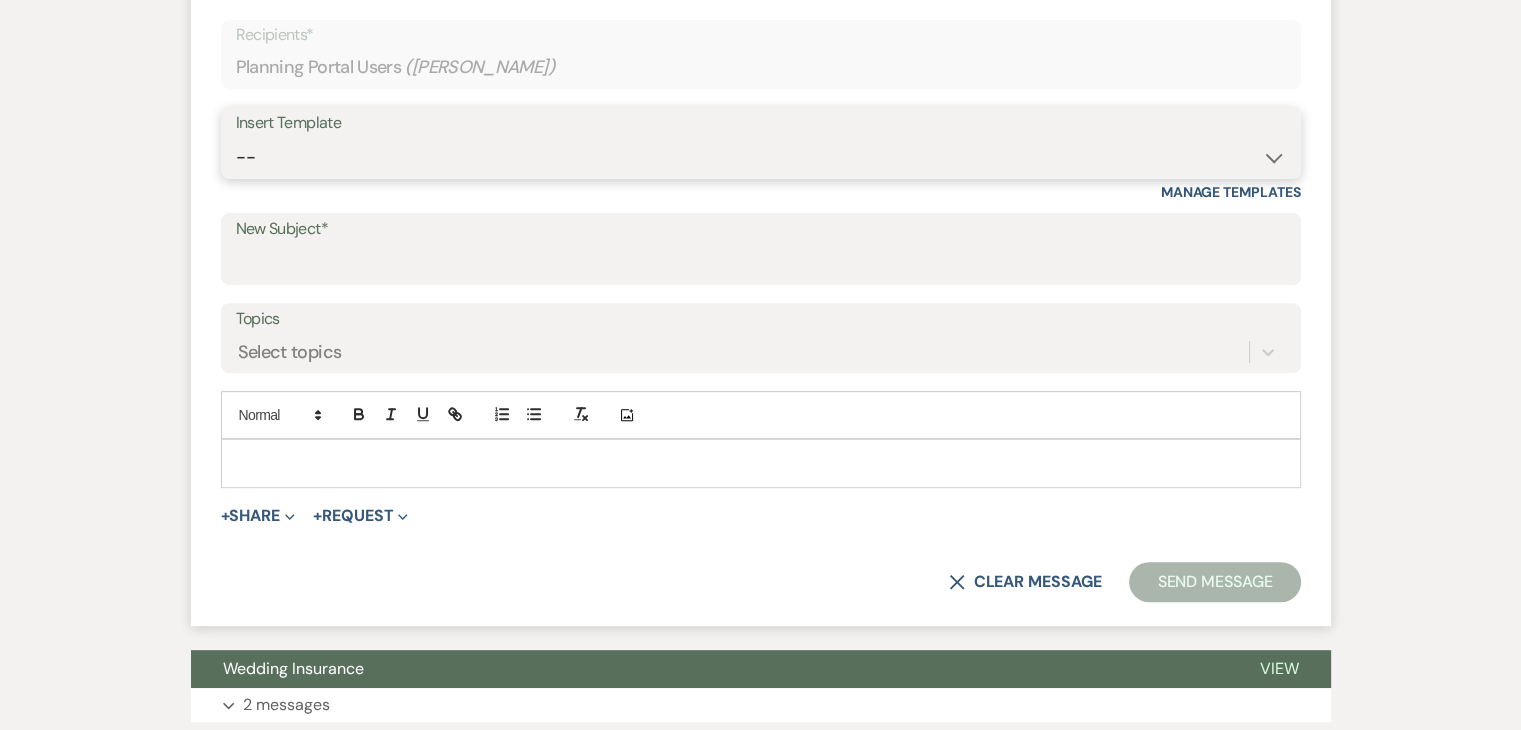 click on "-- Initial Inquiry Response Tour Request Response Follow Up Review Email Check-in Email Welcome Email Weven Planning Portal Introduction (Previously Booked Clients) Contract (Pre-Booked Leads) *Updated Weven Planning Portal Introduction (Booked Events) *Updated Open House Cabin Rental Reminders Coordination Package Facebook Ad Inquiry Updated Initial Inquiry Response Coordination Inquiry + Reminder Venue Final Walkthrough- Hosting Venue Payment Reminder Here Comes the Guide Inquiry Initial Inquiry- Zola template Virtual Tour Packet Cabin Invoice Details Coordination Initial Contact Message Coordinator Welcome Message Venue Final Walkthrough- HSV Coordinating Platform Changing Update" at bounding box center (761, 157) 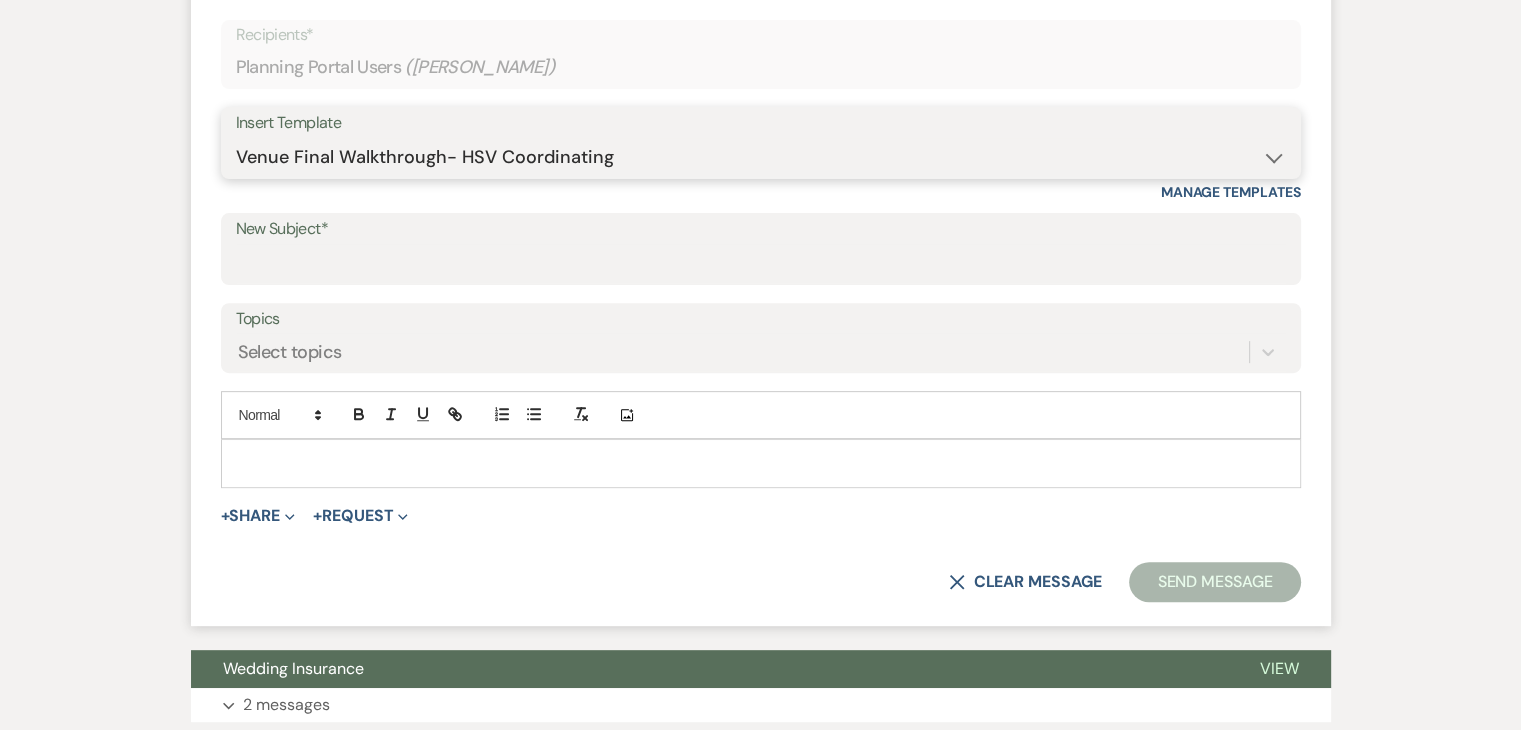 click on "-- Initial Inquiry Response Tour Request Response Follow Up Review Email Check-in Email Welcome Email Weven Planning Portal Introduction (Previously Booked Clients) Contract (Pre-Booked Leads) *Updated Weven Planning Portal Introduction (Booked Events) *Updated Open House Cabin Rental Reminders Coordination Package Facebook Ad Inquiry Updated Initial Inquiry Response Coordination Inquiry + Reminder Venue Final Walkthrough- Hosting Venue Payment Reminder Here Comes the Guide Inquiry Initial Inquiry- Zola template Virtual Tour Packet Cabin Invoice Details Coordination Initial Contact Message Coordinator Welcome Message Venue Final Walkthrough- HSV Coordinating Platform Changing Update" at bounding box center (761, 157) 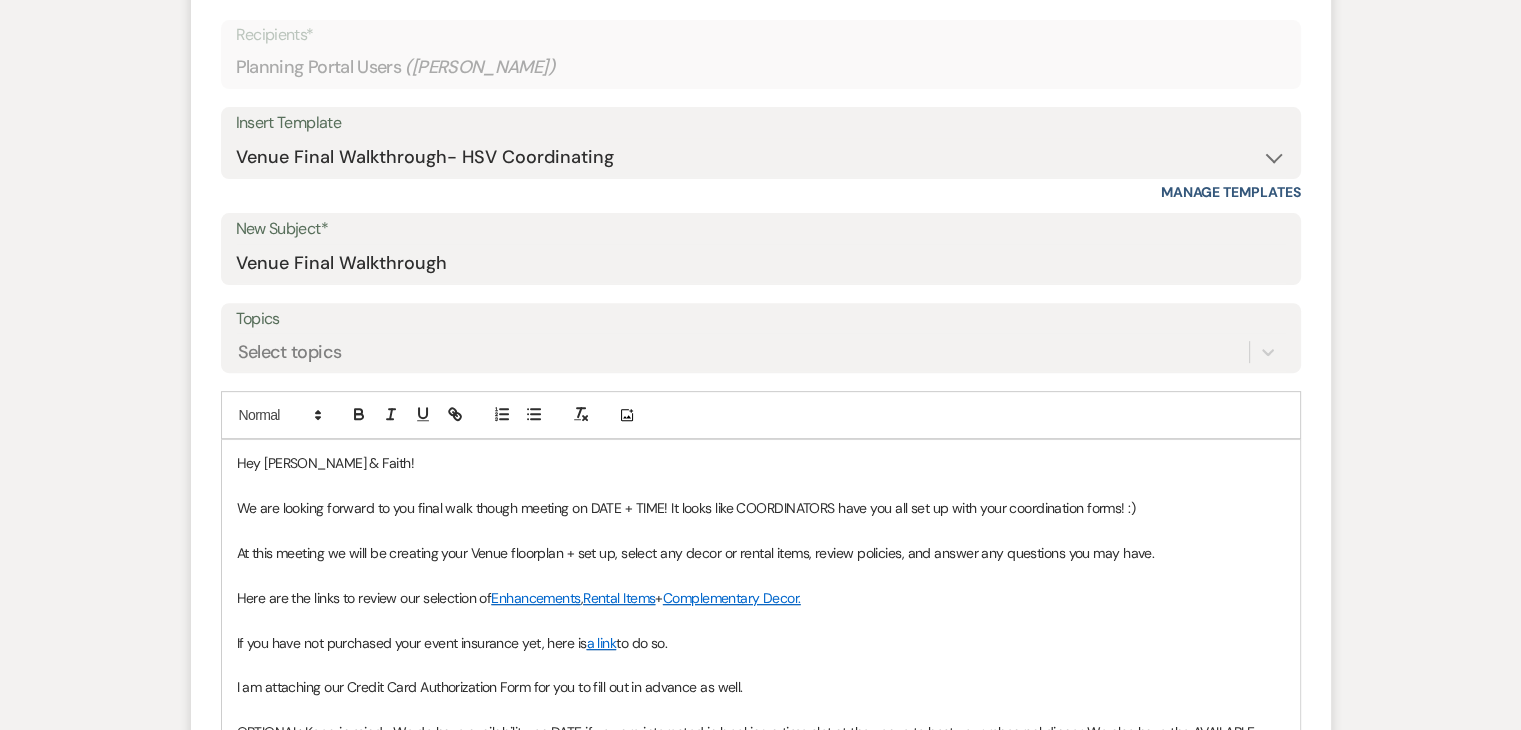click on "We are looking forward to you final walk though meeting on DATE + TIME! It looks like COORDINATORS have you all set up with your coordination forms! :)" at bounding box center [686, 508] 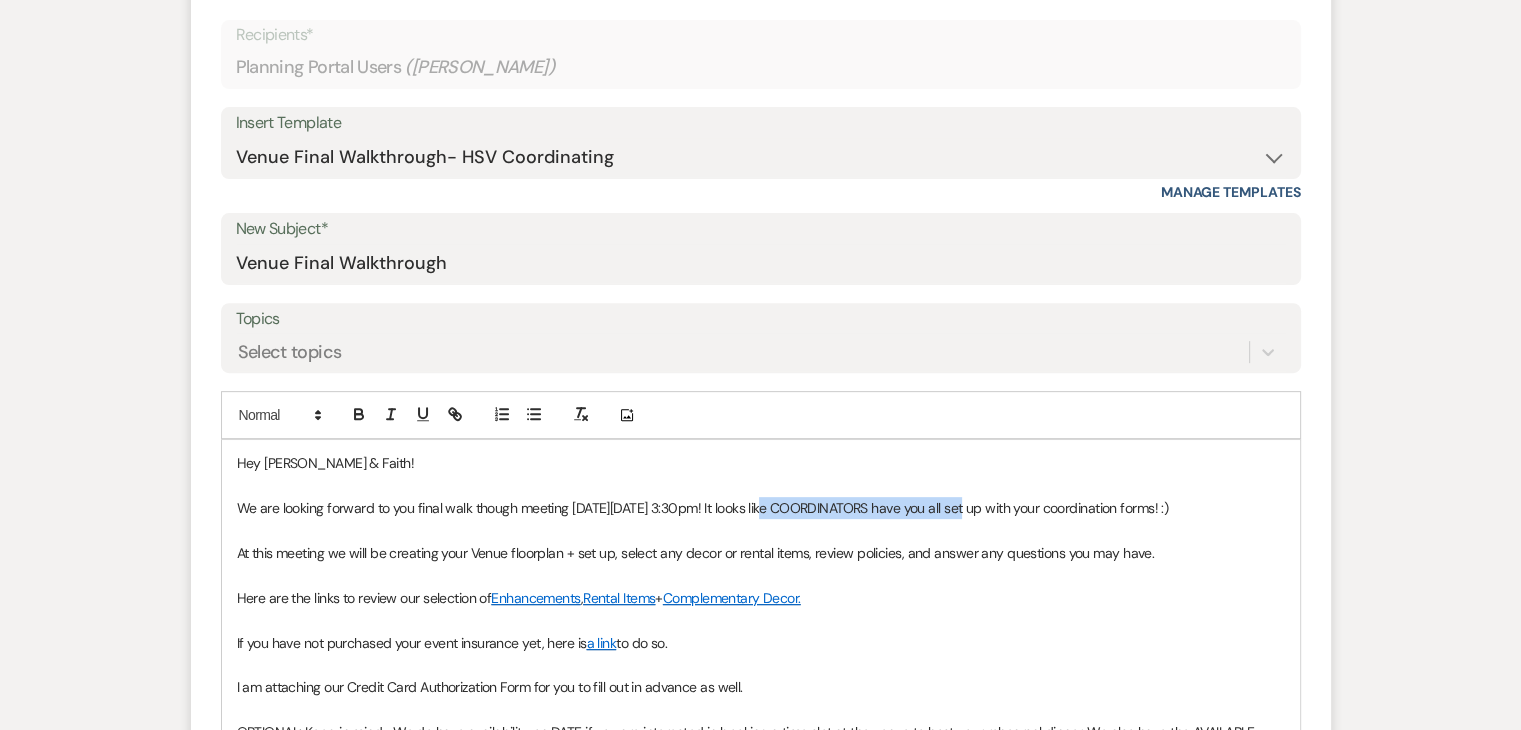 drag, startPoint x: 956, startPoint y: 507, endPoint x: 760, endPoint y: 501, distance: 196.09181 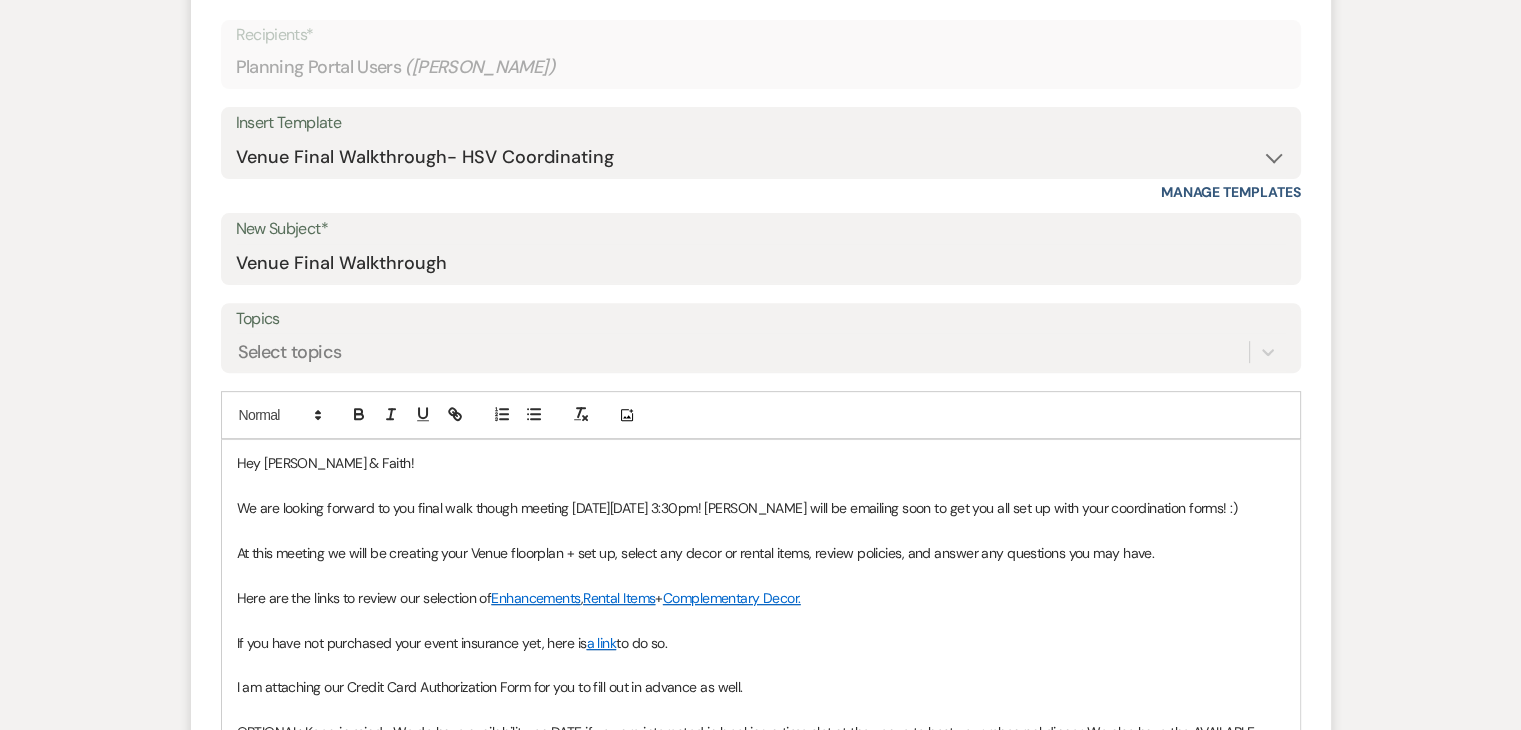 click on "At this meeting we will be creating your Venue floorplan + set up, select any decor or rental items, review policies, and answer any questions you may have." at bounding box center [696, 553] 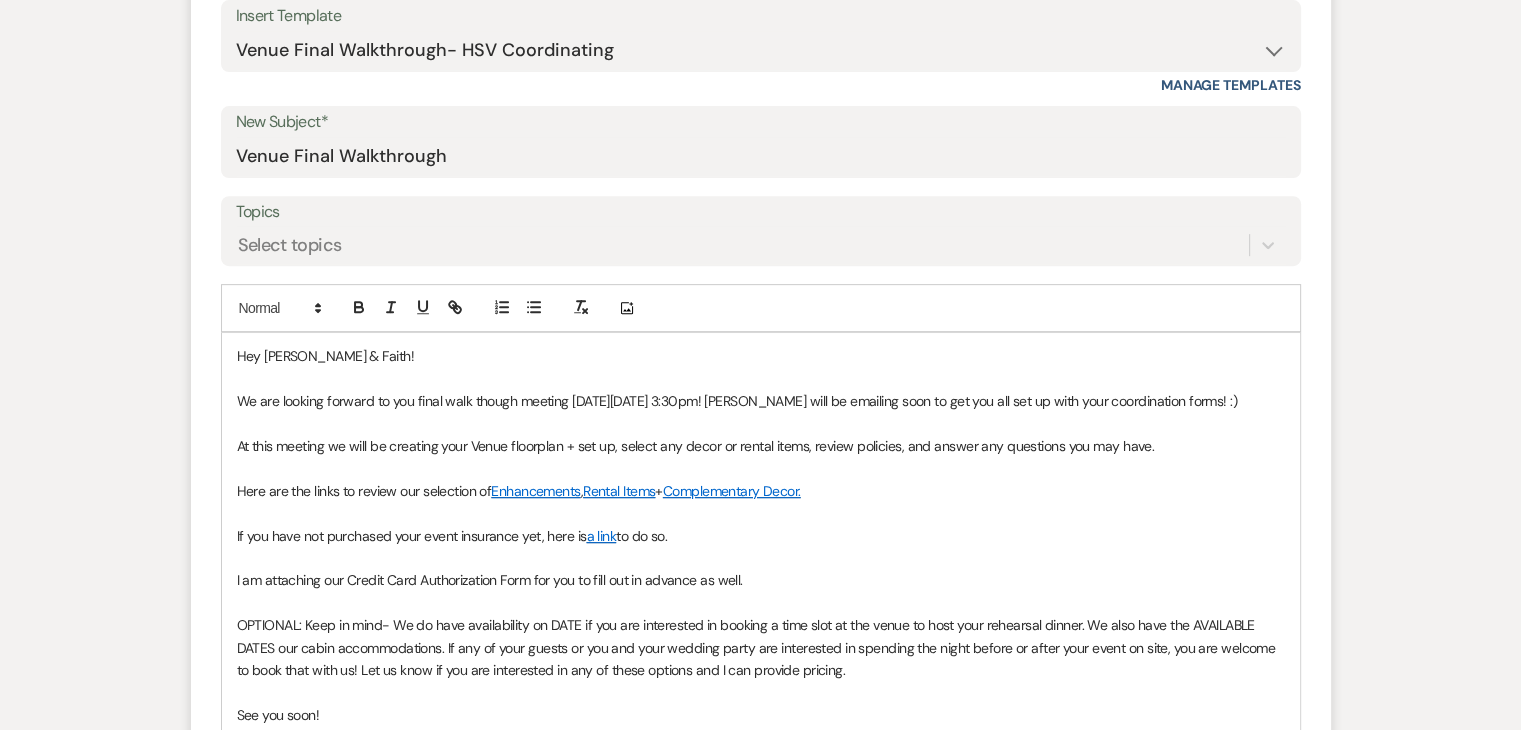 scroll, scrollTop: 772, scrollLeft: 0, axis: vertical 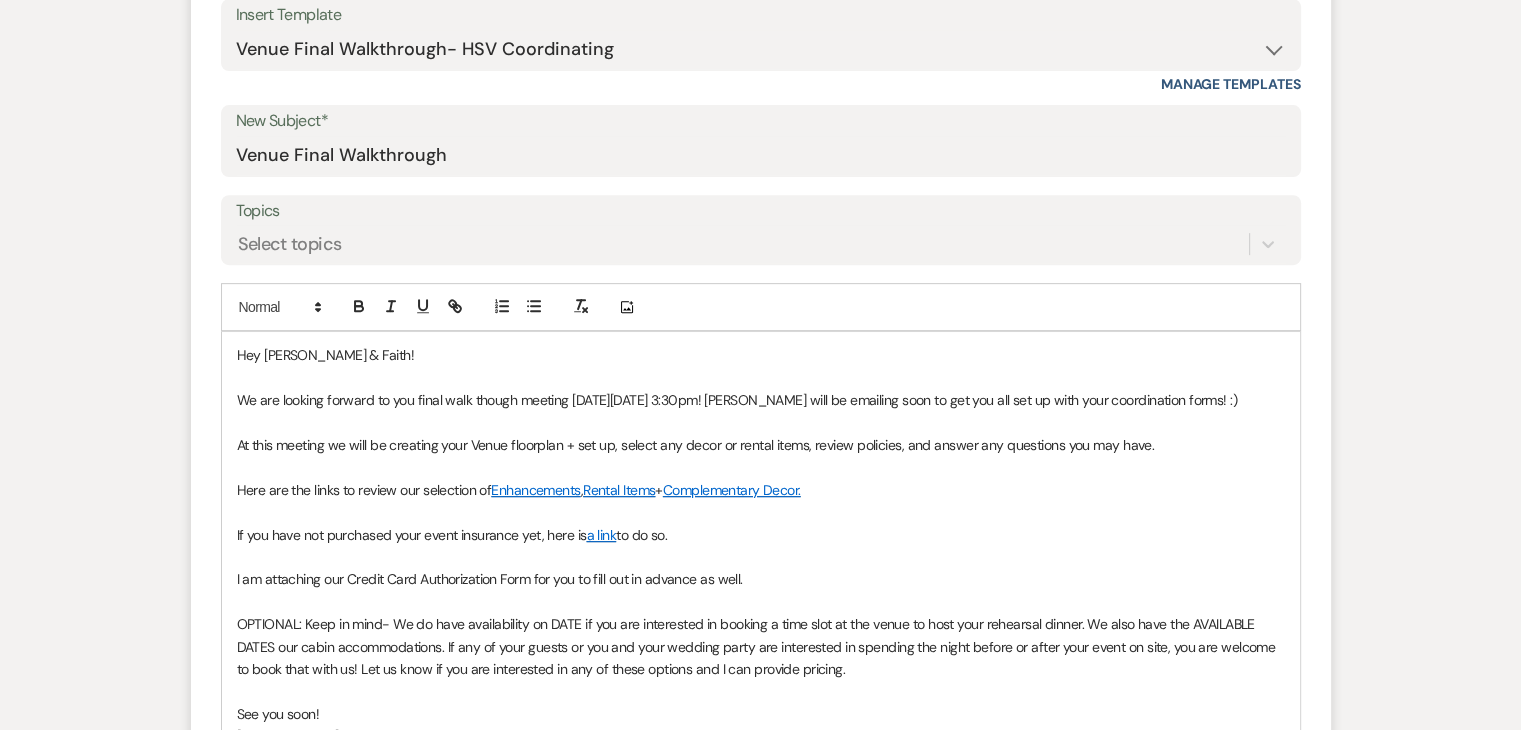 drag, startPoint x: 680, startPoint y: 537, endPoint x: 227, endPoint y: 537, distance: 453 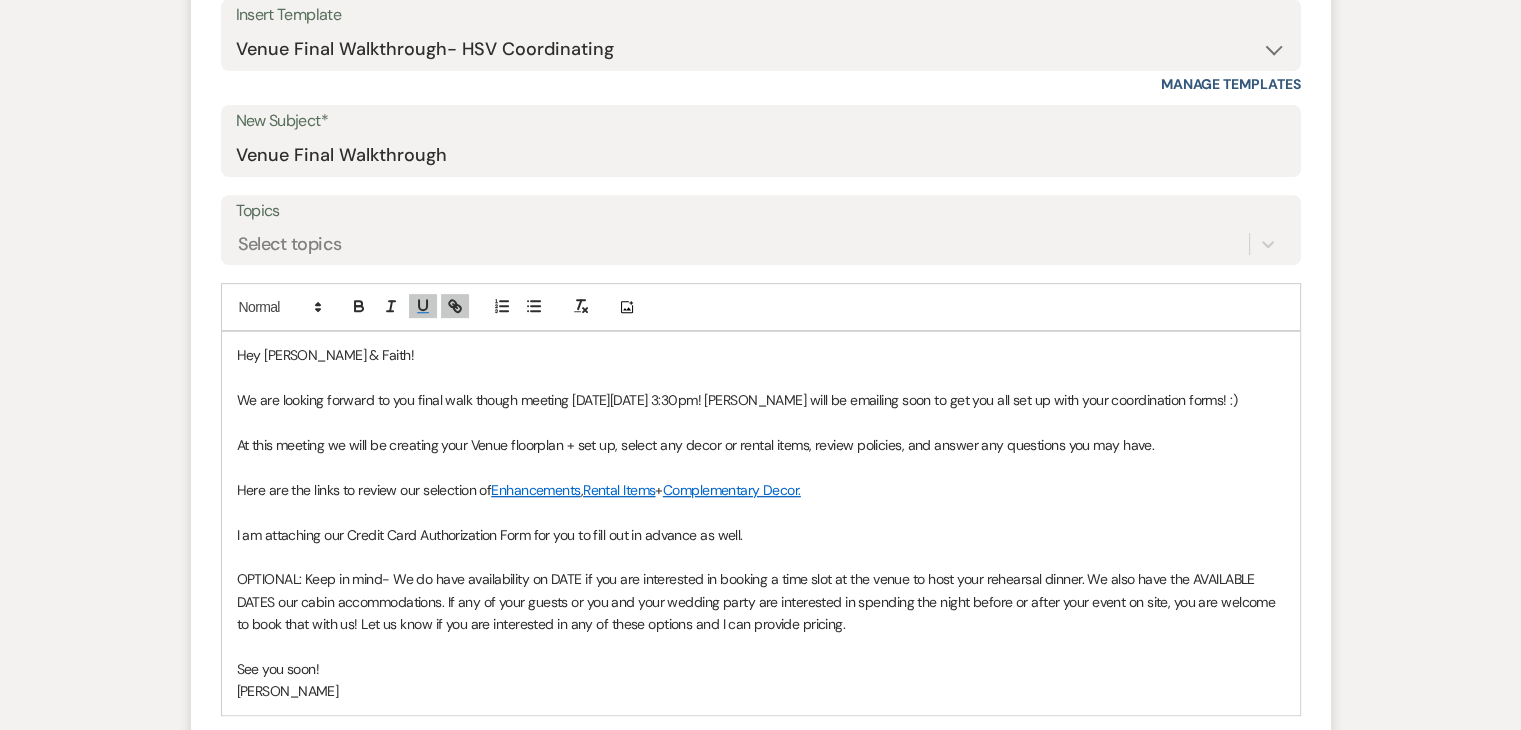 click on "I am attaching our Credit Card Authorization Form for you to fill out in advance as well." at bounding box center [761, 535] 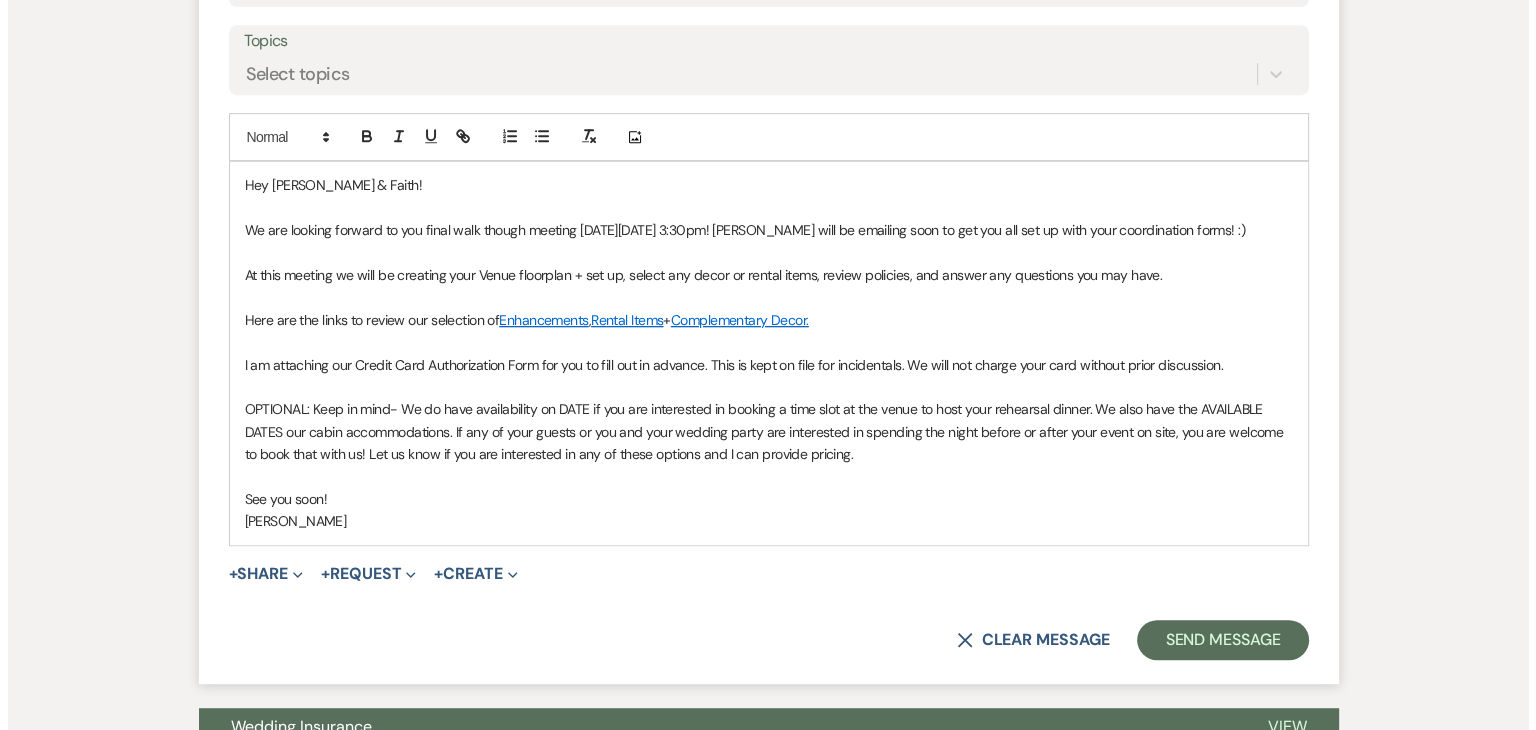 scroll, scrollTop: 943, scrollLeft: 0, axis: vertical 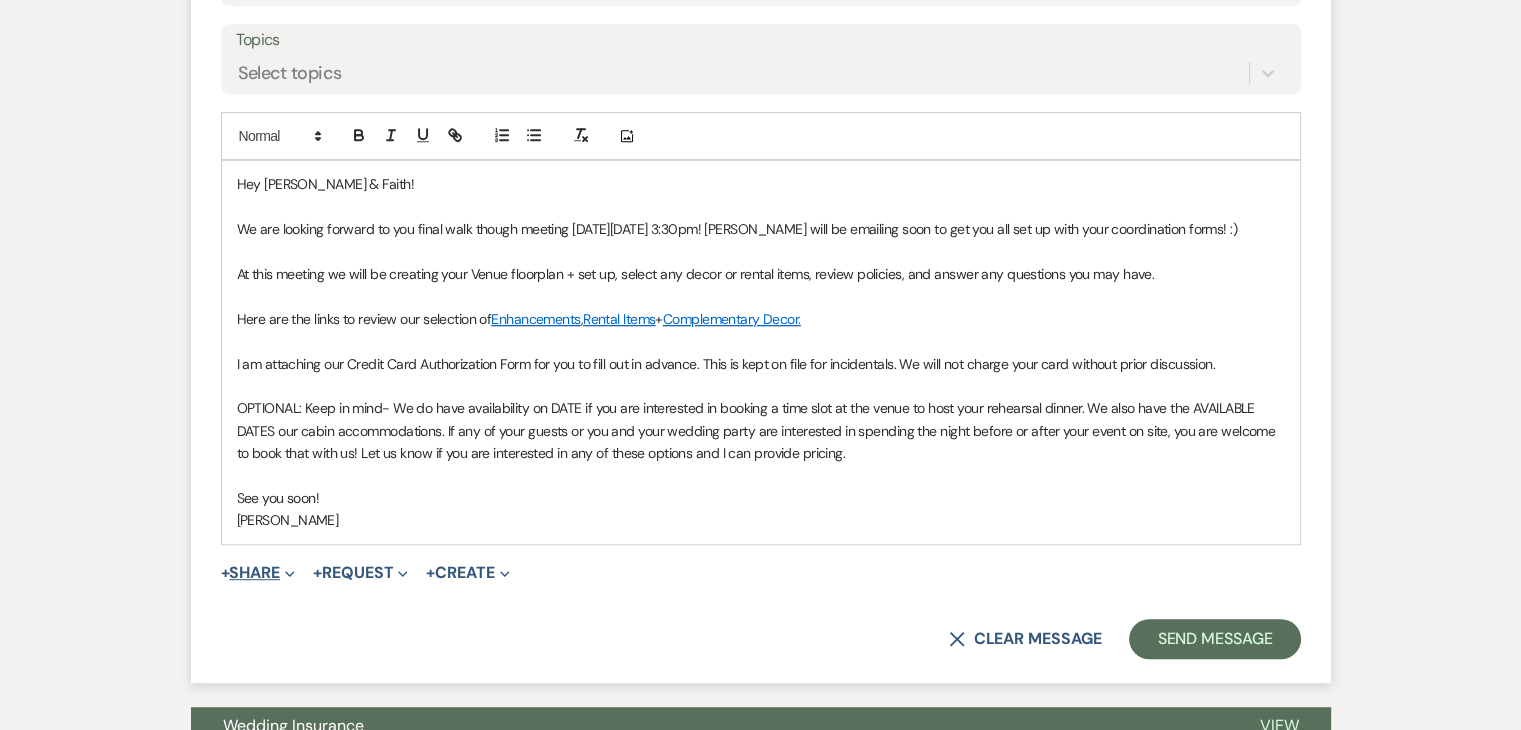 click on "+  Share Expand" at bounding box center [258, 573] 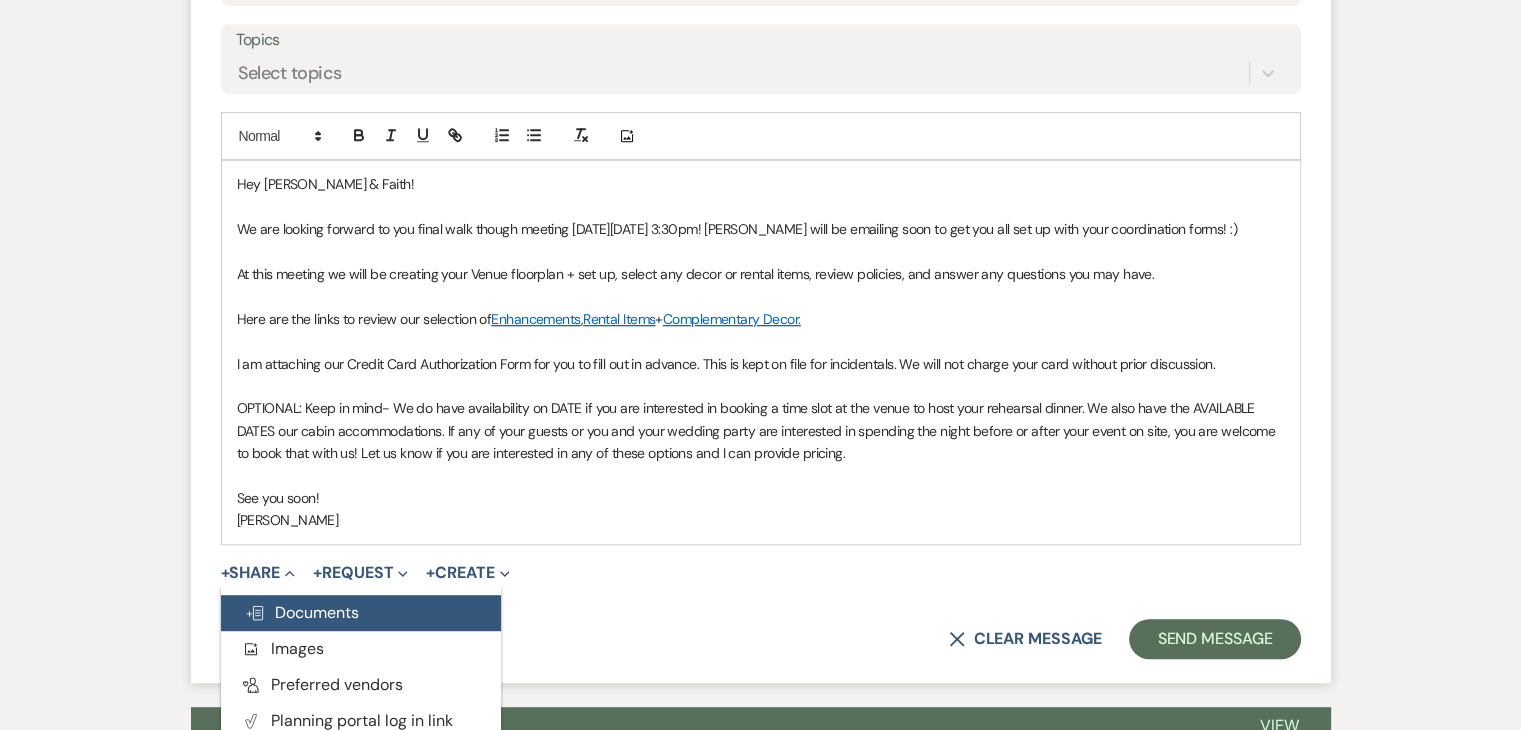 click on "Doc Upload Documents" at bounding box center [302, 612] 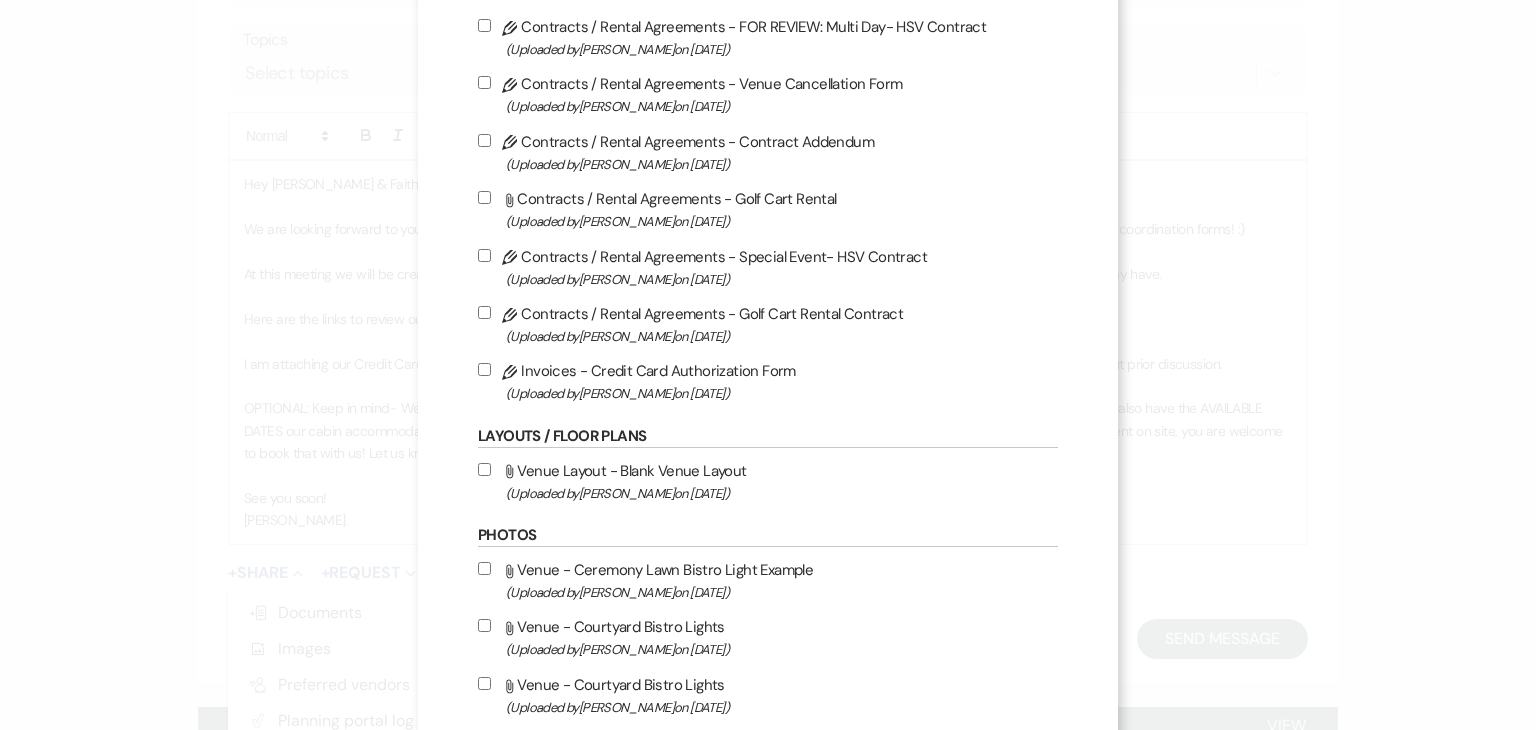 scroll, scrollTop: 352, scrollLeft: 0, axis: vertical 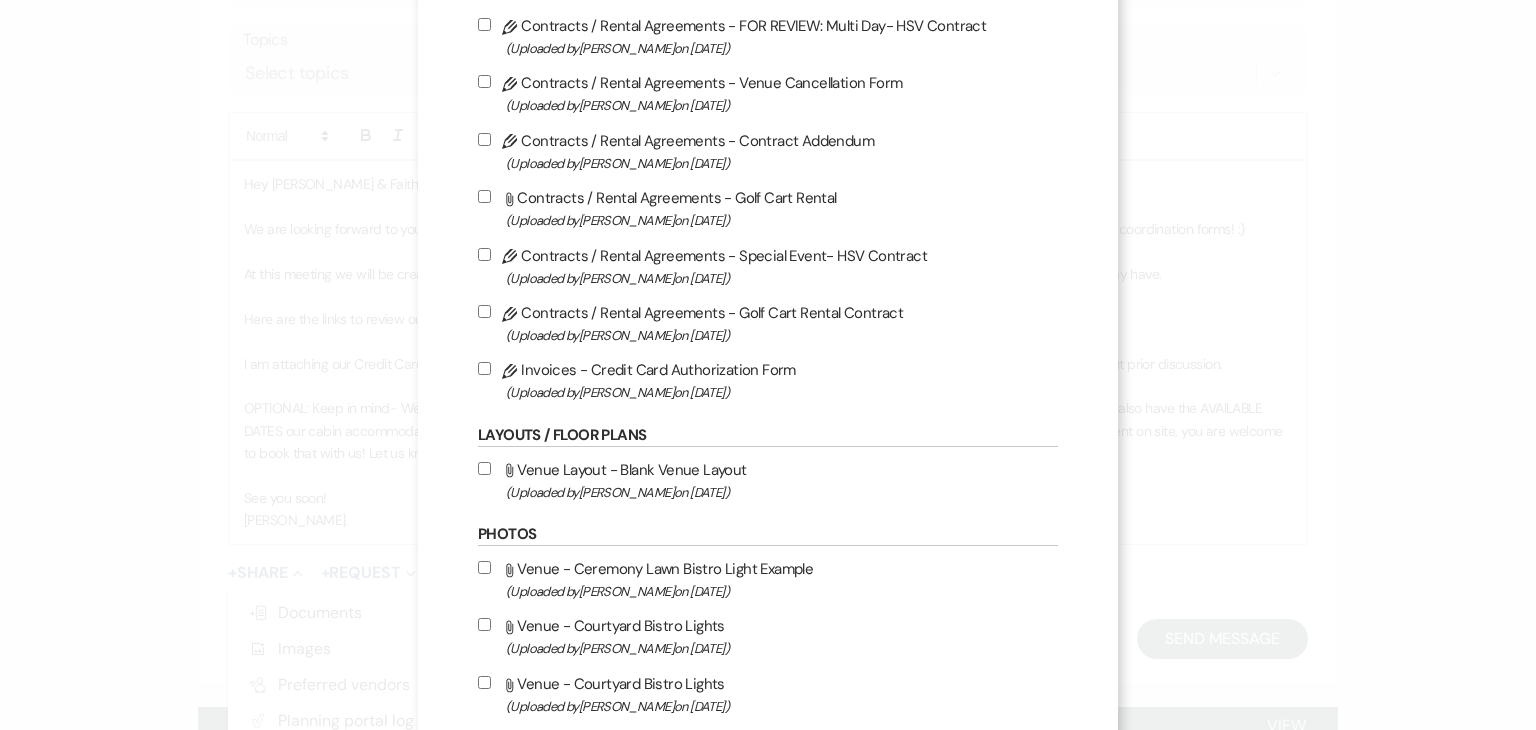click on "X Attach Files Library Files Event Documents Upload File Invoice / Rental Agreements   Pencil Contracts / Rental Agreements - Multi Day- HSV Contract (Uploaded by  Julie Willumson  on   Dec 20th, 2022 )   Pencil Contracts / Rental Agreements - Single Day- HSV Contract (Uploaded by  Julie Willumson  on   Dec 28th, 2022 )   Pencil Contracts / Rental Agreements - FOR REVIEW: Single Day- HSV Contract (Uploaded by  Julie Willumson  on   Feb 16th, 2023 )   Pencil Contracts / Rental Agreements - FOR REVIEW: Multi Day- HSV Contract (Uploaded by  Julie Willumson  on   Feb 16th, 2023 )   Pencil Contracts / Rental Agreements - Venue Cancellation Form (Uploaded by  Paige Hicks  on   Dec 19th, 2023 )   Pencil Contracts / Rental Agreements - Contract Addendum (Uploaded by  Paige Hicks  on   Apr 16th, 2024 )   Attach File Contracts / Rental Agreements - Golf Cart Rental (Uploaded by  Julie Willumson  on   Sep 28th, 2024 )   Pencil Contracts / Rental Agreements - Special Event- HSV Contract (Uploaded by  Julie Willumson  on" at bounding box center [768, 1065] 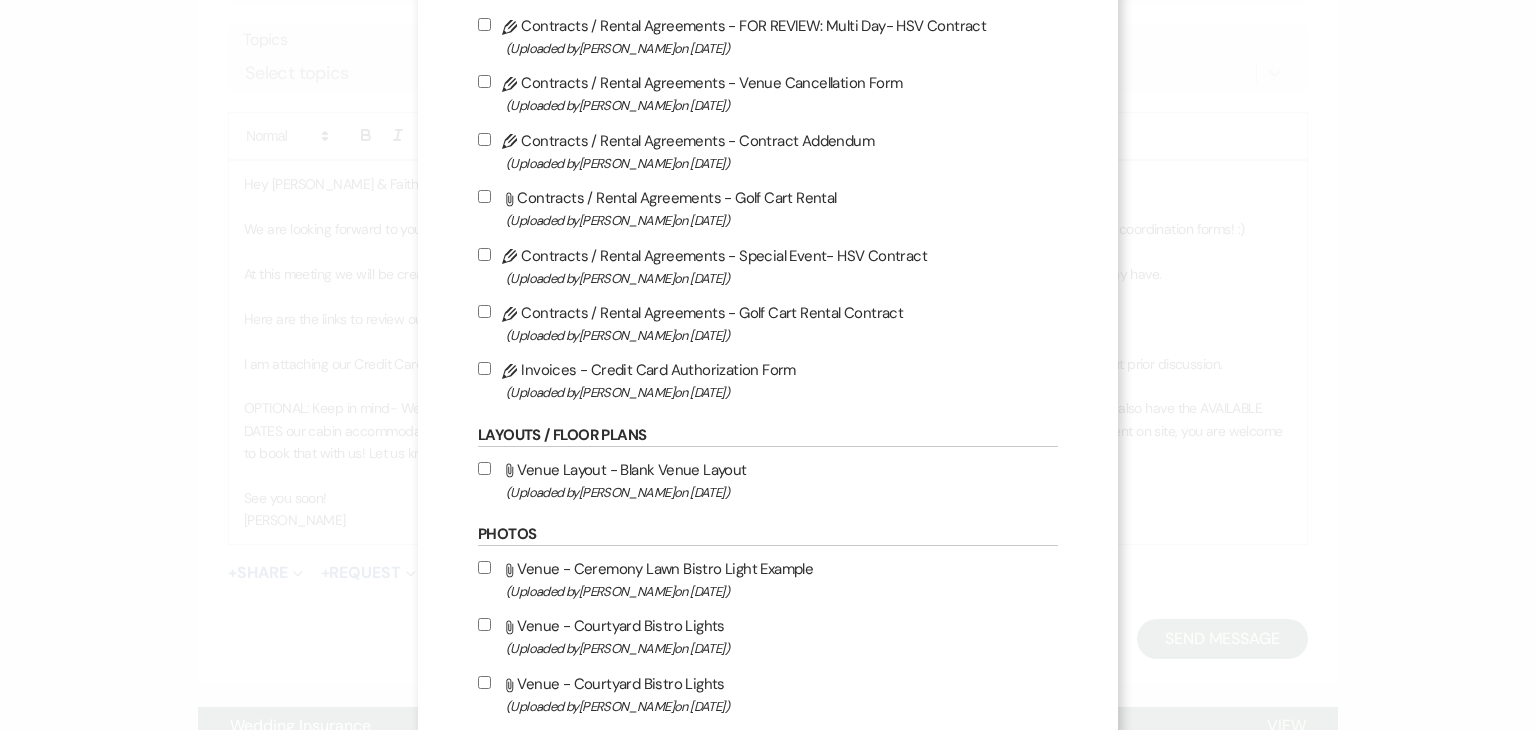 click on "Pencil Invoices - Credit Card Authorization Form (Uploaded by  Julie Willumson  on   Dec 28th, 2022 )" at bounding box center [484, 368] 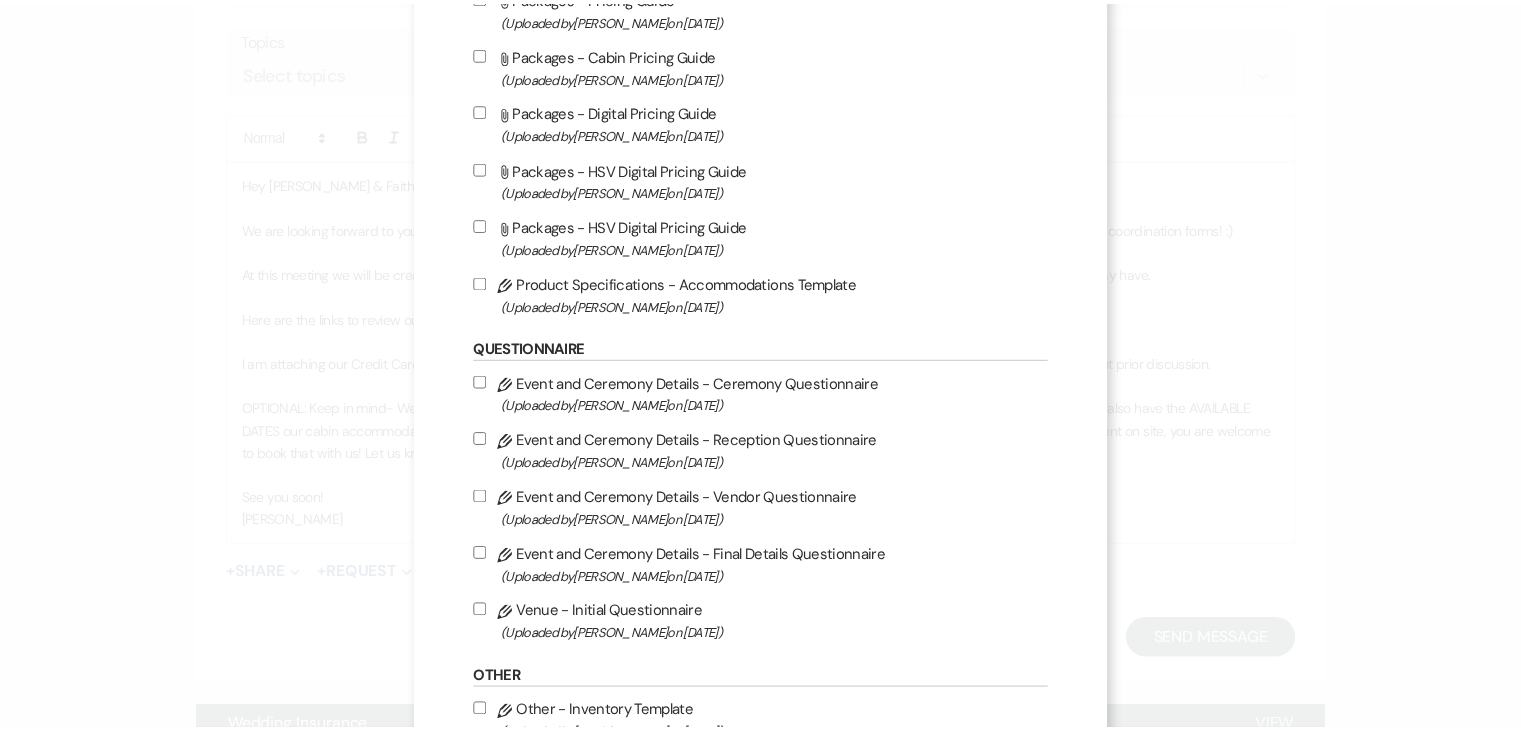 scroll, scrollTop: 2119, scrollLeft: 0, axis: vertical 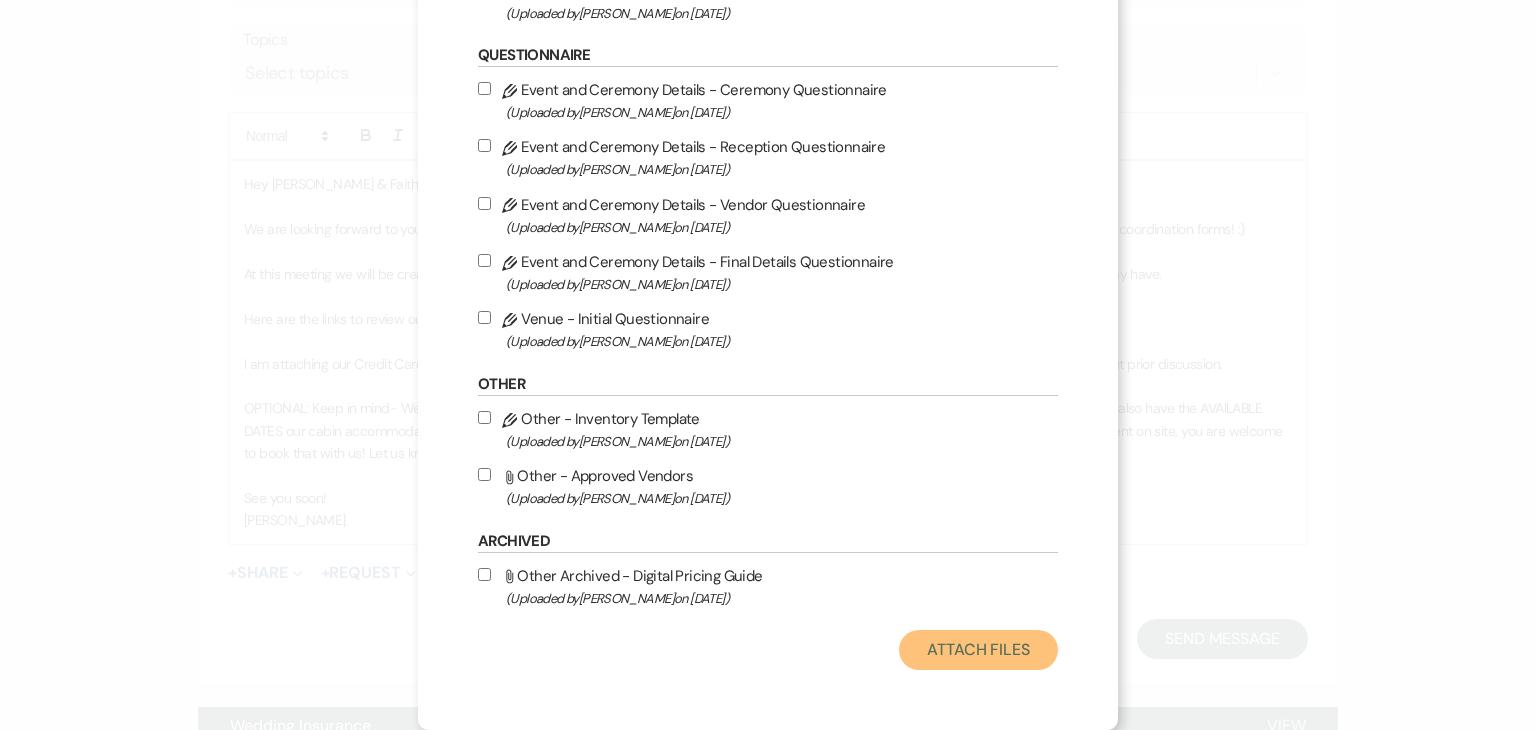 click on "Attach Files" at bounding box center (978, 650) 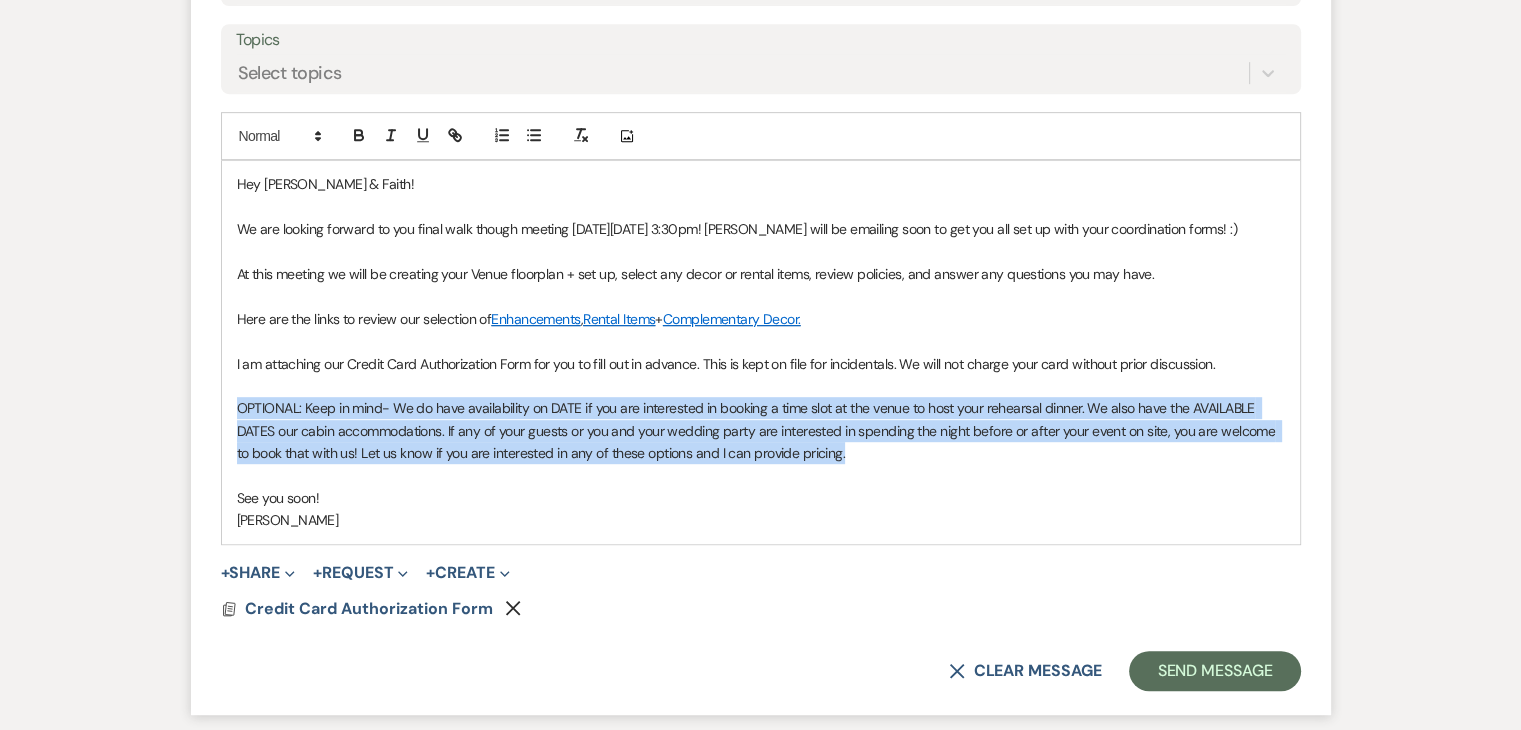 drag, startPoint x: 851, startPoint y: 461, endPoint x: 237, endPoint y: 398, distance: 617.22363 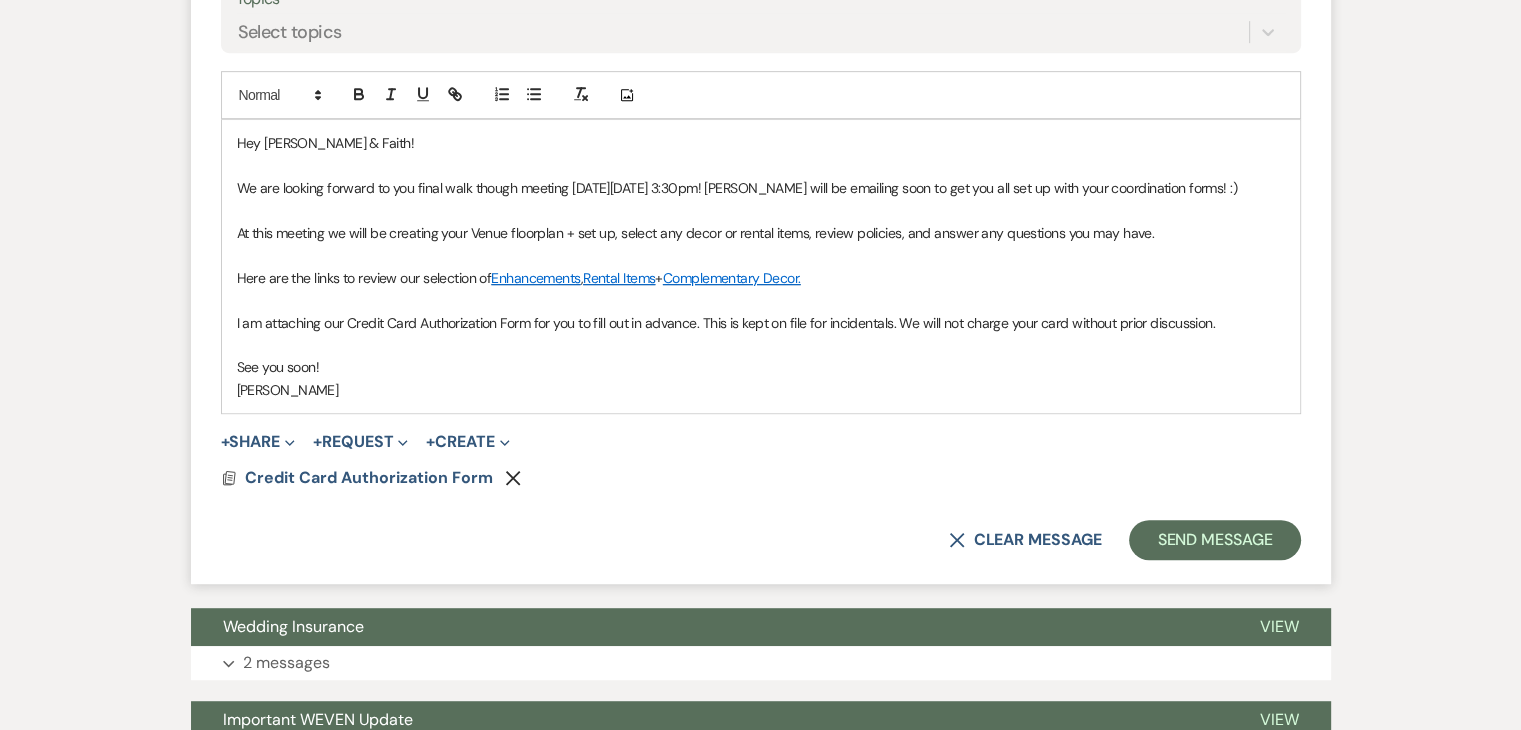 scroll, scrollTop: 984, scrollLeft: 0, axis: vertical 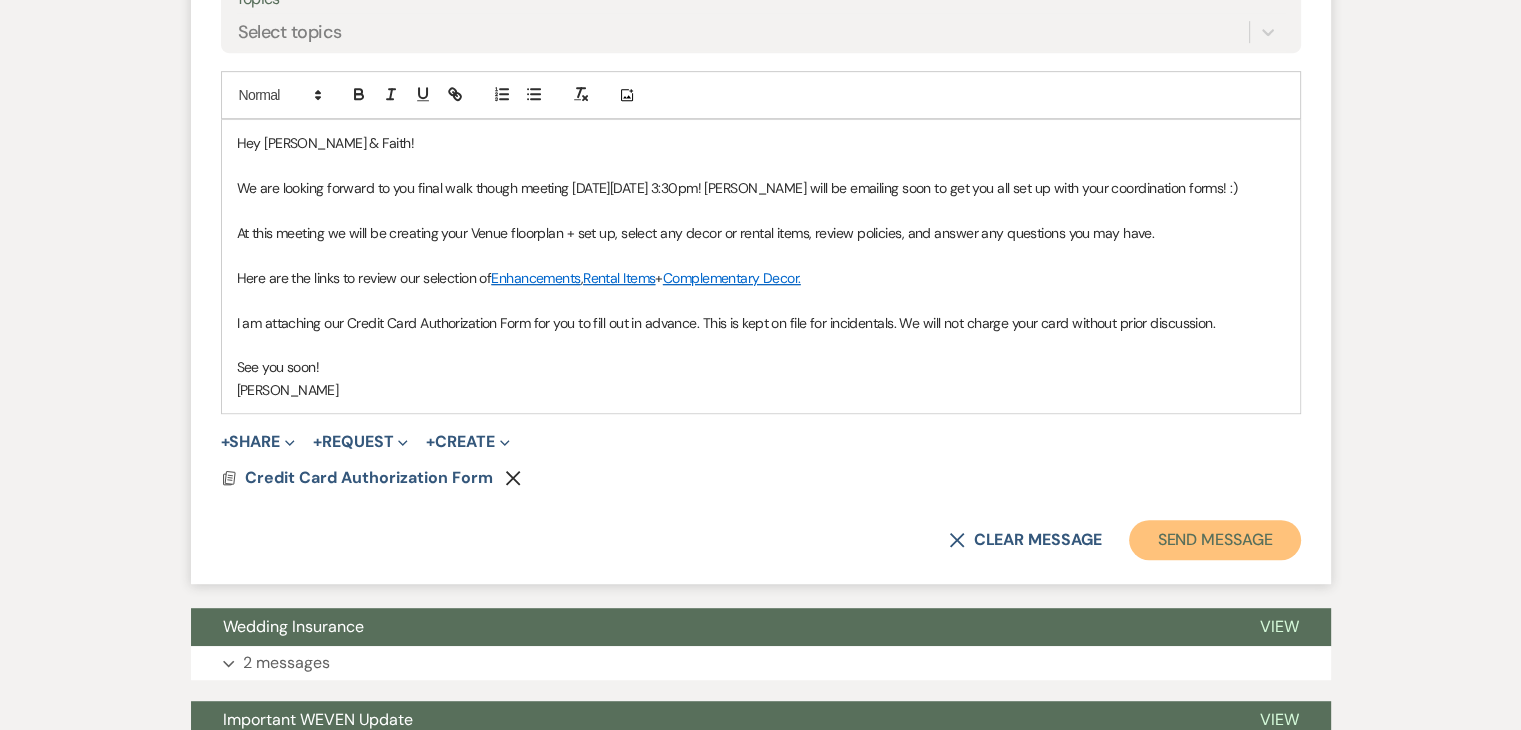 click on "Send Message" at bounding box center [1214, 540] 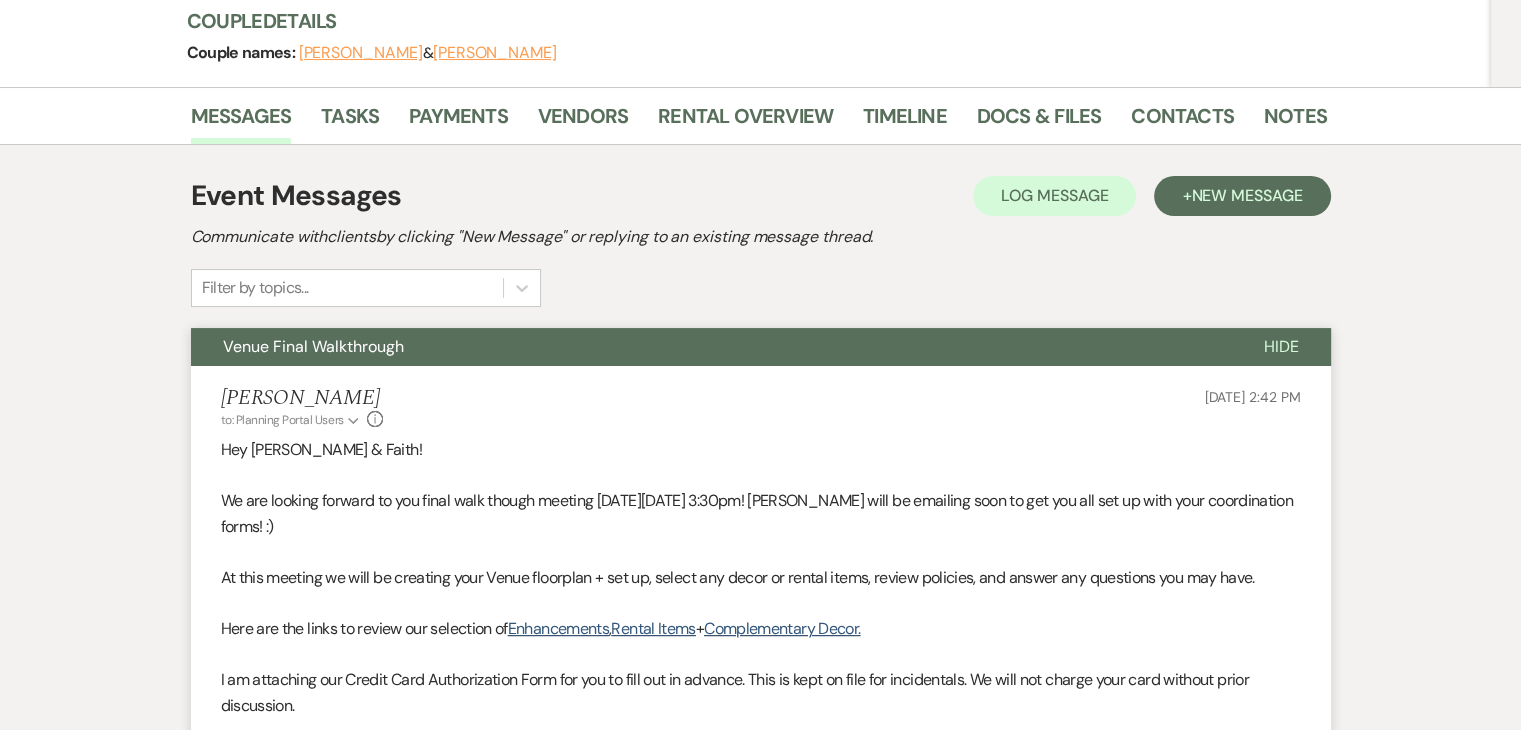 scroll, scrollTop: 0, scrollLeft: 0, axis: both 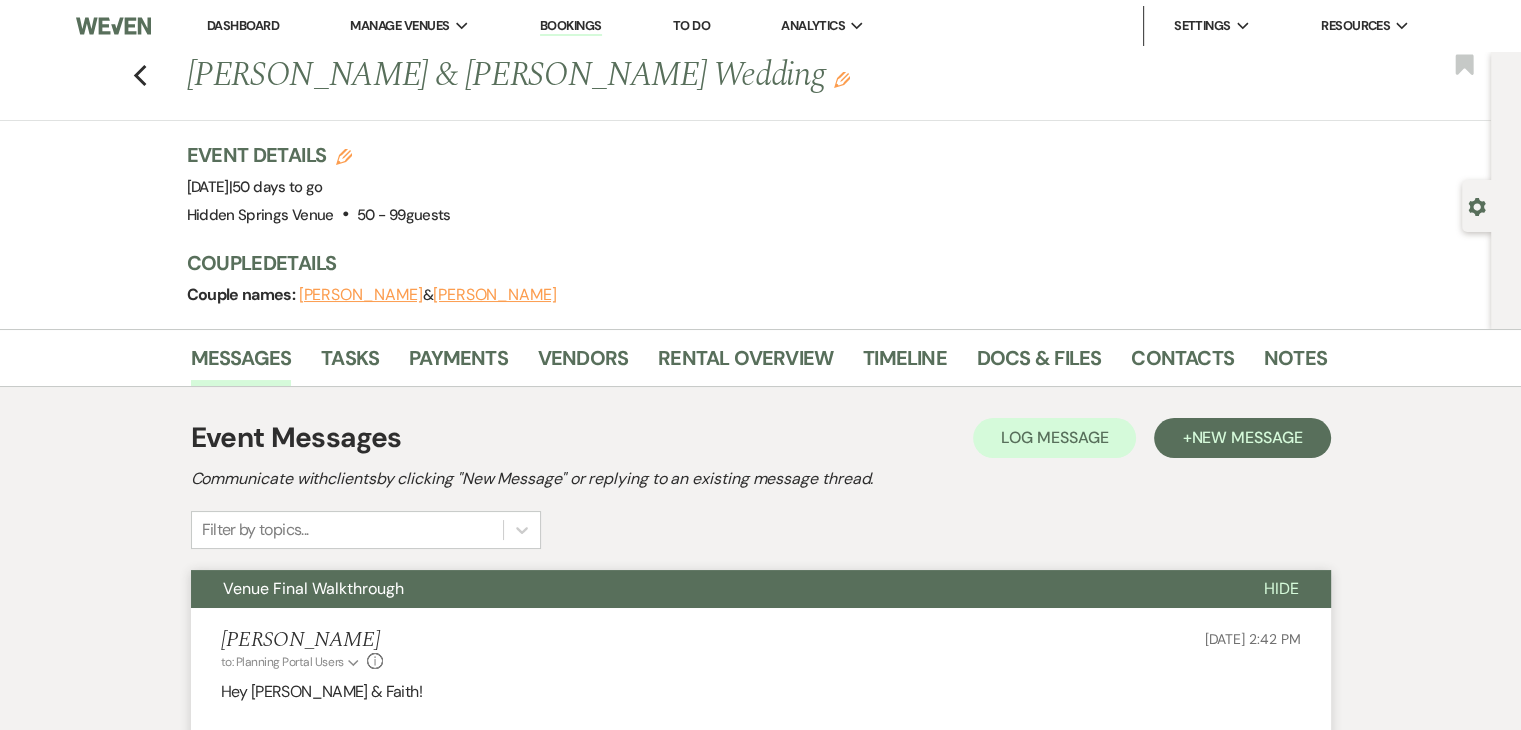 click on "Dashboard" at bounding box center (243, 25) 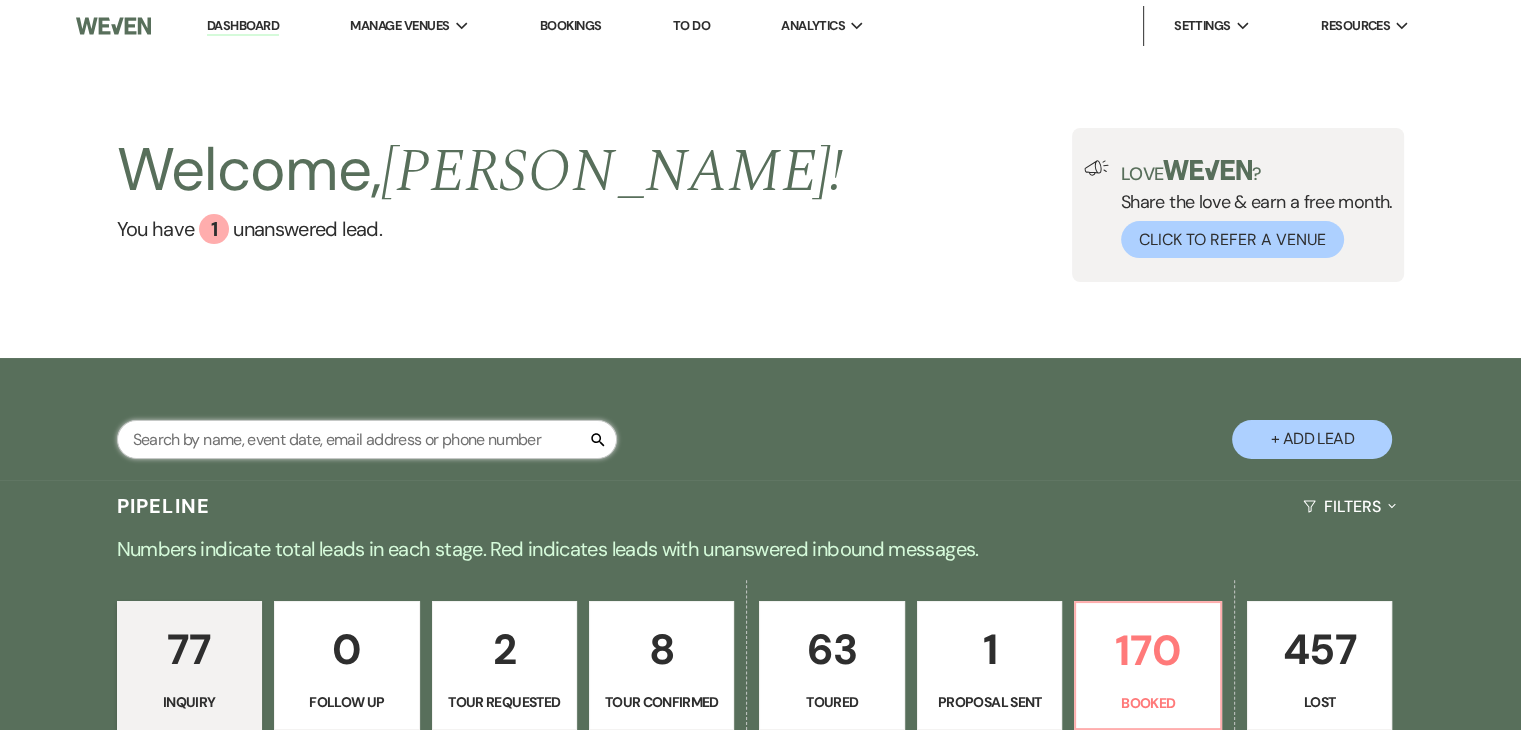 click at bounding box center (367, 439) 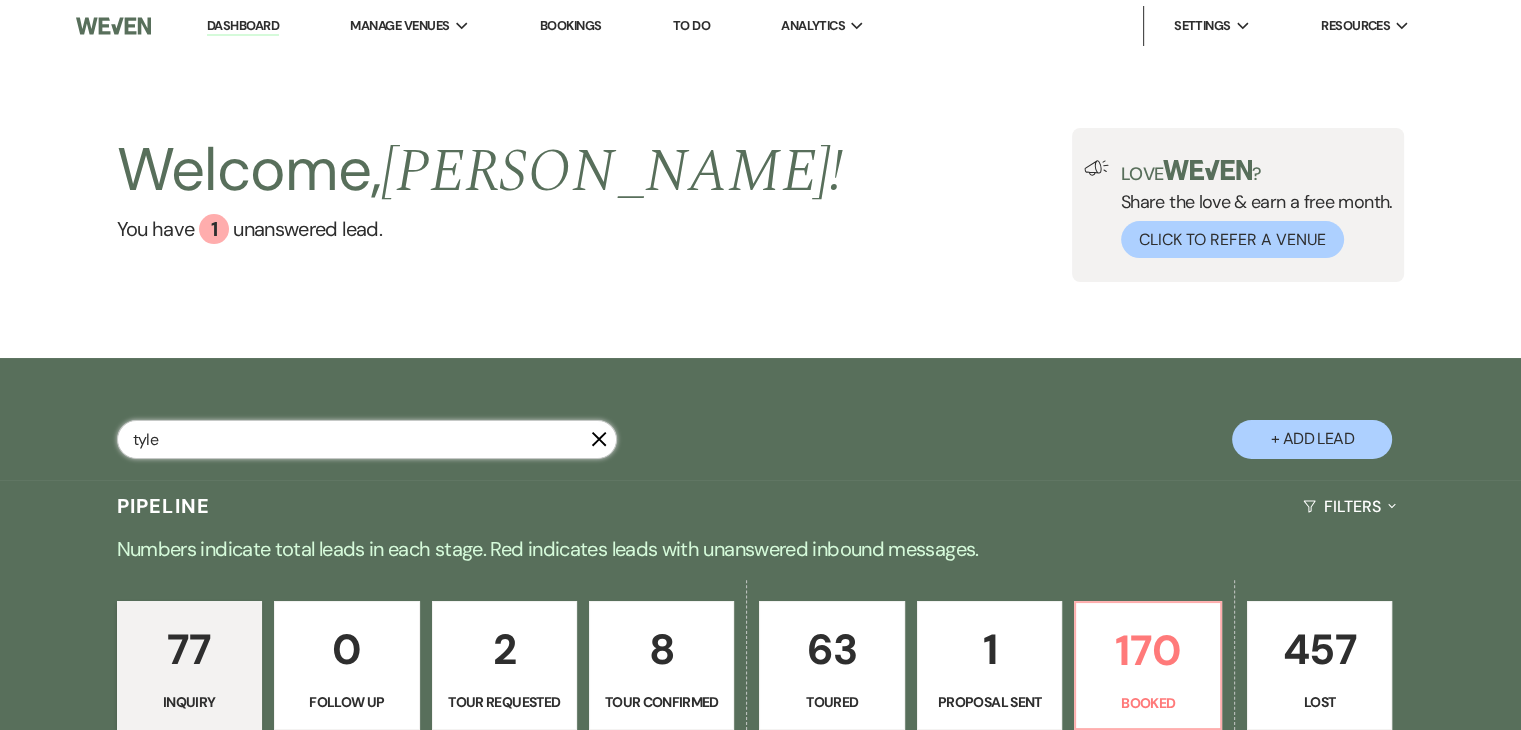 type on "tyler" 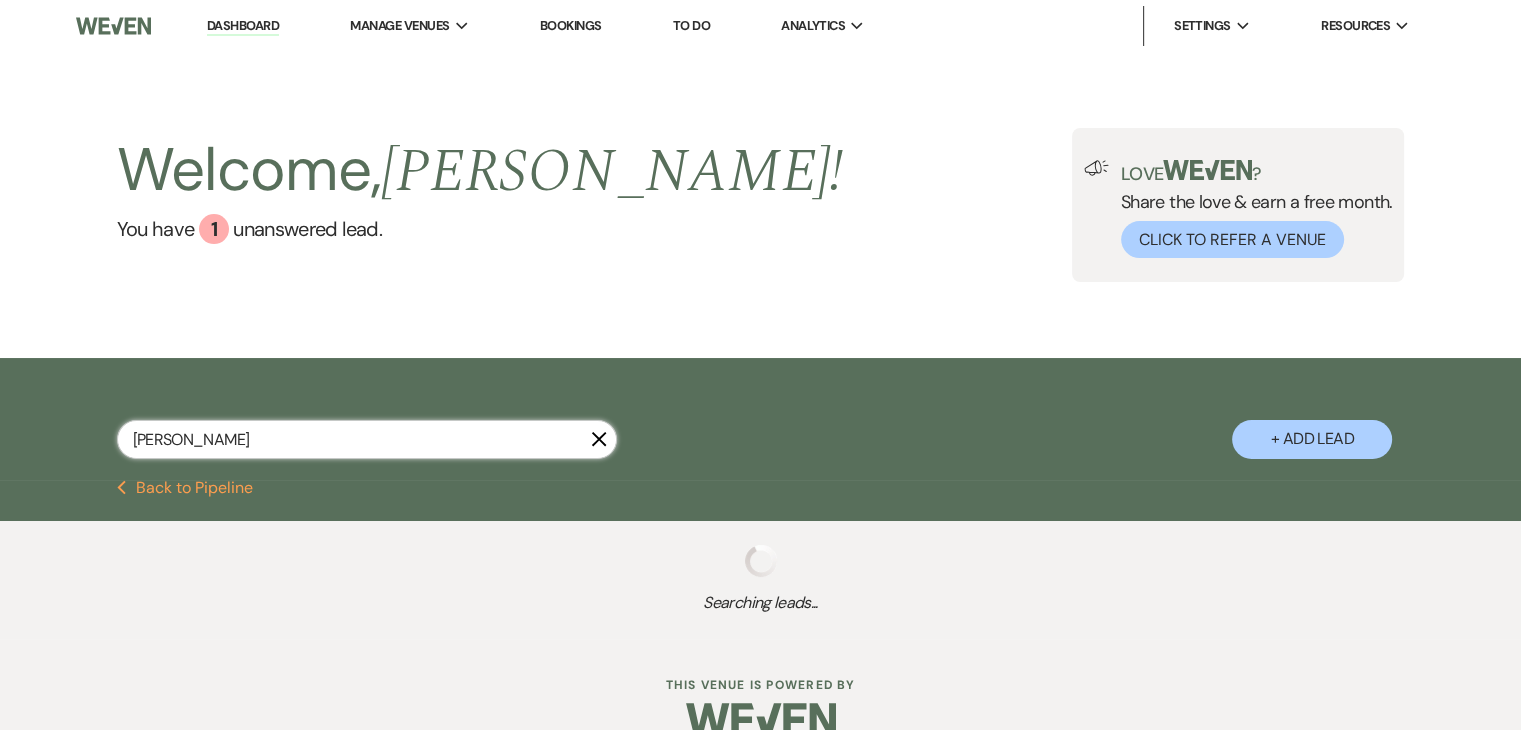 select on "8" 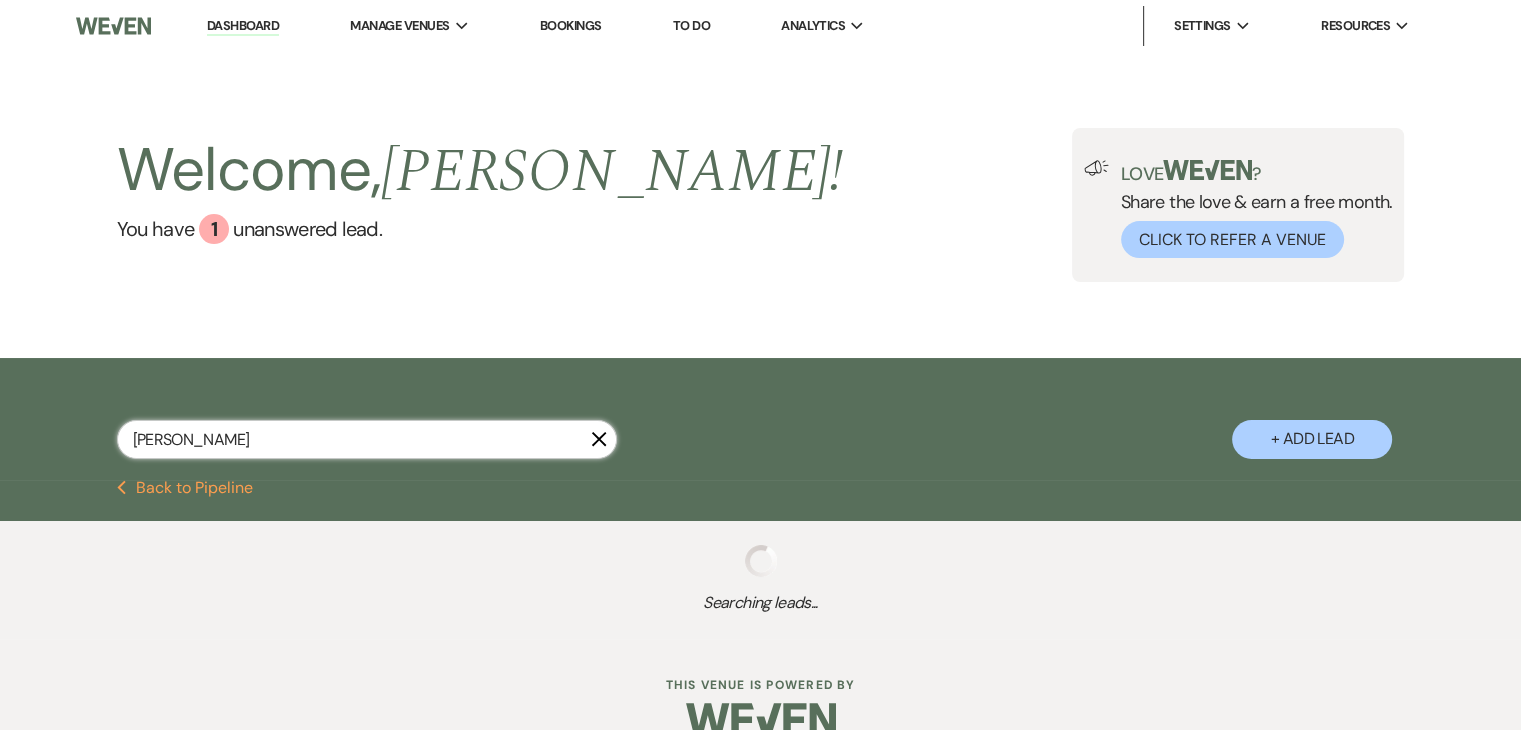 select on "5" 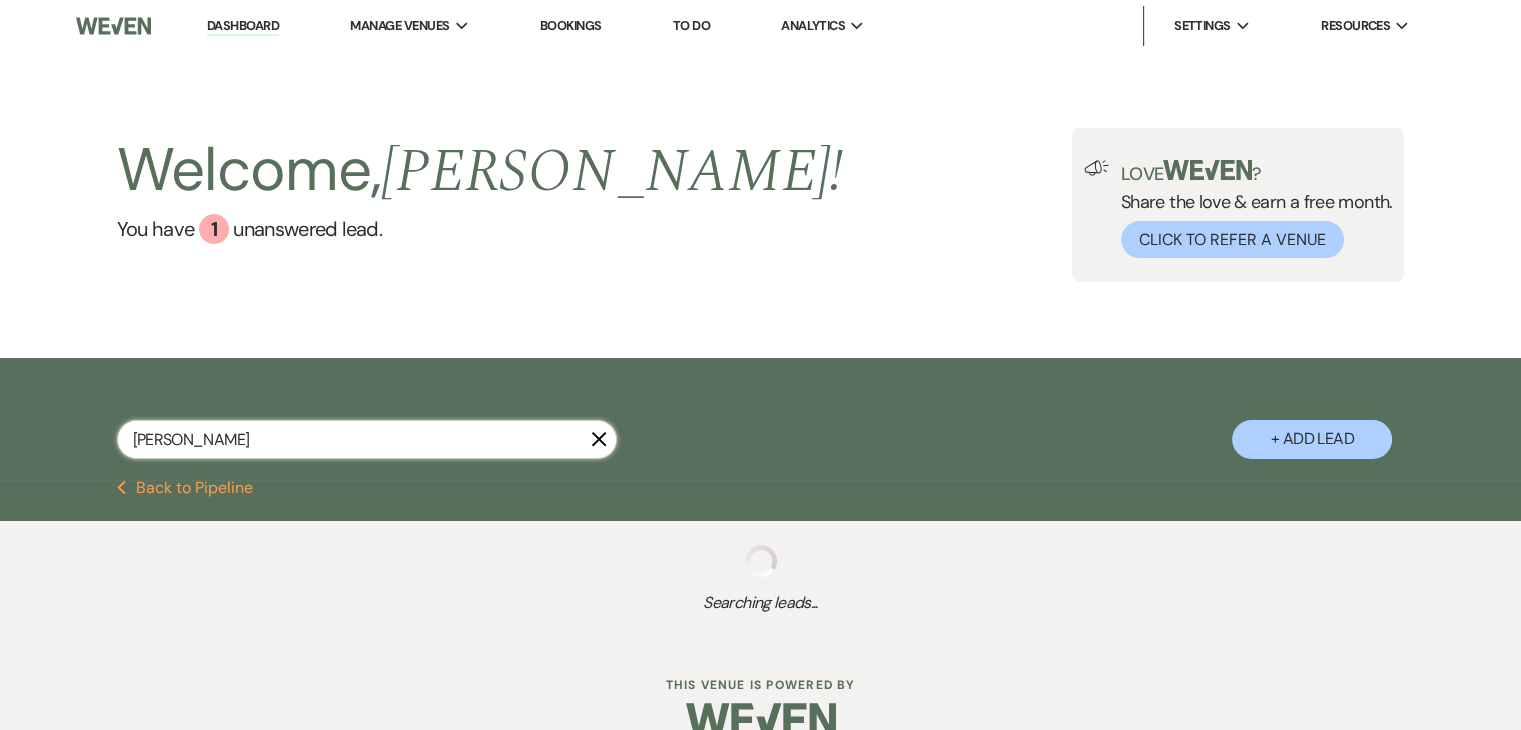 select on "5" 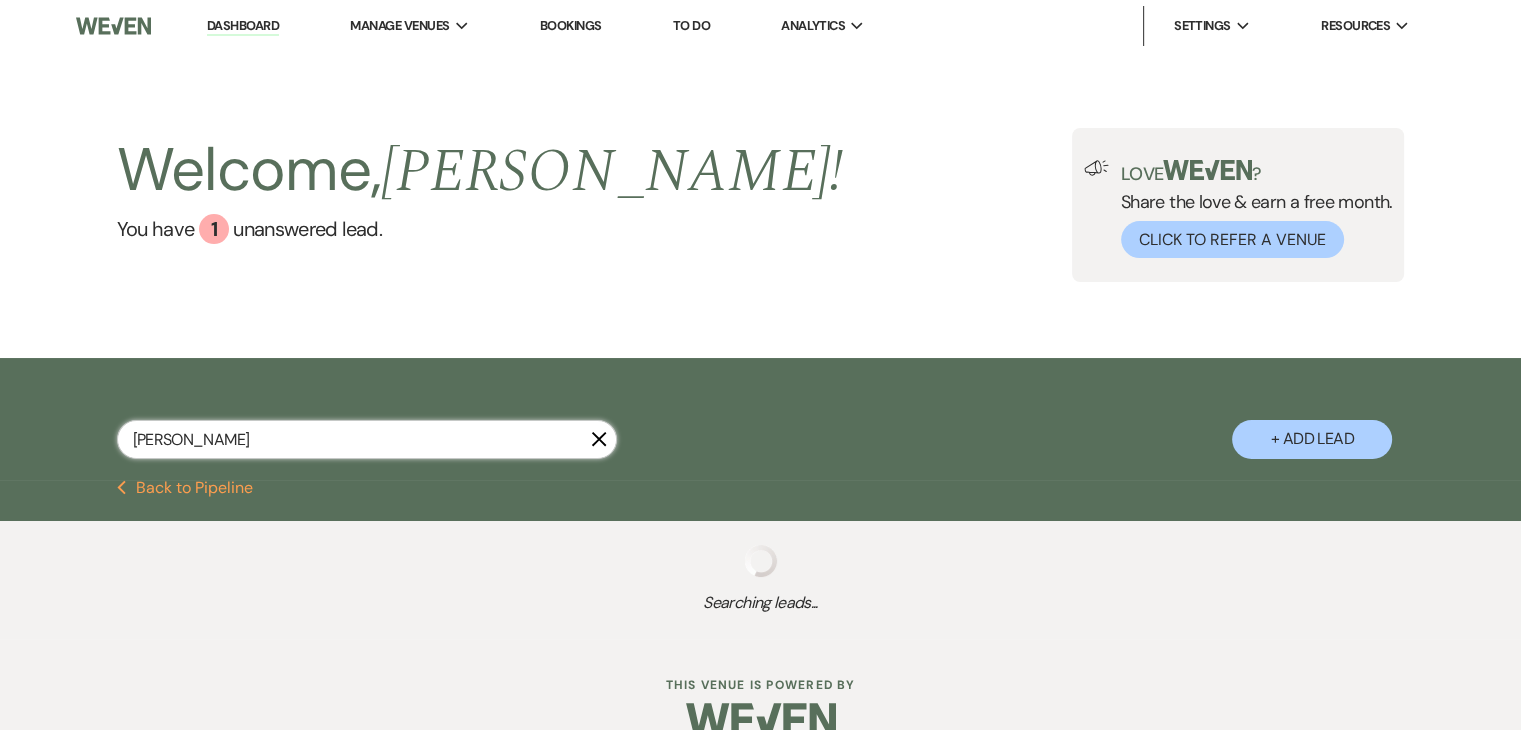 select on "8" 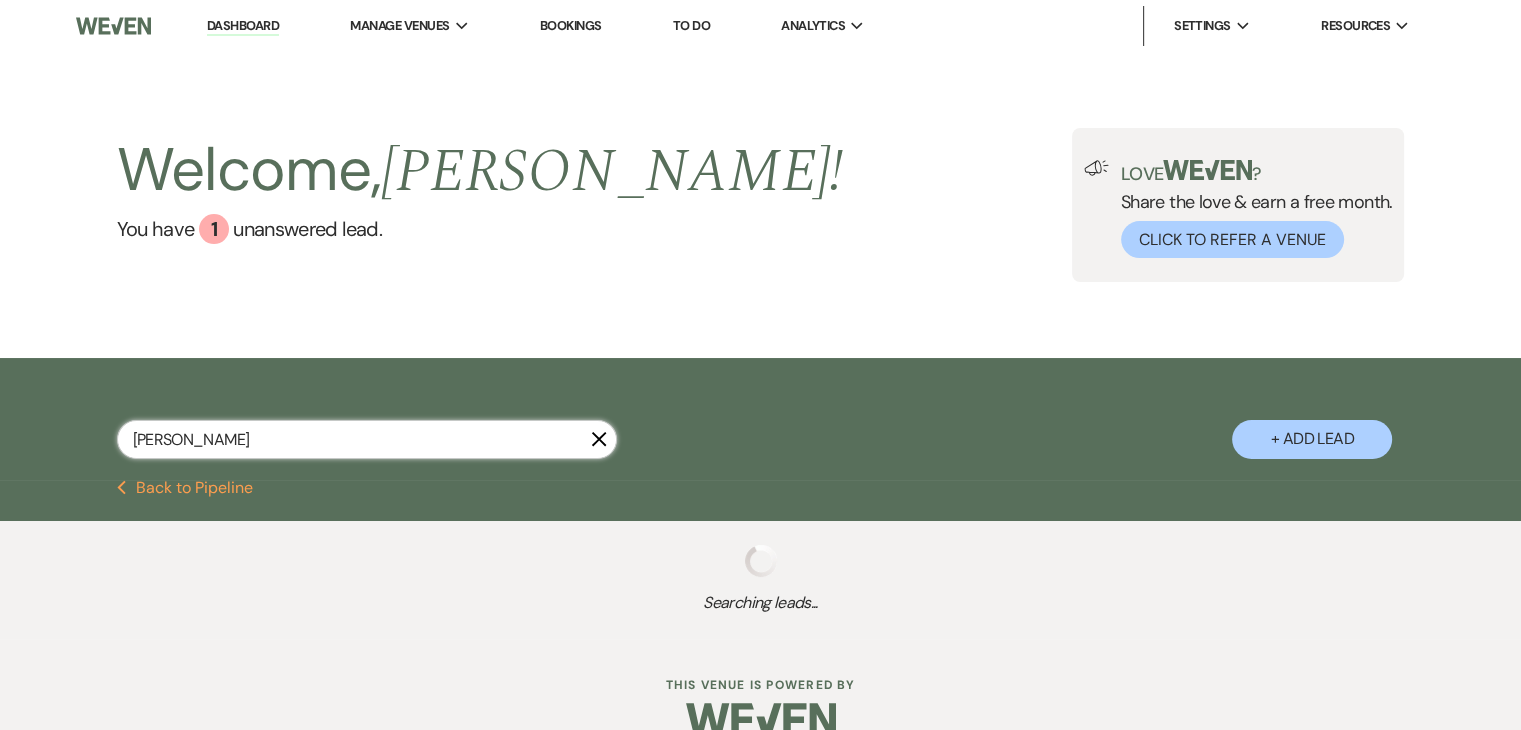 select on "6" 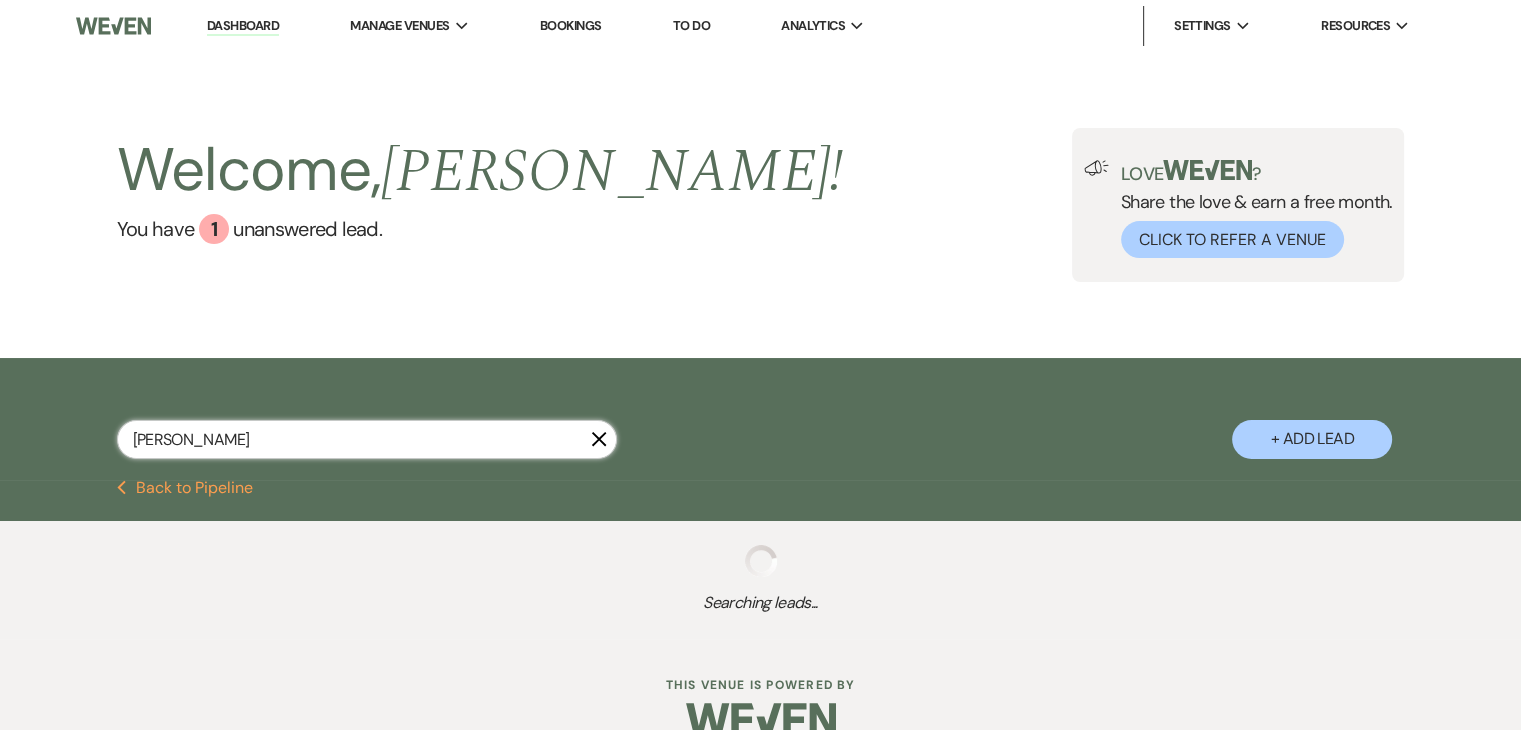 select on "5" 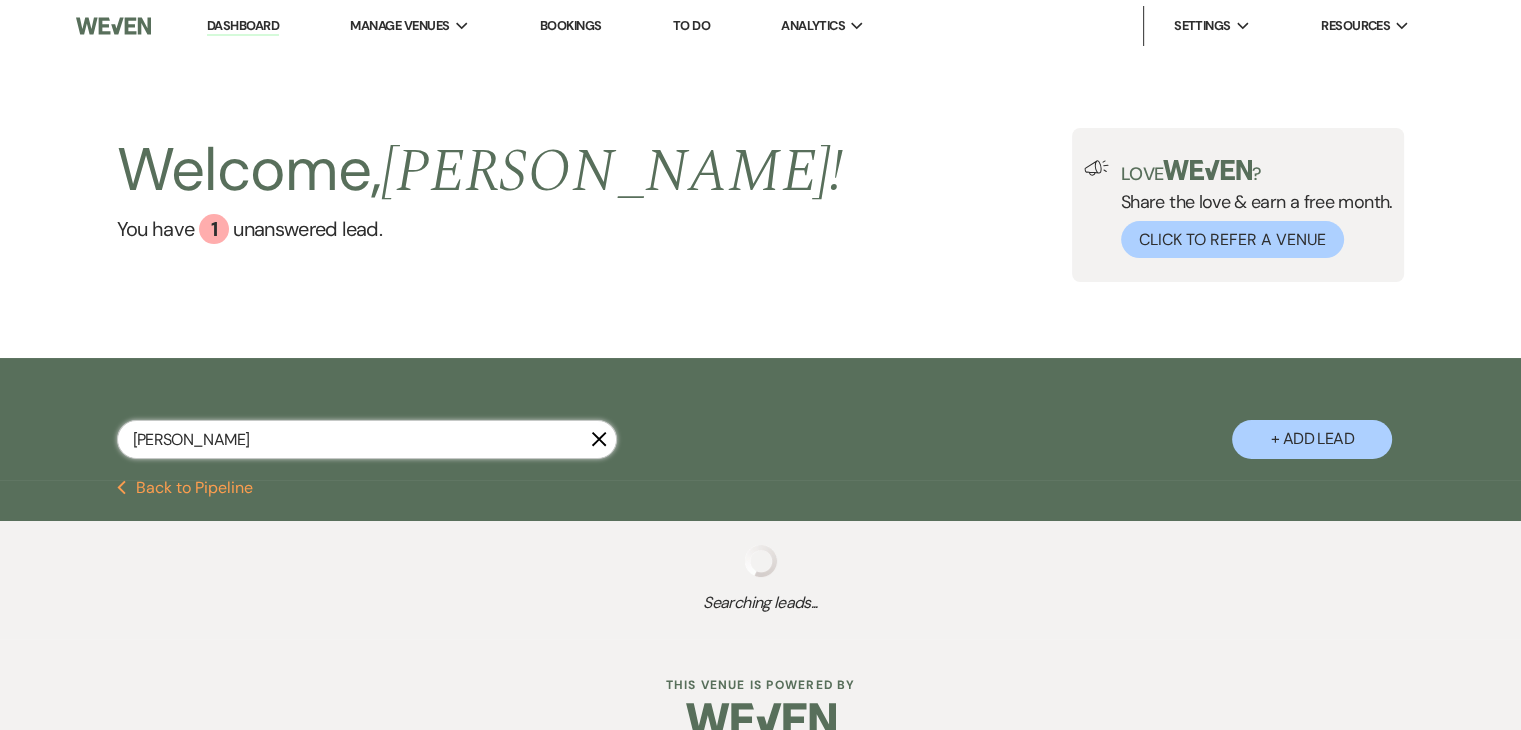 select on "8" 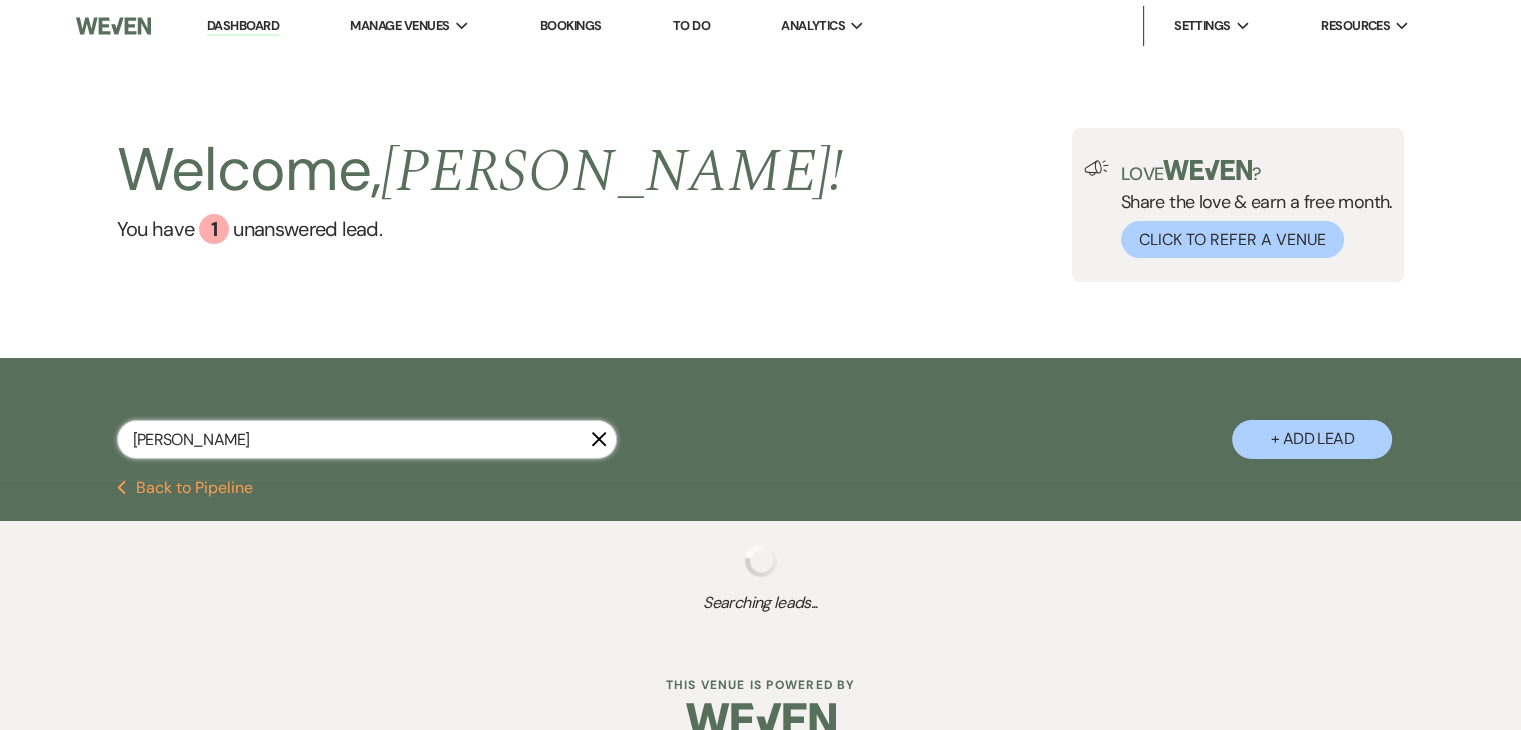 select on "5" 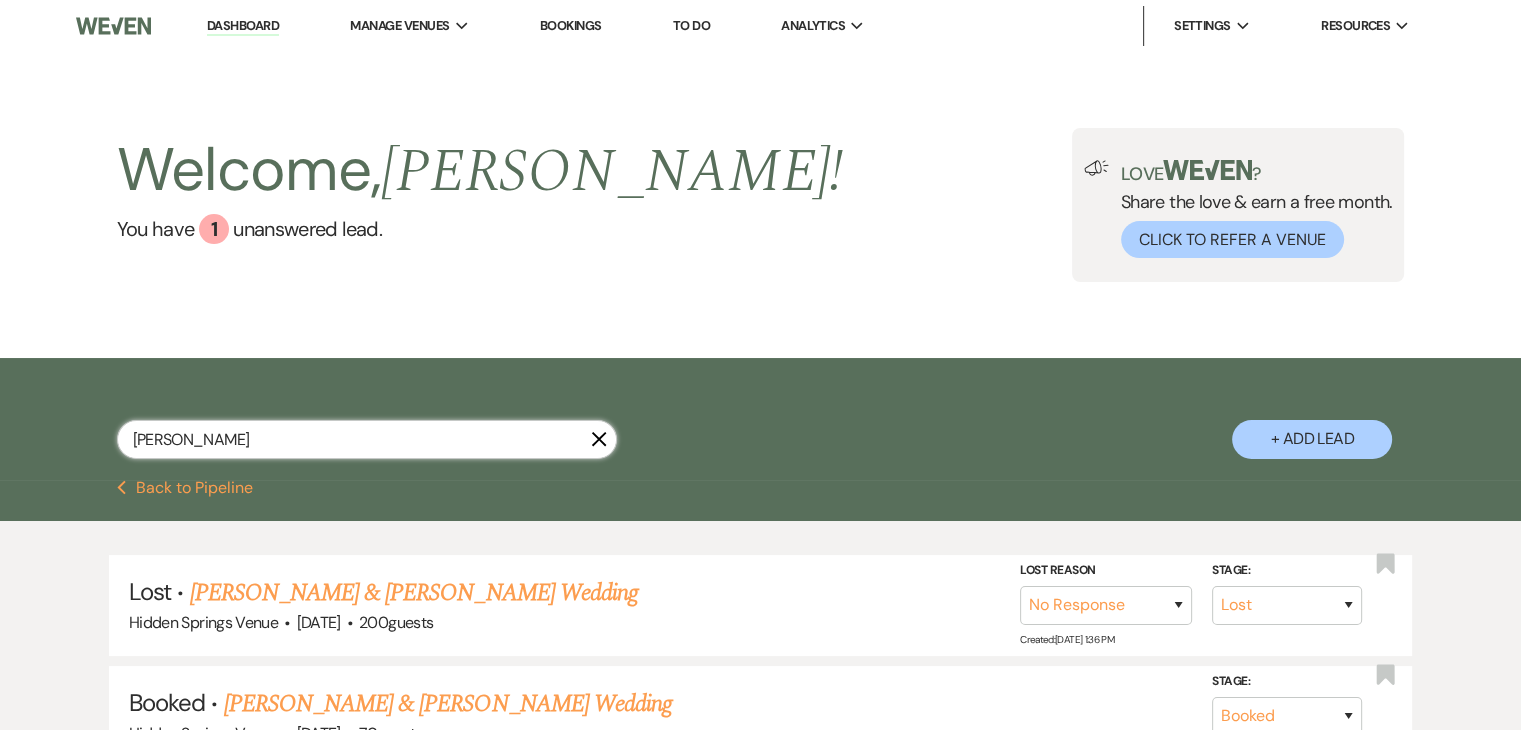 type on "tyler temple" 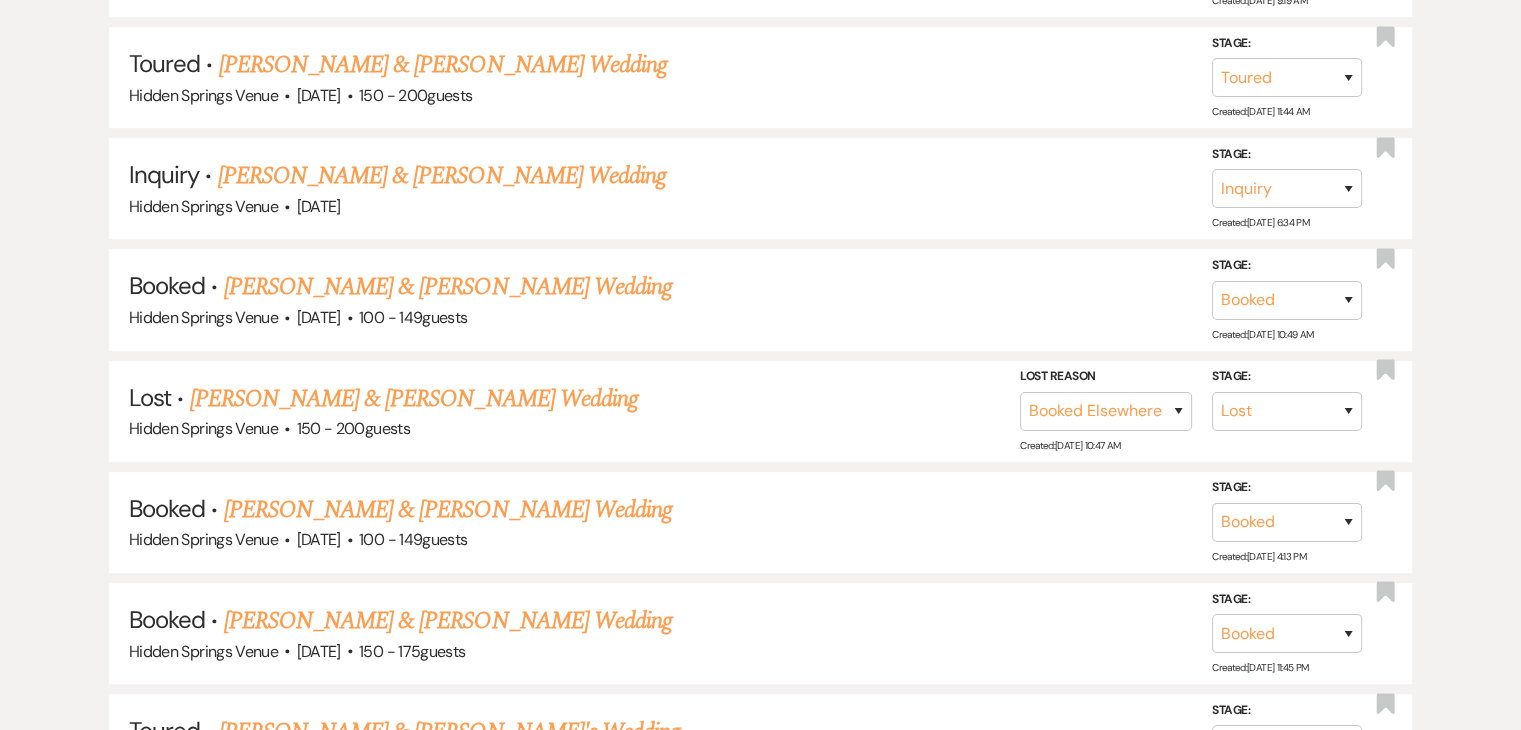 scroll, scrollTop: 756, scrollLeft: 0, axis: vertical 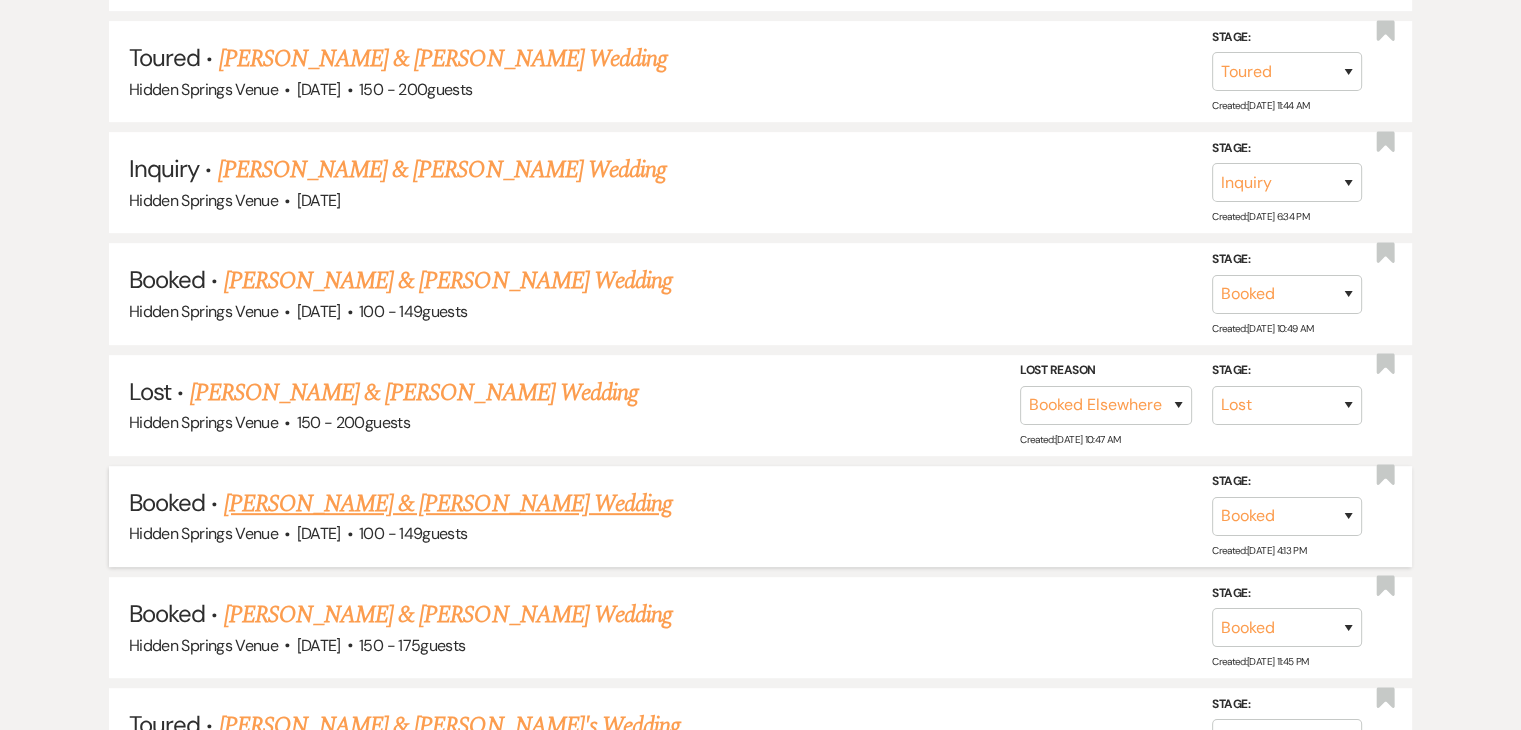 type on "tyler temple" 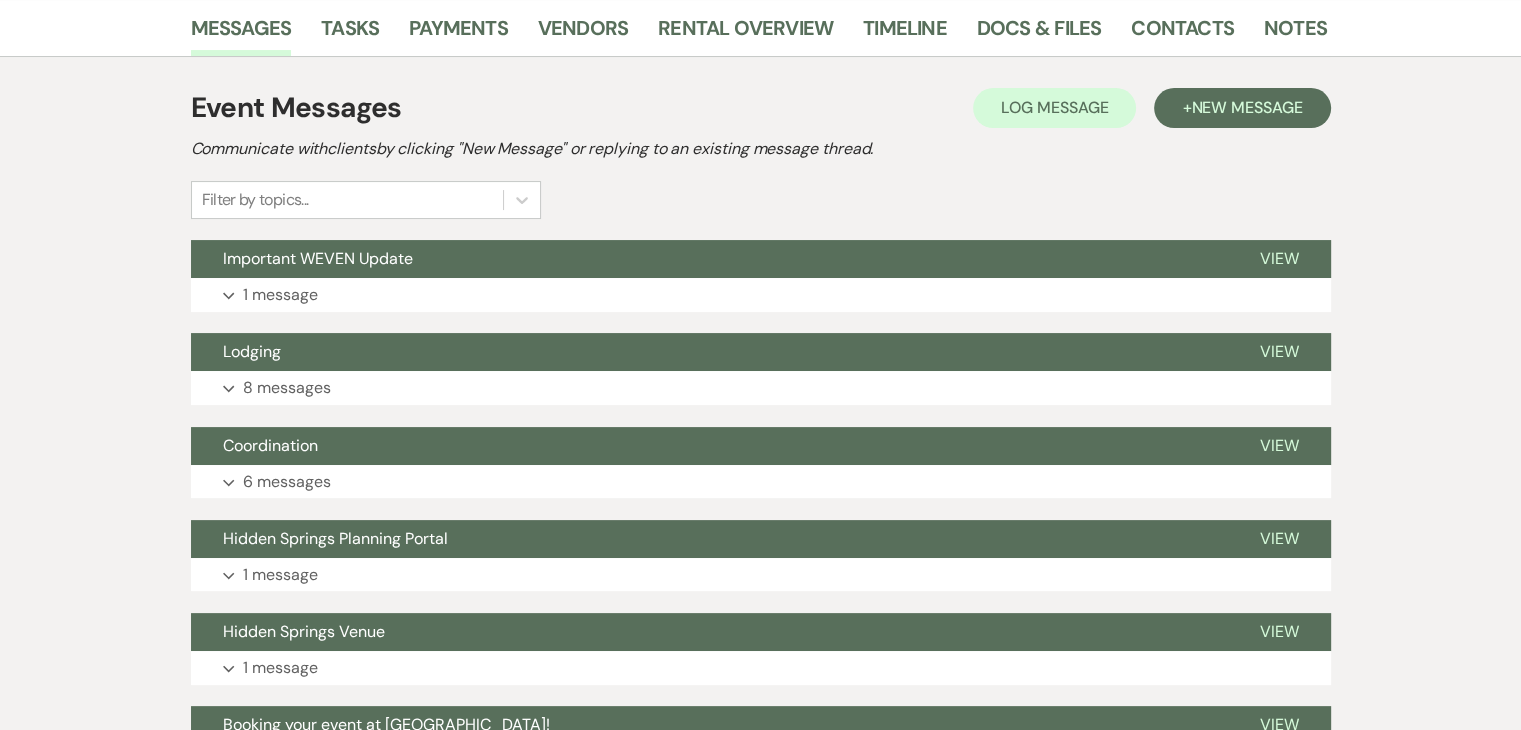scroll, scrollTop: 326, scrollLeft: 0, axis: vertical 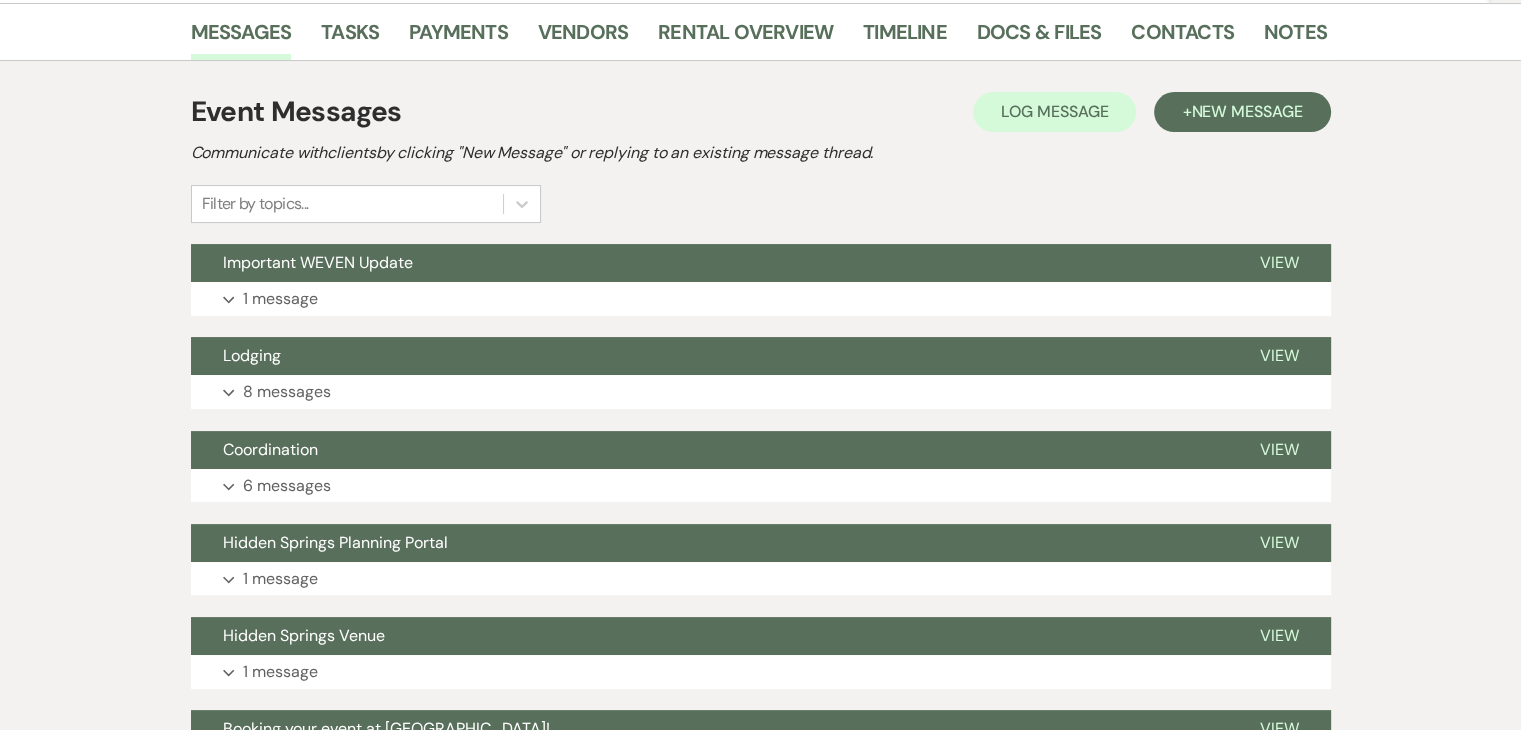 click on "Expand 6 messages" at bounding box center (761, 486) 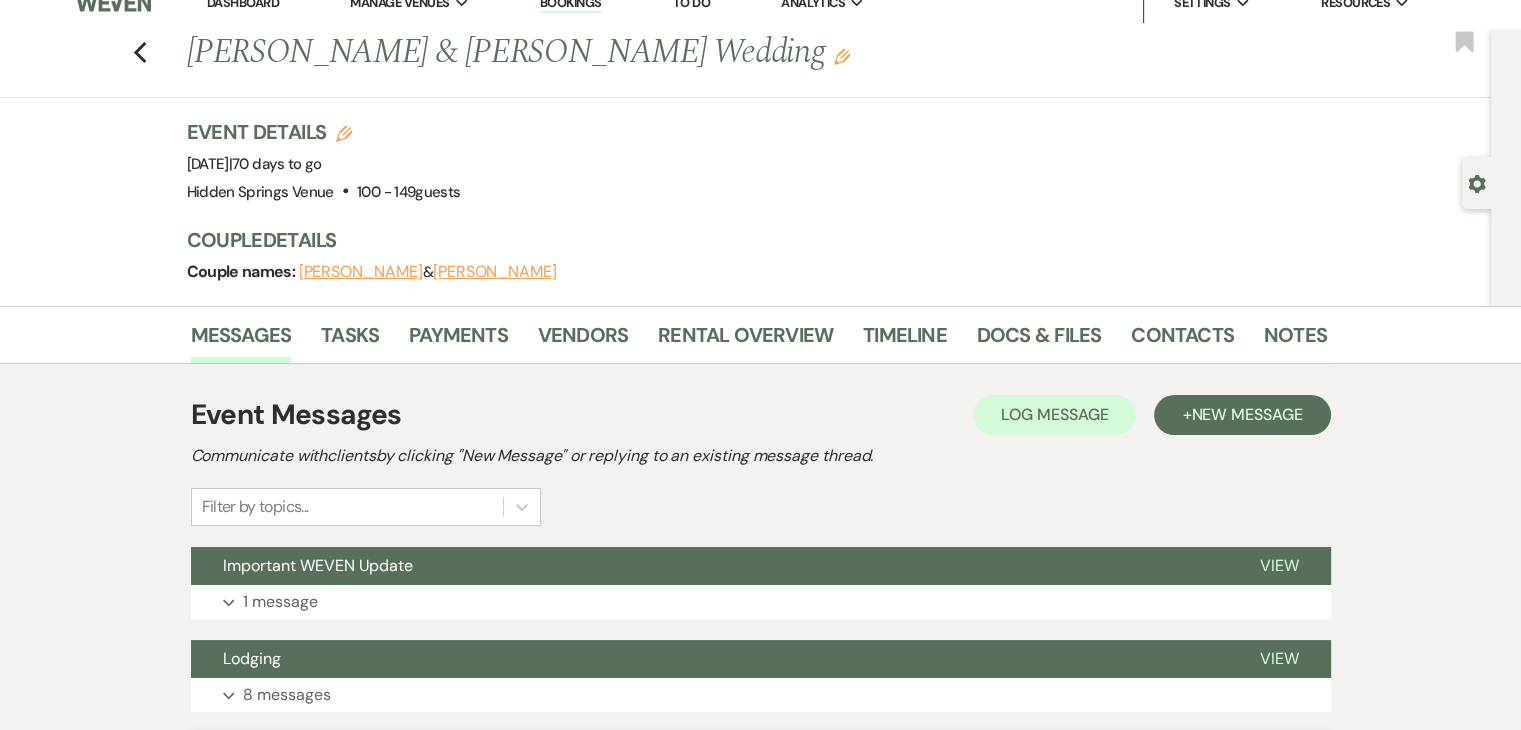 scroll, scrollTop: 0, scrollLeft: 0, axis: both 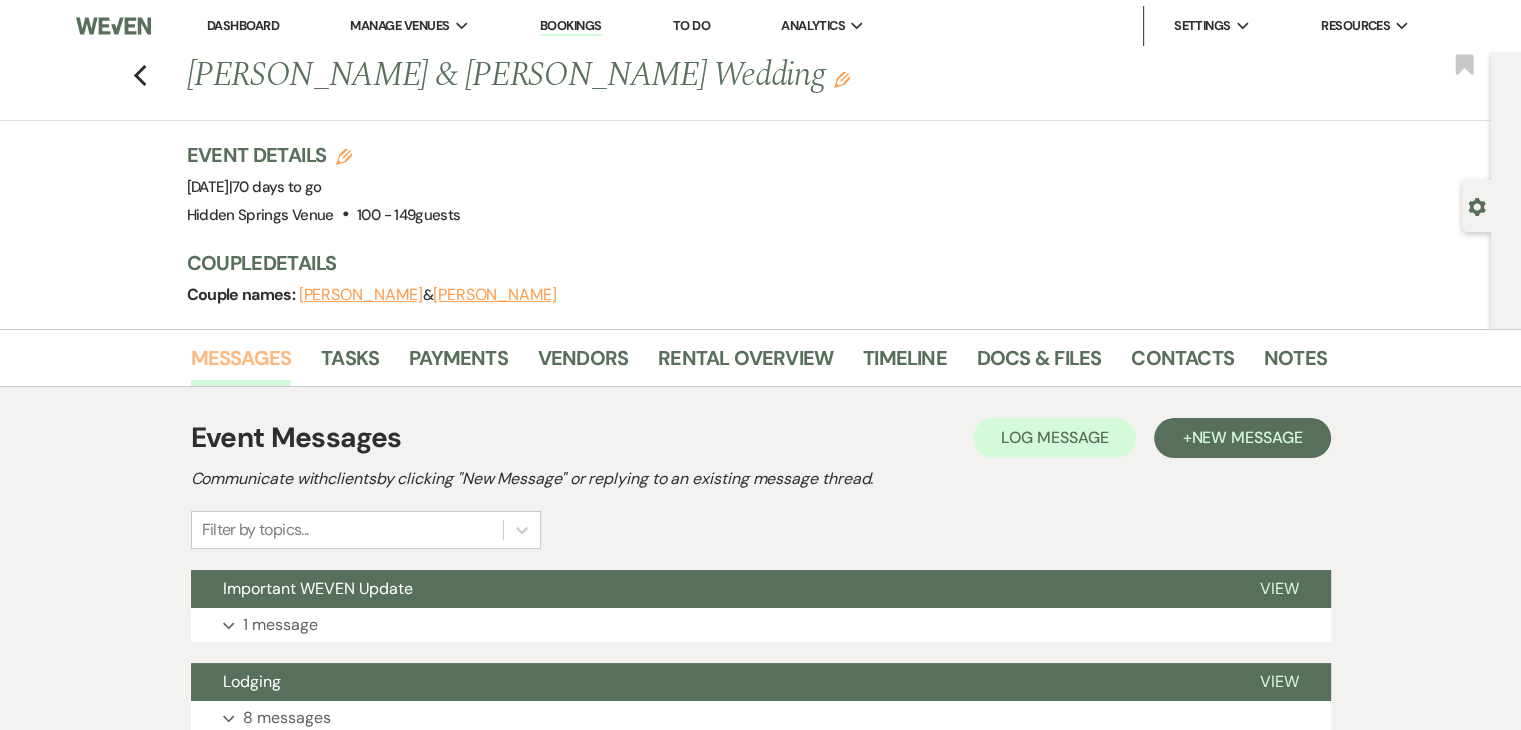 click on "Messages" at bounding box center (241, 364) 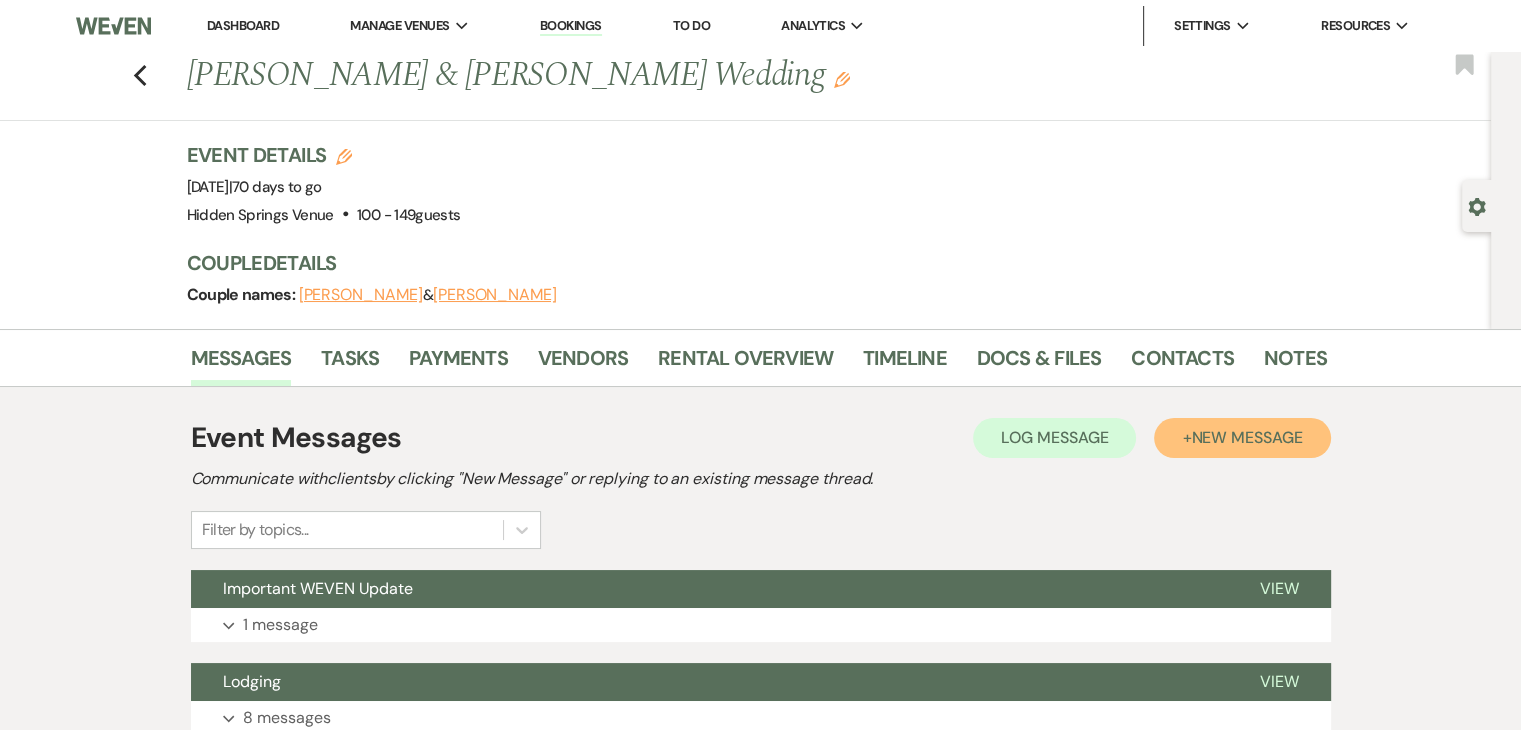 click on "New Message" at bounding box center (1246, 437) 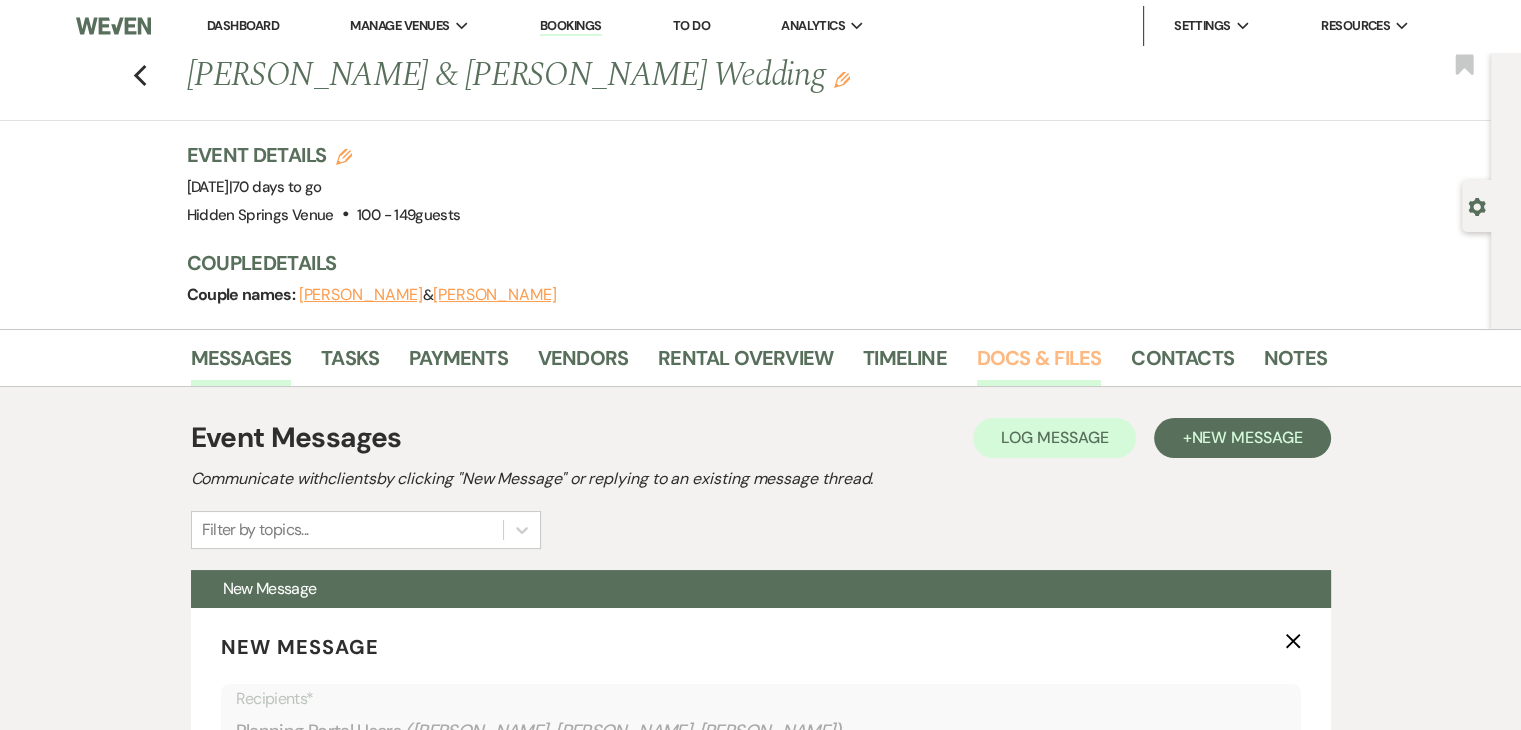 click on "Docs & Files" at bounding box center [1039, 364] 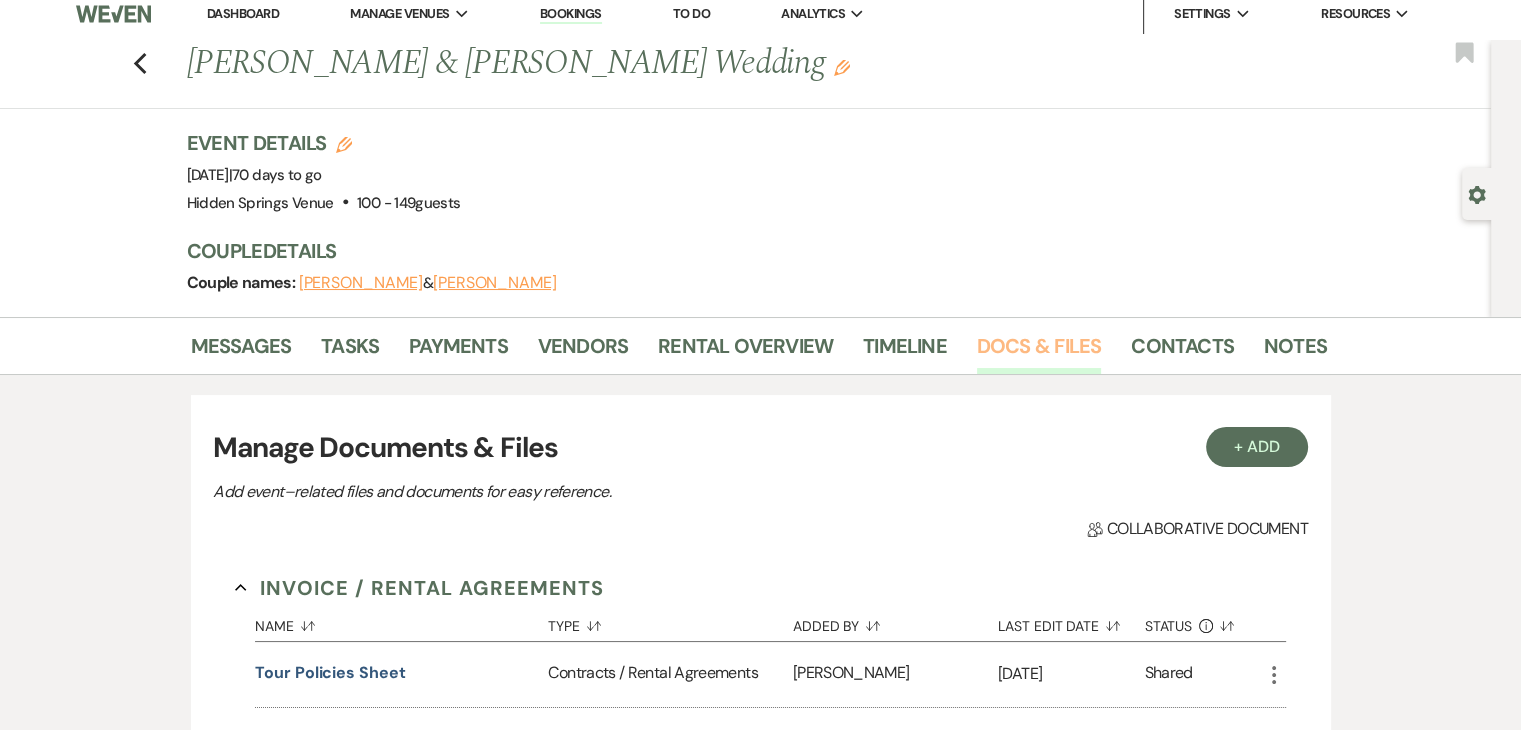scroll, scrollTop: 0, scrollLeft: 0, axis: both 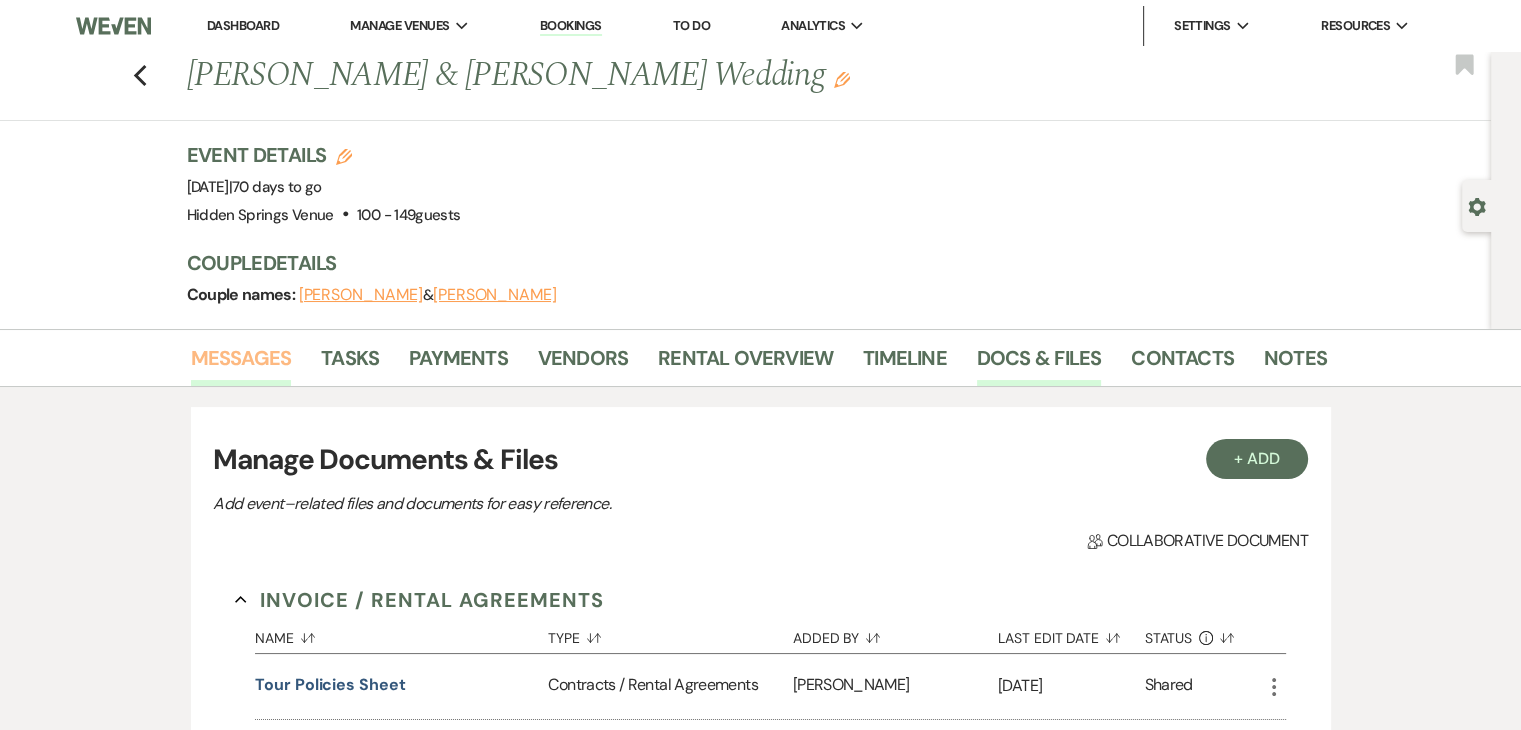 click on "Messages" at bounding box center (241, 364) 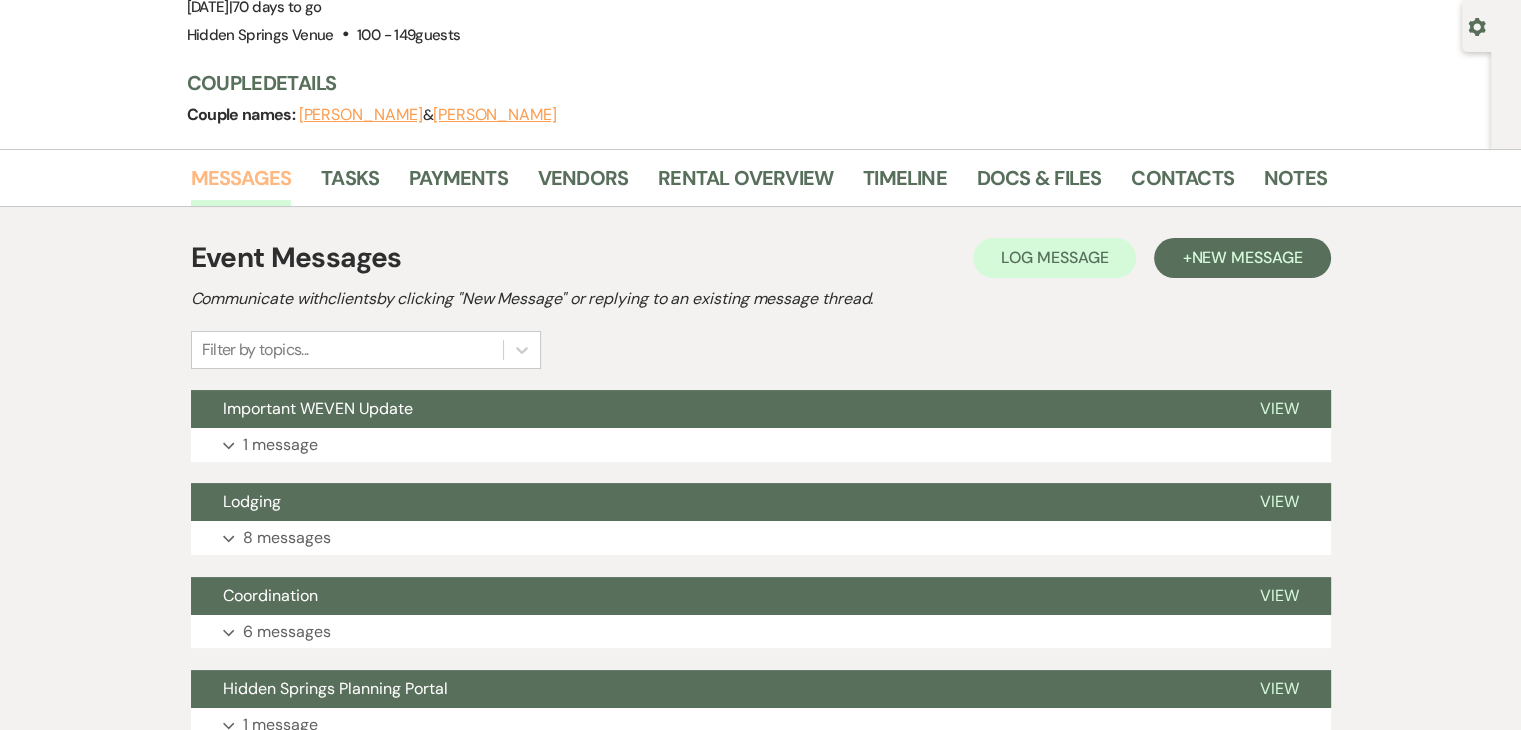scroll, scrollTop: 263, scrollLeft: 0, axis: vertical 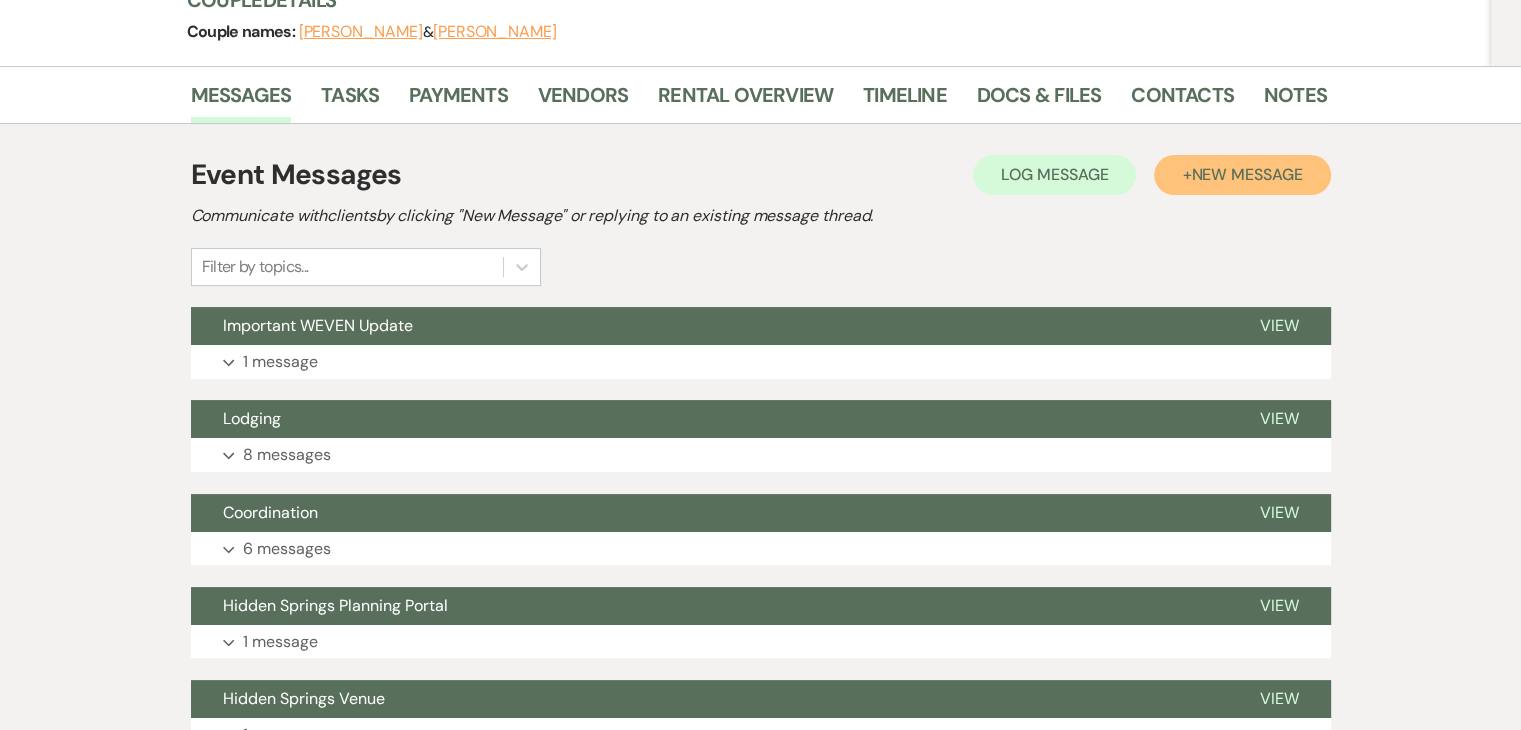click on "+  New Message" at bounding box center (1242, 175) 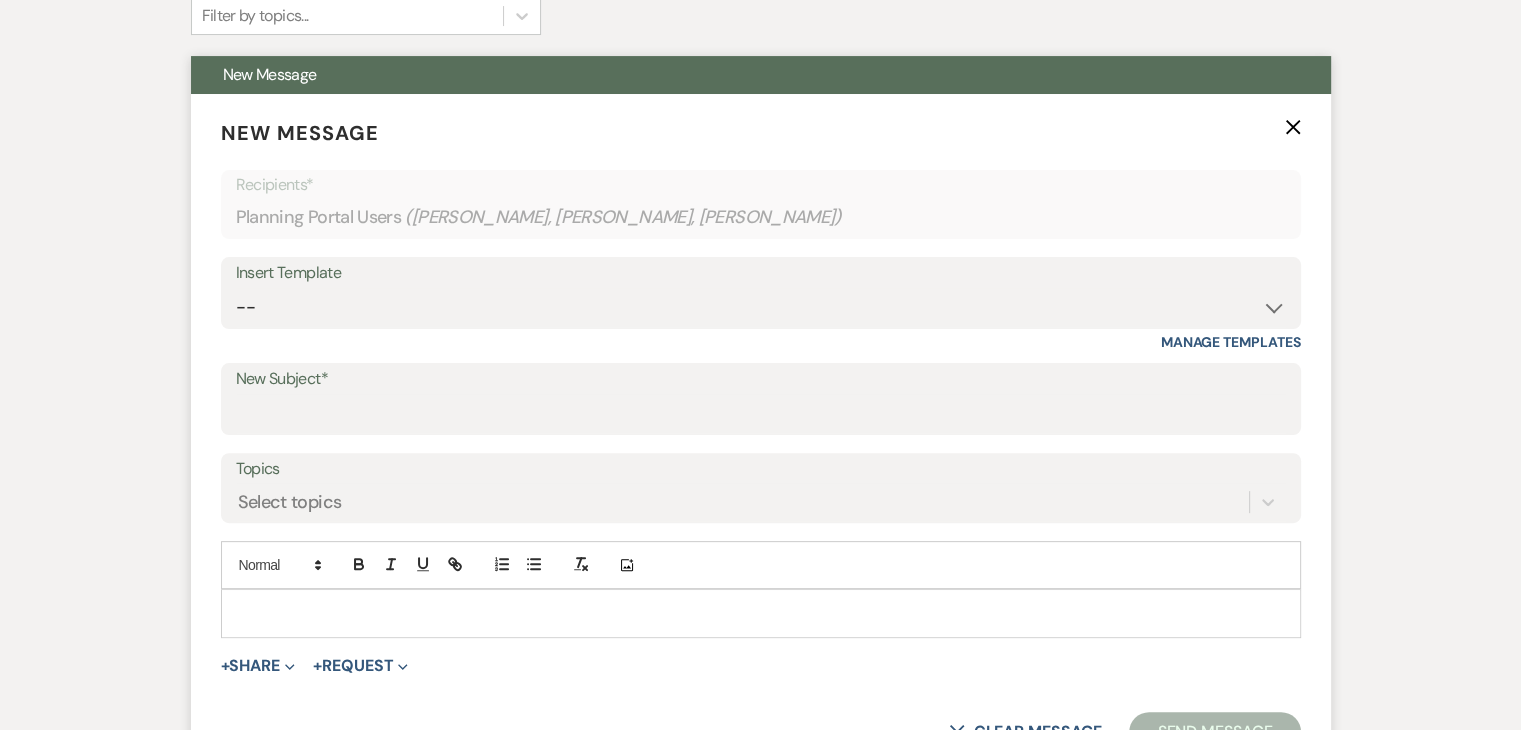 scroll, scrollTop: 691, scrollLeft: 0, axis: vertical 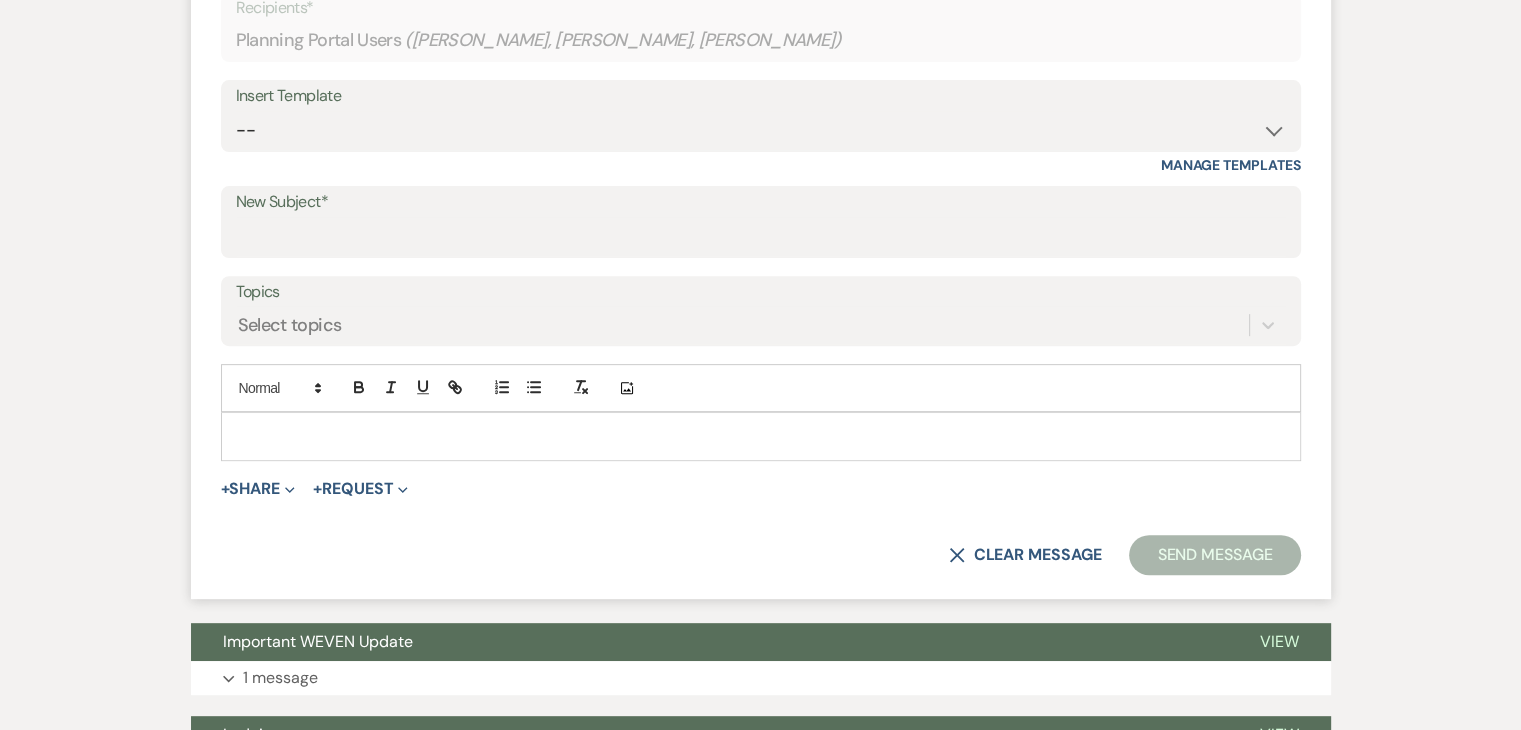 click on "Insert Template" at bounding box center [761, 96] 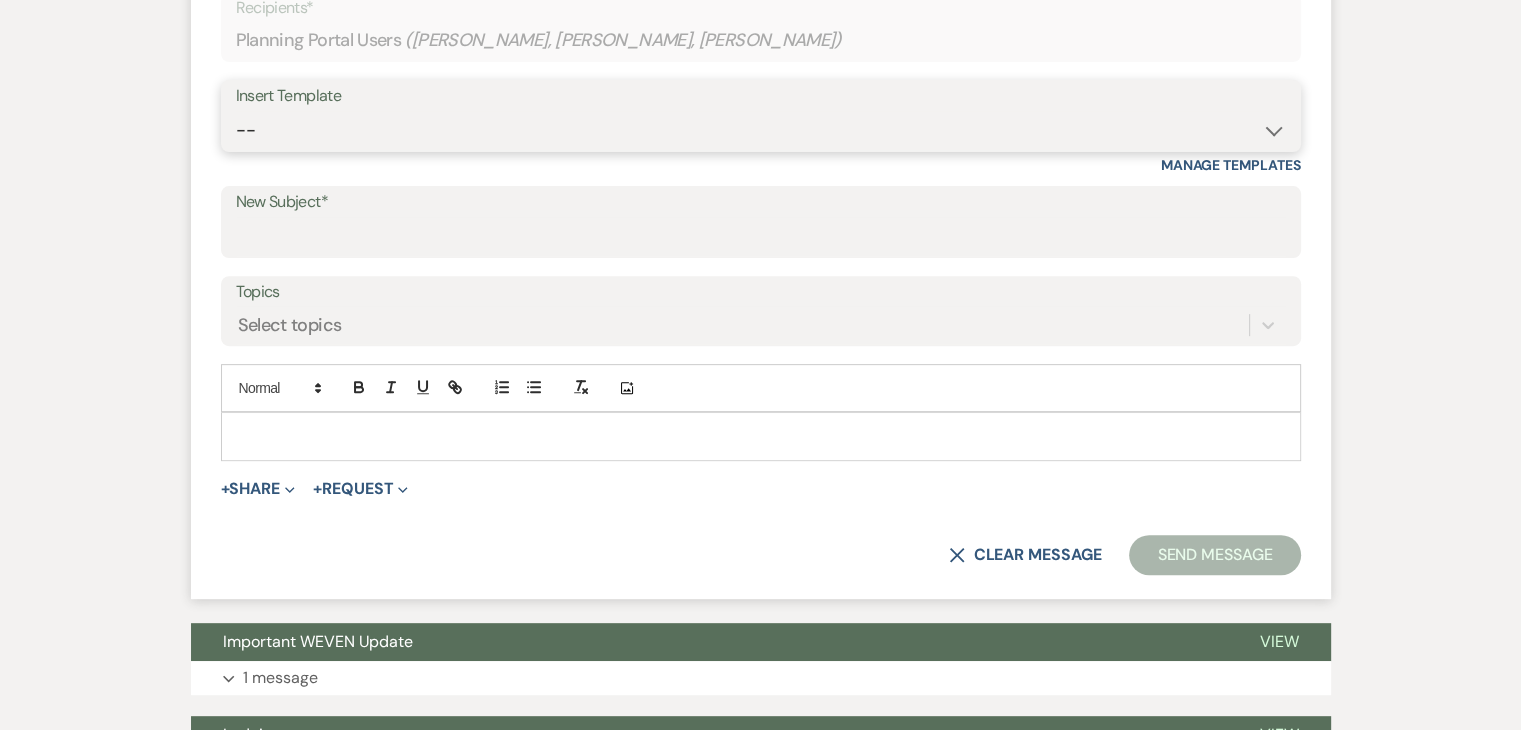 click on "-- Initial Inquiry Response Tour Request Response Follow Up Review Email Check-in Email Welcome Email Weven Planning Portal Introduction (Previously Booked Clients) Contract (Pre-Booked Leads) *Updated Weven Planning Portal Introduction (Booked Events) *Updated Open House Cabin Rental Reminders Coordination Package Facebook Ad Inquiry Updated Initial Inquiry Response Coordination Inquiry + Reminder Venue Final Walkthrough- Hosting Venue Payment Reminder Here Comes the Guide Inquiry Initial Inquiry- Zola template Virtual Tour Packet Cabin Invoice Details Coordination Initial Contact Message Coordinator Welcome Message Venue Final Walkthrough- HSV Coordinating Platform Changing Update" at bounding box center (761, 130) 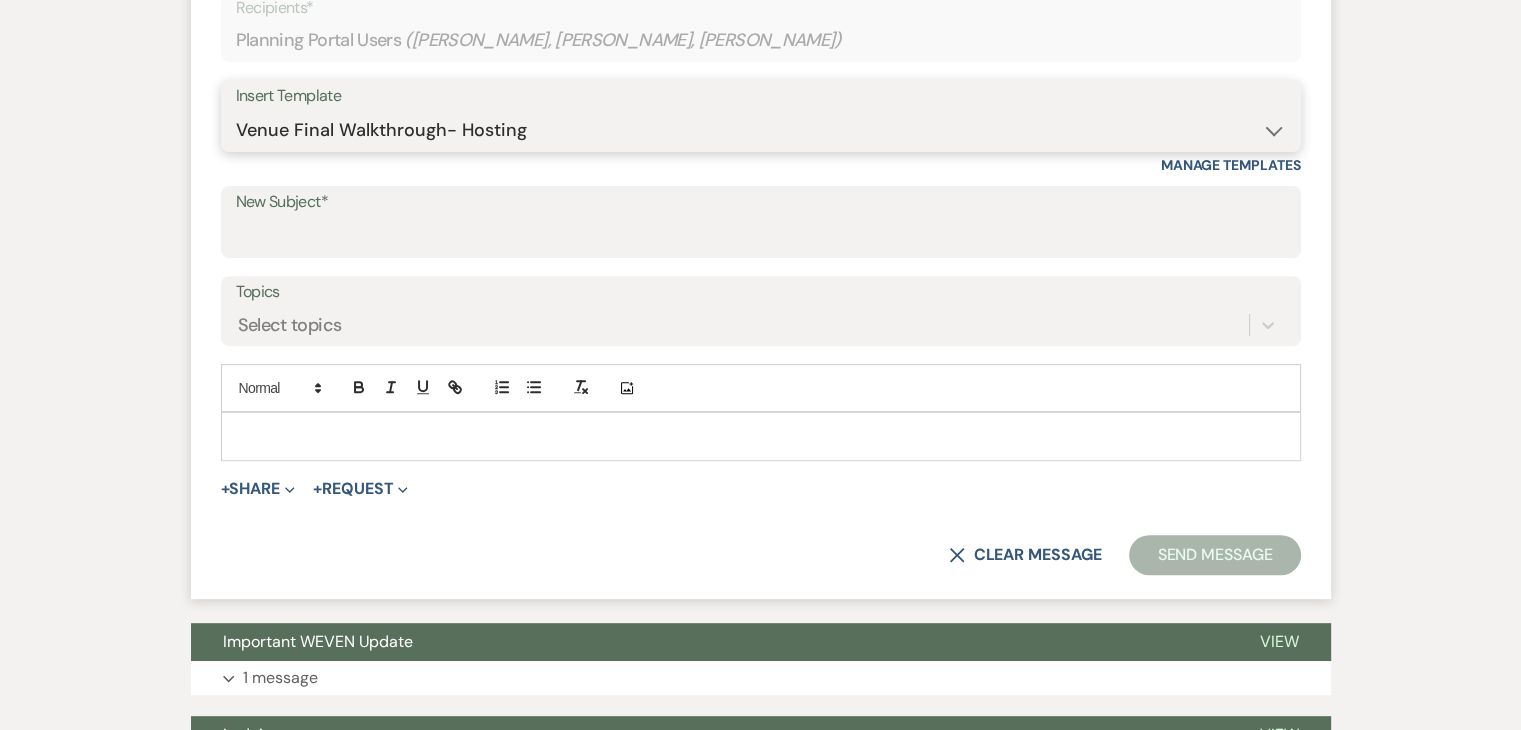 click on "-- Initial Inquiry Response Tour Request Response Follow Up Review Email Check-in Email Welcome Email Weven Planning Portal Introduction (Previously Booked Clients) Contract (Pre-Booked Leads) *Updated Weven Planning Portal Introduction (Booked Events) *Updated Open House Cabin Rental Reminders Coordination Package Facebook Ad Inquiry Updated Initial Inquiry Response Coordination Inquiry + Reminder Venue Final Walkthrough- Hosting Venue Payment Reminder Here Comes the Guide Inquiry Initial Inquiry- Zola template Virtual Tour Packet Cabin Invoice Details Coordination Initial Contact Message Coordinator Welcome Message Venue Final Walkthrough- HSV Coordinating Platform Changing Update" at bounding box center (761, 130) 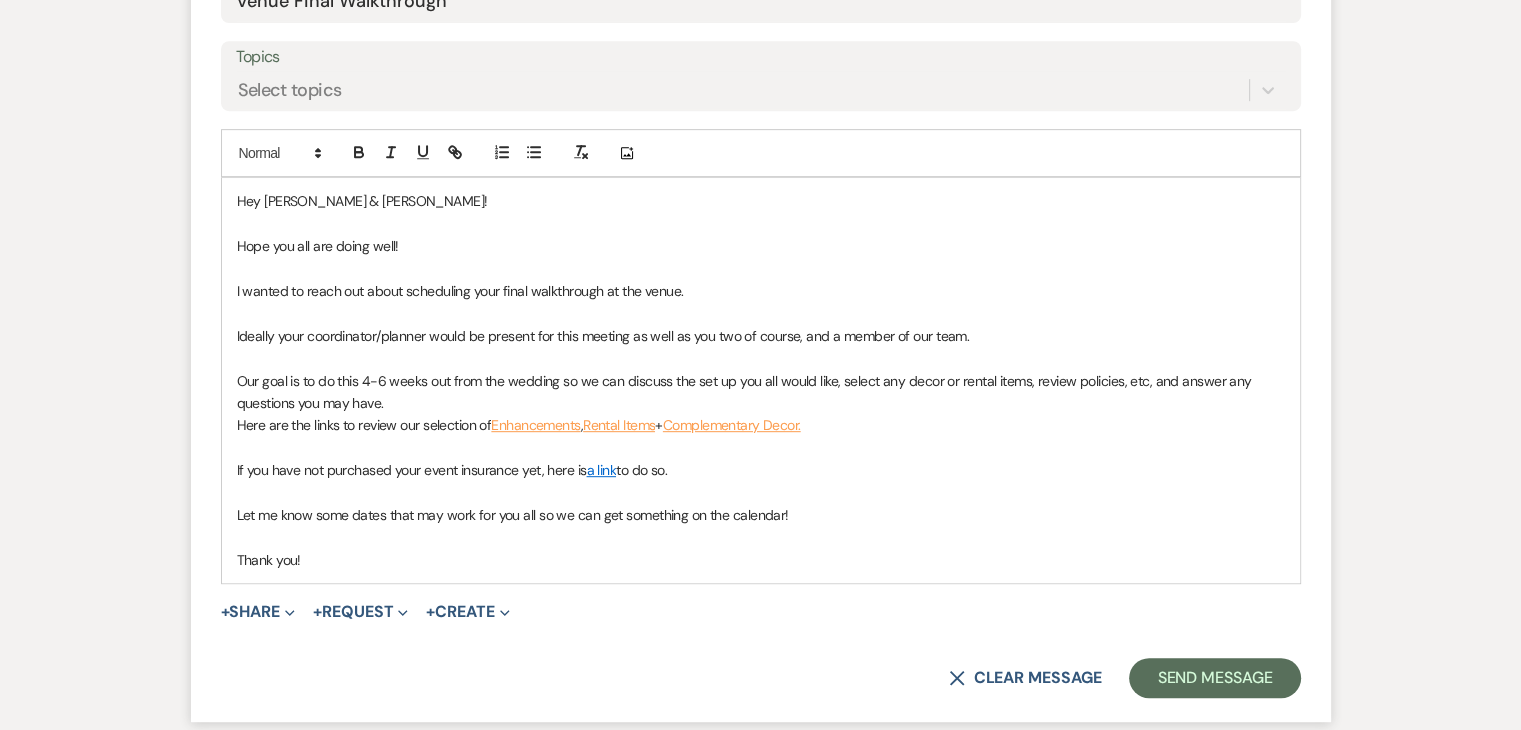 scroll, scrollTop: 978, scrollLeft: 0, axis: vertical 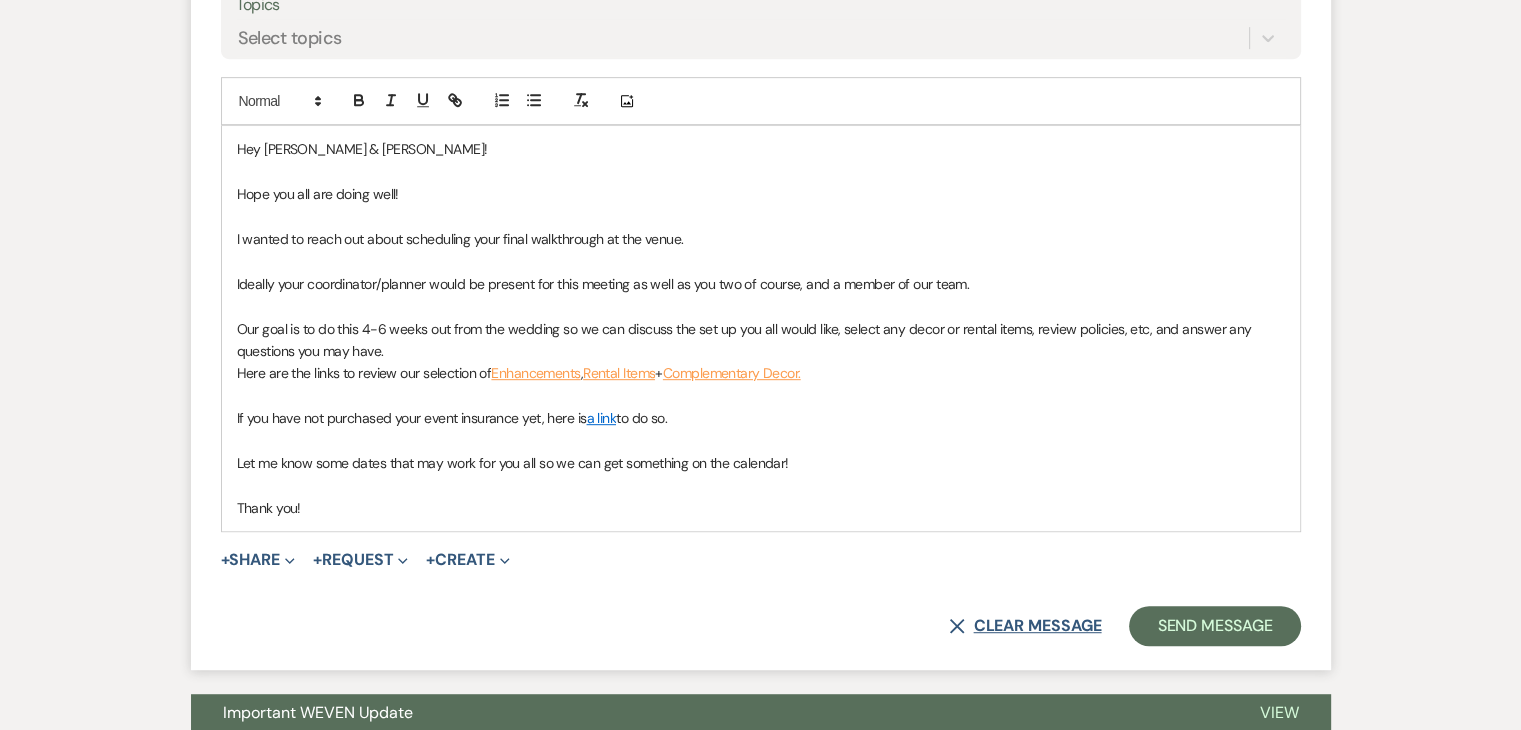 click on "X  Clear message" at bounding box center (1025, 626) 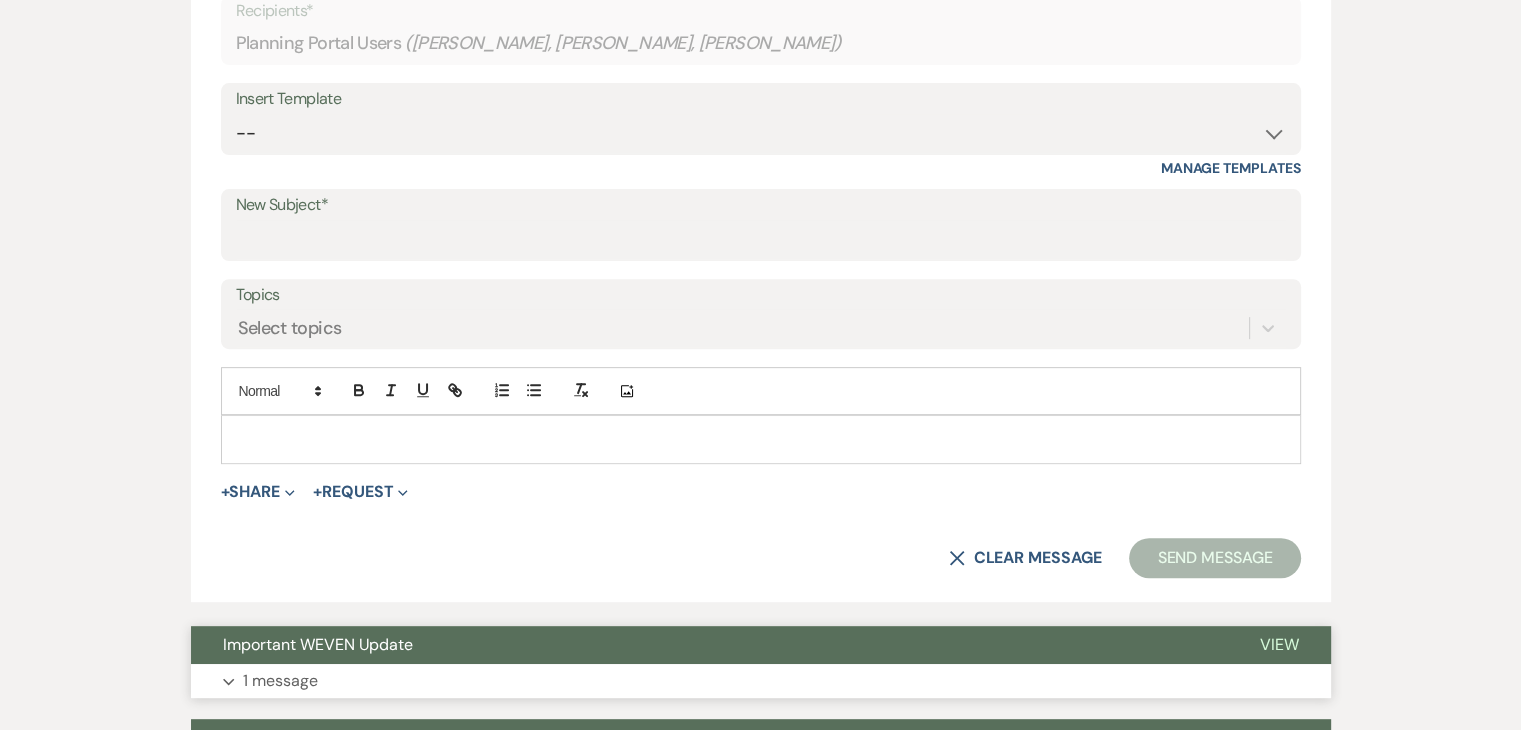 scroll, scrollTop: 630, scrollLeft: 0, axis: vertical 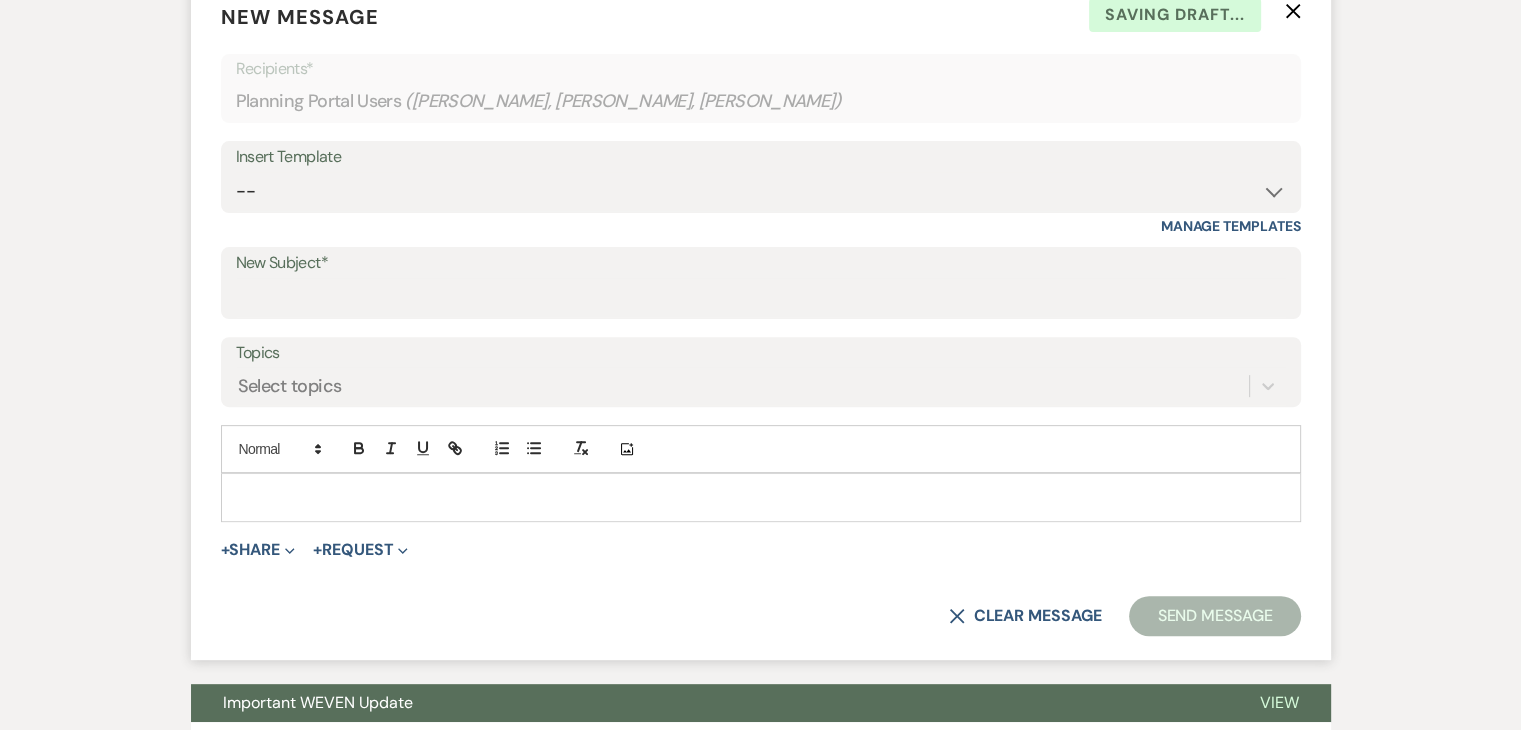 click on "Insert Template" at bounding box center [761, 157] 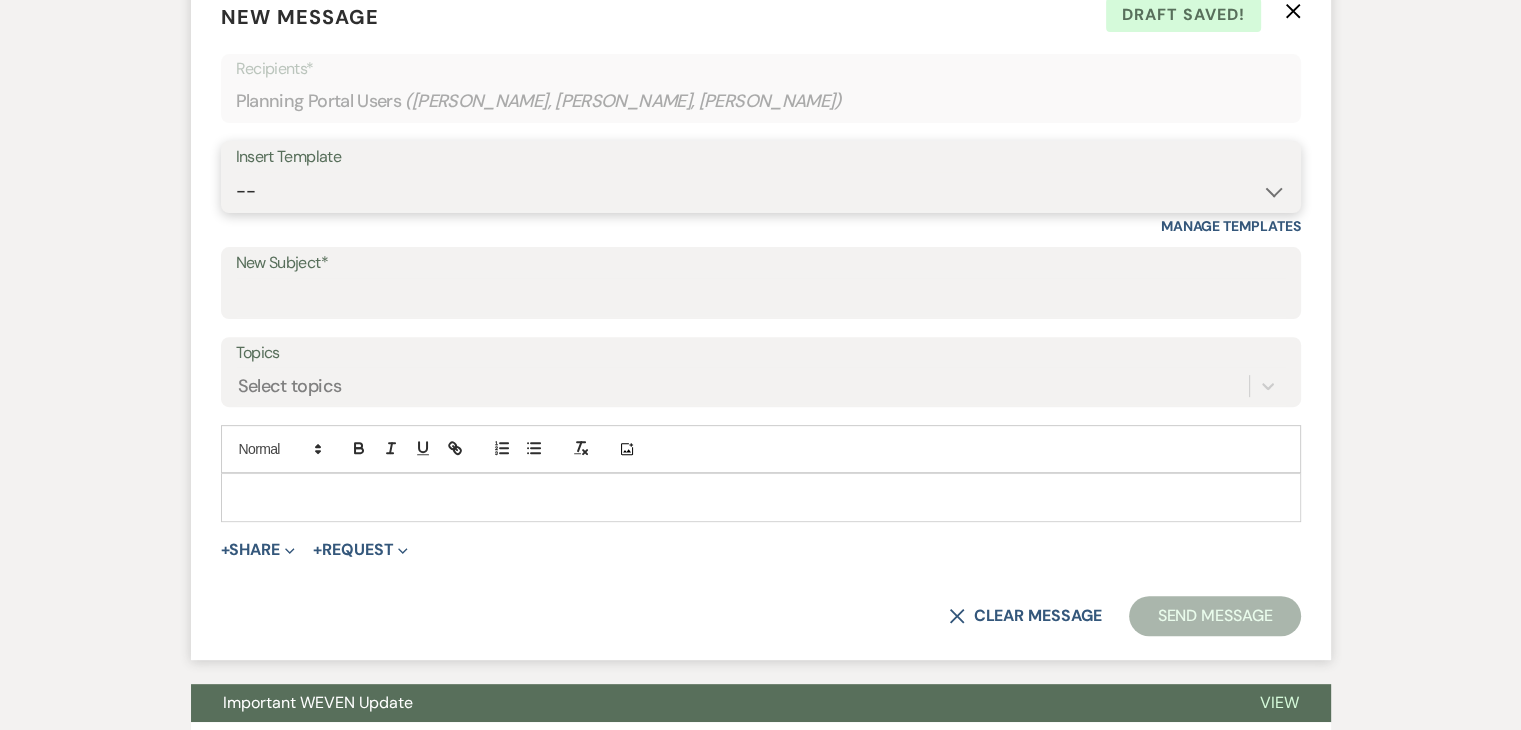 click on "-- Initial Inquiry Response Tour Request Response Follow Up Review Email Check-in Email Welcome Email Weven Planning Portal Introduction (Previously Booked Clients) Contract (Pre-Booked Leads) *Updated Weven Planning Portal Introduction (Booked Events) *Updated Open House Cabin Rental Reminders Coordination Package Facebook Ad Inquiry Updated Initial Inquiry Response Coordination Inquiry + Reminder Venue Final Walkthrough- Hosting Venue Payment Reminder Here Comes the Guide Inquiry Initial Inquiry- Zola template Virtual Tour Packet Cabin Invoice Details Coordination Initial Contact Message Coordinator Welcome Message Venue Final Walkthrough- HSV Coordinating Platform Changing Update" at bounding box center (761, 191) 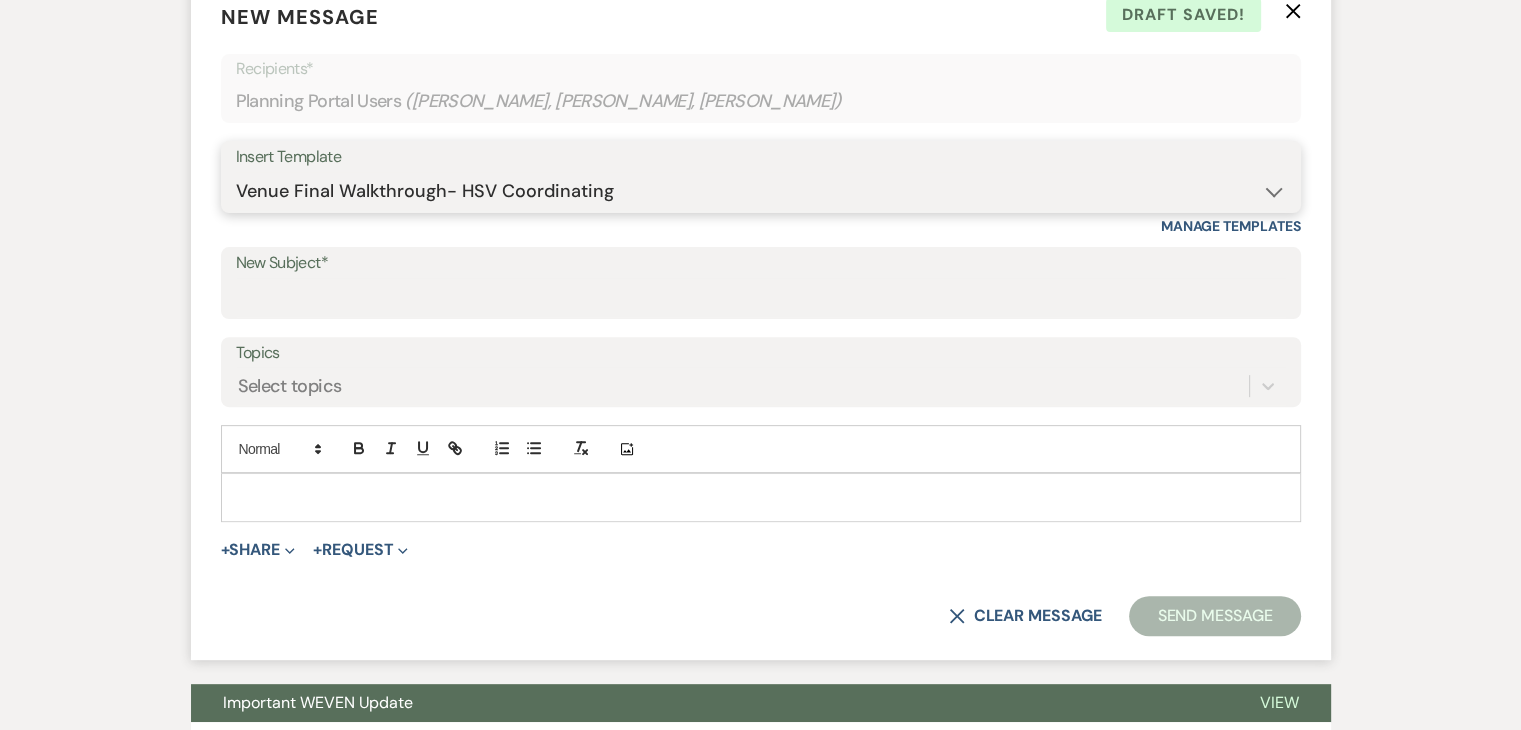 click on "-- Initial Inquiry Response Tour Request Response Follow Up Review Email Check-in Email Welcome Email Weven Planning Portal Introduction (Previously Booked Clients) Contract (Pre-Booked Leads) *Updated Weven Planning Portal Introduction (Booked Events) *Updated Open House Cabin Rental Reminders Coordination Package Facebook Ad Inquiry Updated Initial Inquiry Response Coordination Inquiry + Reminder Venue Final Walkthrough- Hosting Venue Payment Reminder Here Comes the Guide Inquiry Initial Inquiry- Zola template Virtual Tour Packet Cabin Invoice Details Coordination Initial Contact Message Coordinator Welcome Message Venue Final Walkthrough- HSV Coordinating Platform Changing Update" at bounding box center [761, 191] 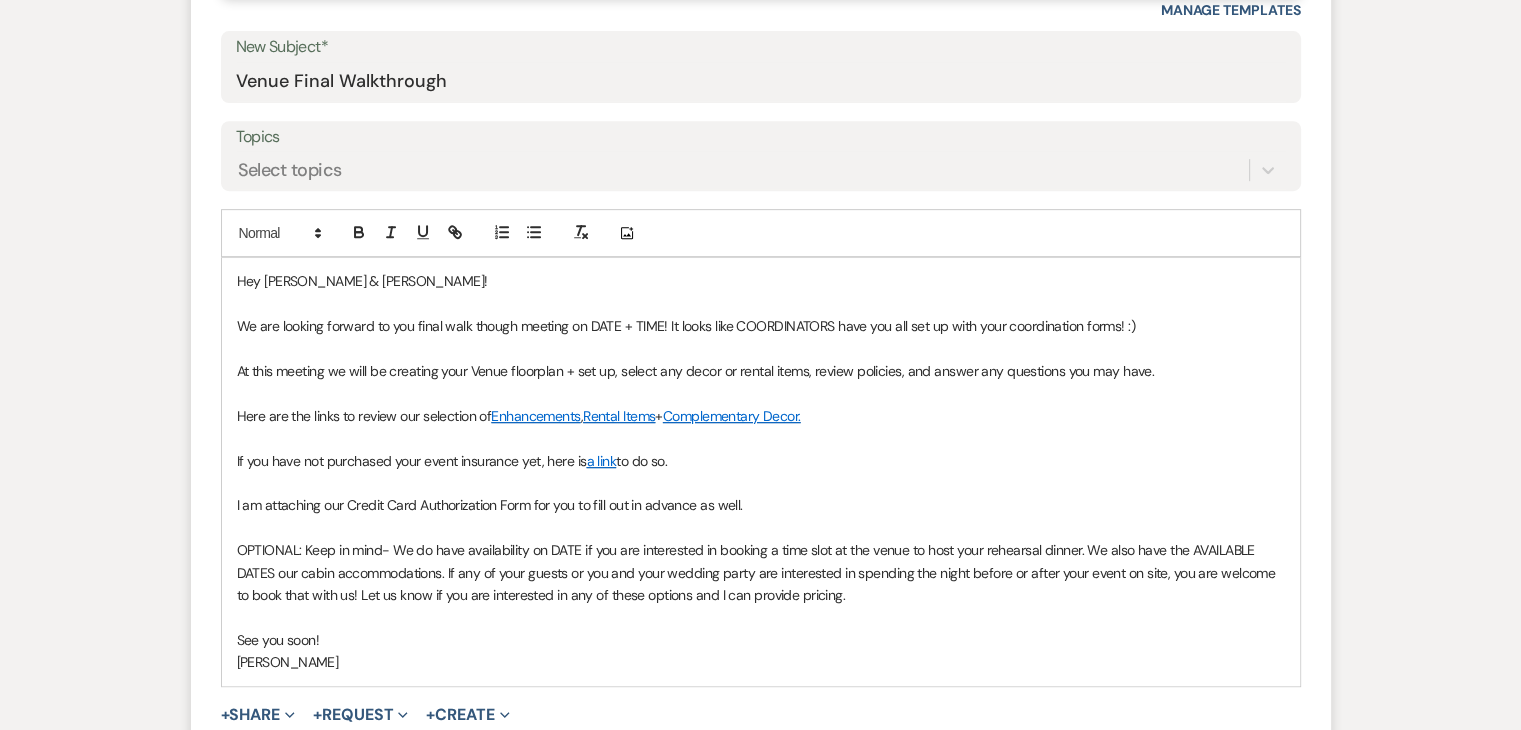 scroll, scrollTop: 880, scrollLeft: 0, axis: vertical 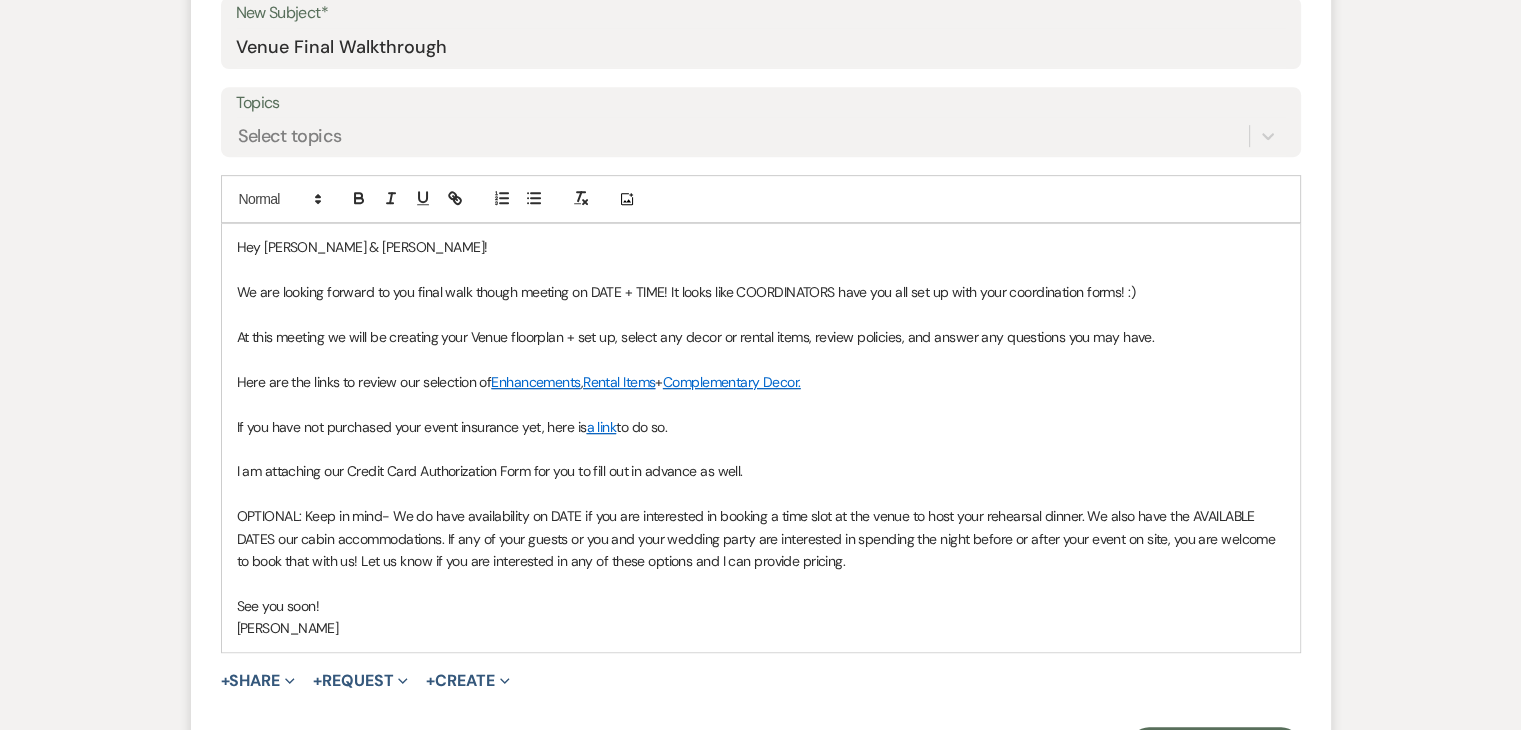 click on "We are looking forward to you final walk though meeting on DATE + TIME! It looks like COORDINATORS have you all set up with your coordination forms! :)" at bounding box center [686, 292] 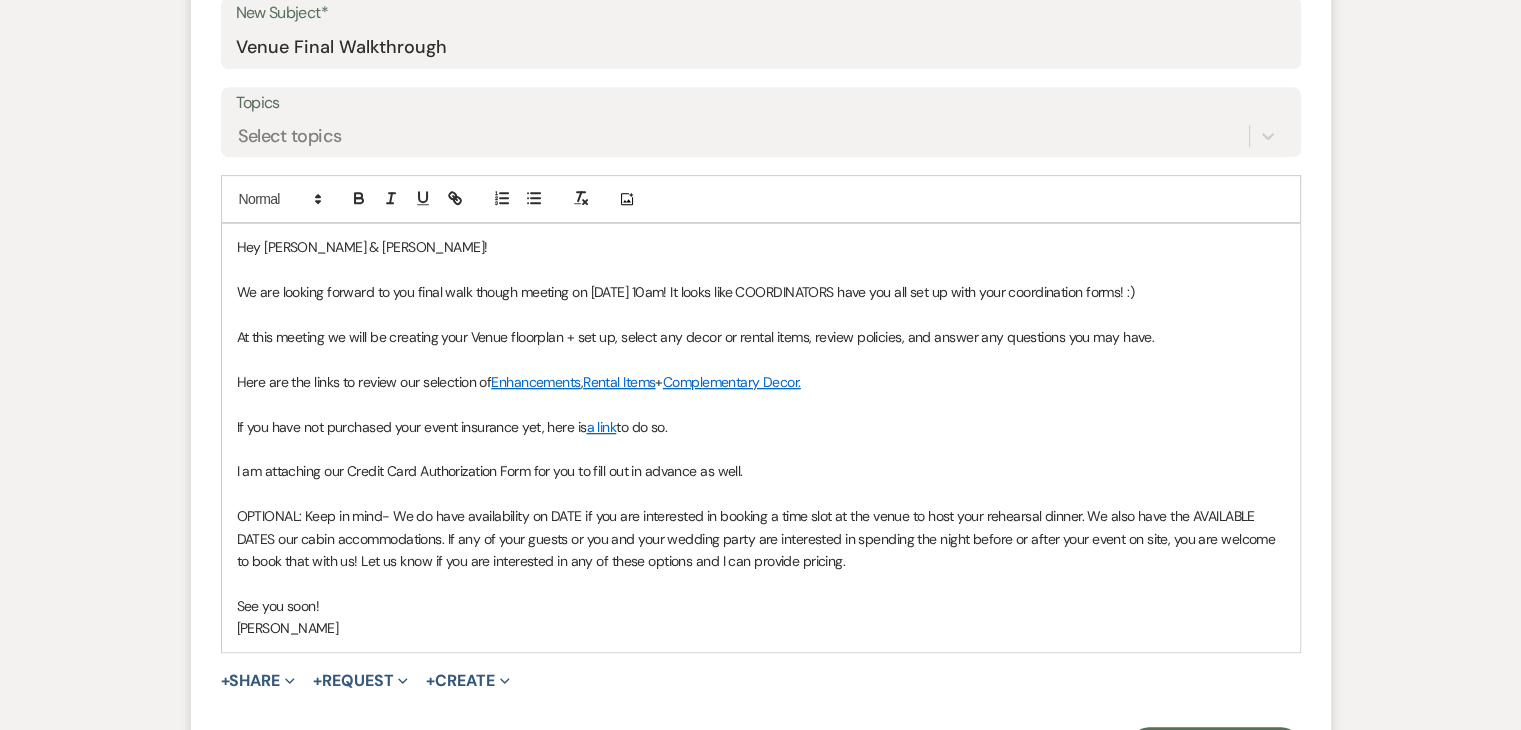 click on "We are looking forward to you final walk though meeting on August 18th at 10am! It looks like COORDINATORS have you all set up with your coordination forms! :)" at bounding box center [685, 292] 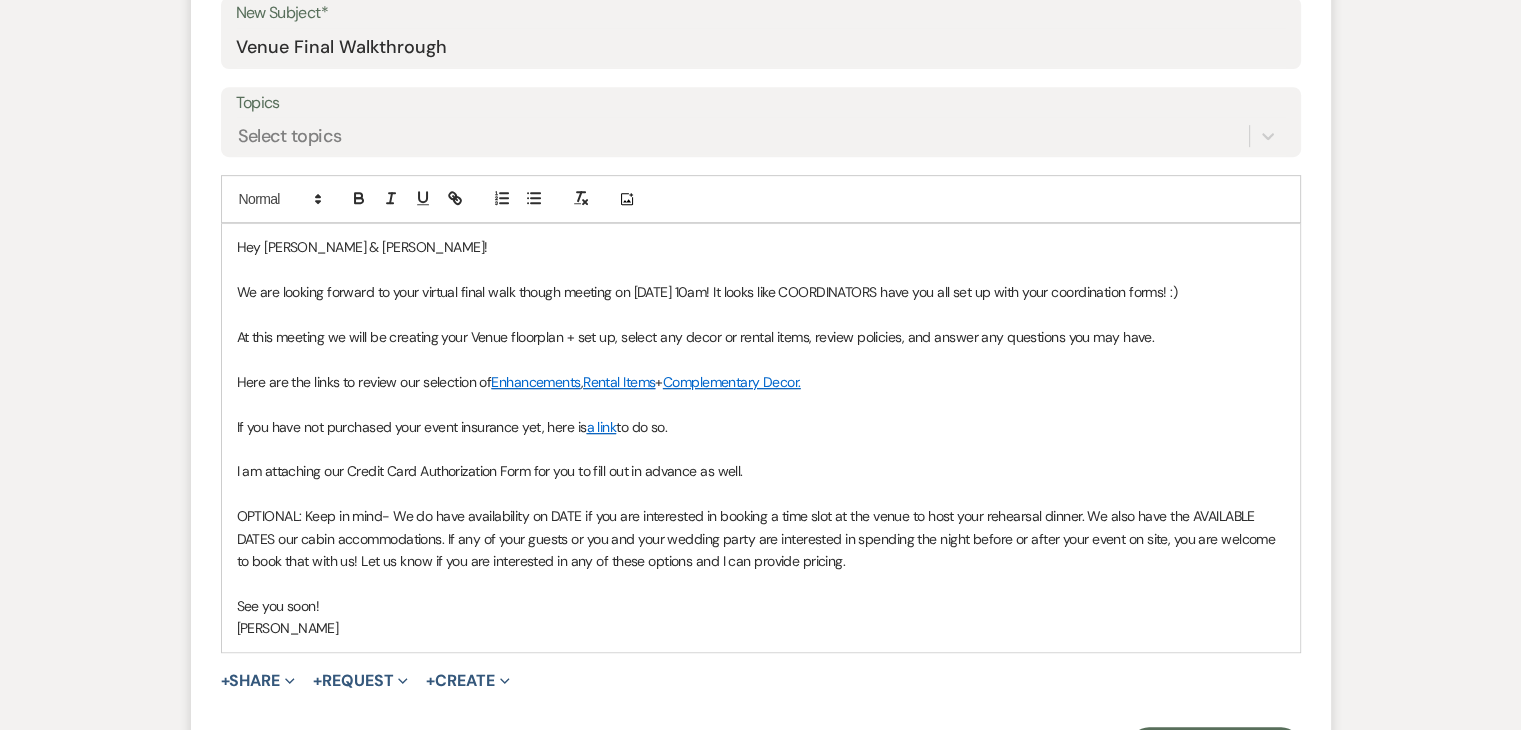 drag, startPoint x: 1236, startPoint y: 286, endPoint x: 755, endPoint y: 289, distance: 481.00937 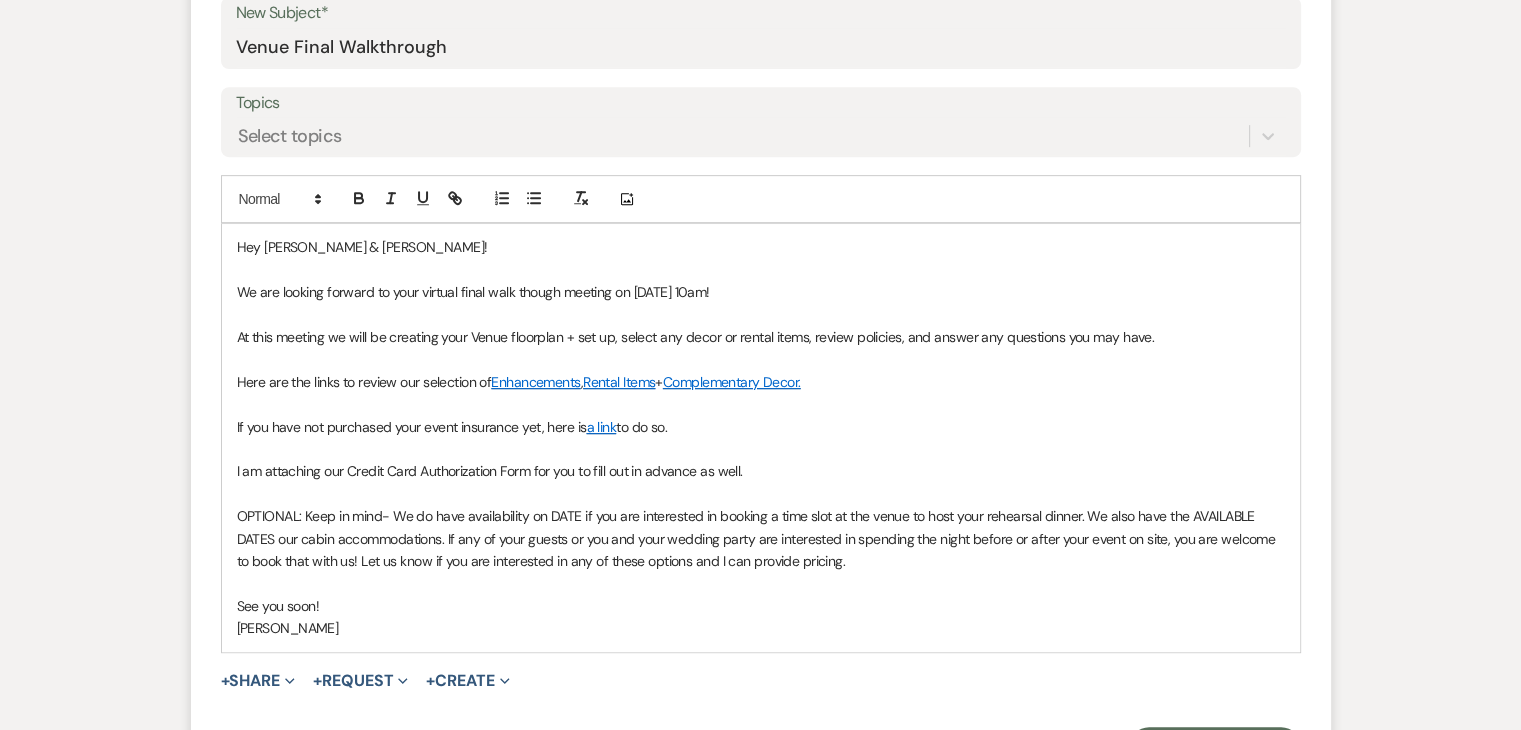 click on "At this meeting we will be creating your Venue floorplan + set up, select any decor or rental items, review policies, and answer any questions you may have." at bounding box center [696, 337] 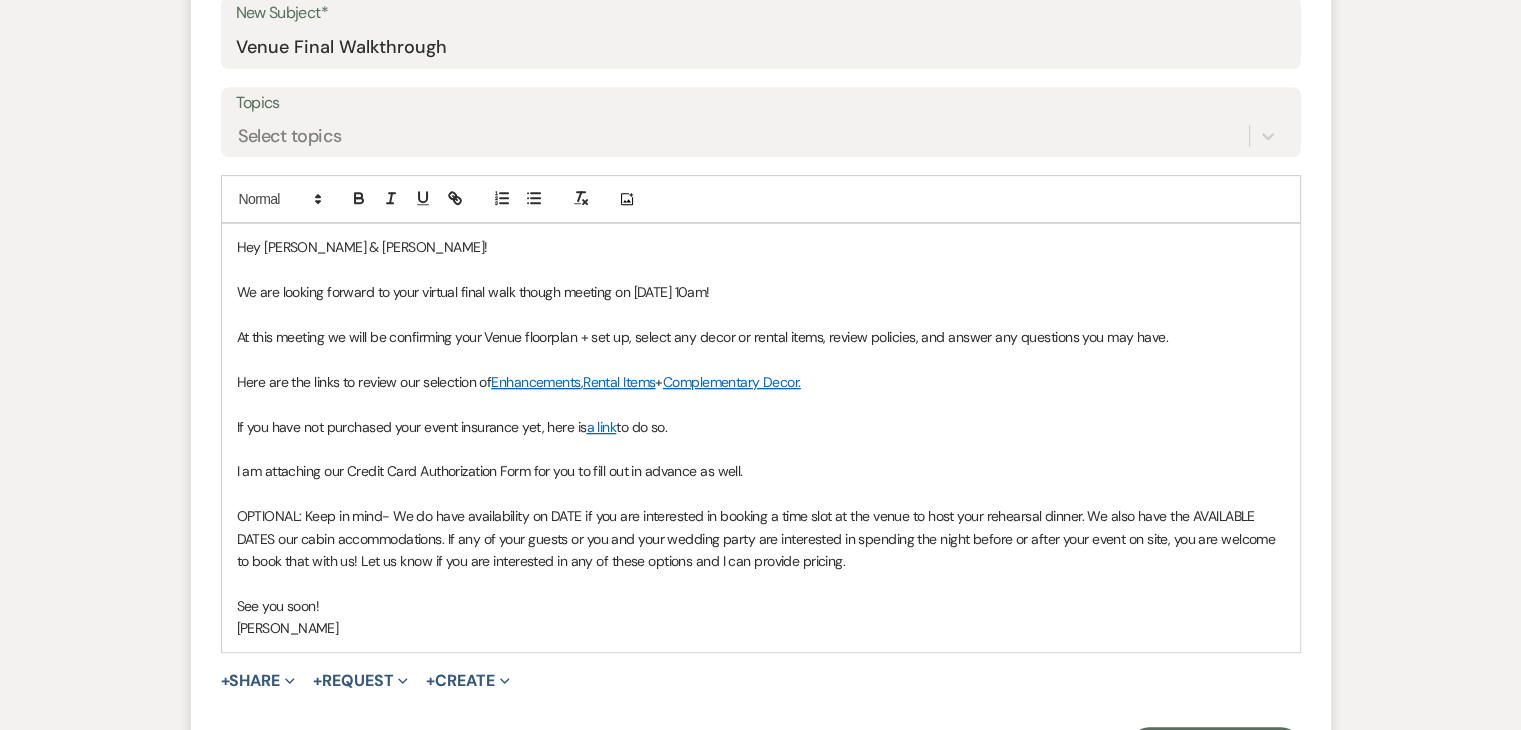 click at bounding box center [761, 404] 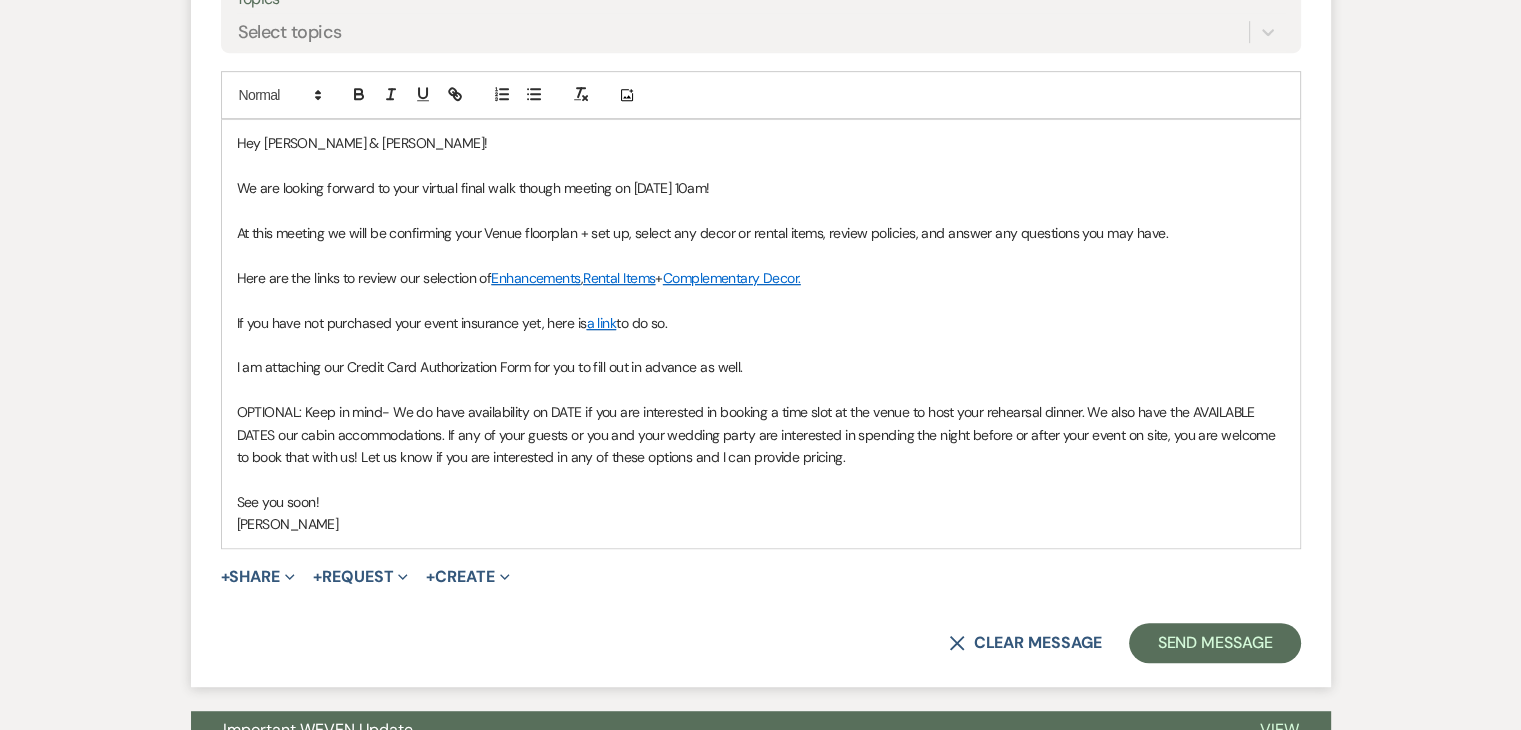 scroll, scrollTop: 984, scrollLeft: 0, axis: vertical 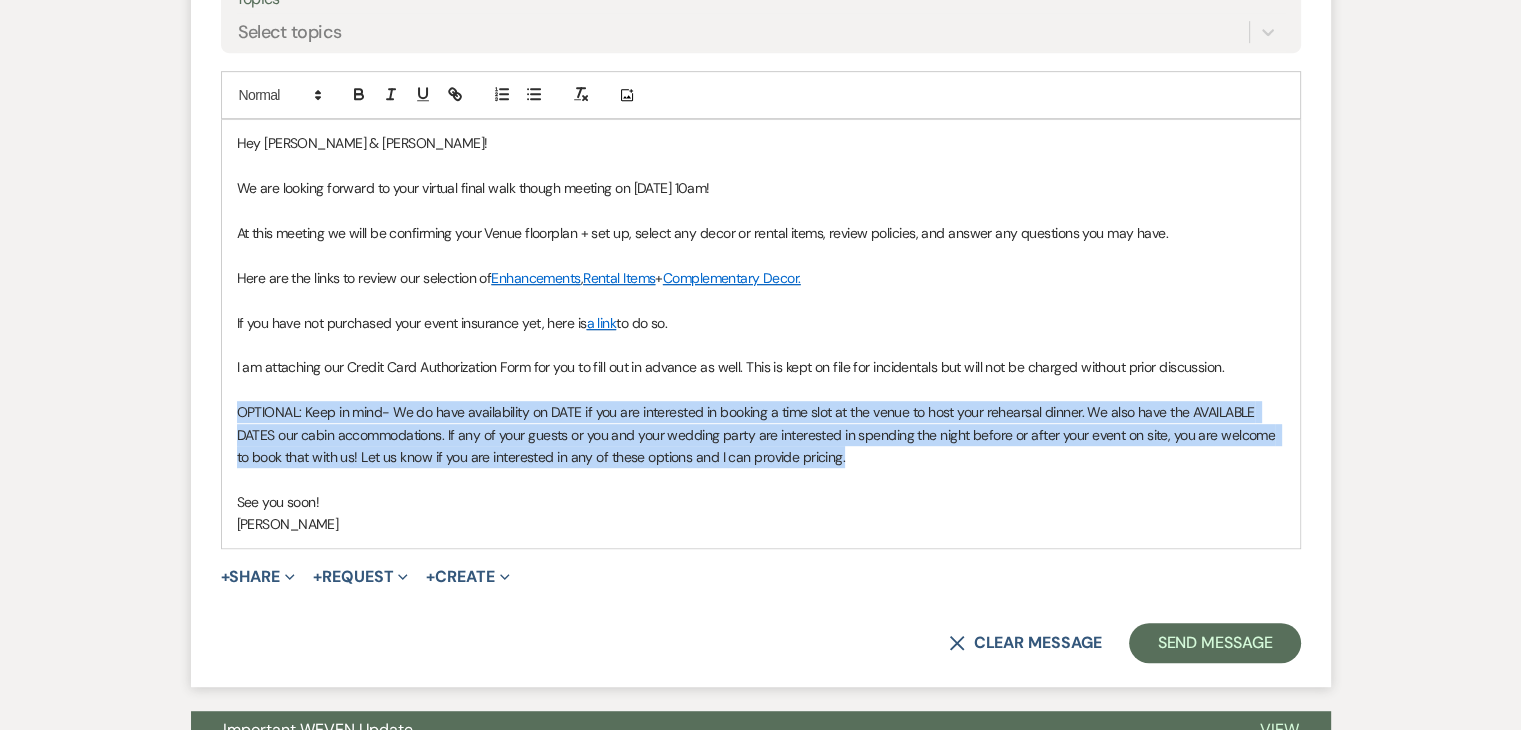 drag, startPoint x: 848, startPoint y: 454, endPoint x: 230, endPoint y: 416, distance: 619.1672 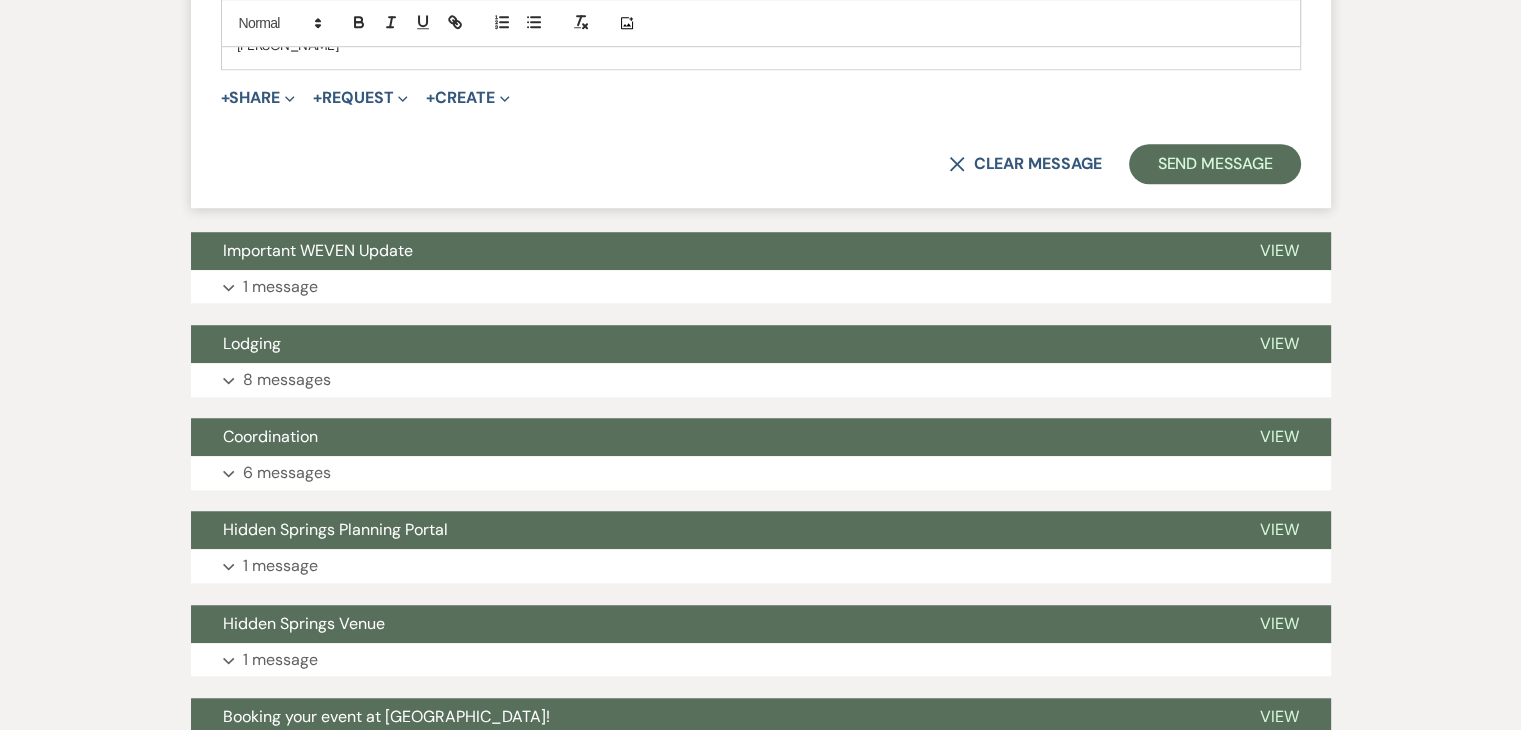 scroll, scrollTop: 1419, scrollLeft: 0, axis: vertical 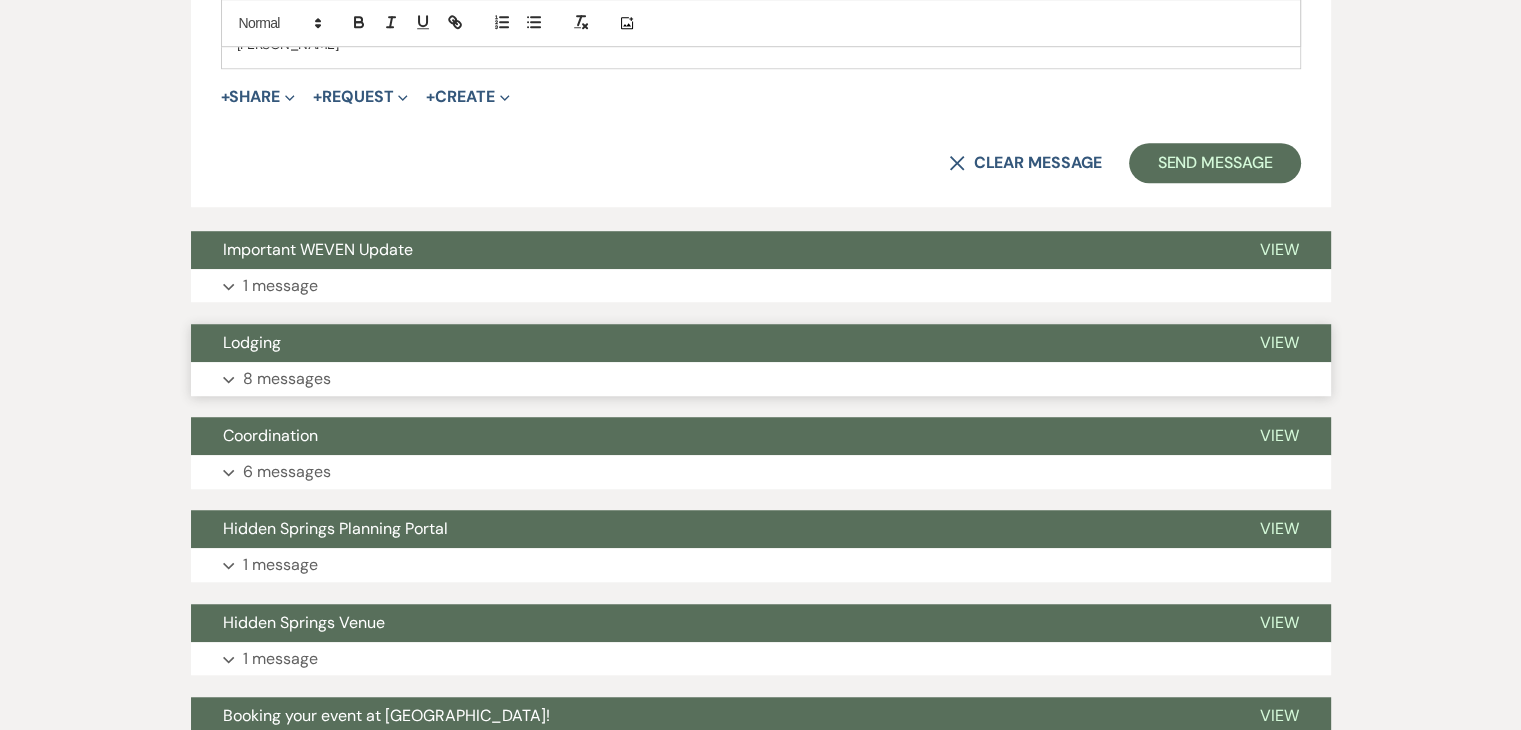 click on "Expand 8 messages" at bounding box center [761, 379] 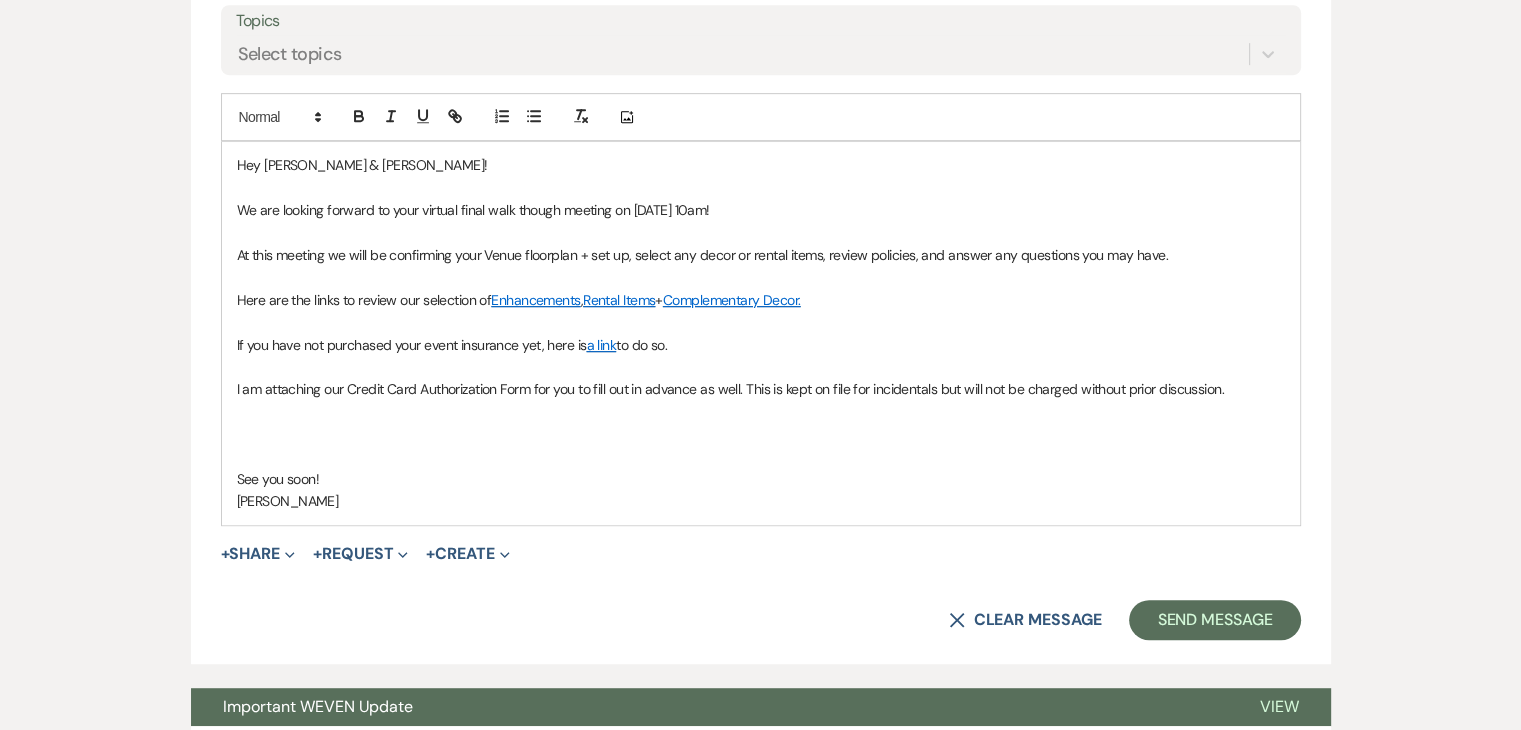 scroll, scrollTop: 961, scrollLeft: 0, axis: vertical 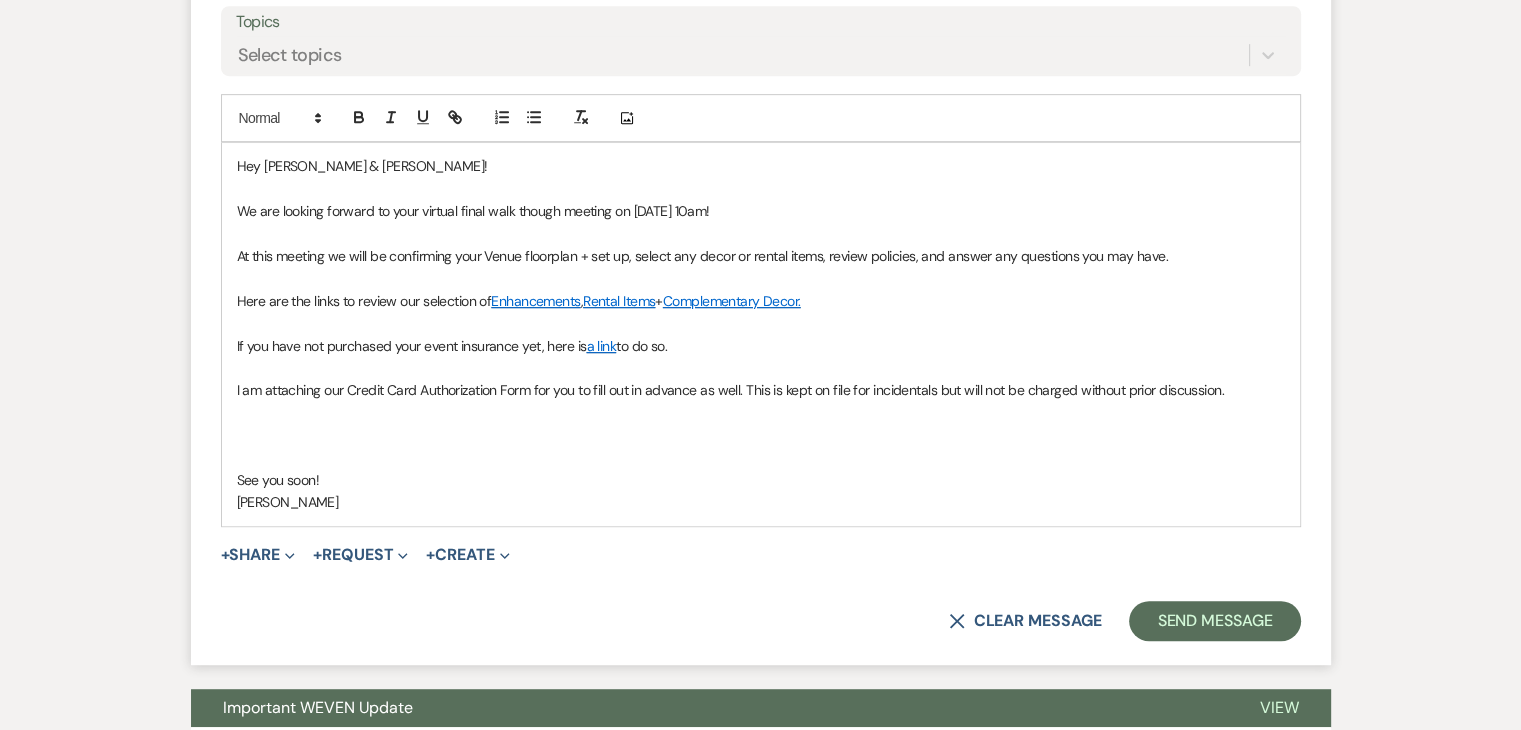 click at bounding box center [761, 458] 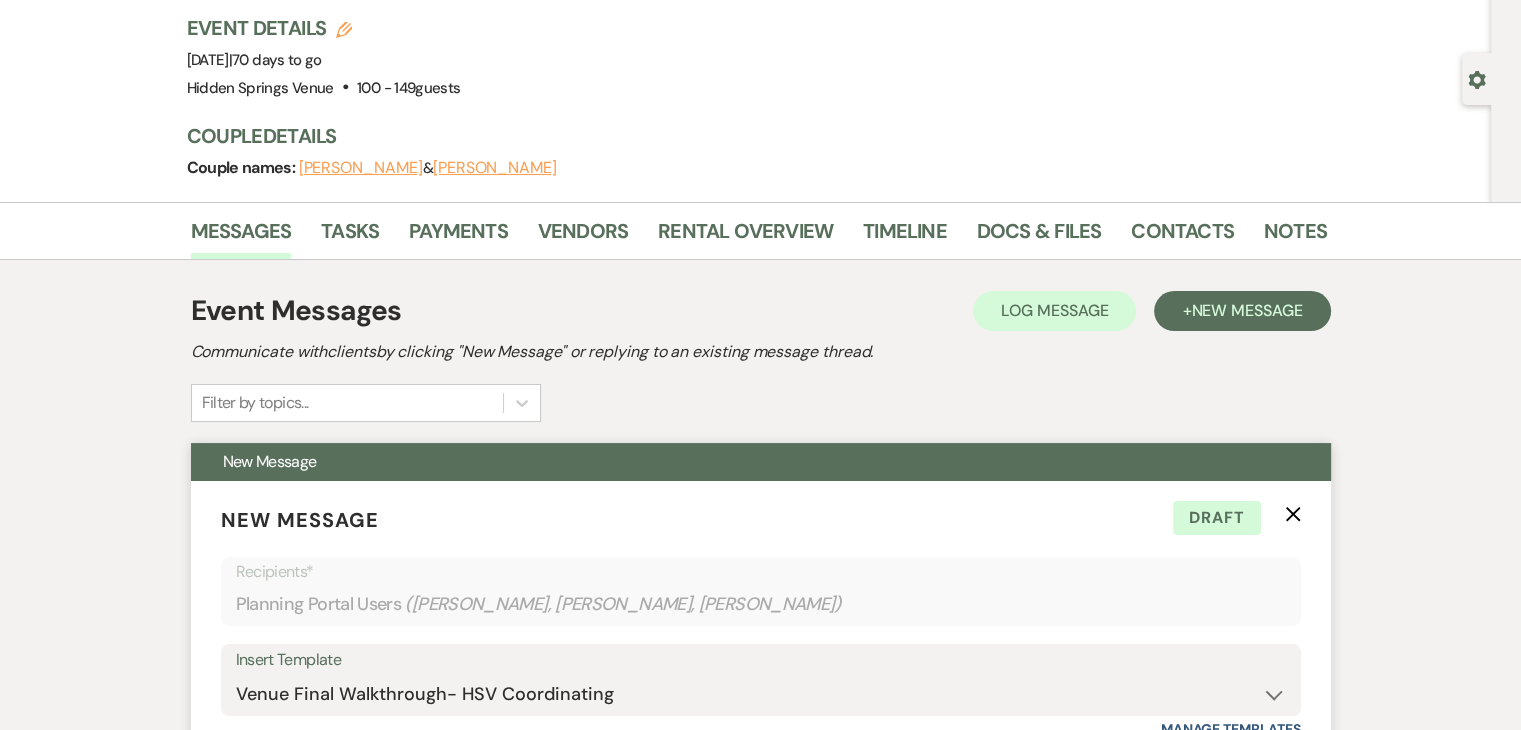 scroll, scrollTop: 91, scrollLeft: 0, axis: vertical 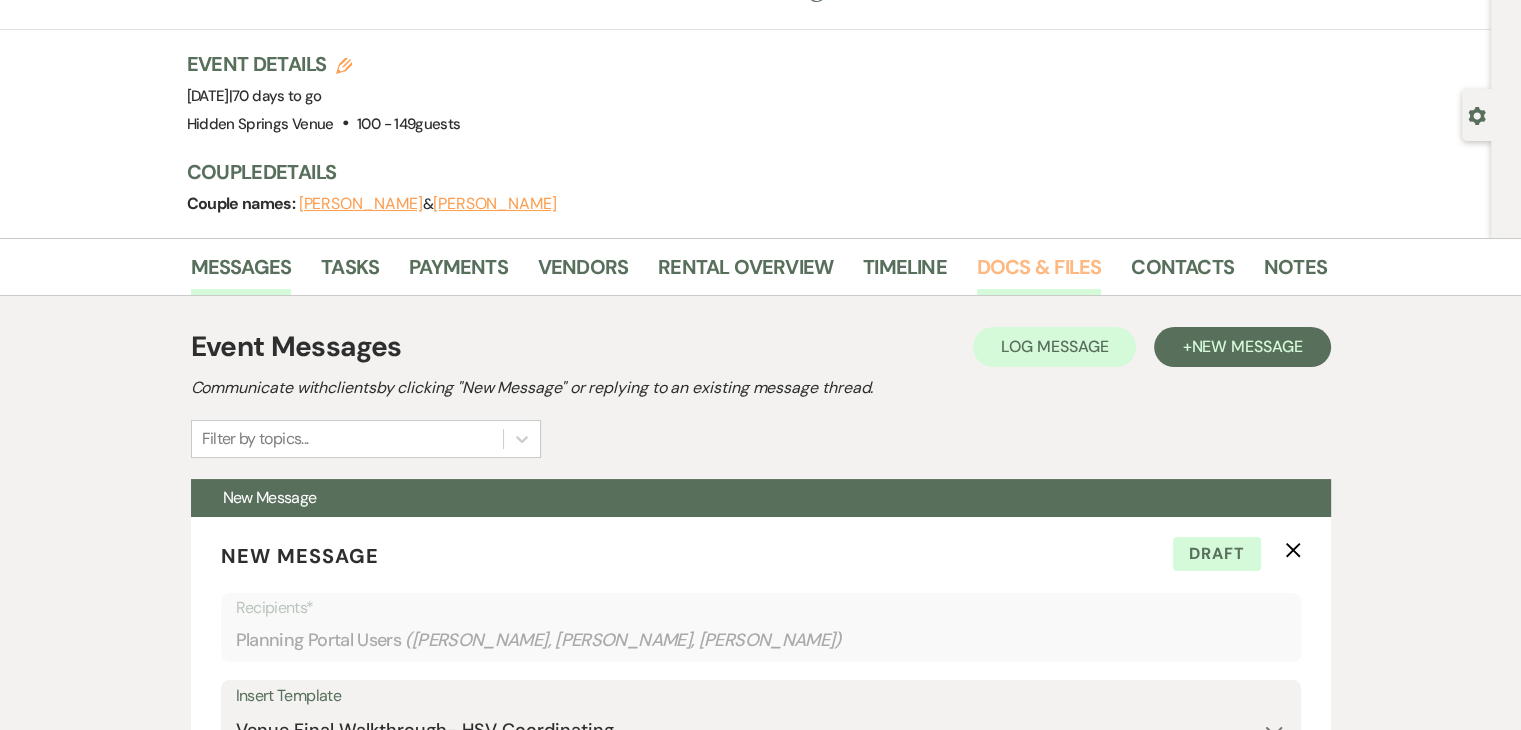 click on "Docs & Files" at bounding box center [1039, 273] 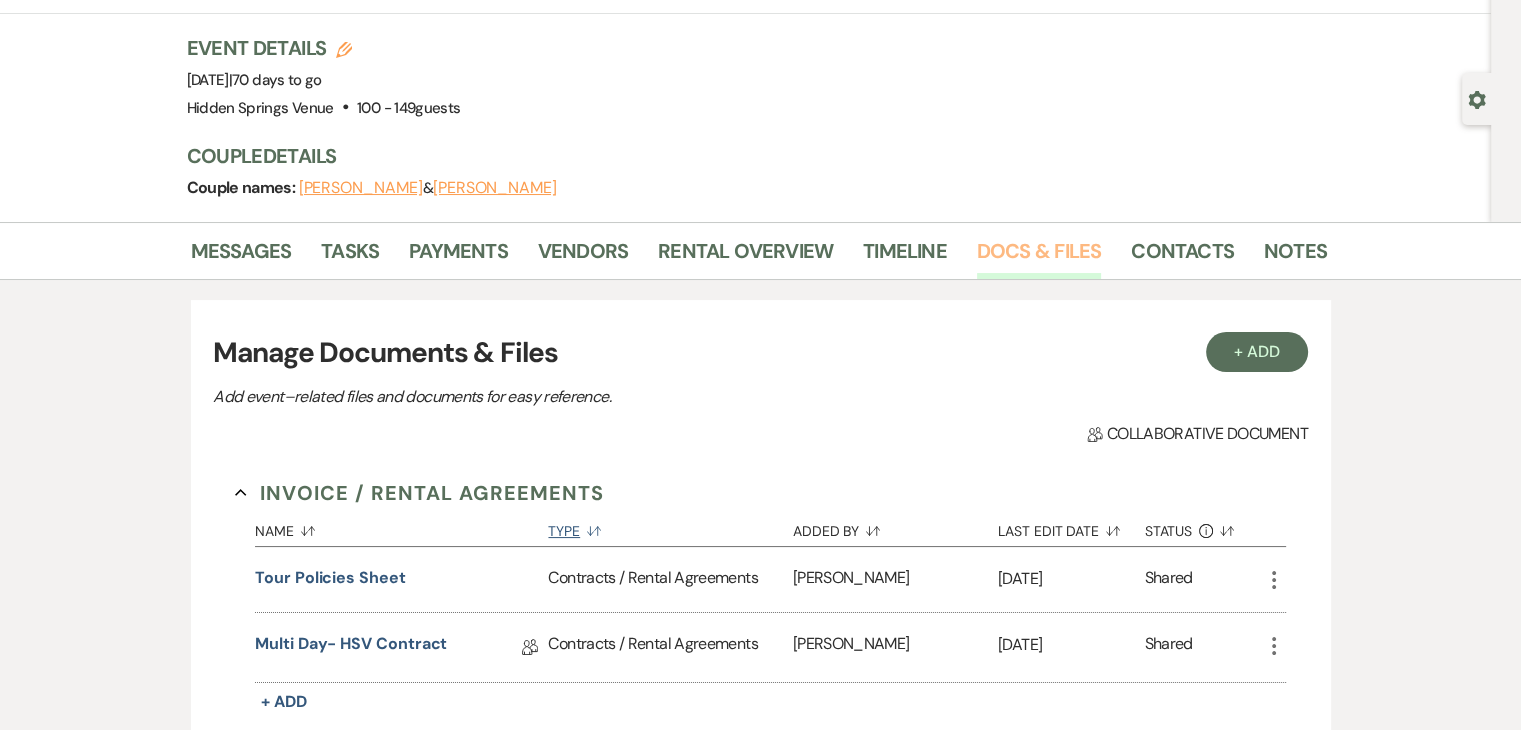scroll, scrollTop: 0, scrollLeft: 0, axis: both 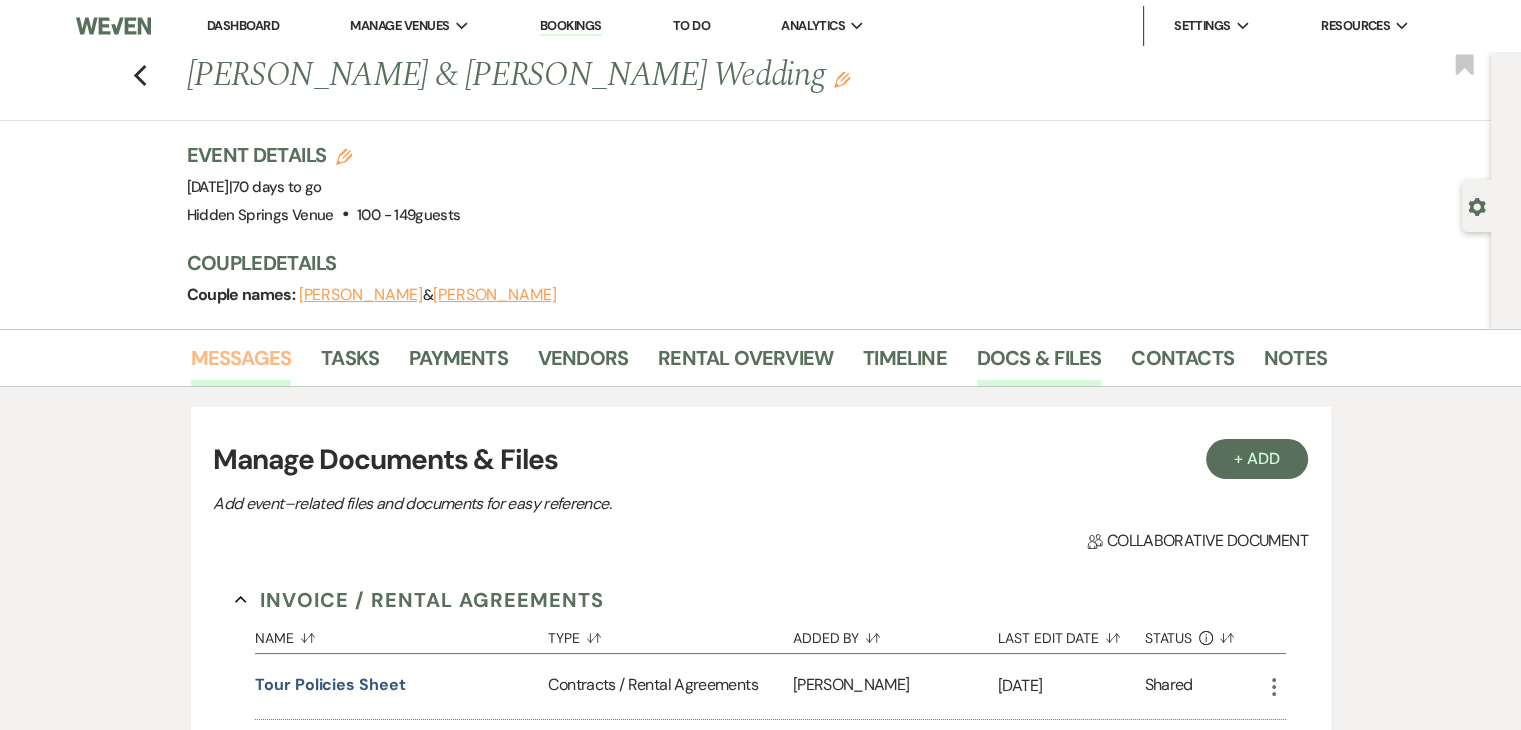 click on "Messages" at bounding box center [241, 364] 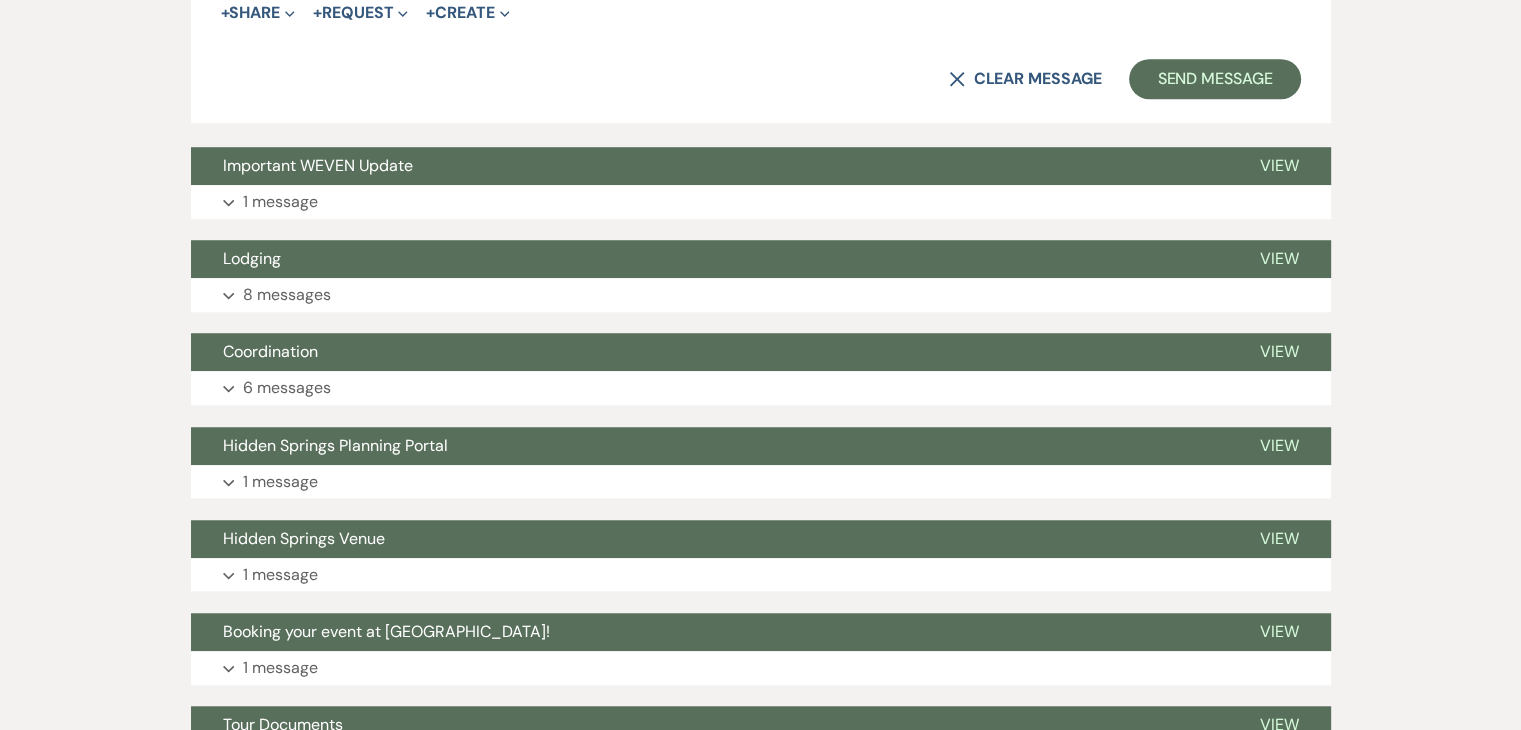 scroll, scrollTop: 1459, scrollLeft: 0, axis: vertical 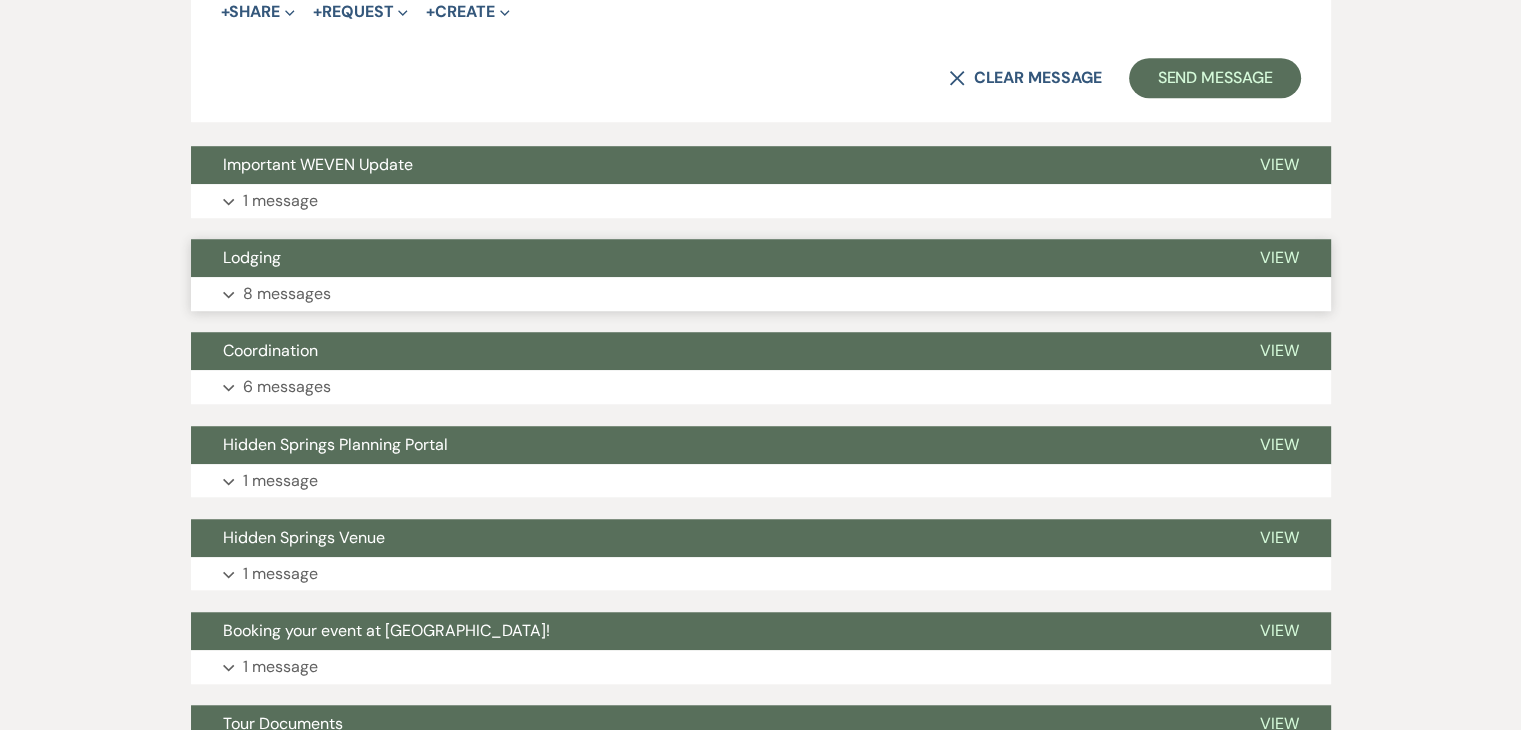 click on "Lodging" at bounding box center [709, 258] 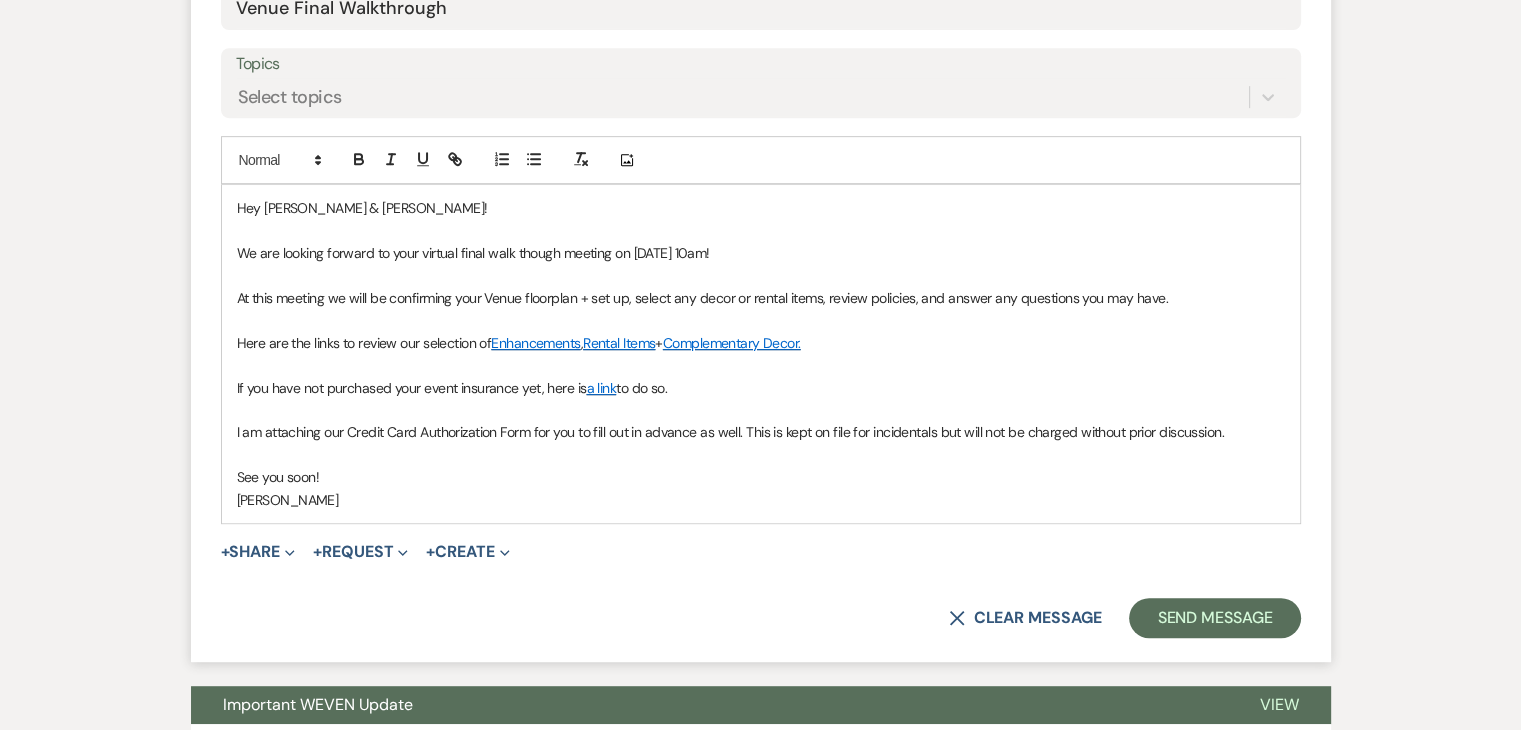 scroll, scrollTop: 920, scrollLeft: 0, axis: vertical 